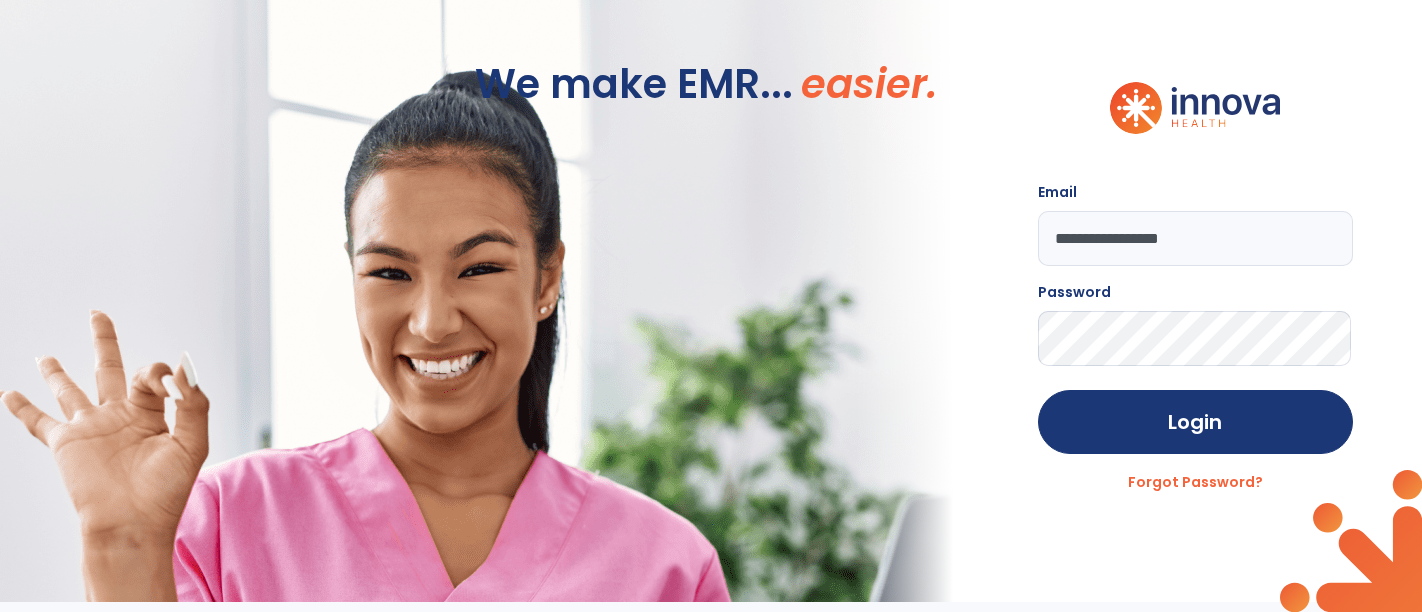 scroll, scrollTop: 0, scrollLeft: 0, axis: both 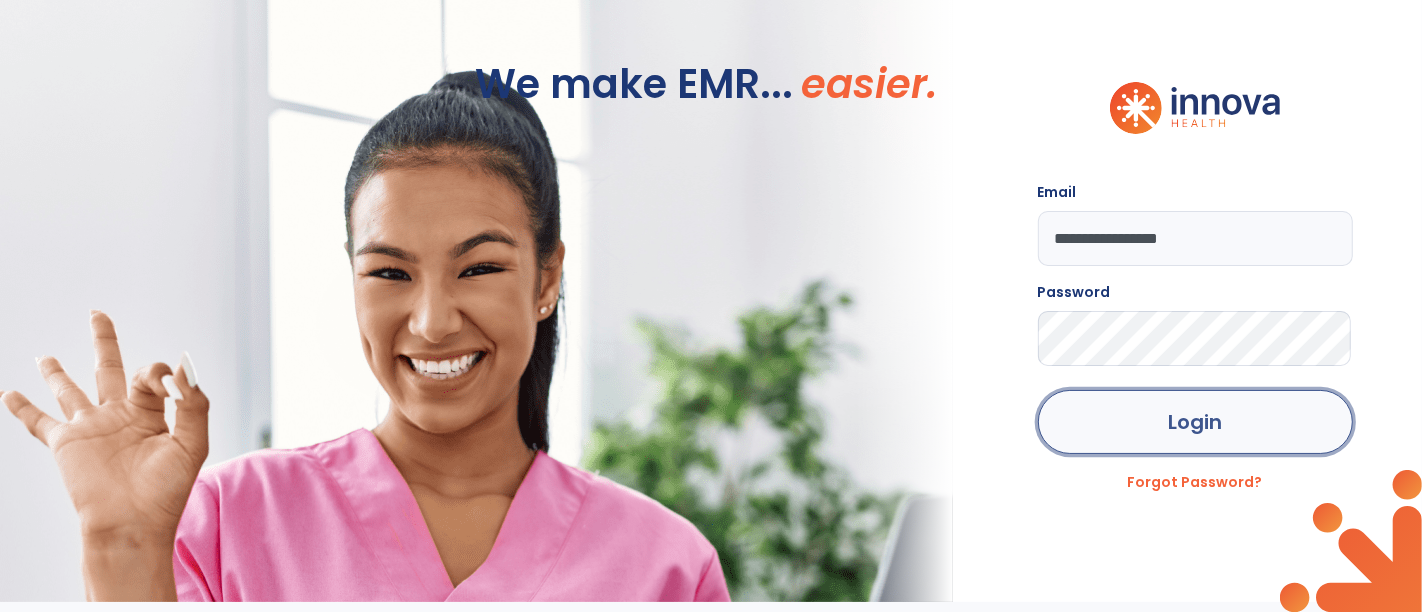 click on "Login" 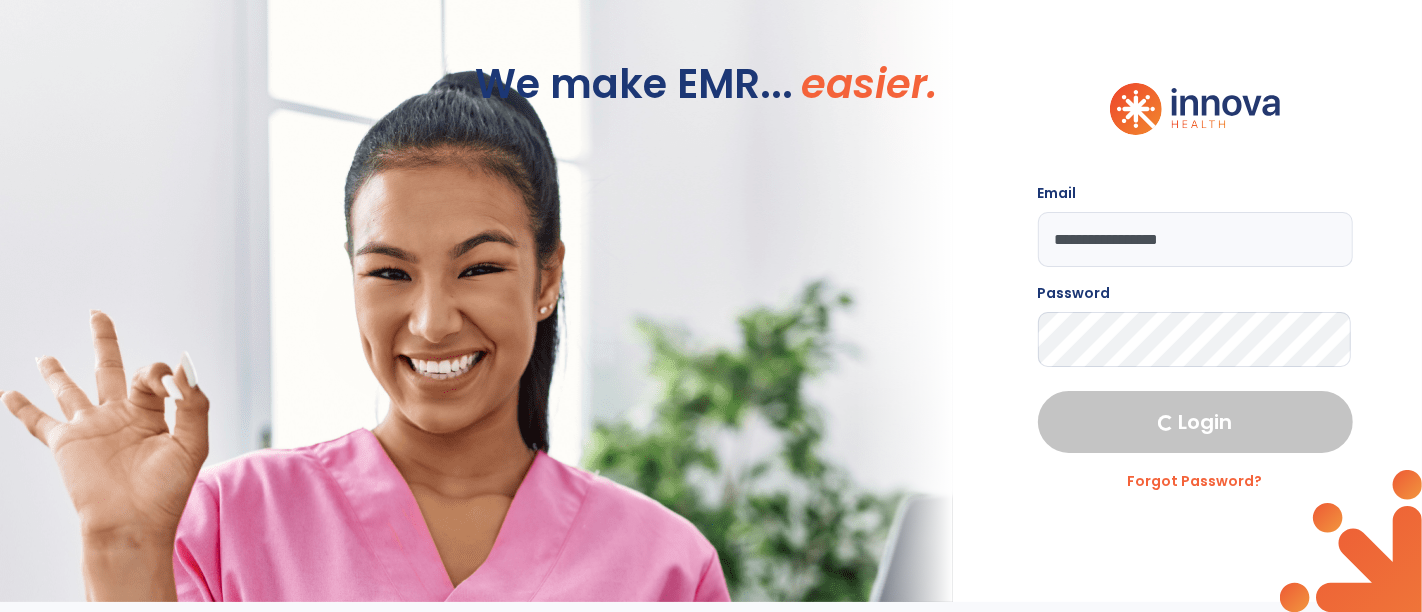 select on "****" 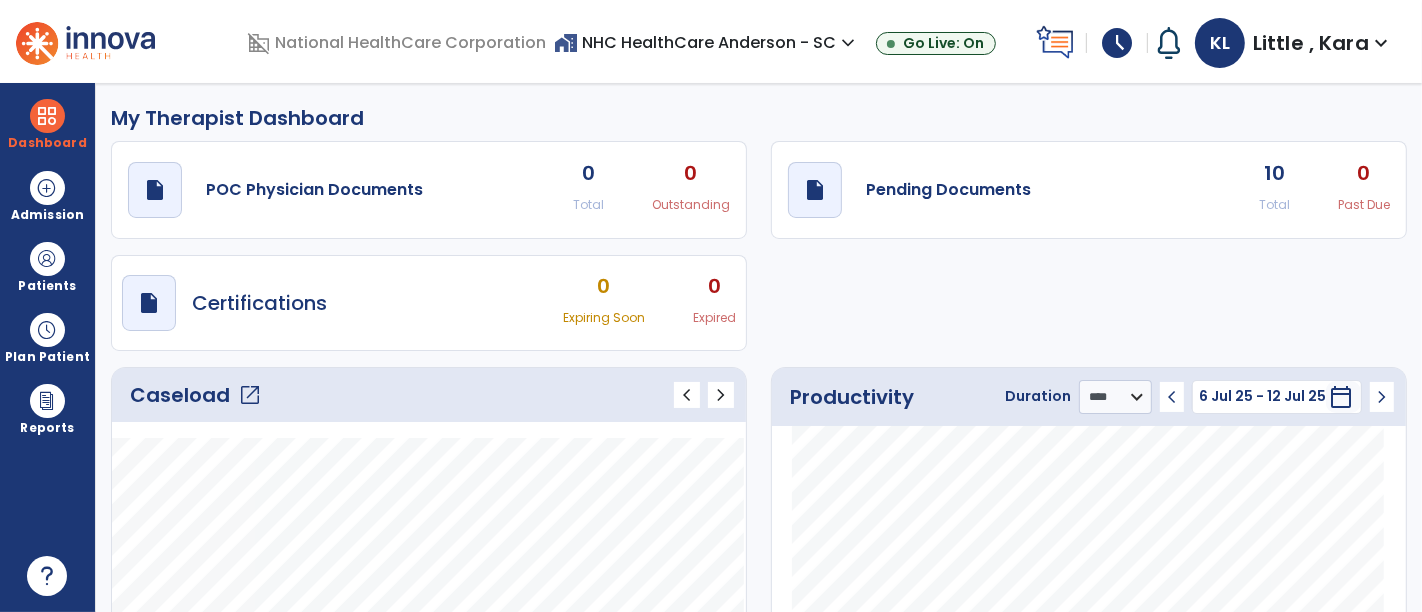 click on "open_in_new" 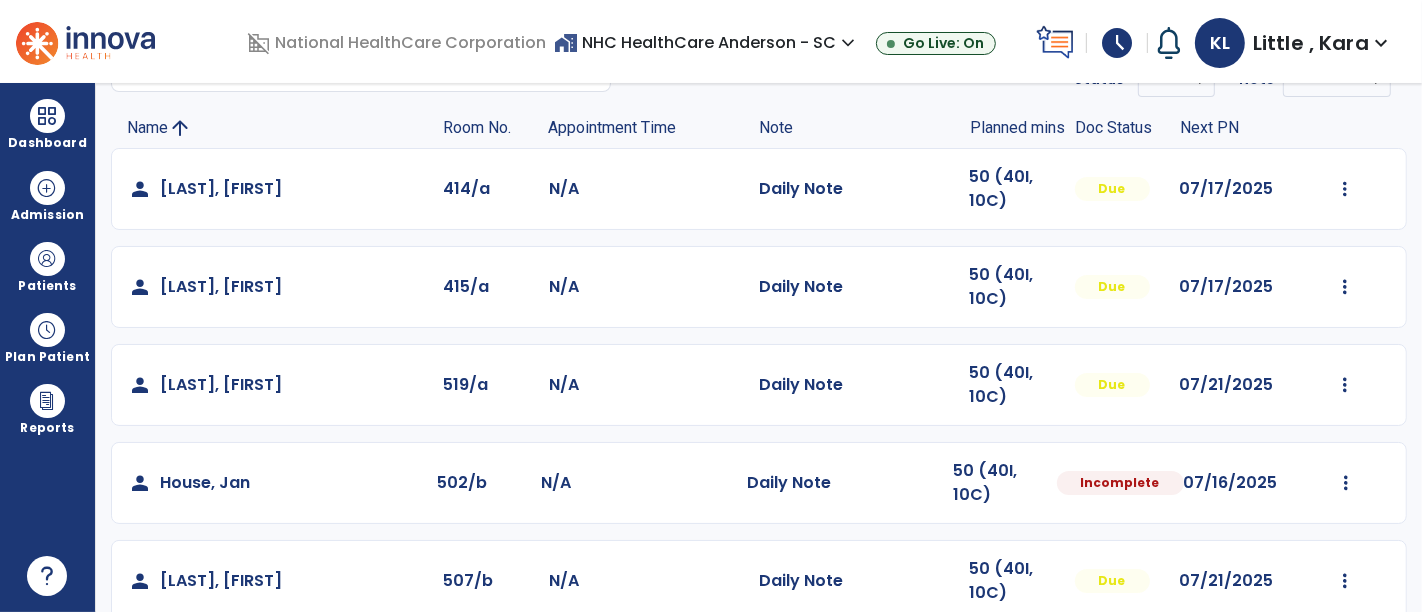 scroll, scrollTop: 0, scrollLeft: 0, axis: both 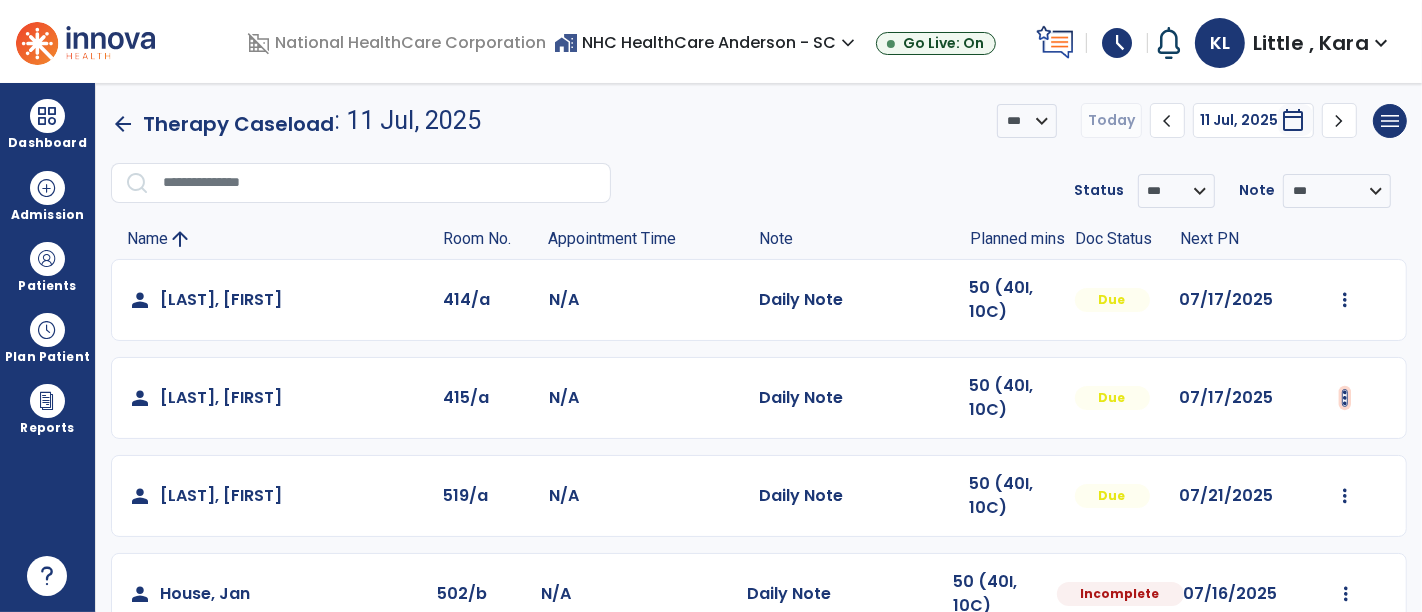 click at bounding box center (1345, 300) 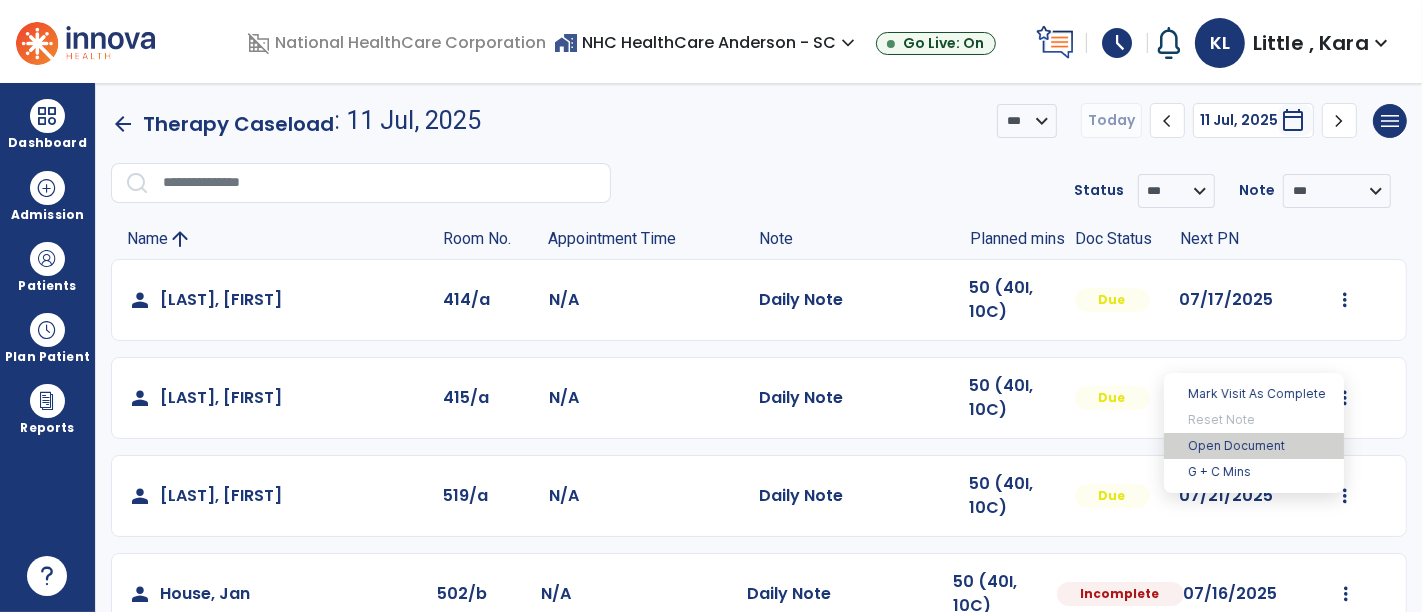 drag, startPoint x: 1283, startPoint y: 443, endPoint x: 1286, endPoint y: 428, distance: 15.297058 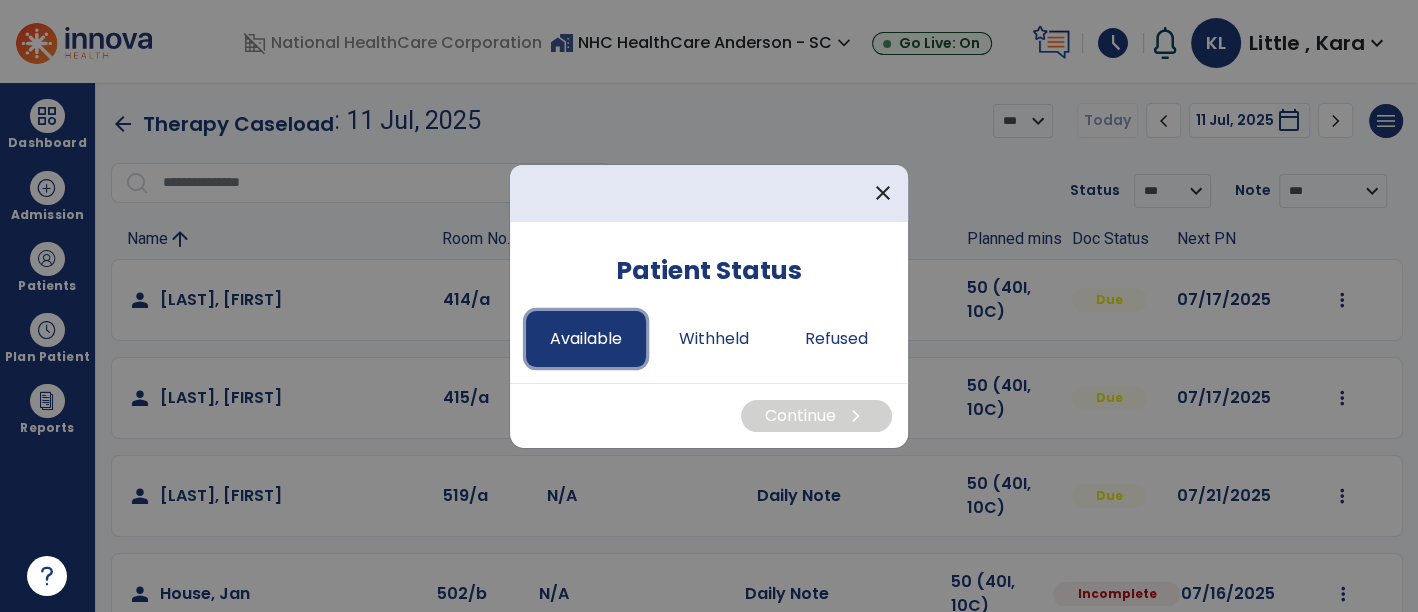 click on "Available" at bounding box center (586, 339) 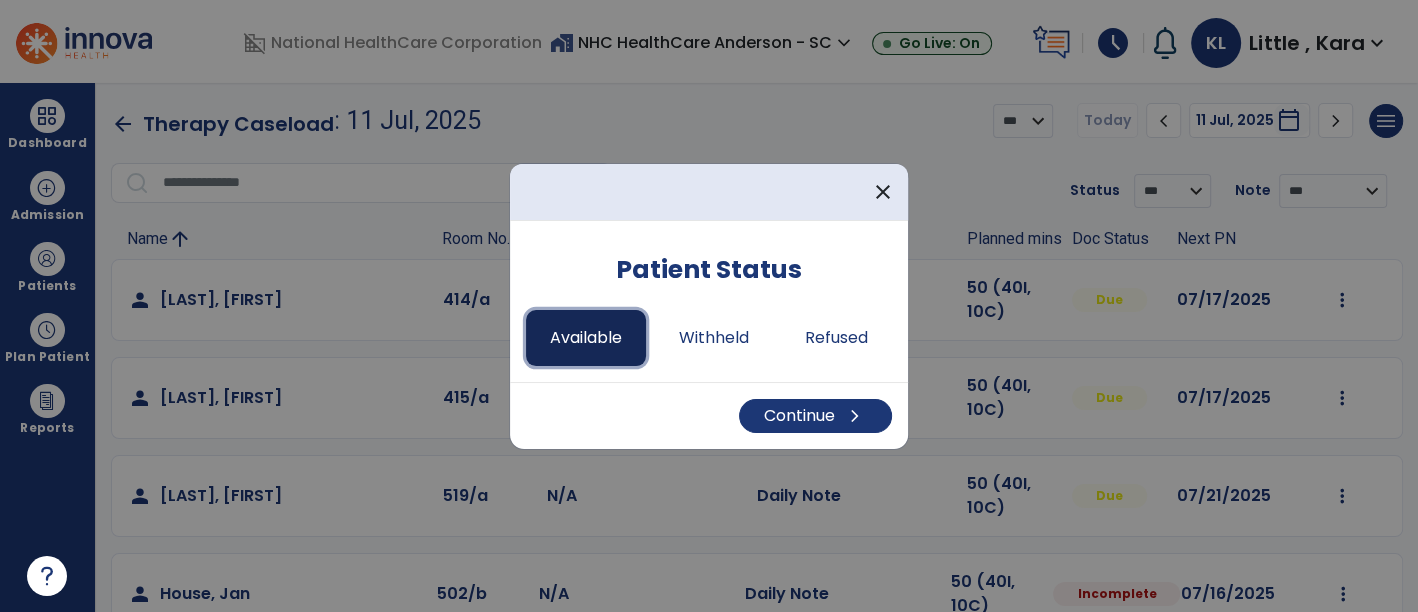 click on "Available" at bounding box center [586, 338] 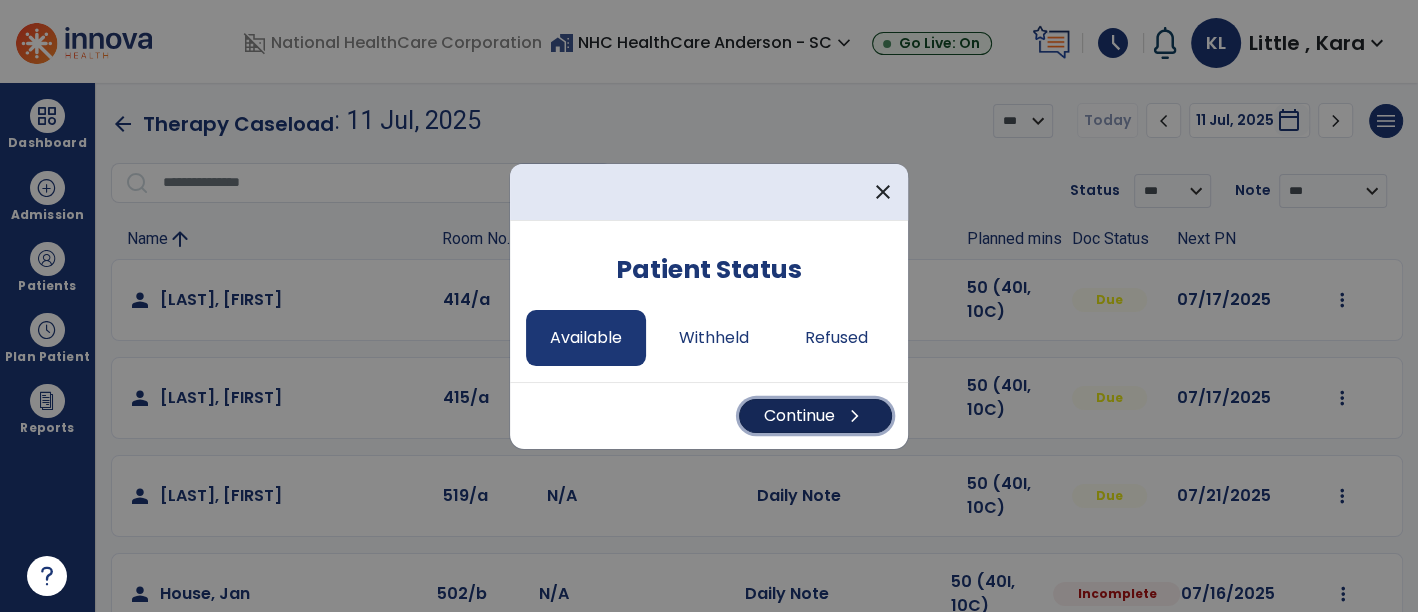click on "Continue   chevron_right" at bounding box center [815, 416] 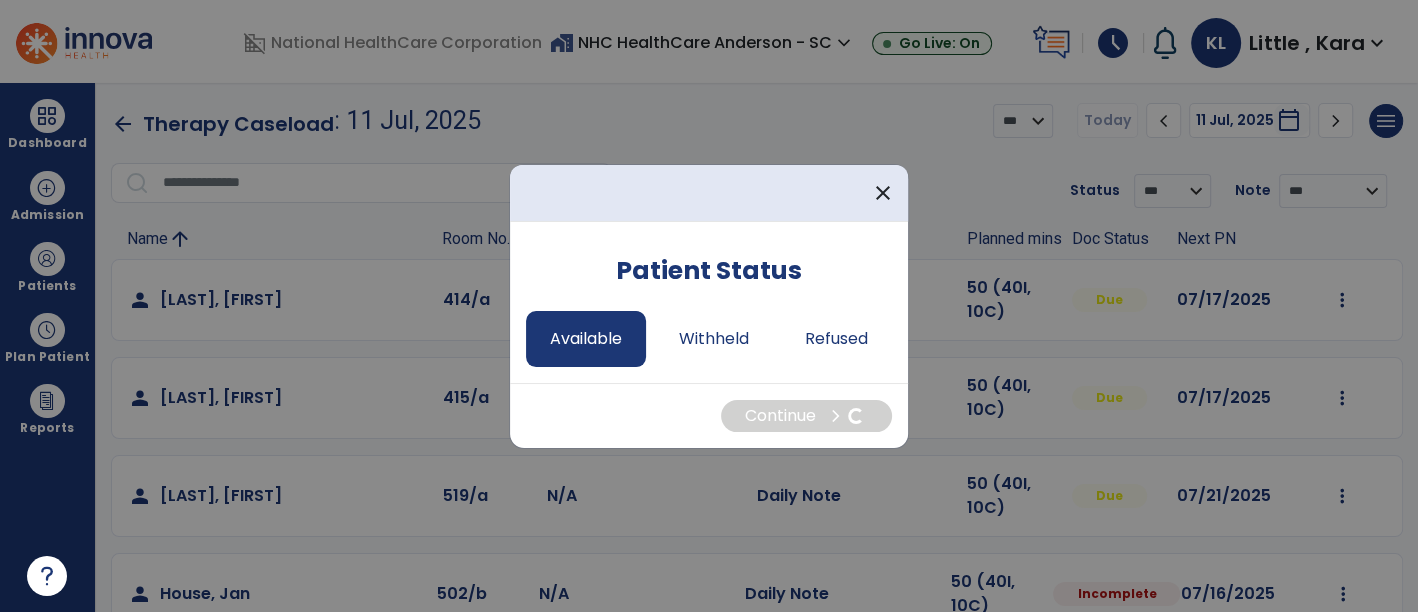 select on "*" 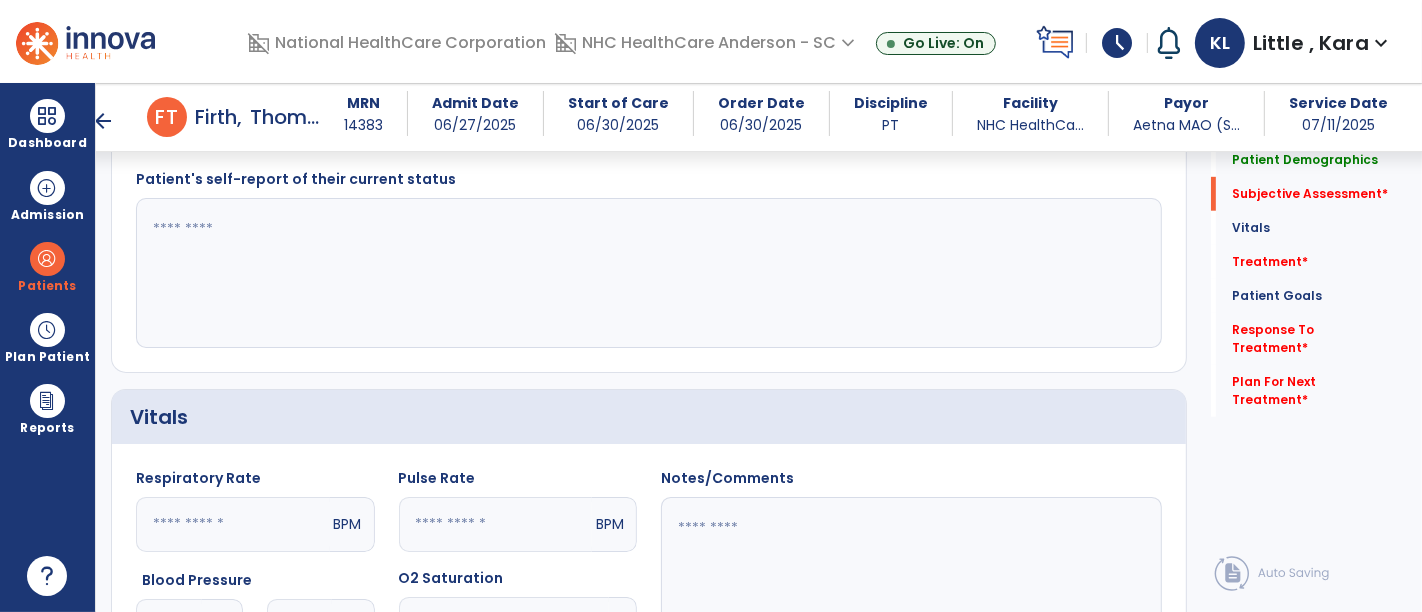 scroll, scrollTop: 1000, scrollLeft: 0, axis: vertical 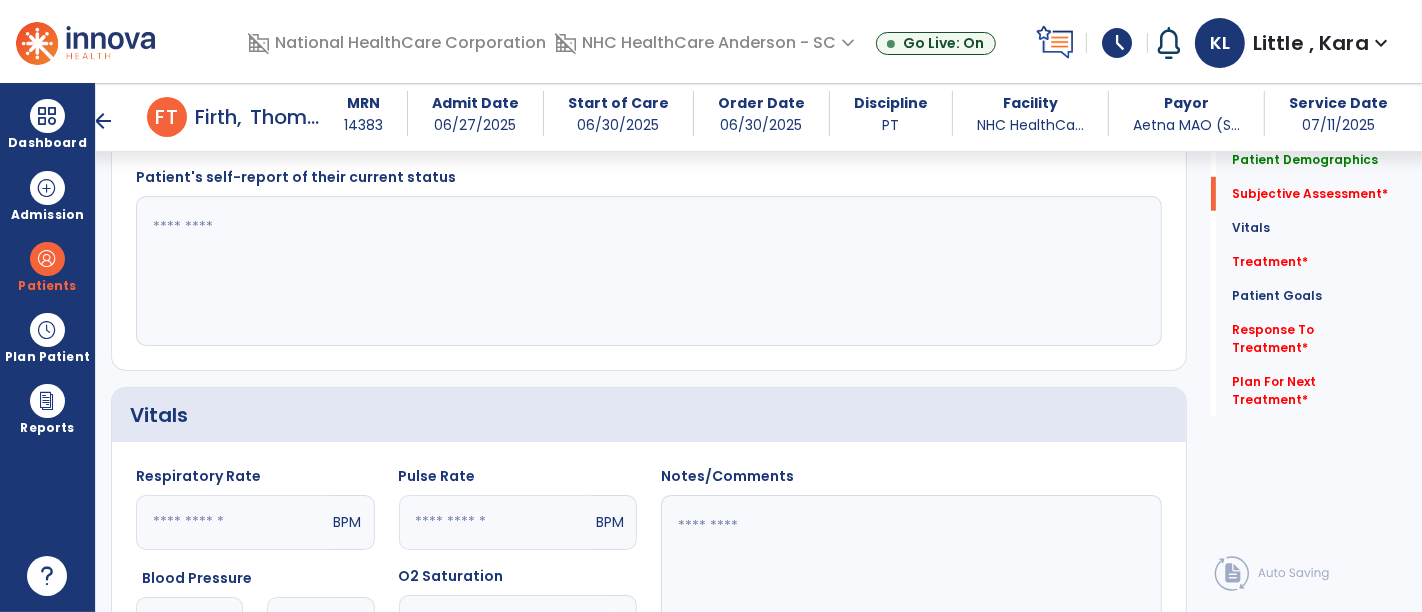 click 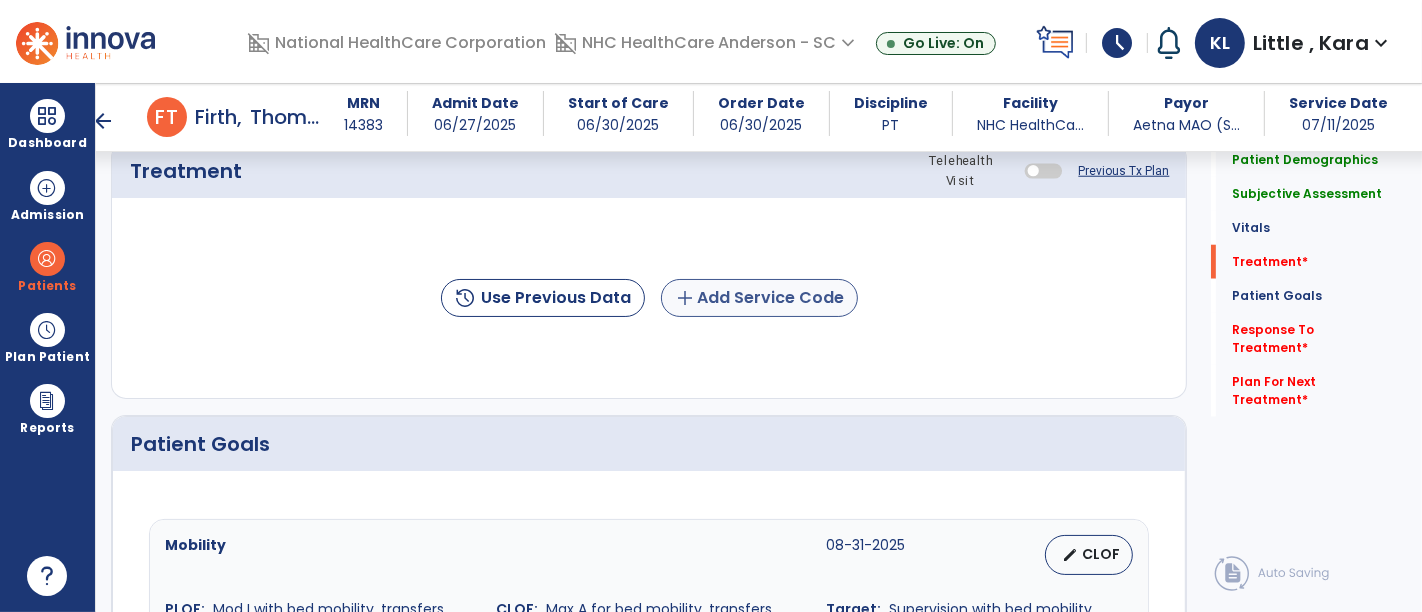 type on "**********" 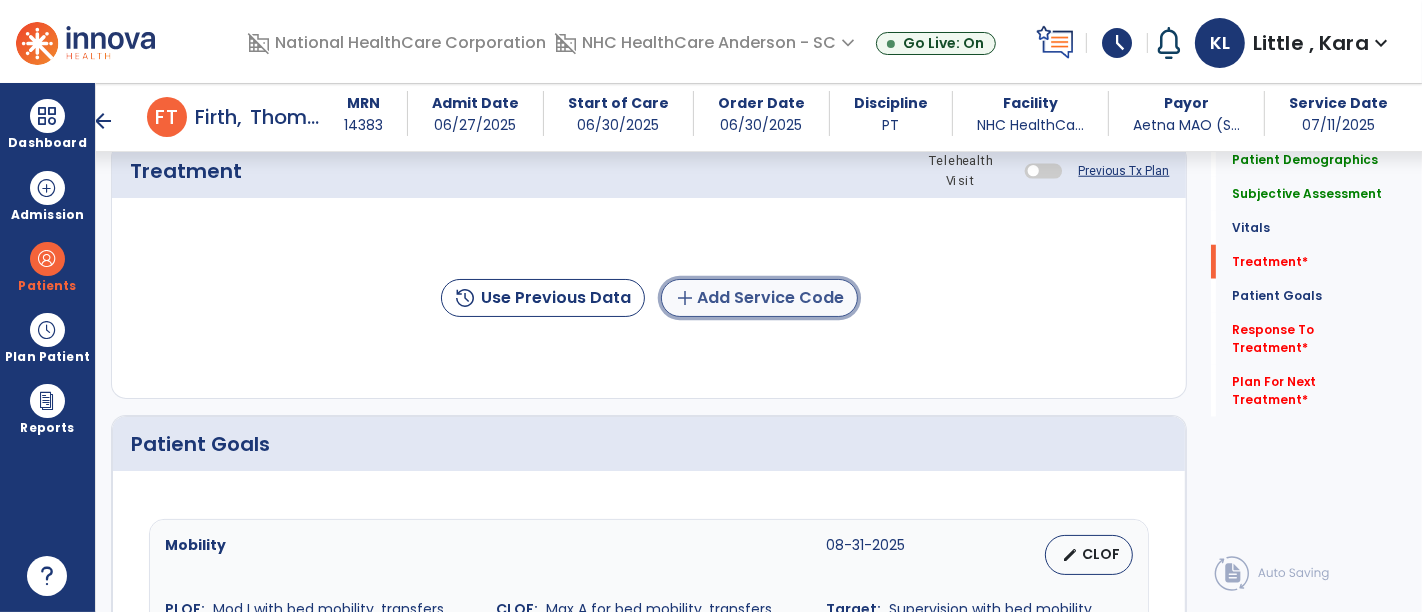 click on "add  Add Service Code" 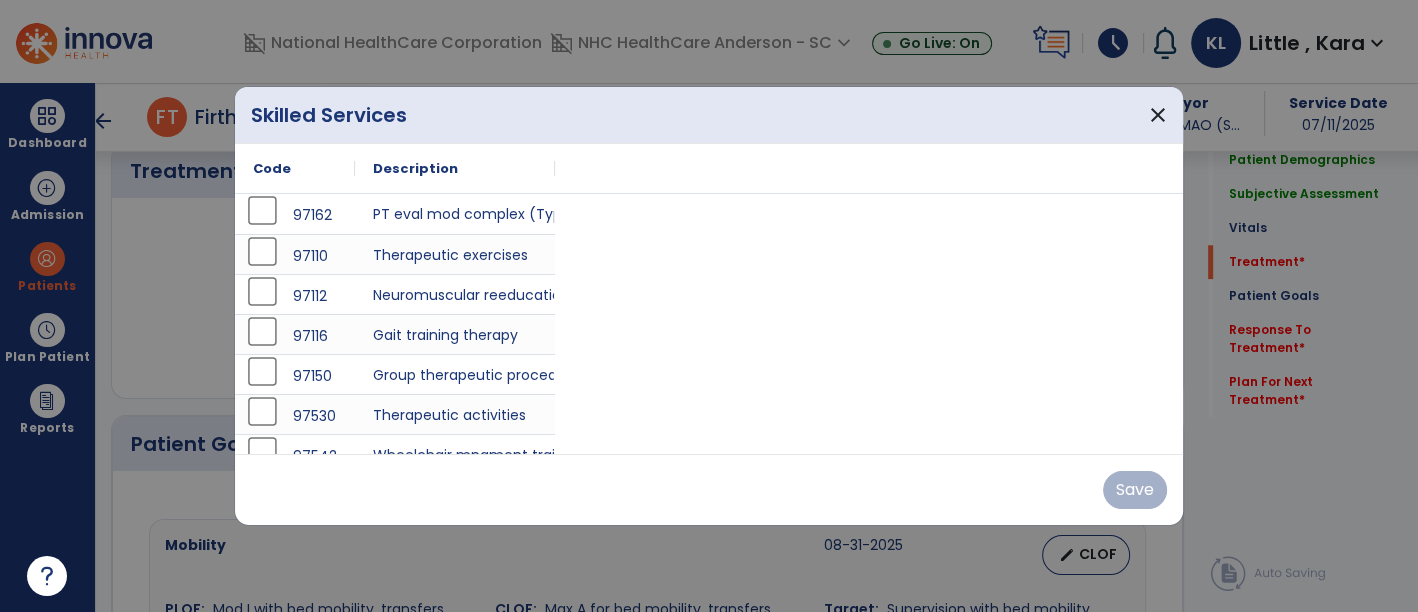 scroll, scrollTop: 1666, scrollLeft: 0, axis: vertical 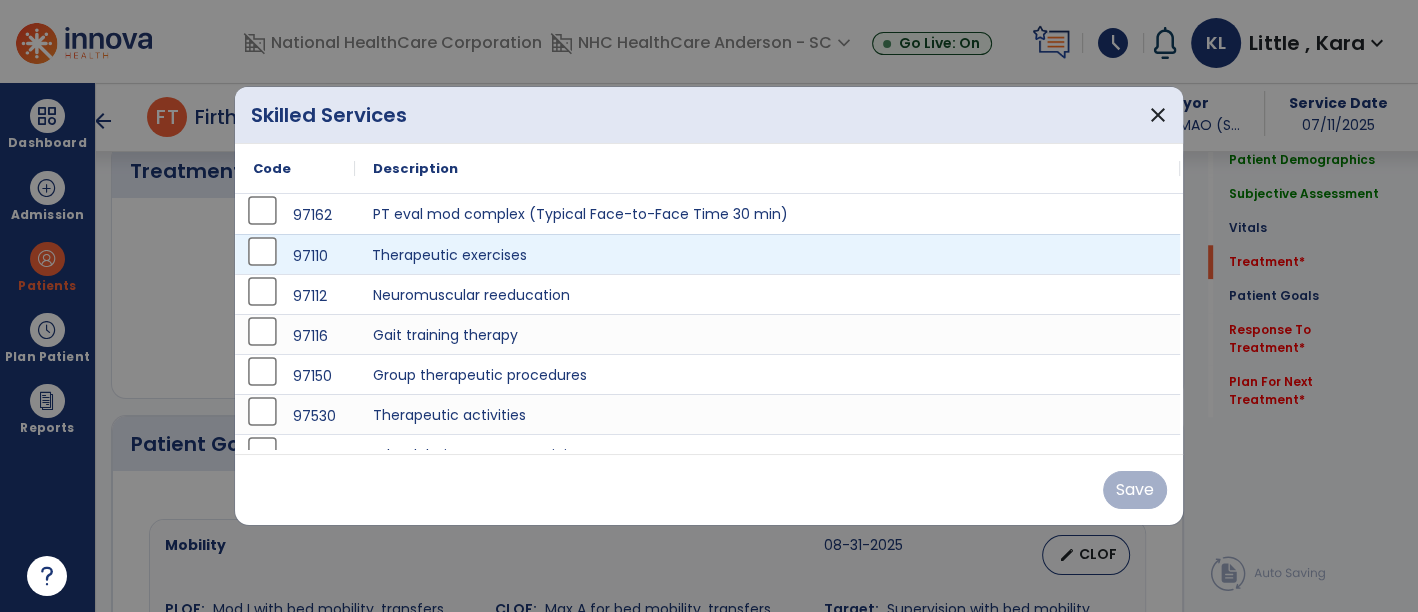 click on "Therapeutic exercises" at bounding box center (767, 254) 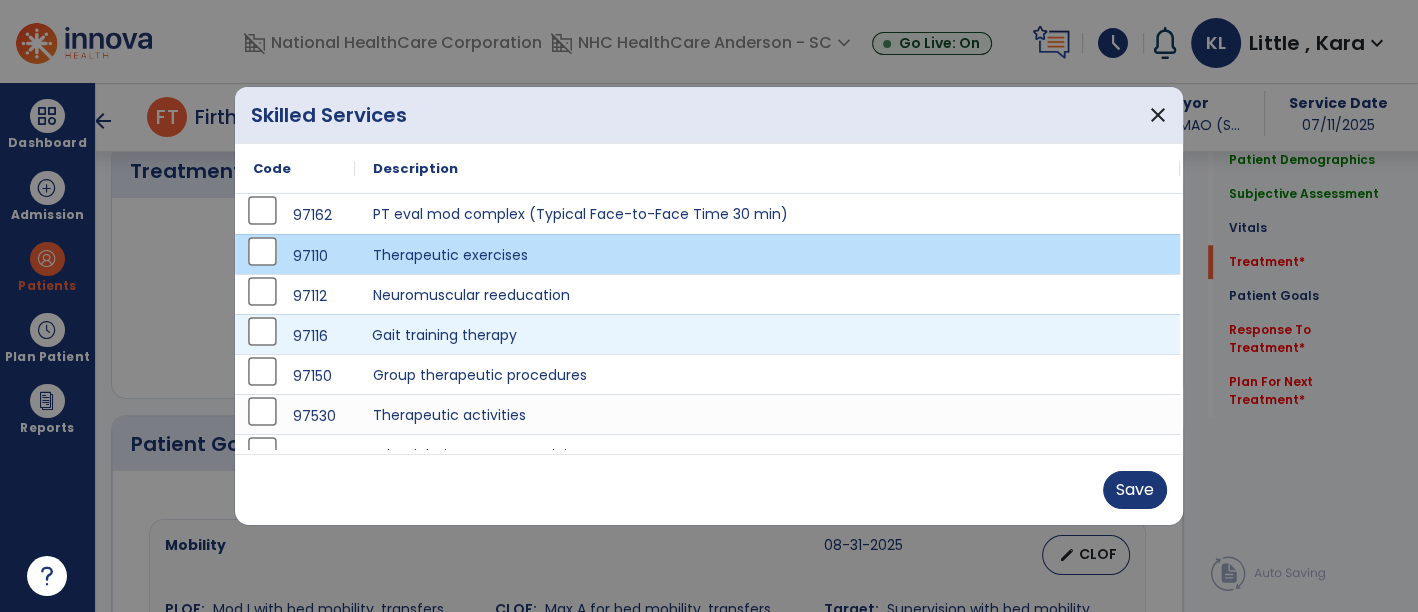 click on "Gait training therapy" at bounding box center (767, 334) 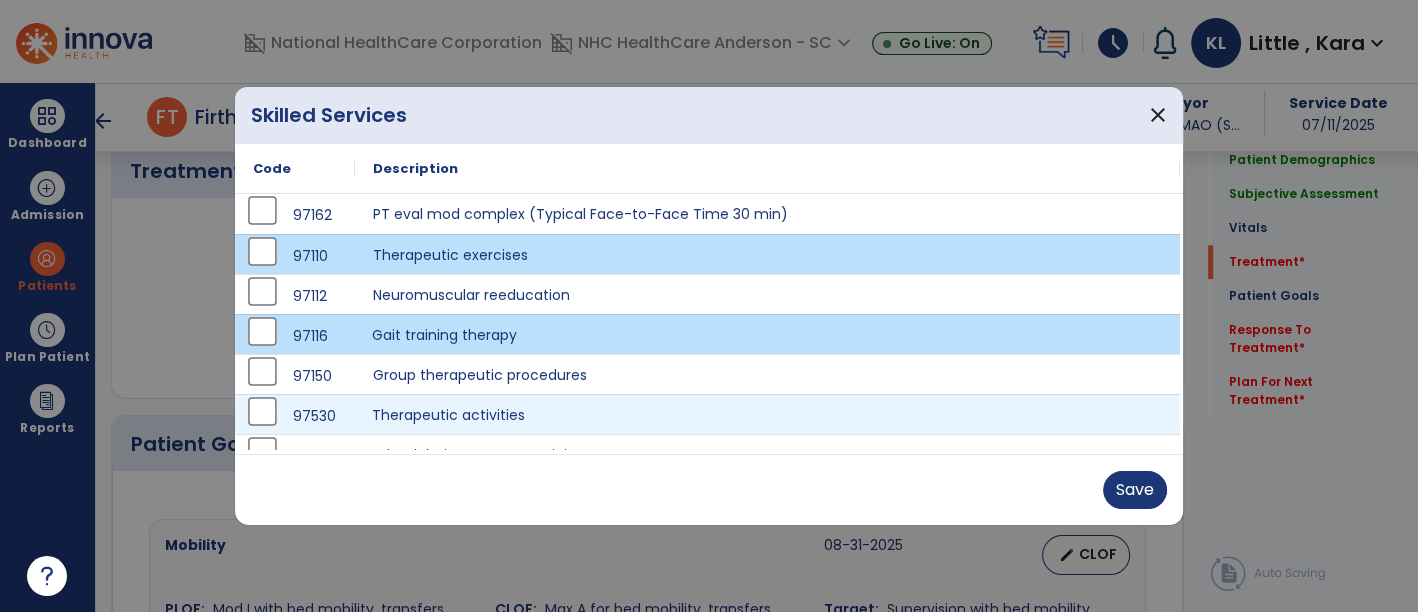 click on "Therapeutic activities" at bounding box center [767, 414] 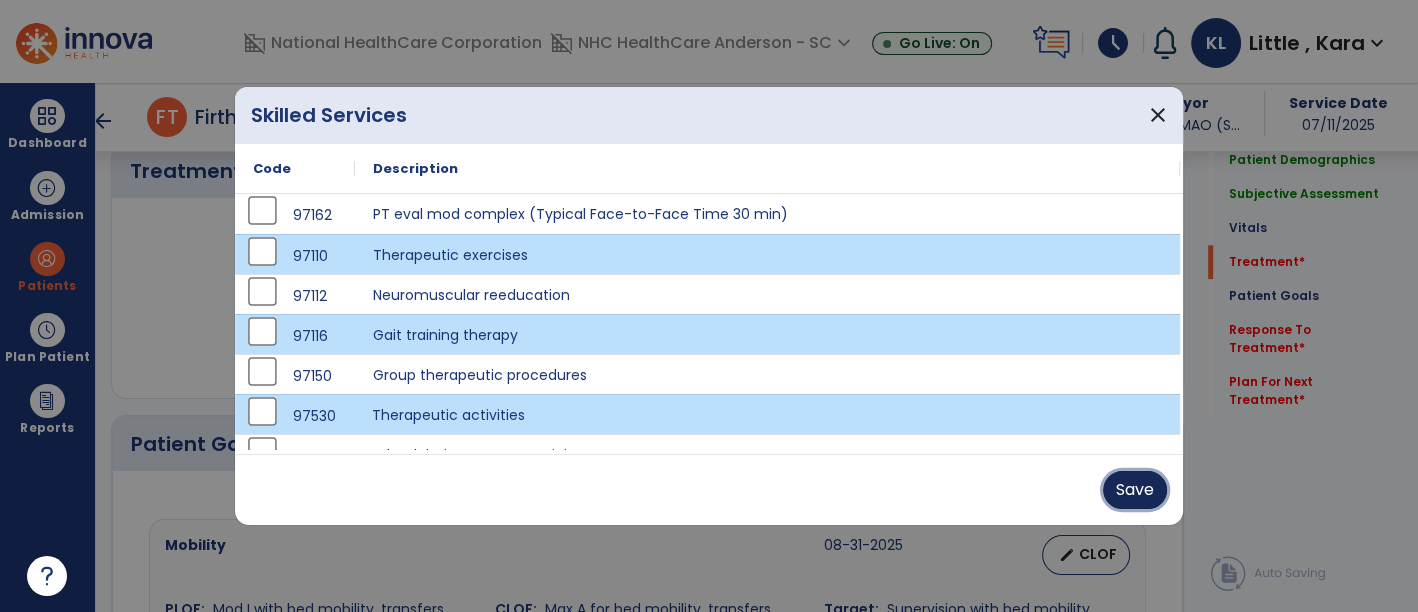 click on "Save" at bounding box center [1135, 490] 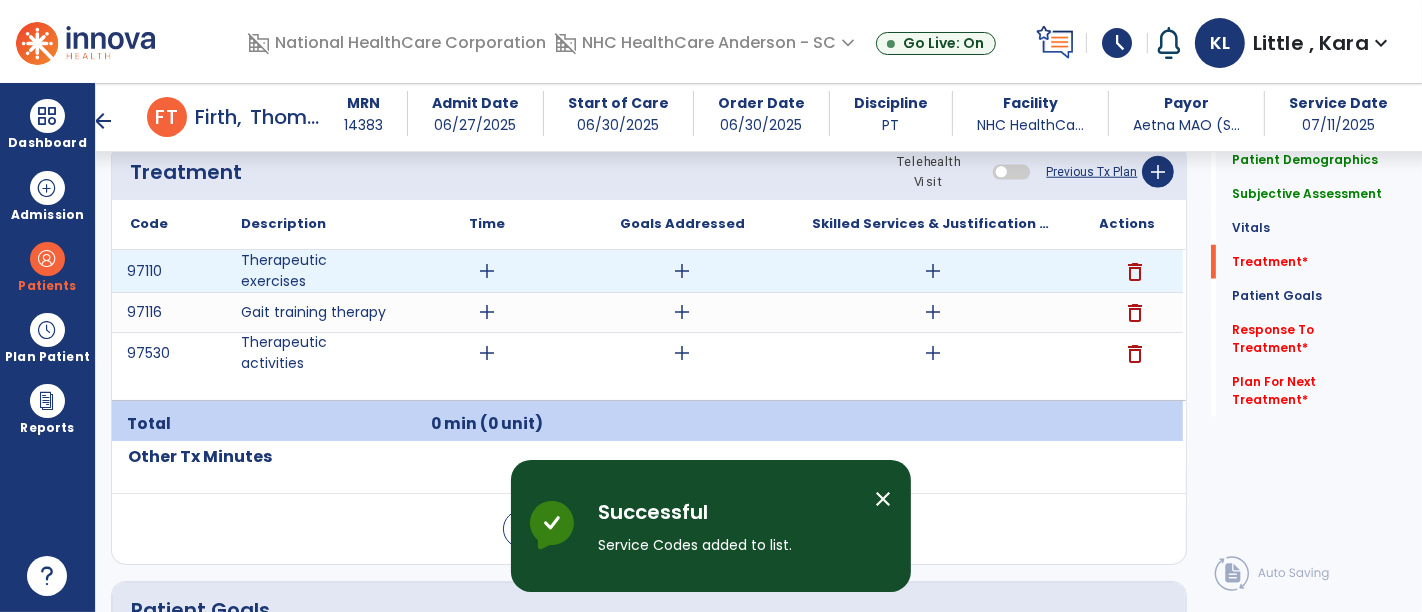 click on "add" at bounding box center [488, 271] 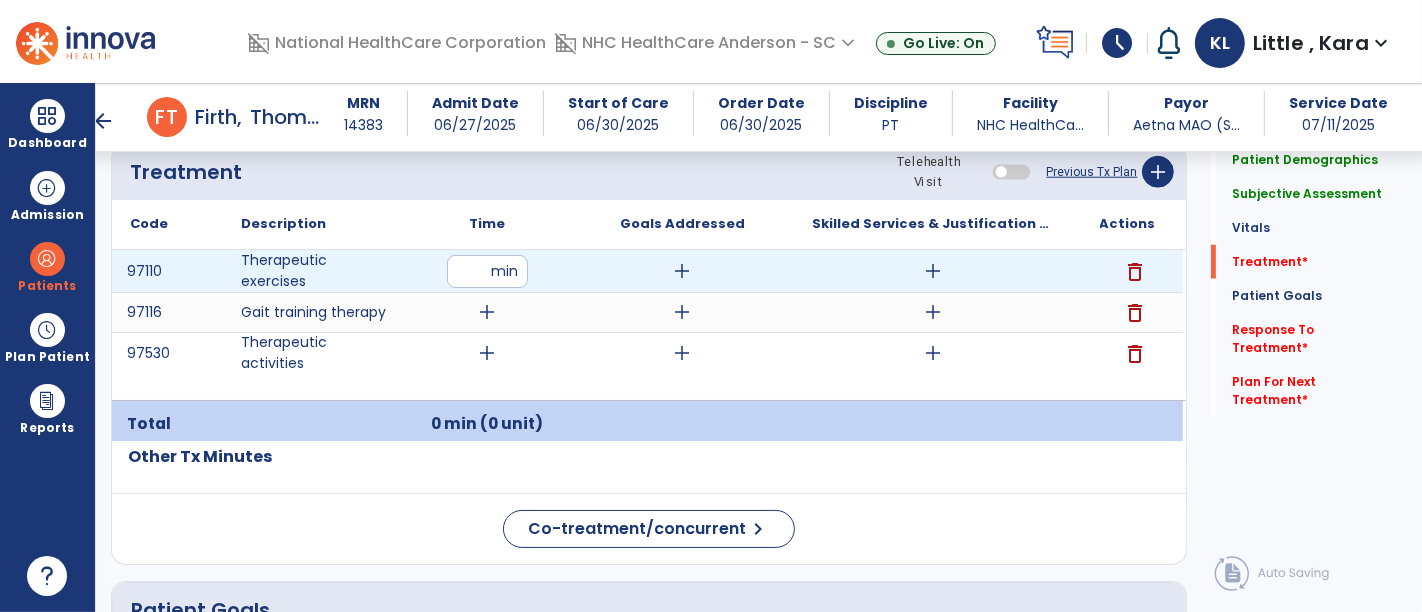 type on "**" 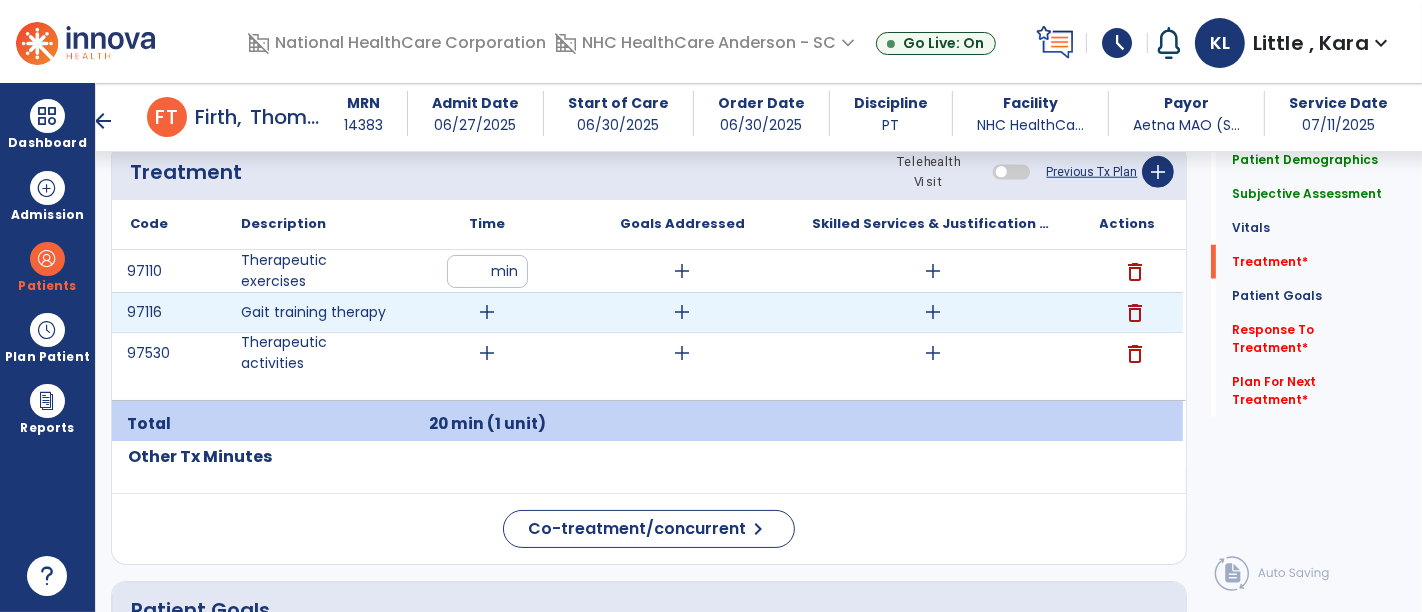 click on "add" at bounding box center [488, 312] 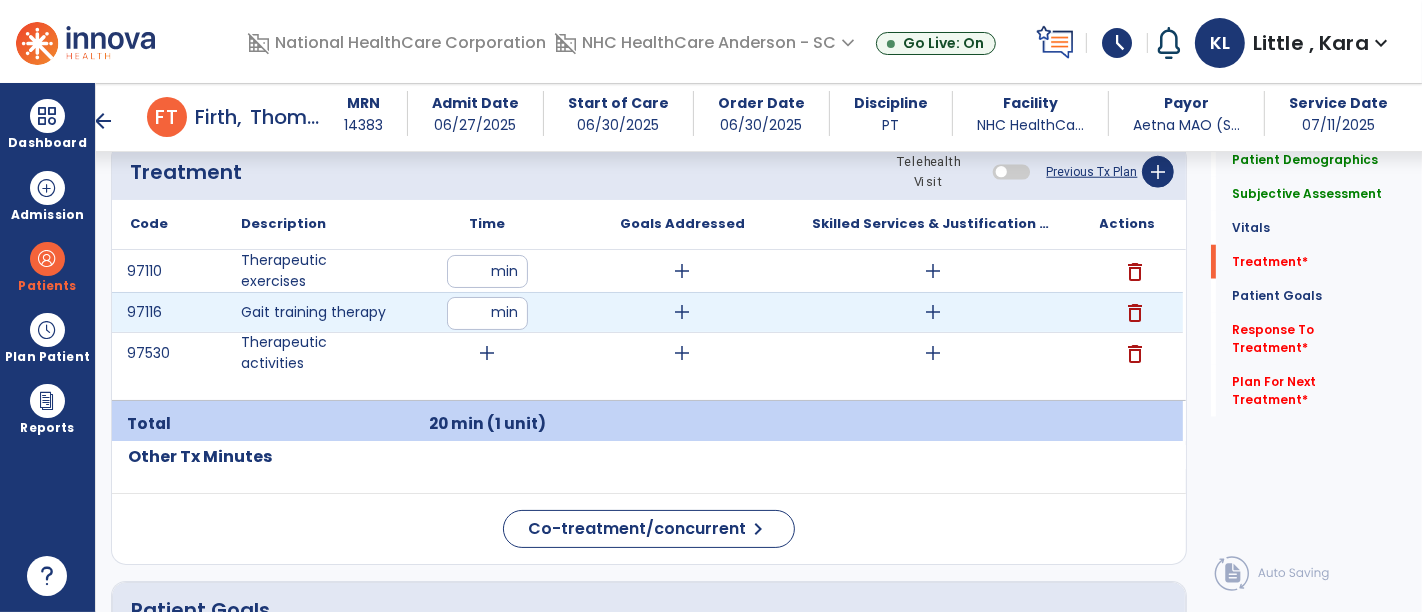 type on "**" 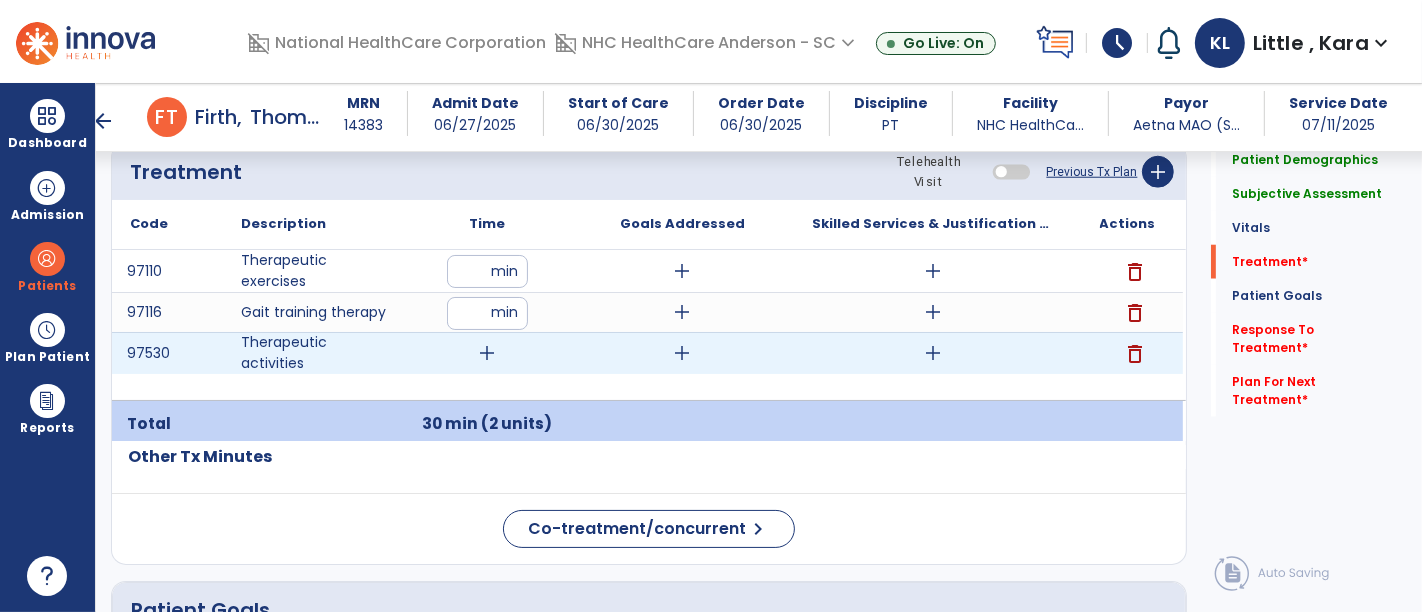 click on "add" at bounding box center (488, 353) 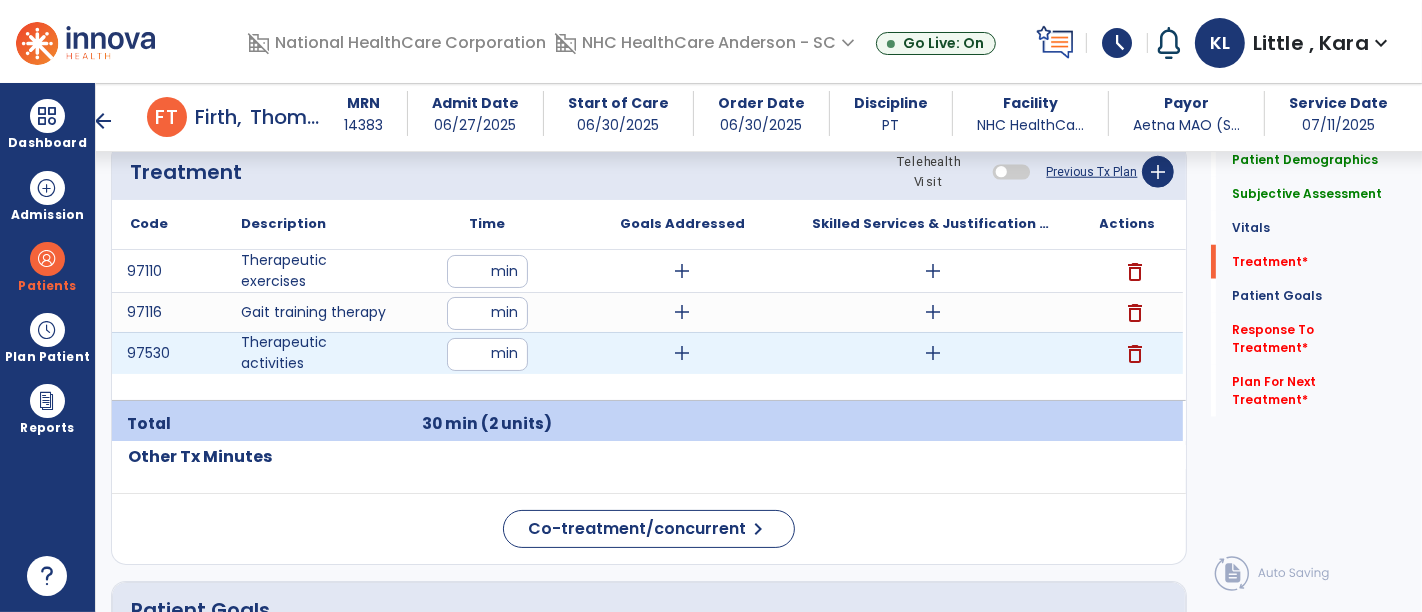 type on "**" 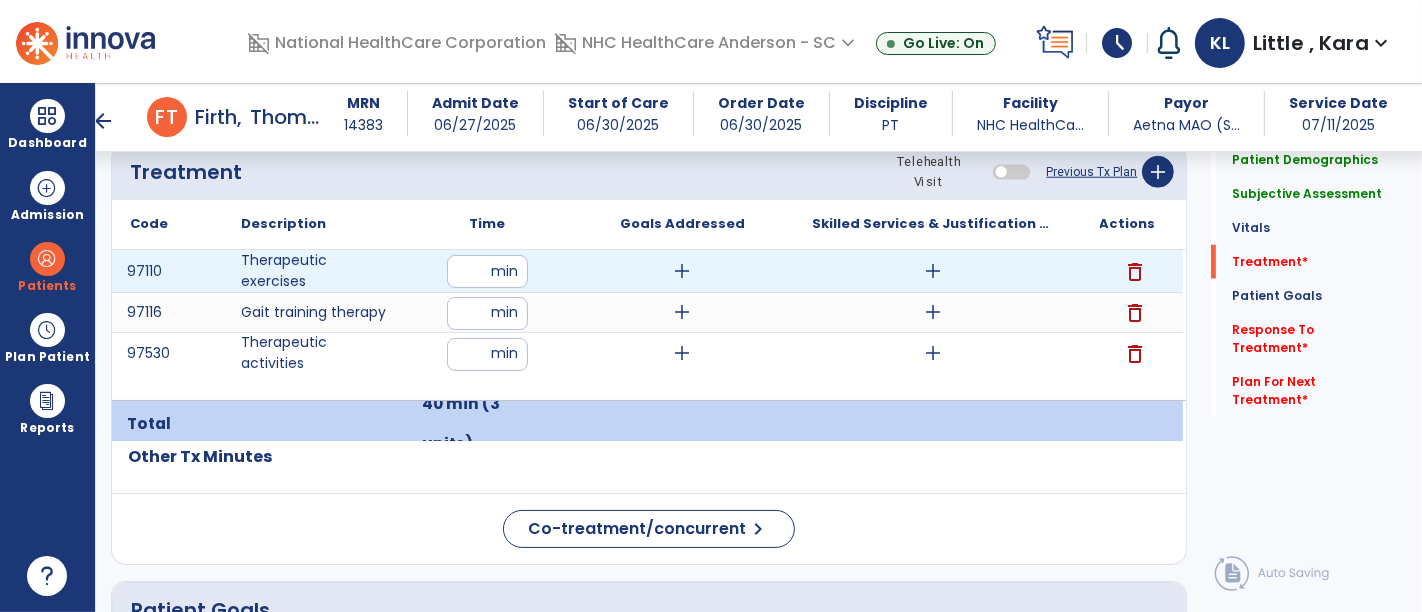 click on "add" at bounding box center (933, 271) 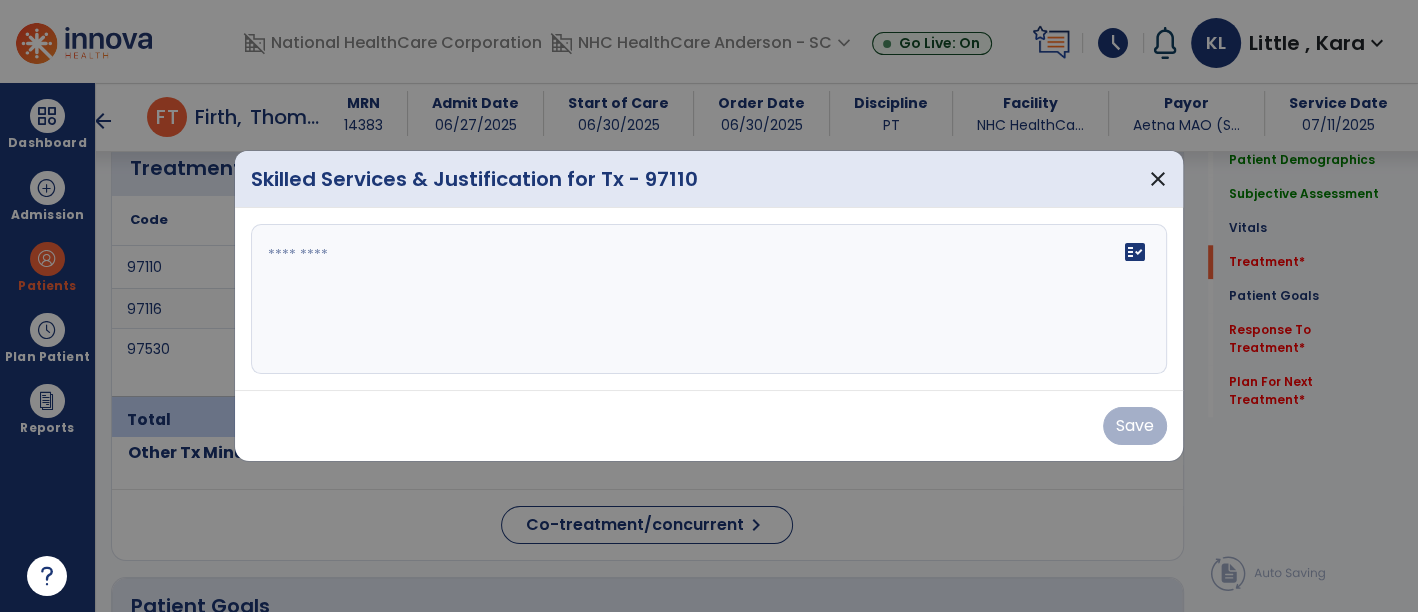 scroll, scrollTop: 1666, scrollLeft: 0, axis: vertical 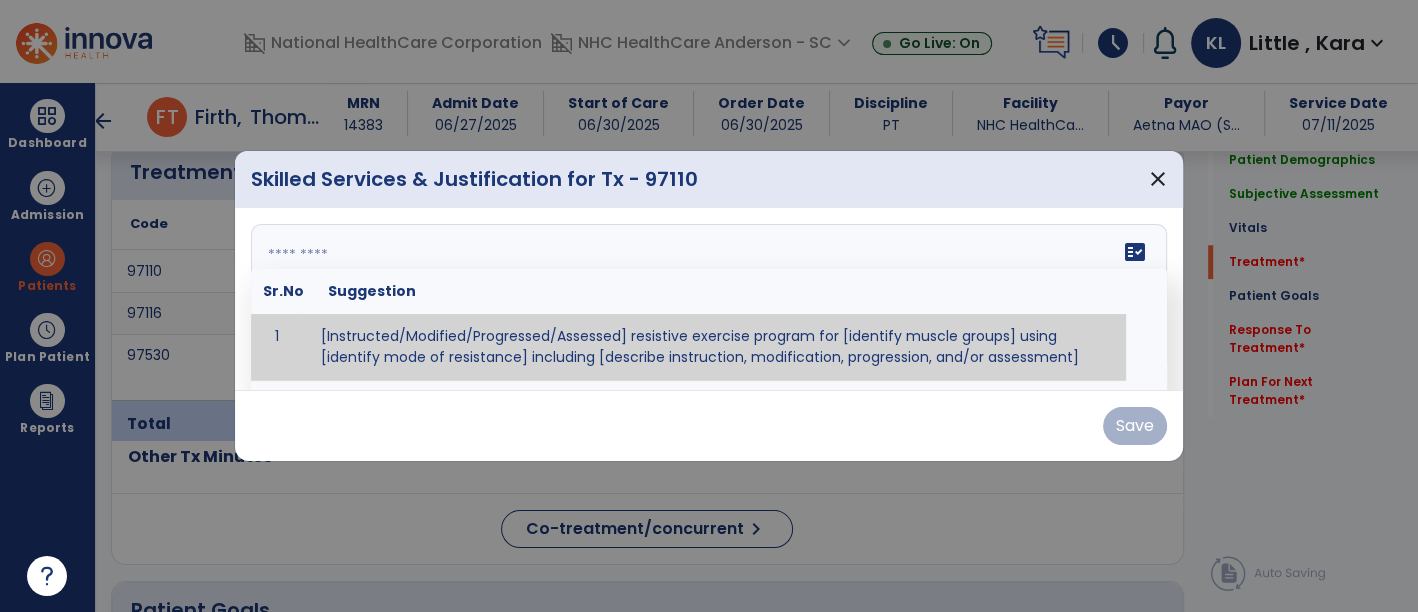 click on "fact_check  Sr.No Suggestion 1 [Instructed/Modified/Progressed/Assessed] resistive exercise program for [identify muscle groups] using [identify mode of resistance] including [describe instruction, modification, progression, and/or assessment] 2 [Instructed/Modified/Progressed/Assessed] aerobic exercise program using [identify equipment/mode] including [describe instruction, modification,progression, and/or assessment] 3 [Instructed/Modified/Progressed/Assessed] [PROM/A/AROM/AROM] program for [identify joint movements] using [contract-relax, over-pressure, inhibitory techniques, other] 4 [Assessed/Tested] aerobic capacity with administration of [aerobic capacity test]" at bounding box center [709, 299] 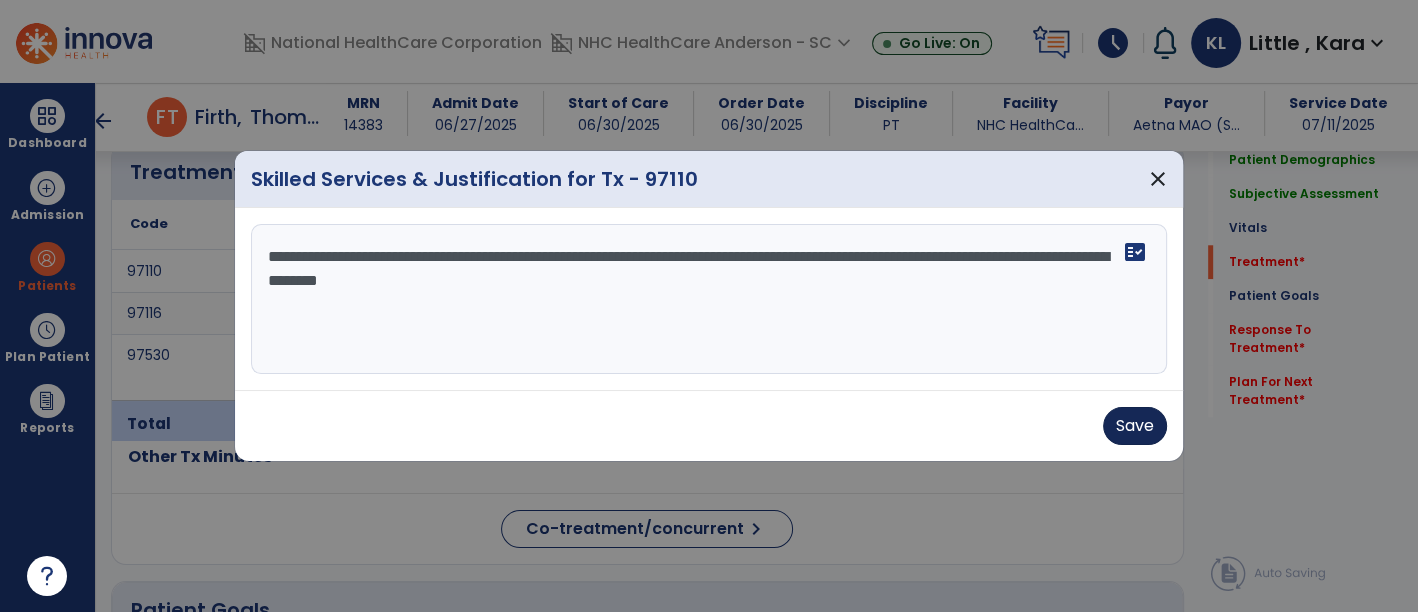 type on "**********" 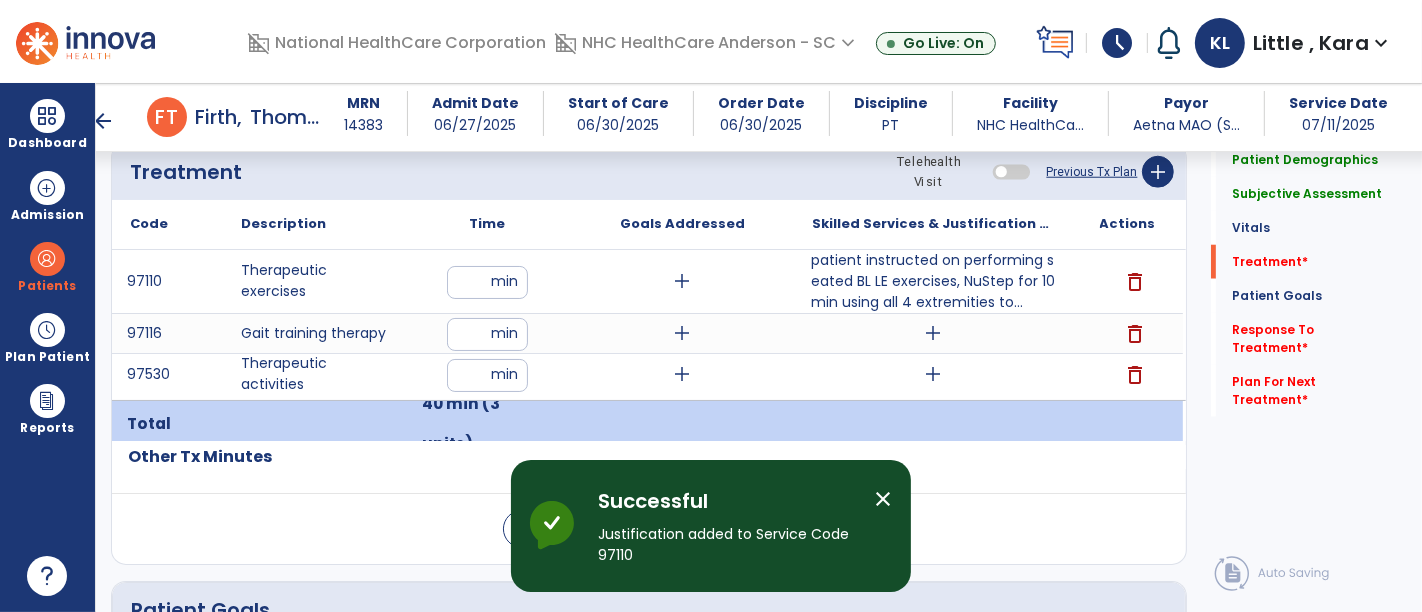 click on "add" at bounding box center (933, 333) 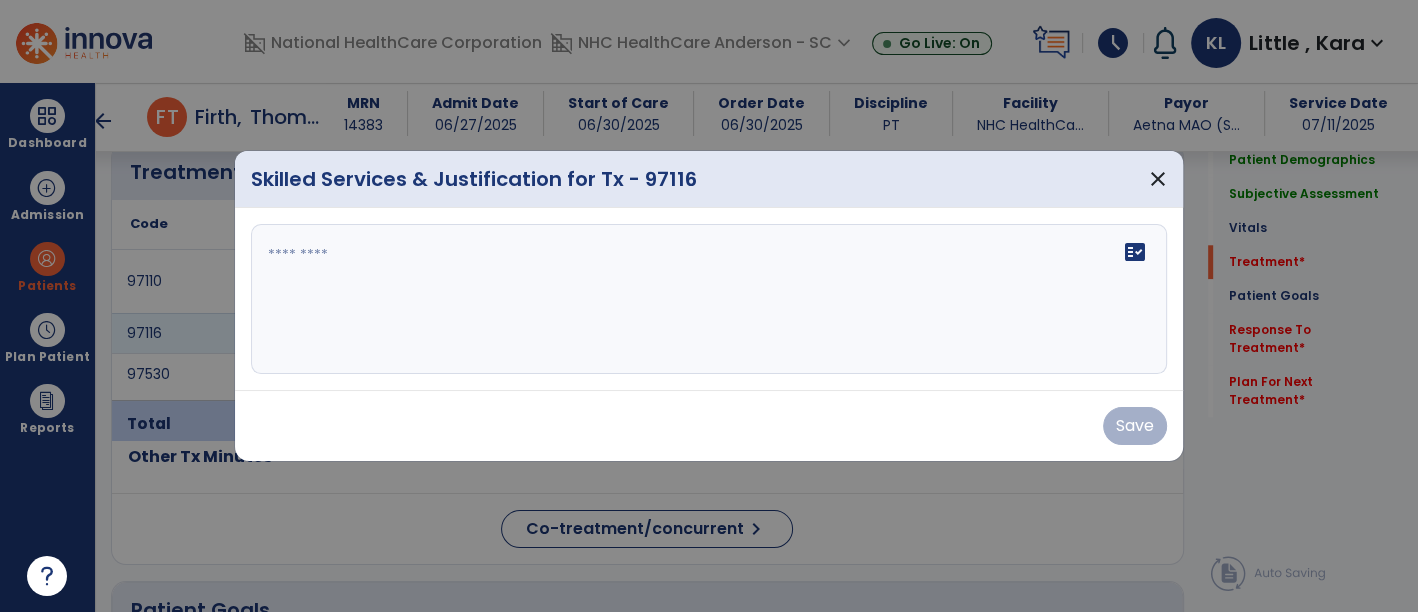 scroll, scrollTop: 1666, scrollLeft: 0, axis: vertical 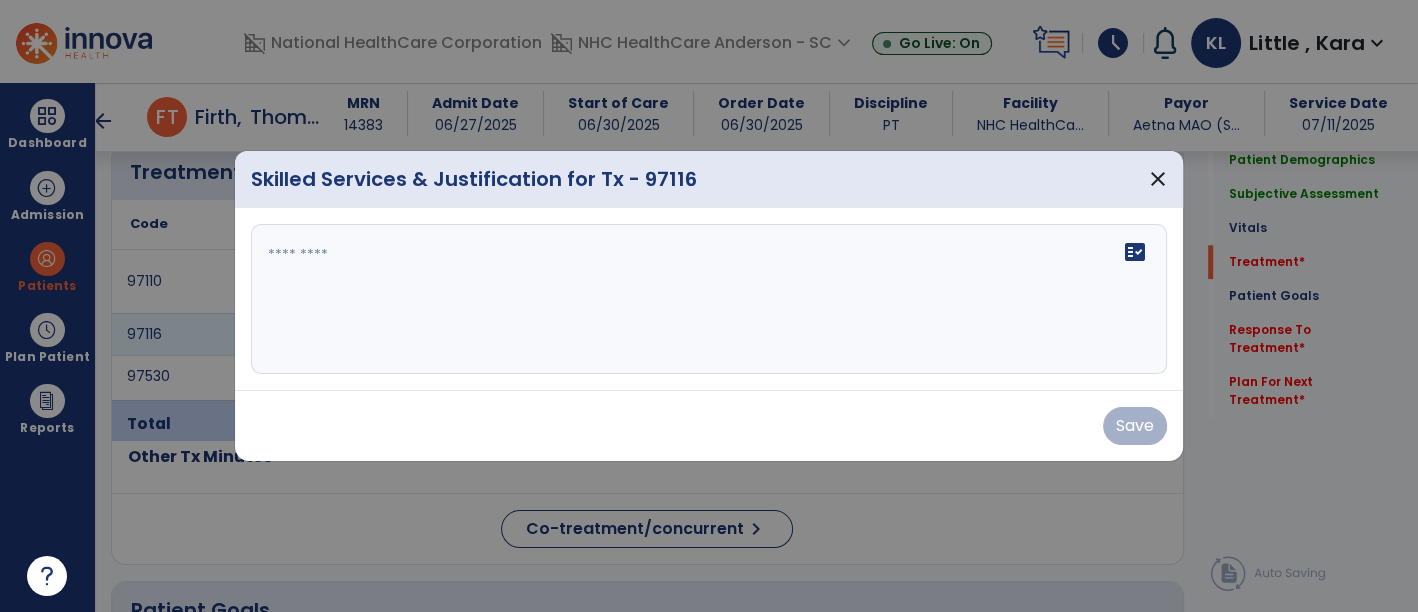 click at bounding box center [709, 299] 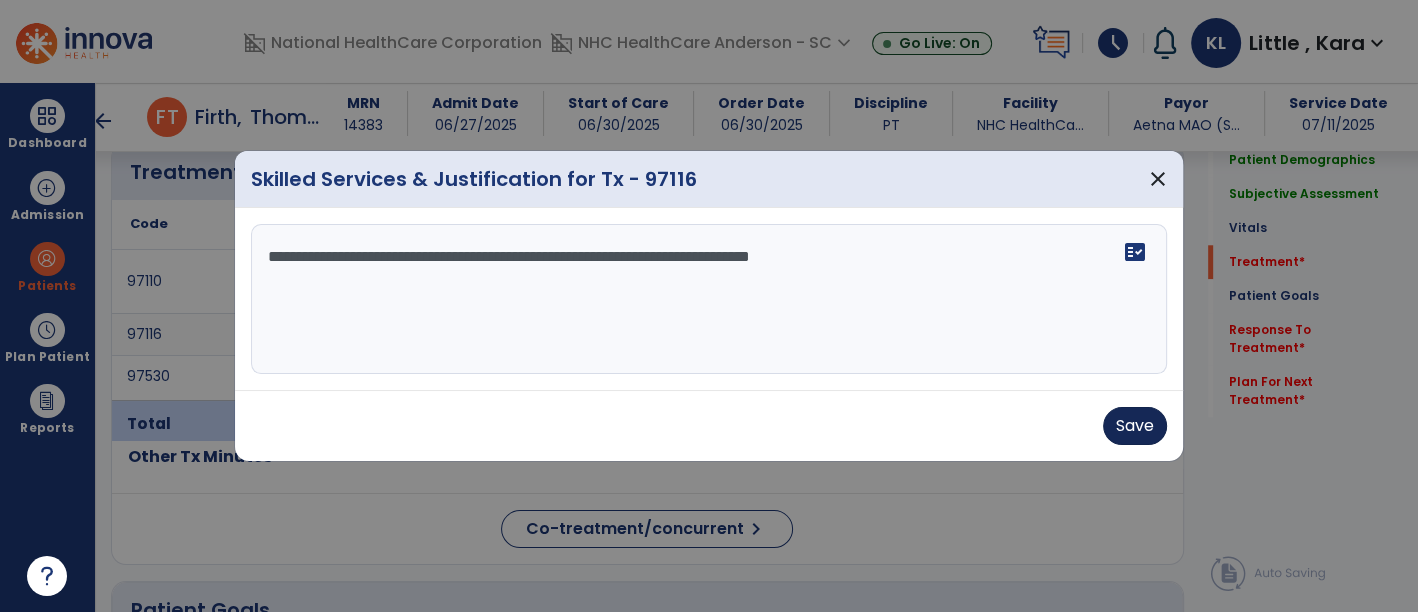 type on "**********" 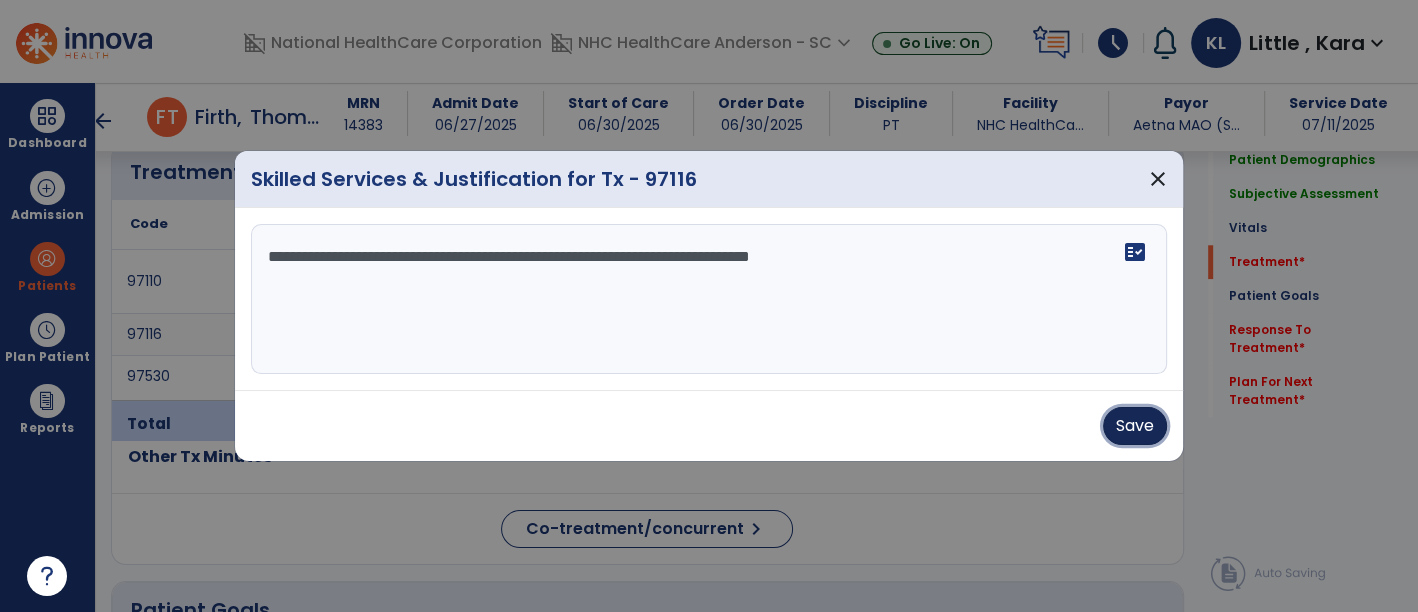 click on "Save" at bounding box center (1135, 426) 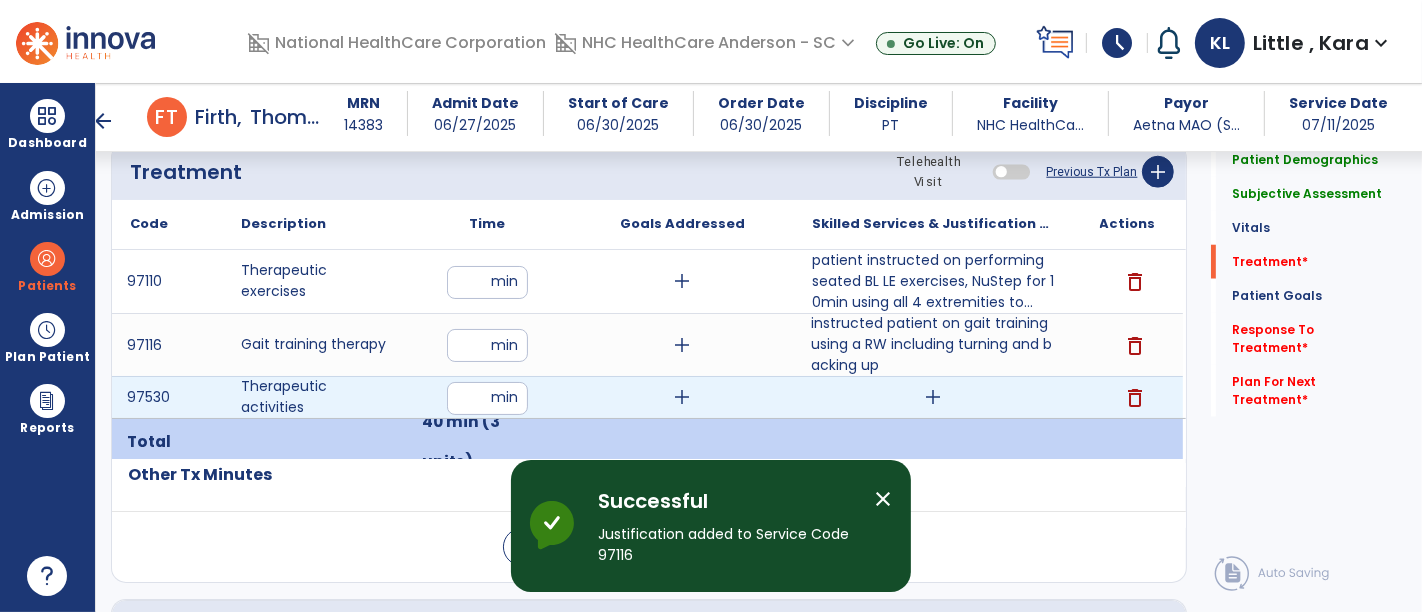 click on "add" at bounding box center (933, 397) 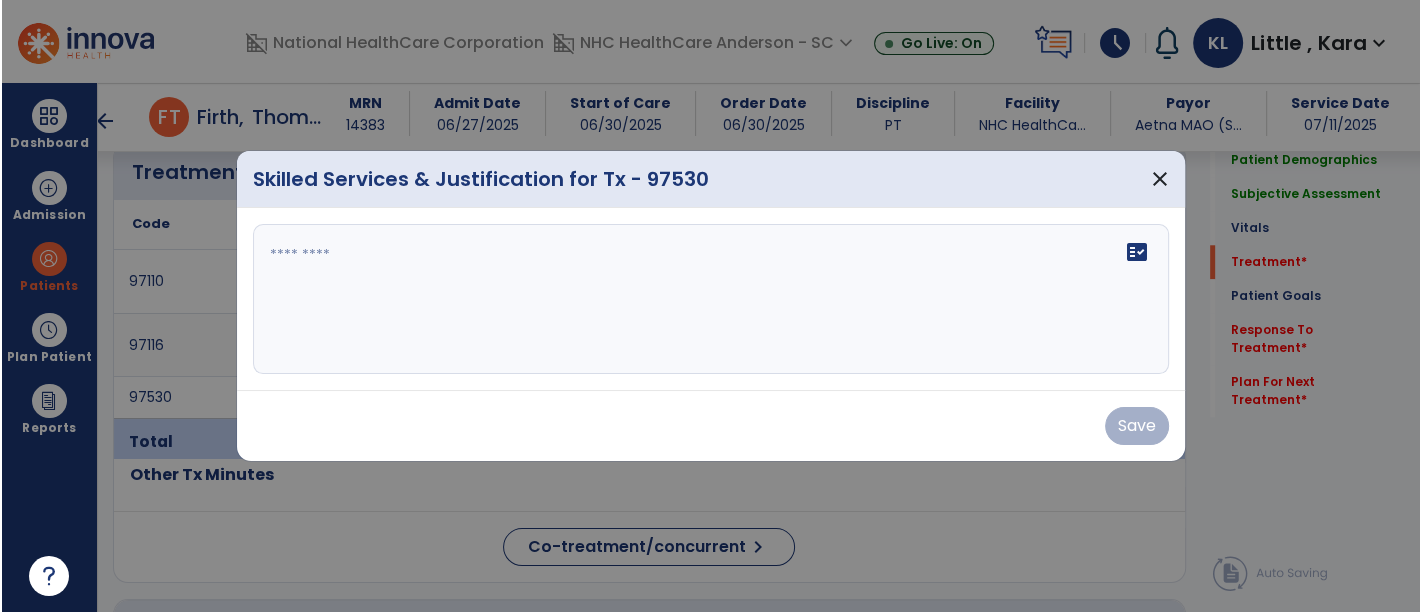 scroll, scrollTop: 1666, scrollLeft: 0, axis: vertical 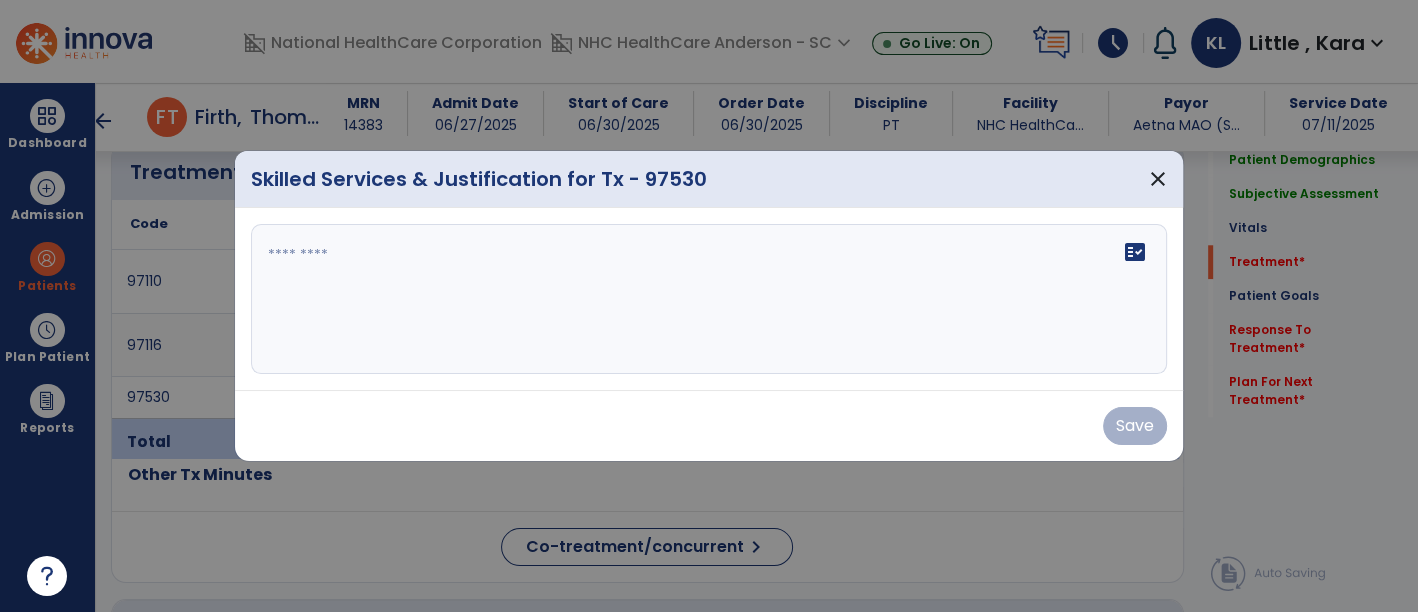 click on "fact_check" at bounding box center [709, 299] 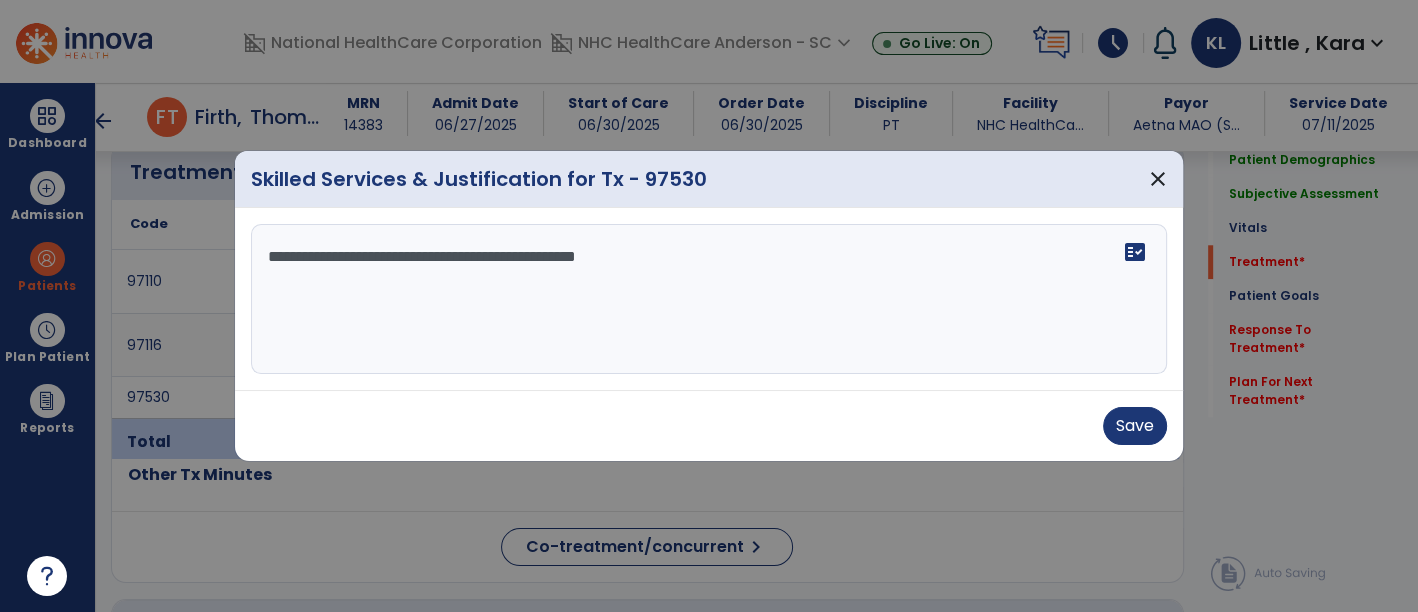 click on "**********" at bounding box center (709, 299) 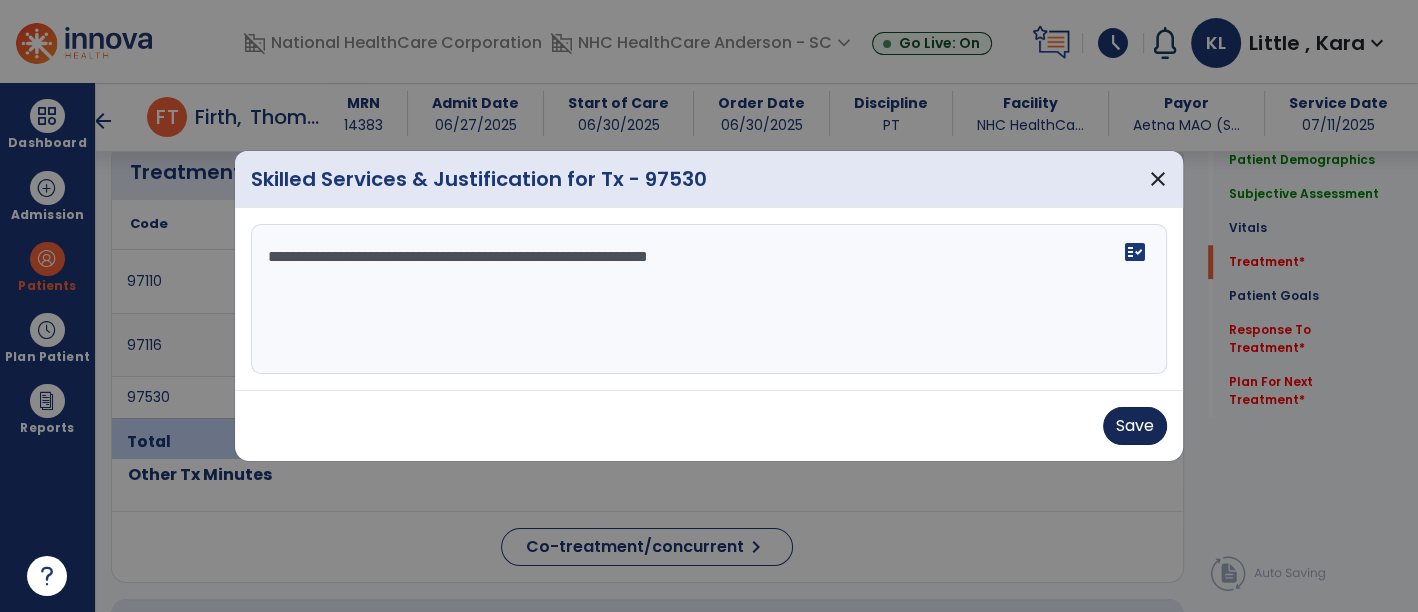type on "**********" 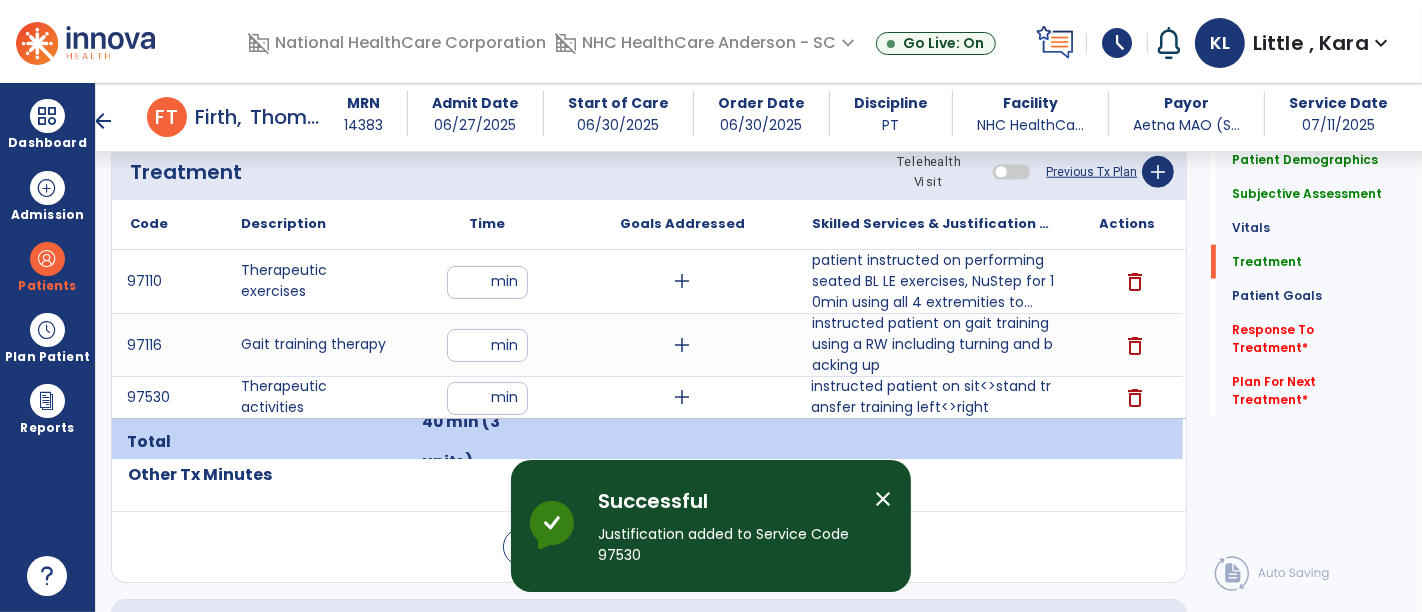 click on "close" at bounding box center [883, 499] 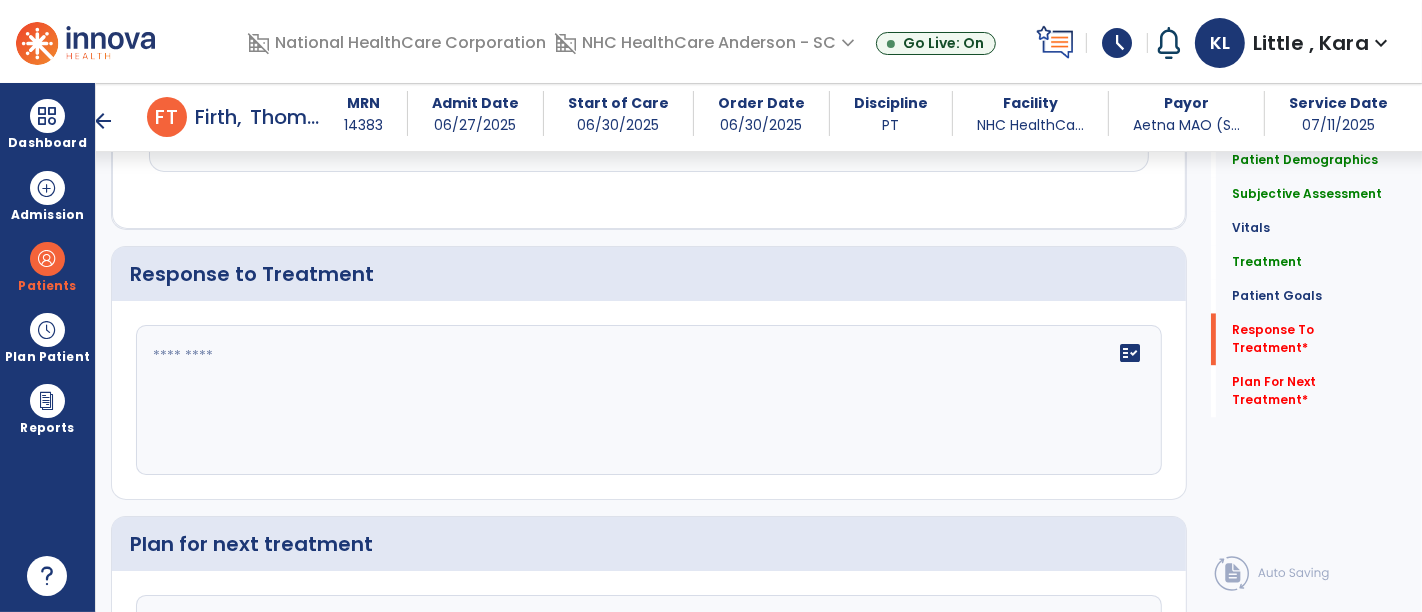 scroll, scrollTop: 3383, scrollLeft: 0, axis: vertical 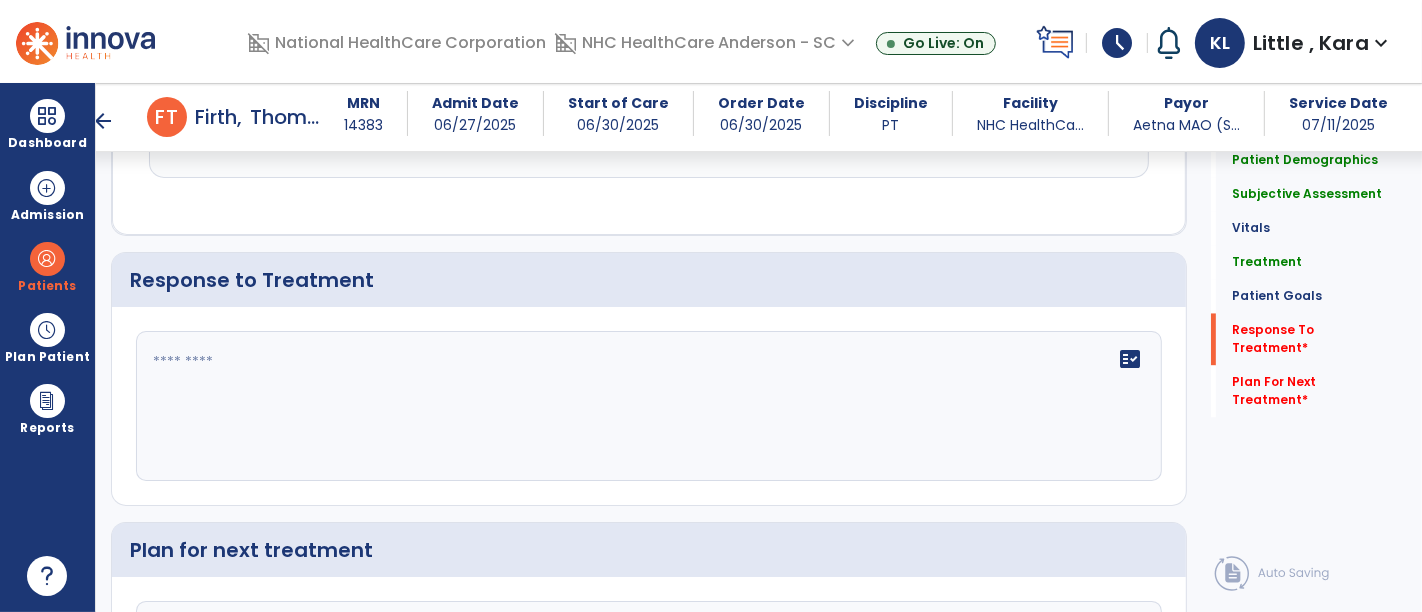 click on "fact_check" 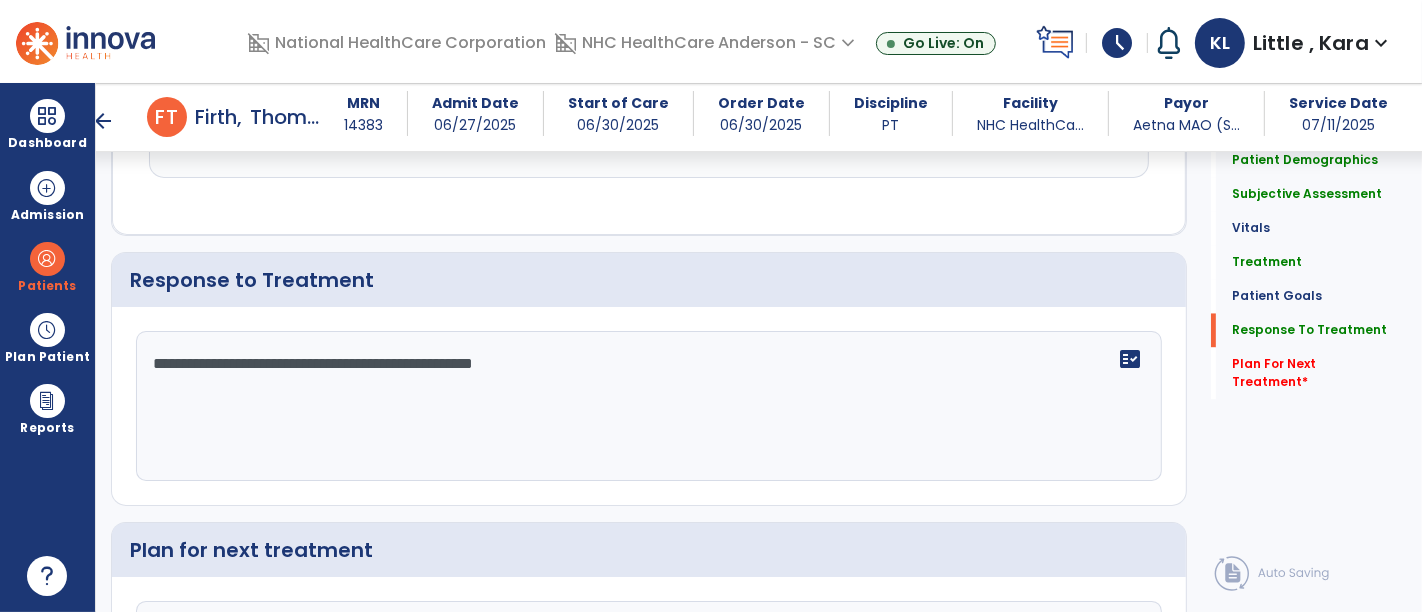 scroll, scrollTop: 3384, scrollLeft: 0, axis: vertical 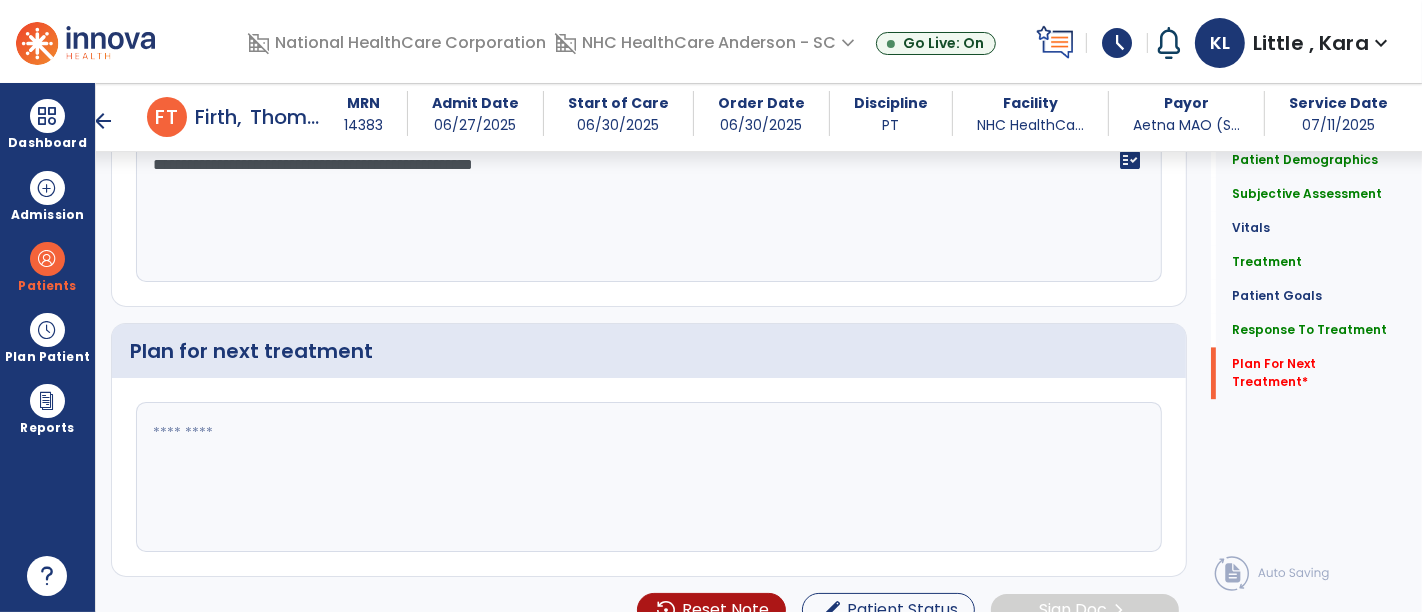 type on "**********" 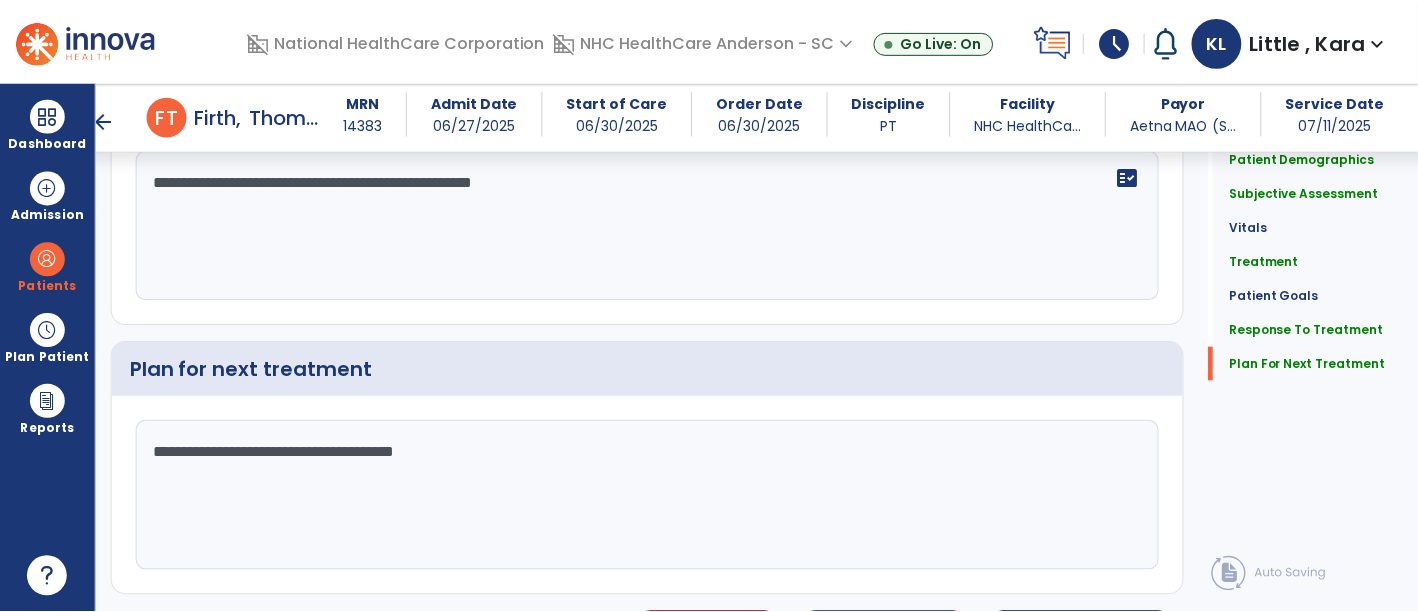 scroll, scrollTop: 3582, scrollLeft: 0, axis: vertical 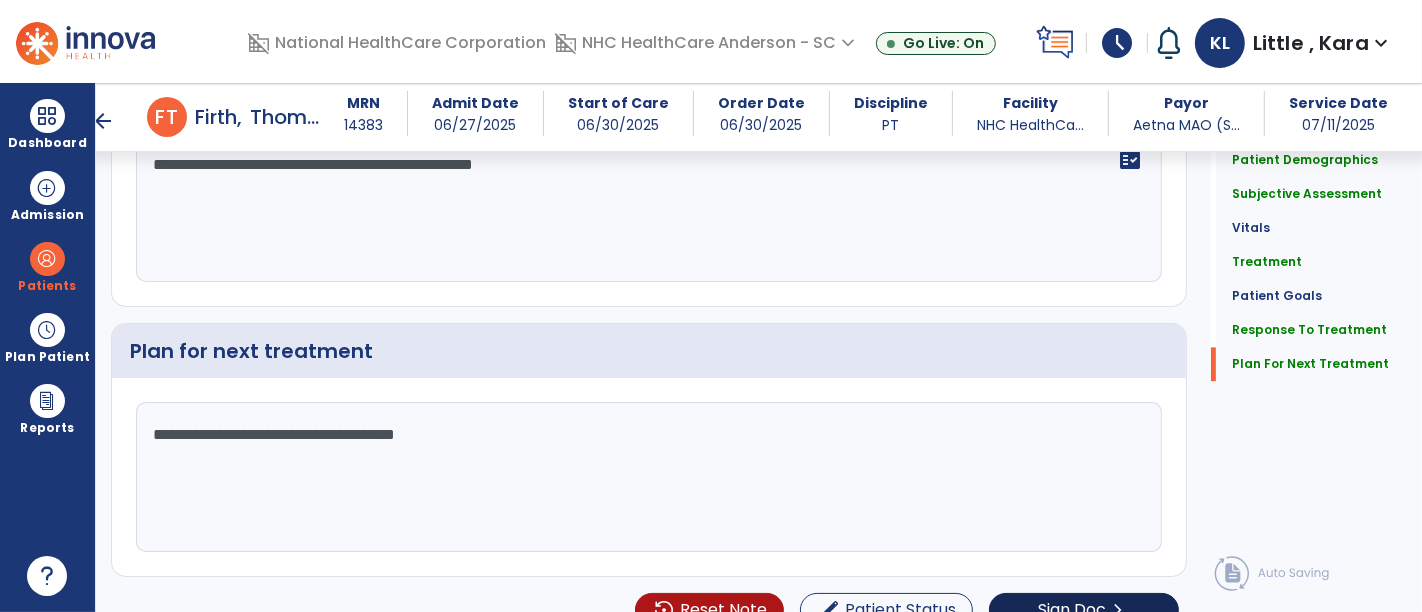 type on "**********" 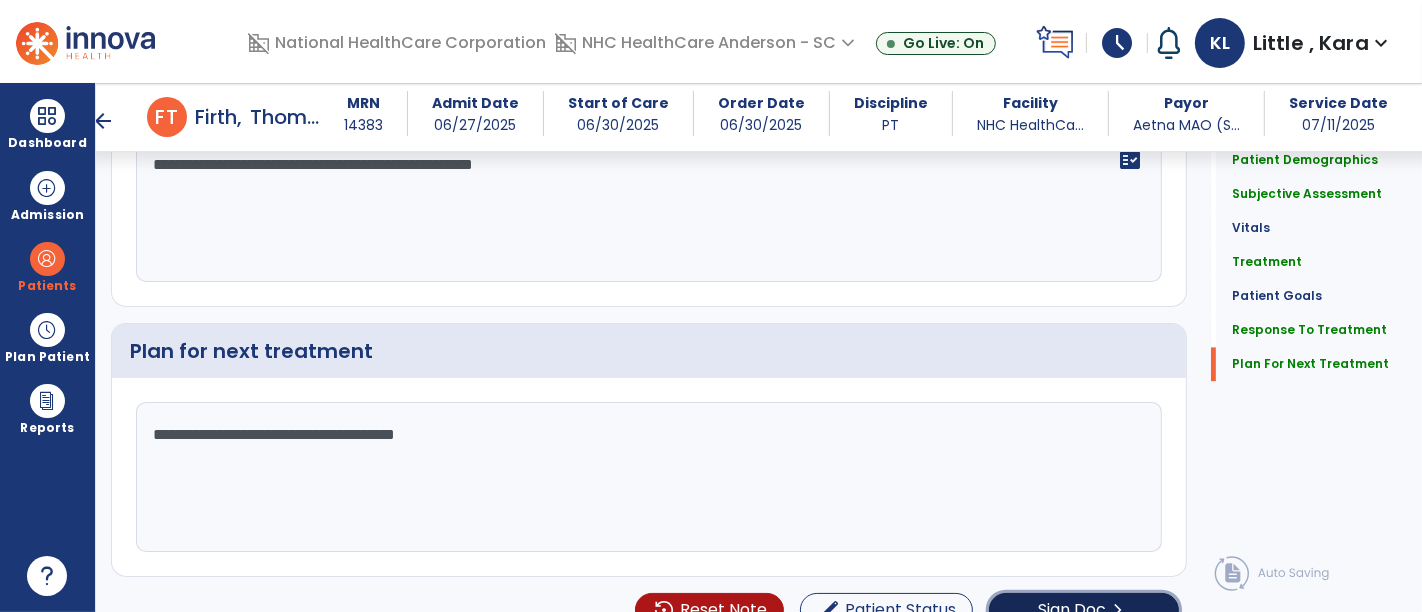 click on "Sign Doc" 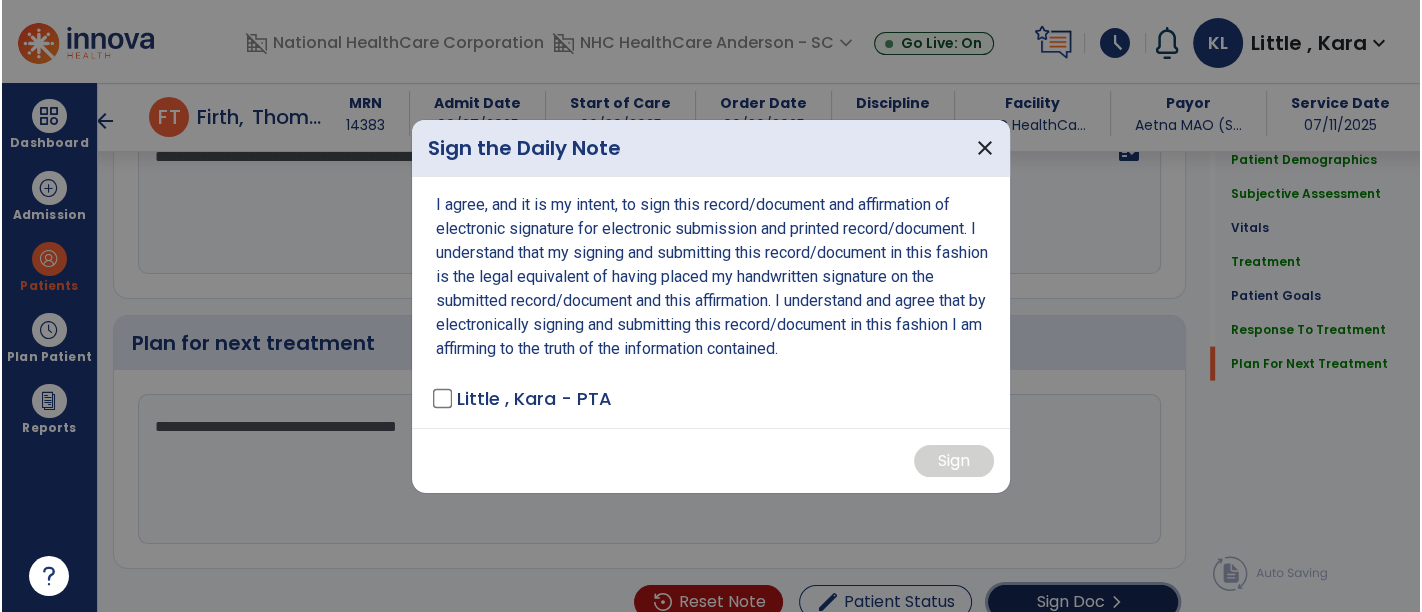 scroll, scrollTop: 3582, scrollLeft: 0, axis: vertical 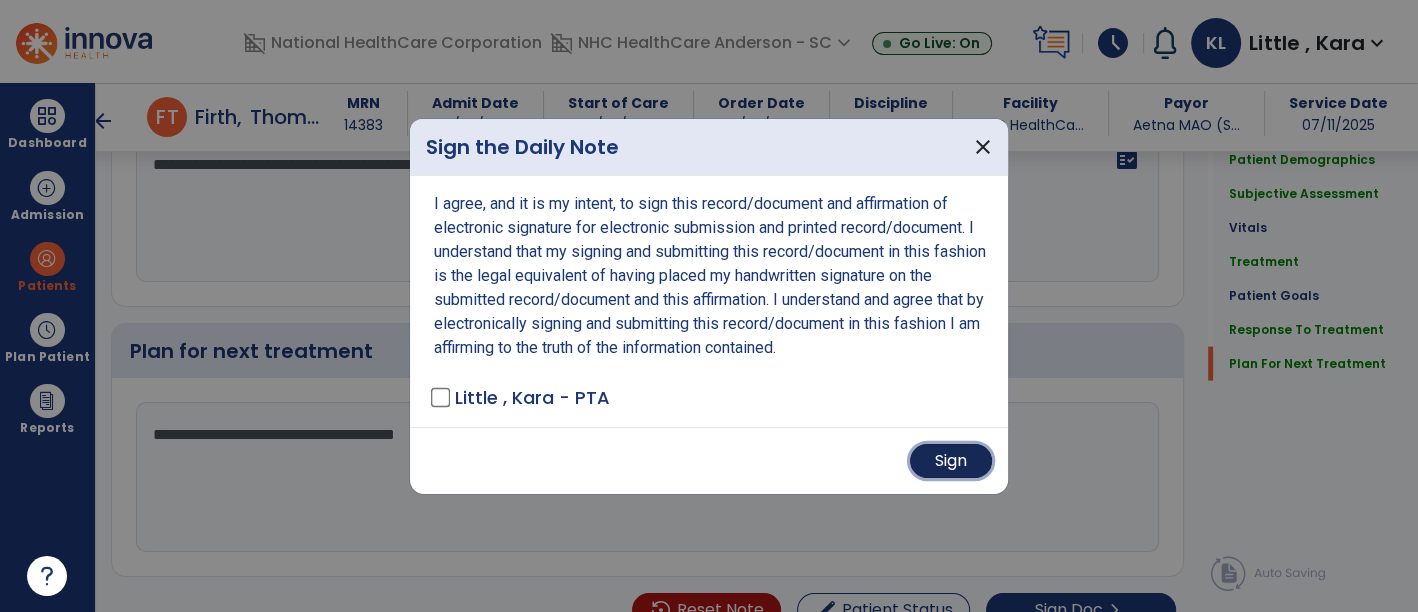 click on "Sign" at bounding box center [951, 461] 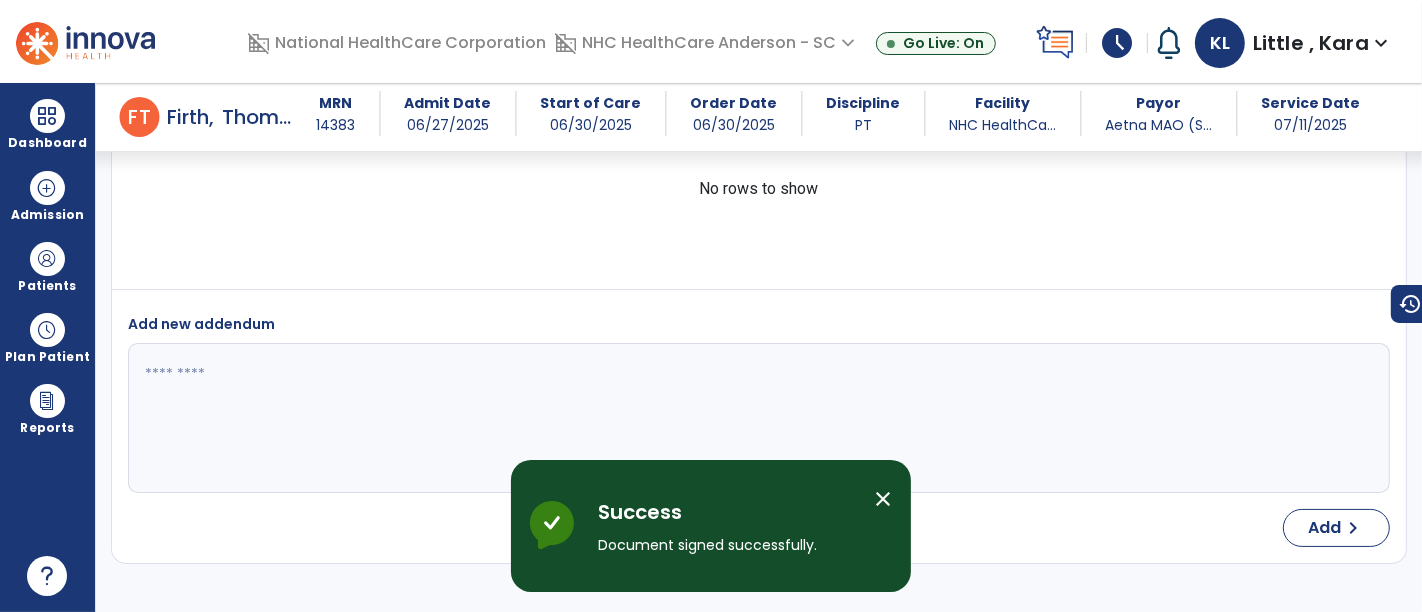 scroll, scrollTop: 5002, scrollLeft: 0, axis: vertical 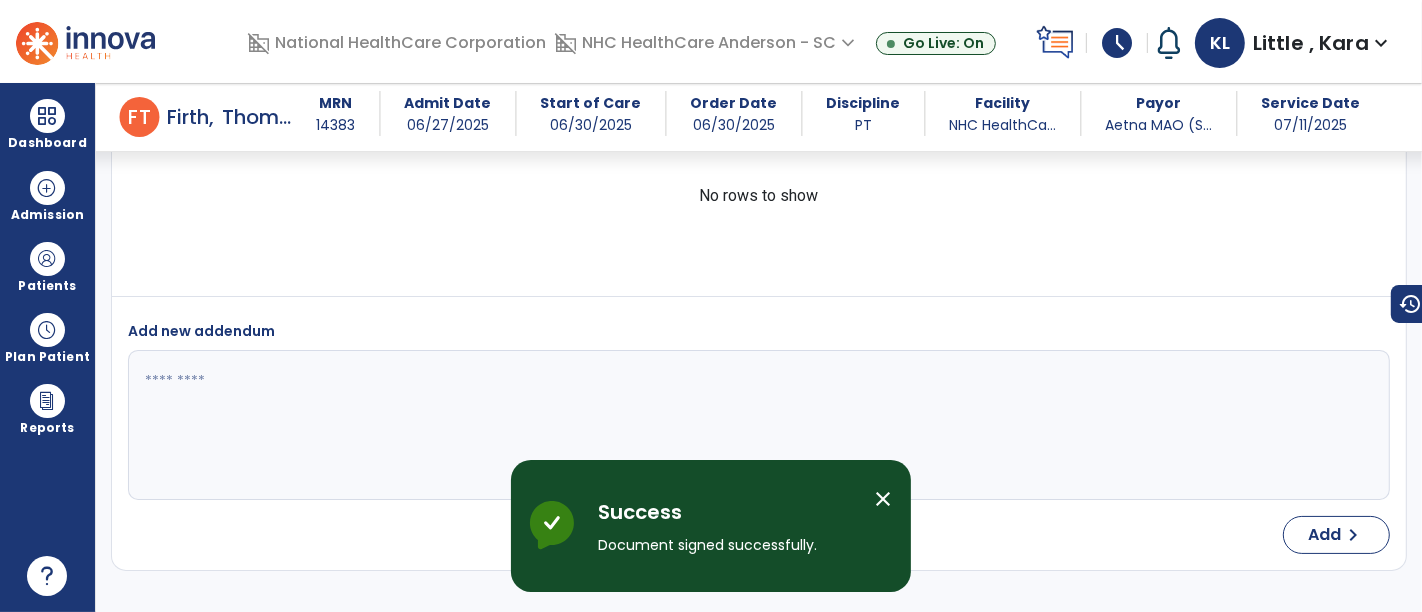 click on "close" at bounding box center [883, 499] 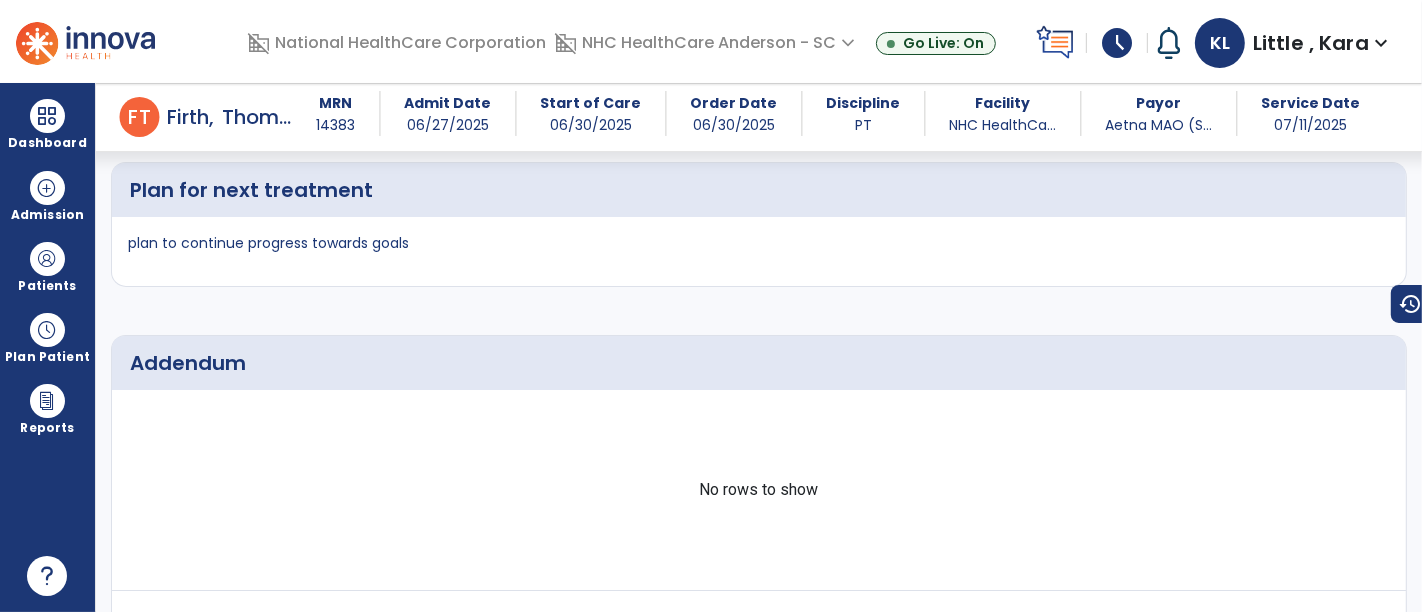 scroll, scrollTop: 4669, scrollLeft: 0, axis: vertical 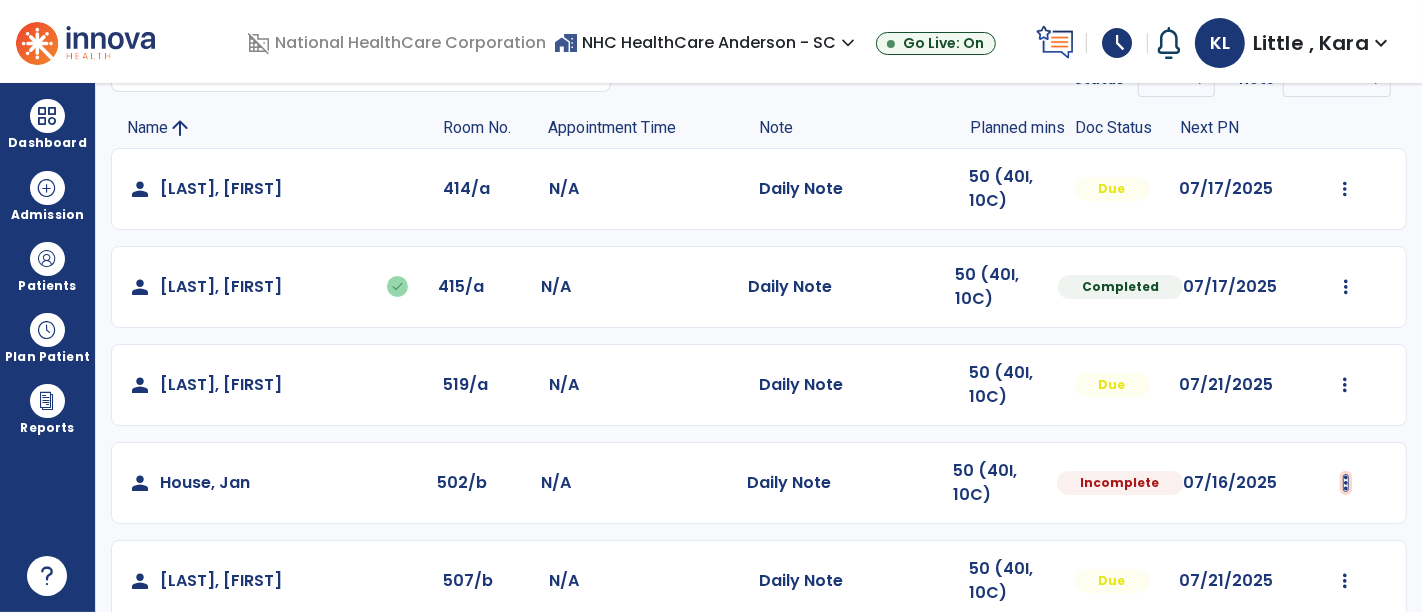 click at bounding box center [1345, 189] 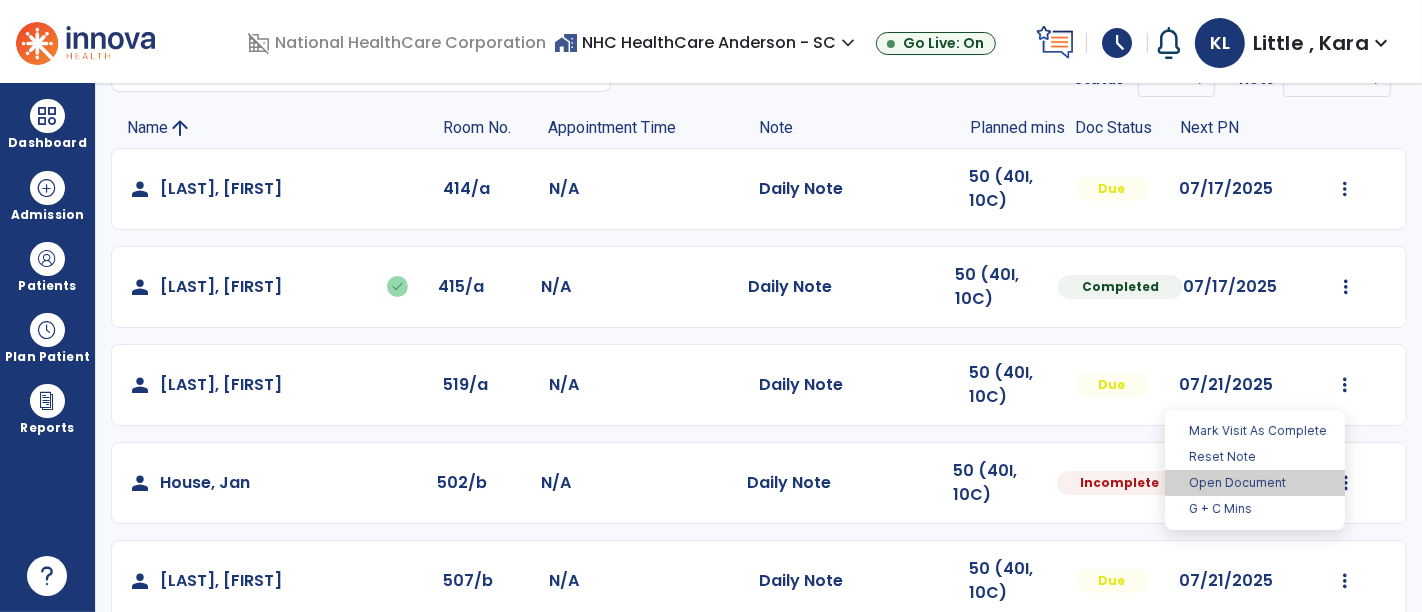 click on "Open Document" at bounding box center [1255, 483] 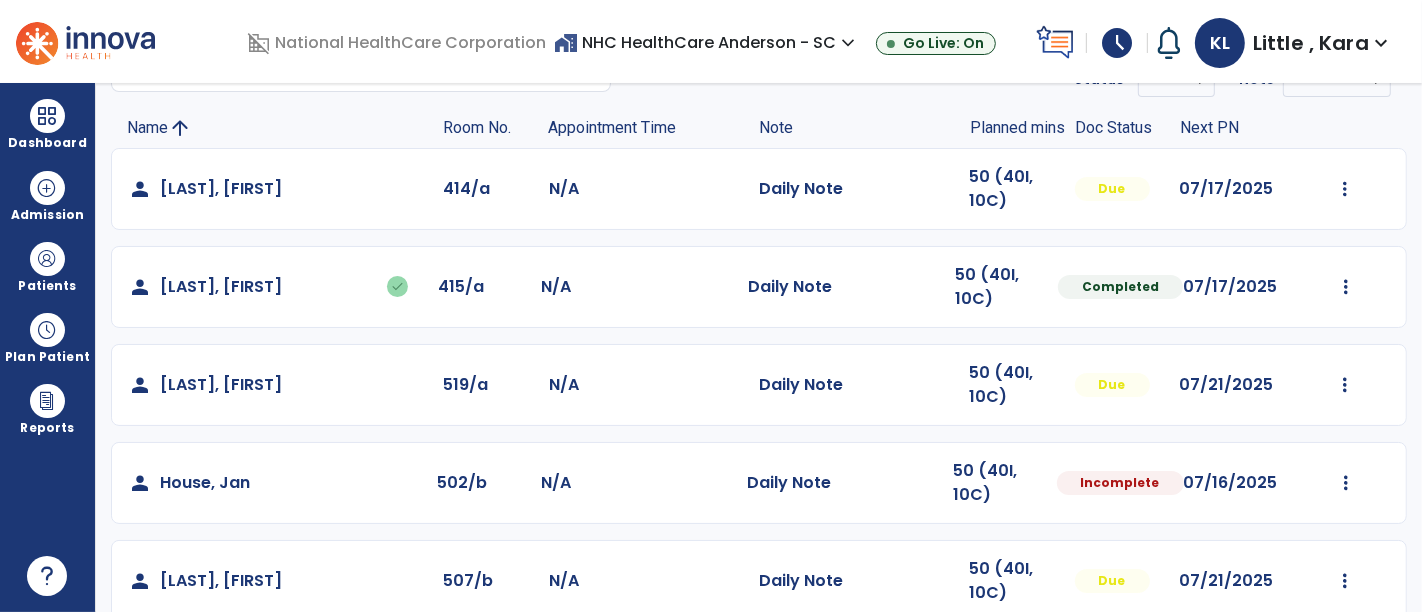 select on "*" 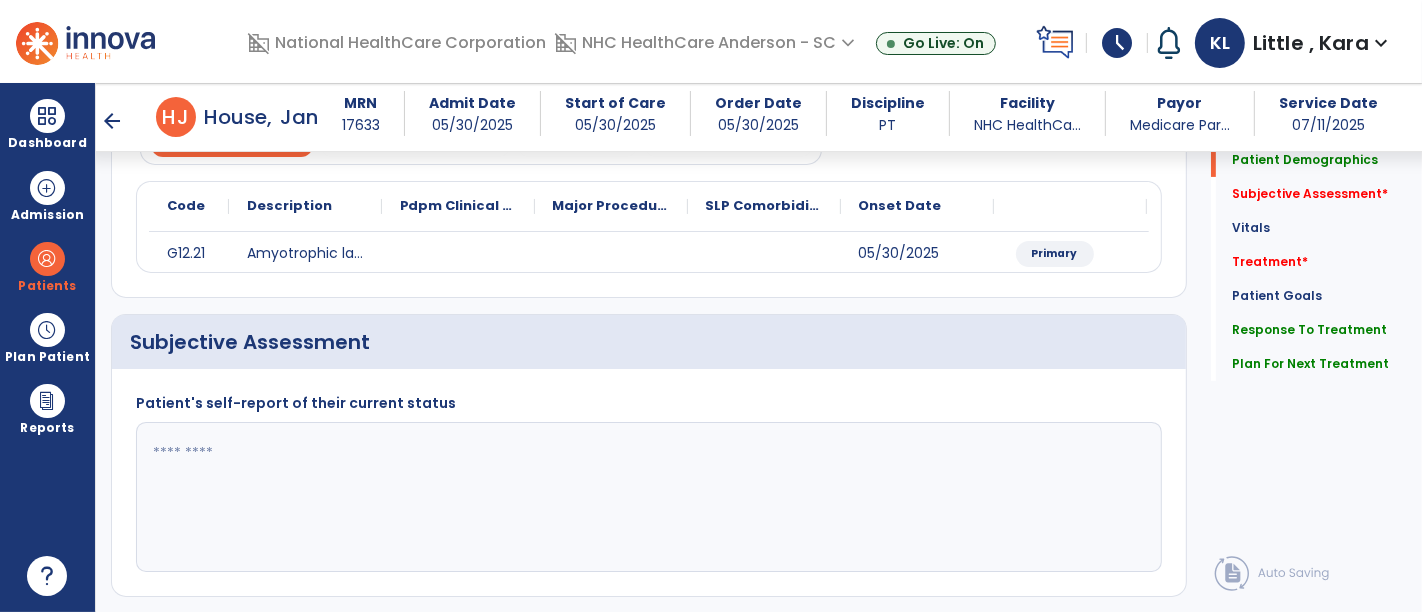 scroll, scrollTop: 333, scrollLeft: 0, axis: vertical 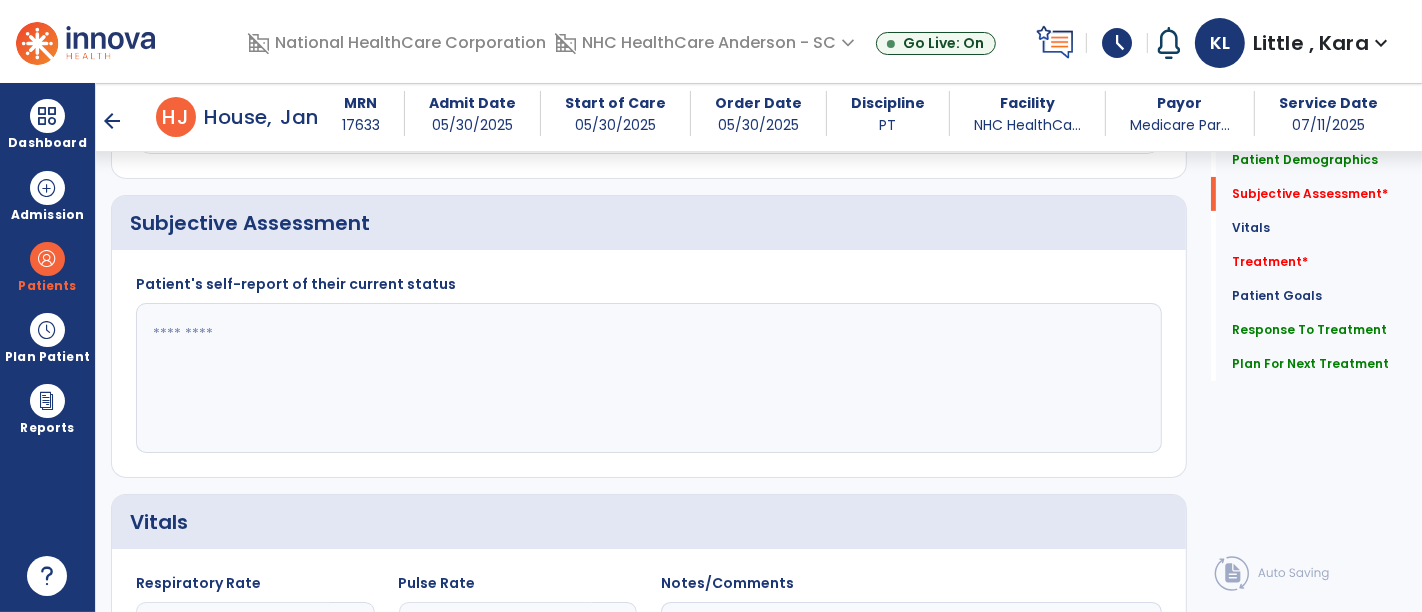 click 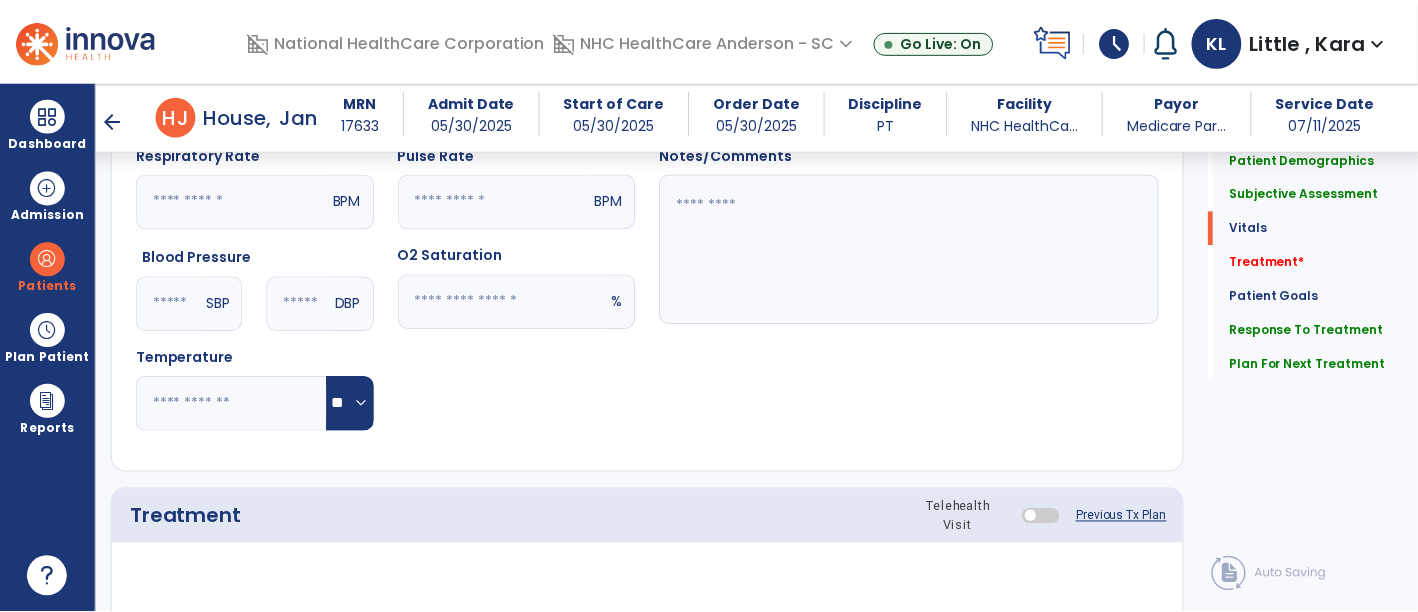 scroll, scrollTop: 1000, scrollLeft: 0, axis: vertical 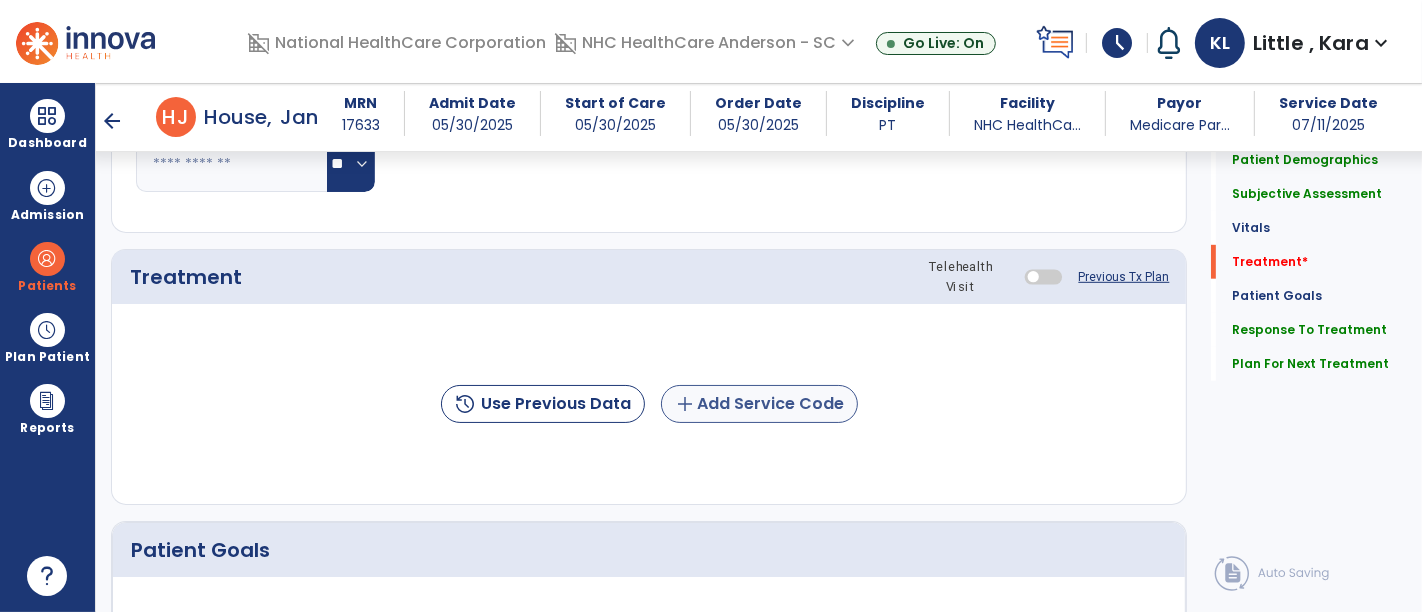 type on "**********" 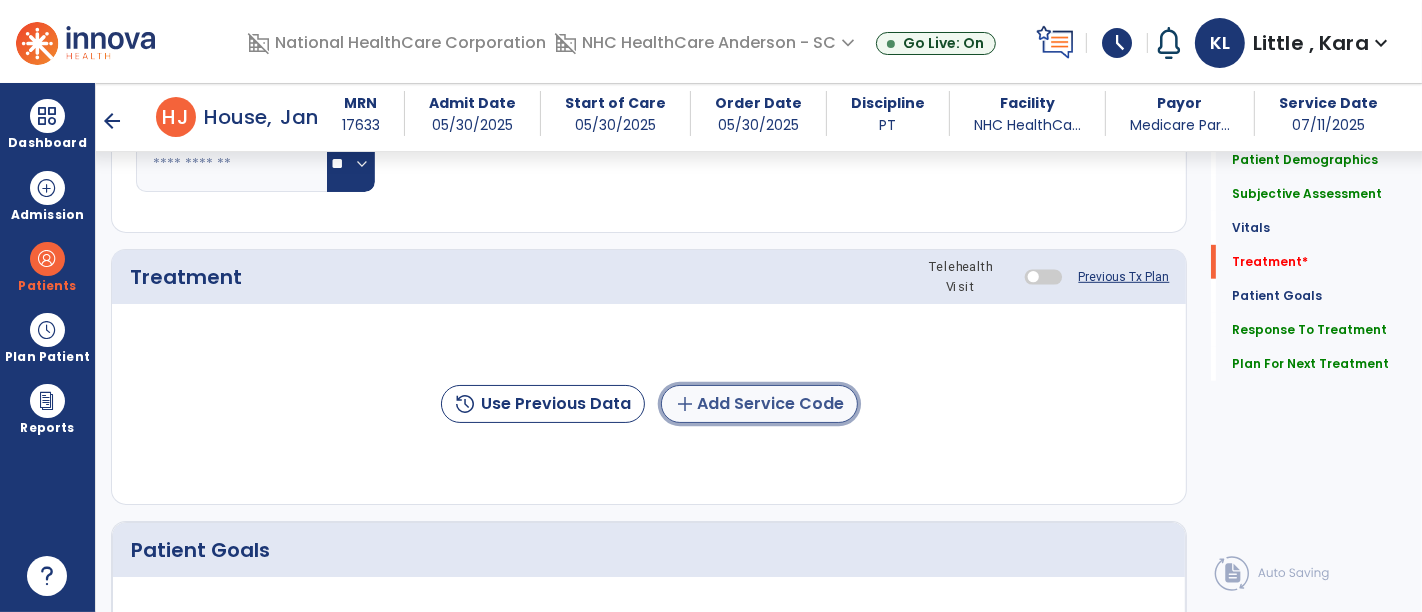 click on "add  Add Service Code" 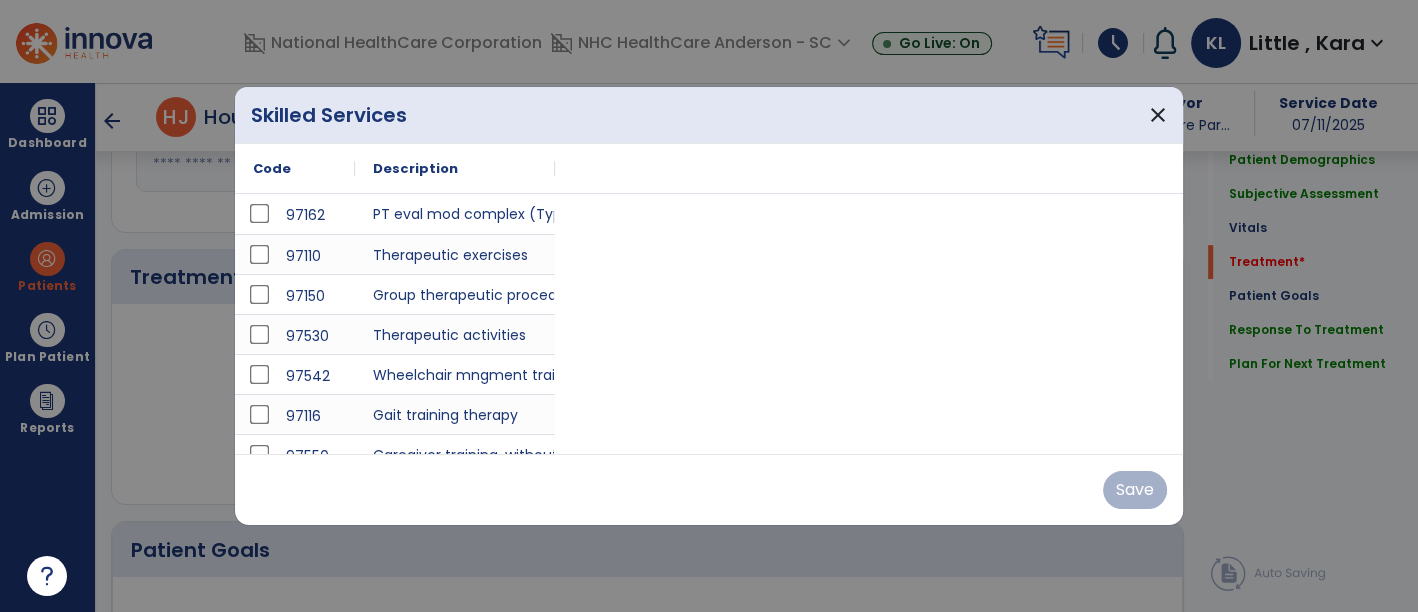 scroll, scrollTop: 1000, scrollLeft: 0, axis: vertical 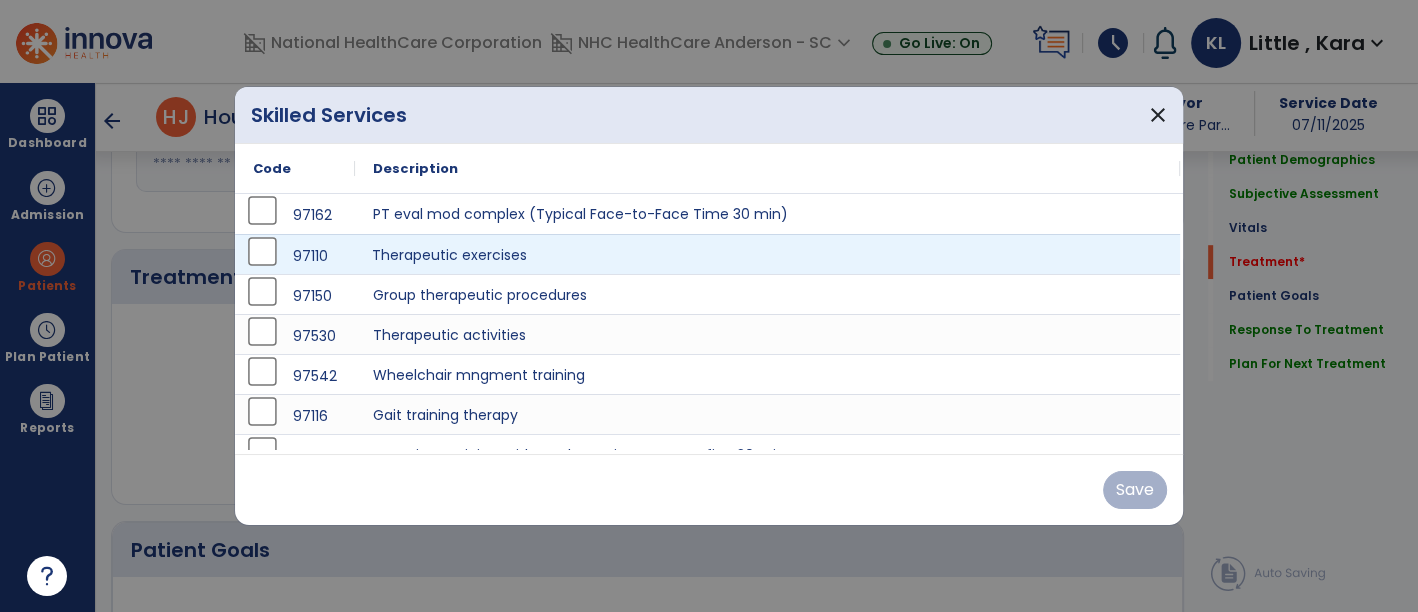 click on "Therapeutic exercises" at bounding box center (767, 254) 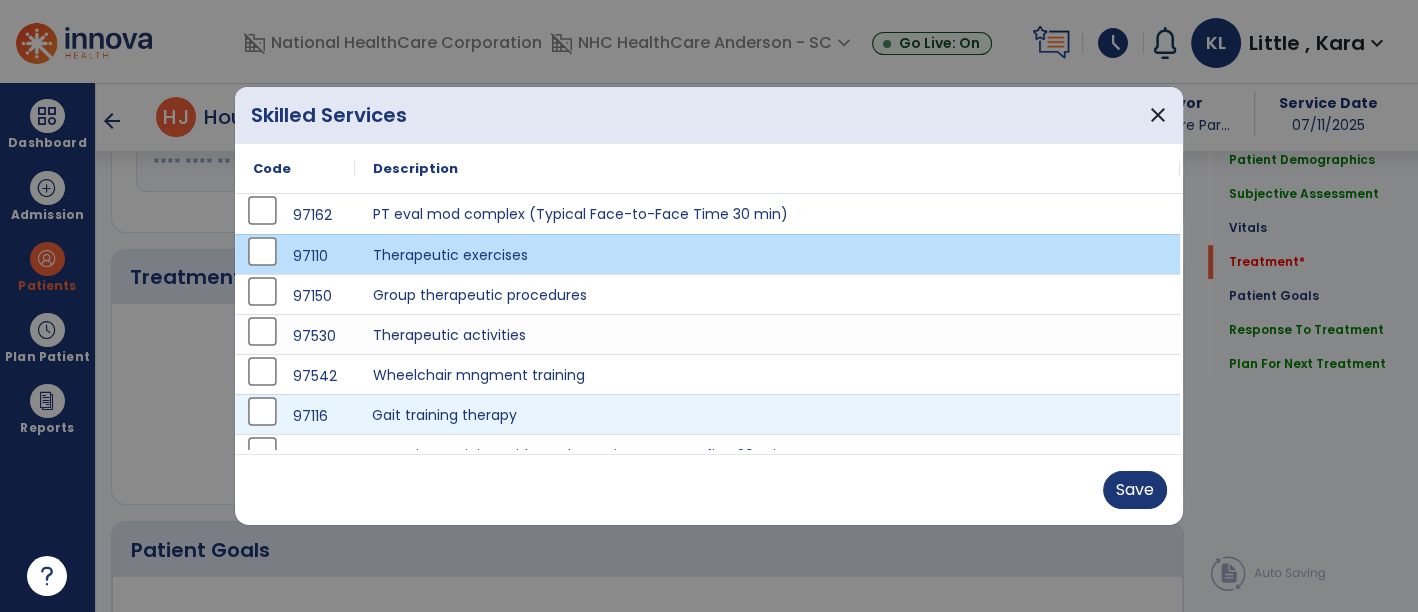 click on "Gait training therapy" at bounding box center [767, 414] 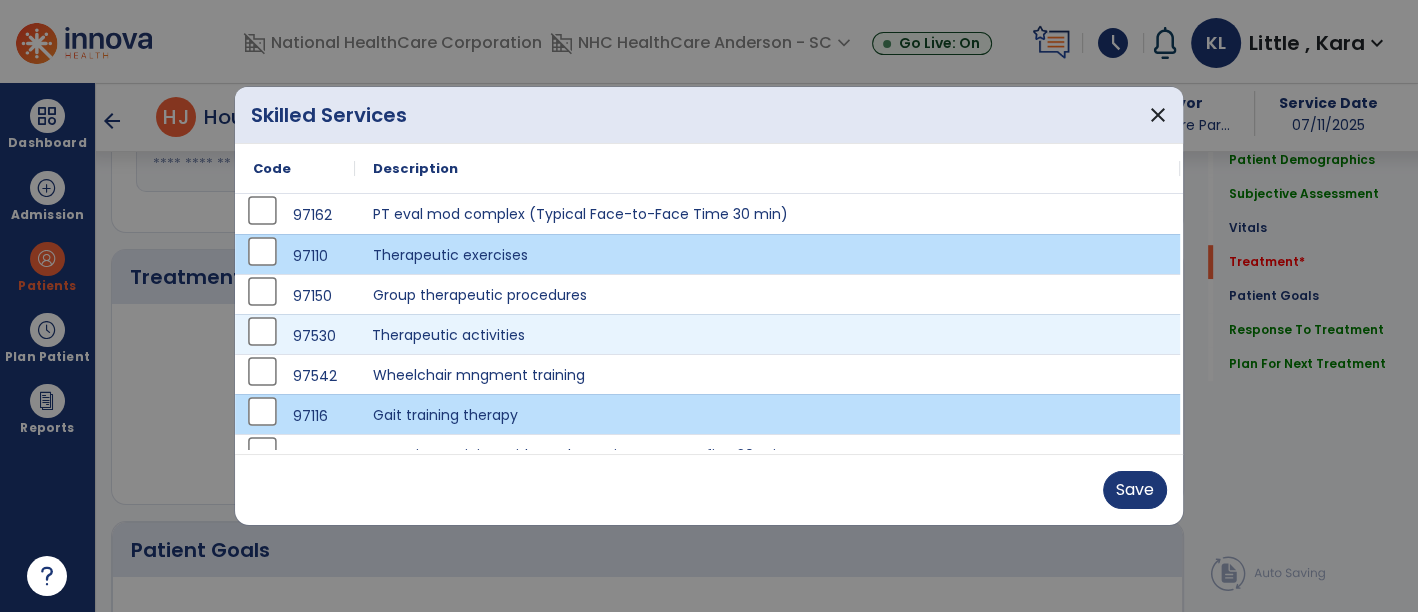 click on "Therapeutic activities" at bounding box center [767, 334] 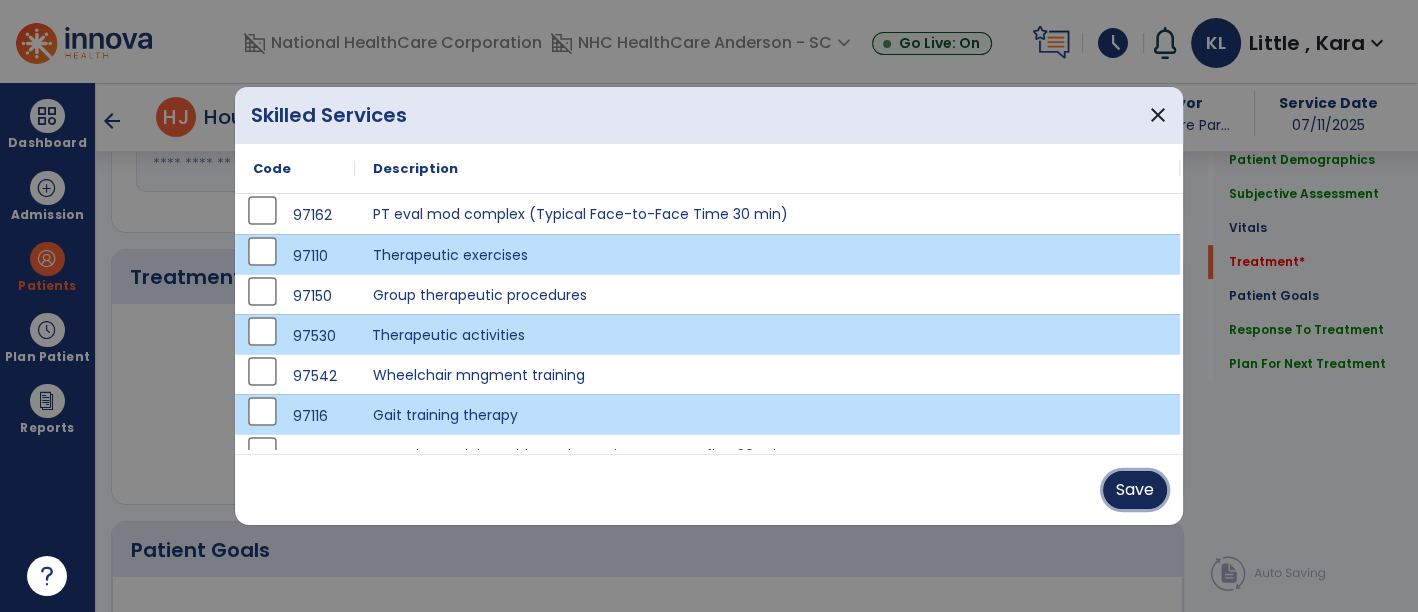 click on "Save" at bounding box center (1135, 490) 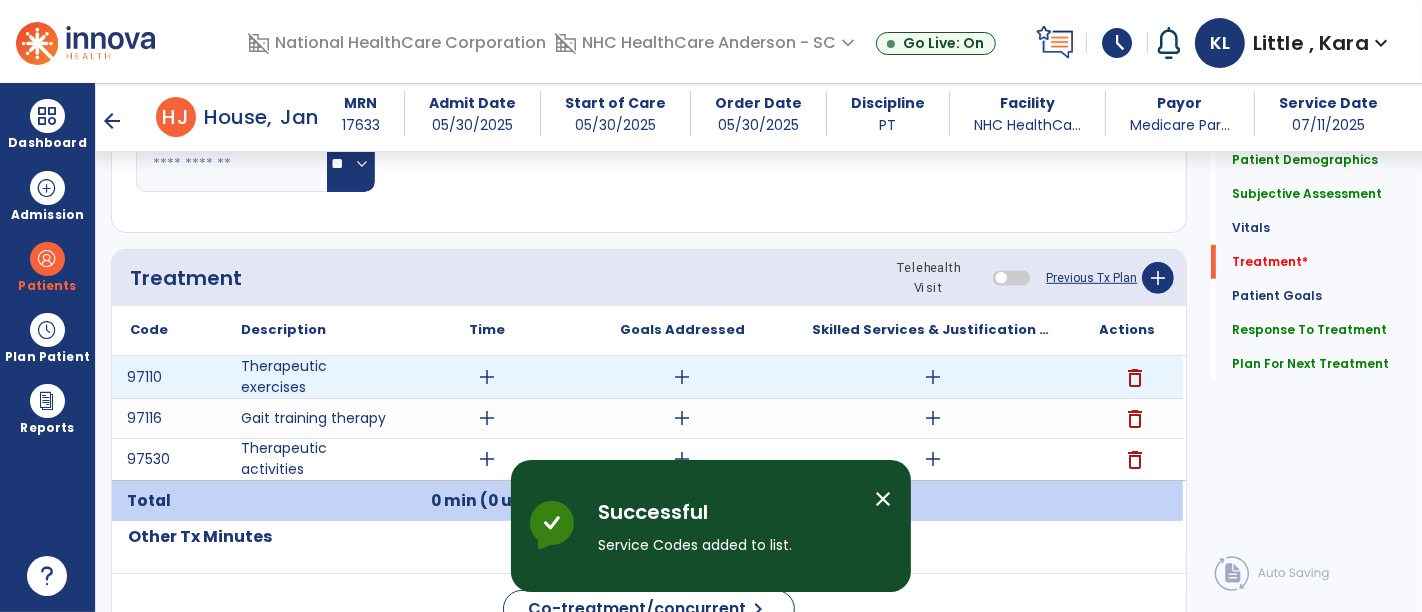 click on "add" at bounding box center (488, 377) 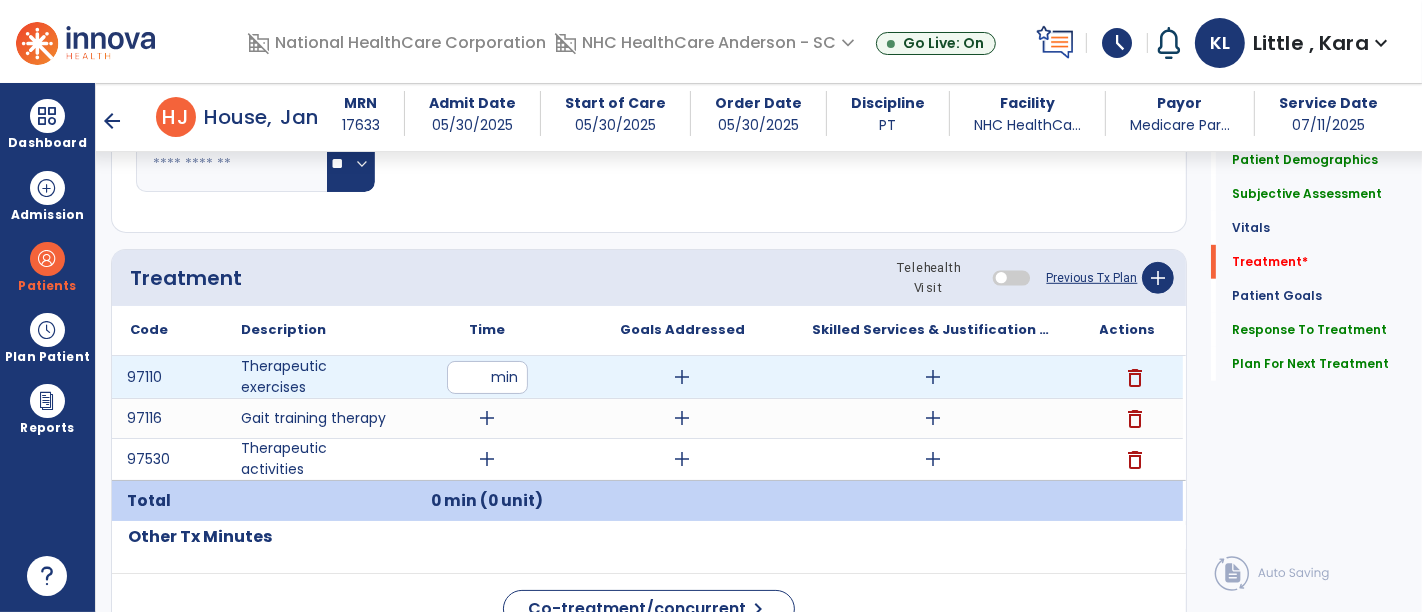click at bounding box center (487, 377) 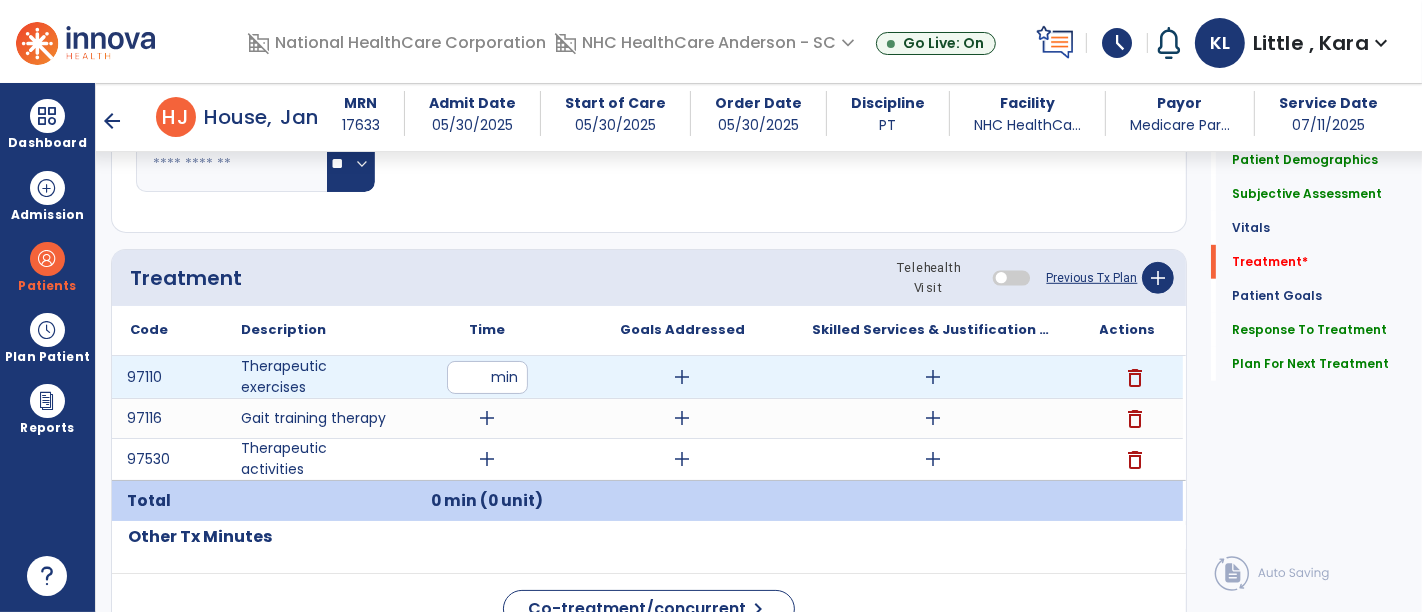 click at bounding box center [487, 377] 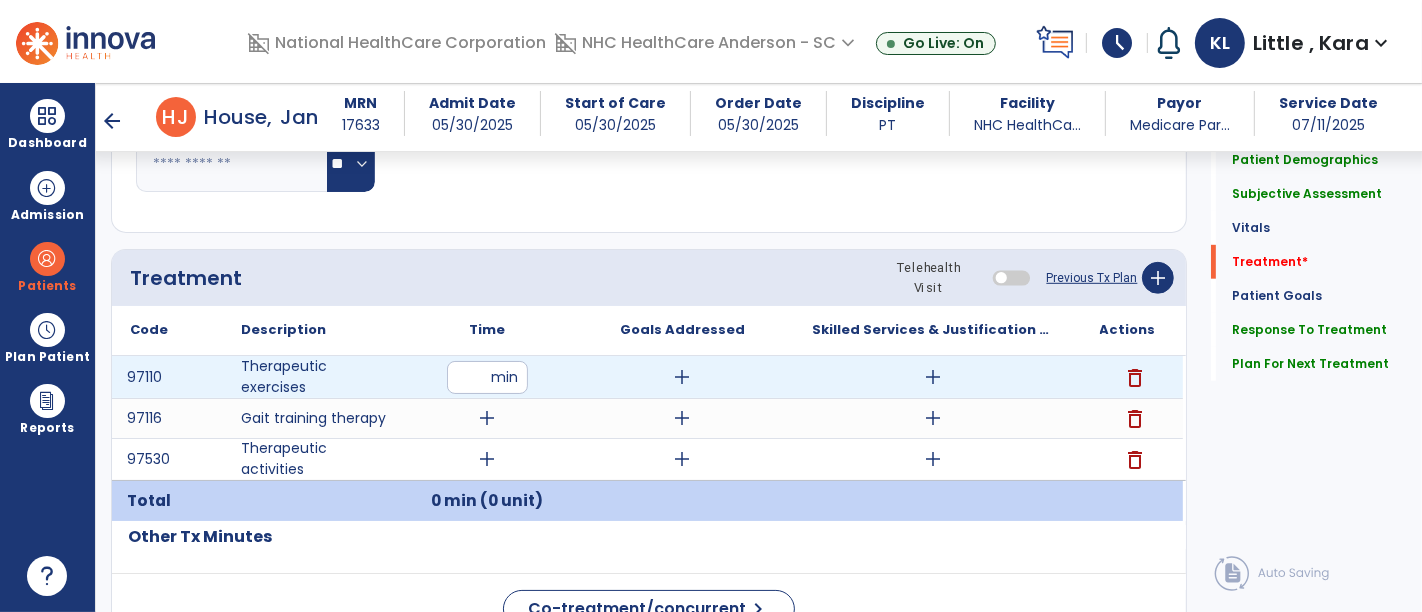 type on "**" 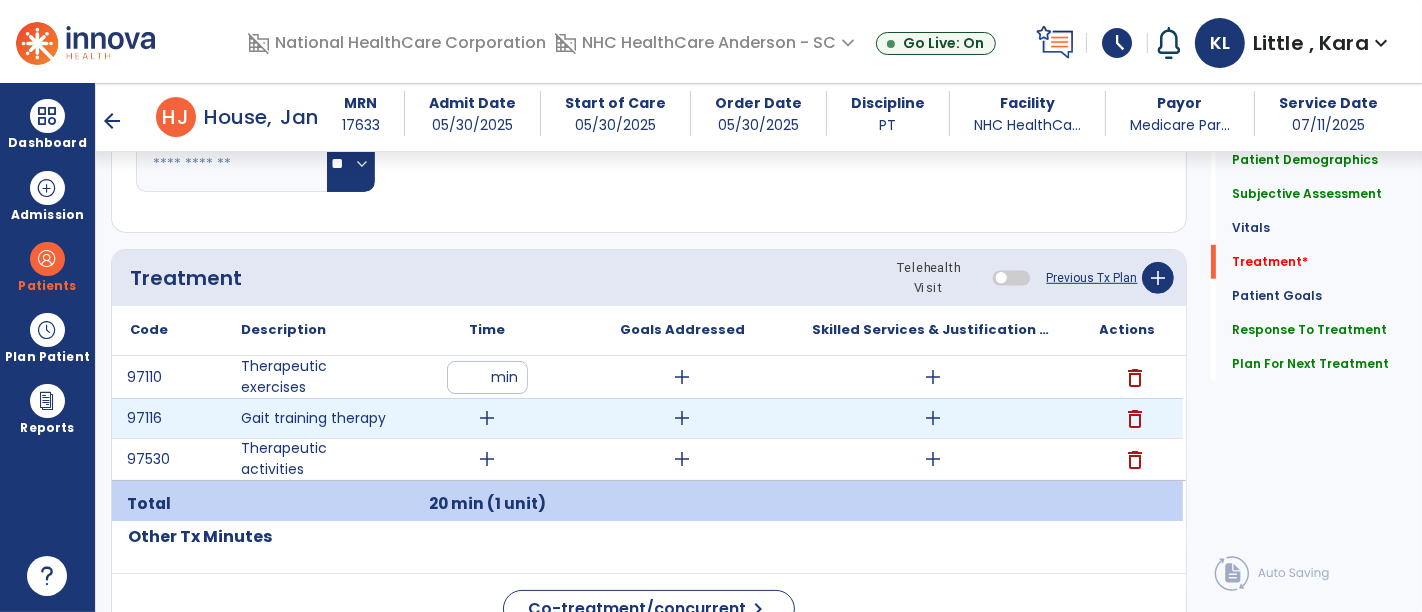 click on "add" at bounding box center (488, 418) 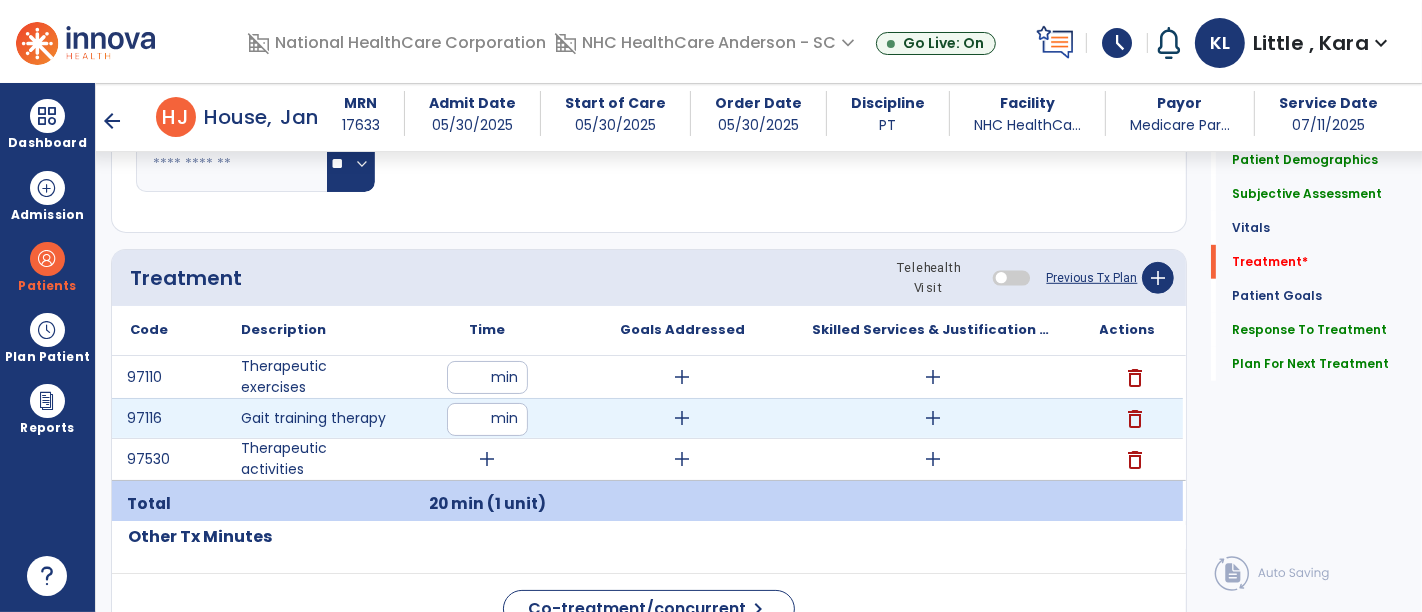 type on "**" 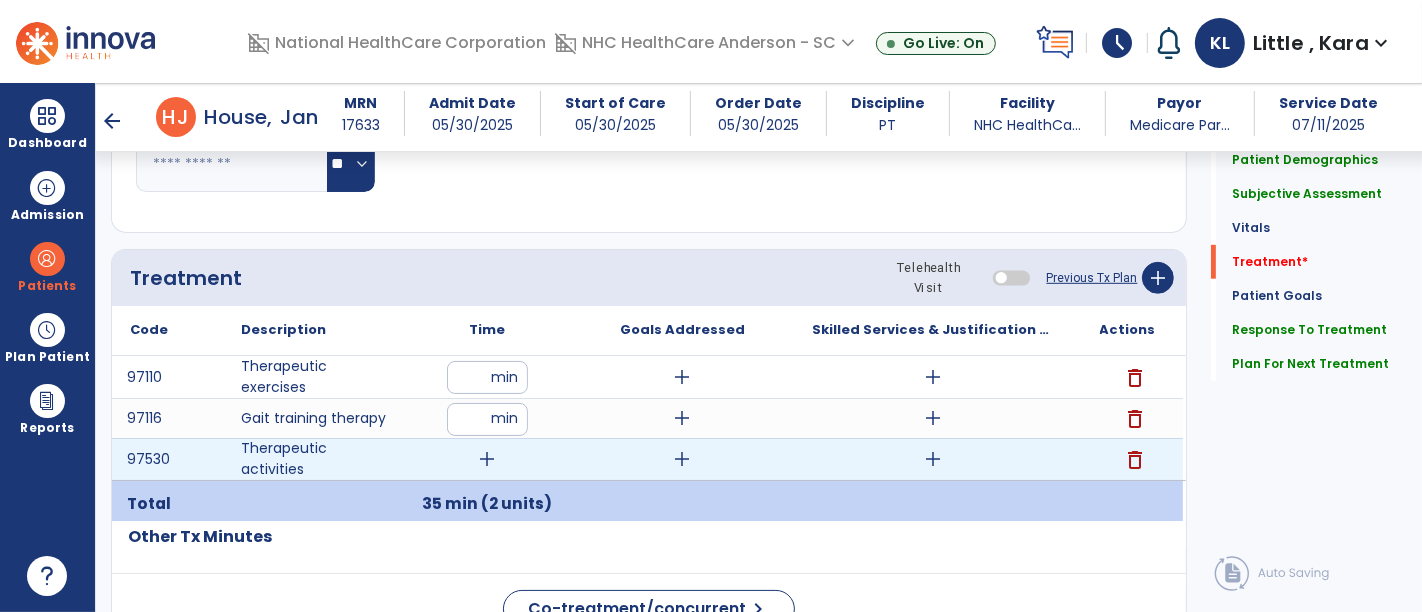 click on "add" at bounding box center [488, 459] 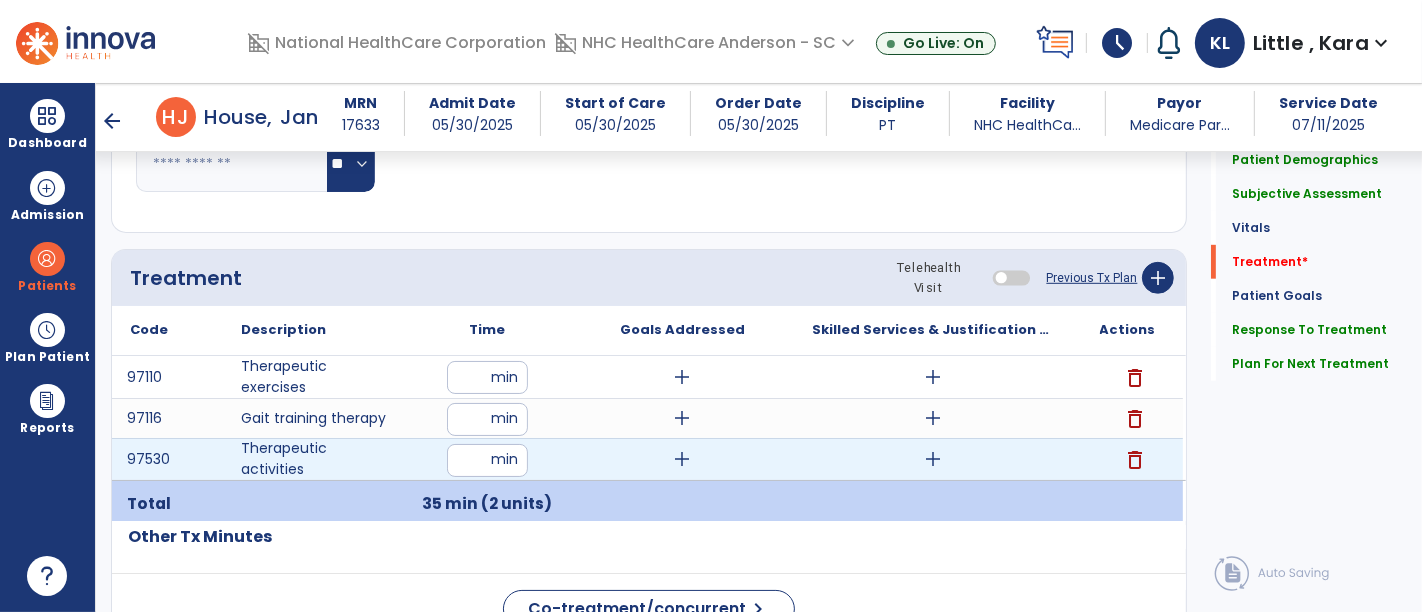 type on "**" 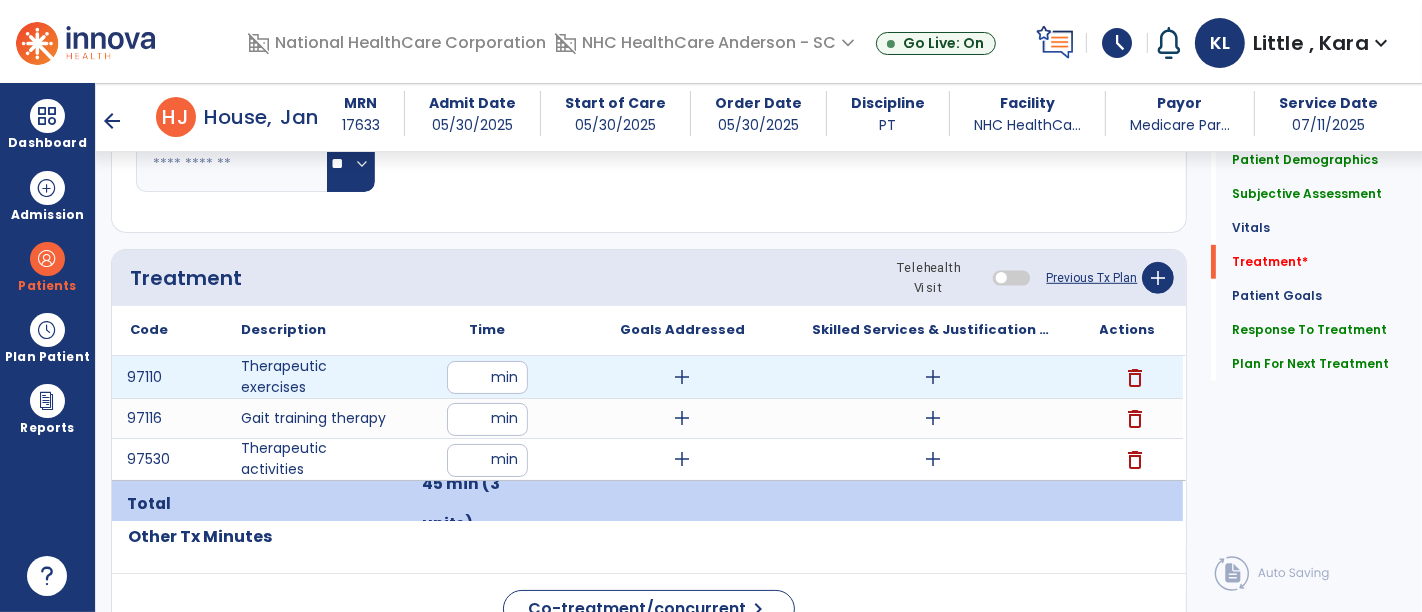 click on "add" at bounding box center [933, 377] 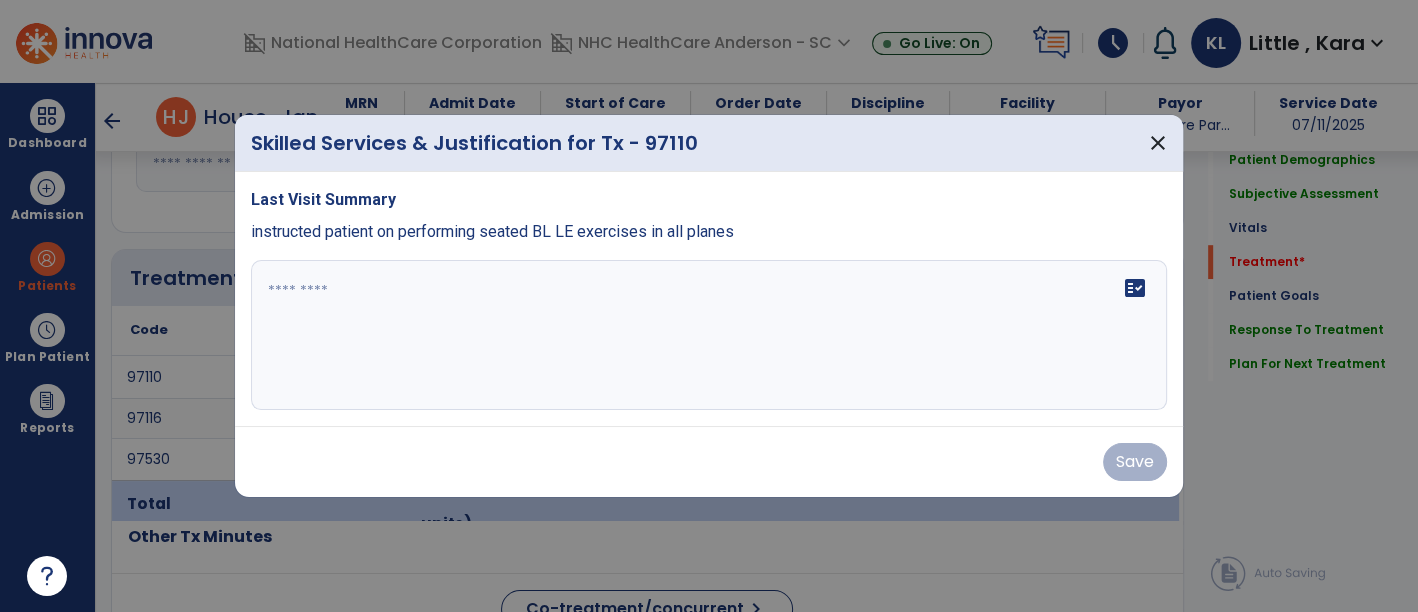 scroll, scrollTop: 1000, scrollLeft: 0, axis: vertical 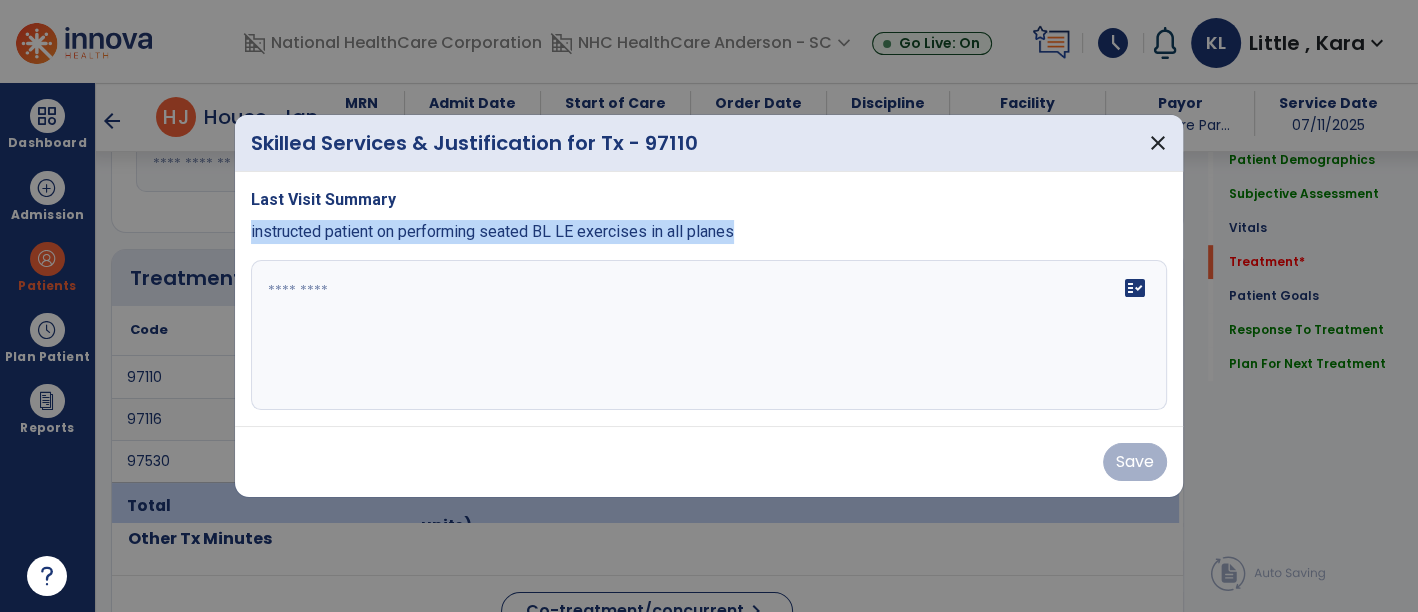 drag, startPoint x: 242, startPoint y: 238, endPoint x: 753, endPoint y: 229, distance: 511.07925 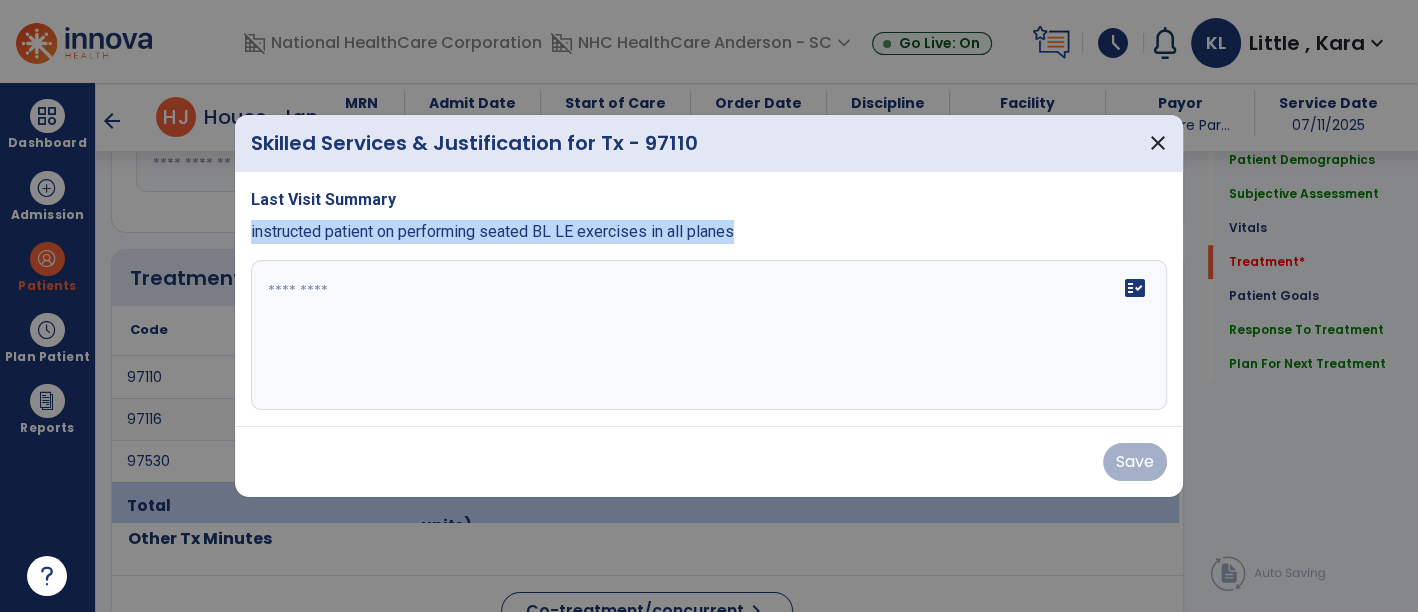 click on "Last Visit Summary instructed patient on performing seated BL LE exercises in all planes   fact_check" at bounding box center (709, 299) 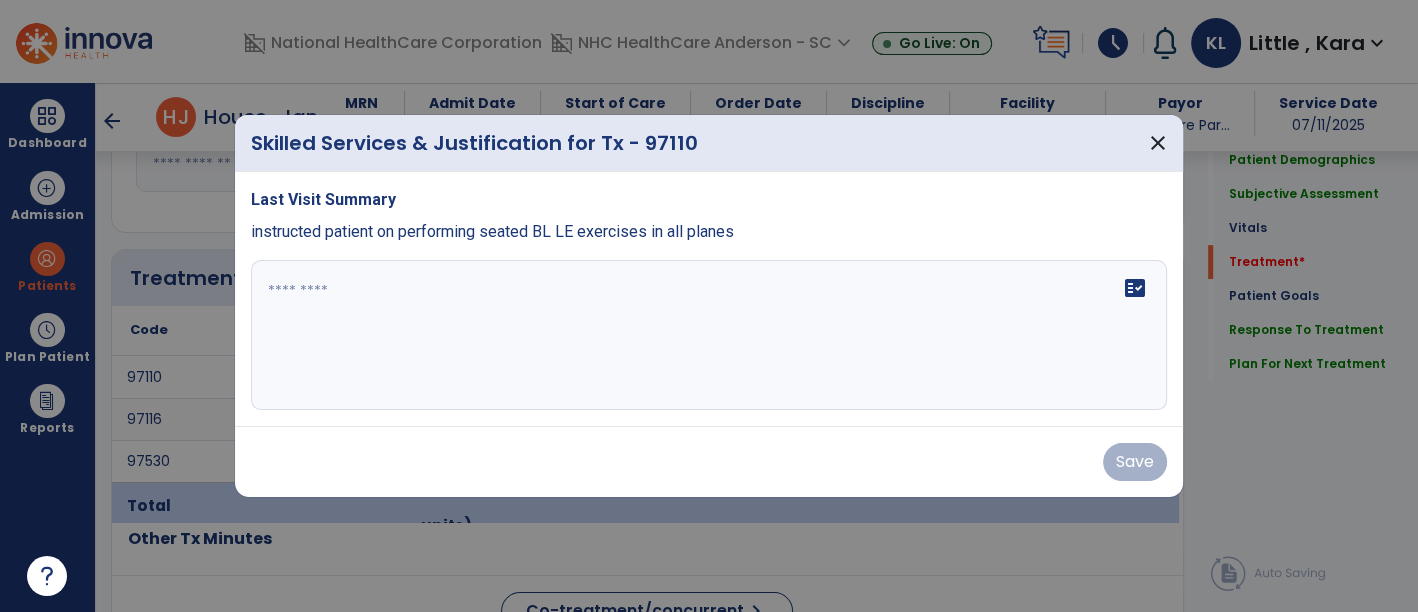 click at bounding box center (709, 335) 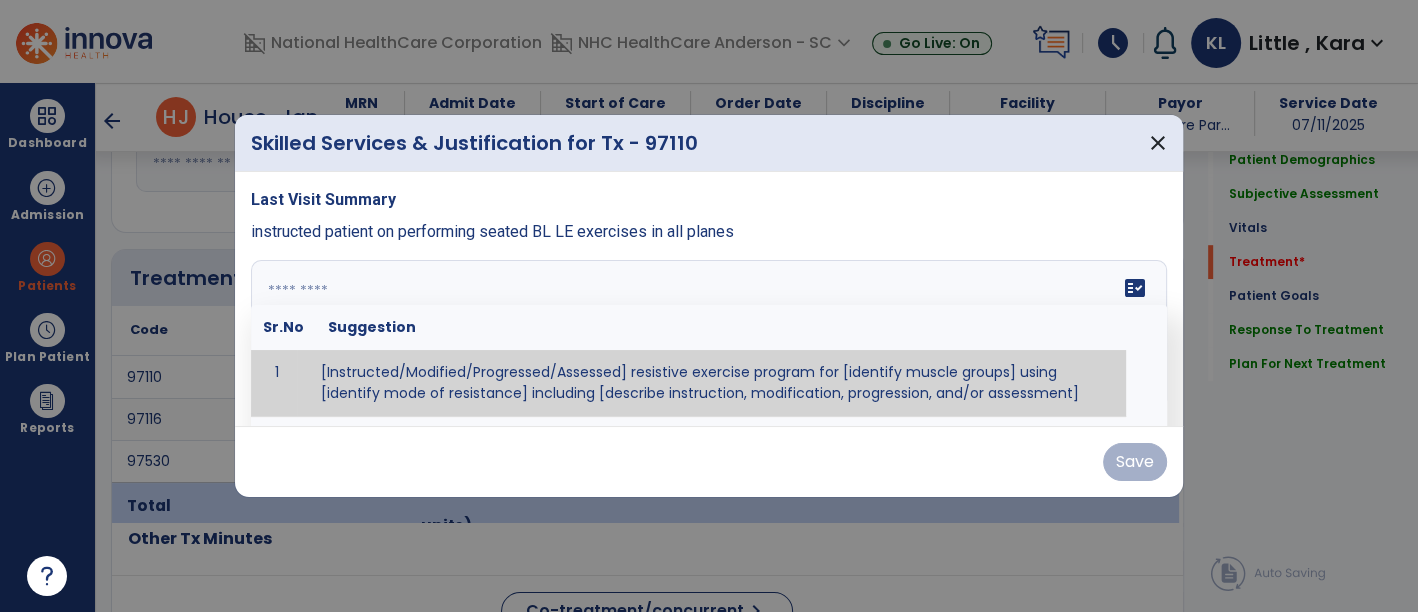 paste on "**********" 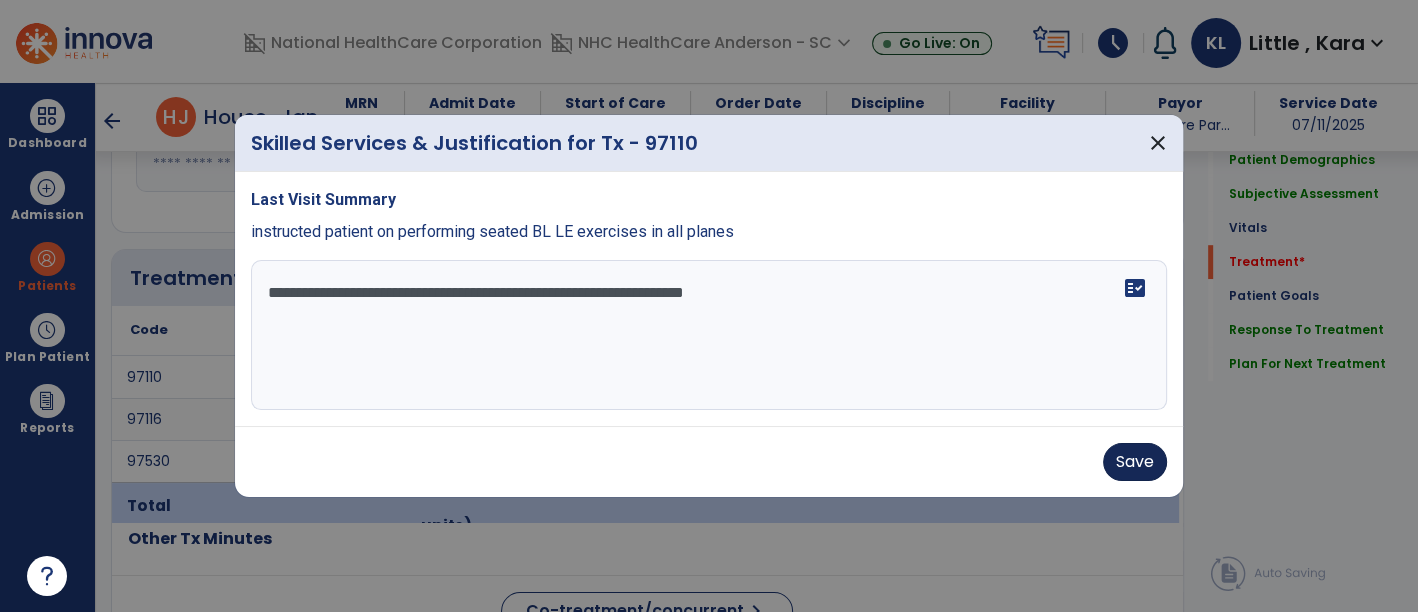 type on "**********" 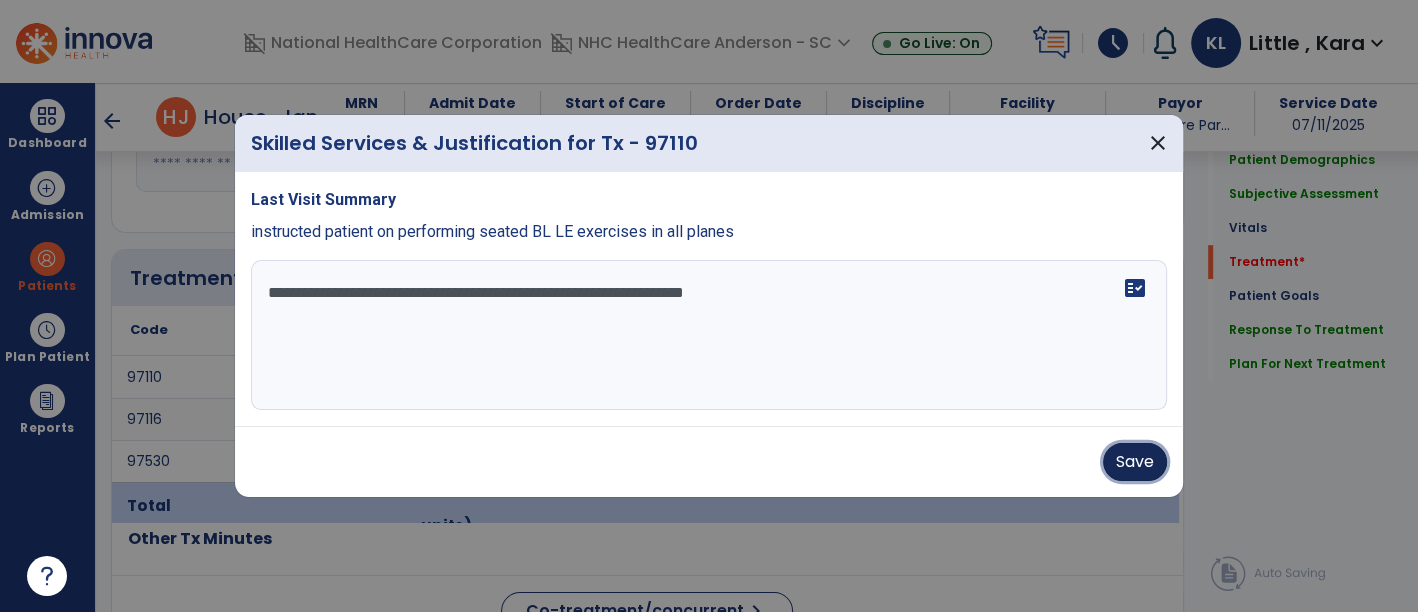 click on "Save" at bounding box center [1135, 462] 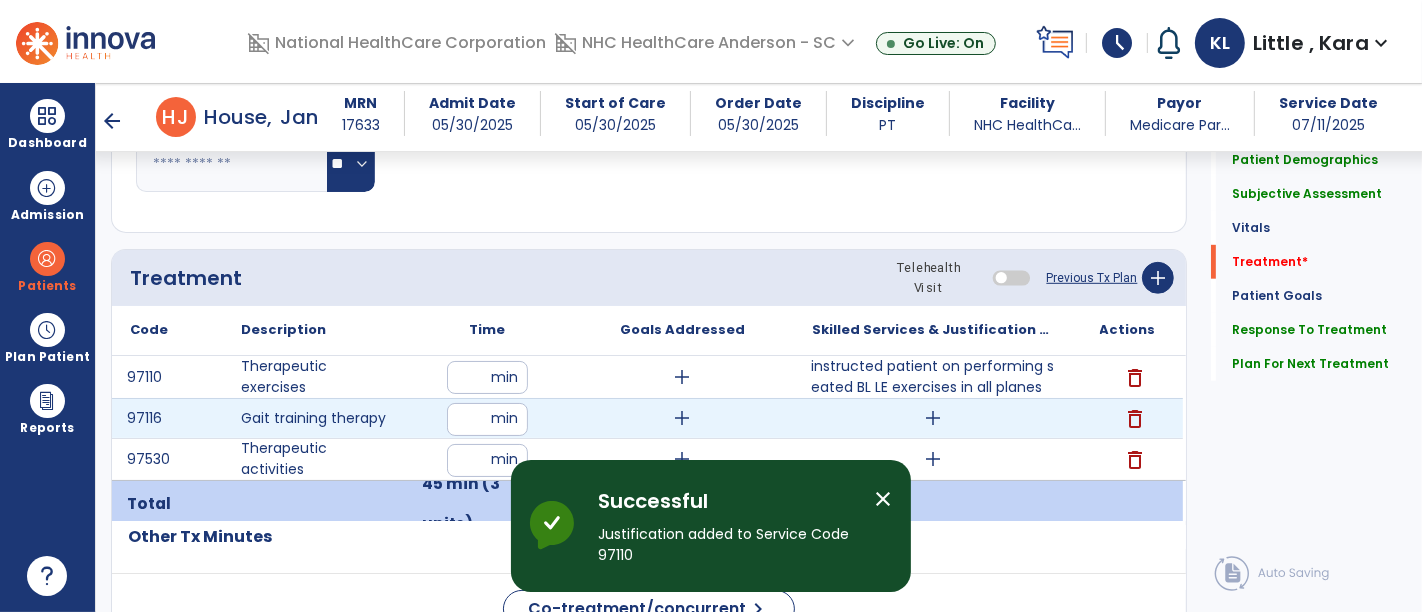 click on "add" at bounding box center [933, 418] 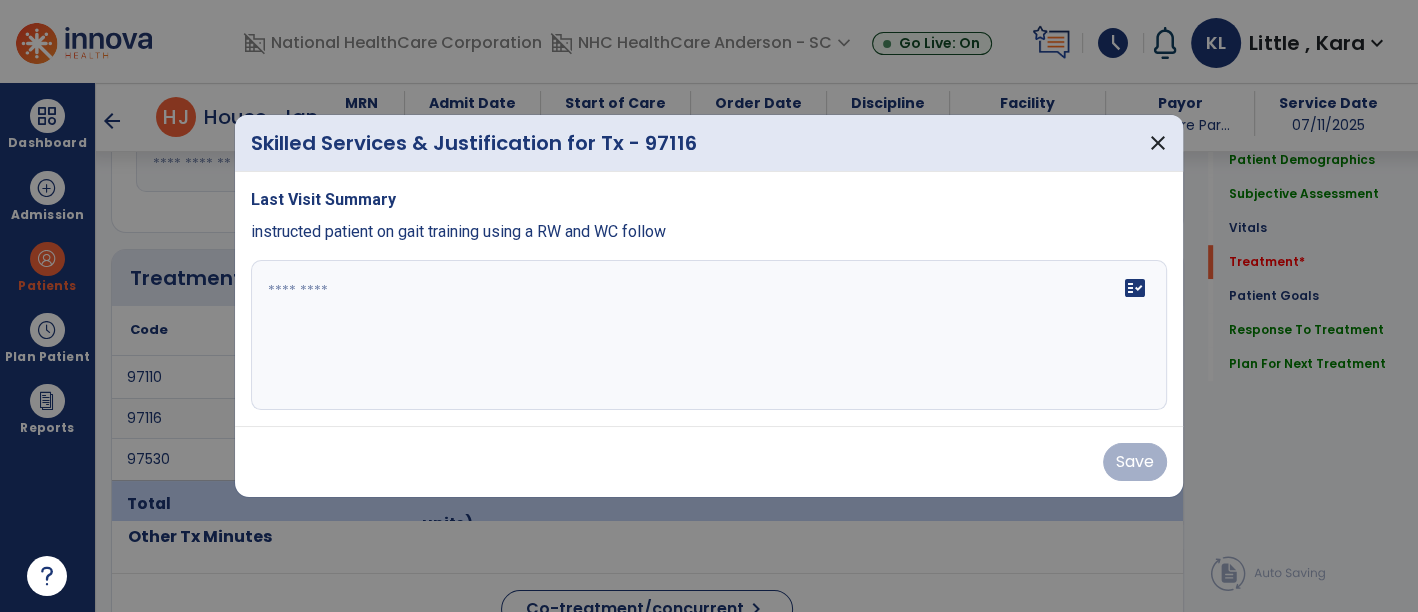 scroll, scrollTop: 1000, scrollLeft: 0, axis: vertical 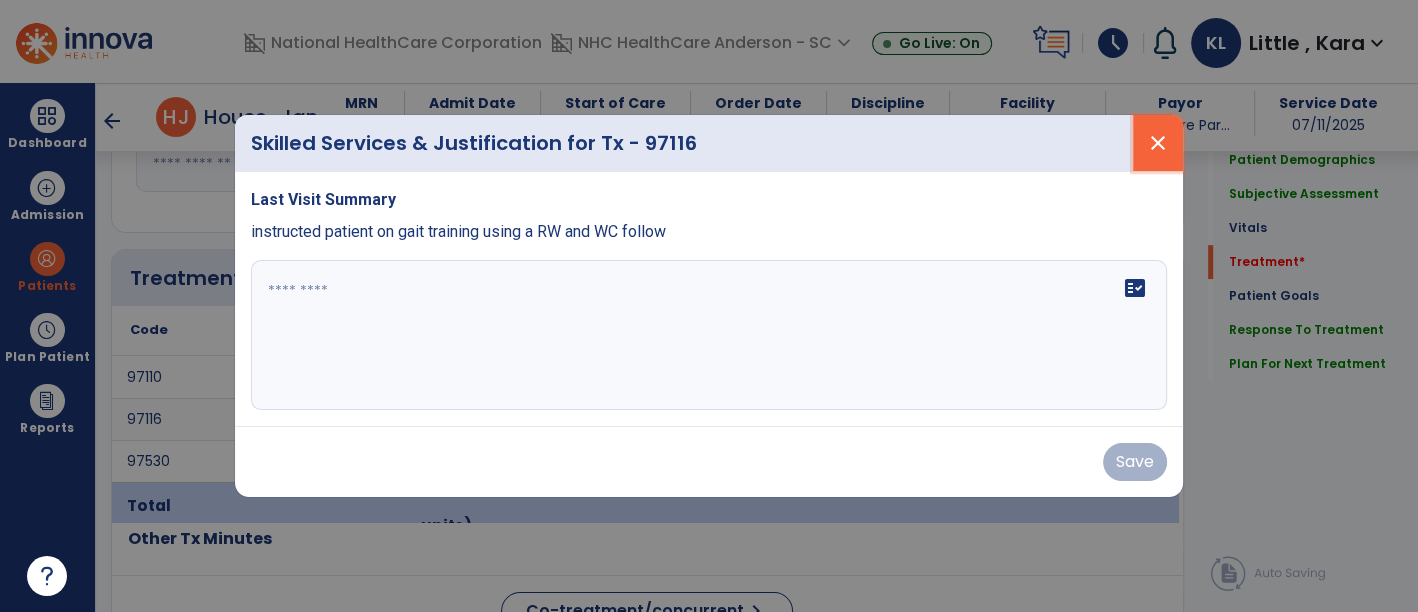 click on "close" at bounding box center [1158, 143] 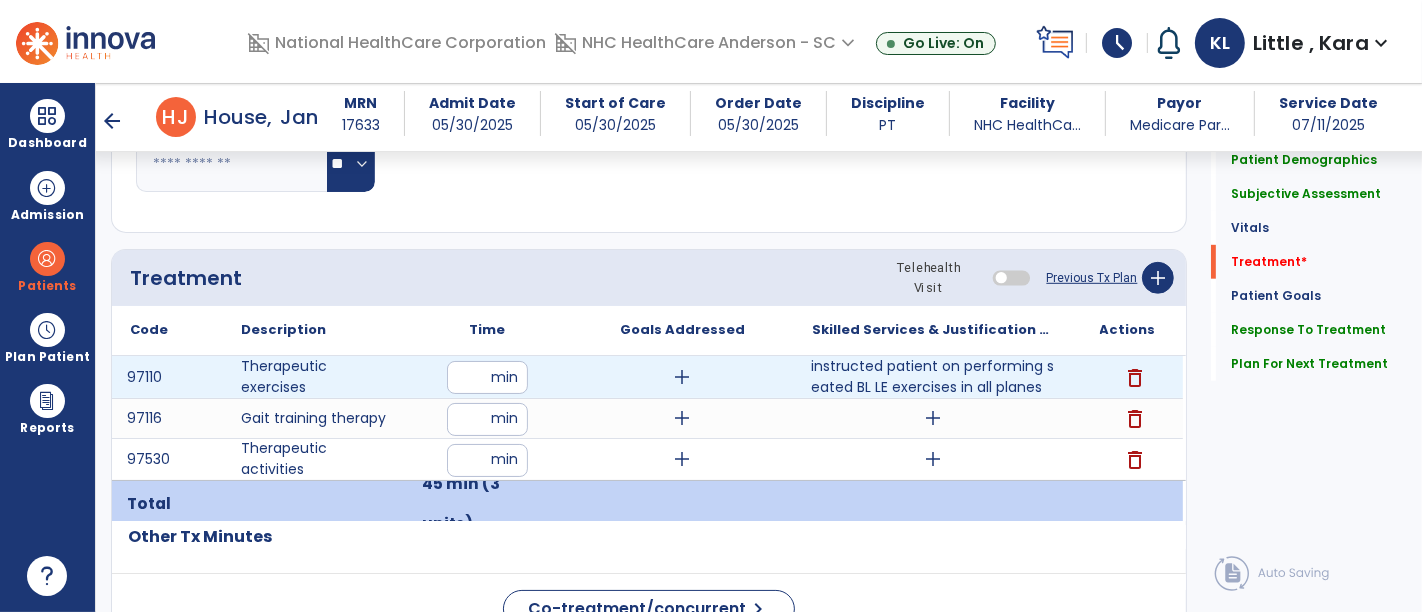 click on "instructed patient on performing seated BL LE exercises in all planes" at bounding box center (933, 377) 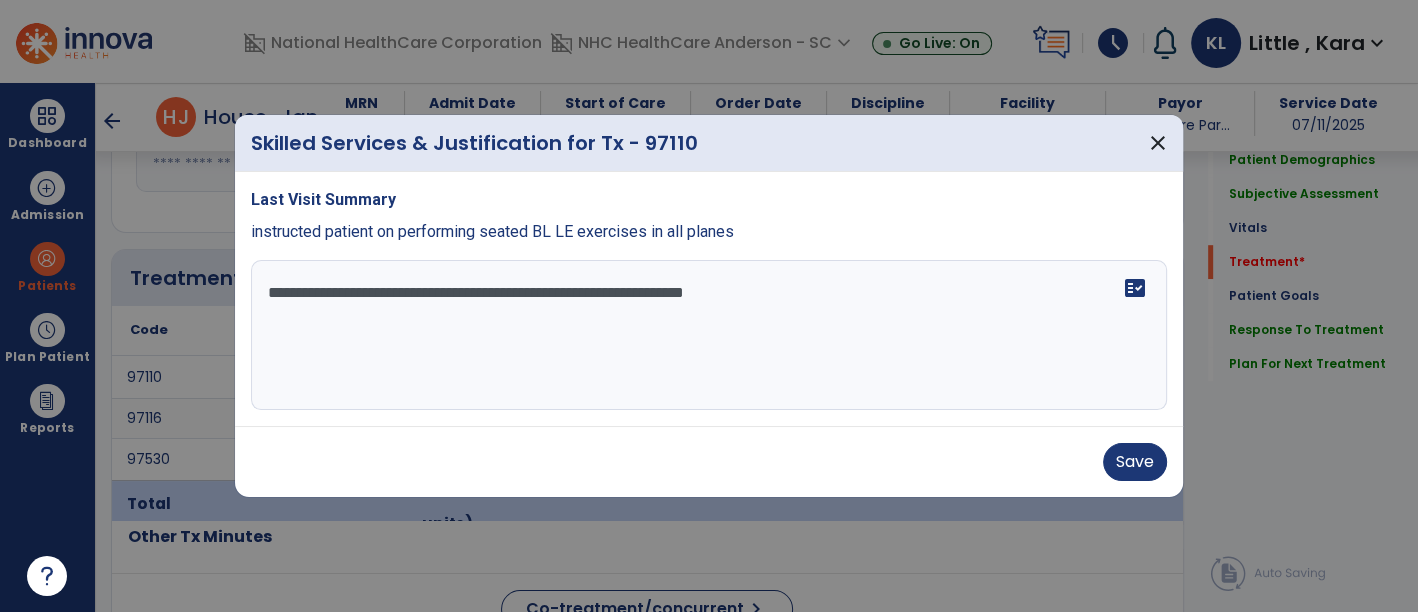 scroll, scrollTop: 1000, scrollLeft: 0, axis: vertical 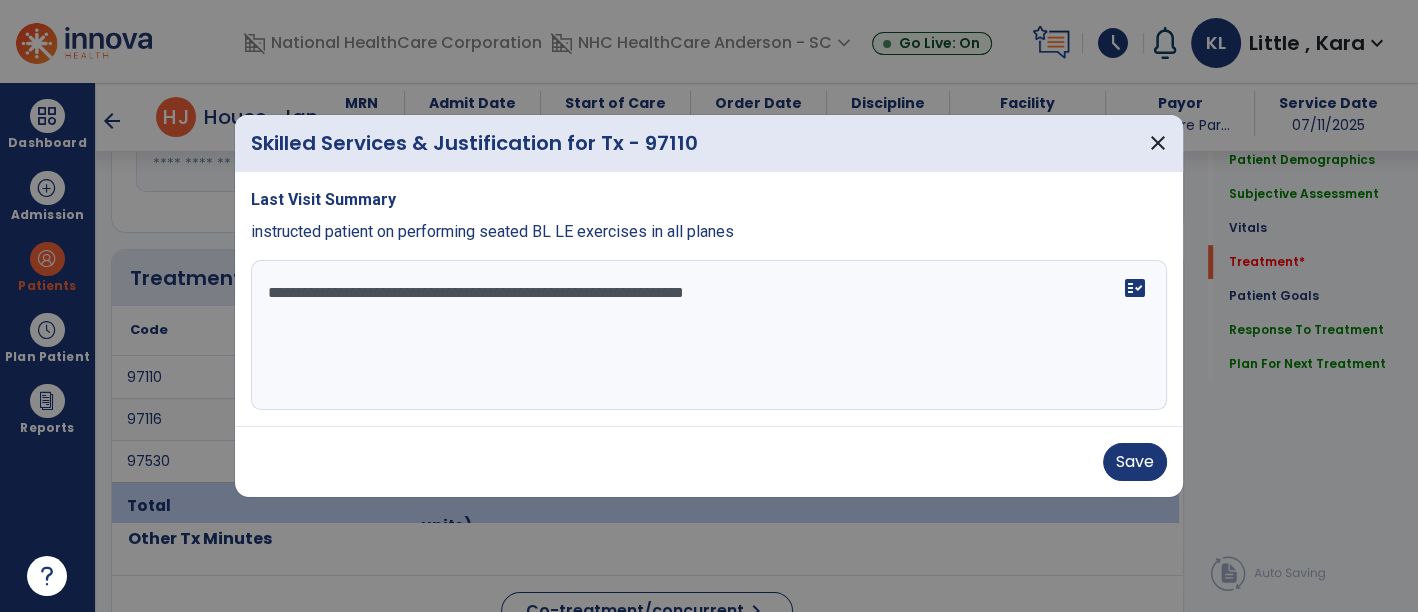 click on "**********" at bounding box center (709, 335) 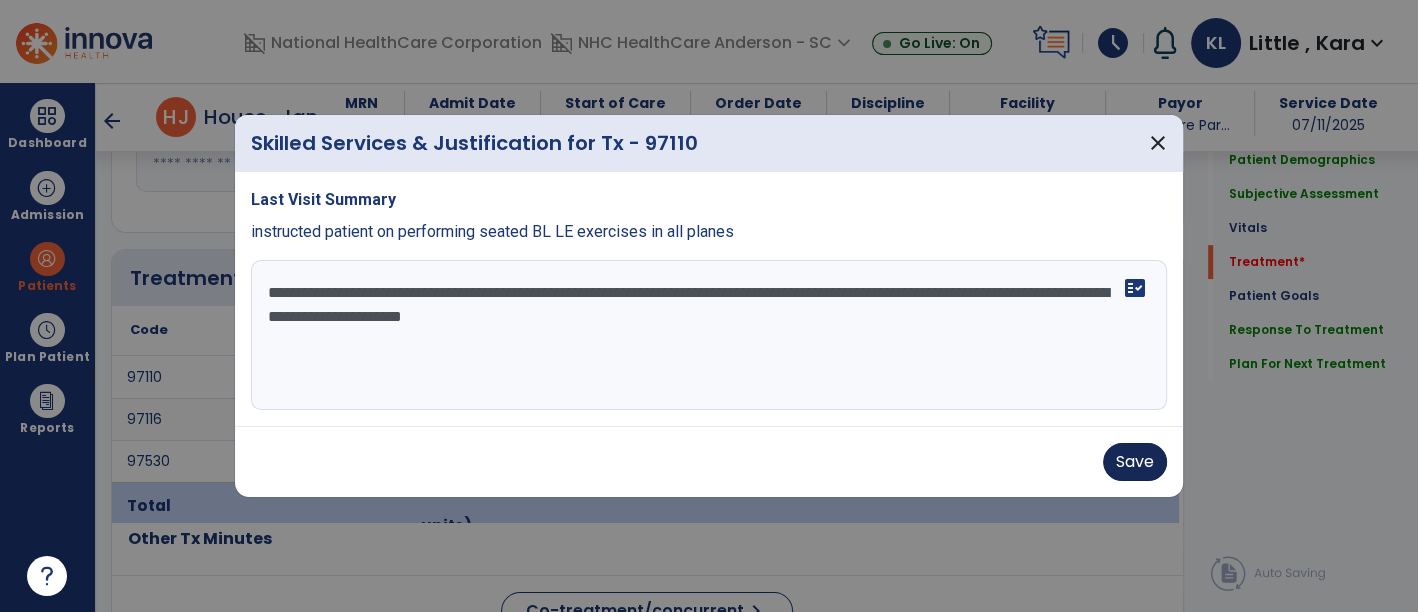 type on "**********" 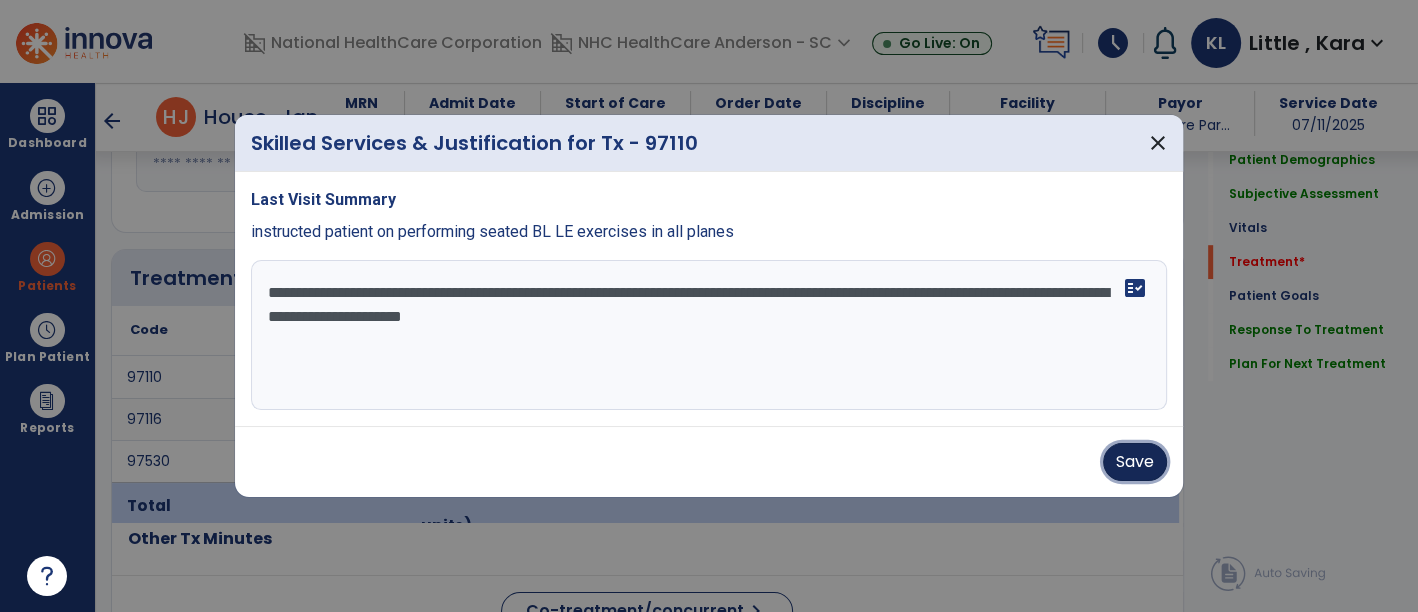 click on "Save" at bounding box center (1135, 462) 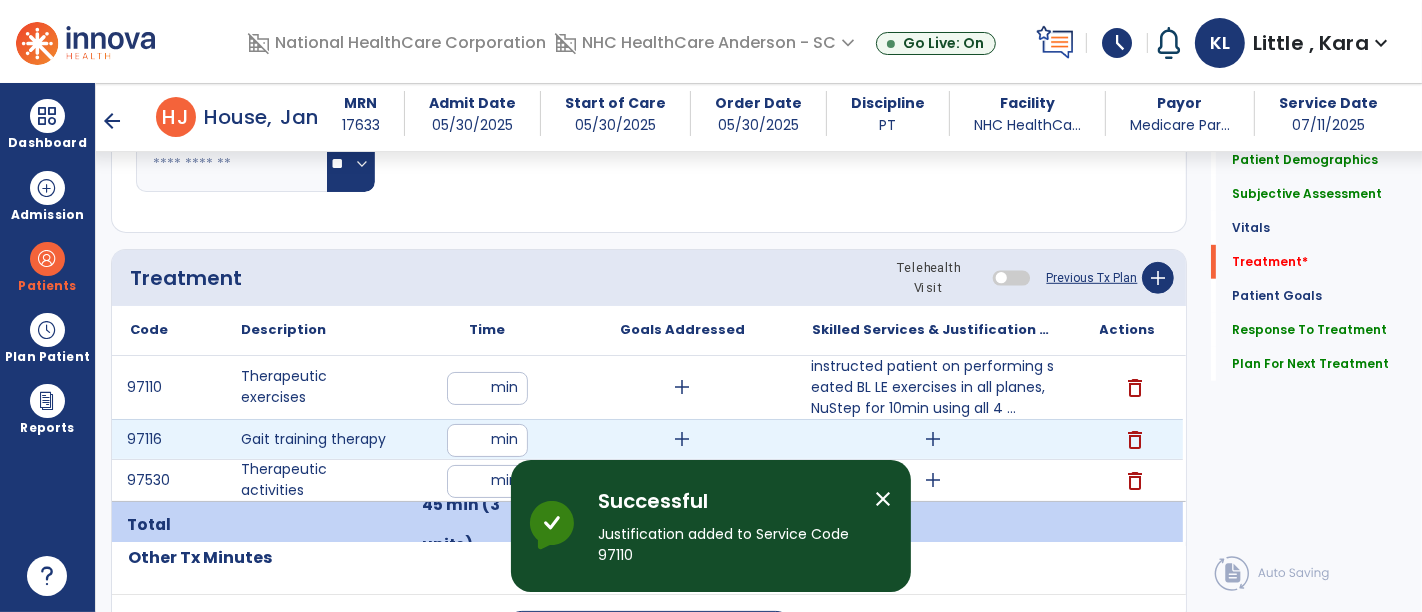 click on "add" at bounding box center [933, 439] 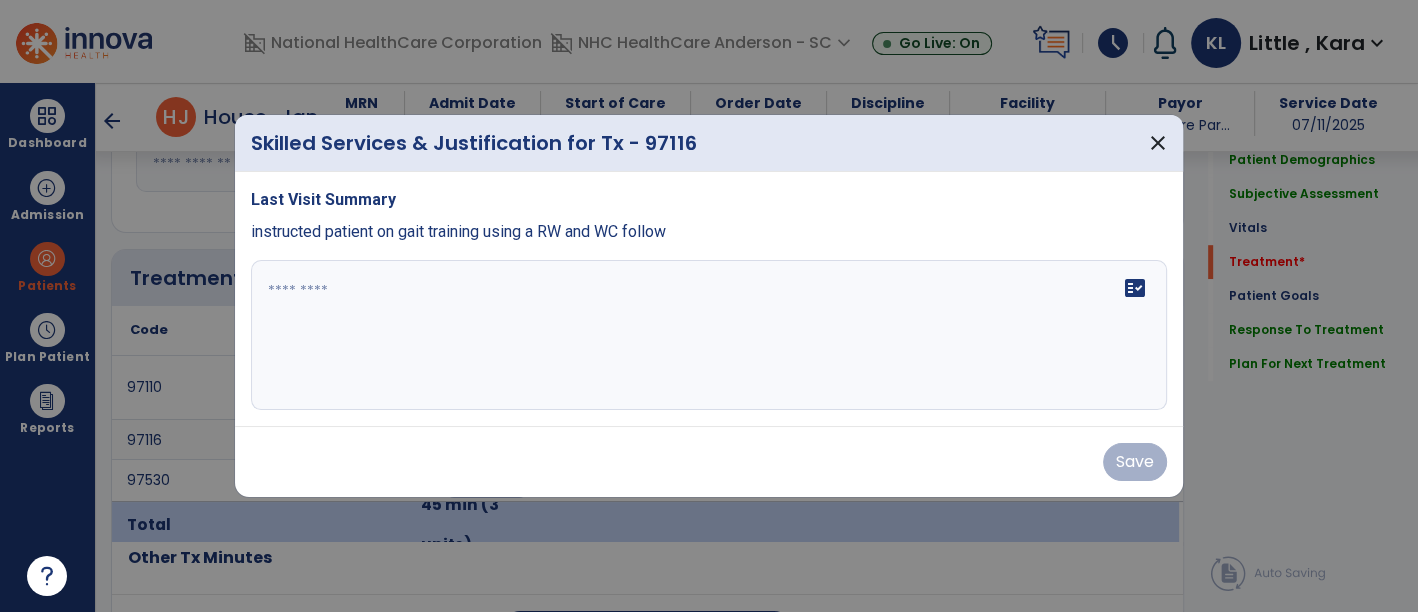 scroll, scrollTop: 1000, scrollLeft: 0, axis: vertical 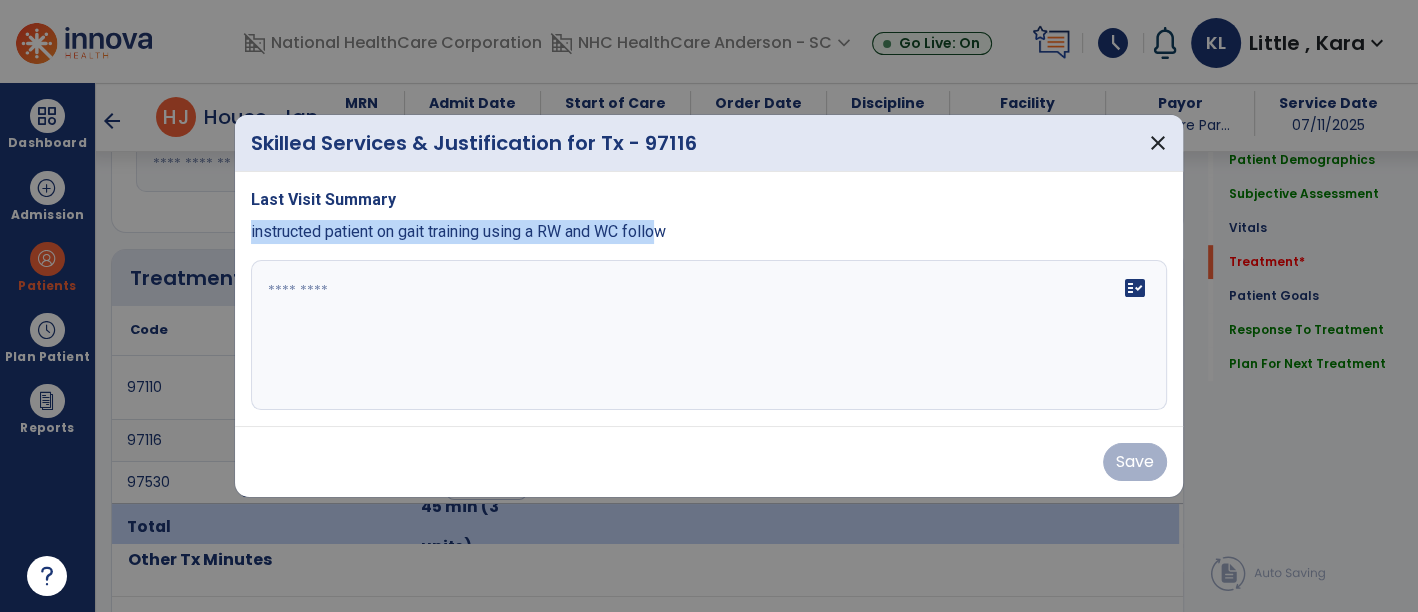 drag, startPoint x: 242, startPoint y: 229, endPoint x: 671, endPoint y: 237, distance: 429.0746 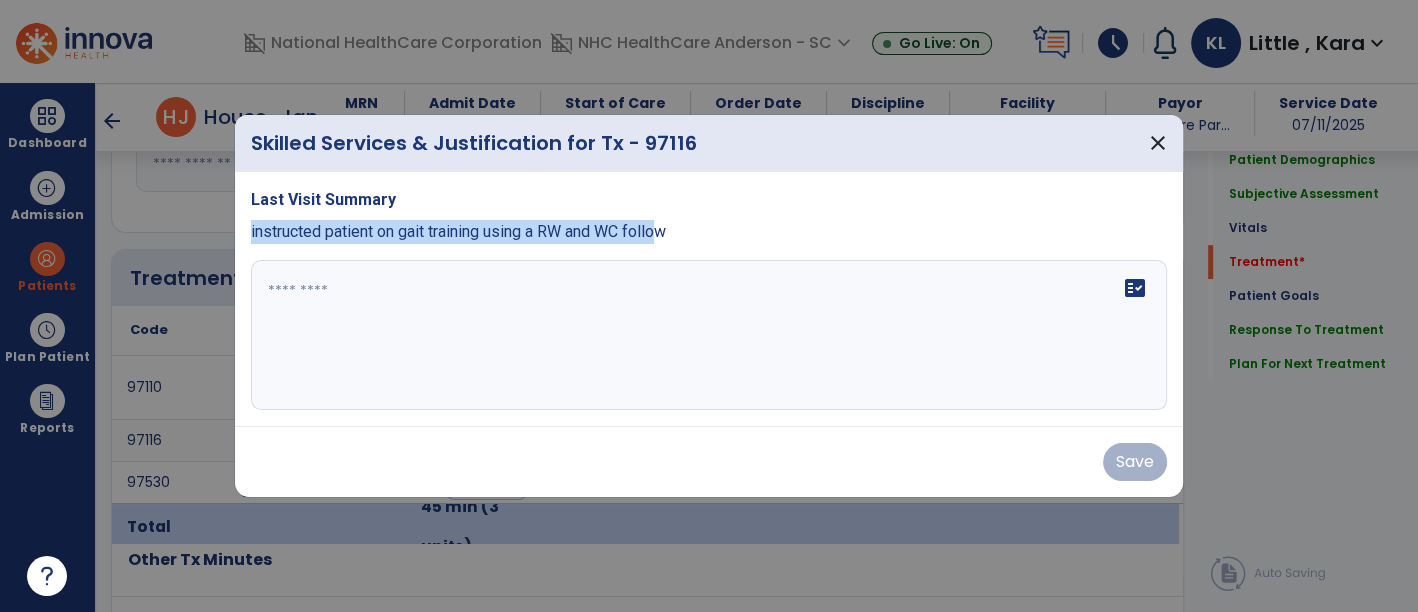 click on "Last Visit Summary instructed patient on gait training using a RW and WC follow   fact_check" at bounding box center (709, 299) 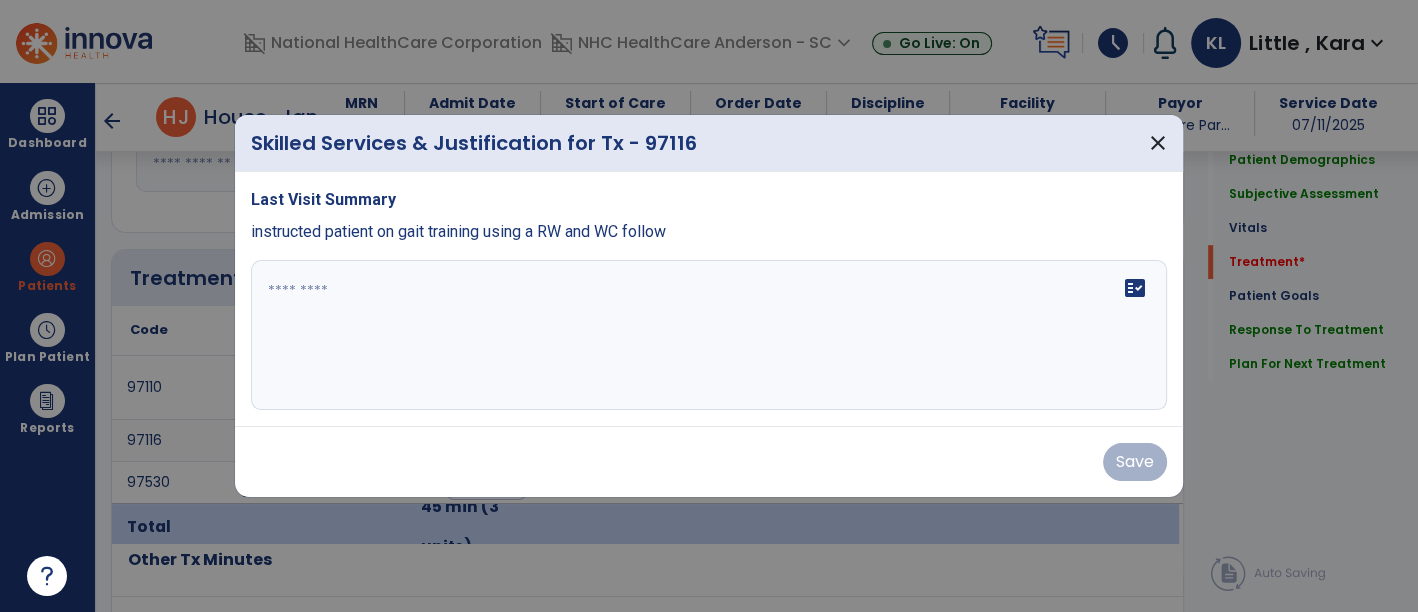 click on "instructed patient on gait training using a RW and WC follow" at bounding box center [709, 232] 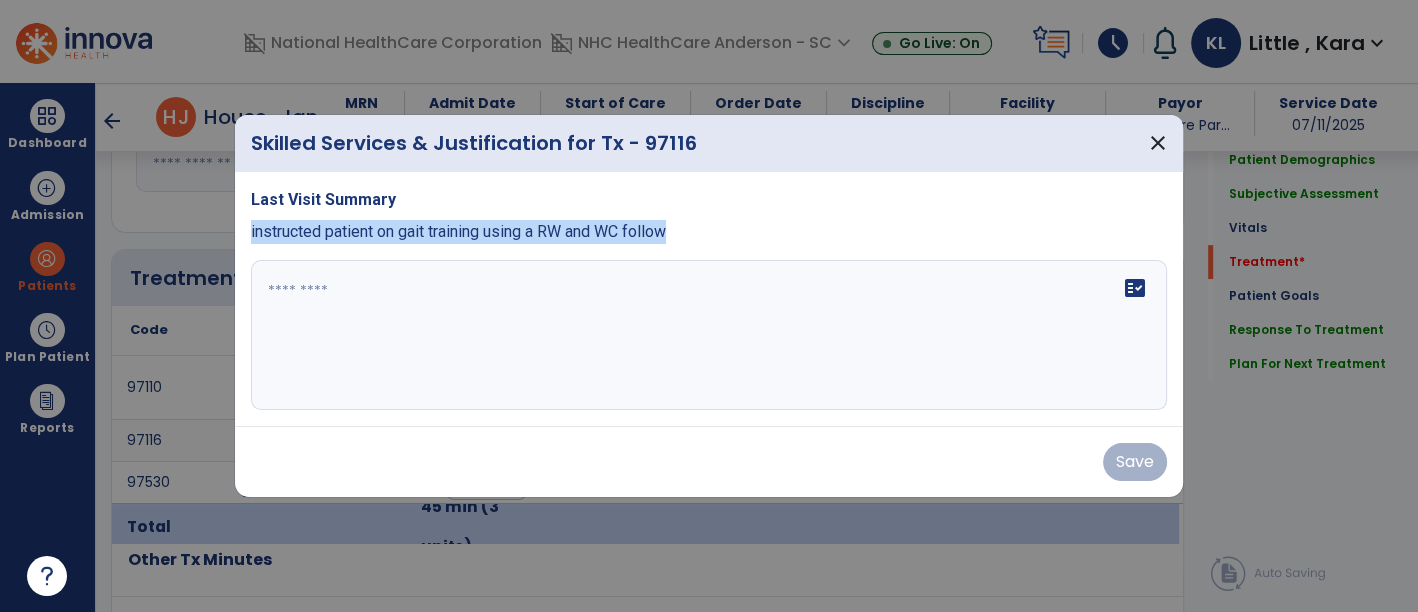 drag, startPoint x: 243, startPoint y: 232, endPoint x: 692, endPoint y: 230, distance: 449.00446 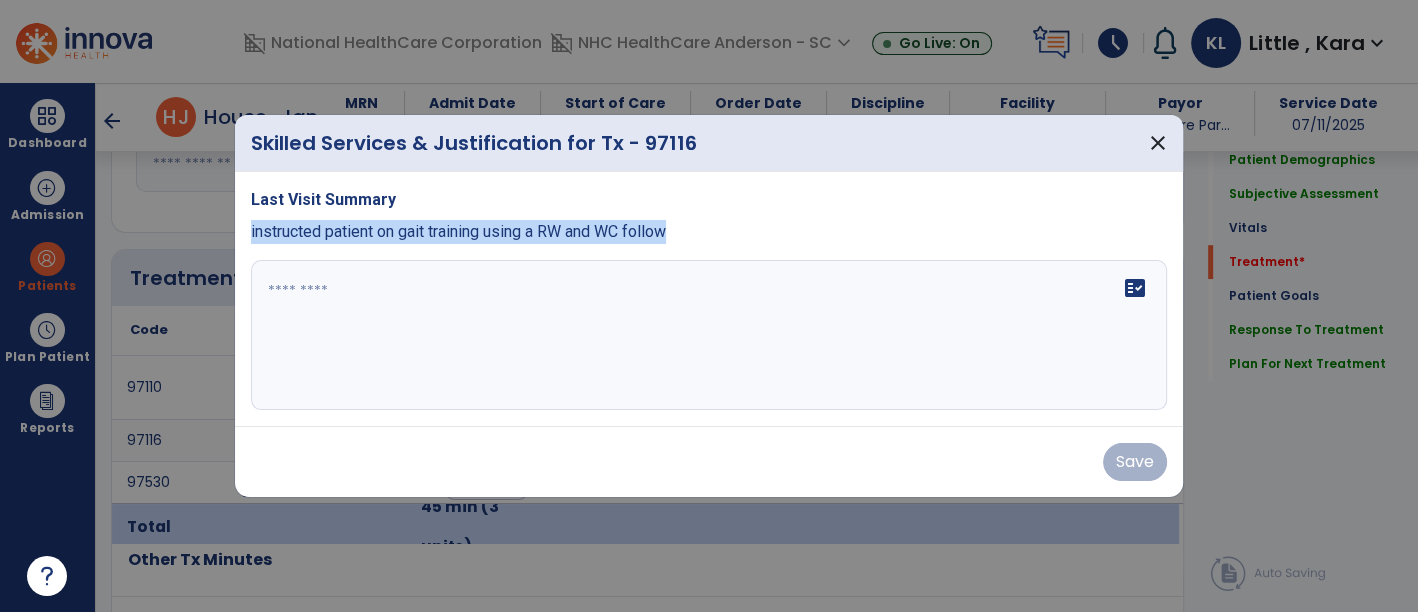 click on "Last Visit Summary instructed patient on gait training using a RW and WC follow   fact_check" at bounding box center (709, 299) 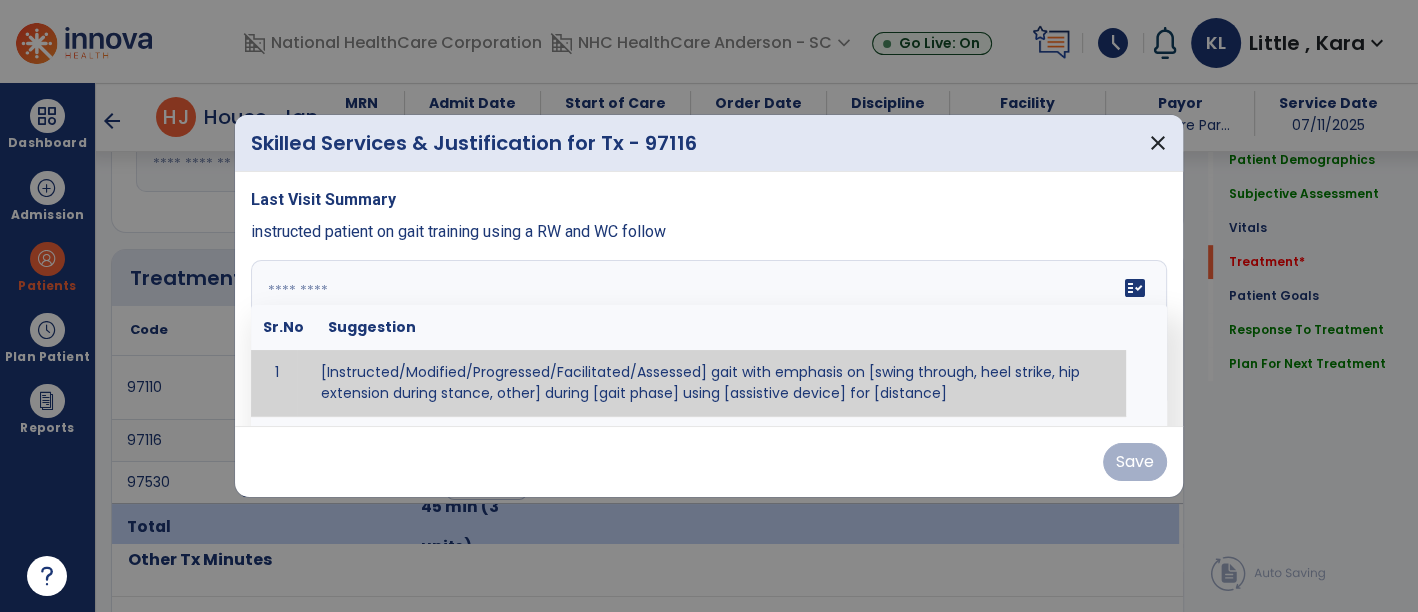 click on "fact_check  Sr.No Suggestion 1 [Instructed/Modified/Progressed/Facilitated/Assessed] gait with emphasis on [swing through, heel strike, hip extension during stance, other] during [gait phase] using [assistive device] for [distance] 2 [Instructed/Modified/Progressed/Facilitated/Assessed] use of [assistive device] and [NWB, PWB, step-to gait pattern, step through gait pattern] 3 [Instructed/Modified/Progressed/Facilitated/Assessed] patient's ability to [ascend/descend # of steps, perform directional changes, walk on even/uneven surfaces, pick-up objects off floor, velocity changes, other] using [assistive device]. 4 [Instructed/Modified/Progressed/Facilitated/Assessed] pre-gait activities including [identify exercise] in order to prepare for gait training. 5" at bounding box center [709, 335] 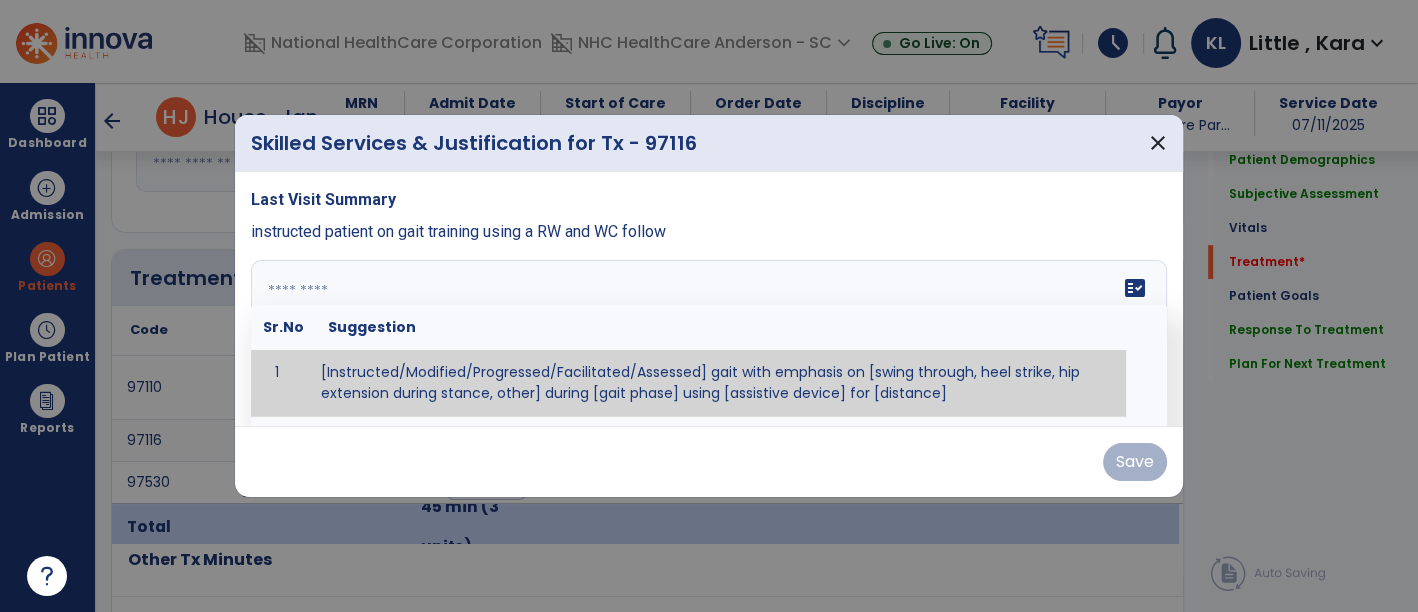 paste on "**********" 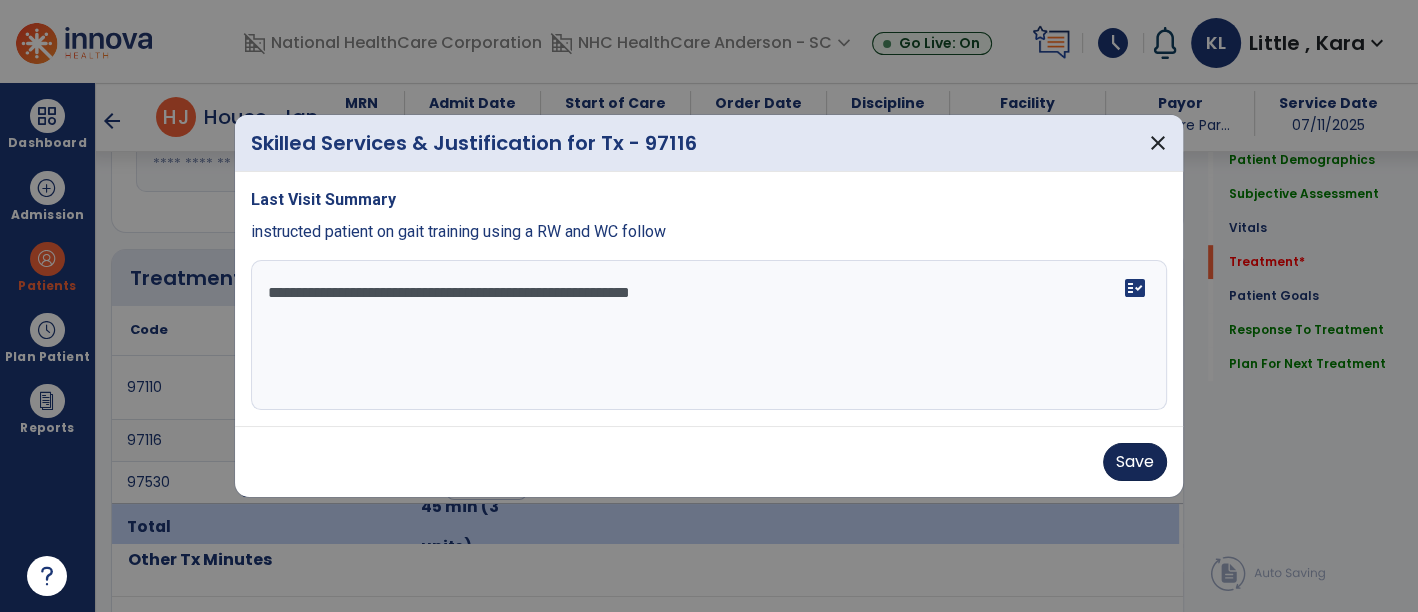 type on "**********" 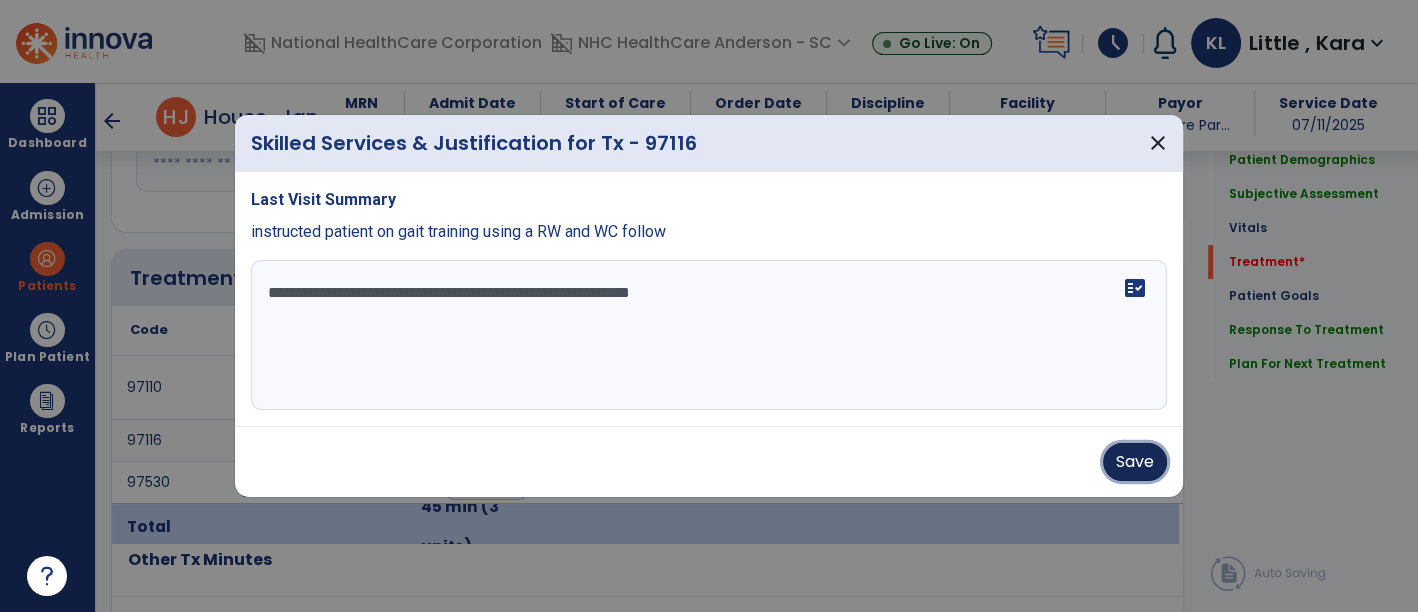 click on "Save" at bounding box center (1135, 462) 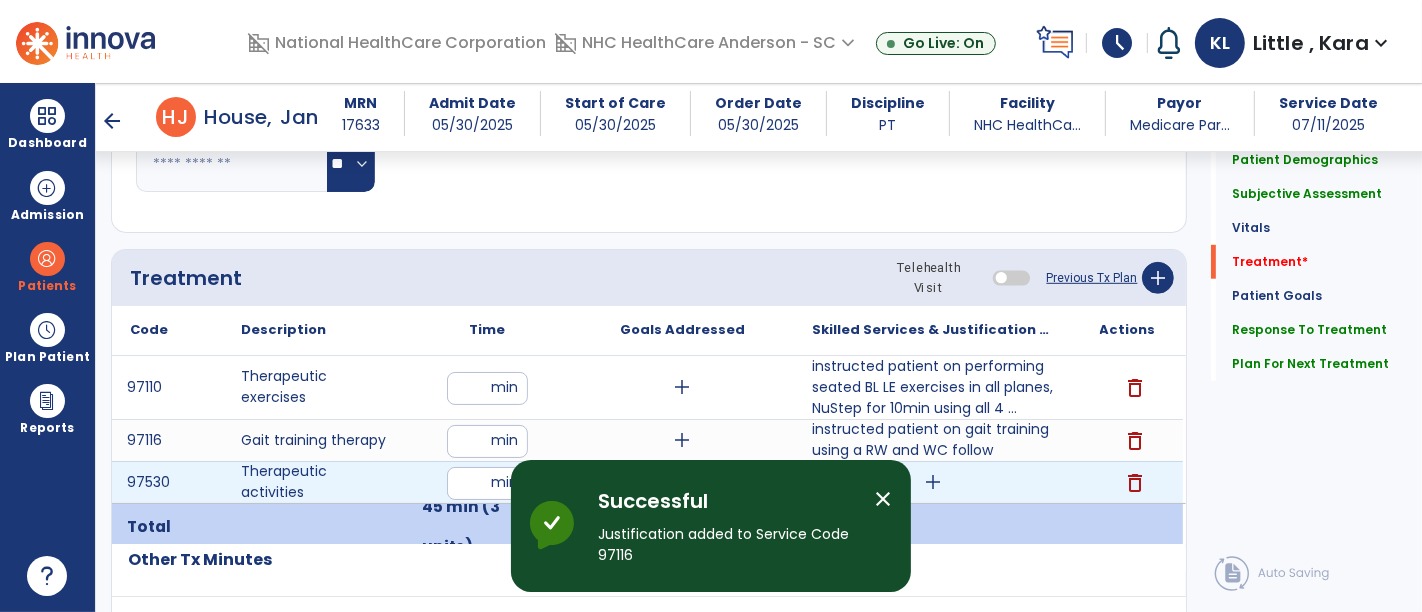 click on "add" at bounding box center [933, 482] 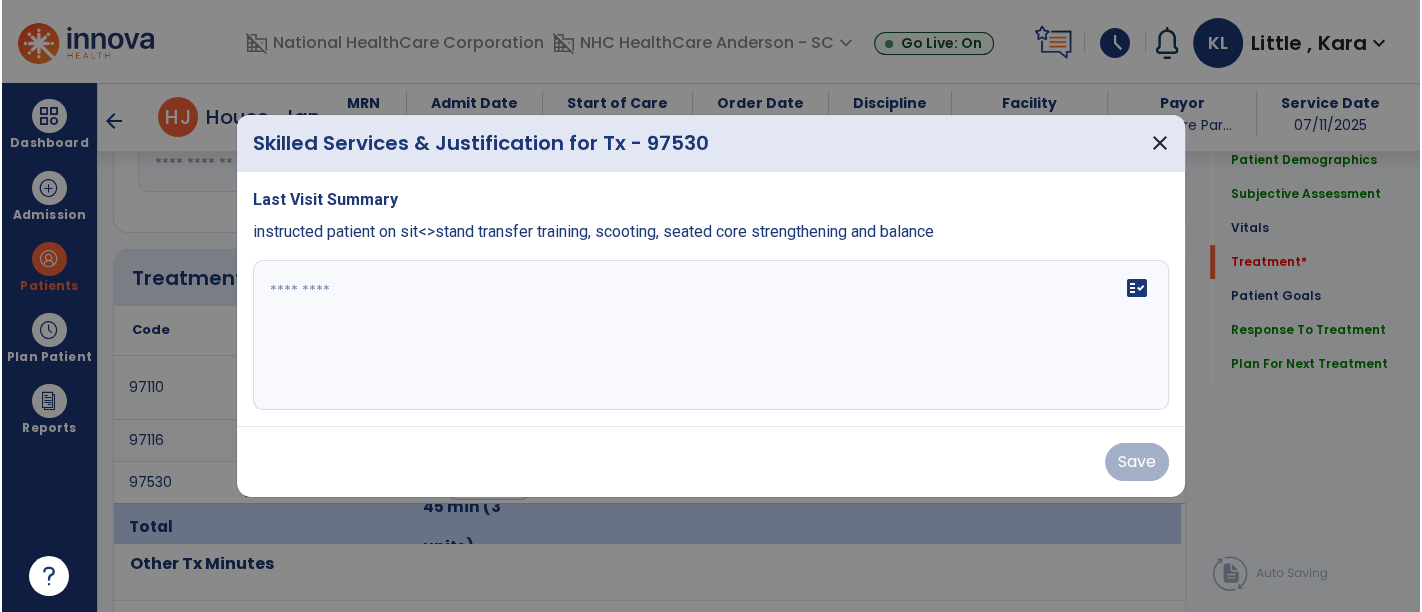 scroll, scrollTop: 1000, scrollLeft: 0, axis: vertical 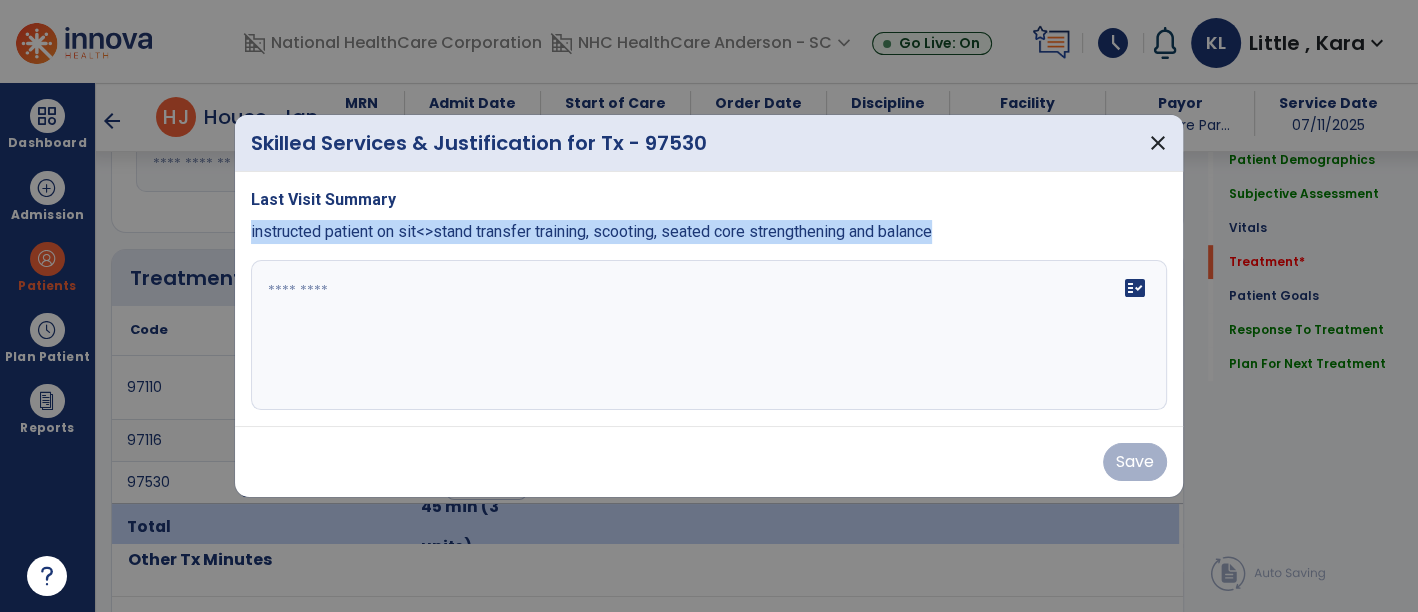 drag, startPoint x: 237, startPoint y: 236, endPoint x: 768, endPoint y: 321, distance: 537.7602 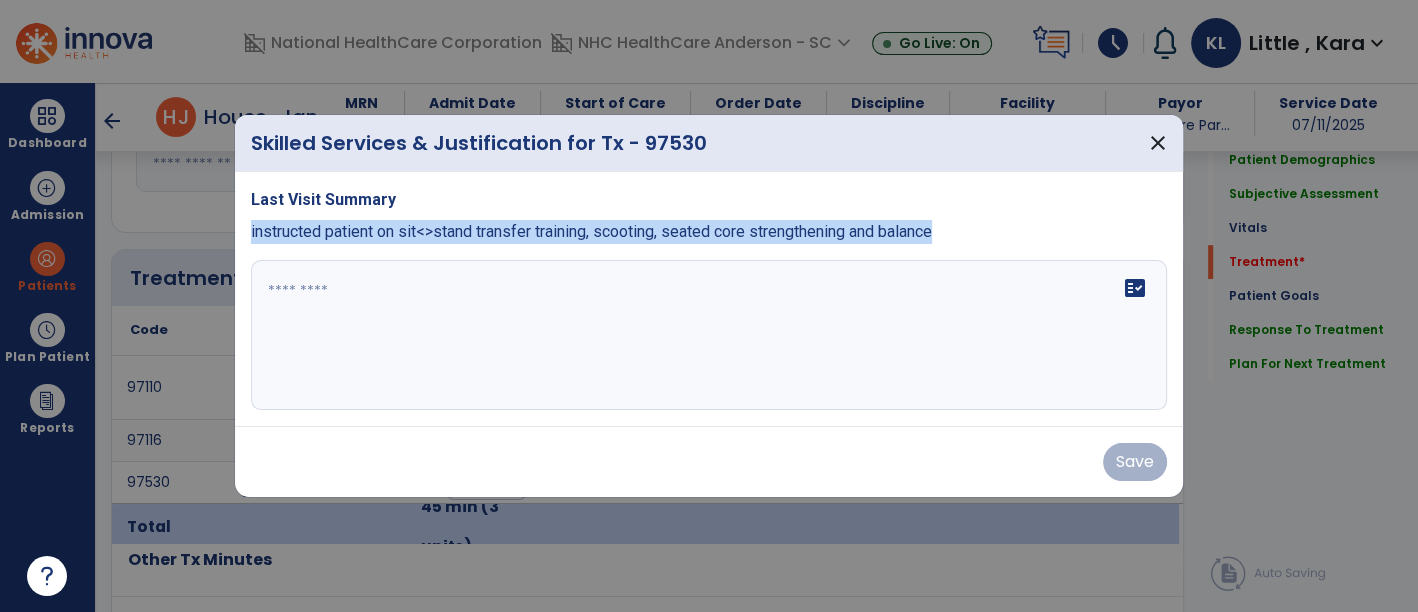 click on "Last Visit Summary instructed patient on sit<0xC2><0x3estand transfer training, scooting, seated core strengthening and balance
fact_check" at bounding box center [709, 299] 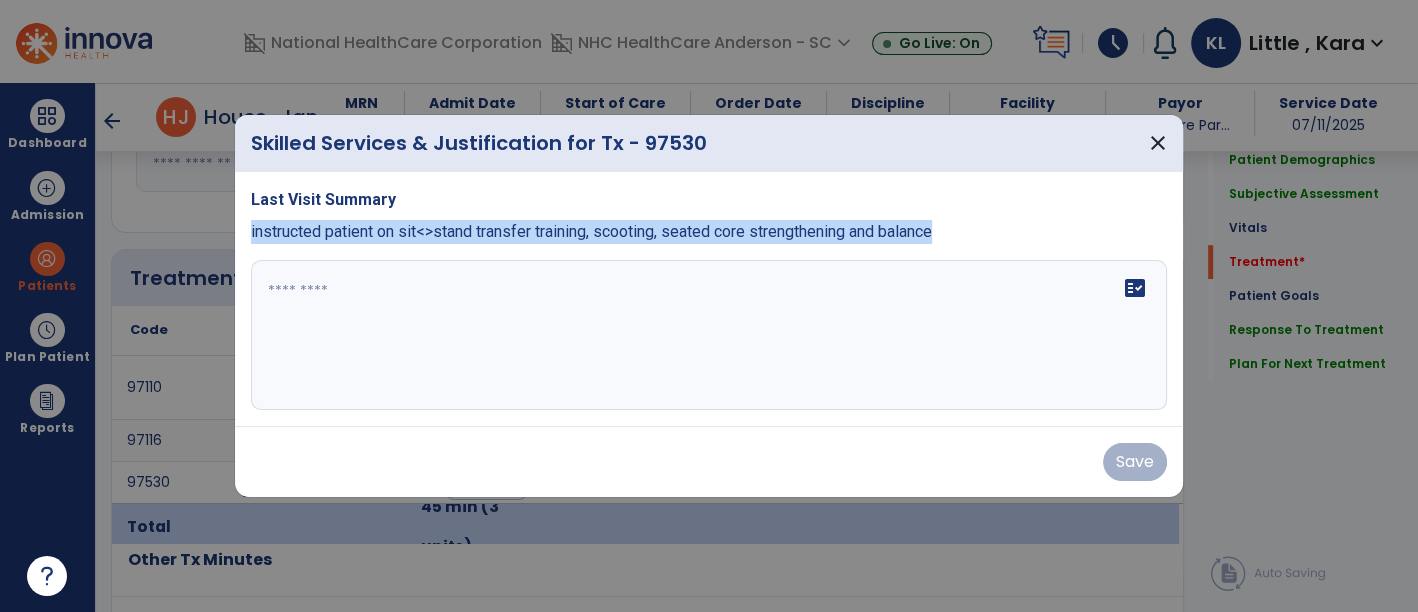copy on "instructed patient on sit<>stand transfer training, scooting, seated core strengthening and balance" 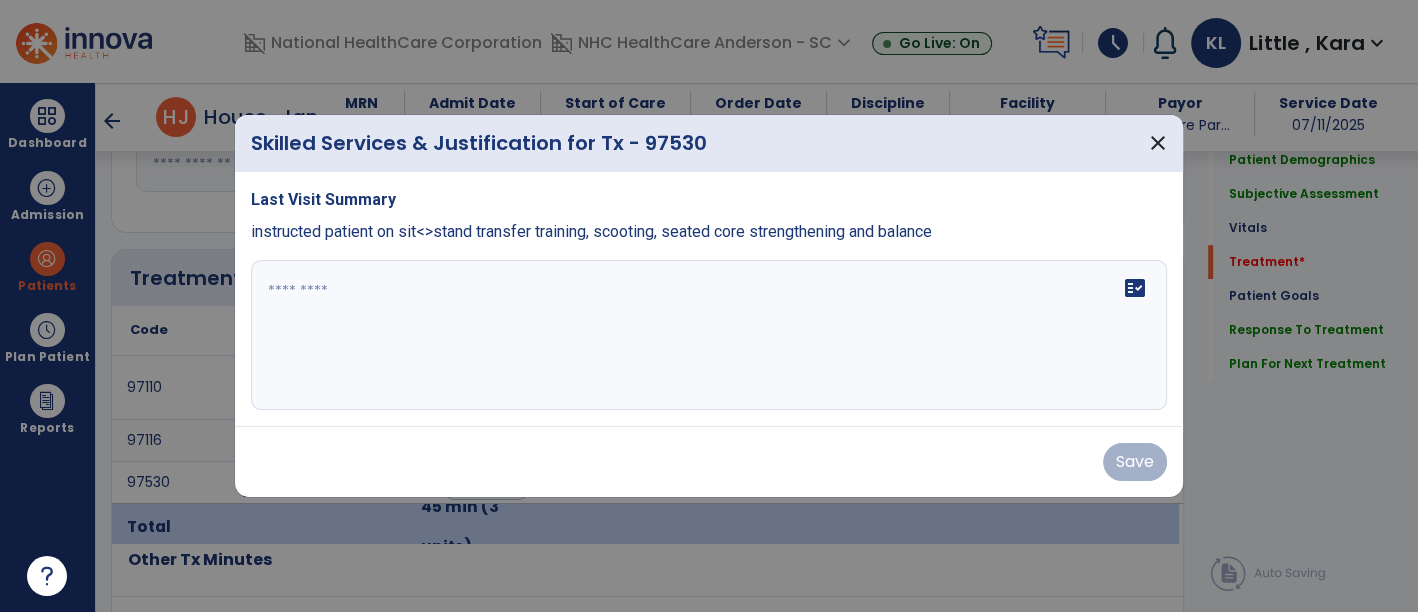 click at bounding box center [709, 335] 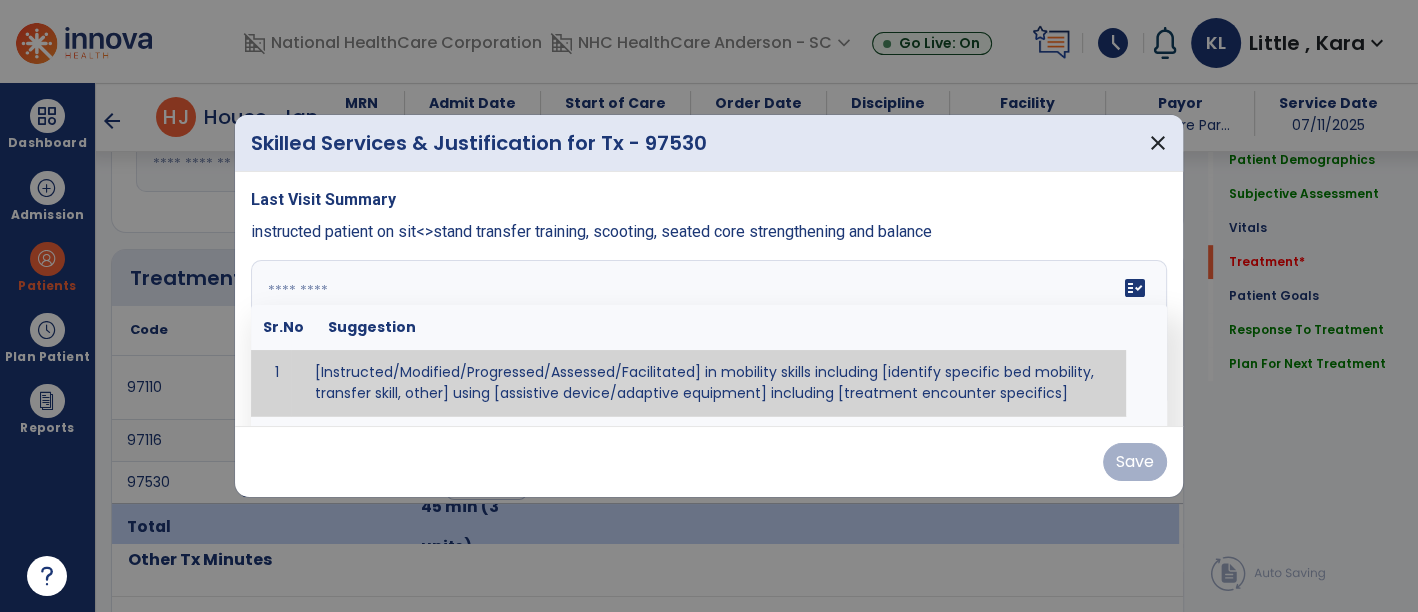 paste on "**********" 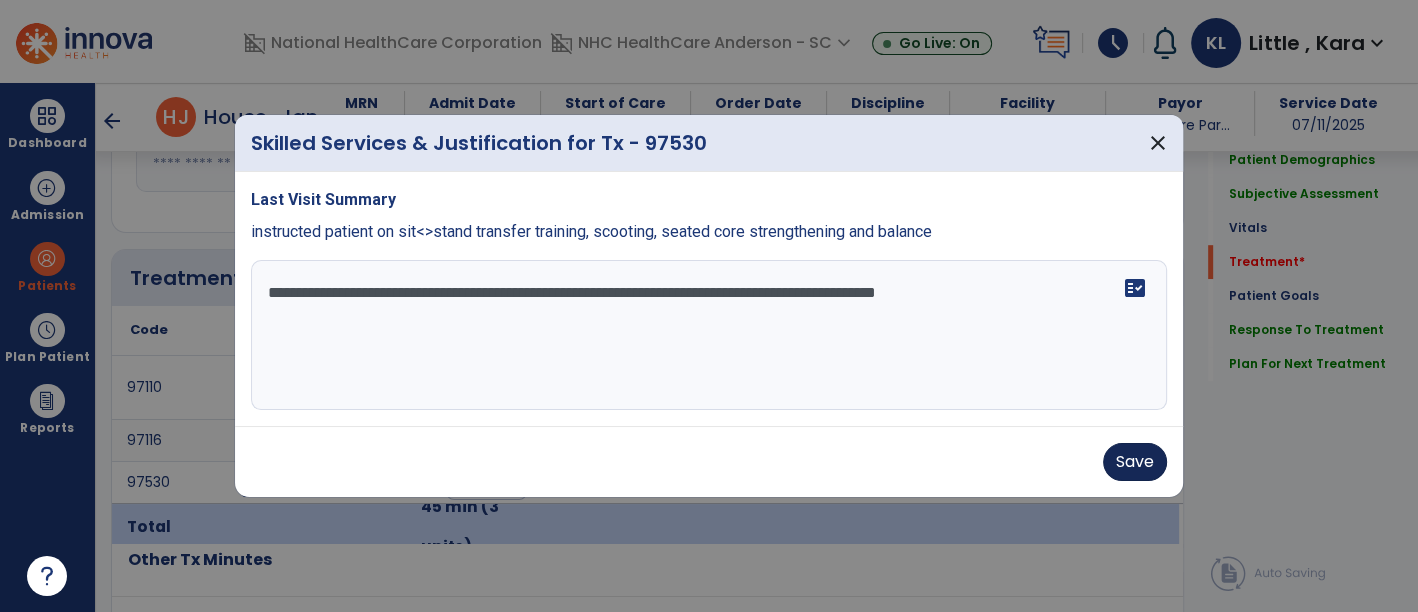type on "**********" 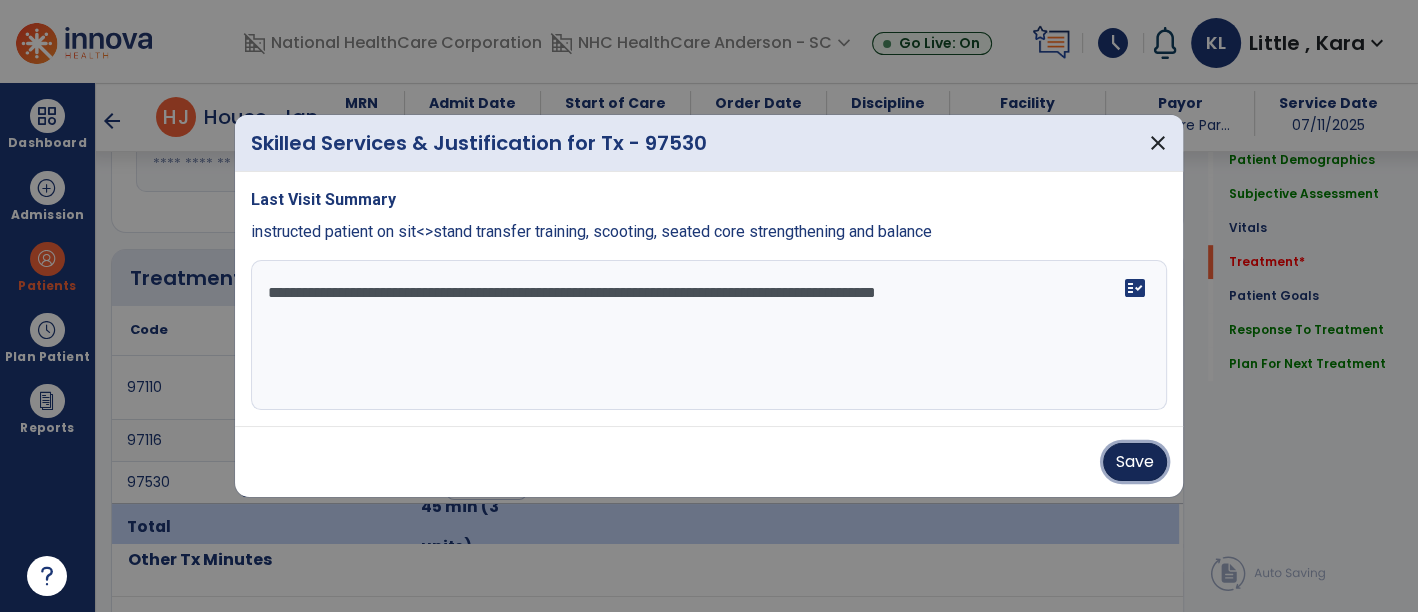 click on "Save" at bounding box center [1135, 462] 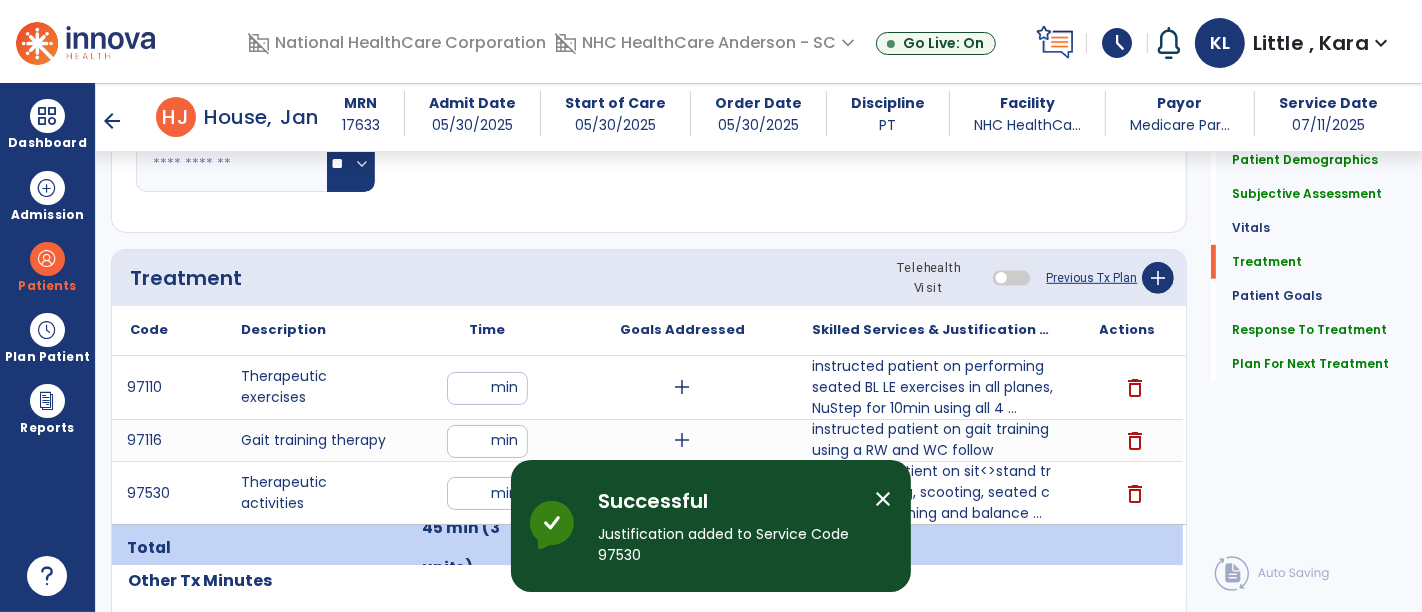 click on "close" at bounding box center [891, 526] 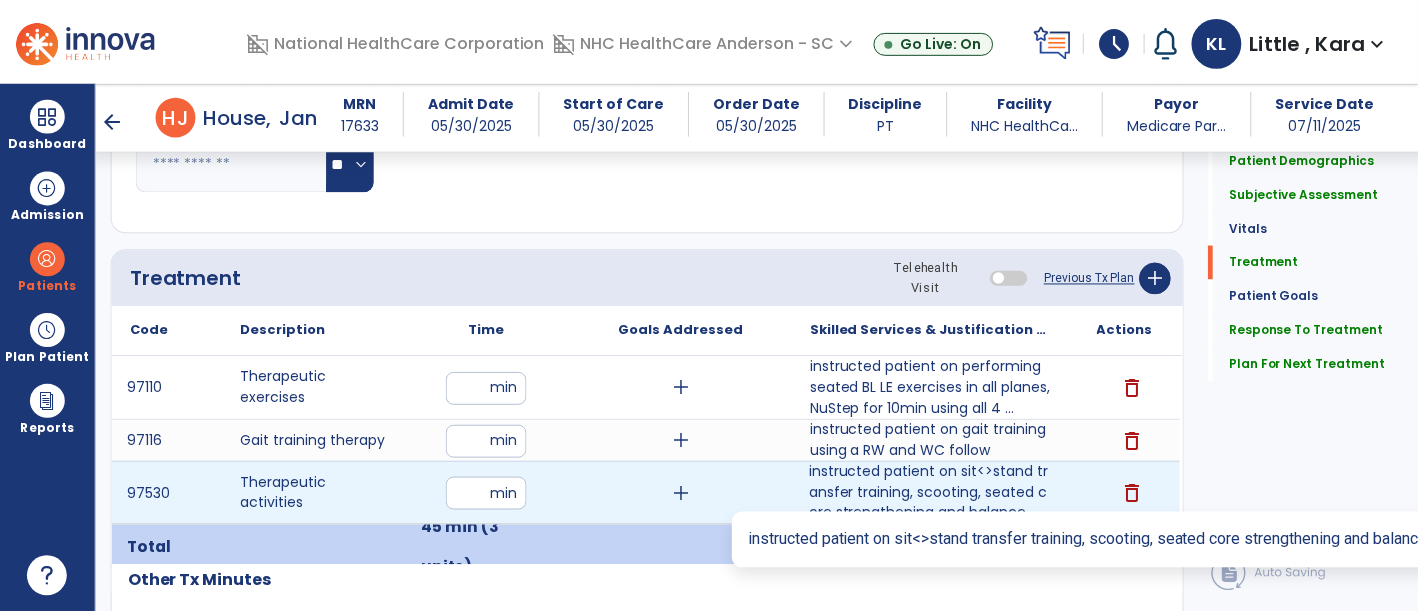 scroll, scrollTop: 1222, scrollLeft: 0, axis: vertical 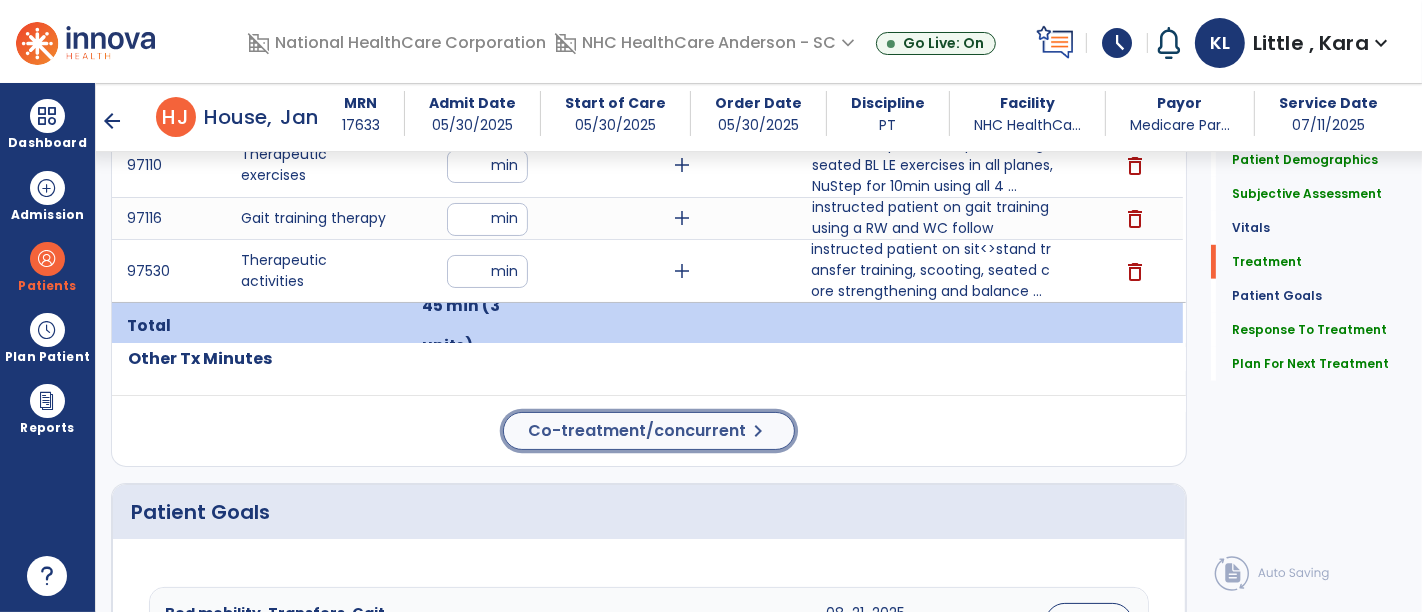 click on "Co-treatment/concurrent" 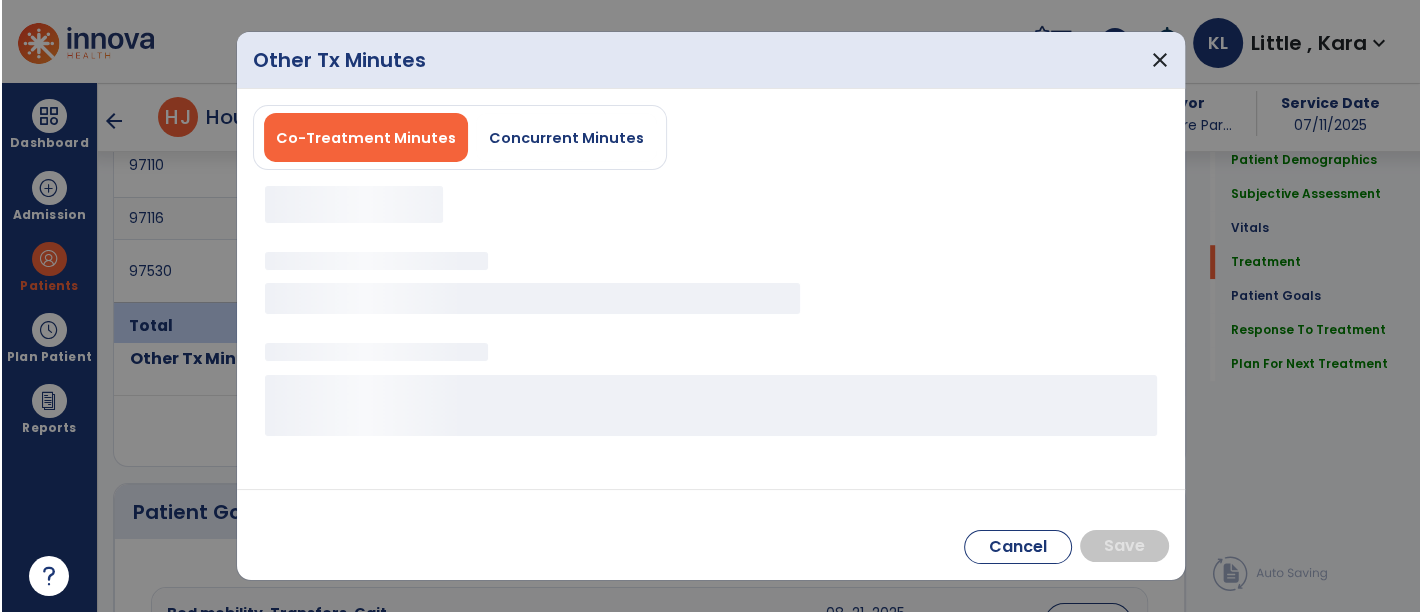 scroll, scrollTop: 1222, scrollLeft: 0, axis: vertical 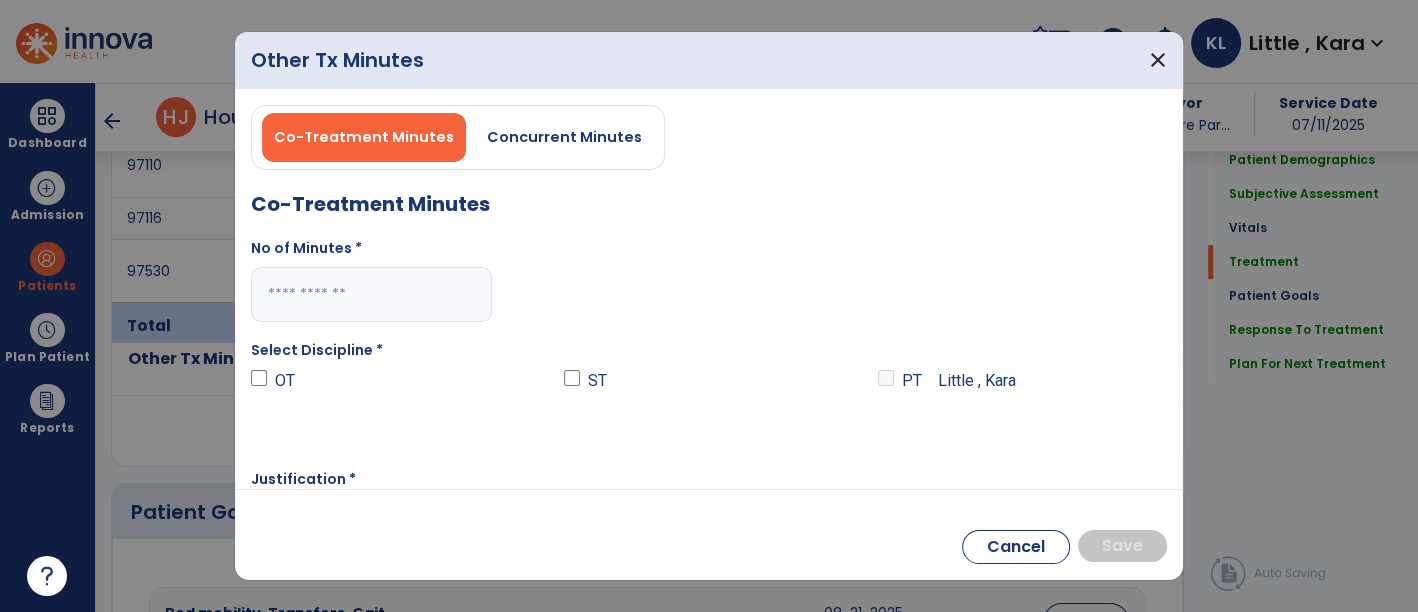 drag, startPoint x: 609, startPoint y: 149, endPoint x: 595, endPoint y: 161, distance: 18.439089 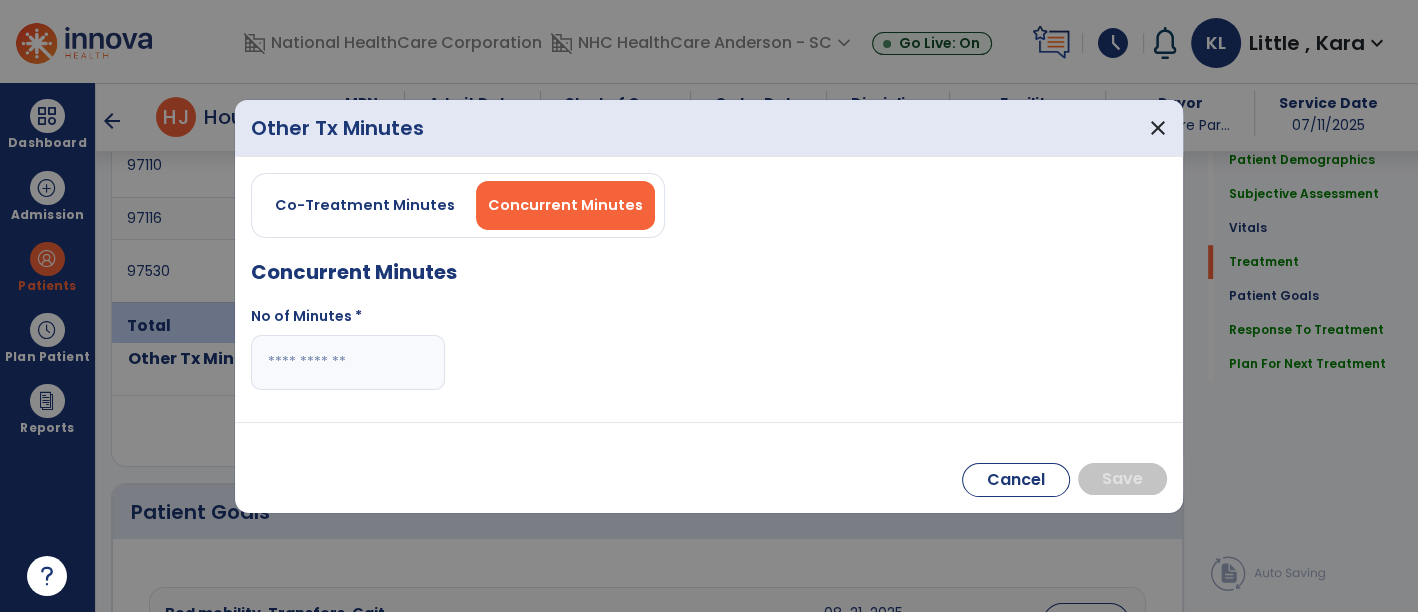 click at bounding box center (348, 362) 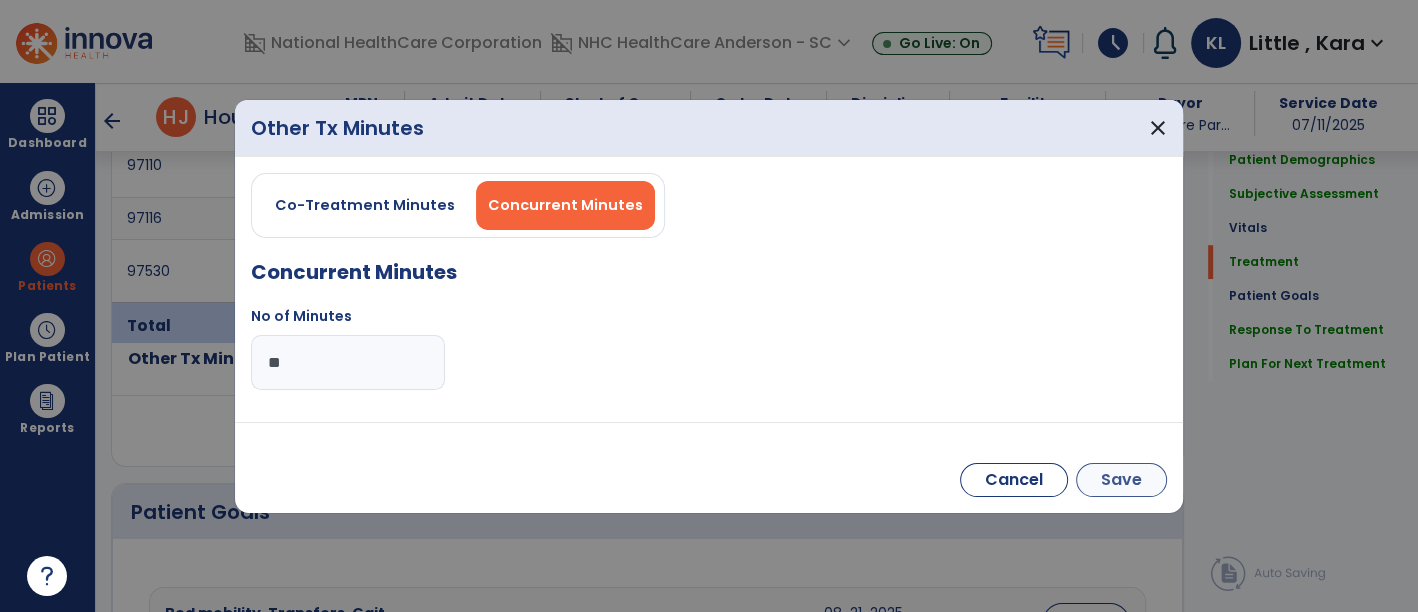 type on "**" 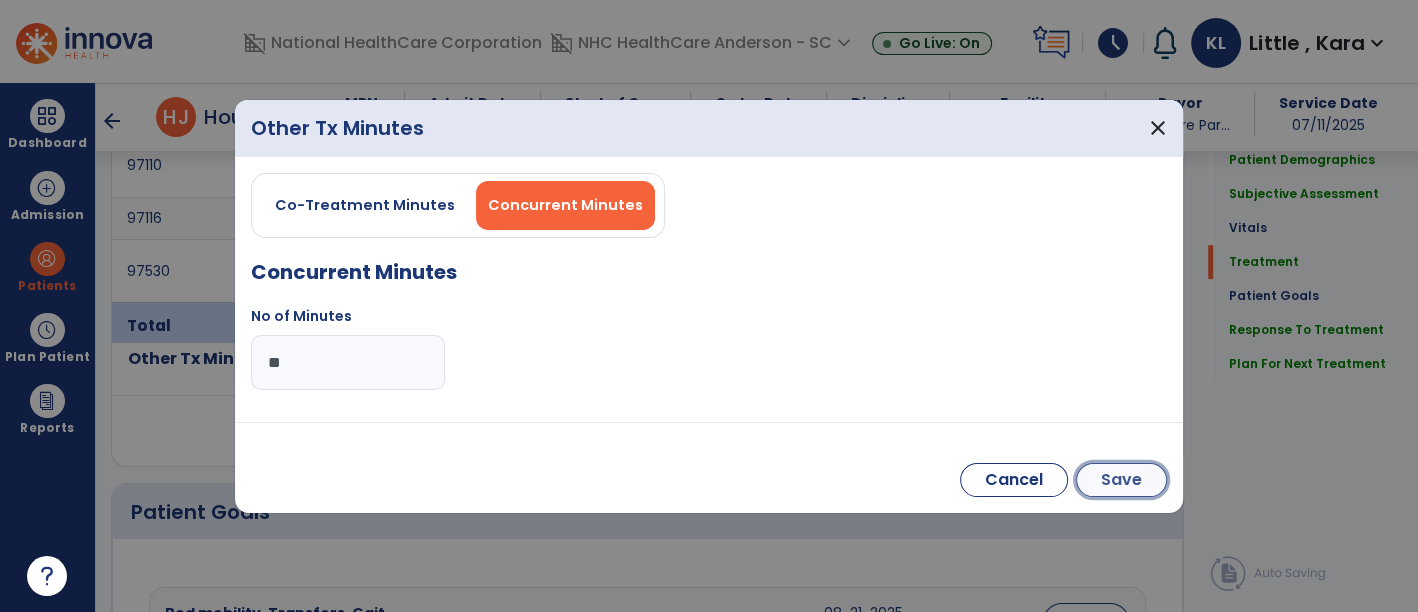 click on "Save" at bounding box center (1121, 480) 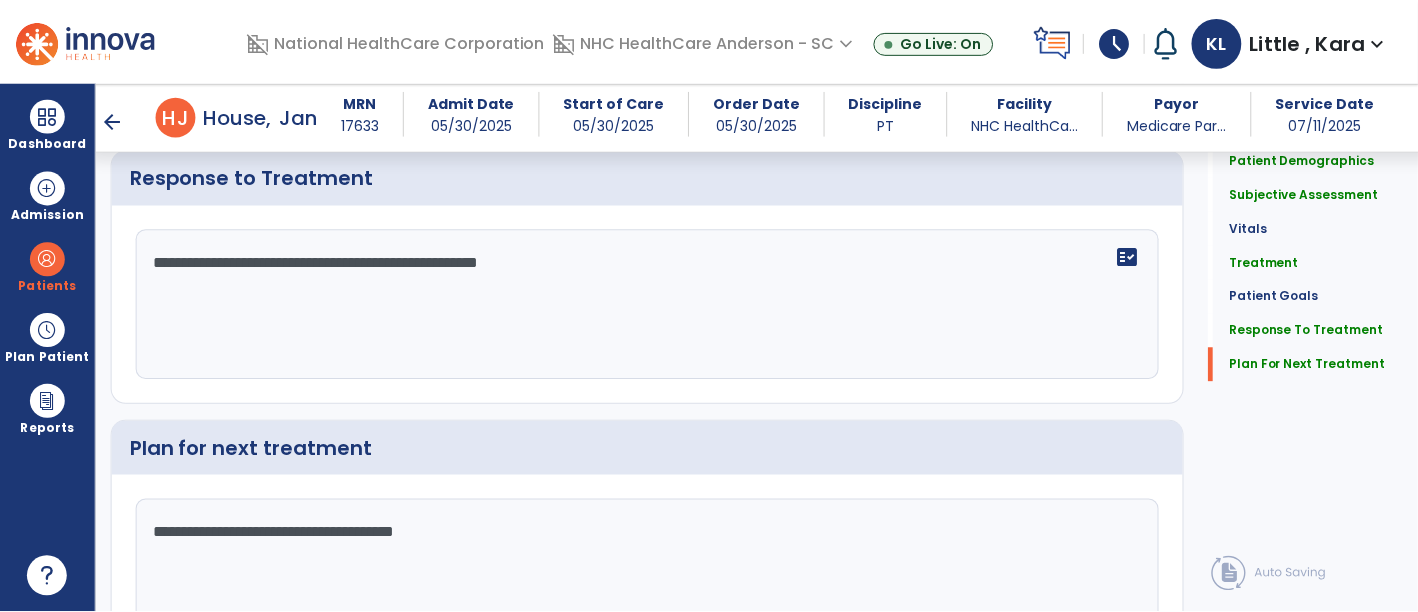 scroll, scrollTop: 3444, scrollLeft: 0, axis: vertical 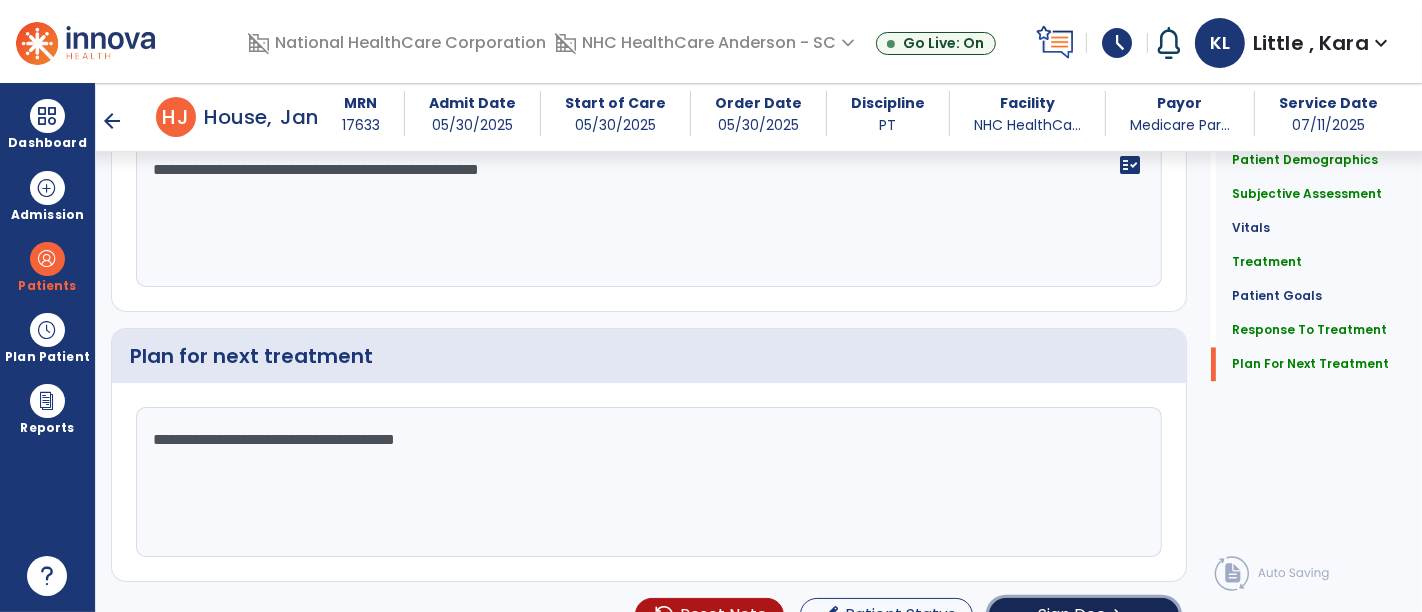 click on "chevron_right" 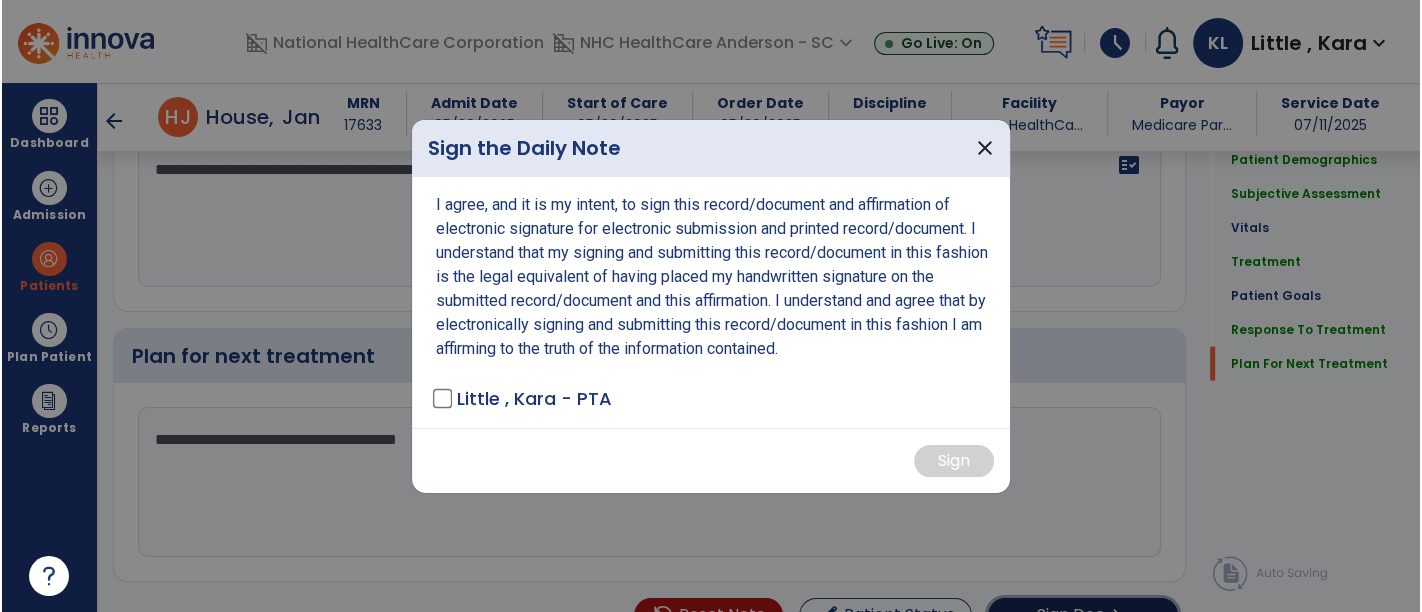 scroll, scrollTop: 3444, scrollLeft: 0, axis: vertical 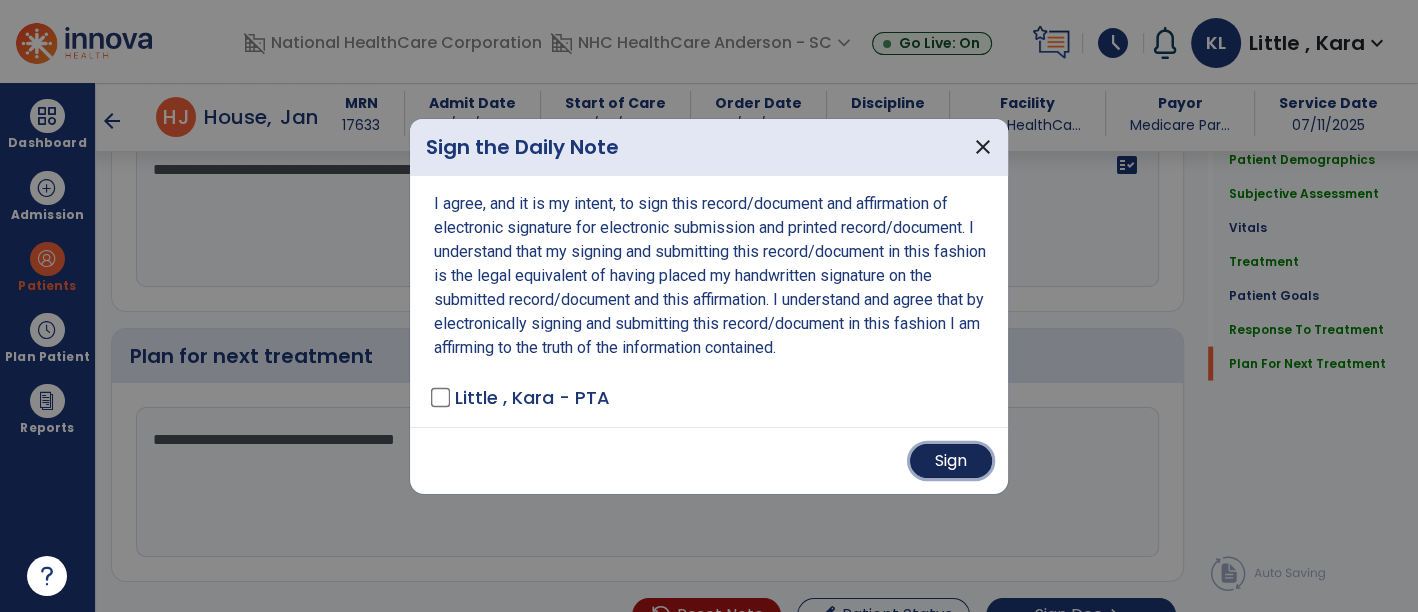 click on "Sign" at bounding box center [951, 461] 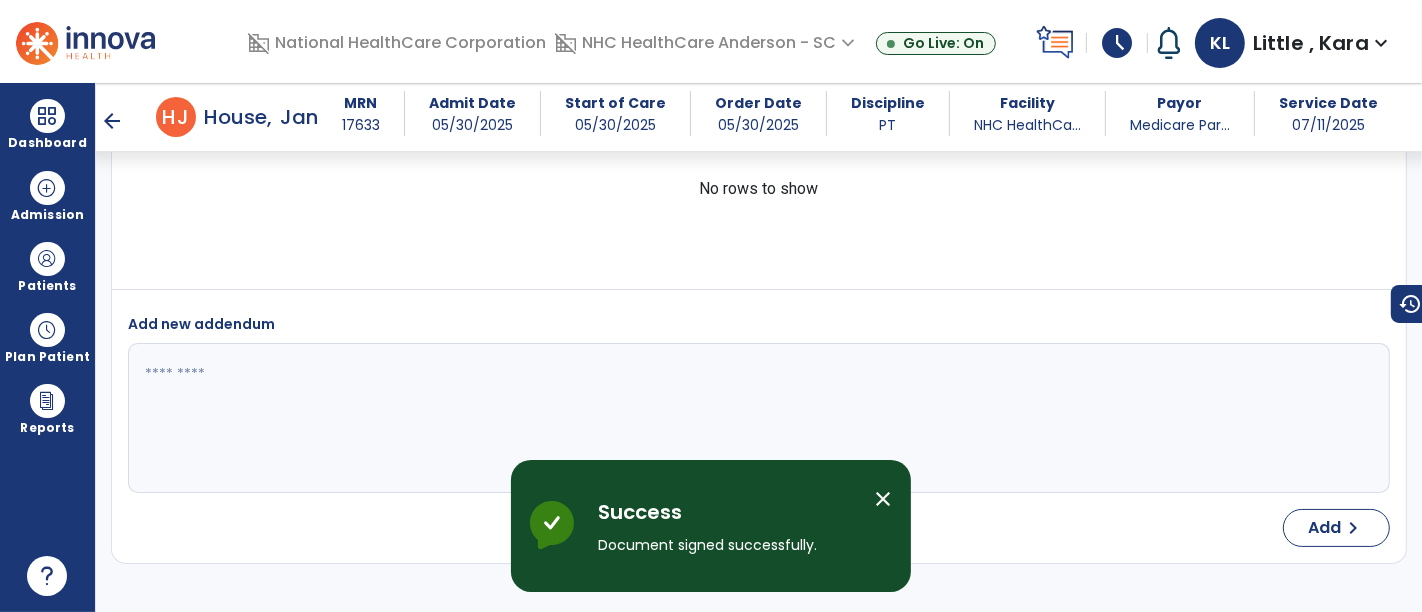 scroll, scrollTop: 4609, scrollLeft: 0, axis: vertical 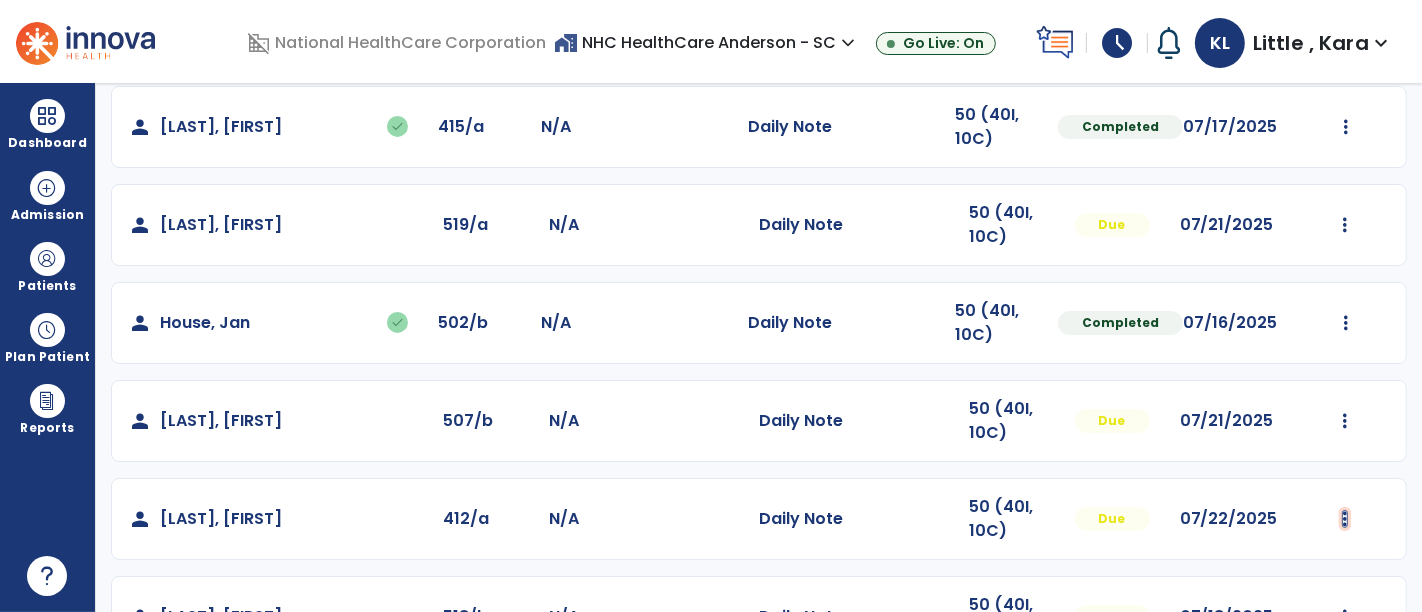 click at bounding box center (1345, 29) 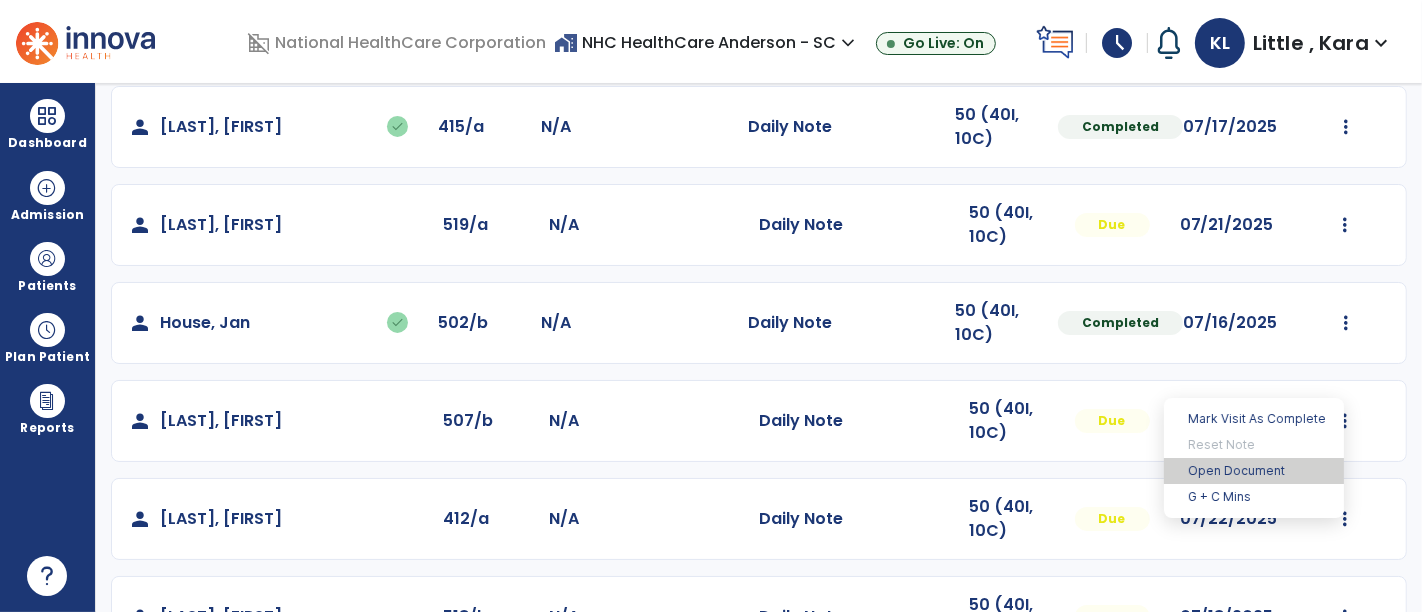 click on "Open Document" at bounding box center (1254, 471) 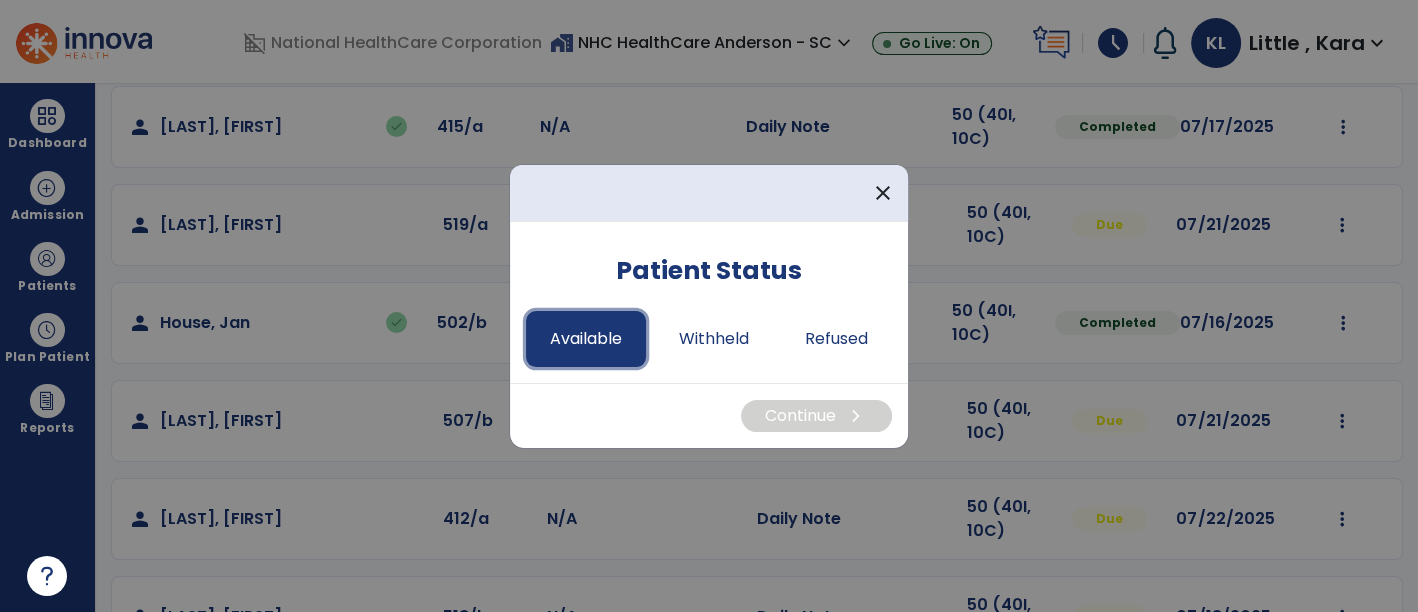 click on "Available" at bounding box center [586, 339] 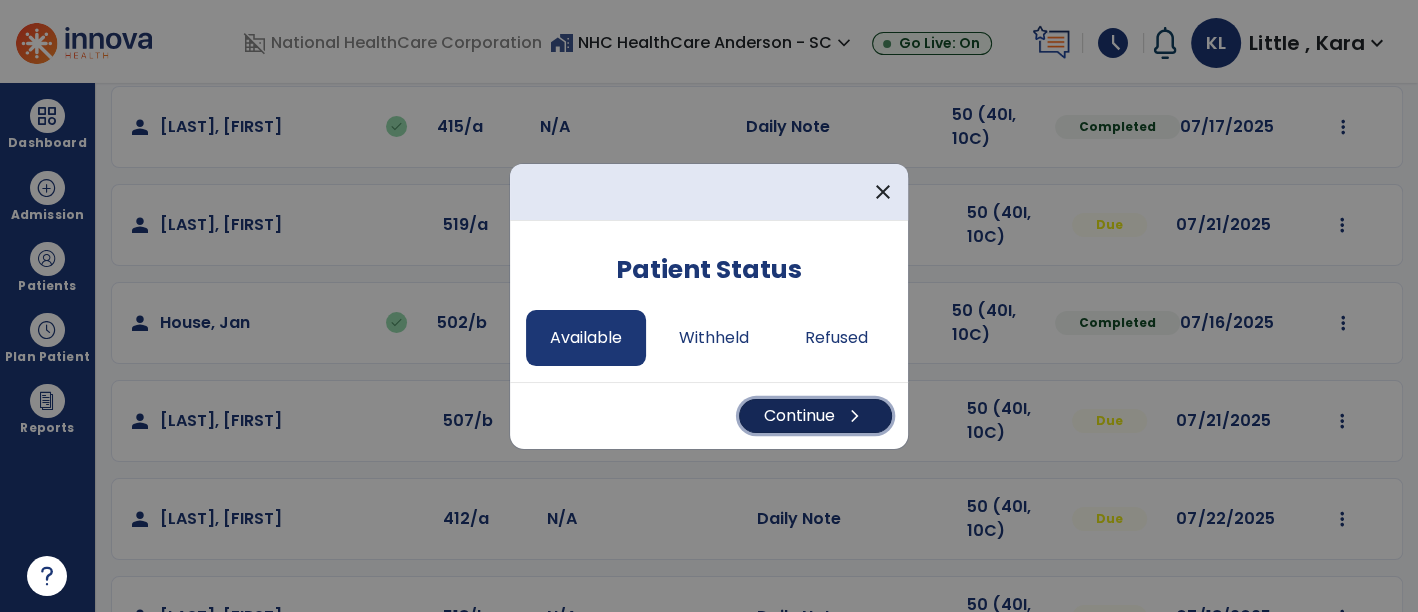 click on "Continue   chevron_right" at bounding box center [815, 416] 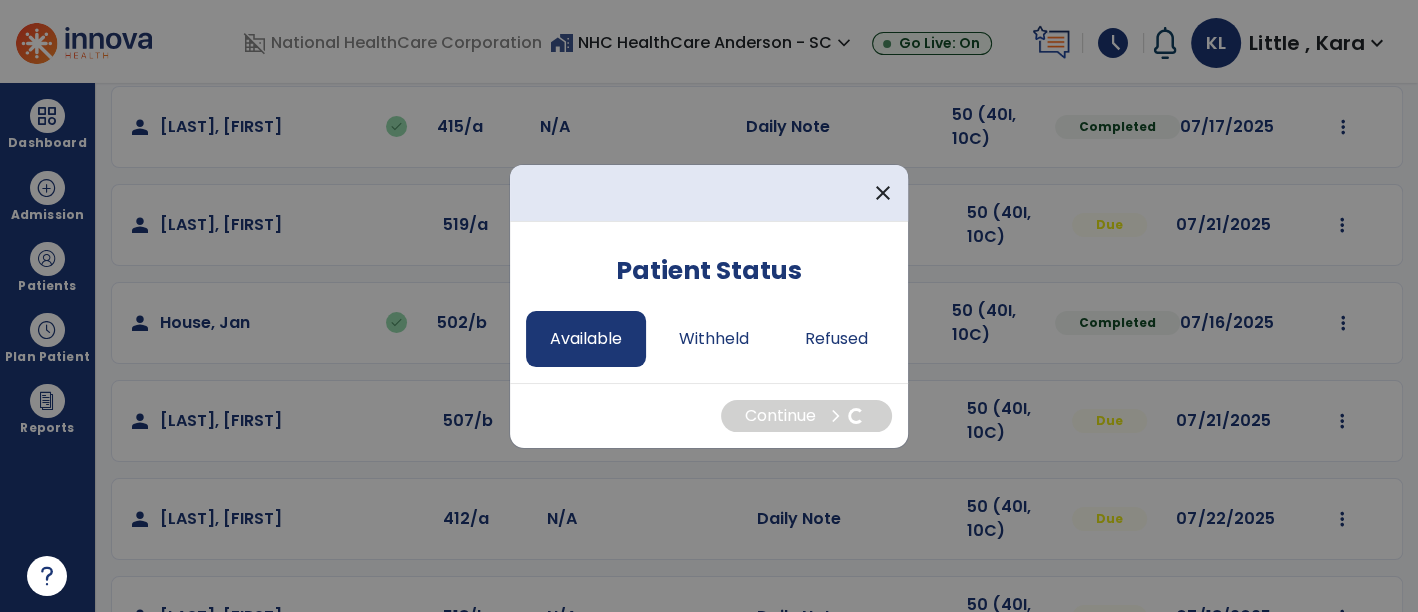 select on "*" 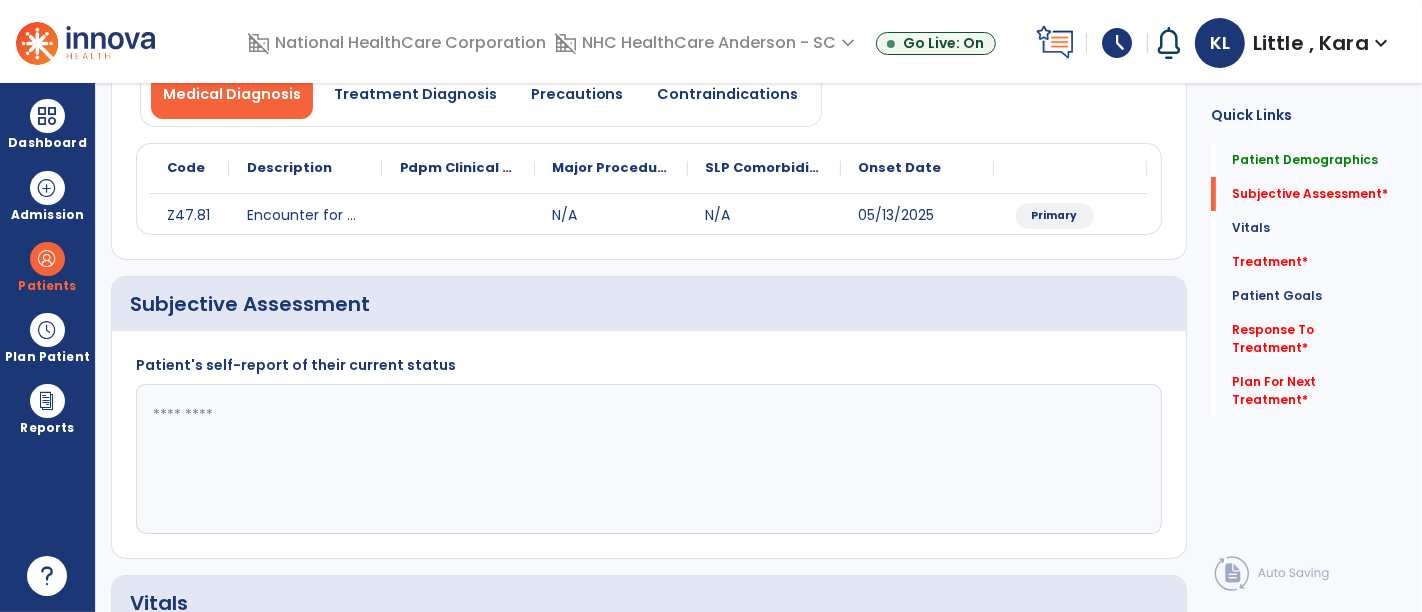 click 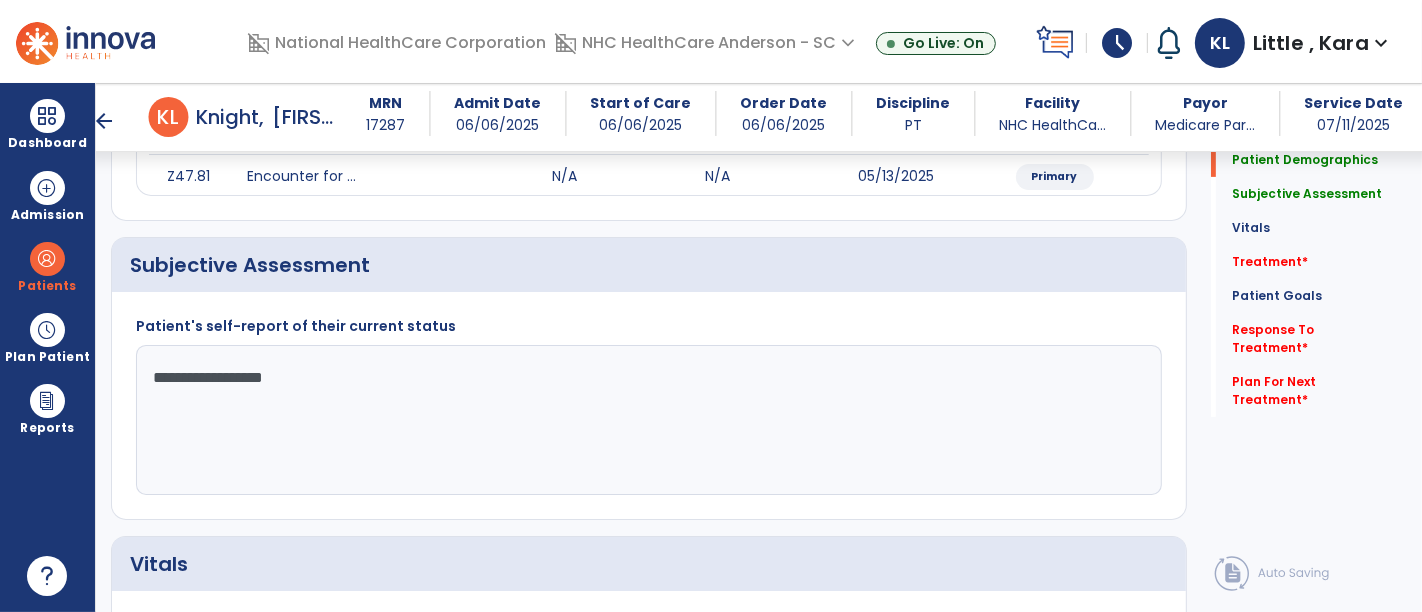 scroll, scrollTop: 333, scrollLeft: 0, axis: vertical 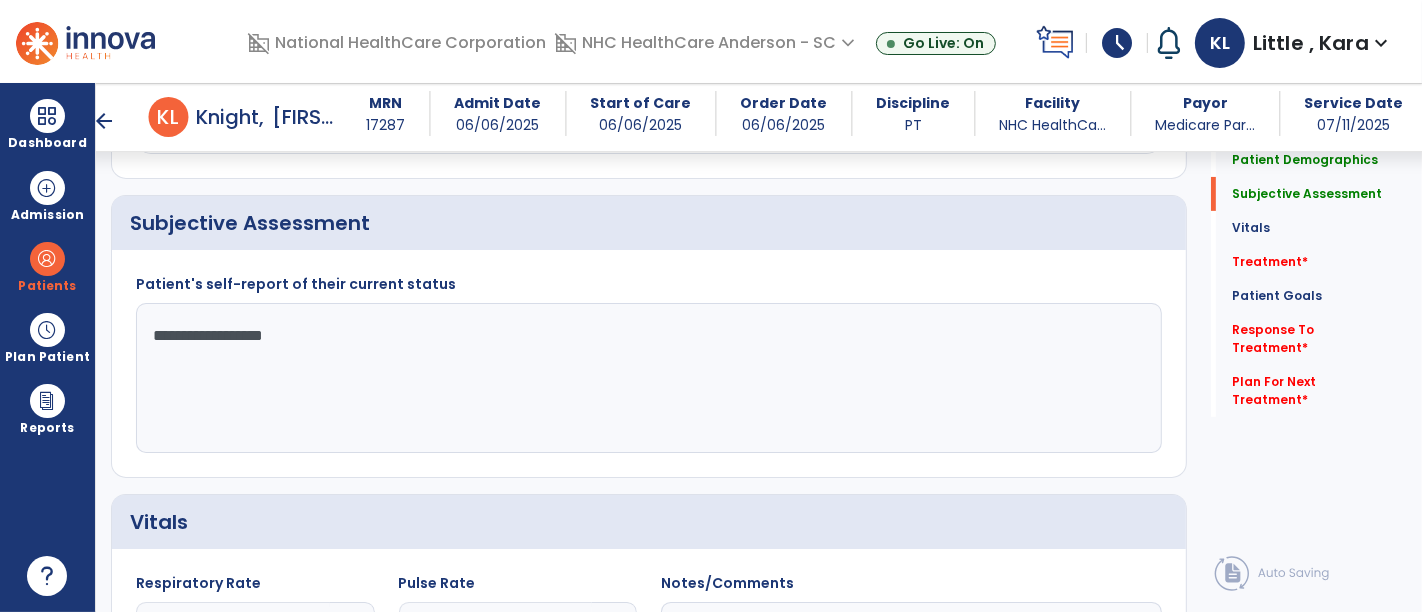 click on "**********" 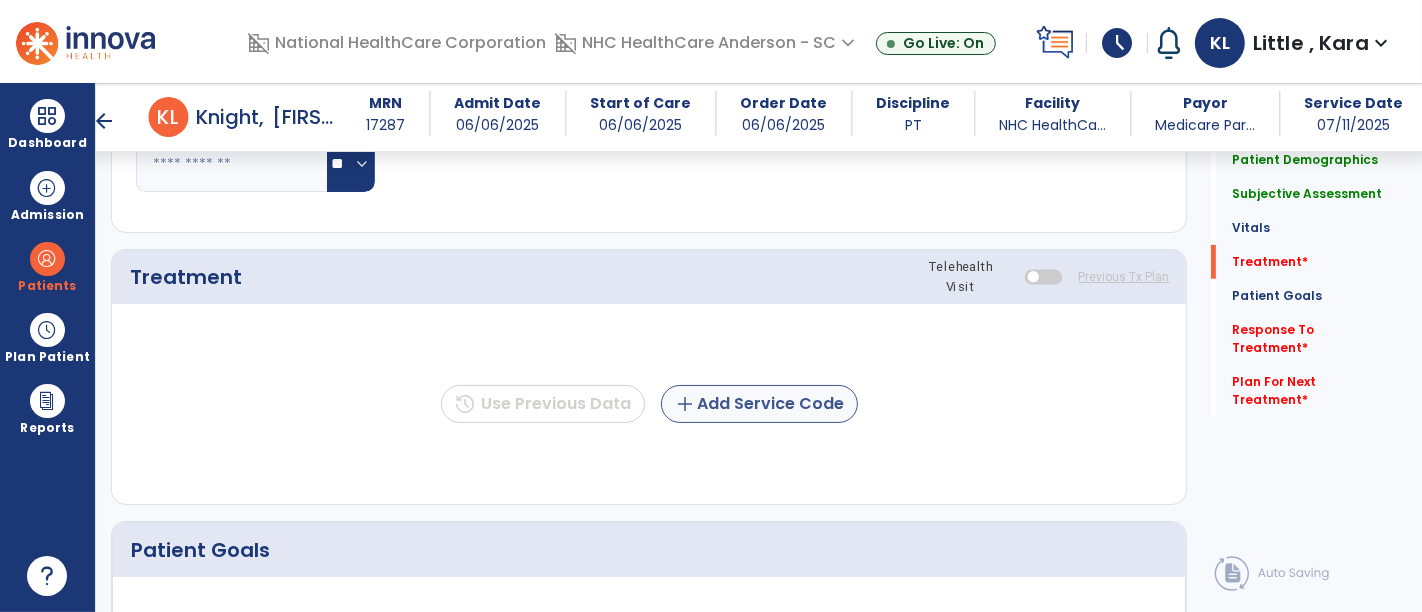 type on "**********" 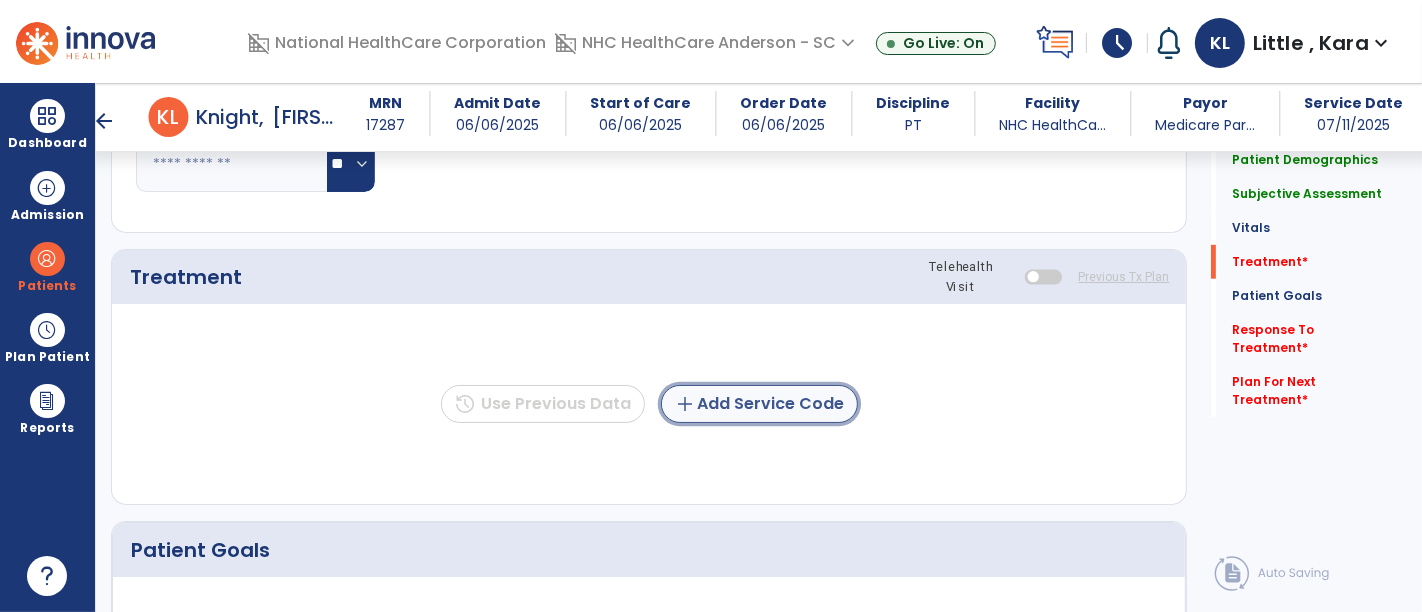 click on "add  Add Service Code" 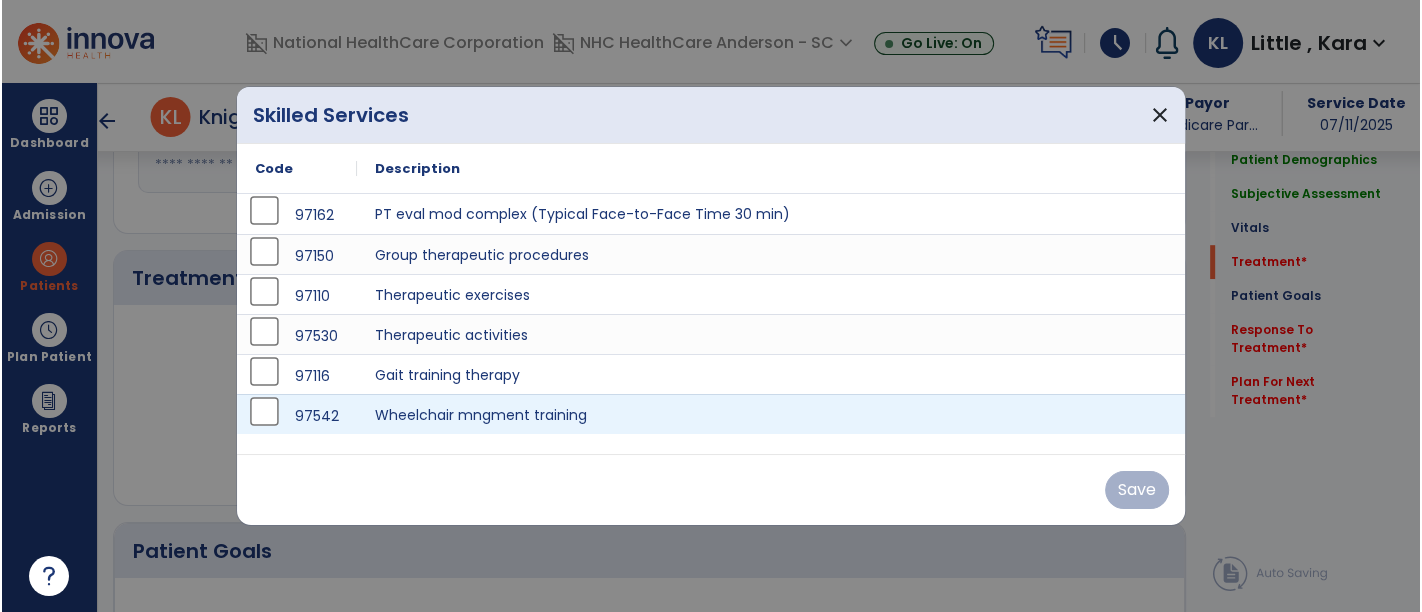 scroll, scrollTop: 1000, scrollLeft: 0, axis: vertical 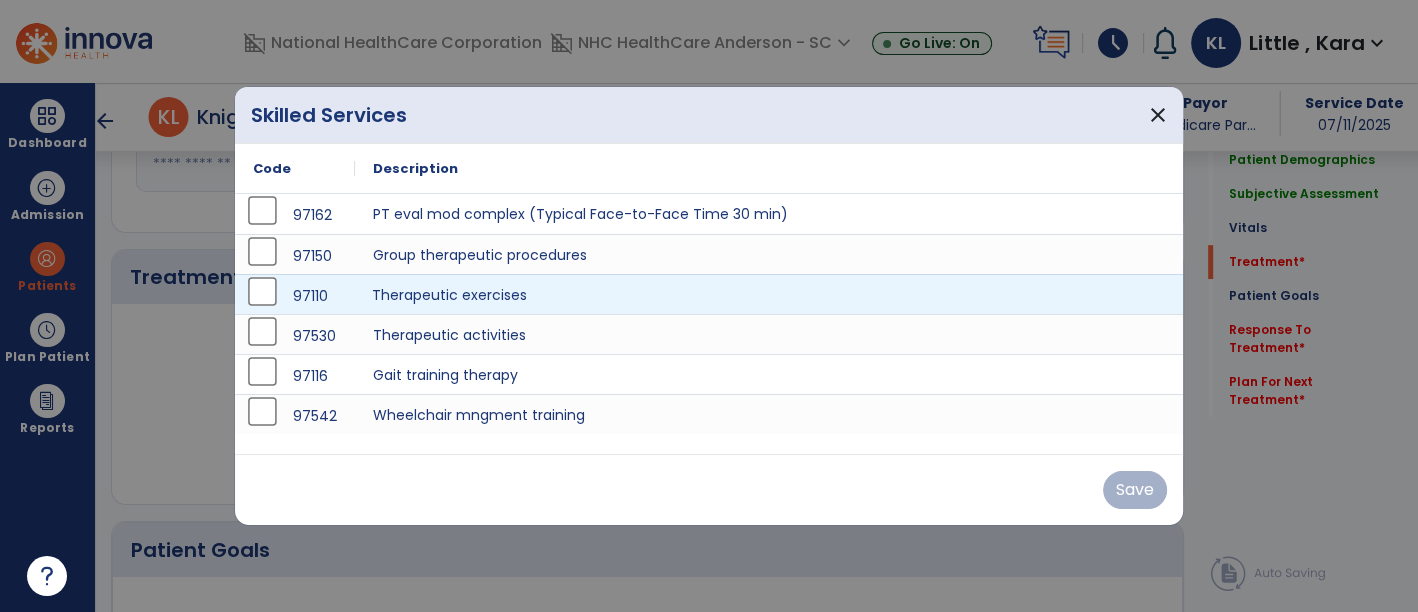 click on "Therapeutic exercises" at bounding box center [769, 294] 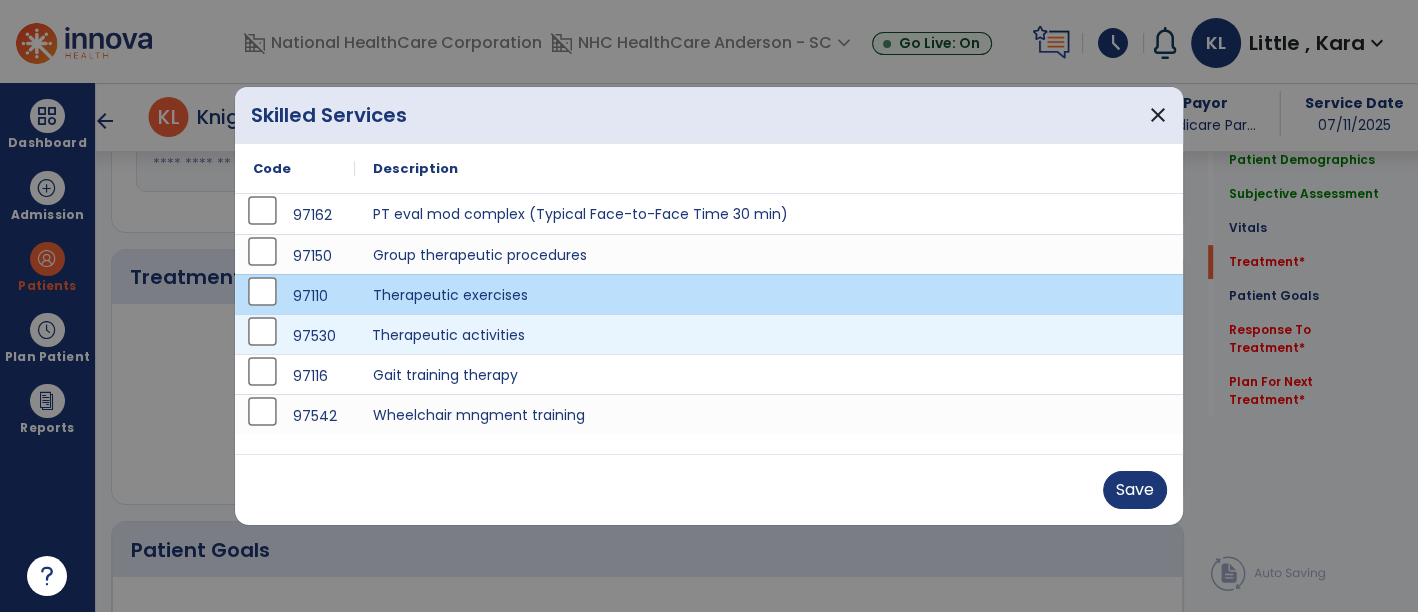click on "Therapeutic activities" at bounding box center (769, 334) 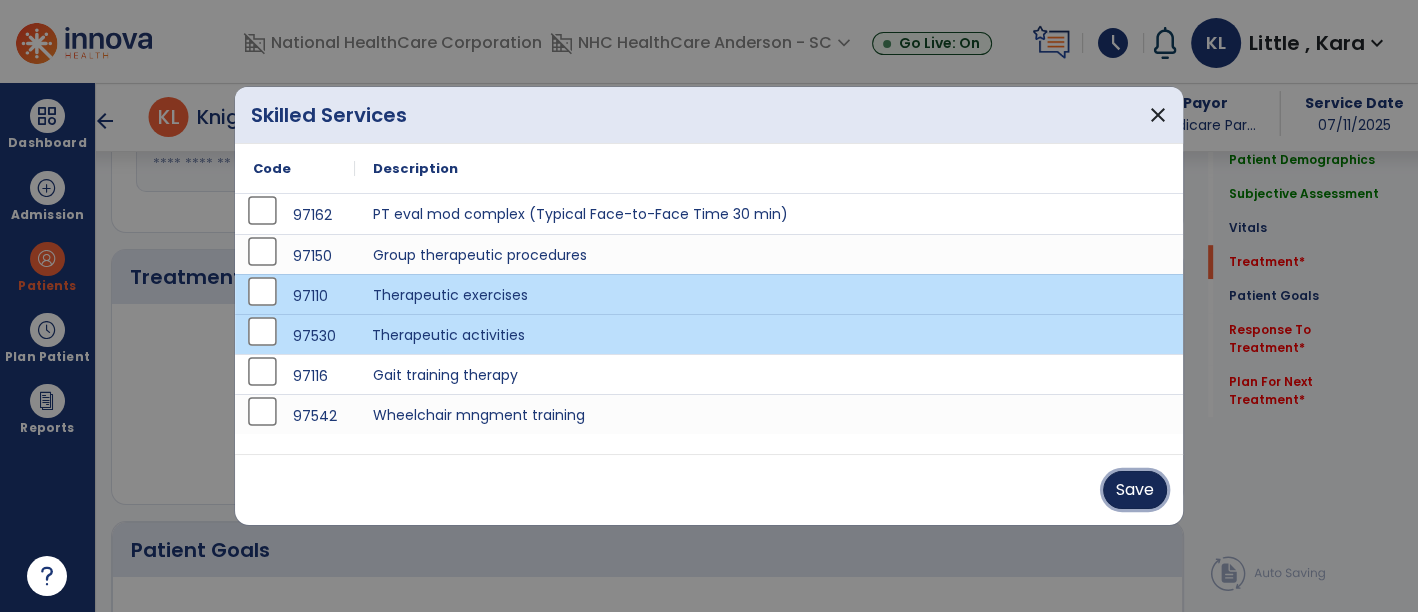 click on "Save" at bounding box center (1135, 490) 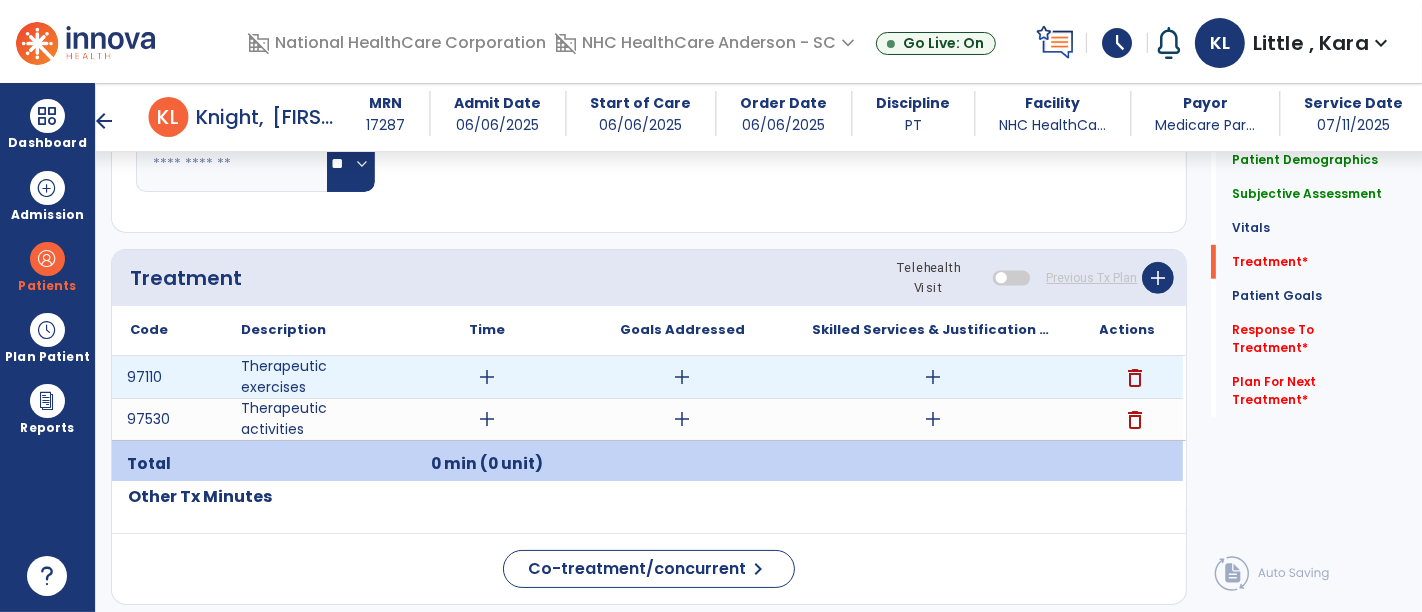 click on "add" at bounding box center [488, 377] 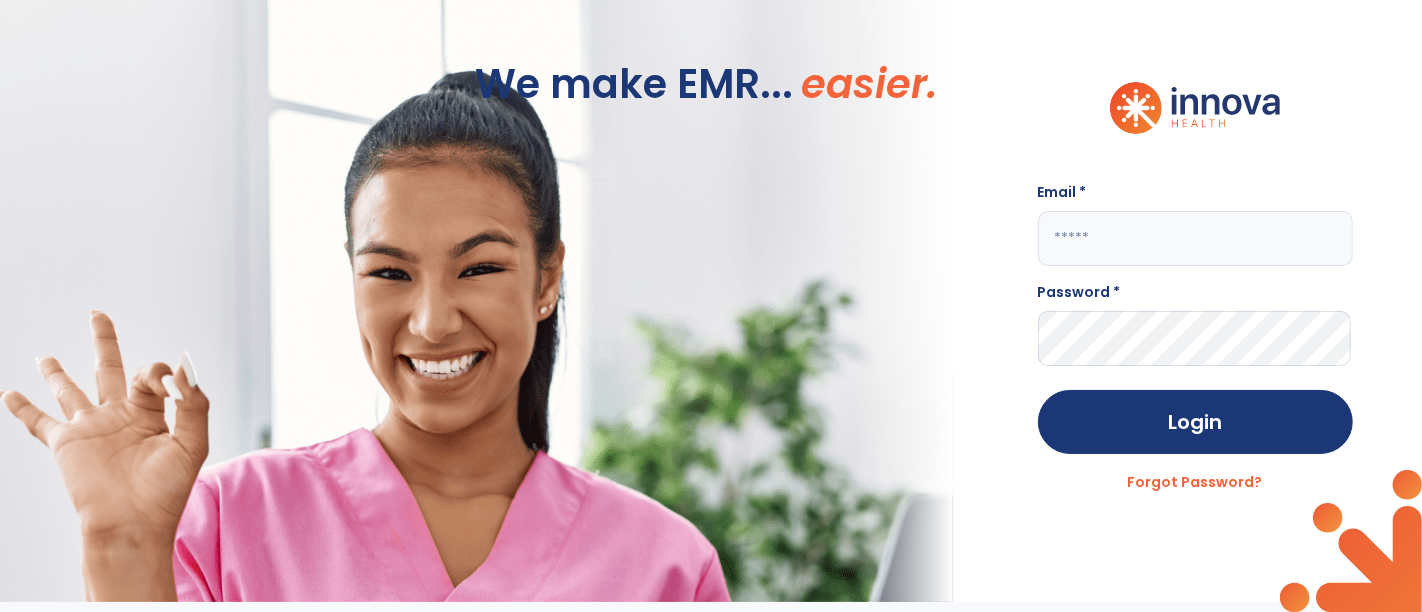 type on "**********" 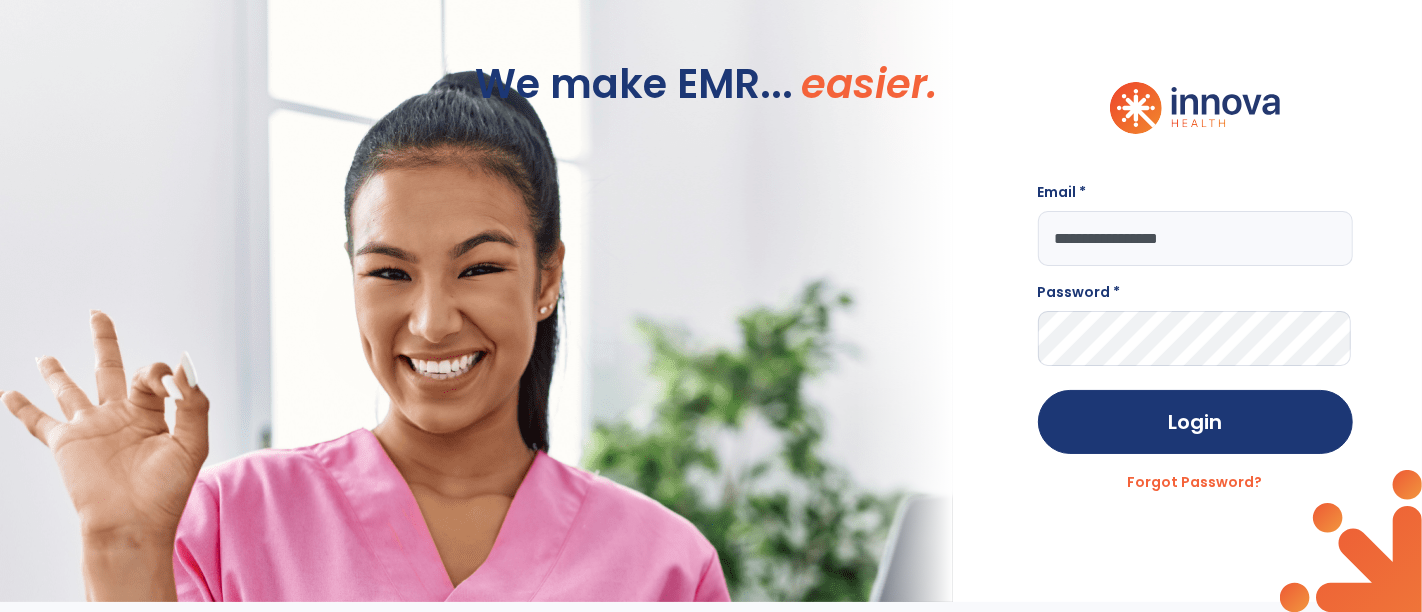 scroll, scrollTop: 0, scrollLeft: 0, axis: both 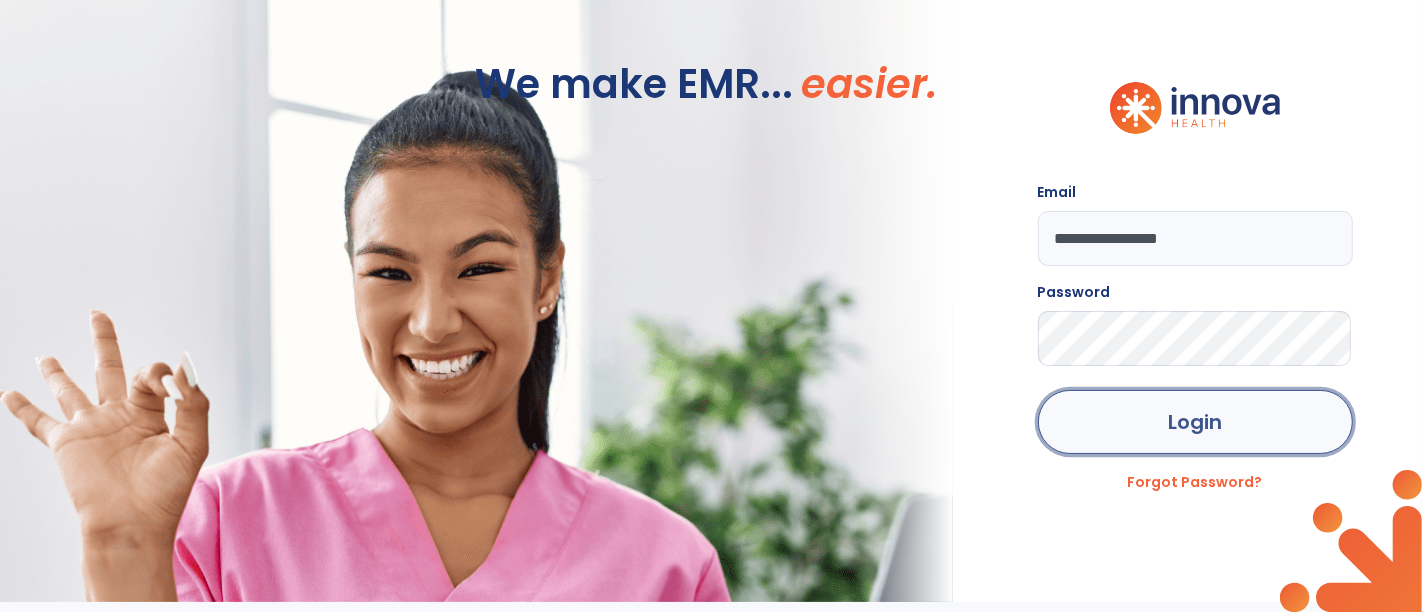 click on "Login" 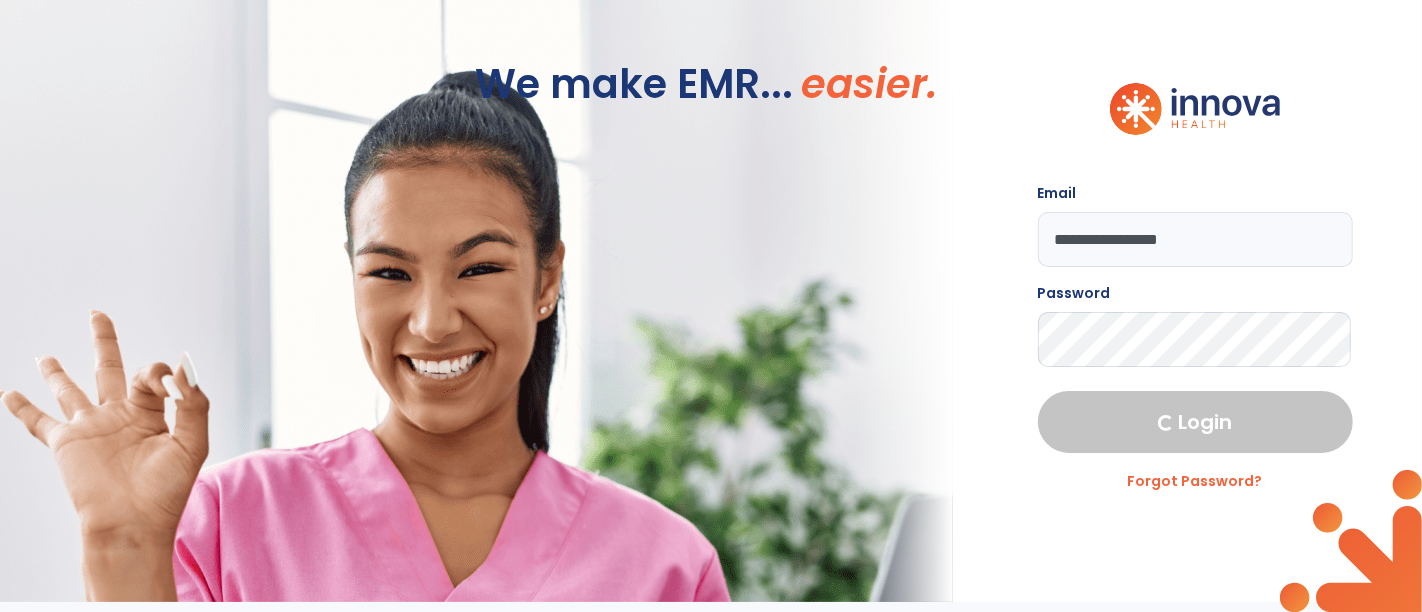 select on "****" 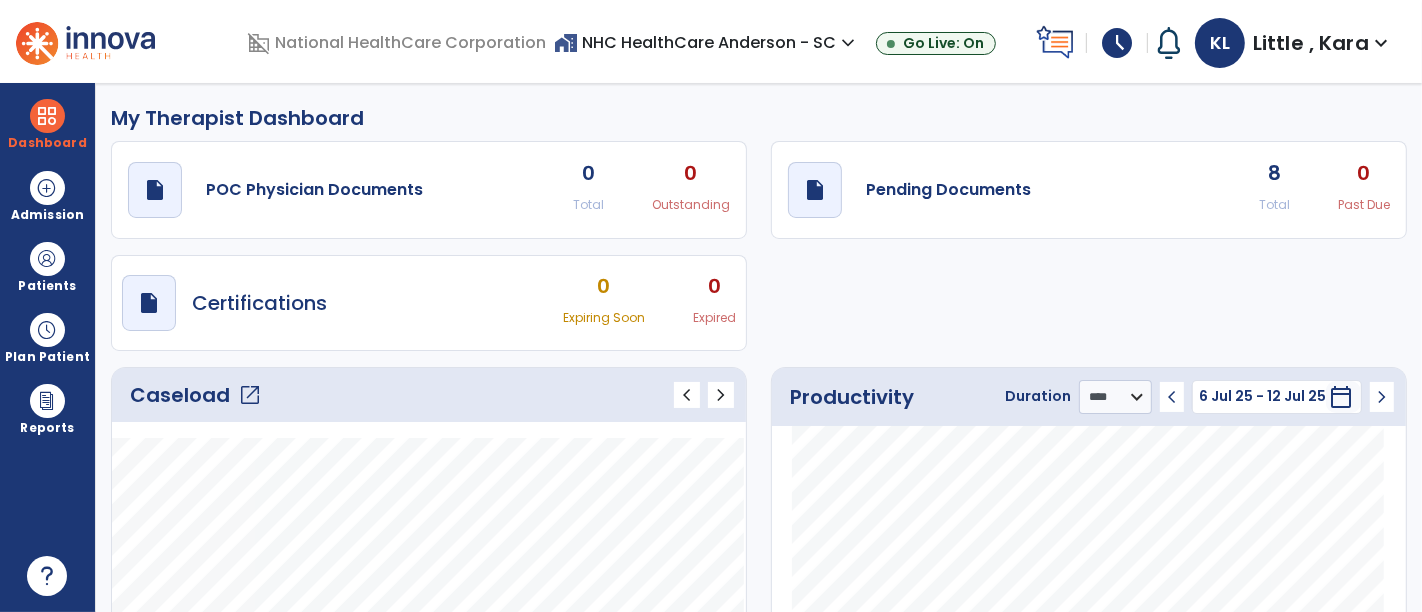 click on "open_in_new" 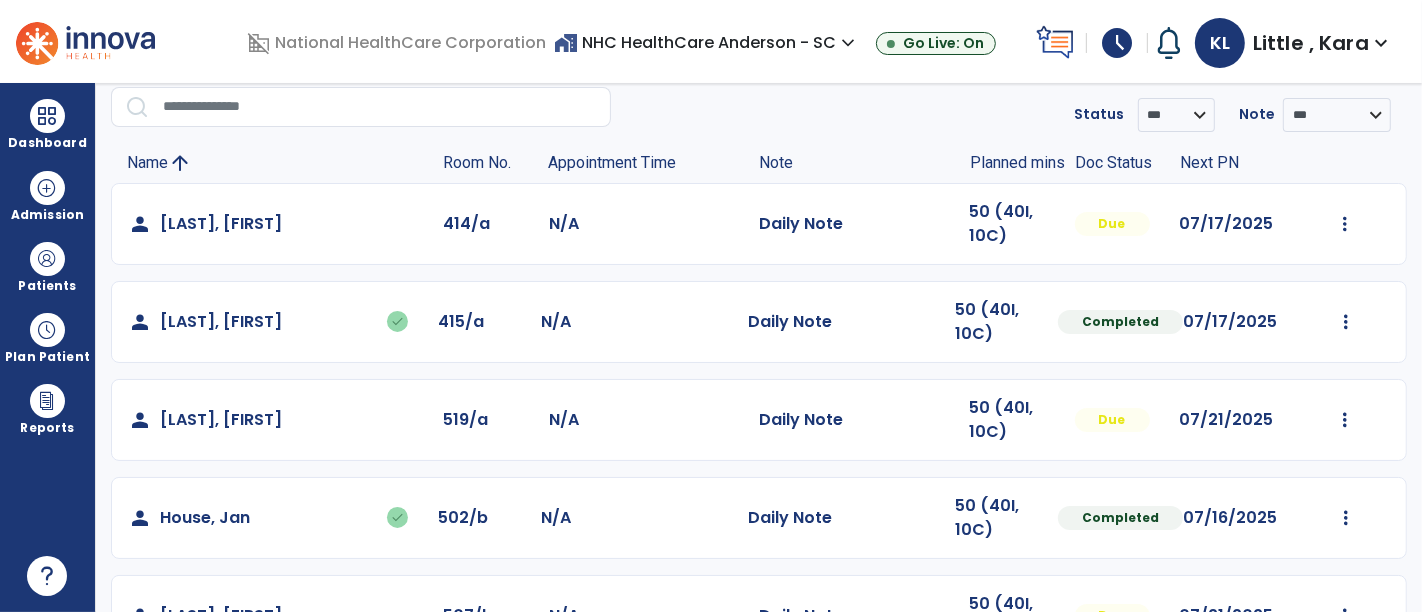 scroll, scrollTop: 111, scrollLeft: 0, axis: vertical 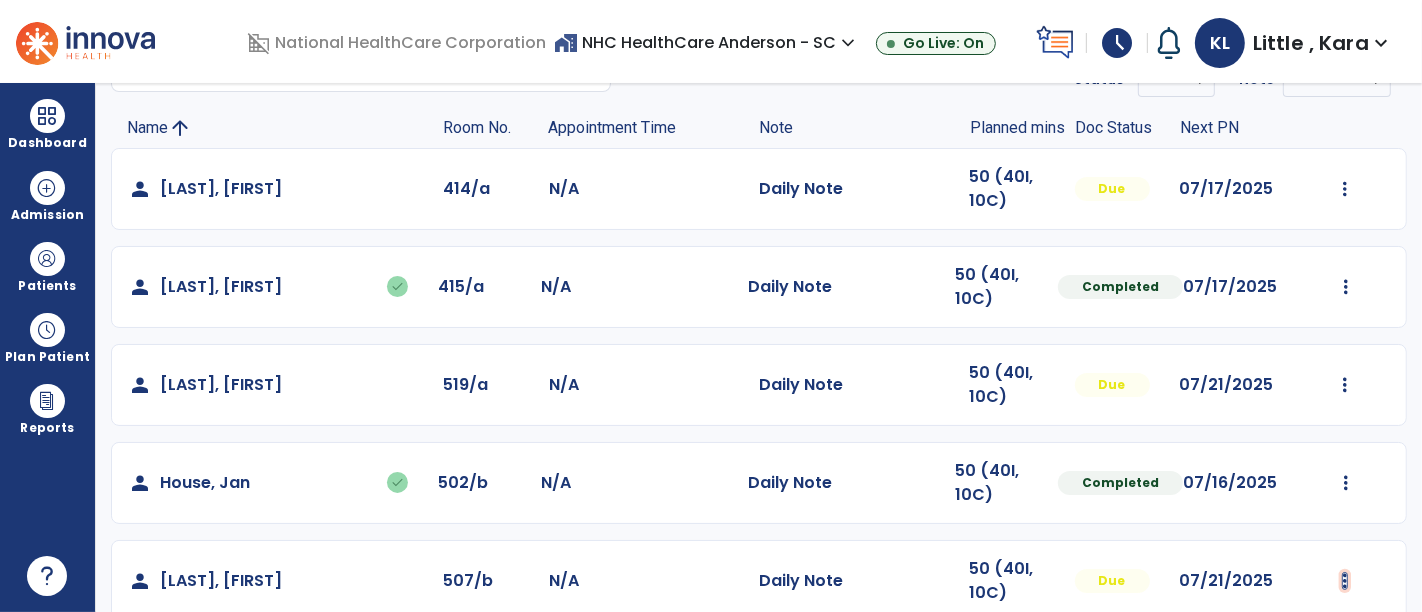 click at bounding box center [1345, 189] 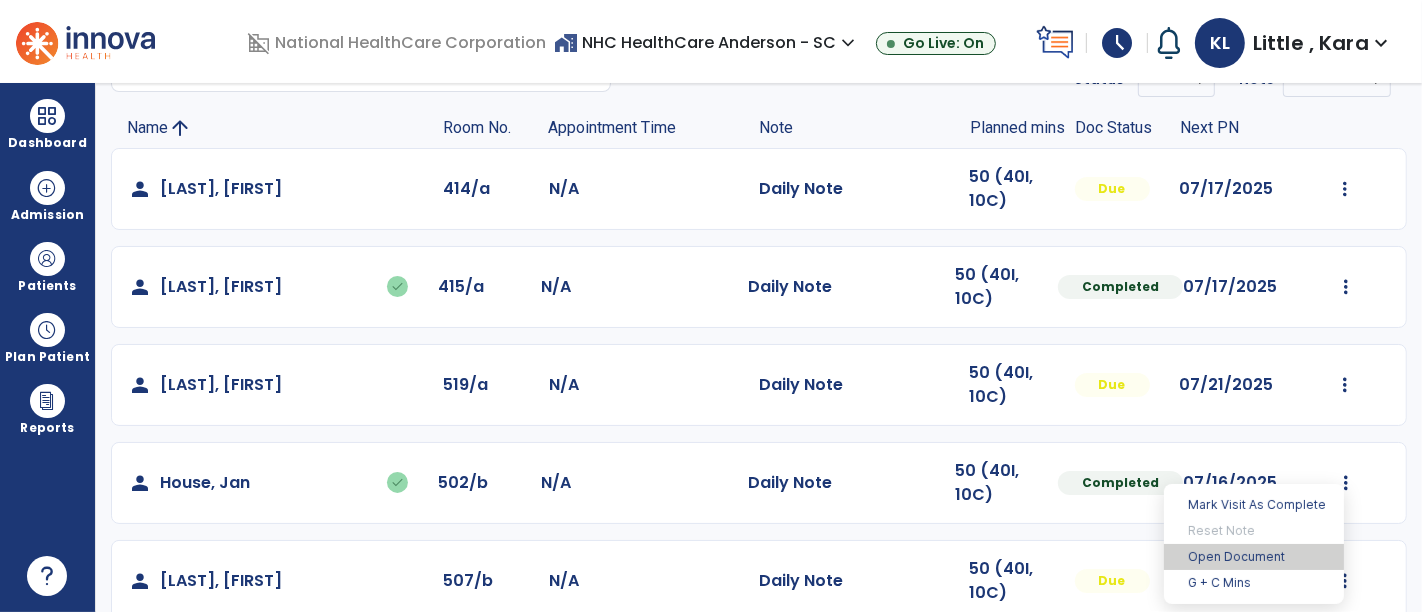 click on "Open Document" at bounding box center [1254, 557] 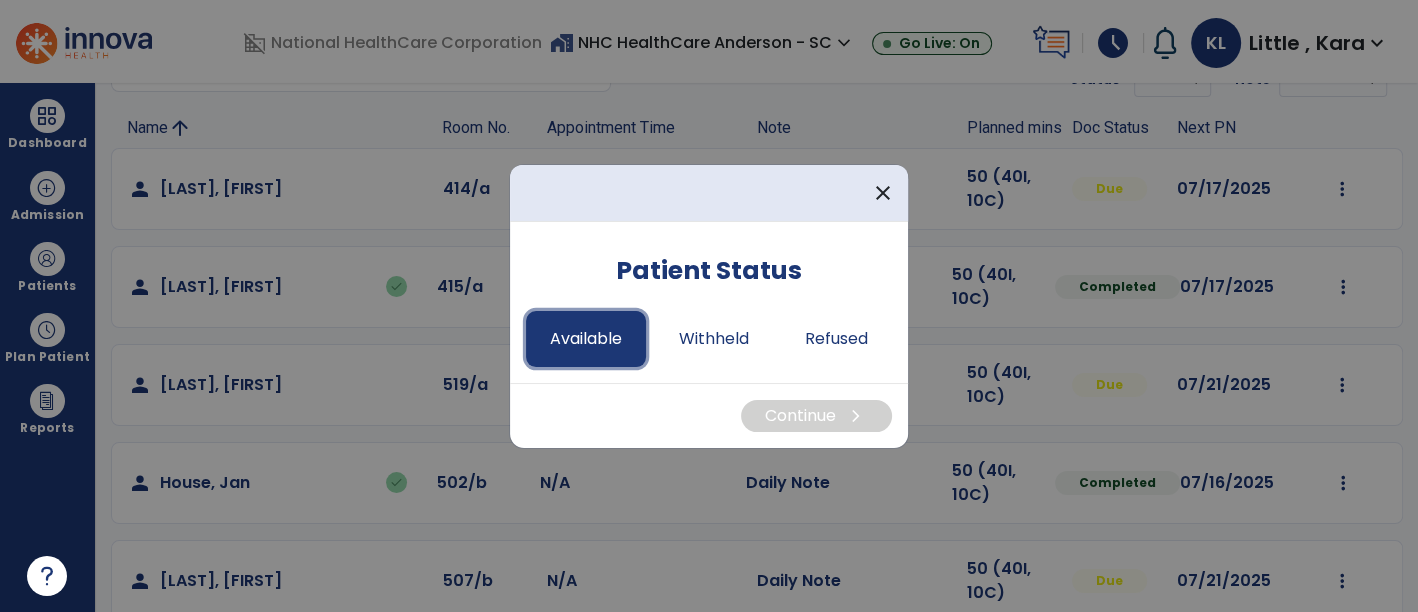 click on "Available" at bounding box center [586, 339] 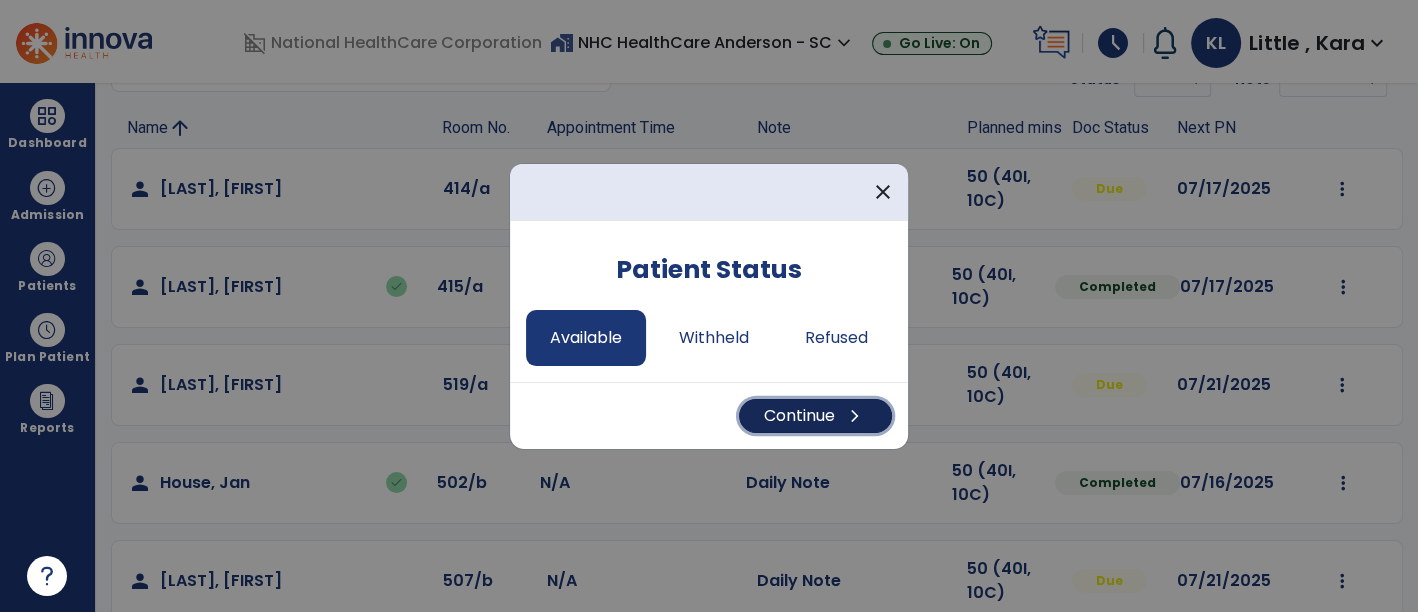 click on "chevron_right" at bounding box center (855, 416) 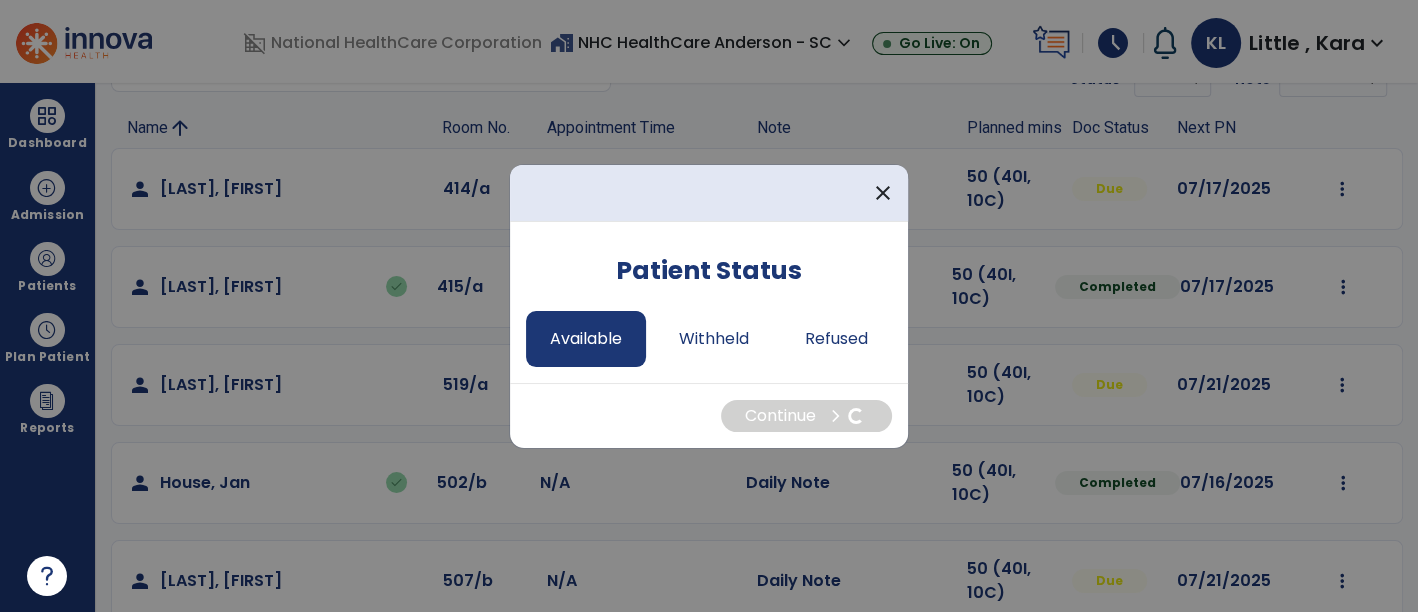select on "*" 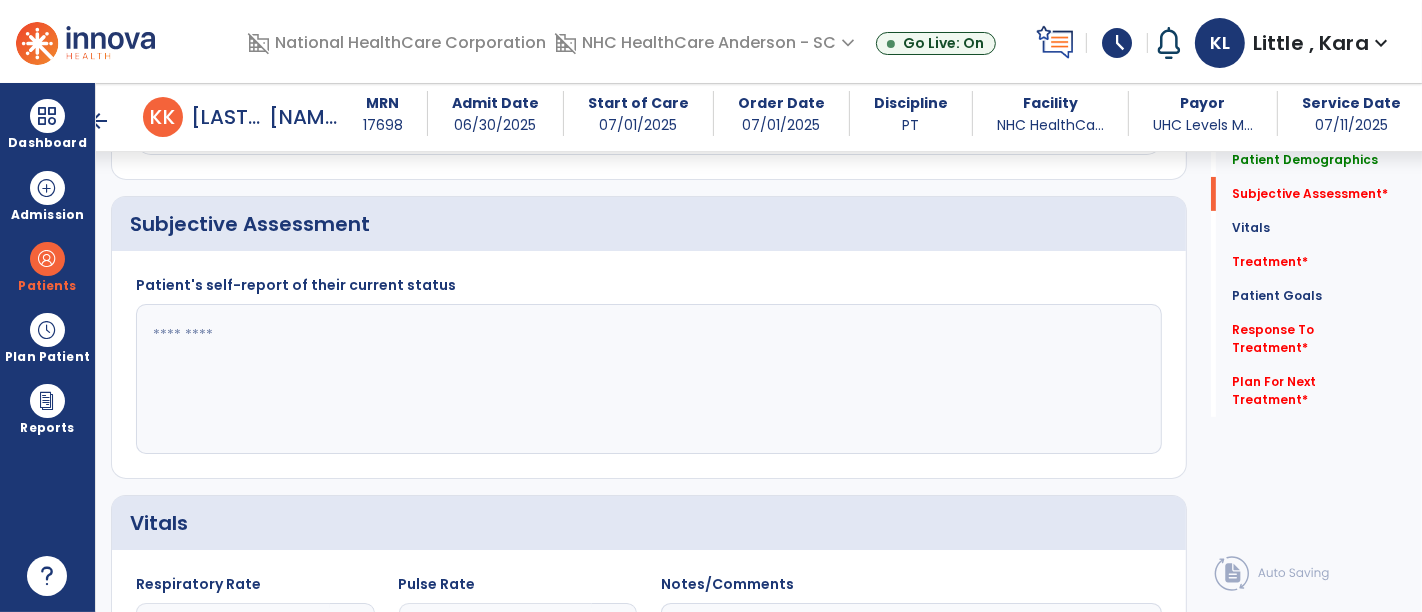 scroll, scrollTop: 333, scrollLeft: 0, axis: vertical 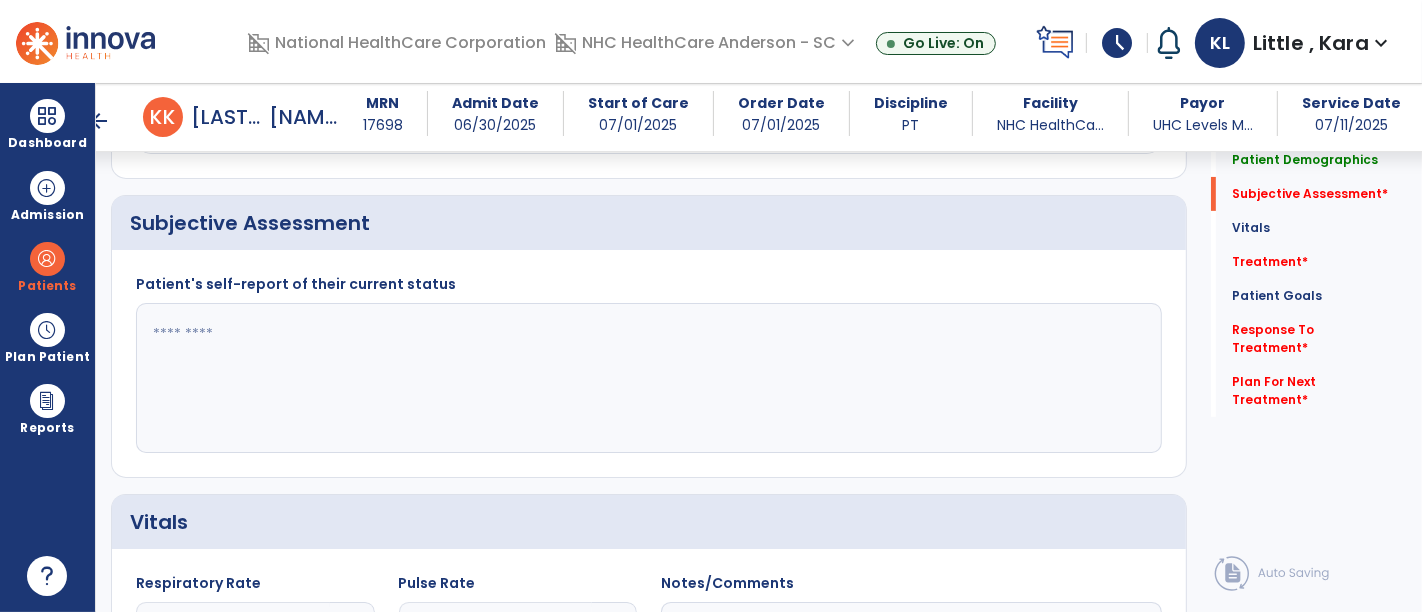 click 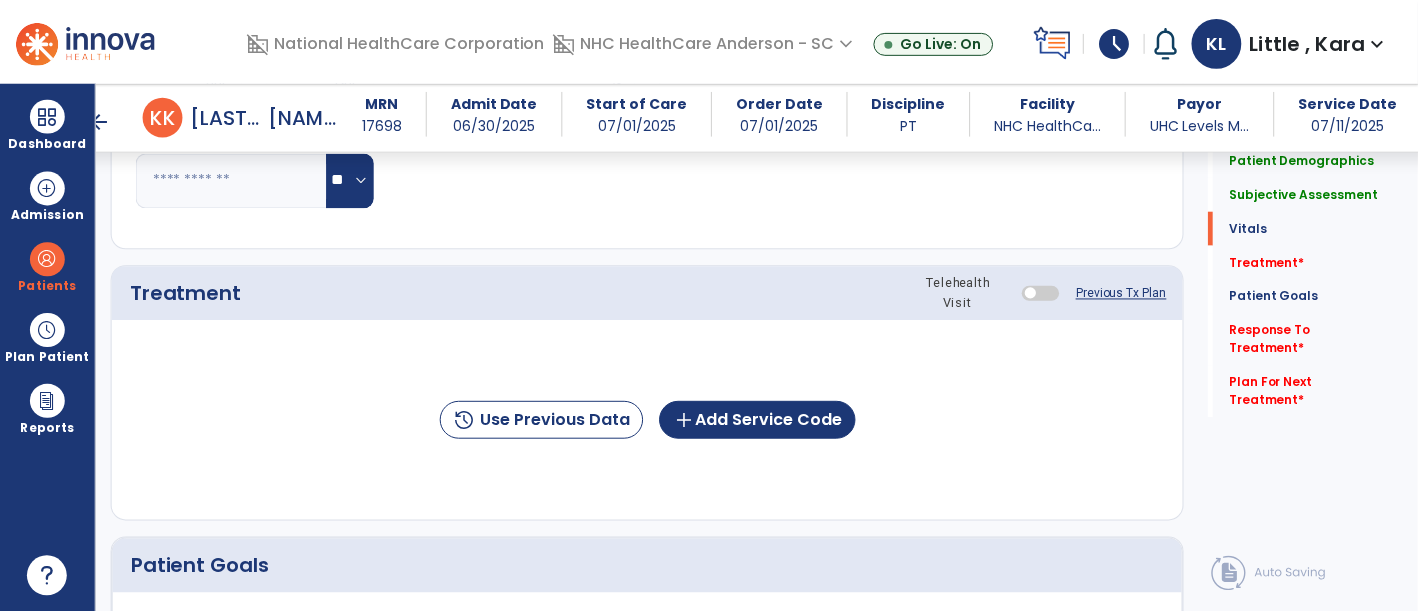 scroll, scrollTop: 1111, scrollLeft: 0, axis: vertical 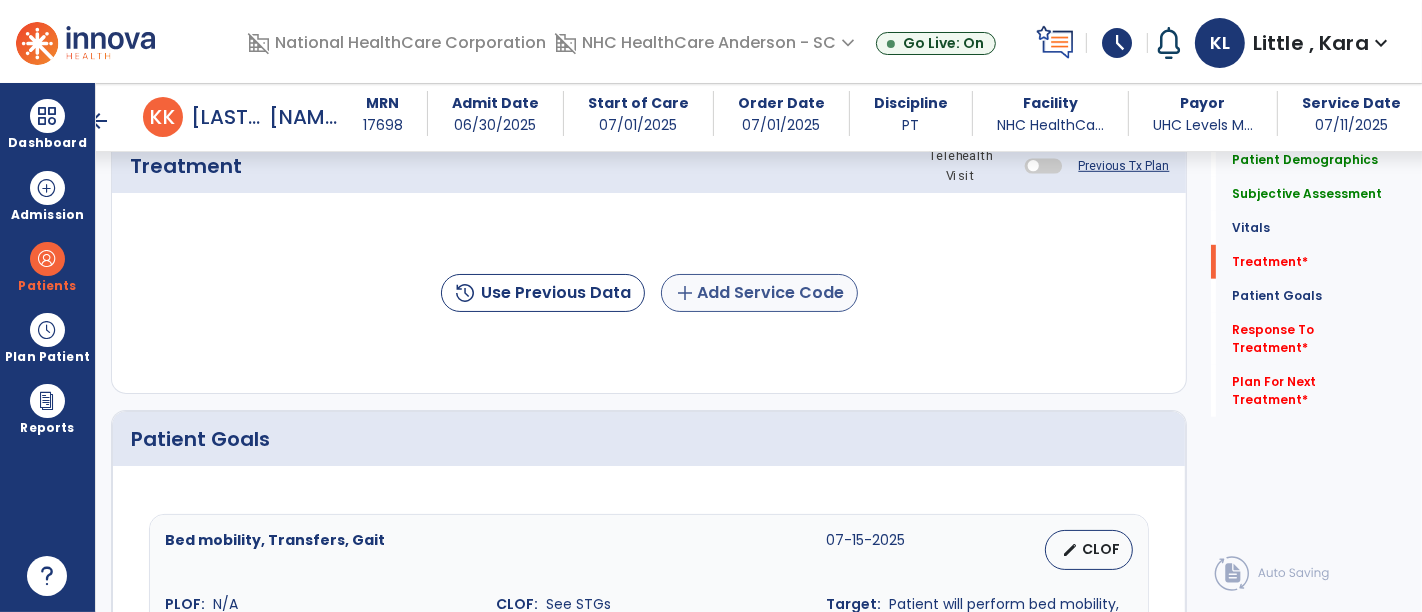 type on "**********" 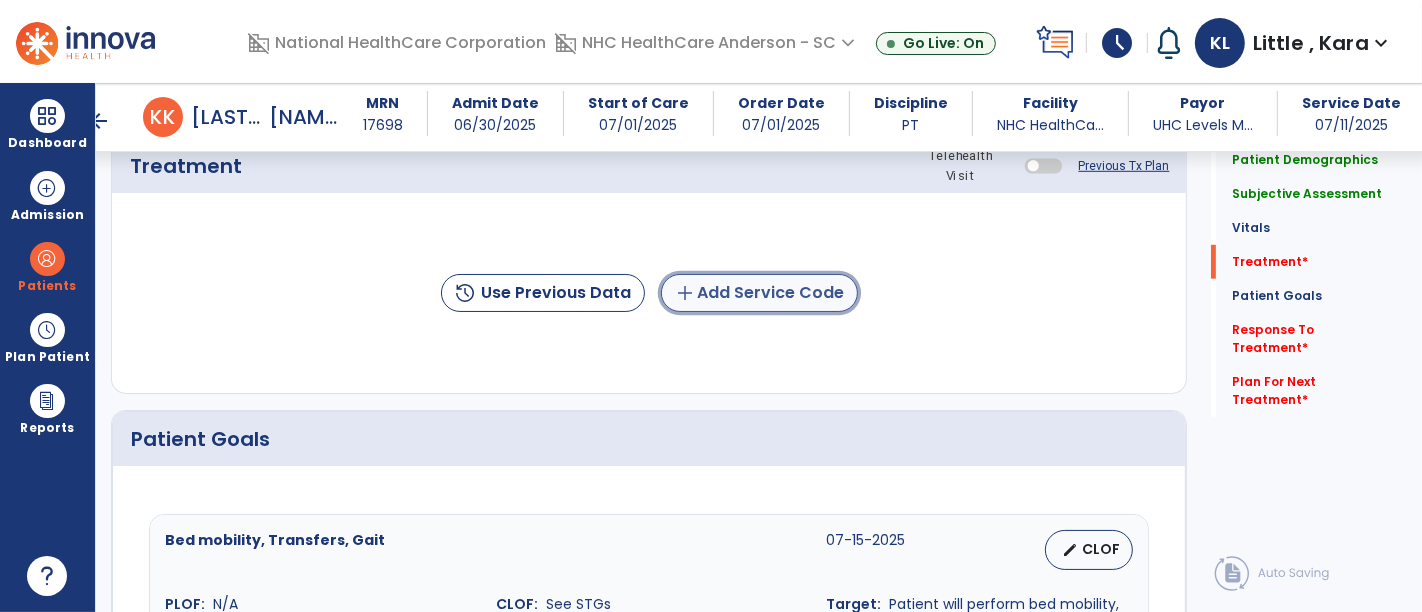 click on "add  Add Service Code" 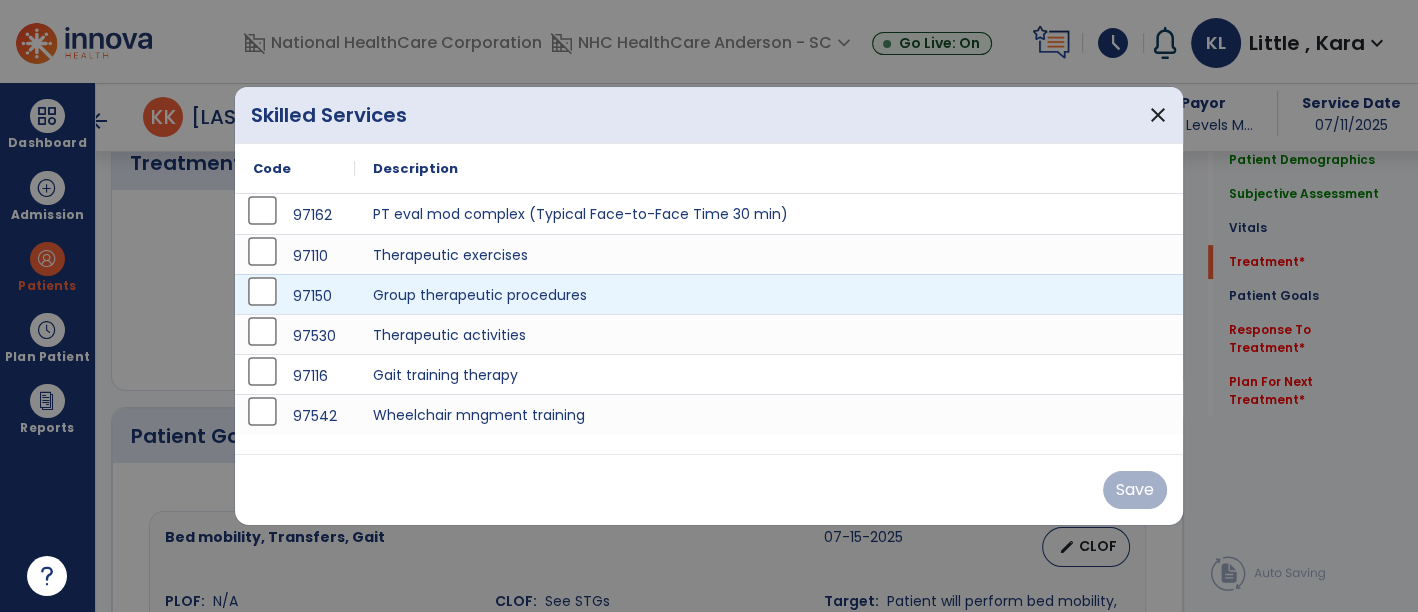 scroll, scrollTop: 1111, scrollLeft: 0, axis: vertical 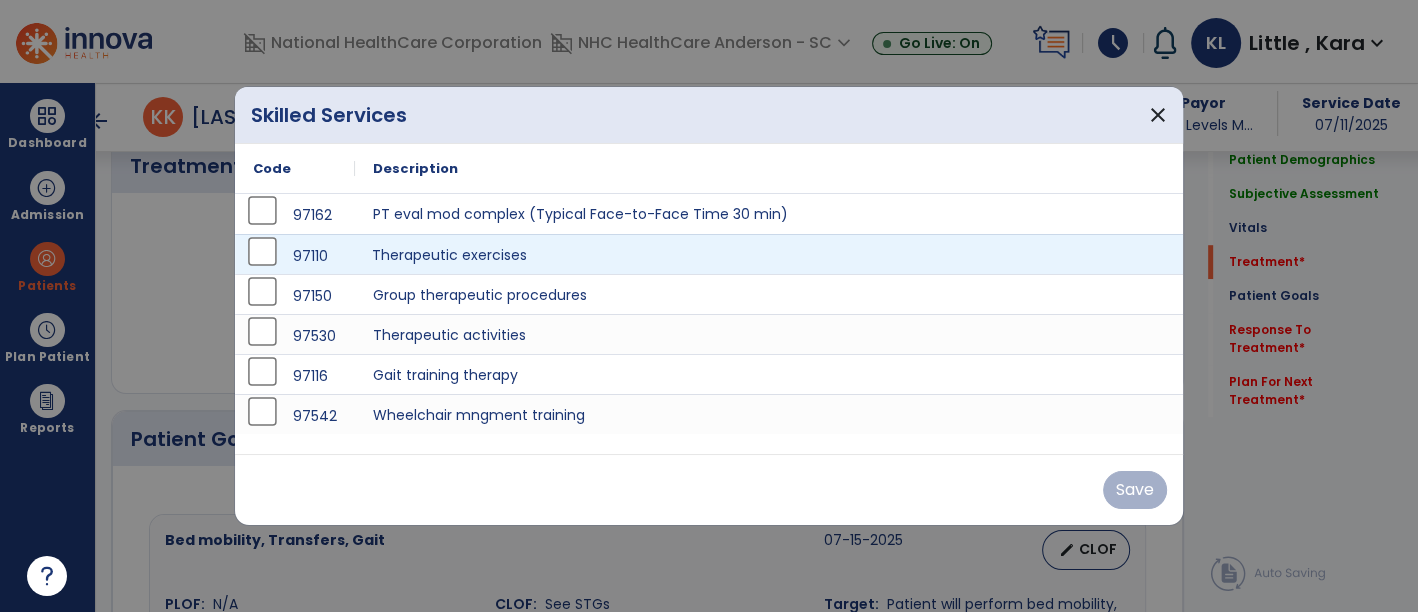 click on "Therapeutic exercises" at bounding box center [769, 254] 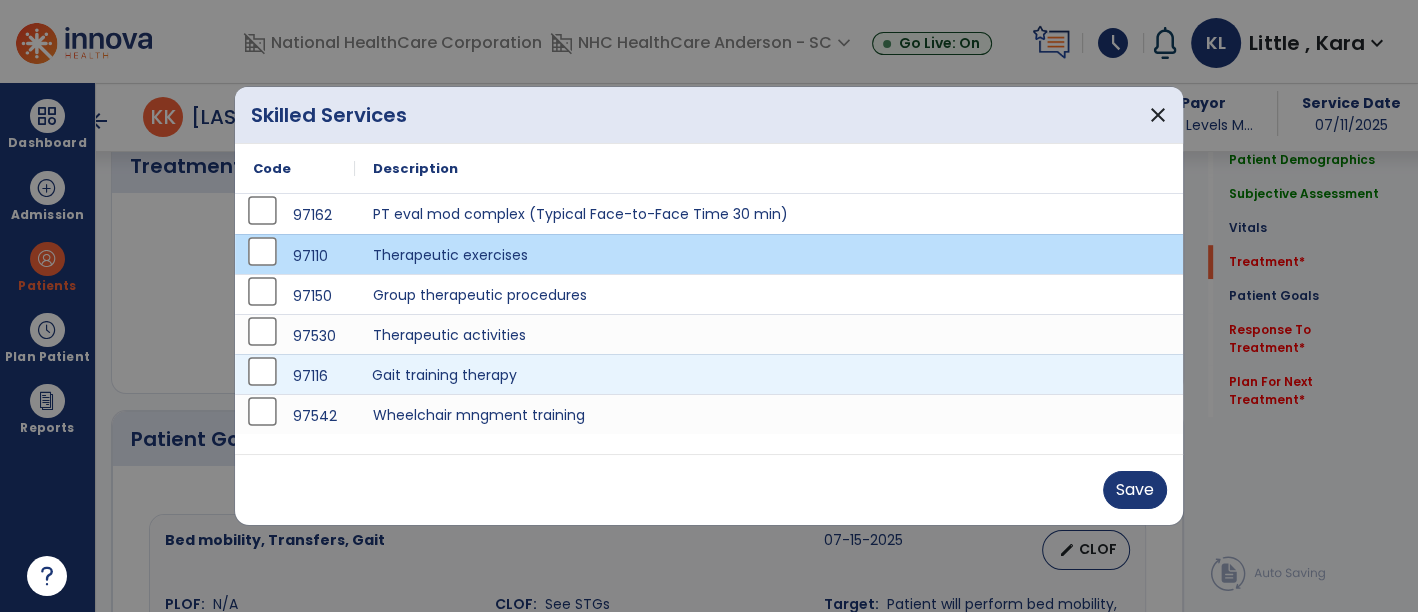 drag, startPoint x: 459, startPoint y: 380, endPoint x: 438, endPoint y: 337, distance: 47.853943 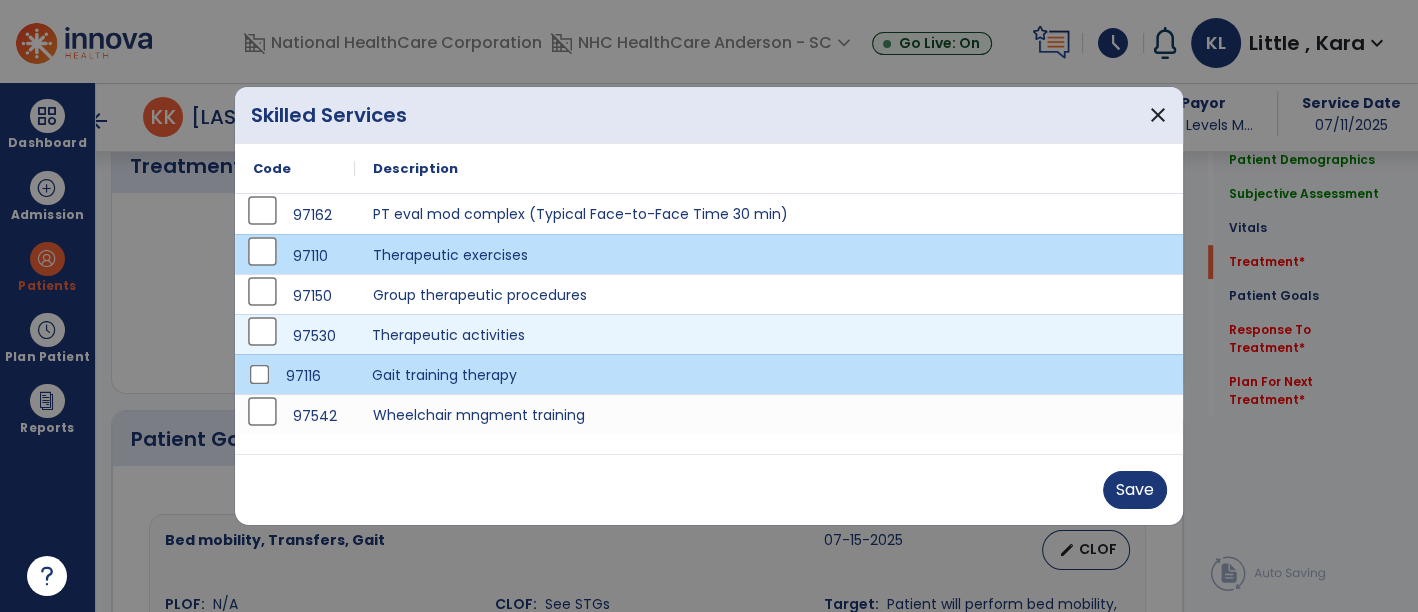 click on "Therapeutic activities" at bounding box center (769, 334) 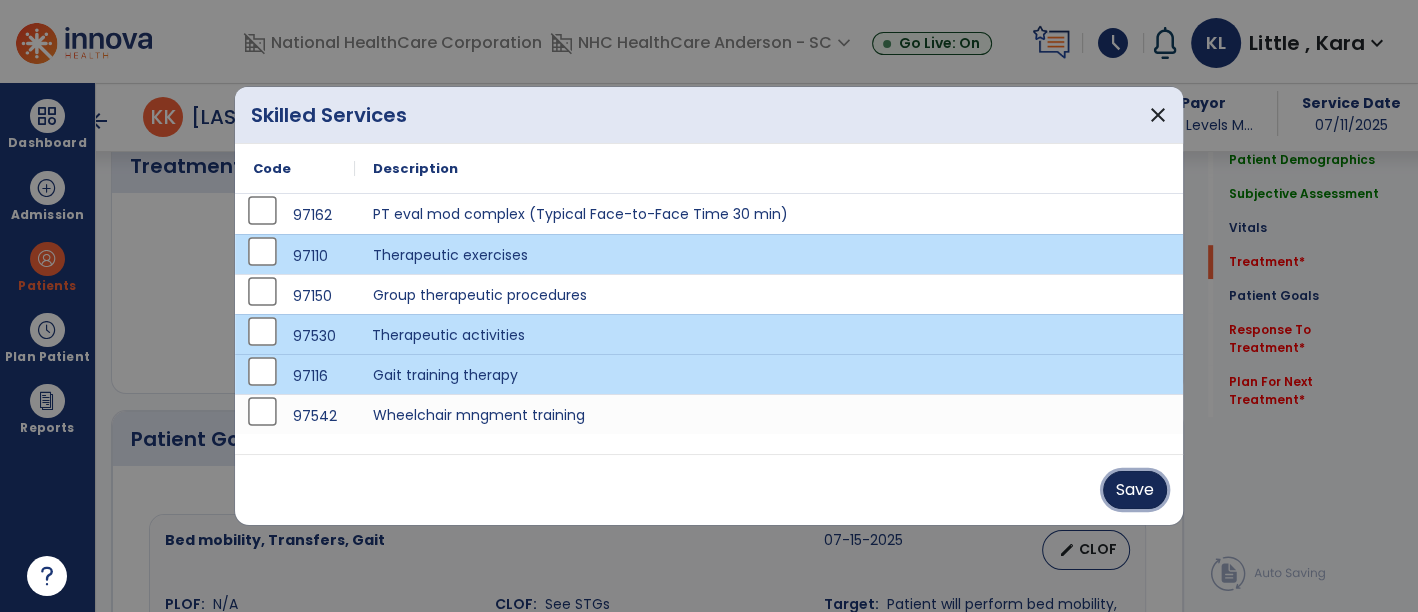 click on "Save" at bounding box center [1135, 490] 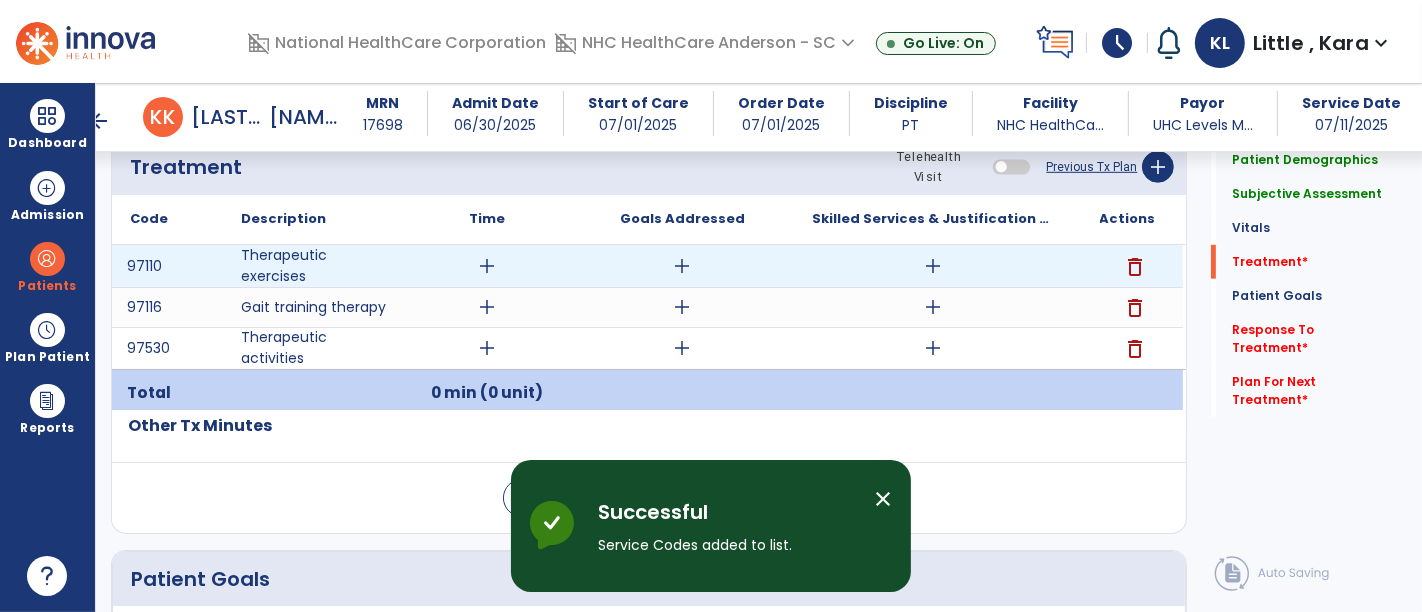 click on "add" at bounding box center (488, 266) 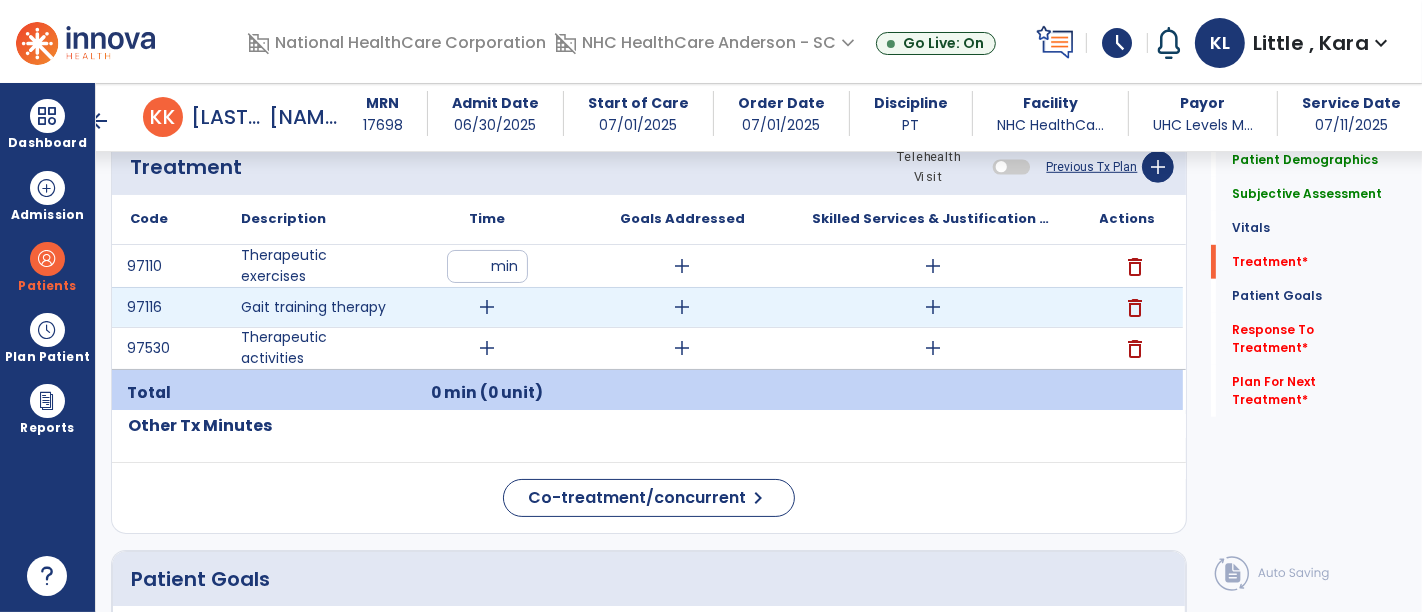 type on "**" 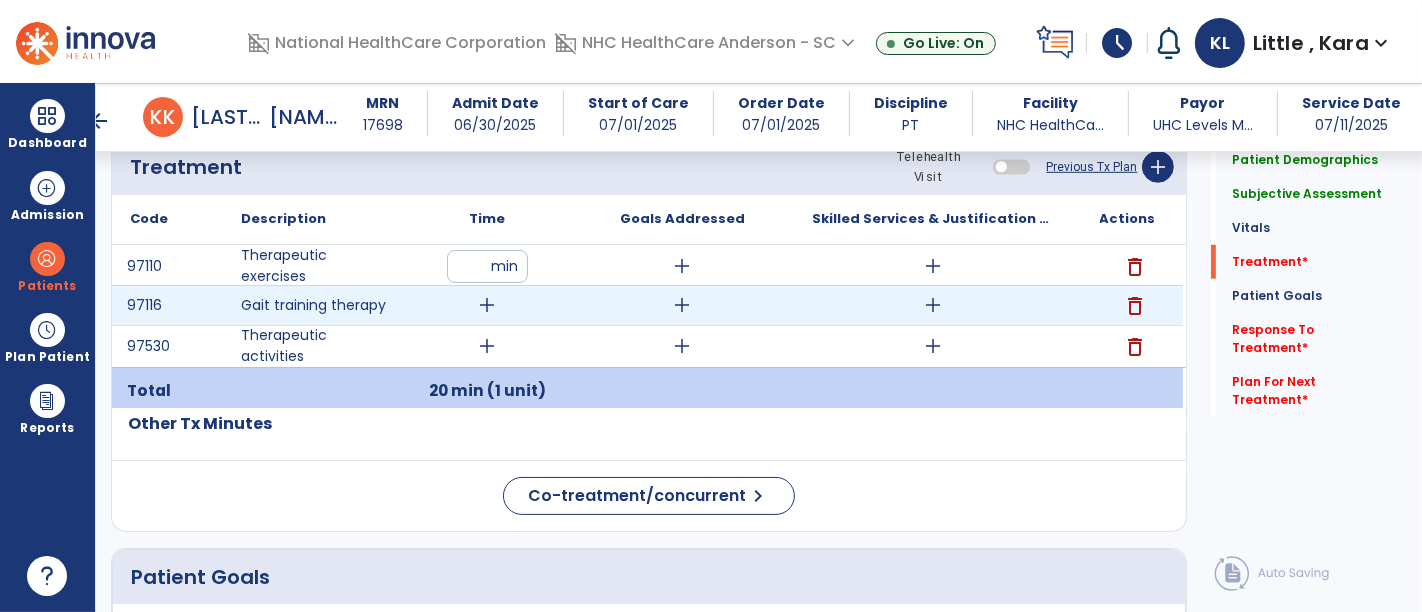 click on "add" at bounding box center (488, 305) 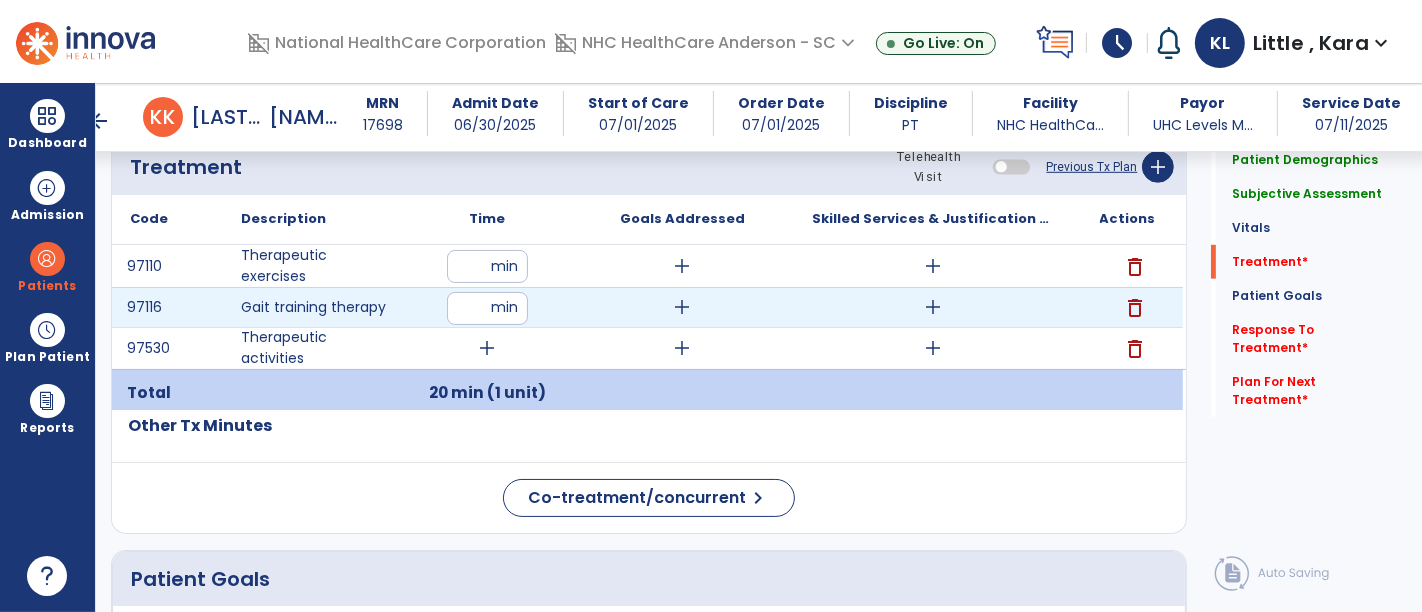 click at bounding box center (487, 308) 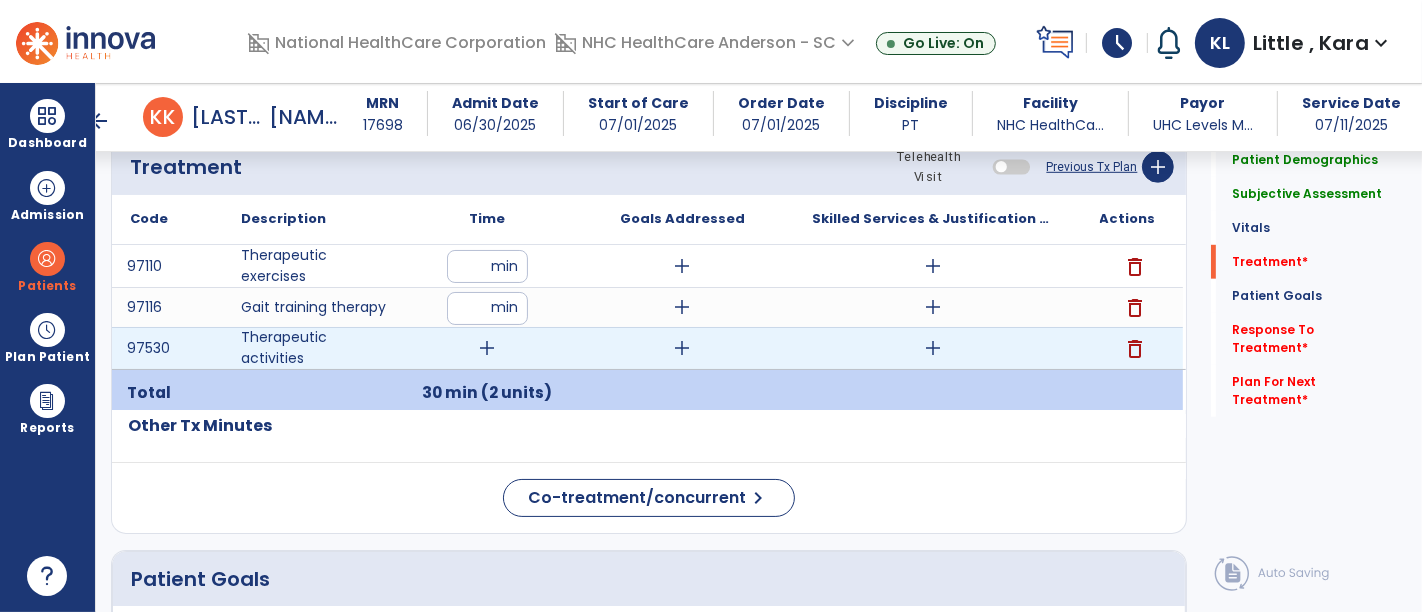 click on "add" at bounding box center [488, 348] 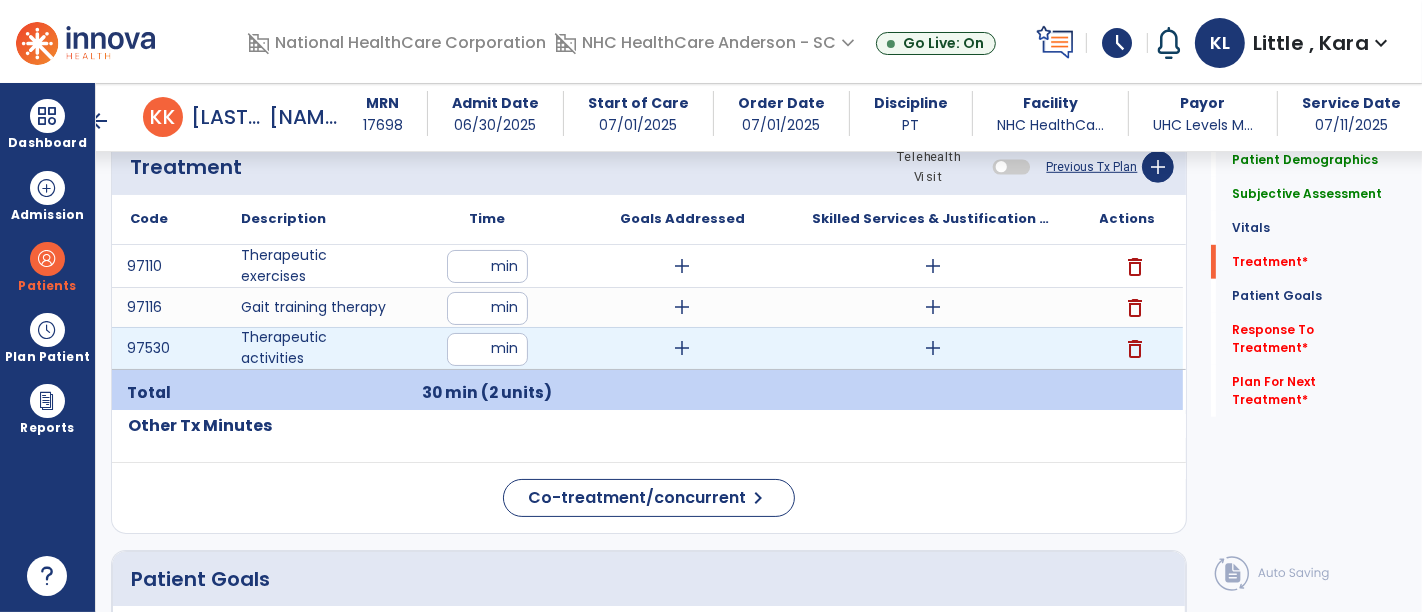 type on "**" 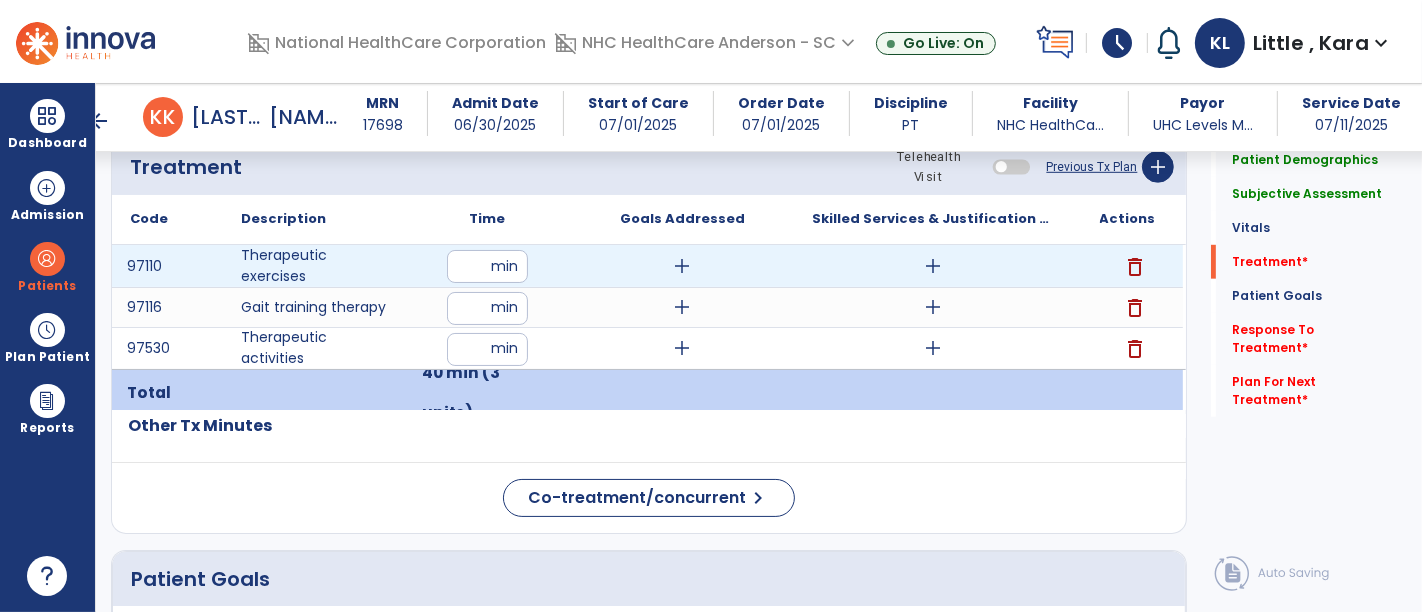 click on "add" at bounding box center (933, 266) 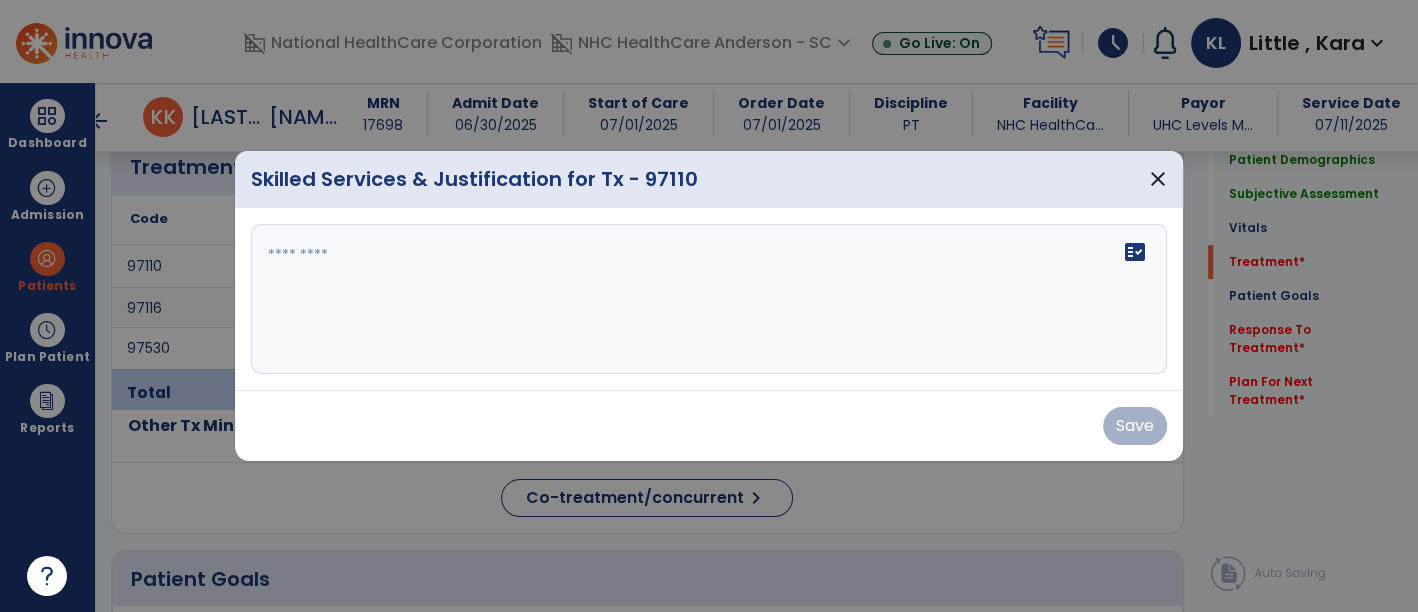 scroll, scrollTop: 1111, scrollLeft: 0, axis: vertical 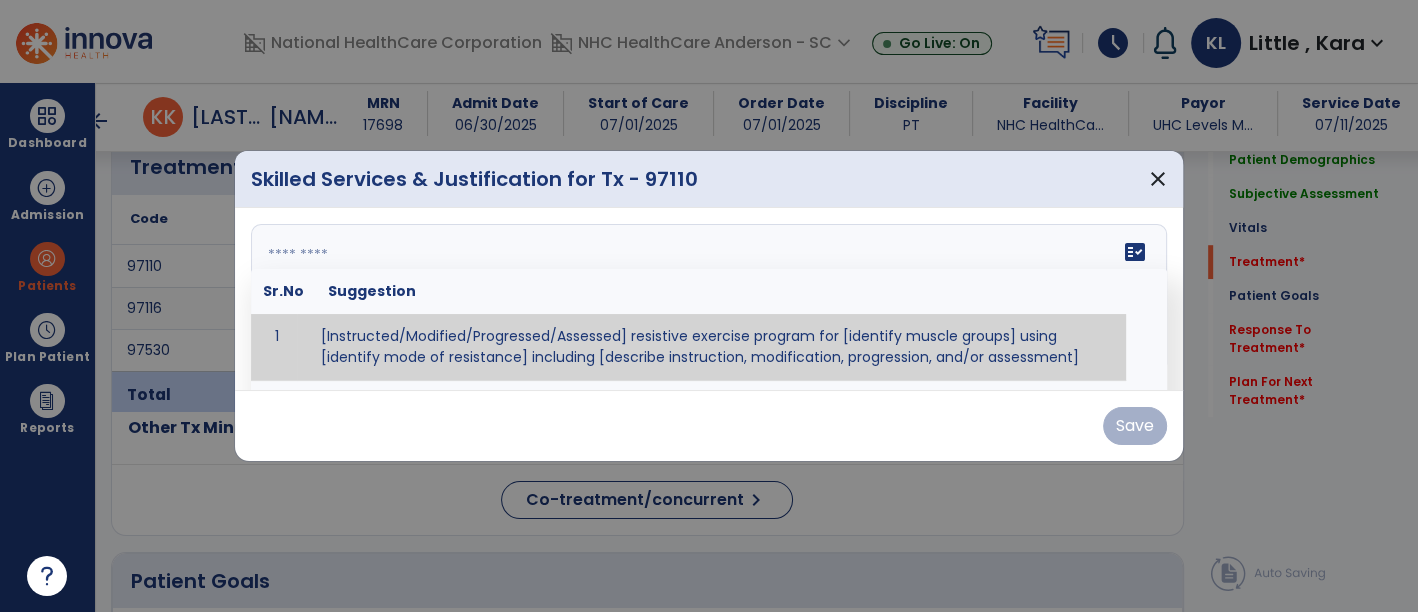 drag, startPoint x: 382, startPoint y: 248, endPoint x: 390, endPoint y: 218, distance: 31.04835 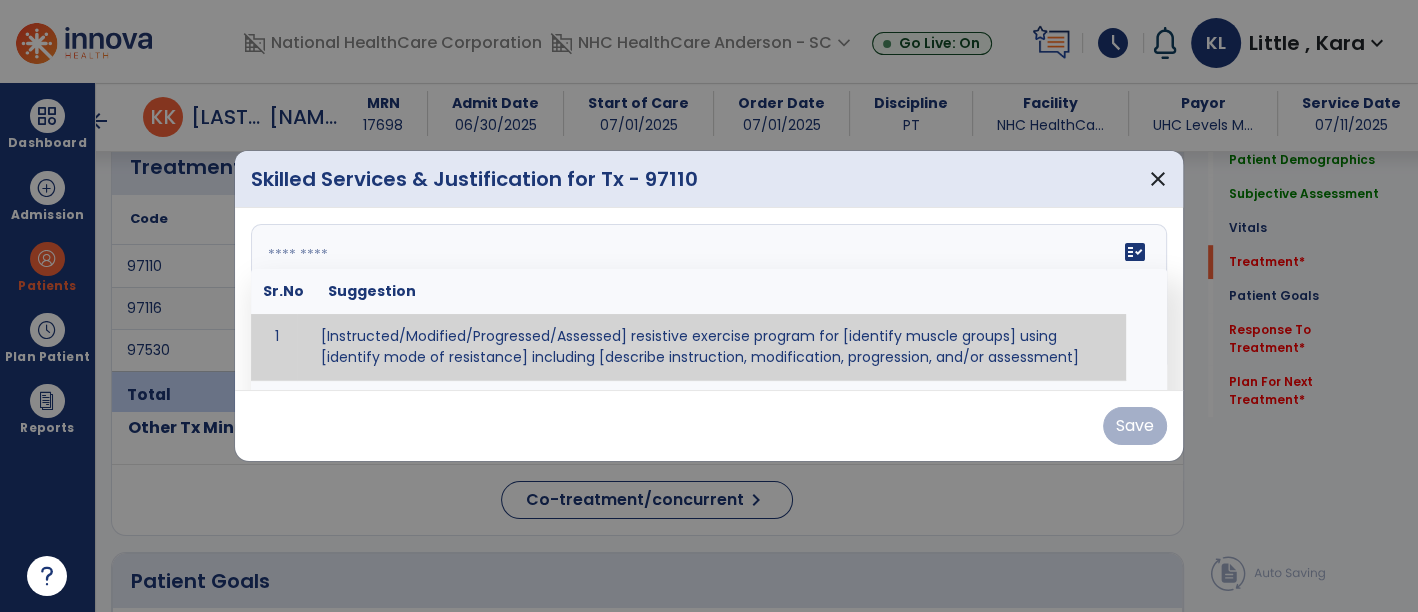 click on "fact_check  Sr.No Suggestion 1 [Instructed/Modified/Progressed/Assessed] resistive exercise program for [identify muscle groups] using [identify mode of resistance] including [describe instruction, modification, progression, and/or assessment] 2 [Instructed/Modified/Progressed/Assessed] aerobic exercise program using [identify equipment/mode] including [describe instruction, modification,progression, and/or assessment] 3 [Instructed/Modified/Progressed/Assessed] [PROM/A/AROM/AROM] program for [identify joint movements] using [contract-relax, over-pressure, inhibitory techniques, other] 4 [Assessed/Tested] aerobic capacity with administration of [aerobic capacity test]" at bounding box center (709, 299) 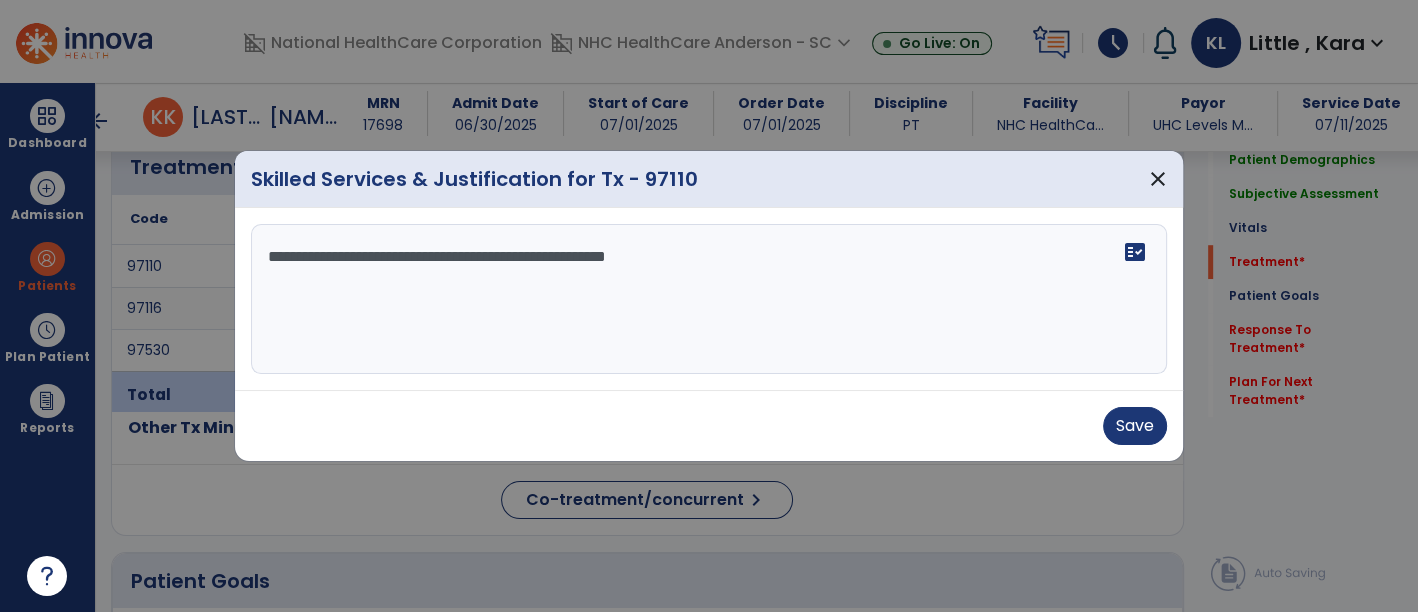 click on "**********" at bounding box center (709, 299) 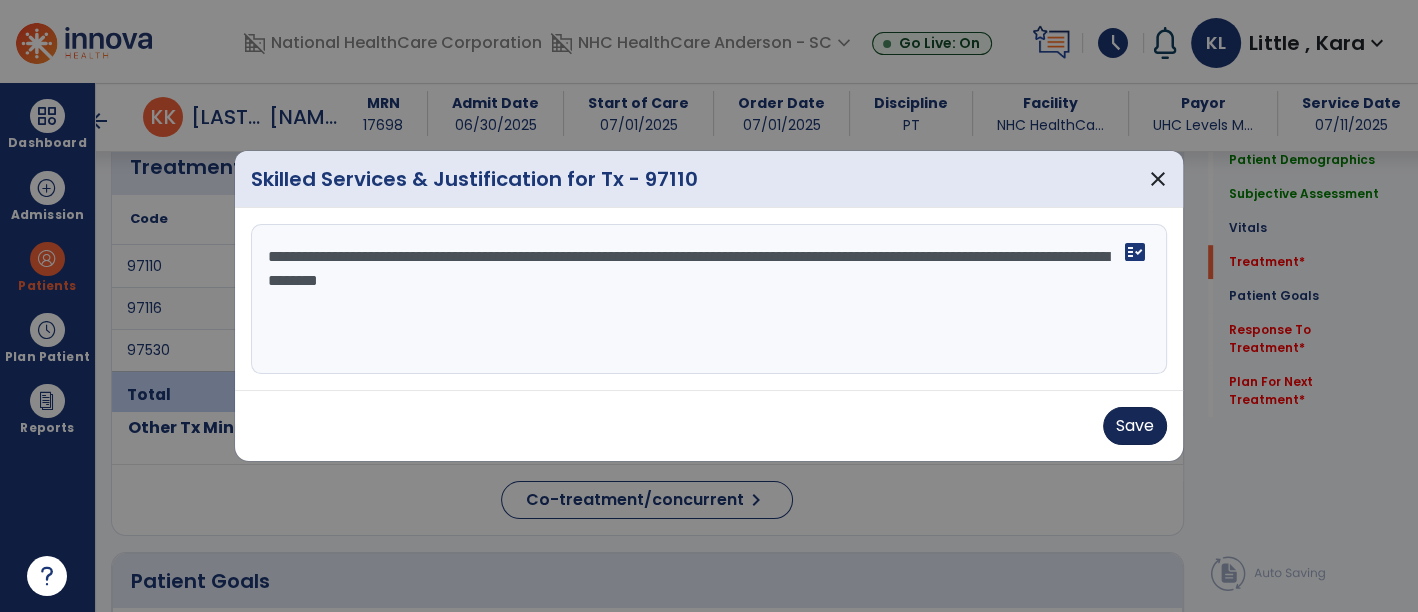 type on "**********" 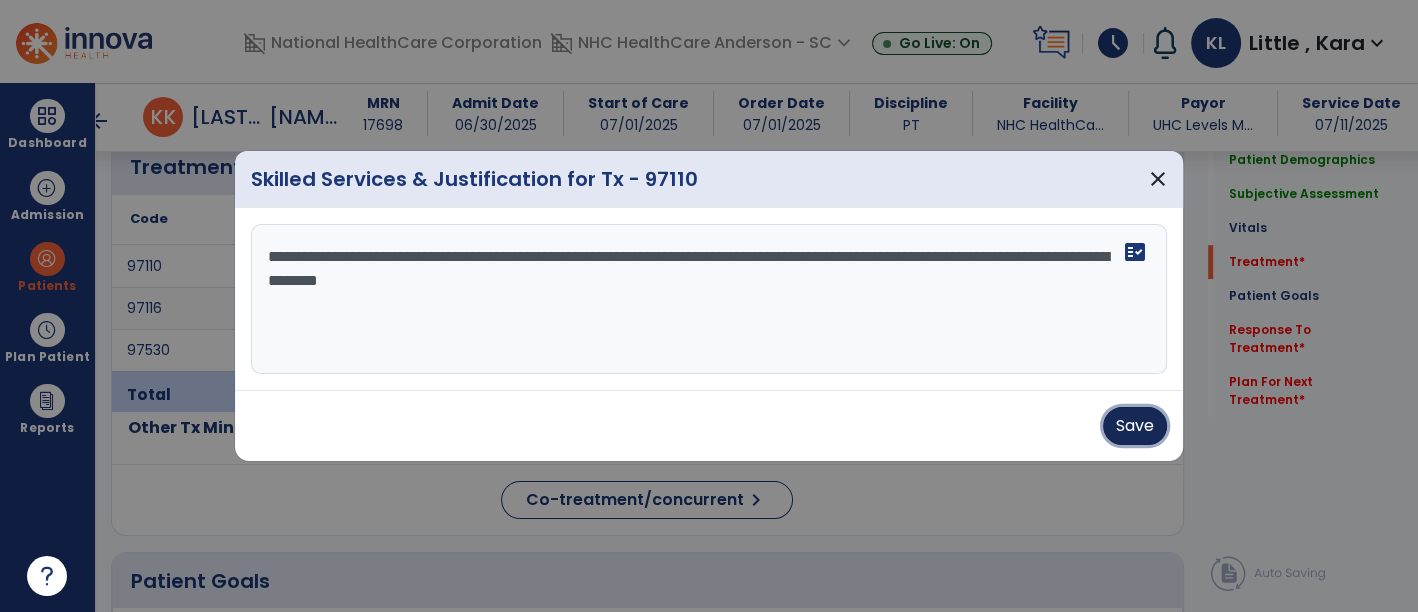 click on "Save" at bounding box center (1135, 426) 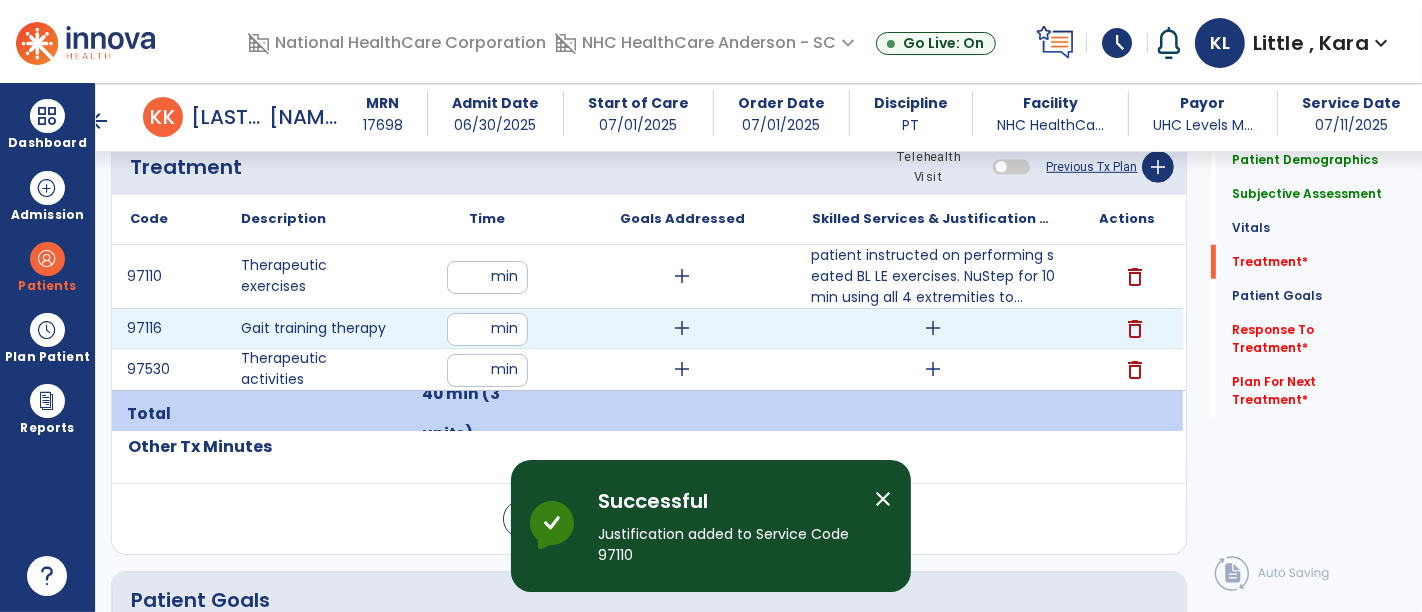 click on "add" at bounding box center [933, 328] 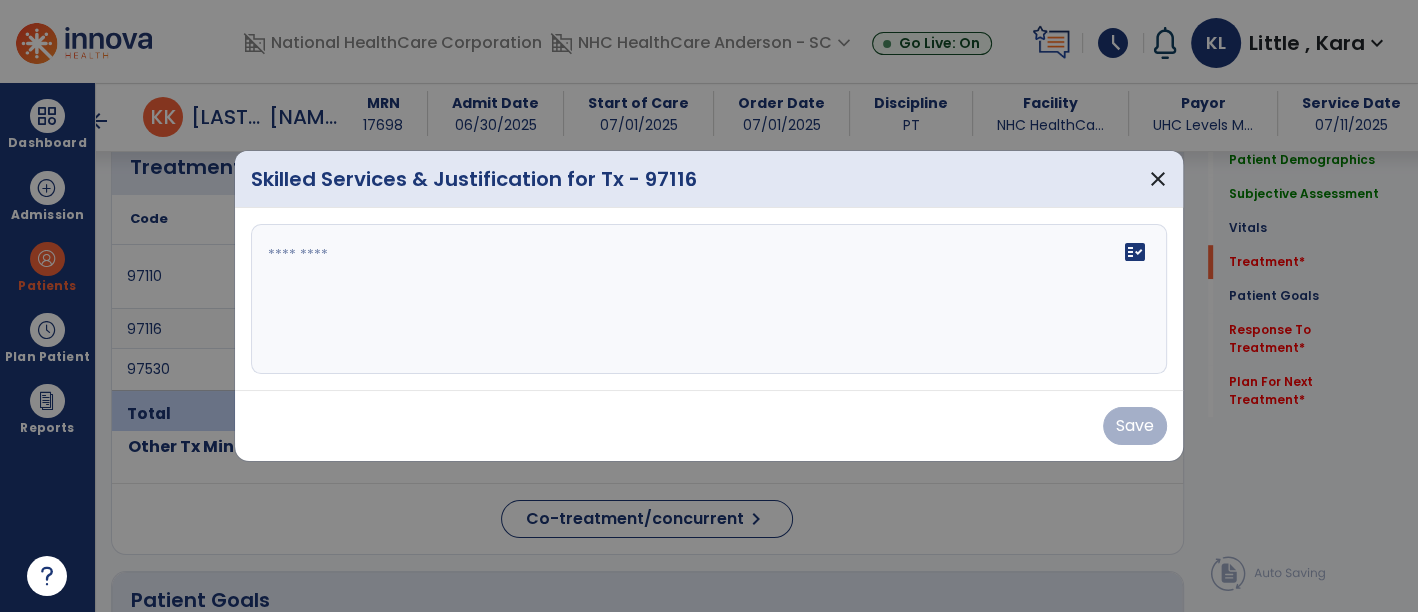scroll, scrollTop: 1111, scrollLeft: 0, axis: vertical 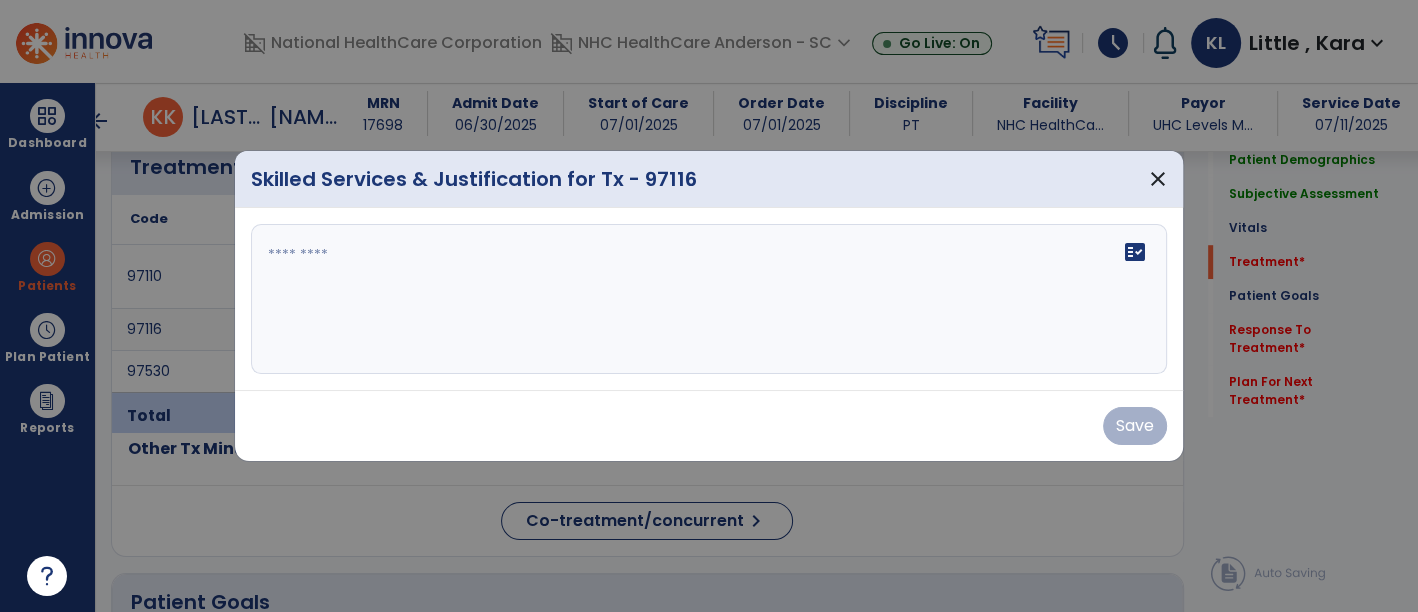 click at bounding box center (709, 299) 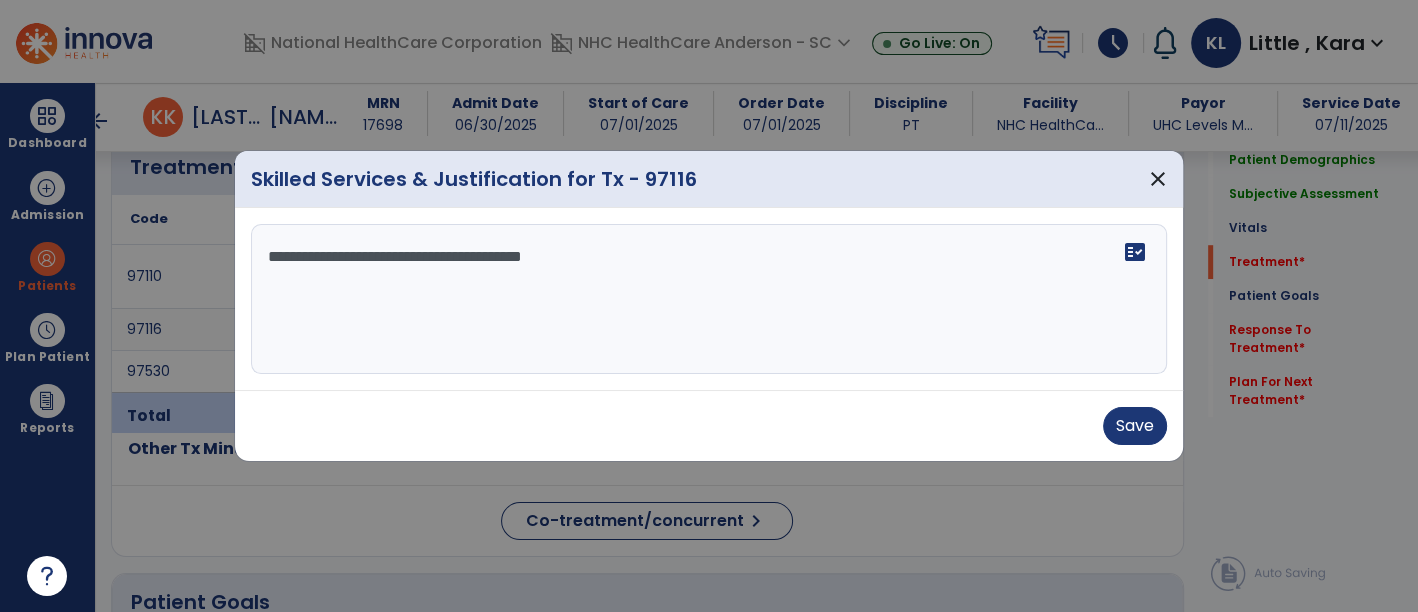 click on "**********" at bounding box center [709, 299] 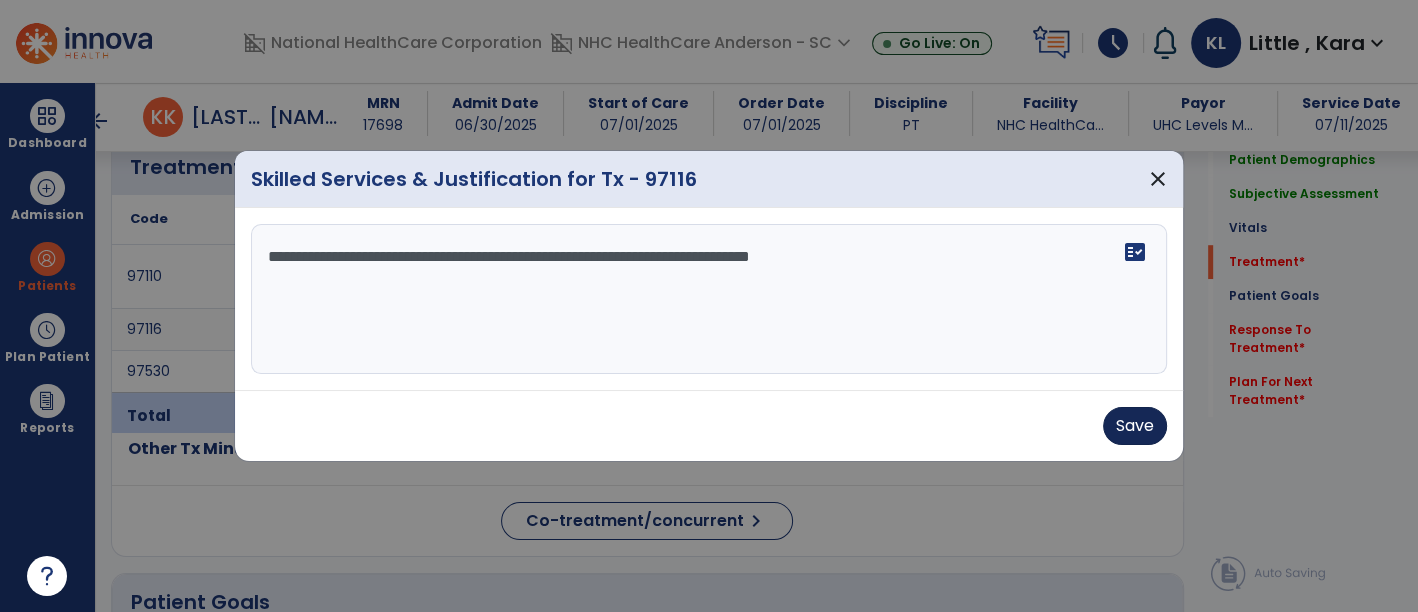 type on "**********" 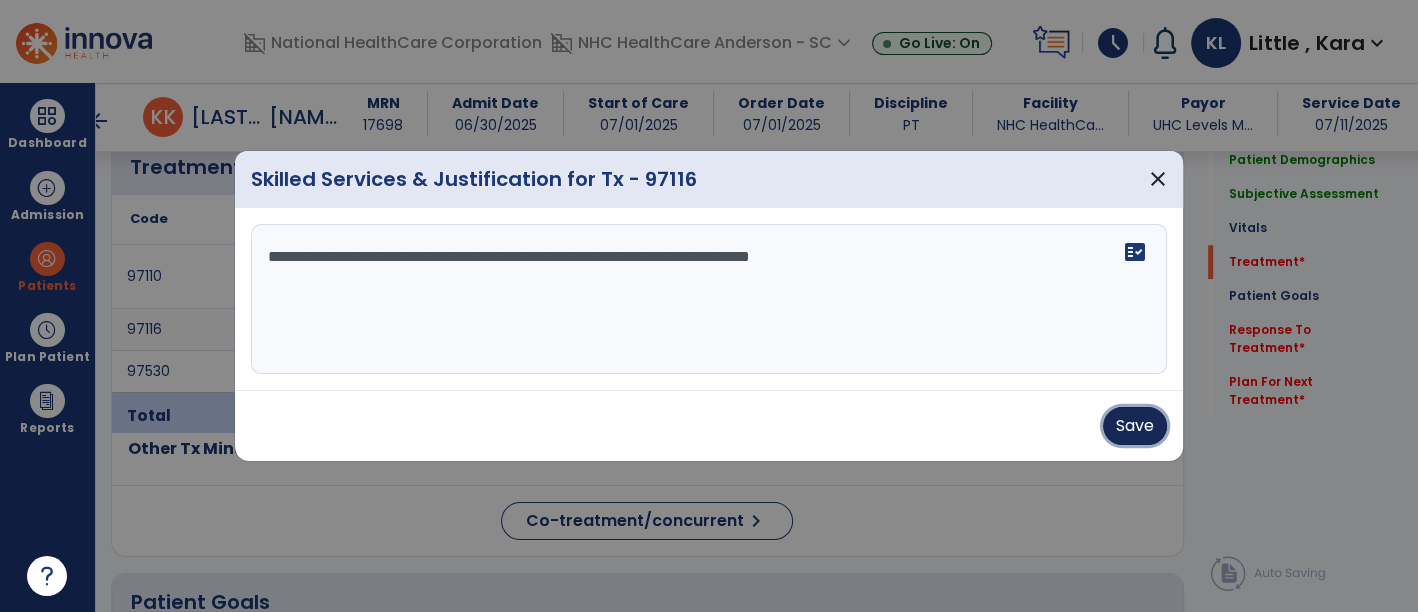 click on "Save" at bounding box center [1135, 426] 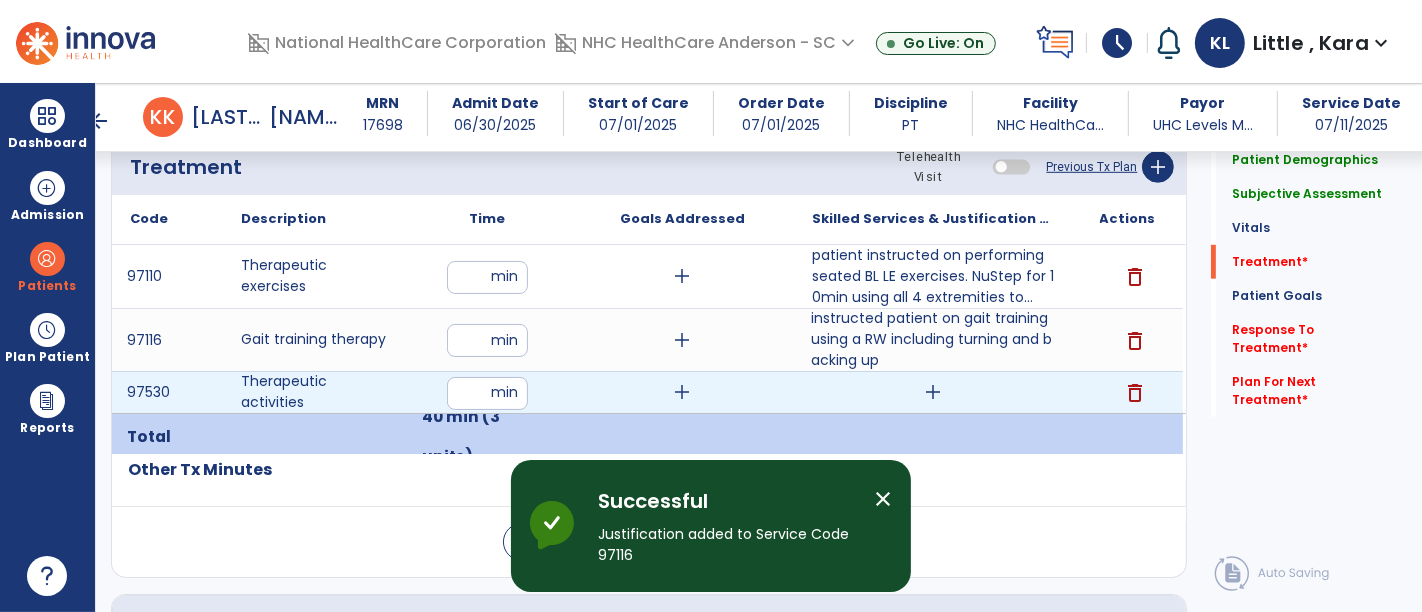 click on "add" at bounding box center [933, 392] 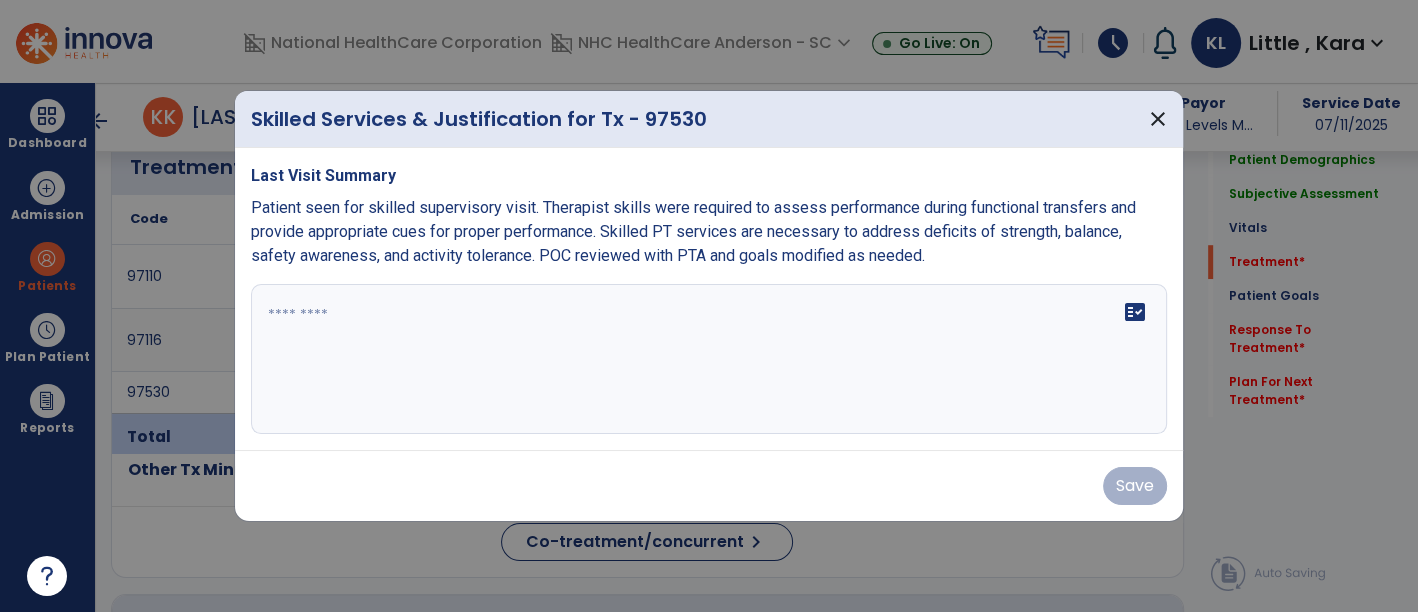 scroll, scrollTop: 1111, scrollLeft: 0, axis: vertical 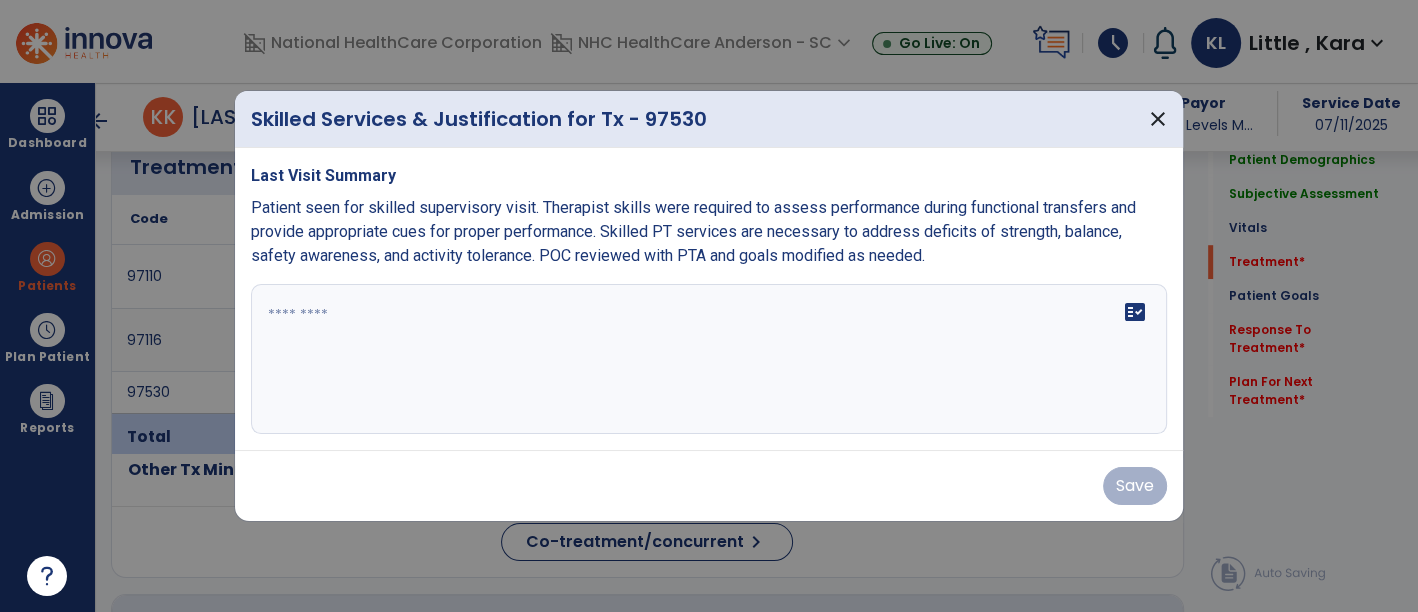 click at bounding box center (709, 359) 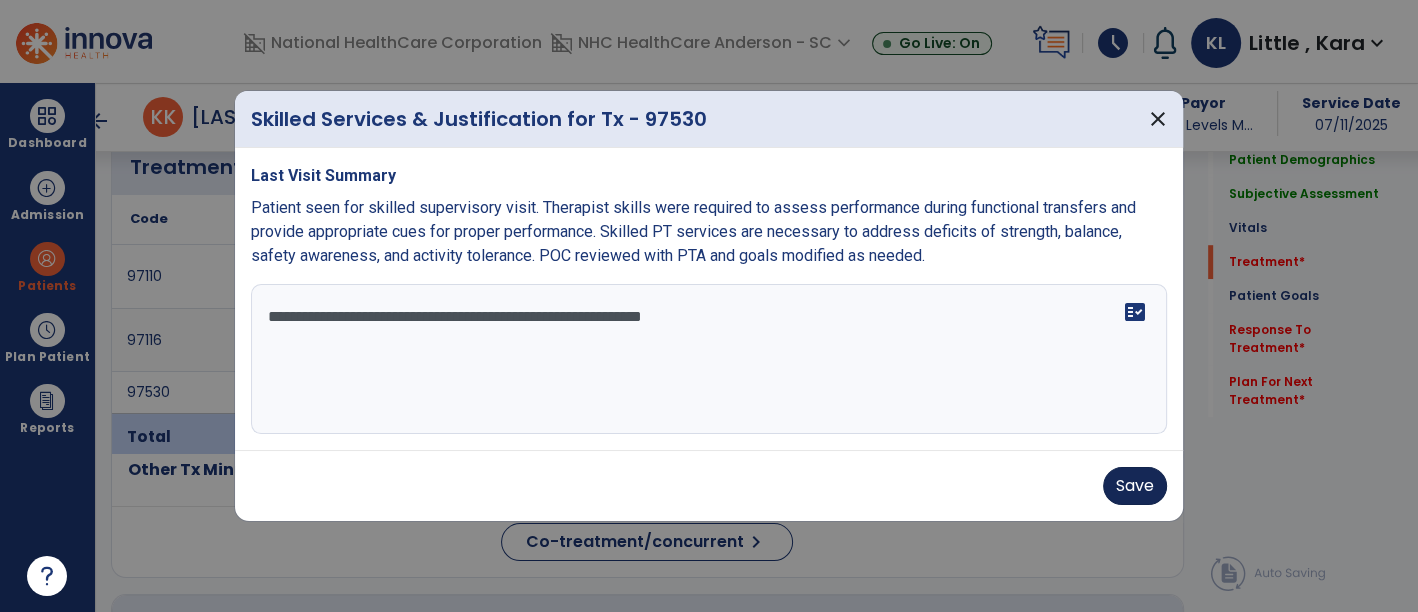 type on "**********" 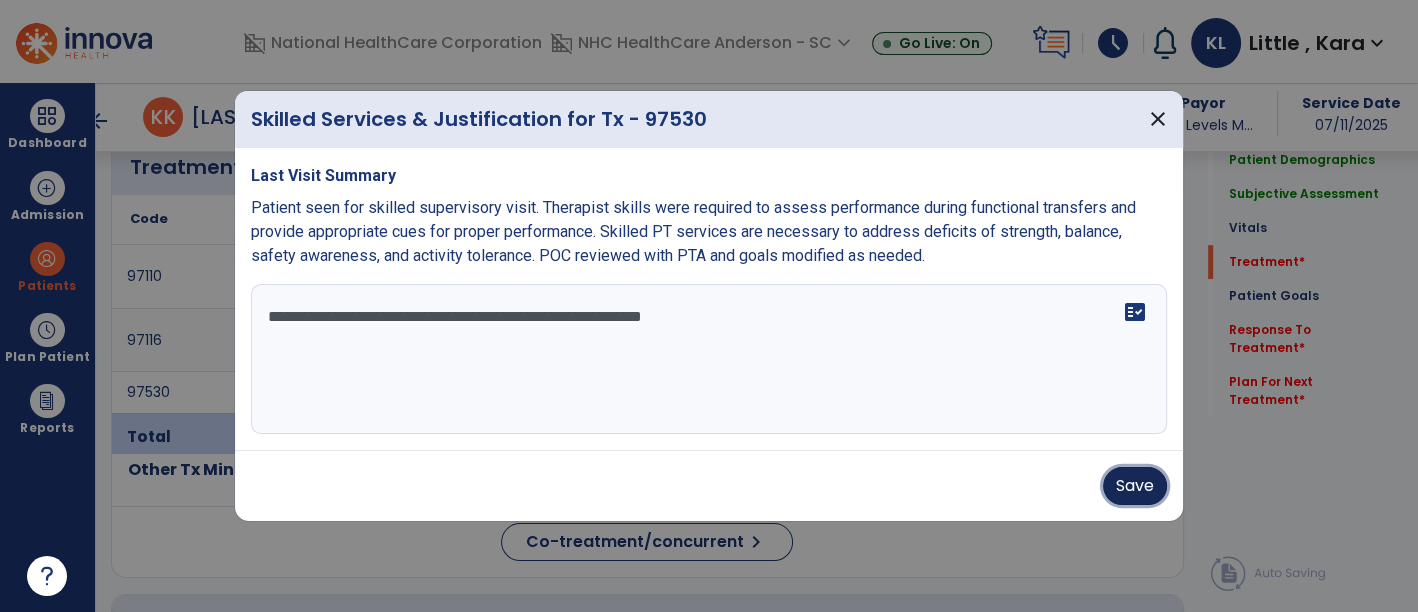 click on "Save" at bounding box center [1135, 486] 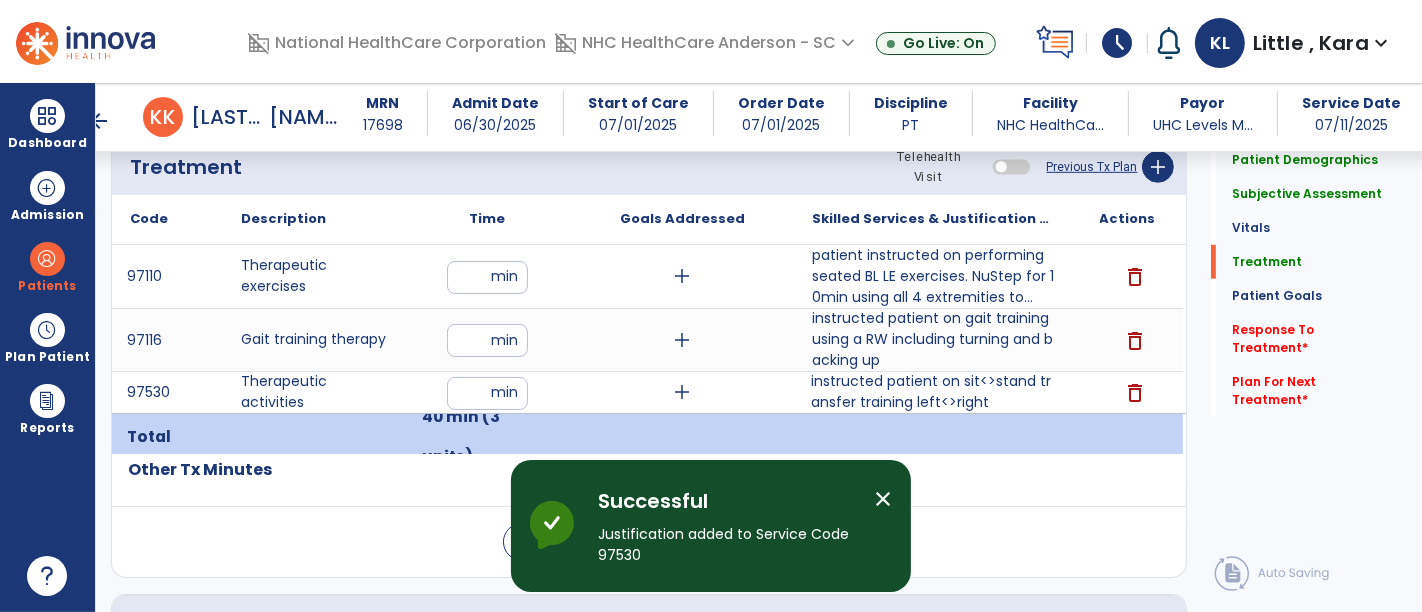 click on "Successful Justification added to Service Code 97530" at bounding box center (728, 526) 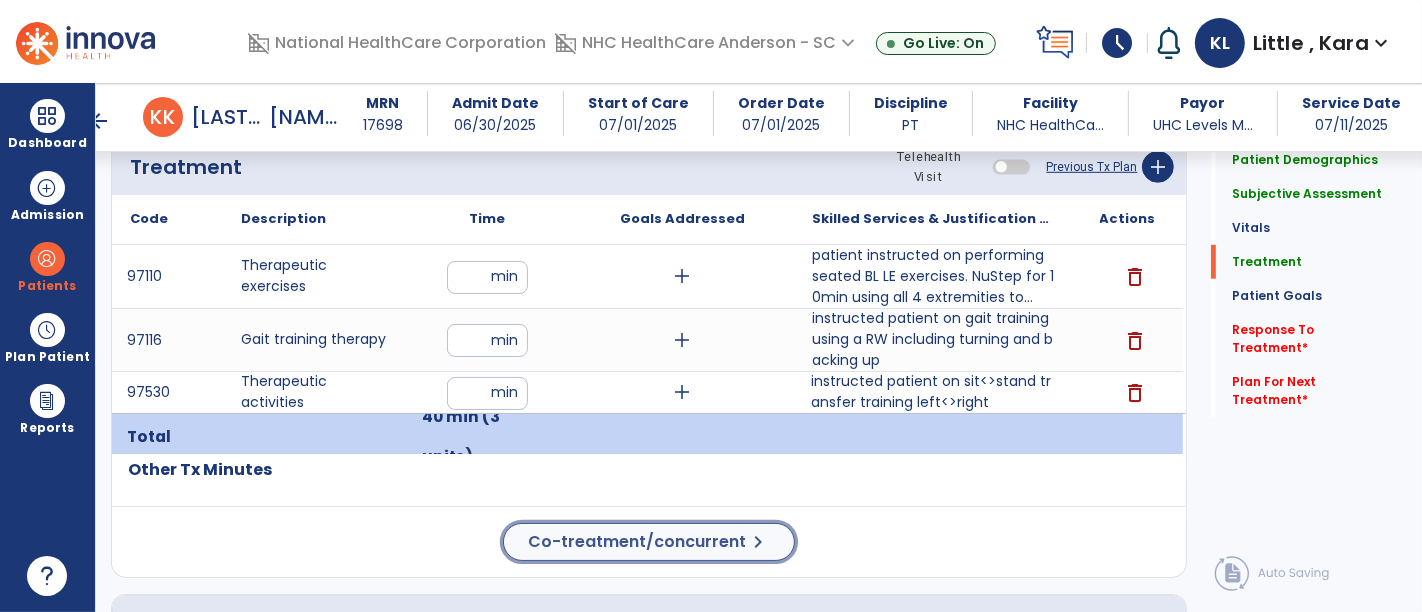 click on "Co-treatment/concurrent" 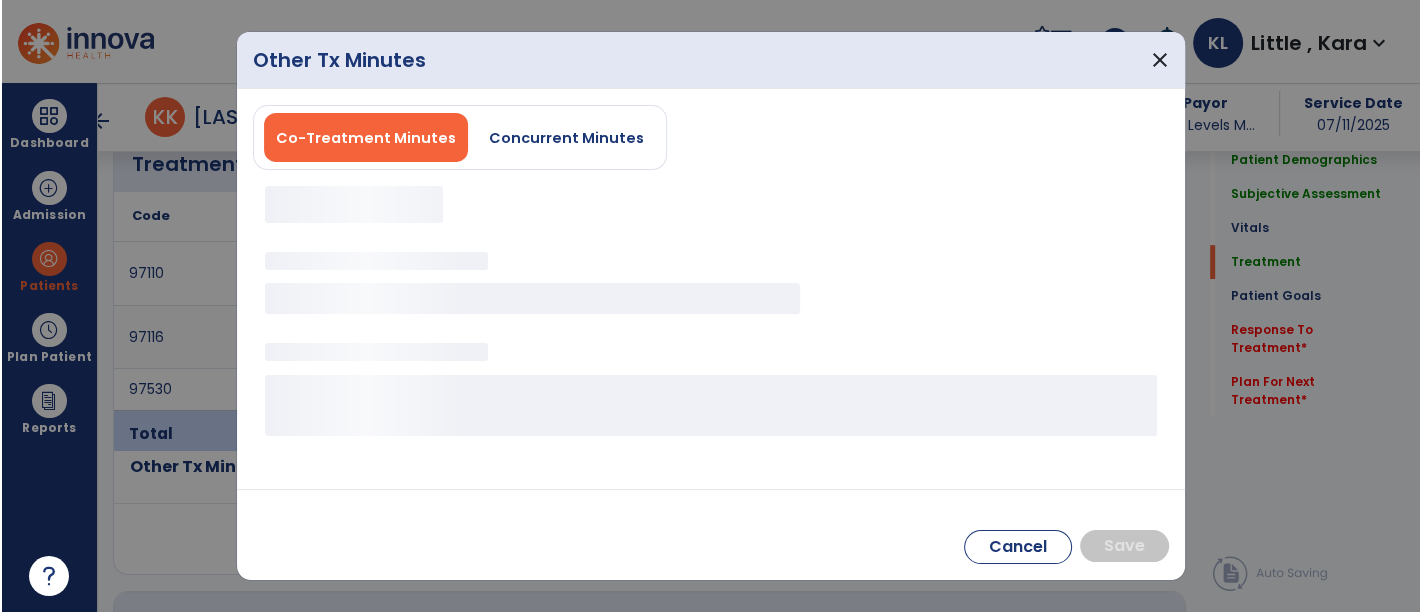 scroll, scrollTop: 1111, scrollLeft: 0, axis: vertical 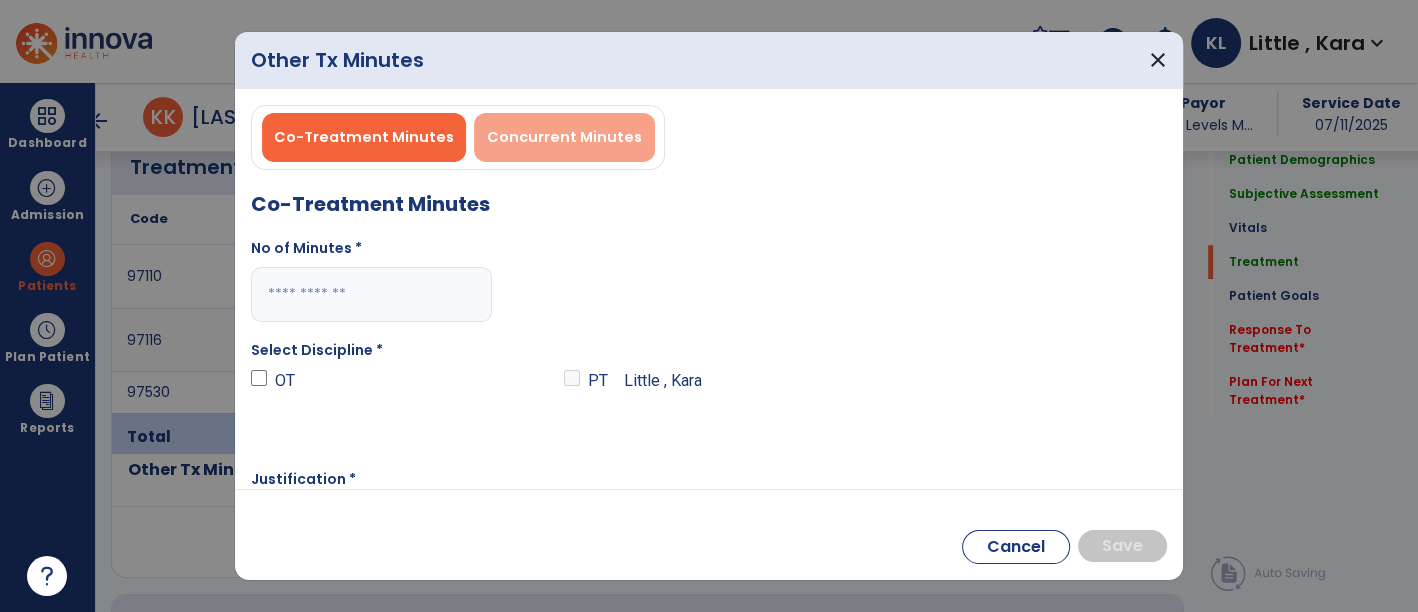 click on "Concurrent Minutes" at bounding box center (564, 137) 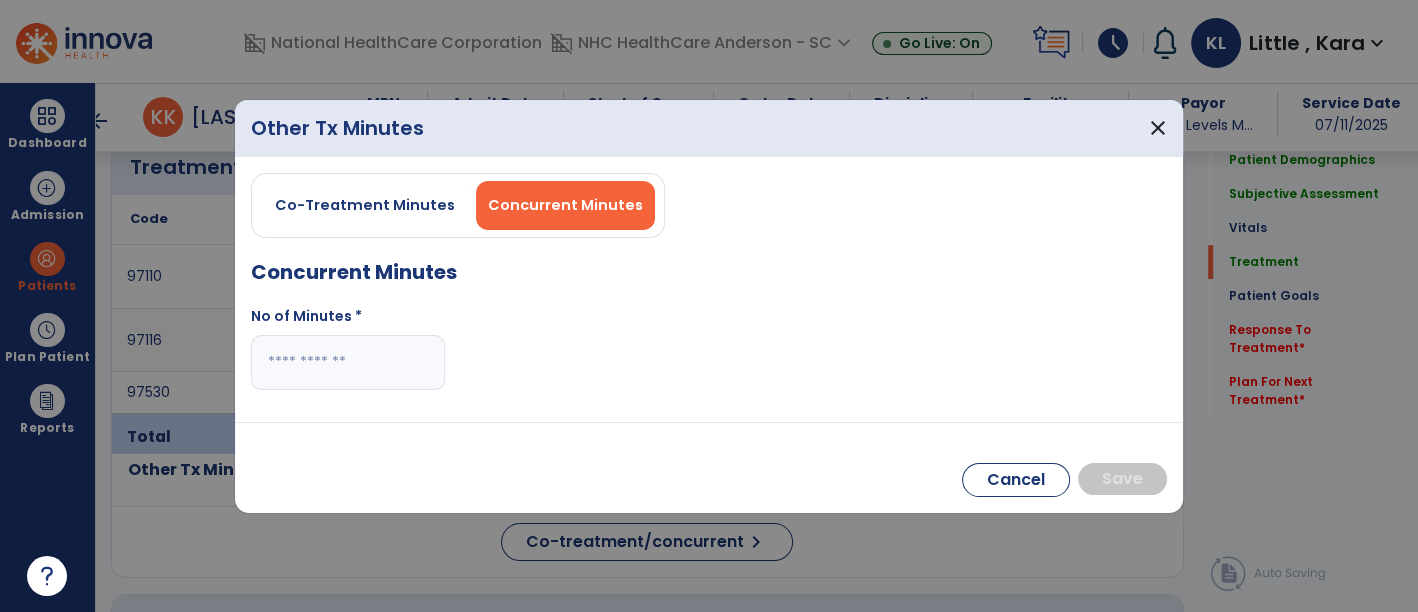 click at bounding box center [348, 362] 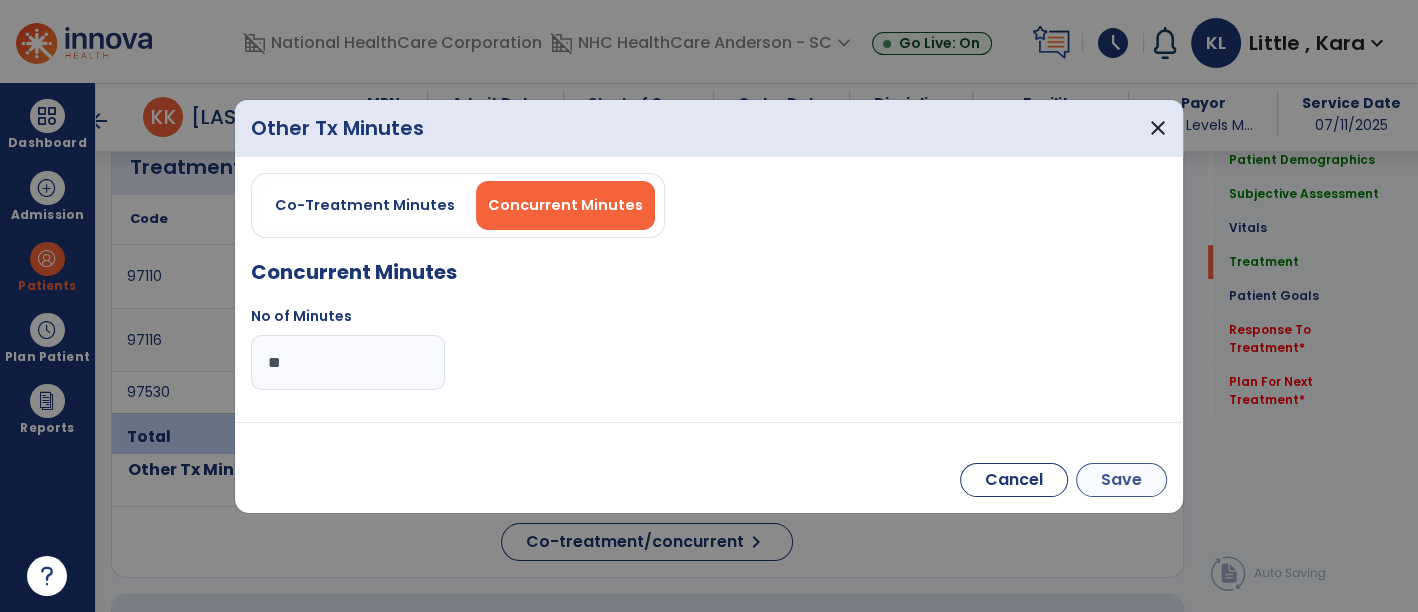 type on "**" 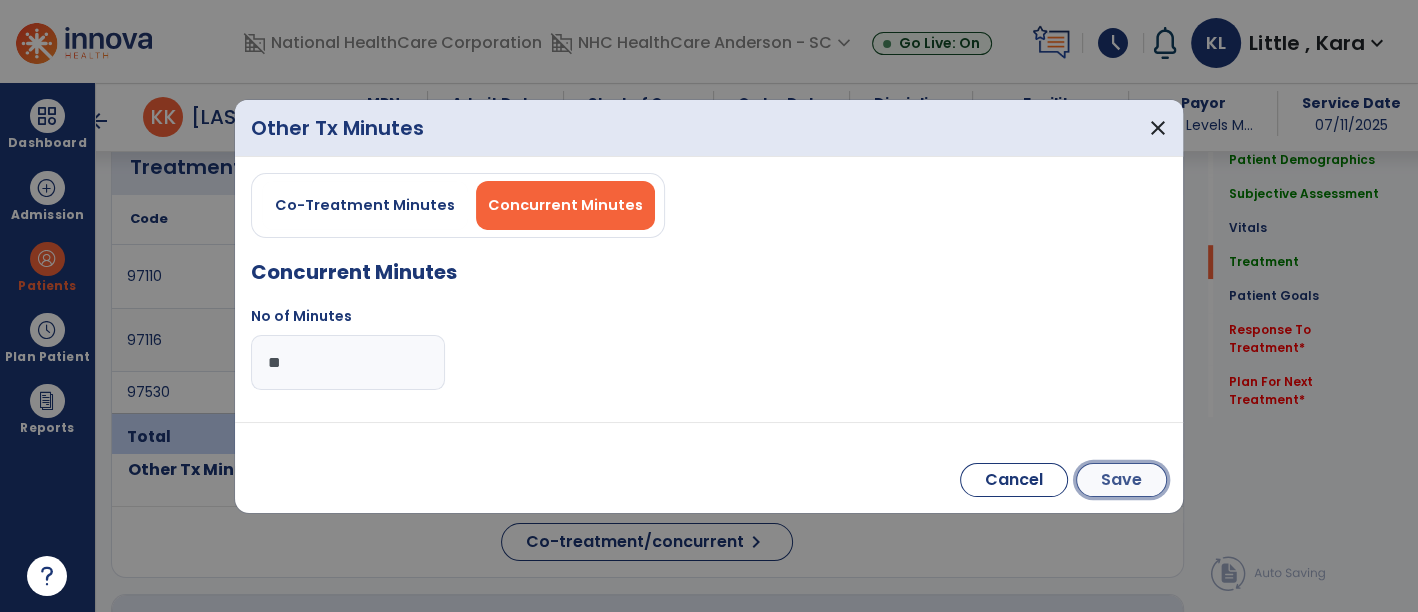 click on "Save" at bounding box center [1121, 480] 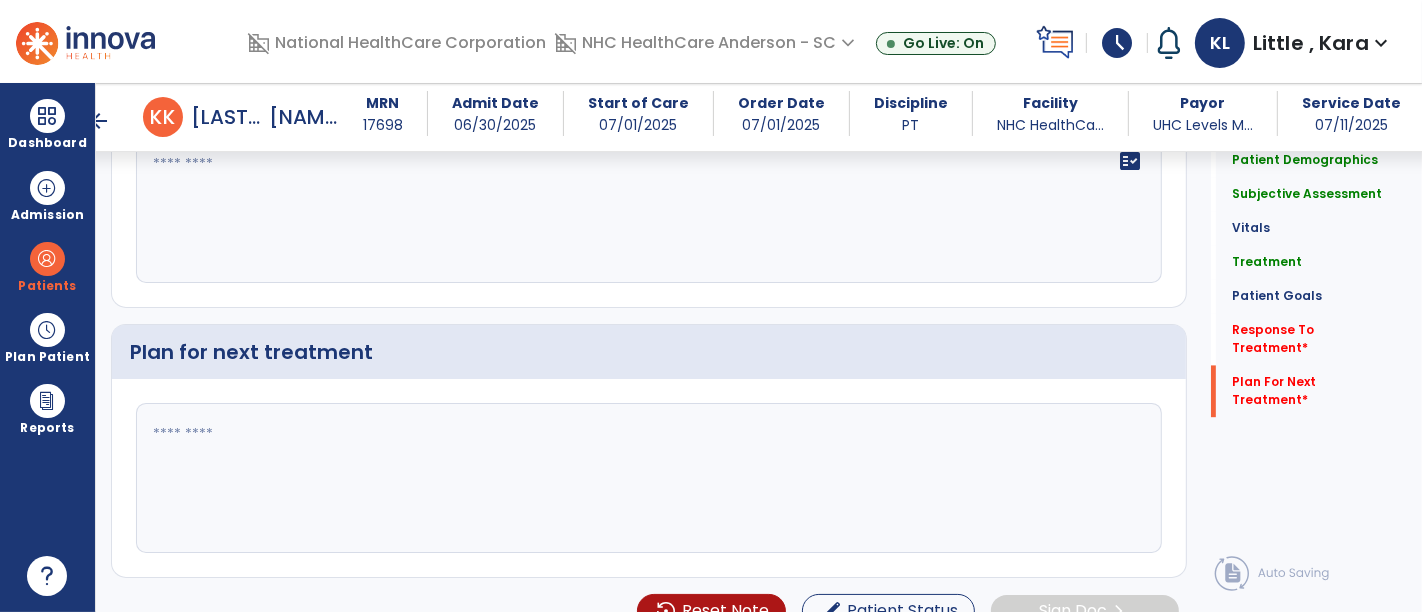 scroll, scrollTop: 3284, scrollLeft: 0, axis: vertical 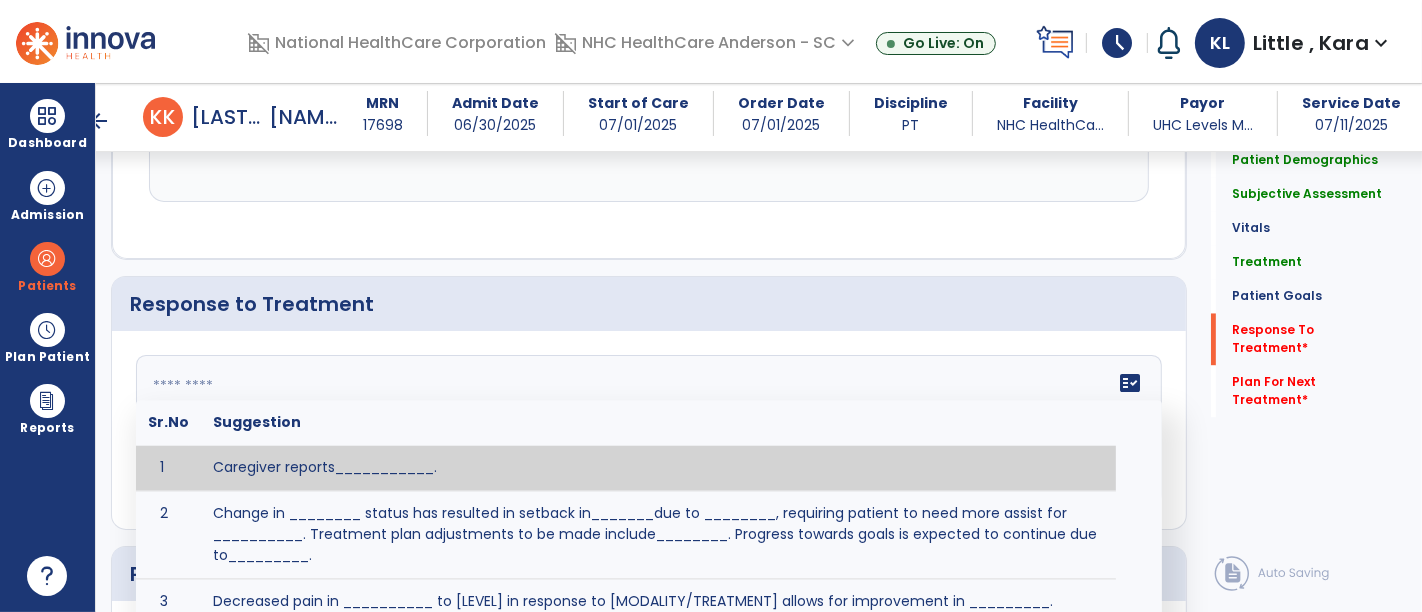 click 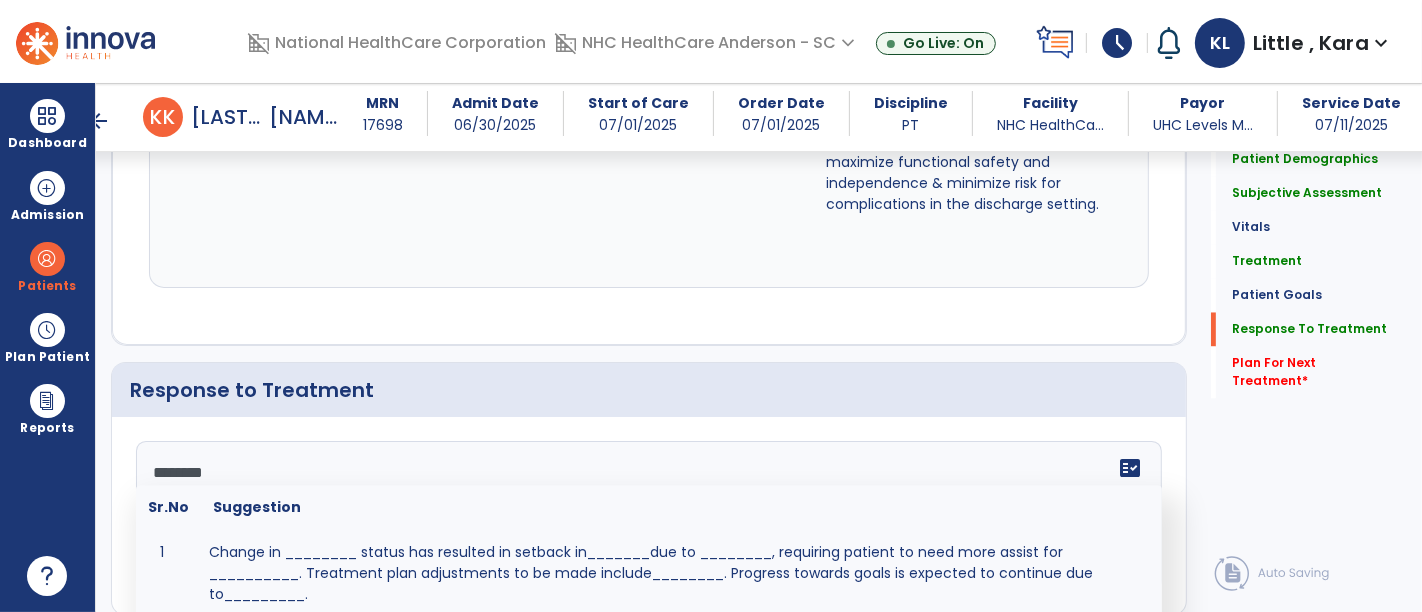 scroll, scrollTop: 3284, scrollLeft: 0, axis: vertical 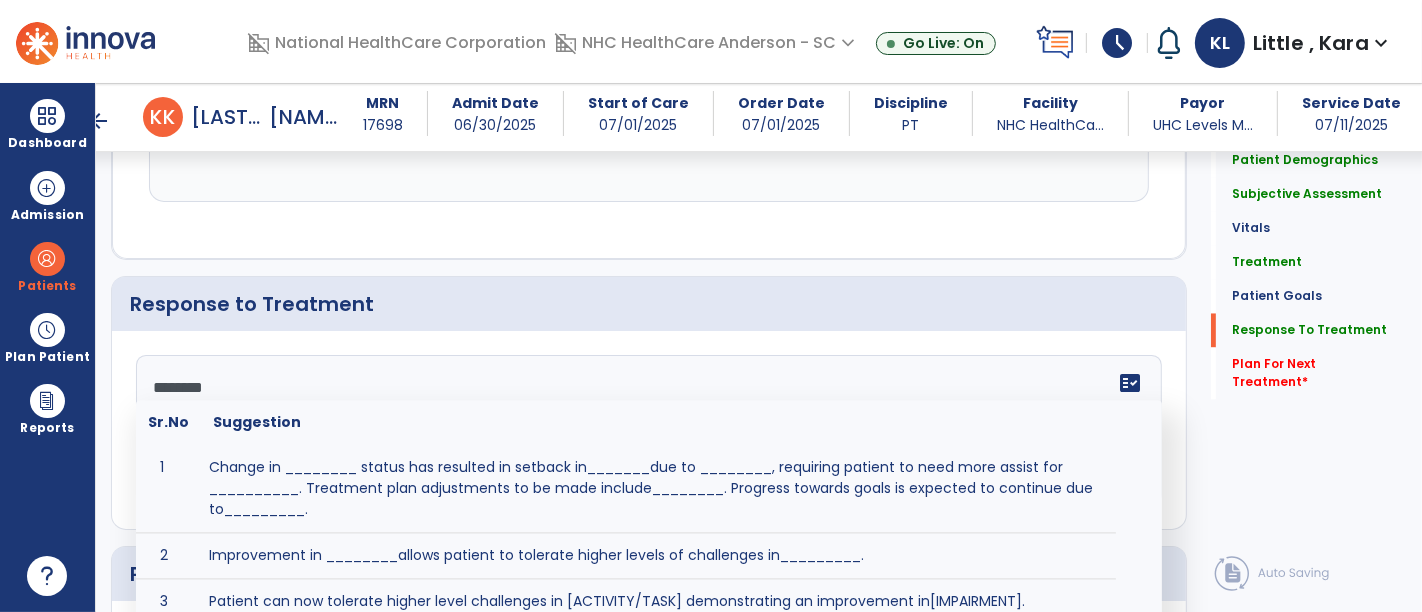 click on "*******" 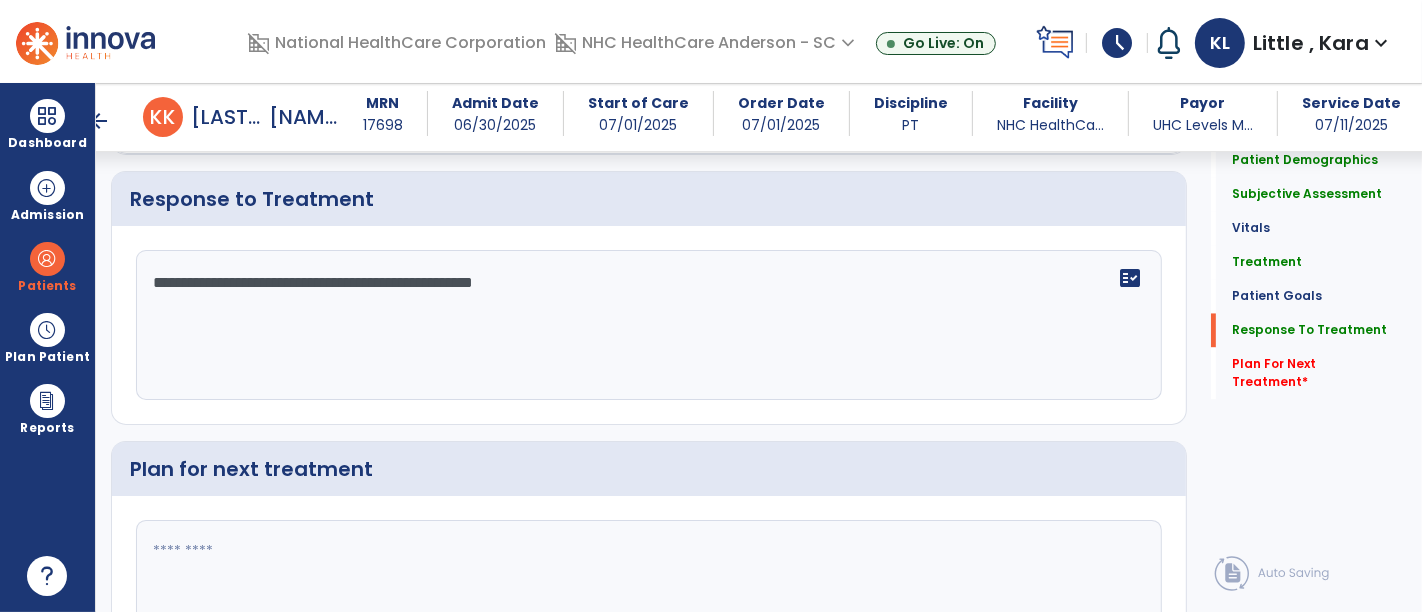 scroll, scrollTop: 3506, scrollLeft: 0, axis: vertical 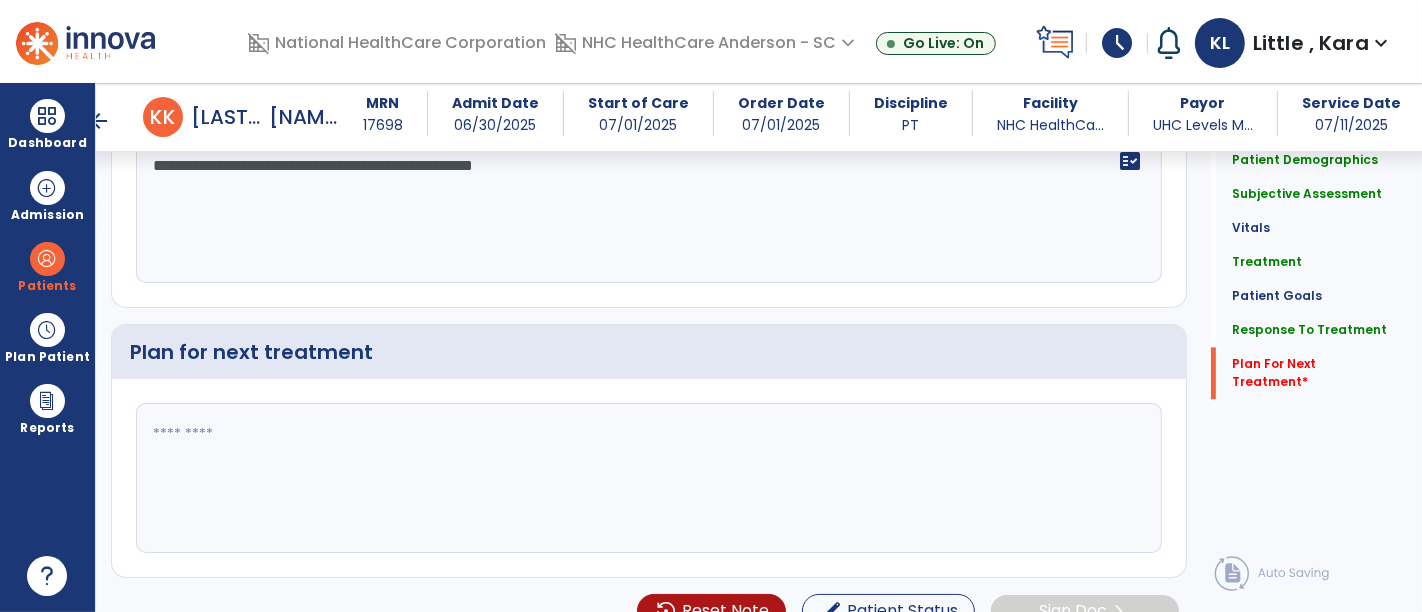 type on "**********" 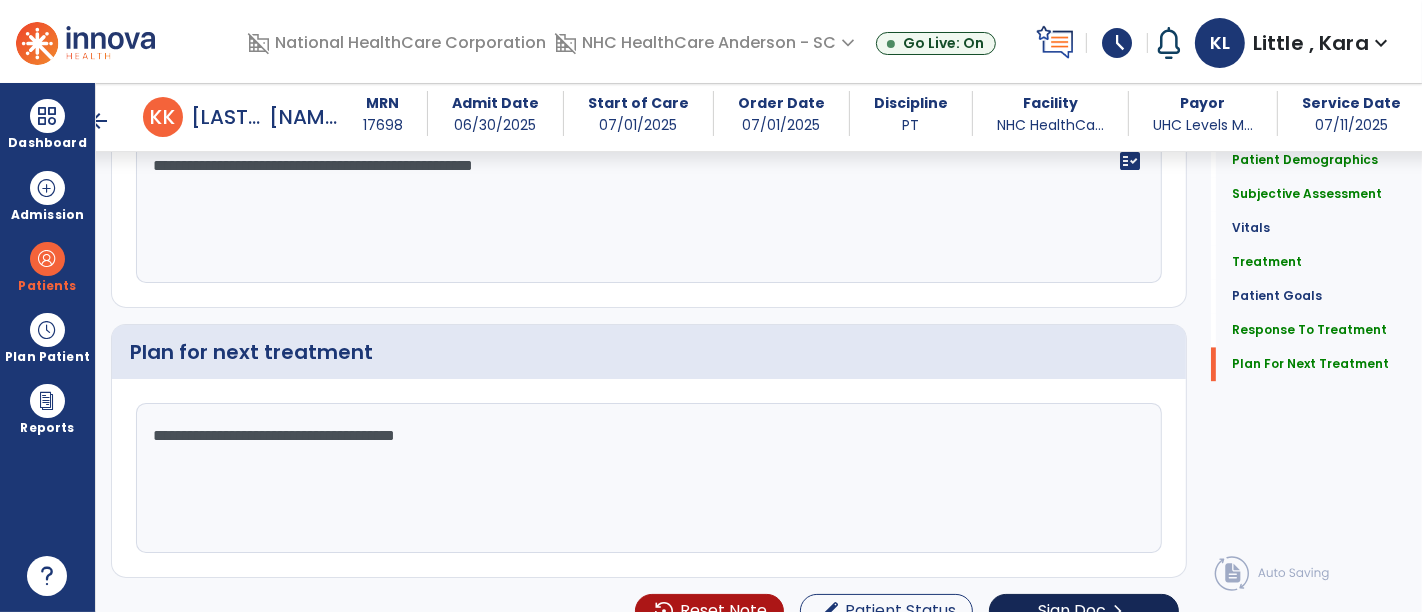 type on "**********" 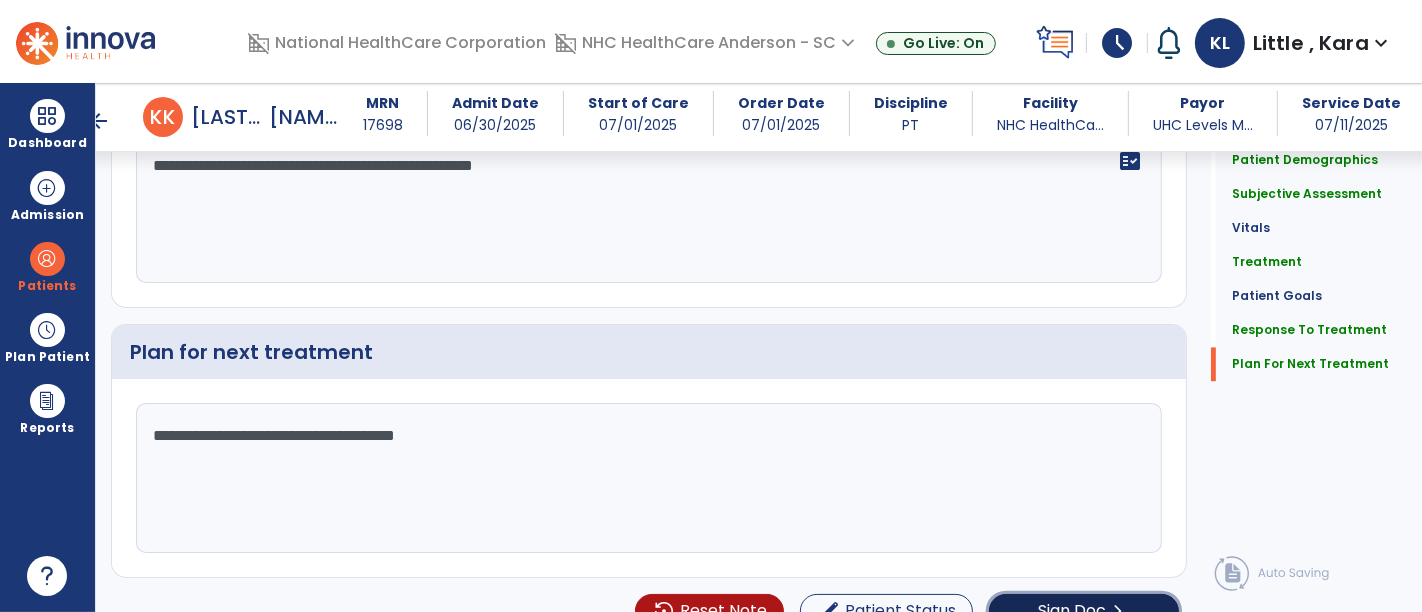 click on "Sign Doc  chevron_right" 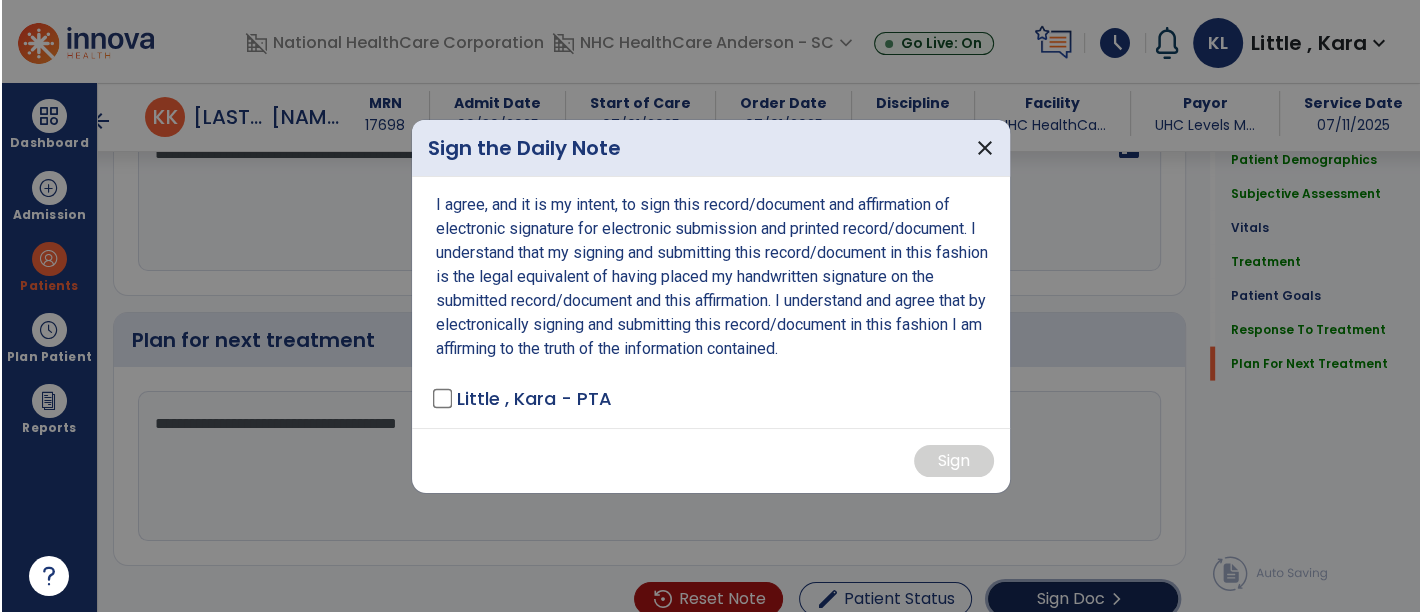 scroll, scrollTop: 3506, scrollLeft: 0, axis: vertical 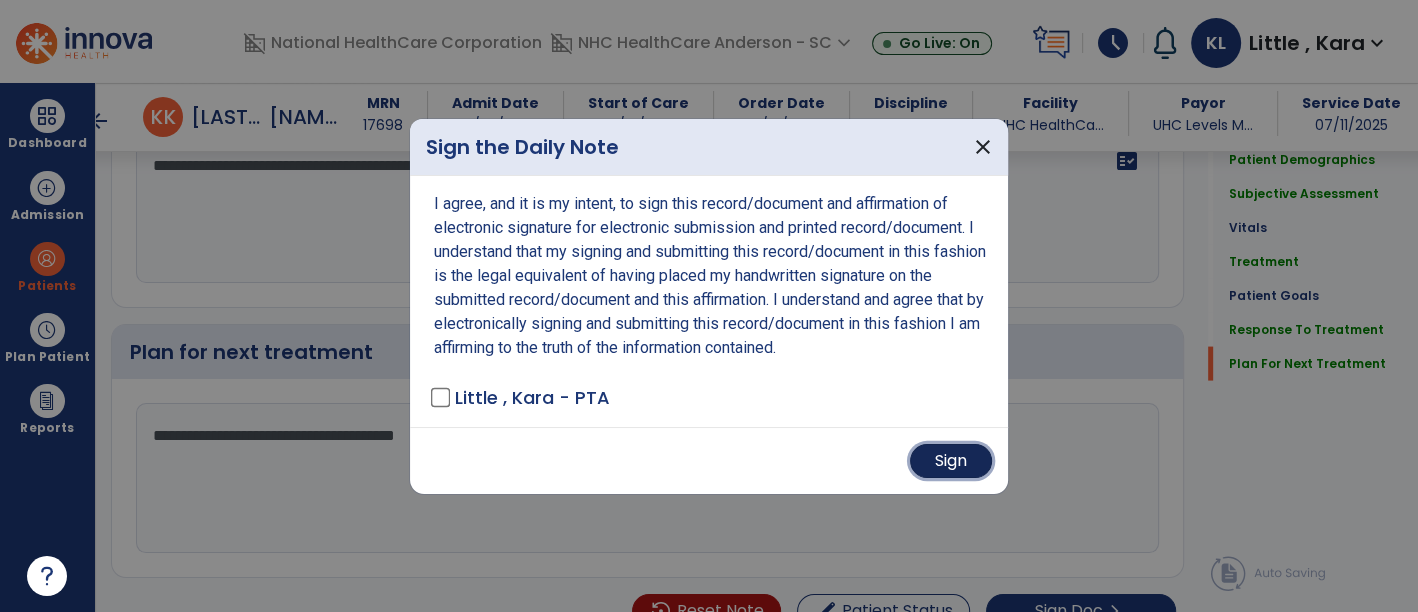 click on "Sign" at bounding box center (951, 461) 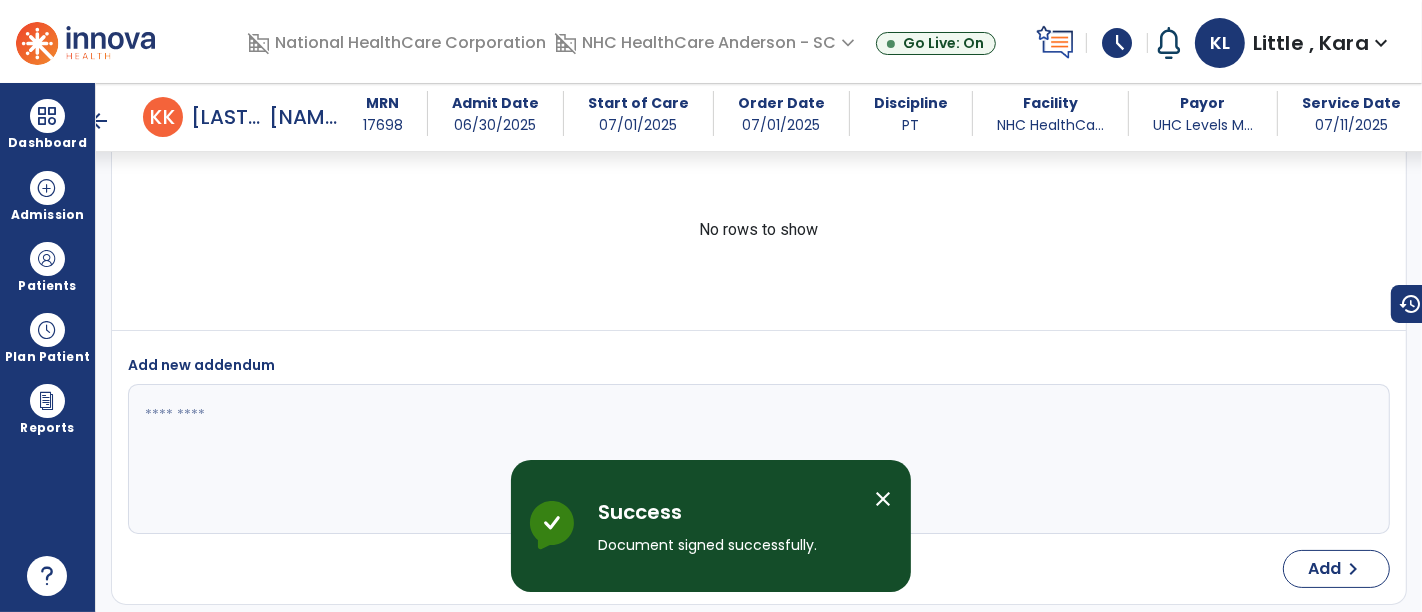 scroll, scrollTop: 4562, scrollLeft: 0, axis: vertical 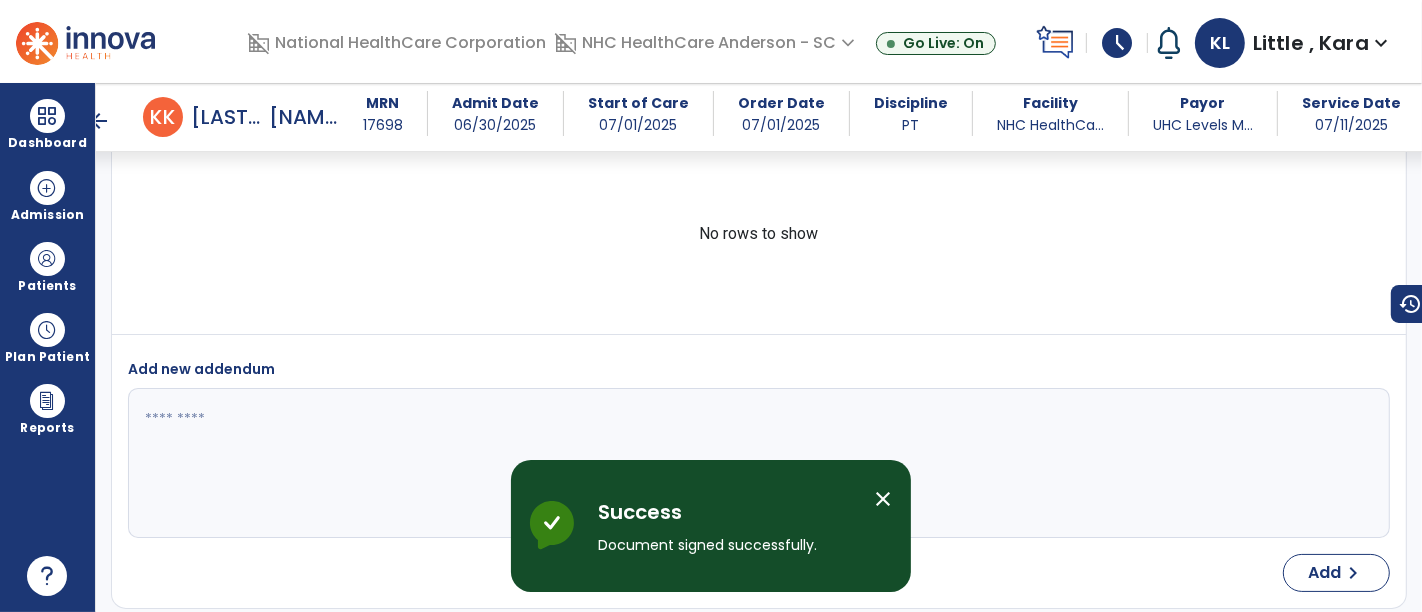 click on "close" at bounding box center [883, 499] 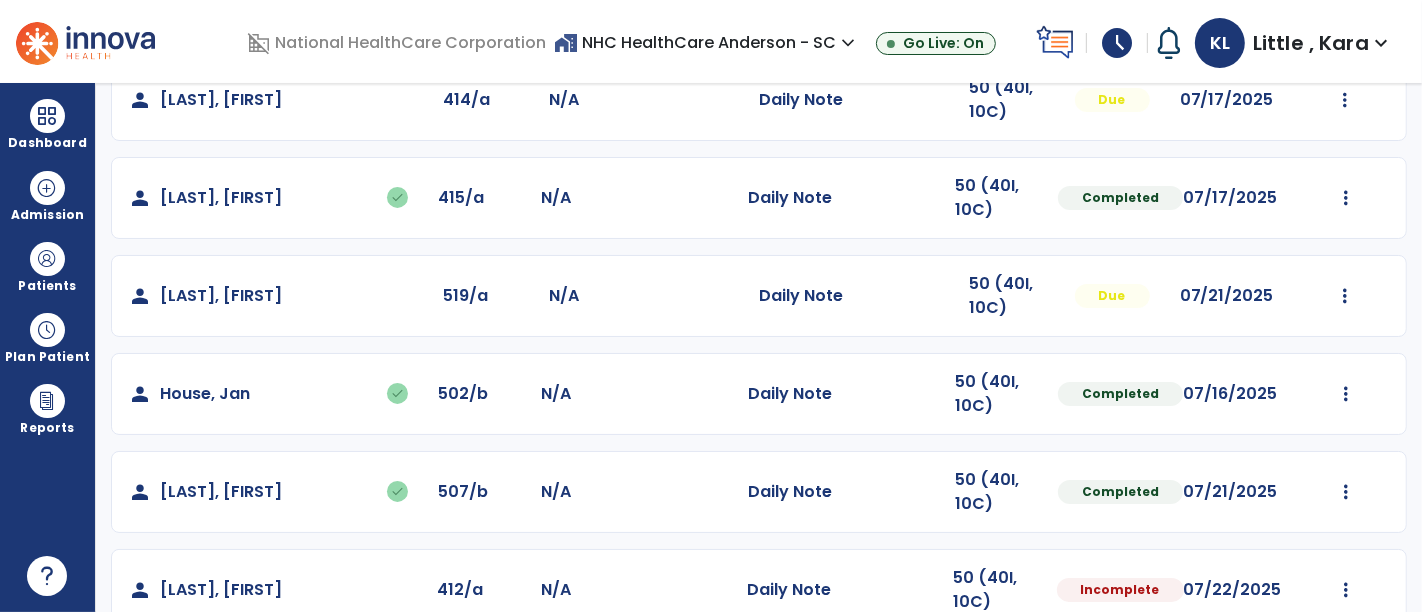 scroll, scrollTop: 333, scrollLeft: 0, axis: vertical 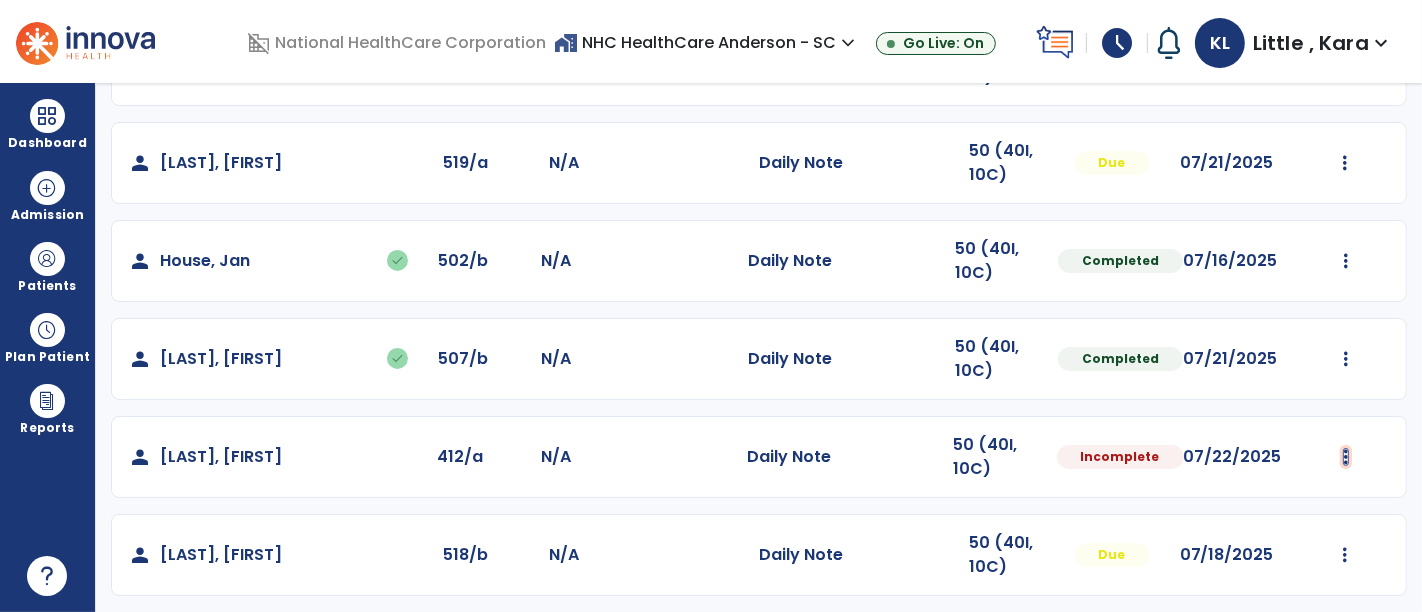click at bounding box center (1345, -33) 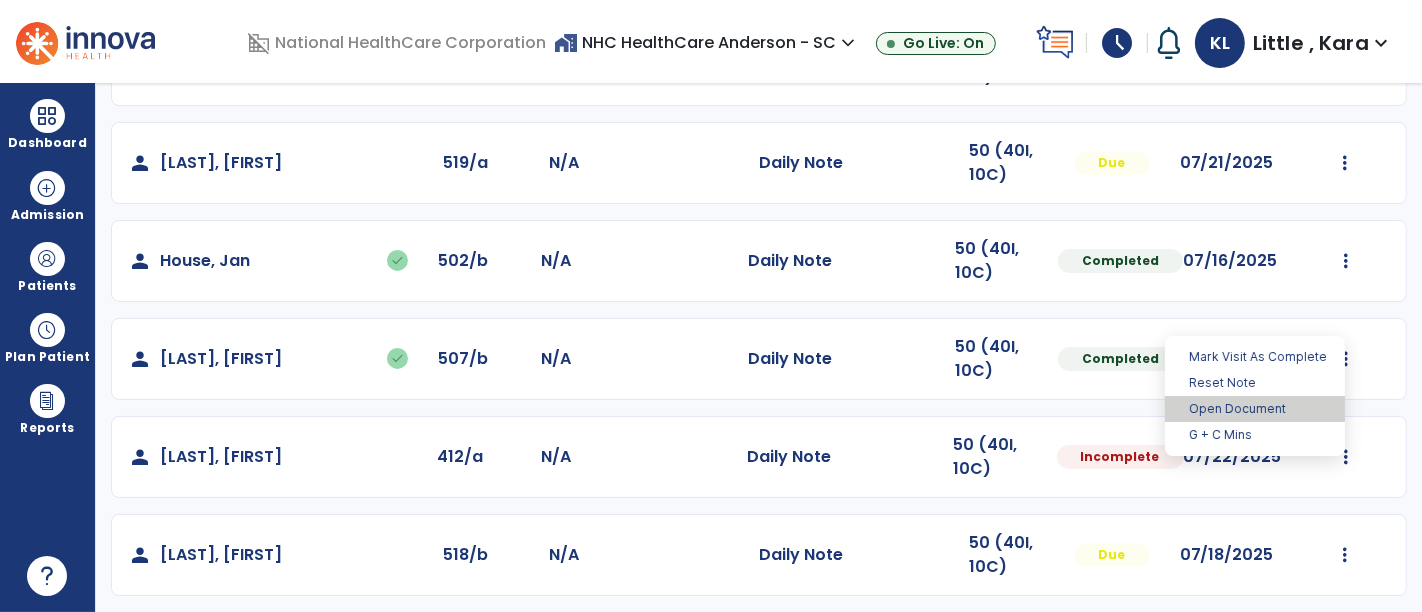 click on "Open Document" at bounding box center [1255, 409] 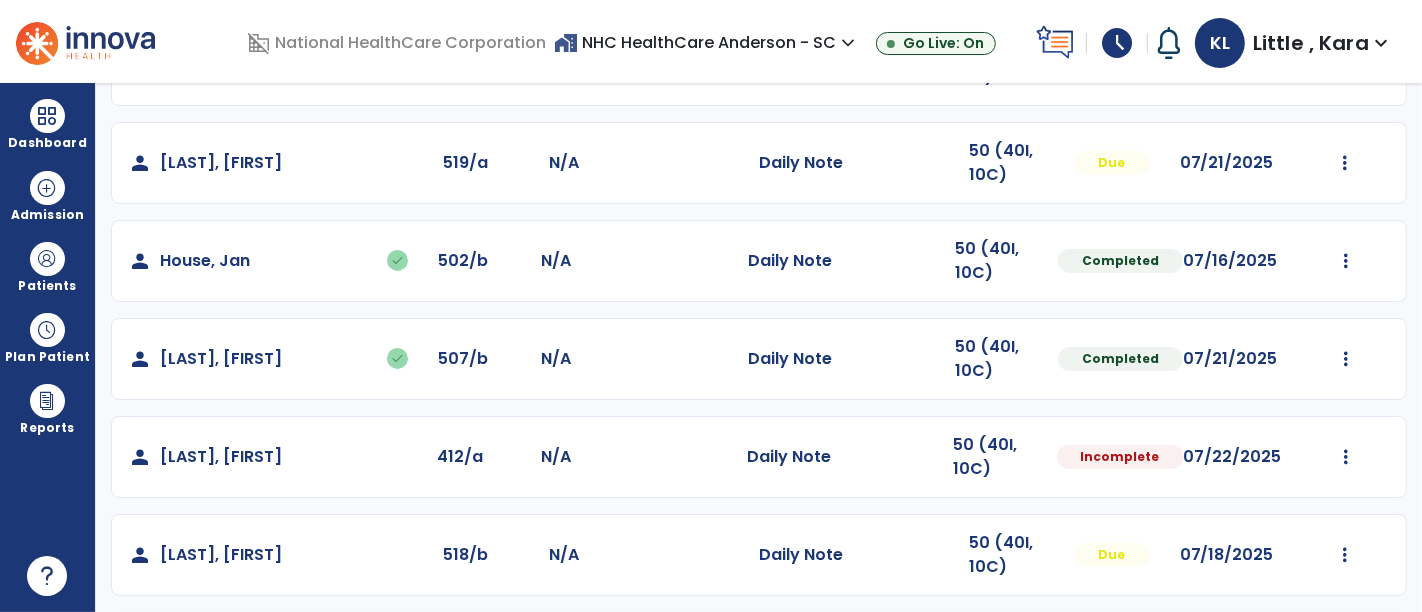 select on "*" 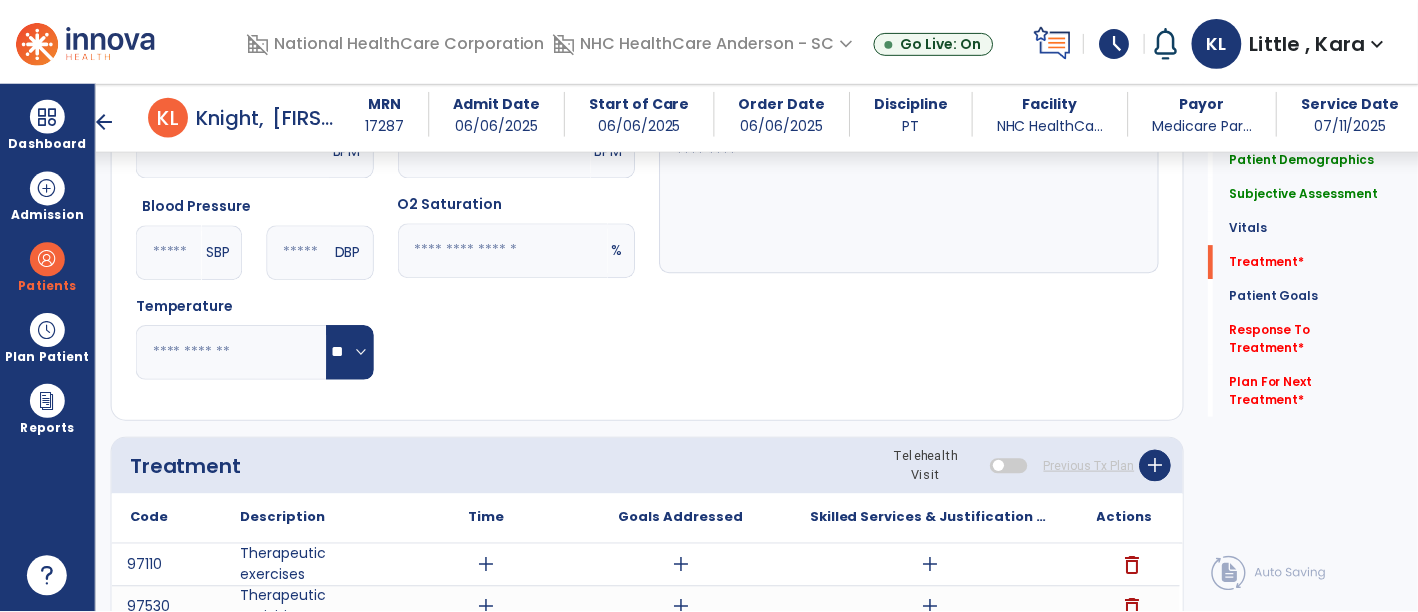 scroll, scrollTop: 1000, scrollLeft: 0, axis: vertical 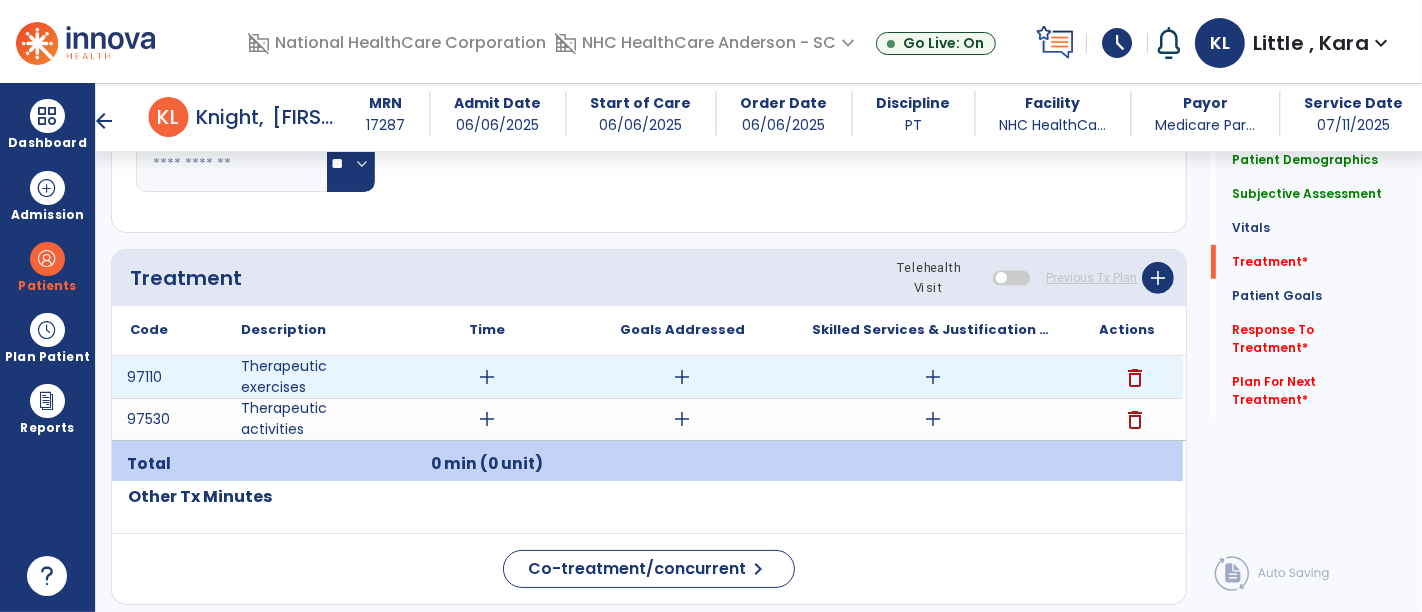 click on "add" at bounding box center [488, 377] 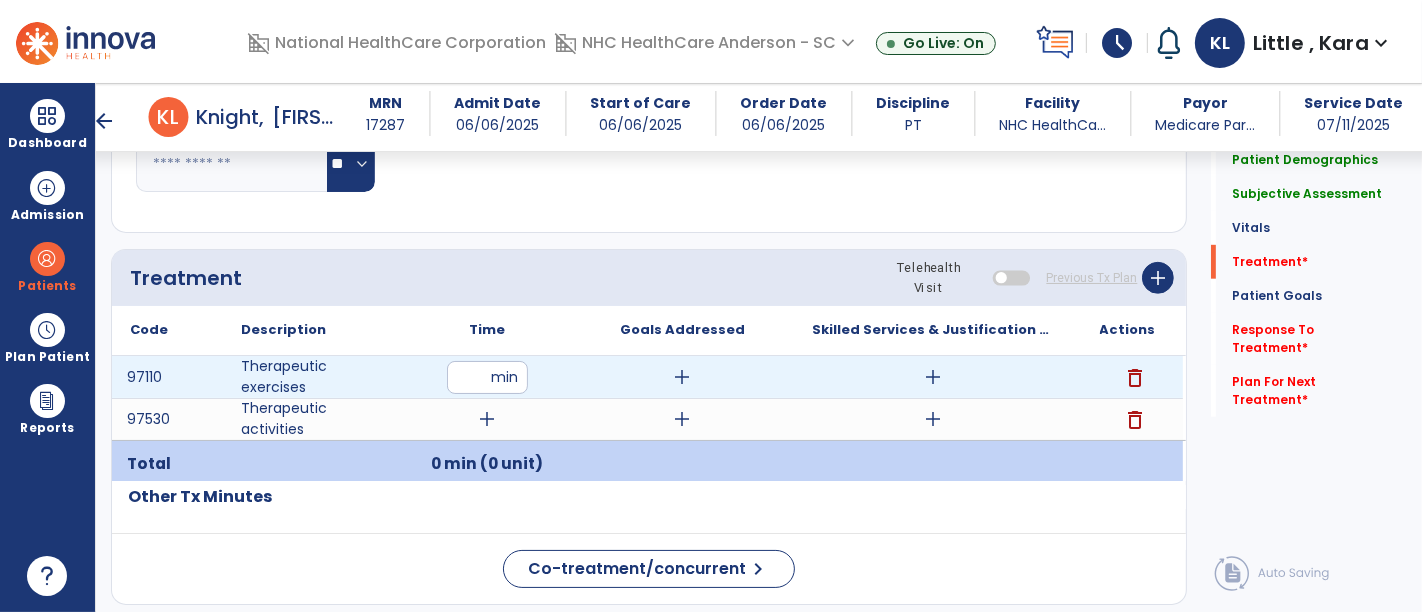 type on "**" 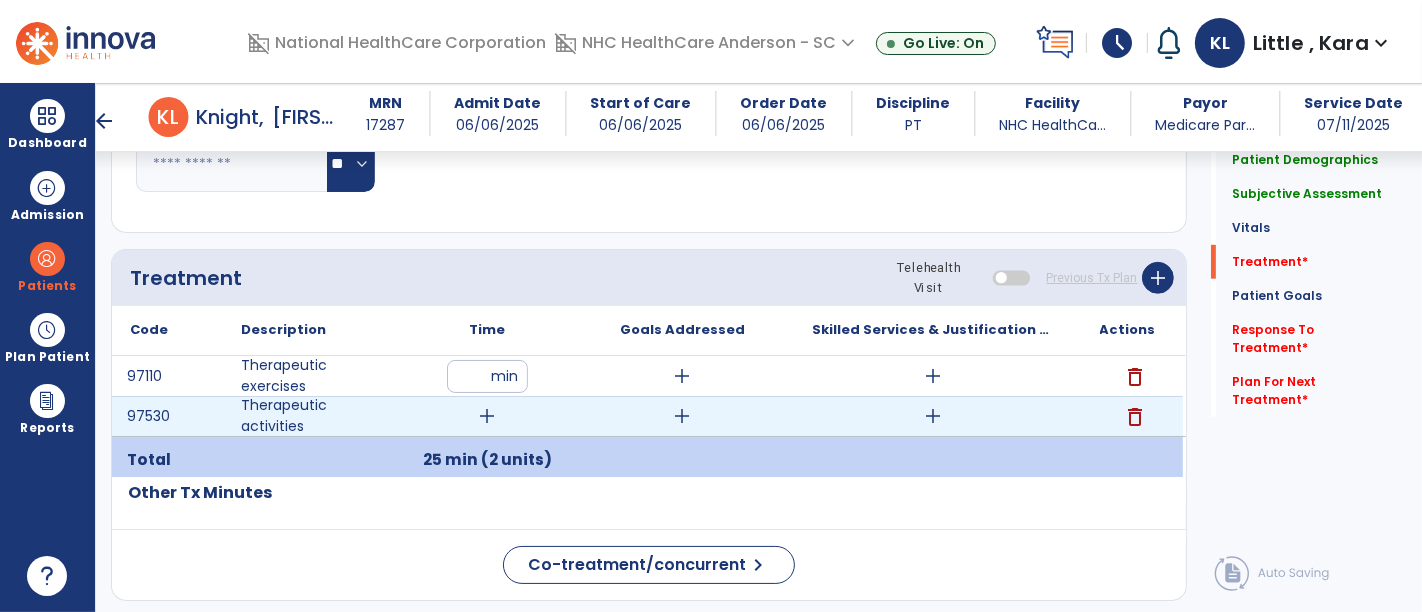 click on "add" at bounding box center (488, 416) 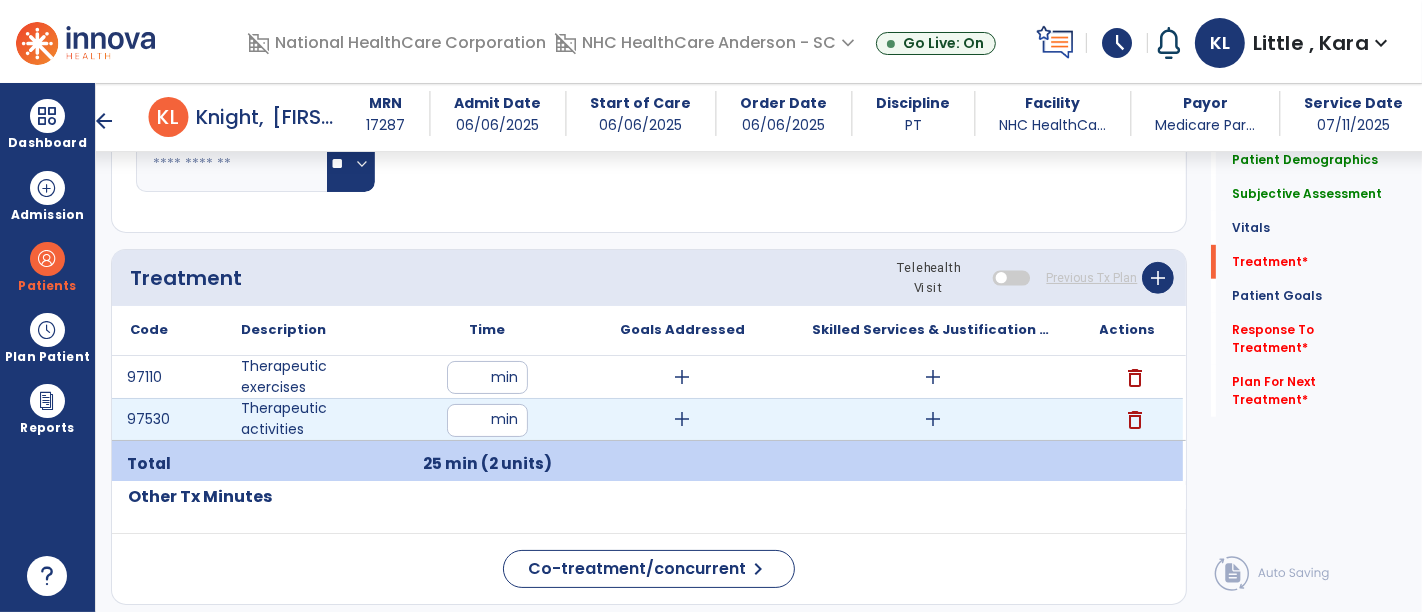 type on "**" 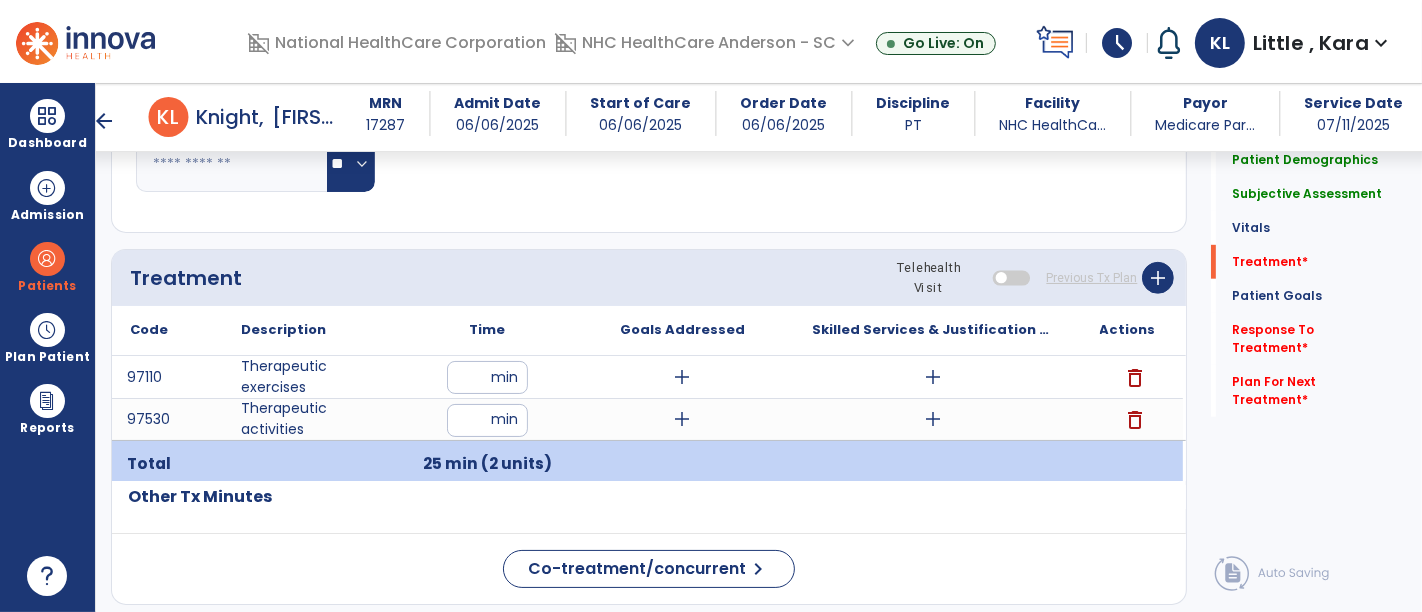 click on "Code
Description
Time" 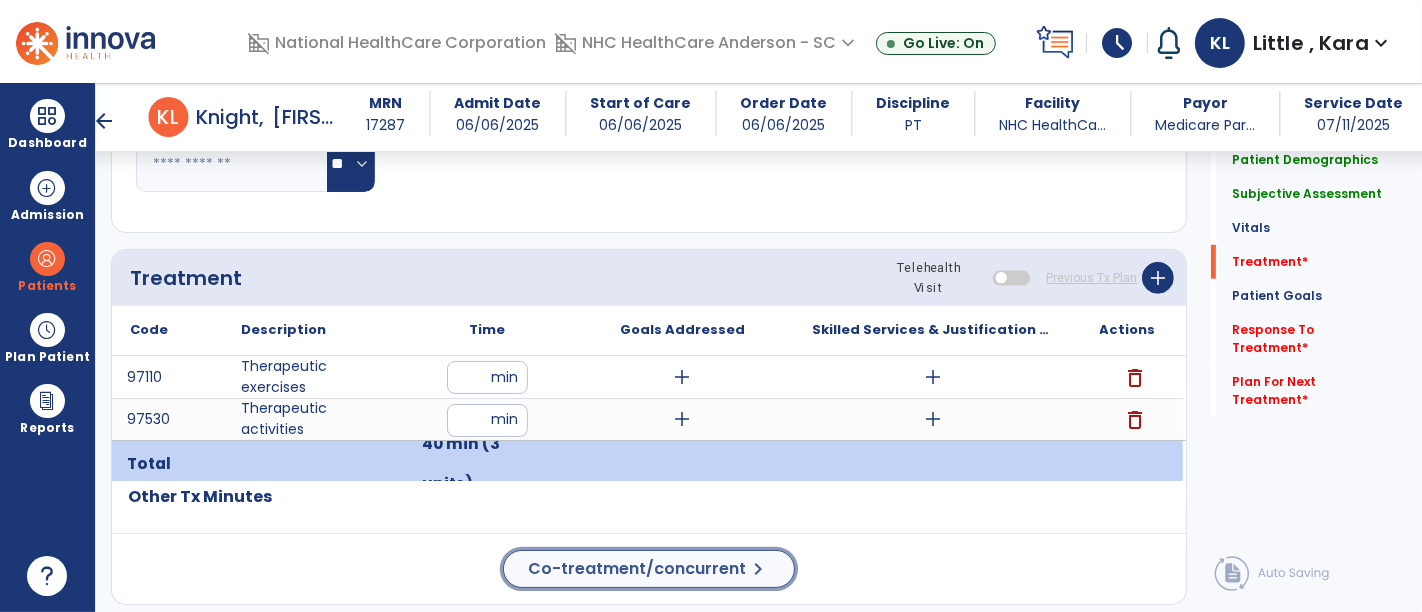 click on "Co-treatment/concurrent" 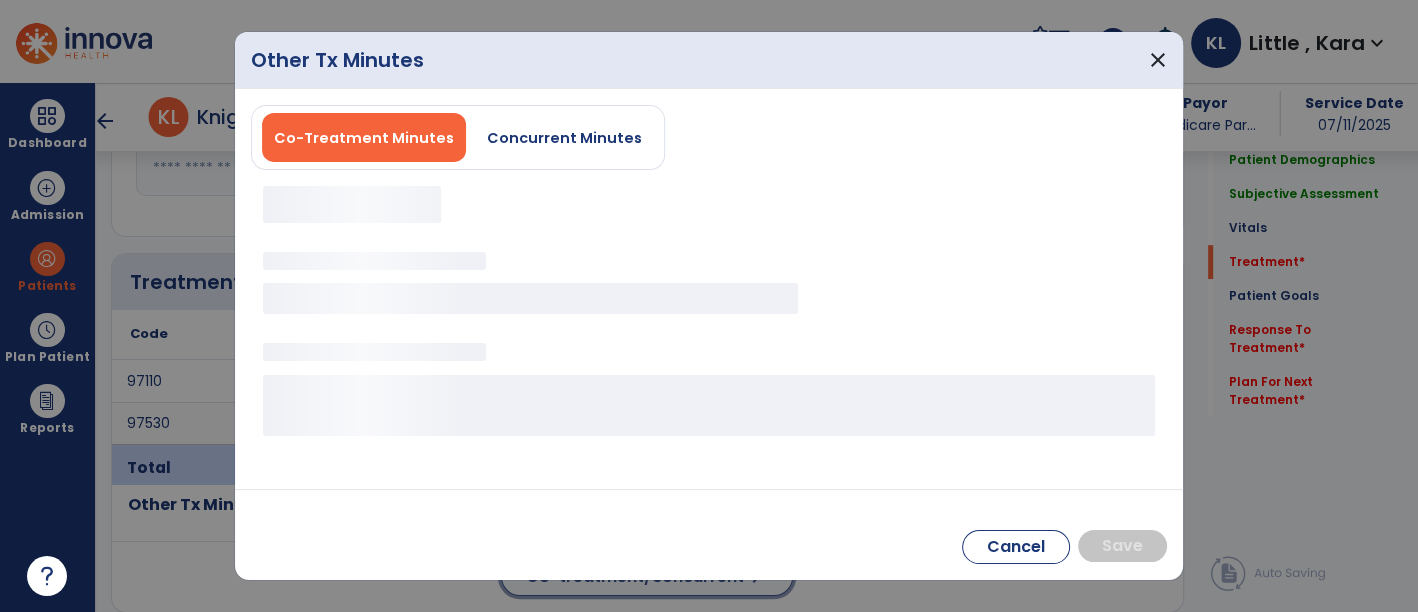 scroll, scrollTop: 1000, scrollLeft: 0, axis: vertical 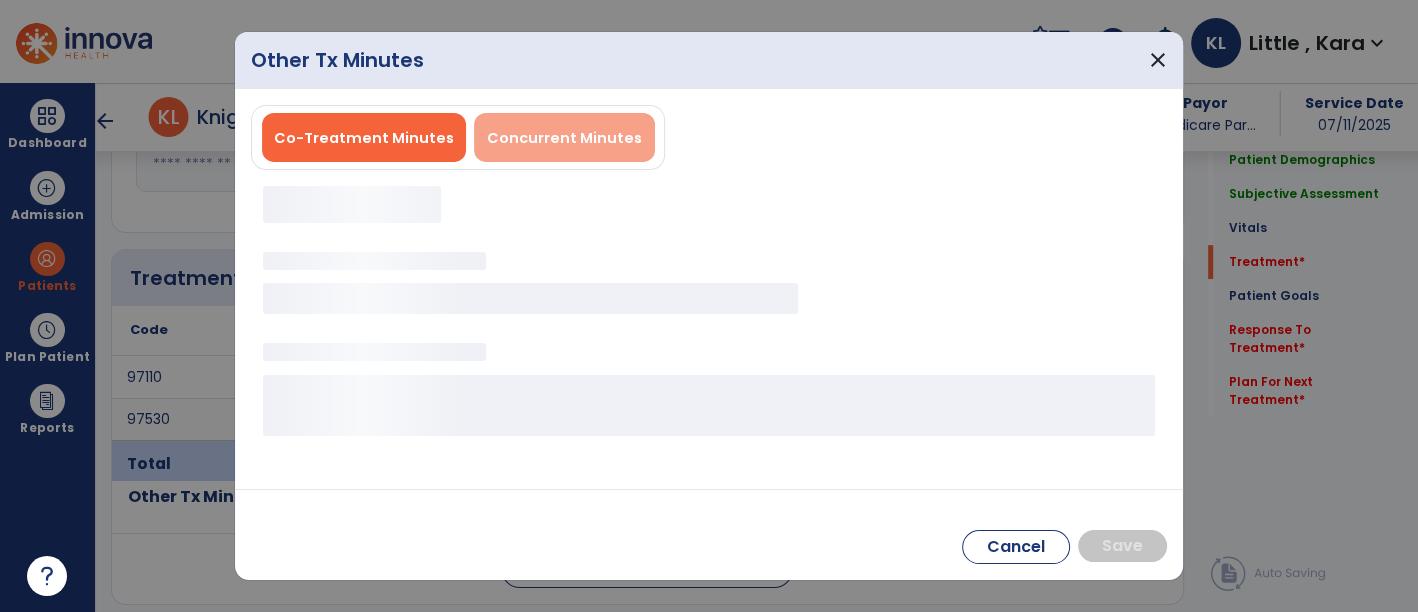 click on "Concurrent Minutes" at bounding box center [564, 138] 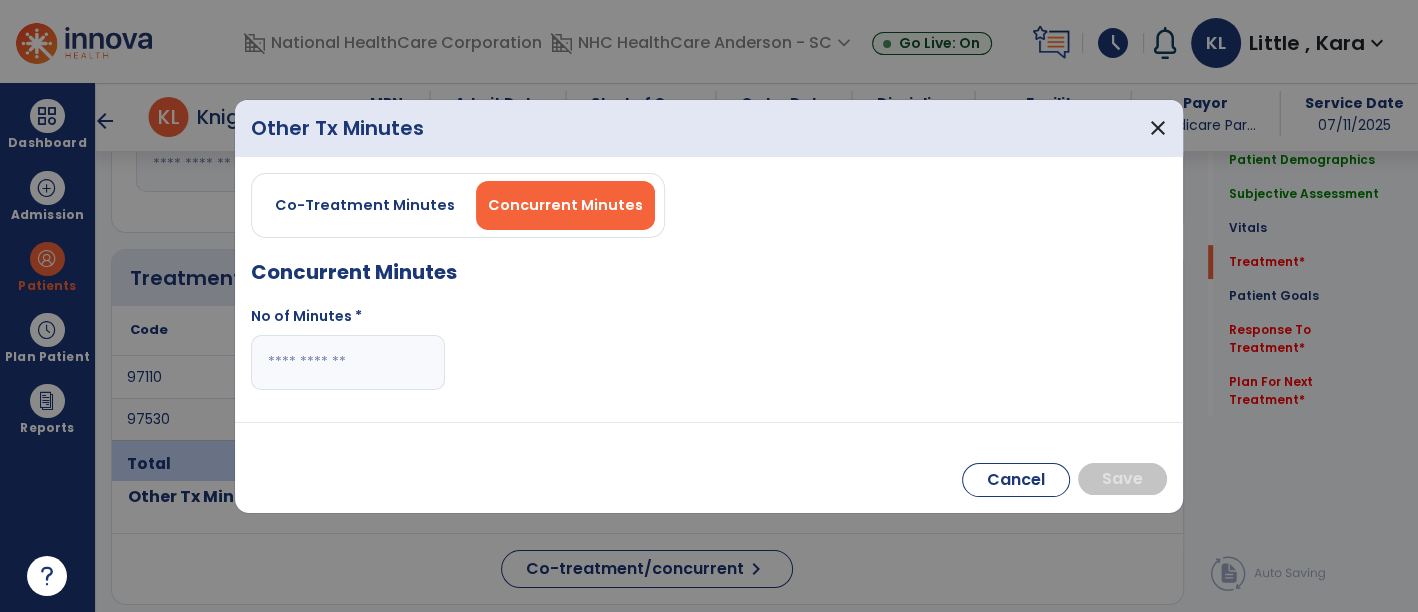 click at bounding box center (348, 362) 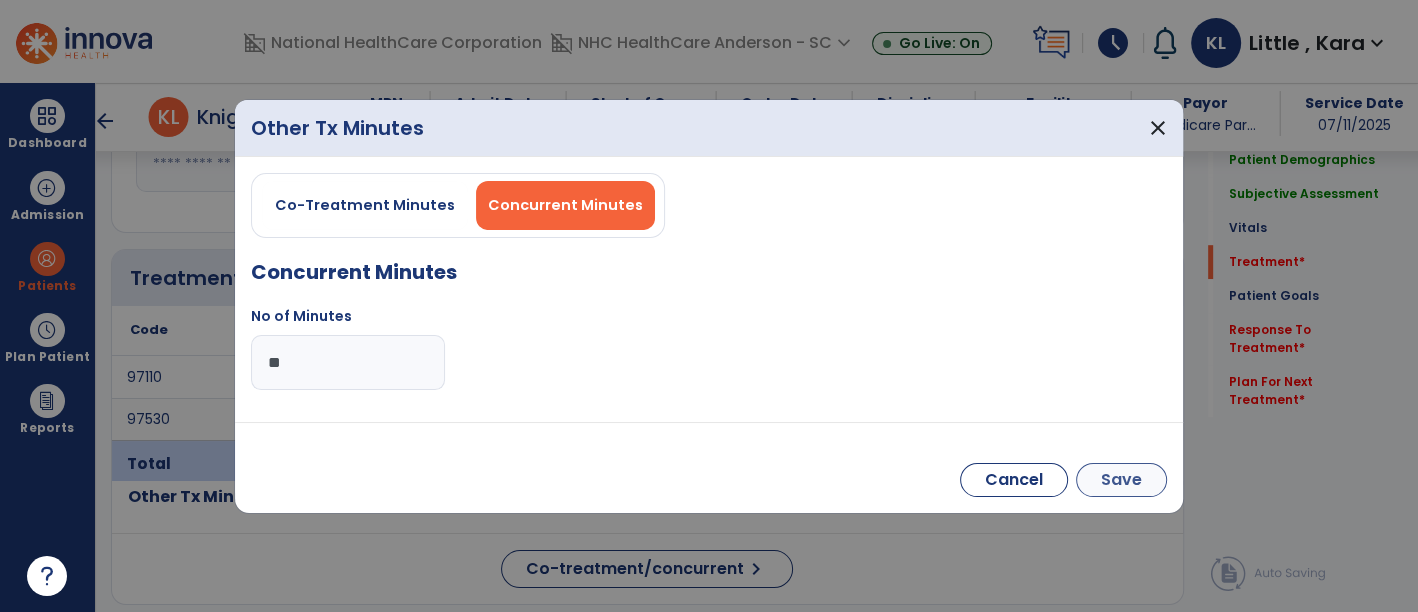 type on "**" 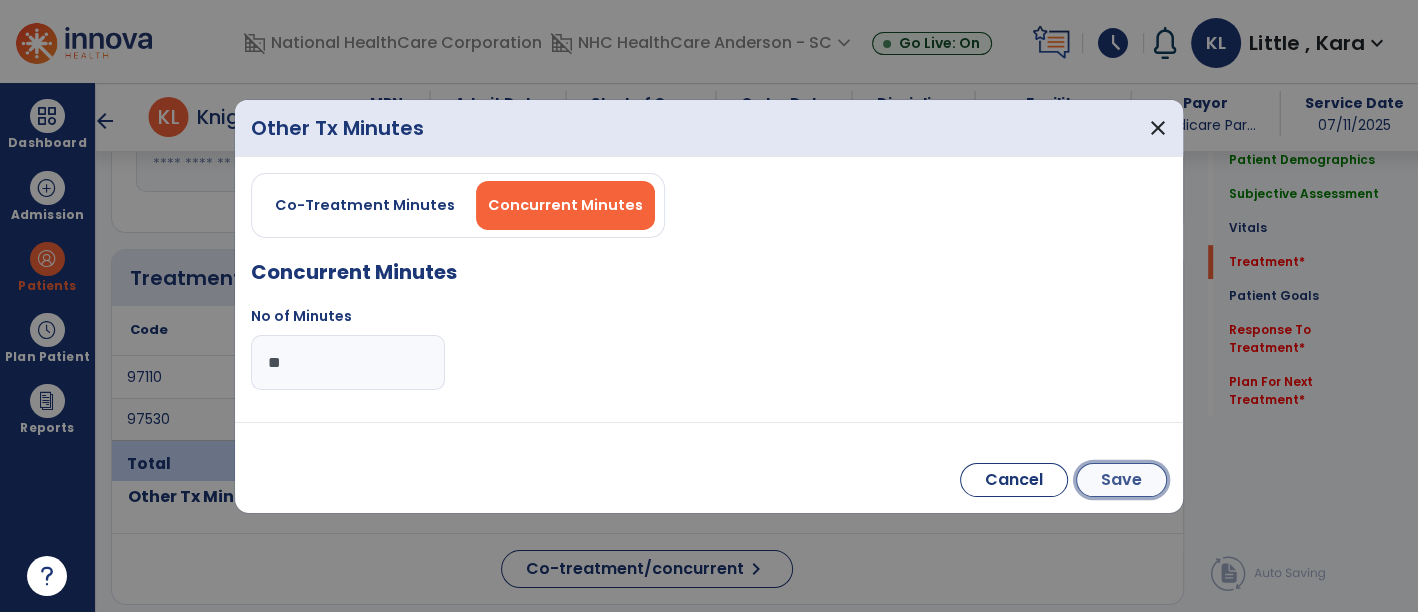 click on "Save" at bounding box center [1121, 480] 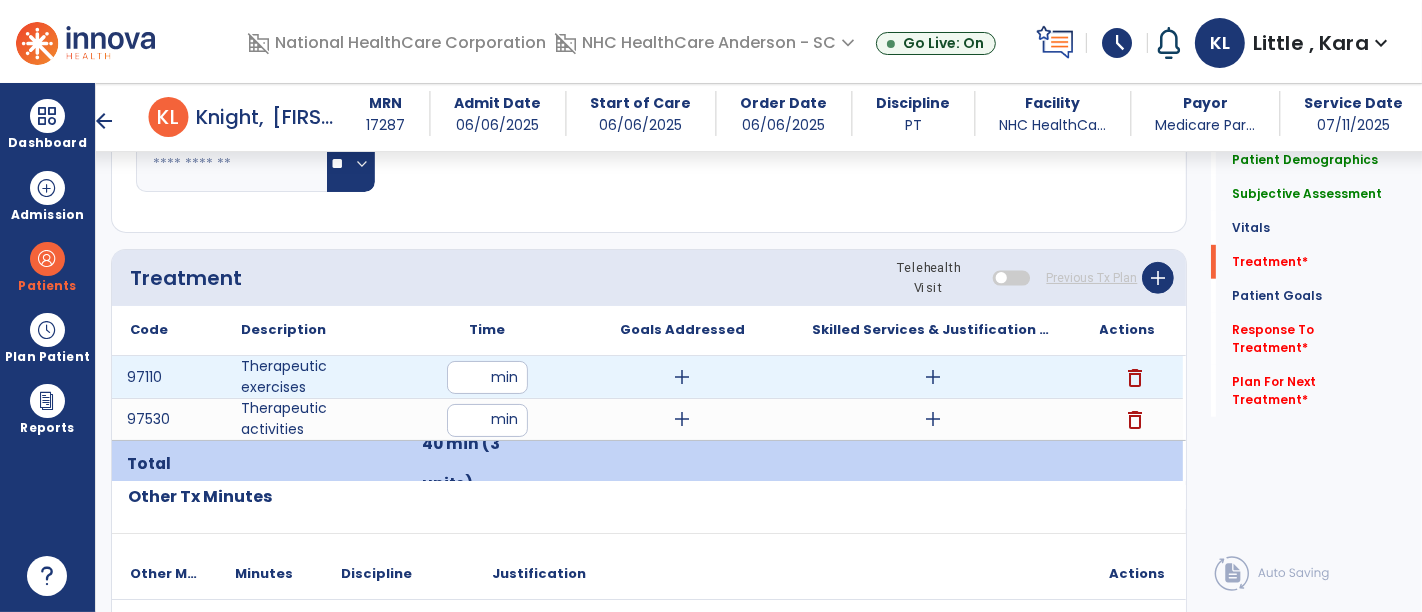 click on "add" at bounding box center (933, 377) 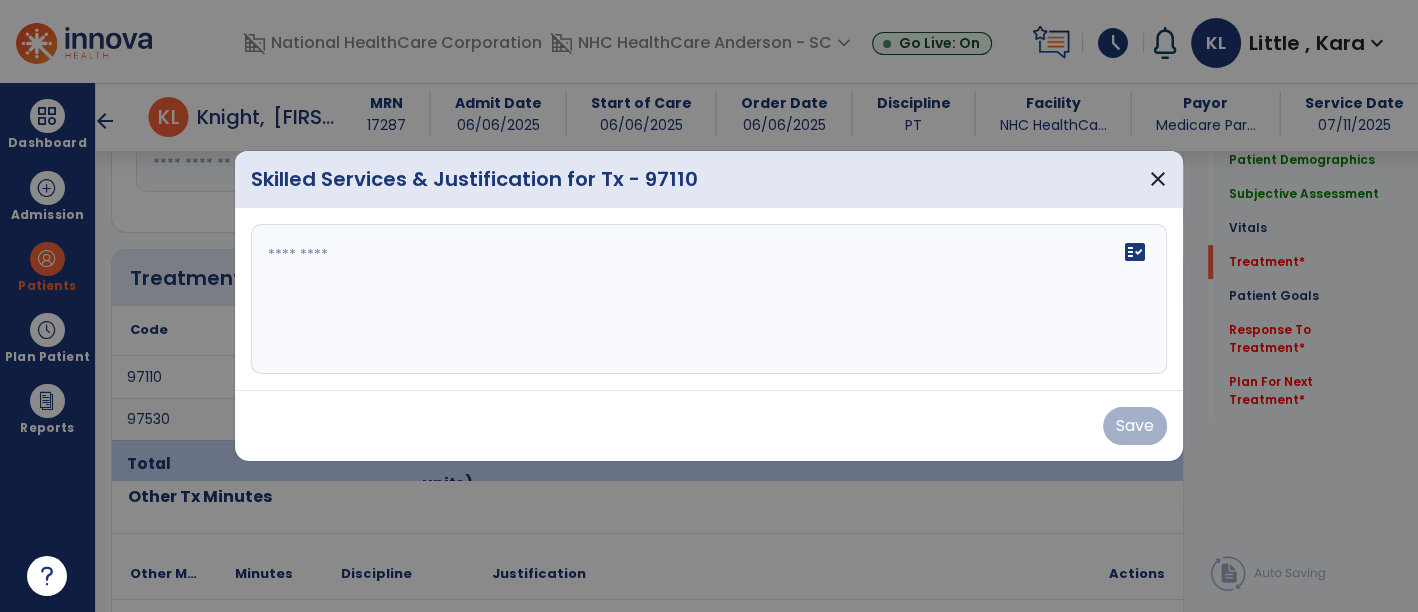 scroll, scrollTop: 1000, scrollLeft: 0, axis: vertical 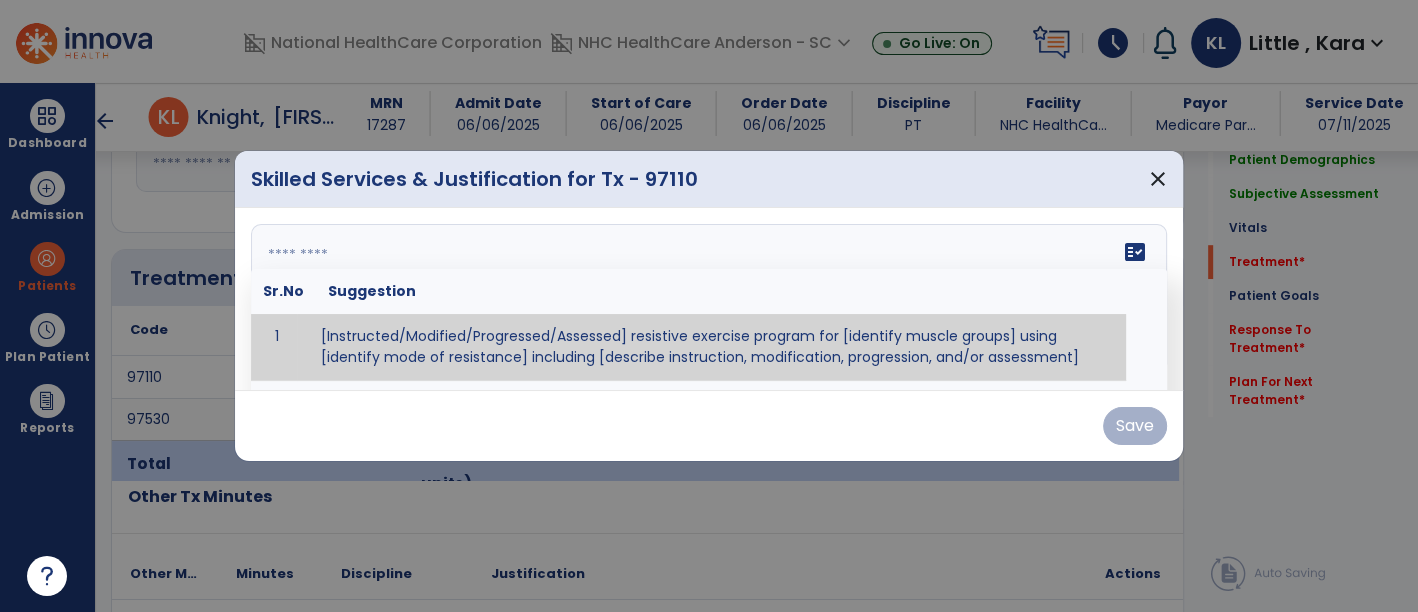 click on "fact_check  Sr.No Suggestion 1 [Instructed/Modified/Progressed/Assessed] resistive exercise program for [identify muscle groups] using [identify mode of resistance] including [describe instruction, modification, progression, and/or assessment] 2 [Instructed/Modified/Progressed/Assessed] aerobic exercise program using [identify equipment/mode] including [describe instruction, modification,progression, and/or assessment] 3 [Instructed/Modified/Progressed/Assessed] [PROM/A/AROM/AROM] program for [identify joint movements] using [contract-relax, over-pressure, inhibitory techniques, other] 4 [Assessed/Tested] aerobic capacity with administration of [aerobic capacity test]" at bounding box center (709, 299) 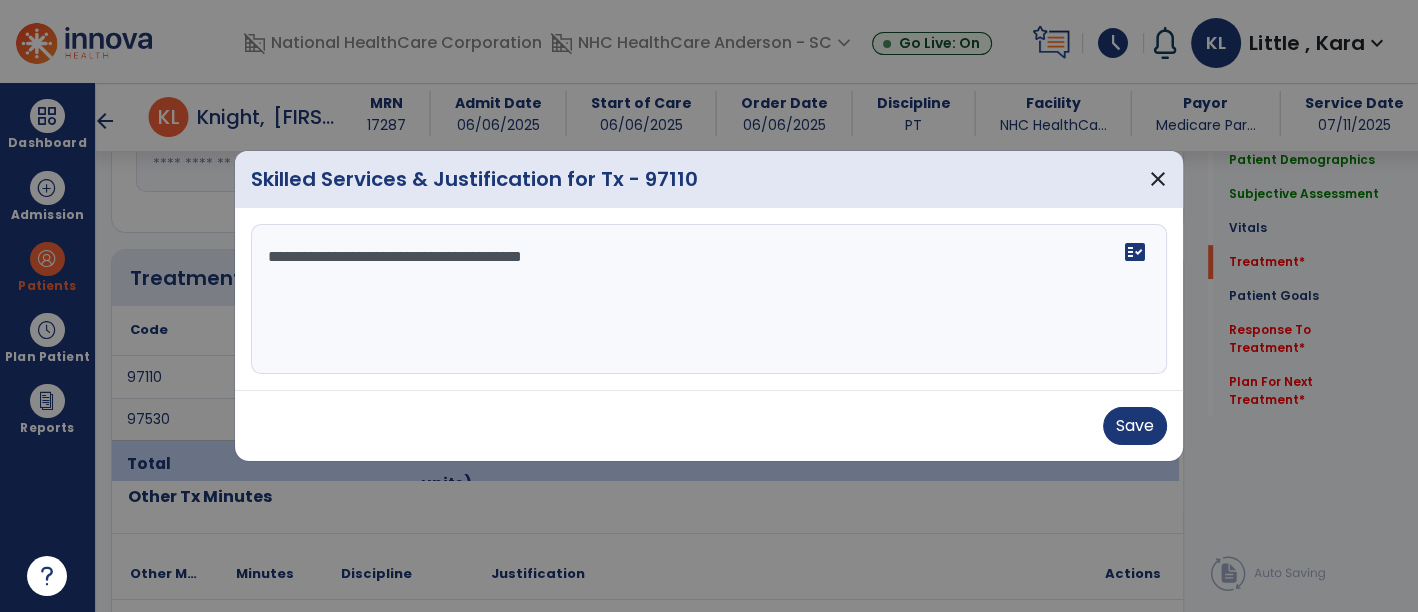 click on "**********" at bounding box center [709, 299] 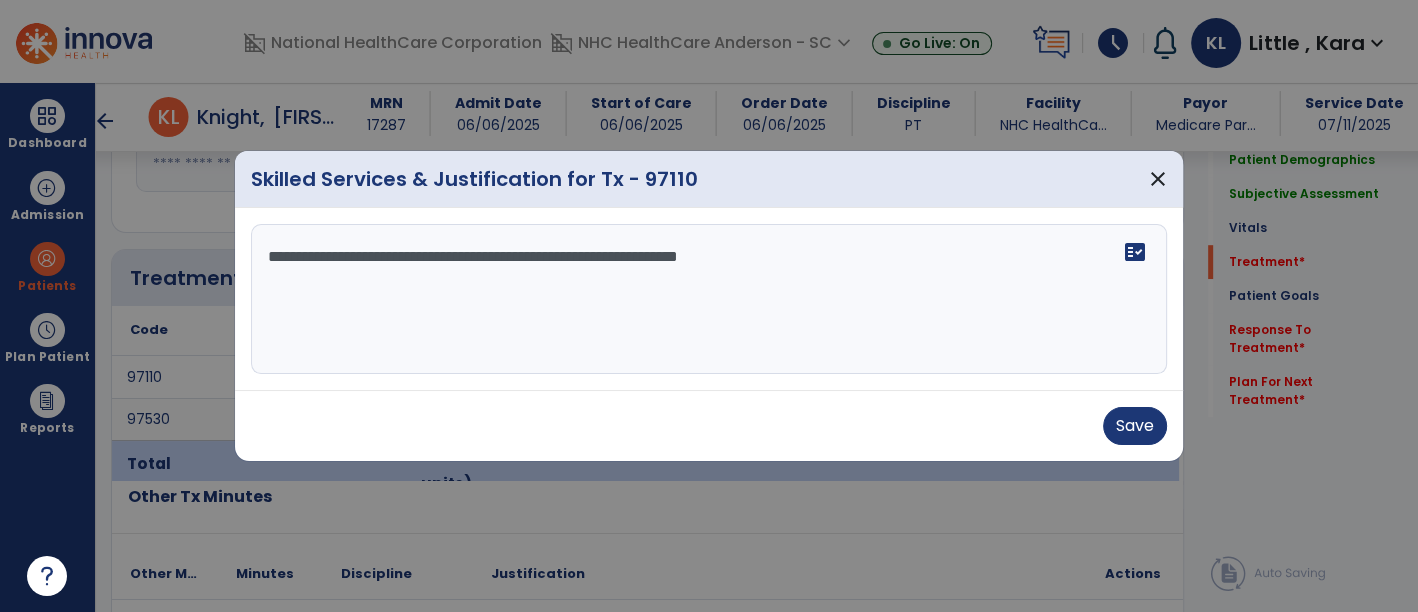 click on "**********" at bounding box center (709, 299) 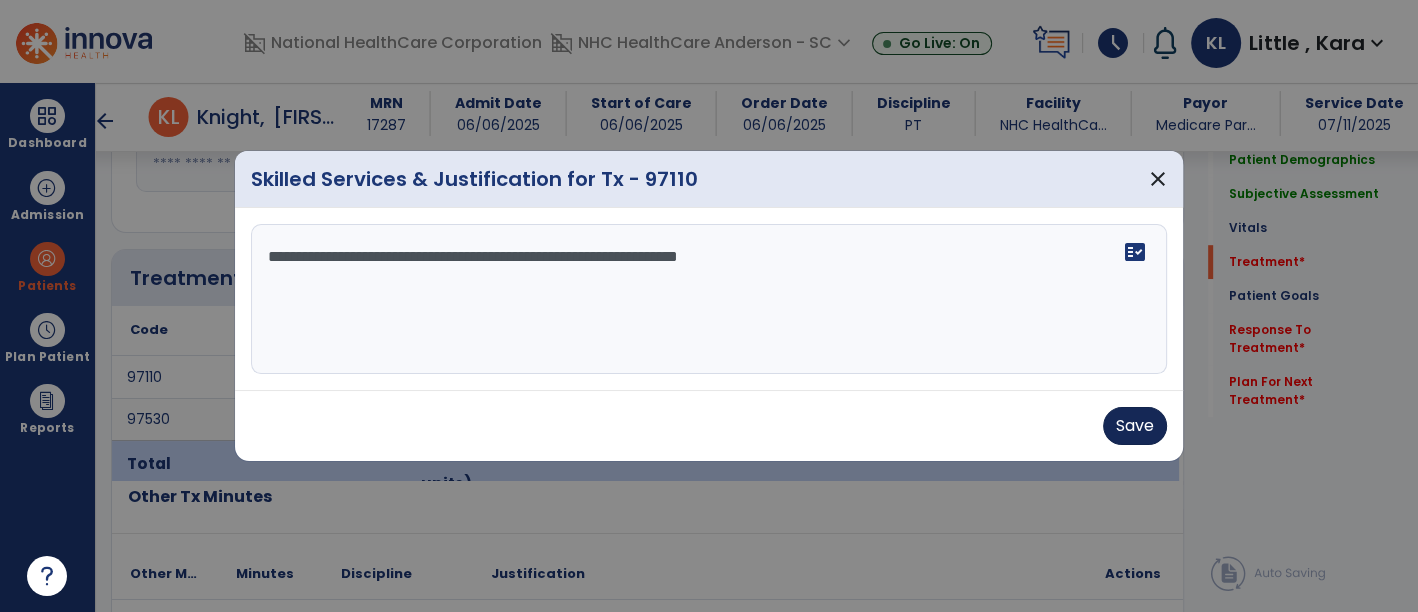 type on "**********" 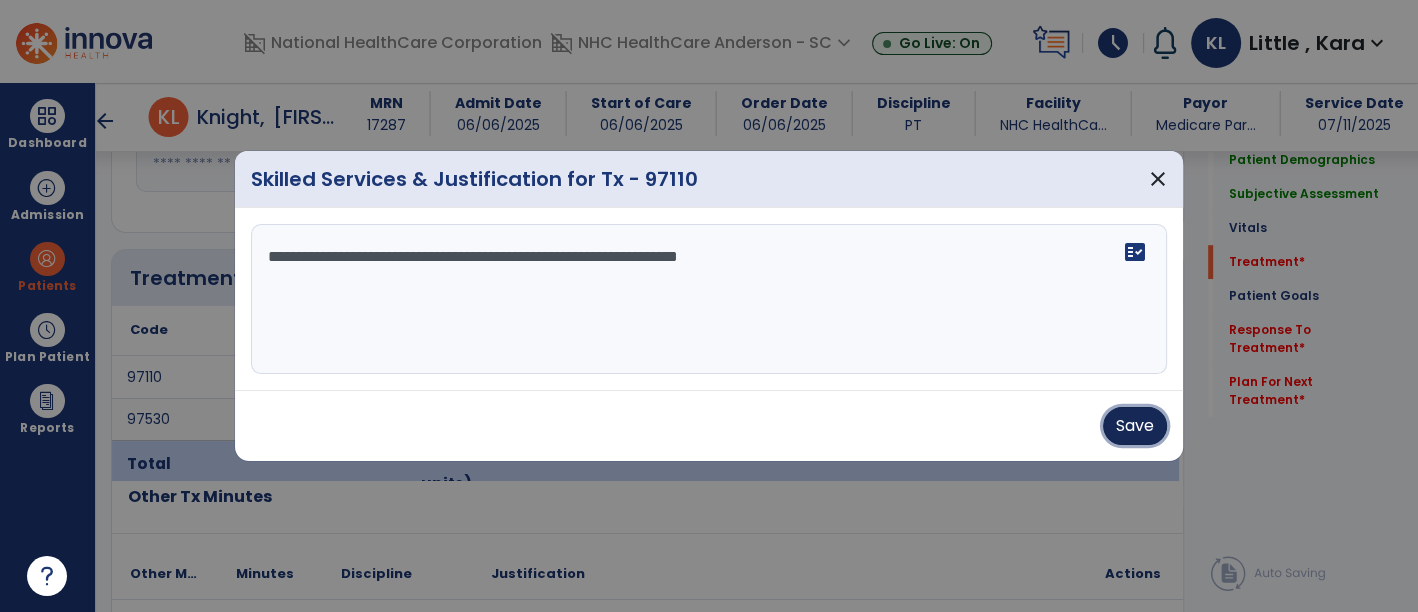 click on "Save" at bounding box center [1135, 426] 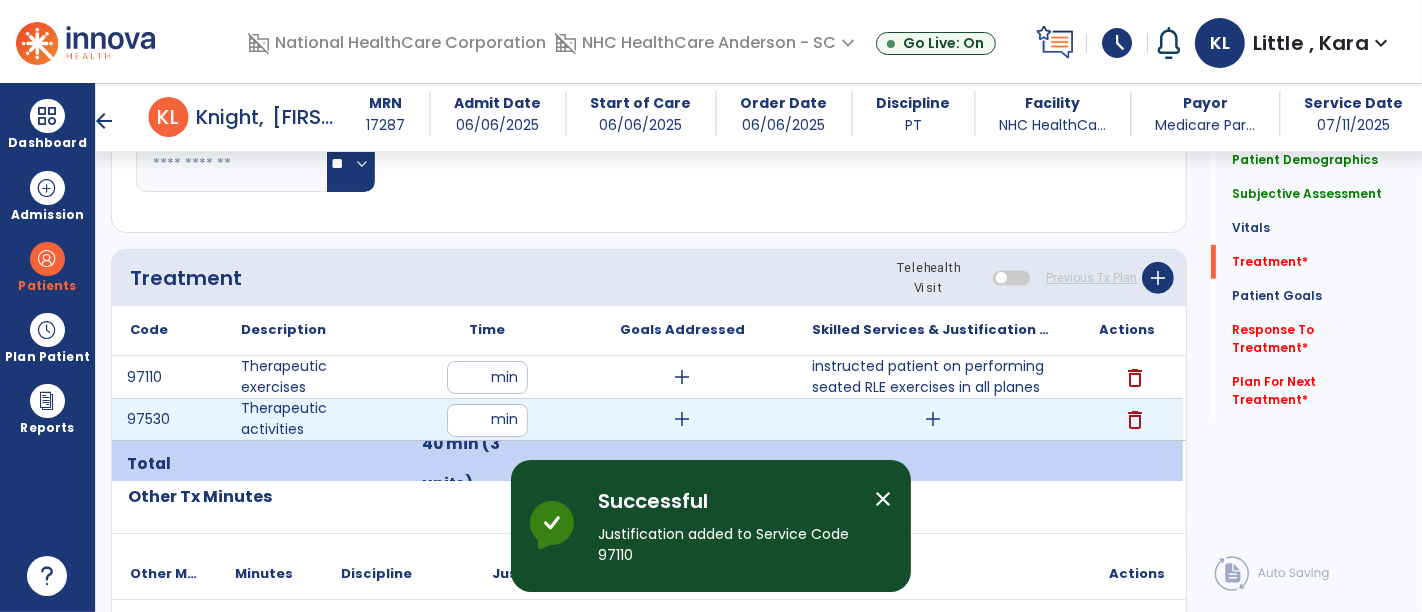 click on "add" at bounding box center [933, 419] 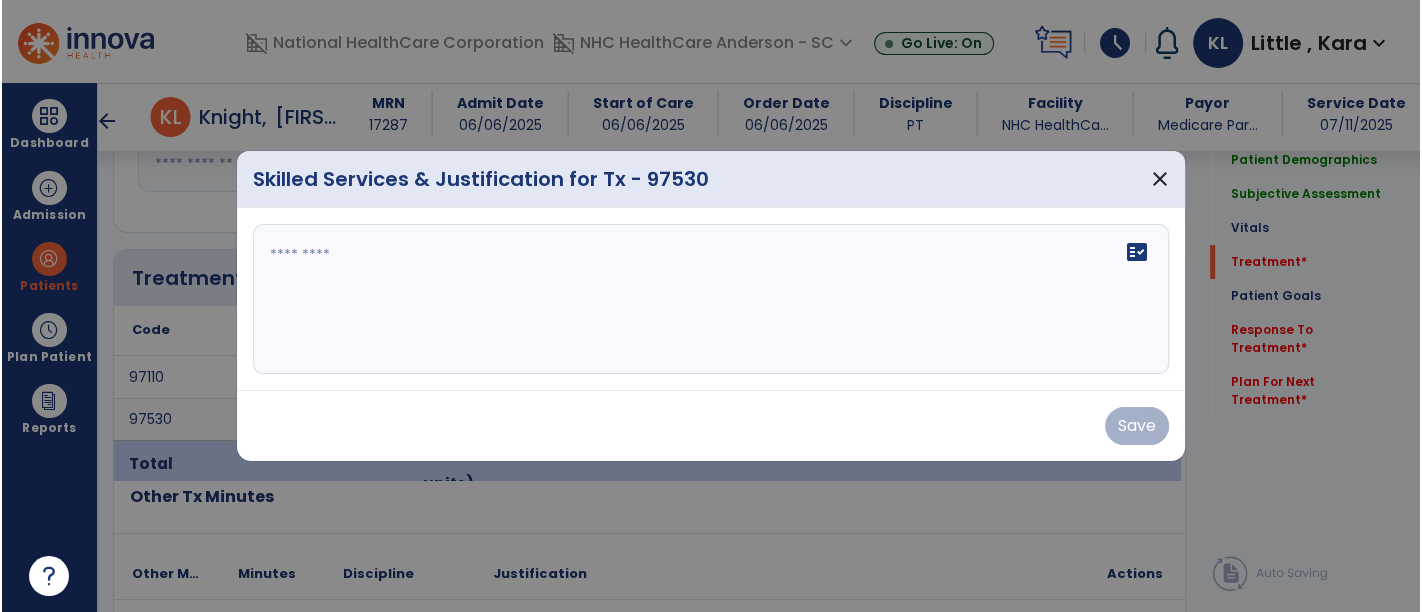 scroll, scrollTop: 1000, scrollLeft: 0, axis: vertical 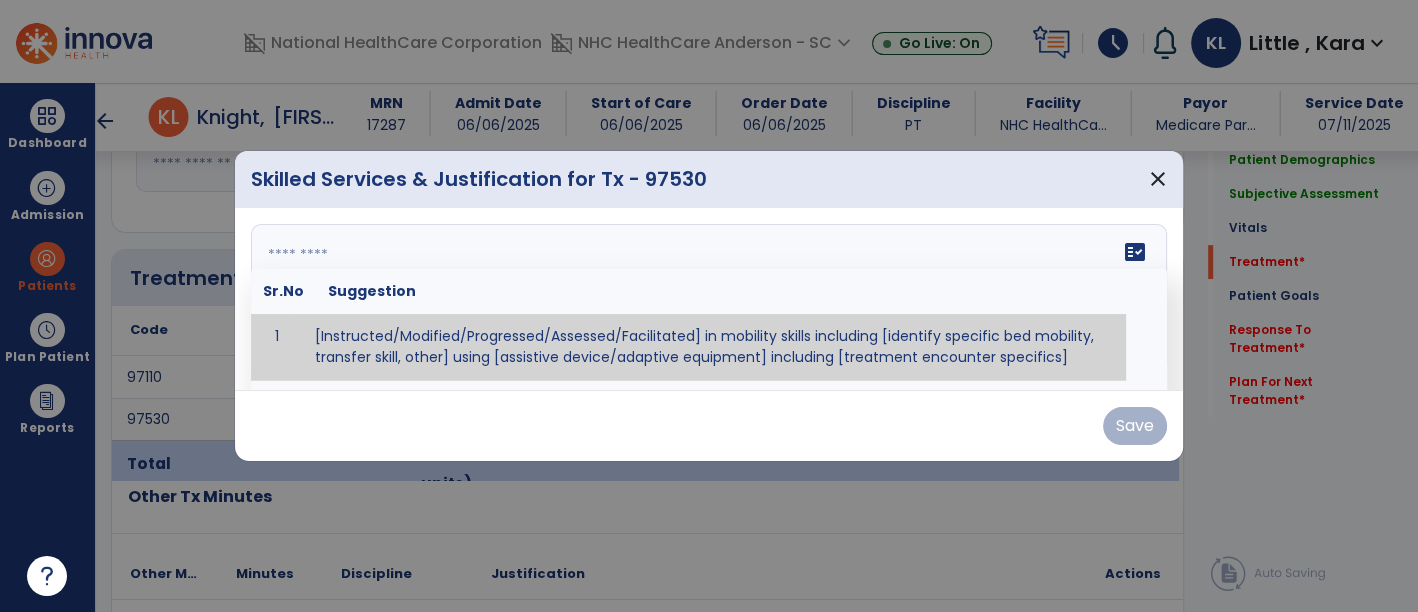 click at bounding box center [707, 299] 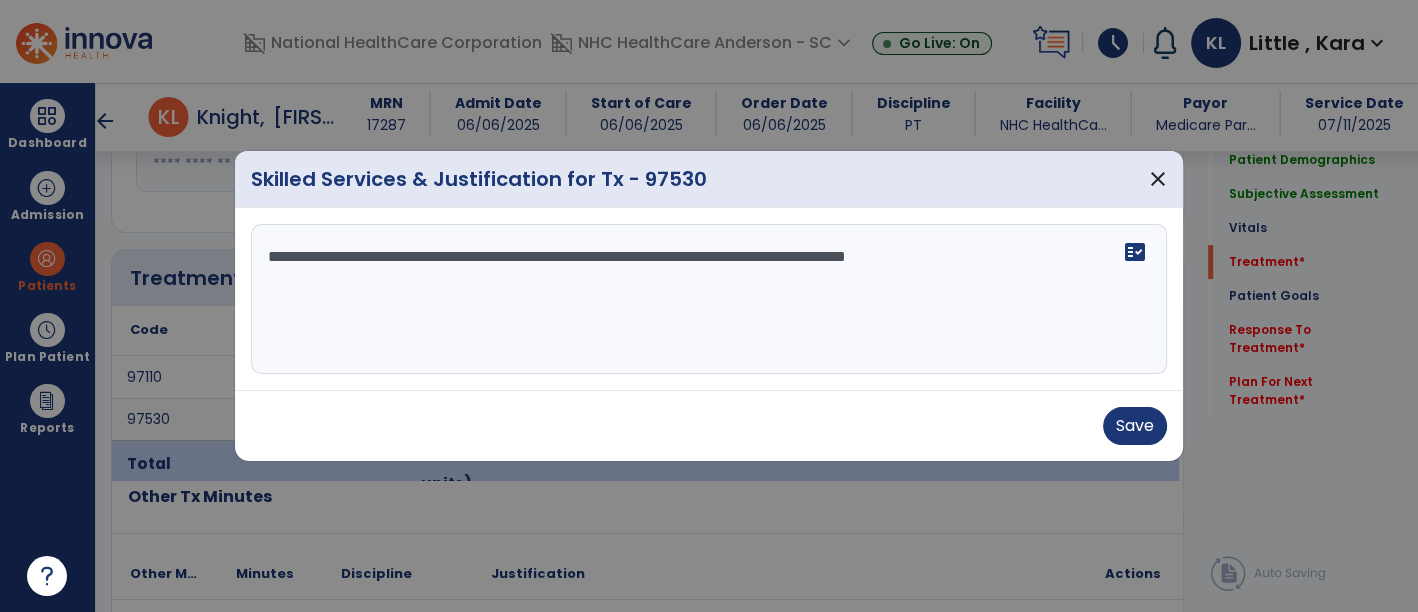drag, startPoint x: 950, startPoint y: 257, endPoint x: 960, endPoint y: 254, distance: 10.440307 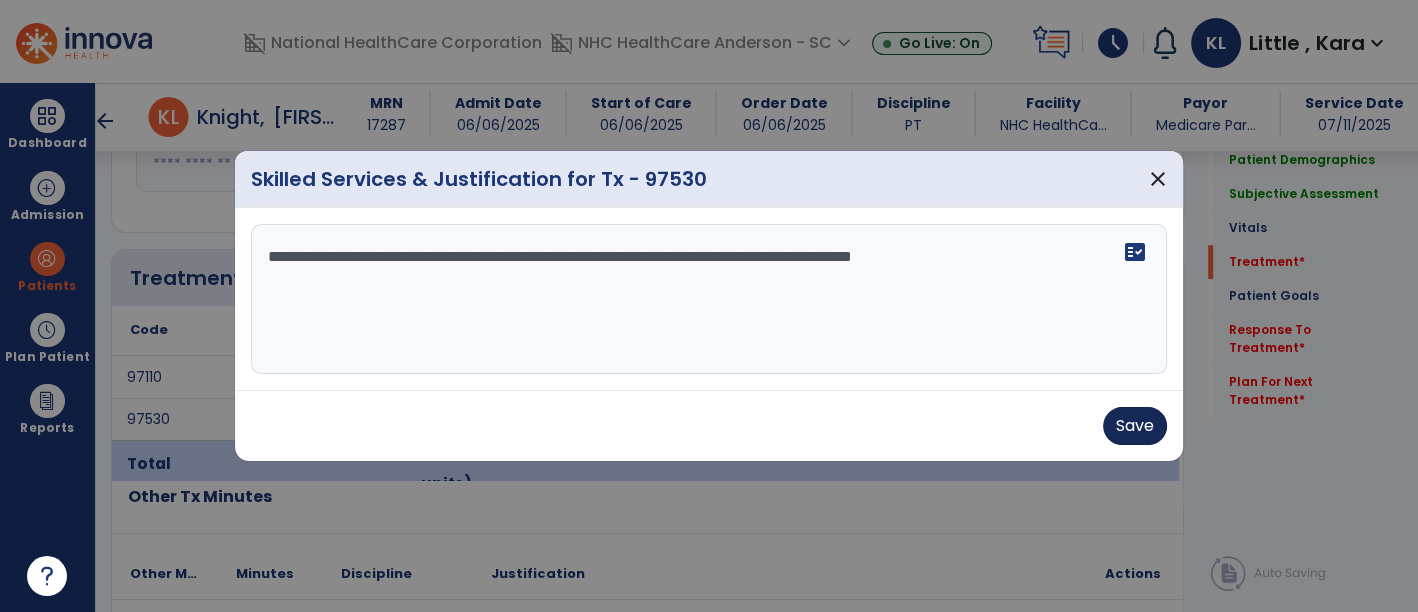 type on "**********" 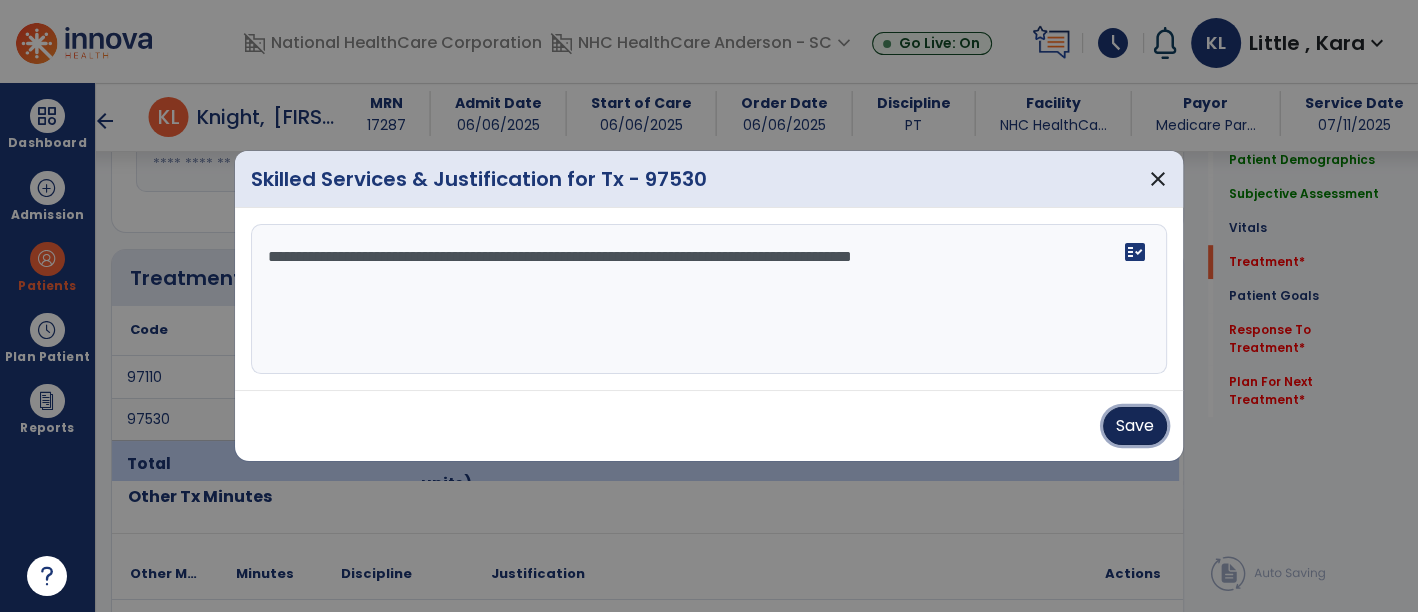 click on "Save" at bounding box center [1135, 426] 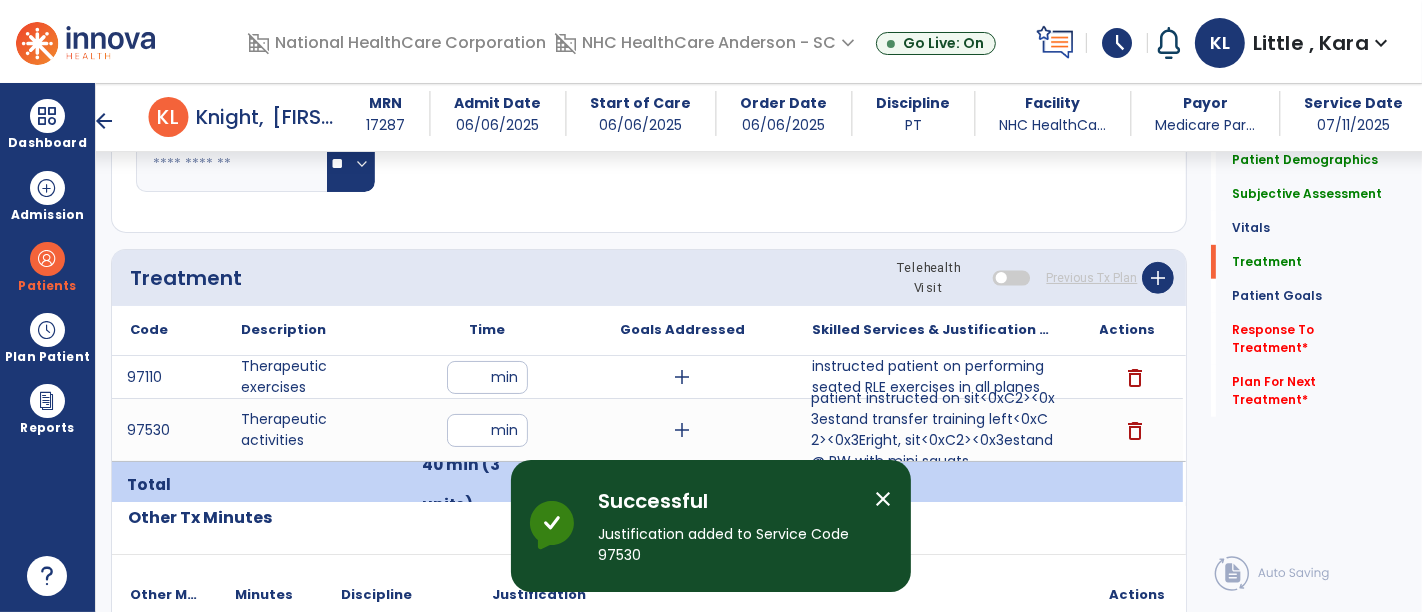 click on "close" at bounding box center [883, 499] 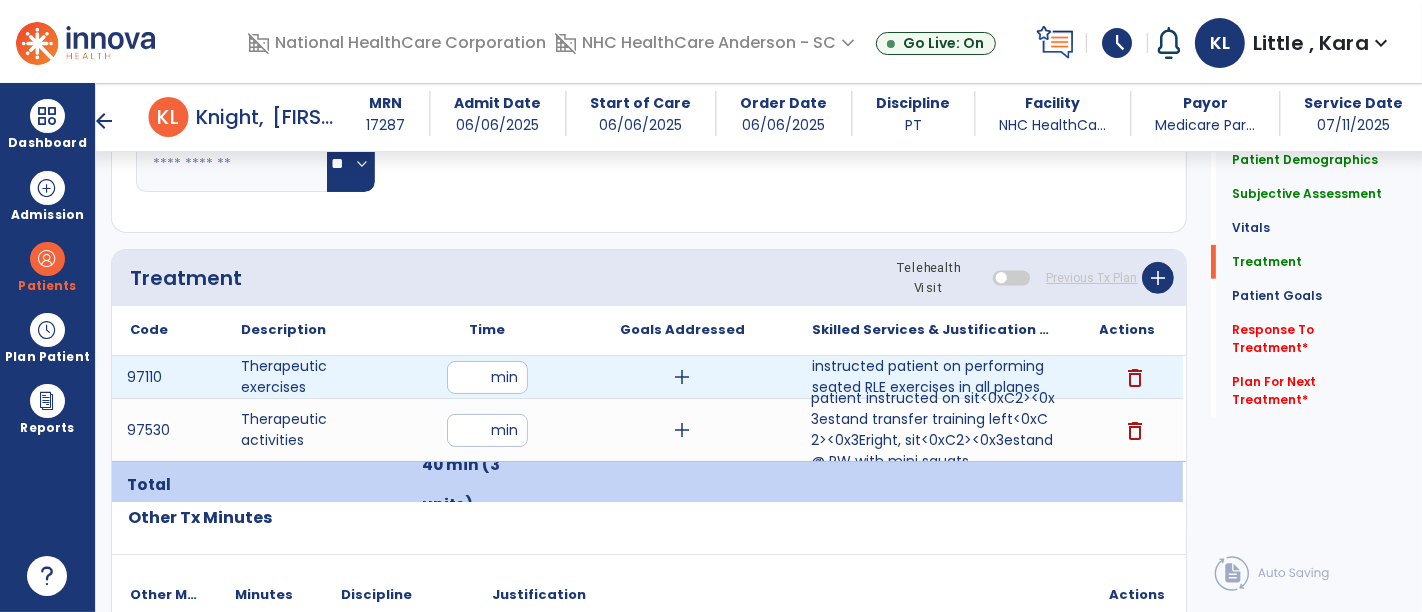 click on "**" at bounding box center (487, 377) 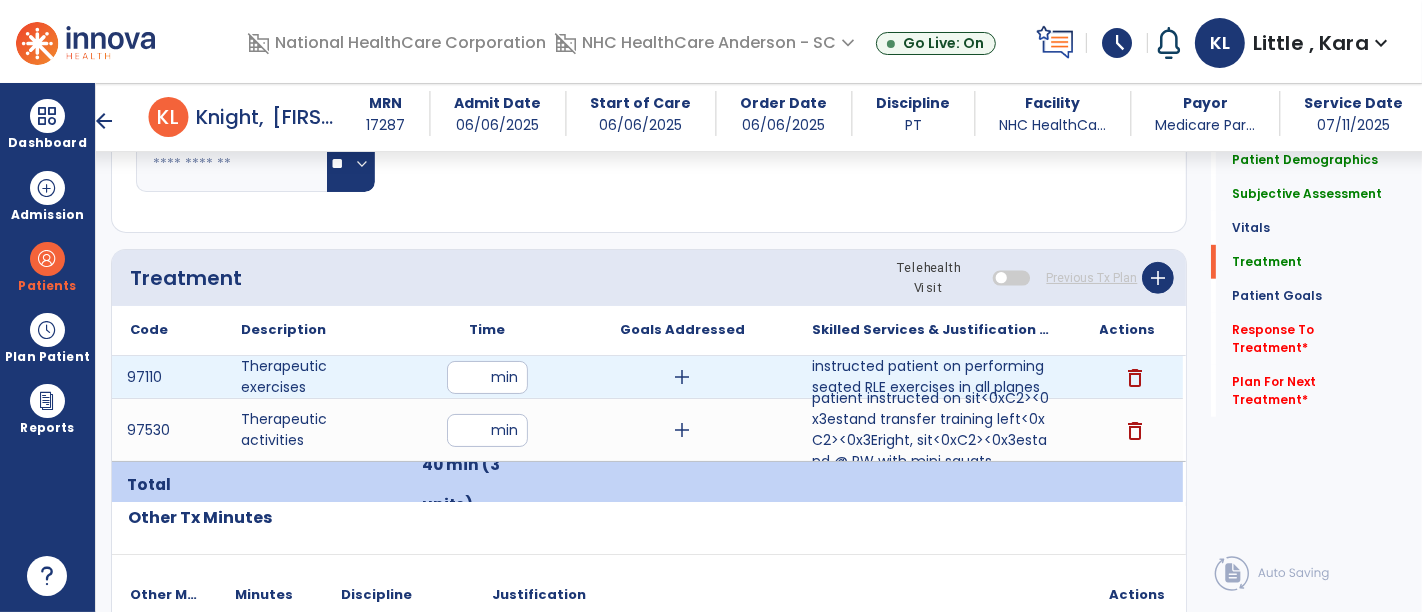 type on "*" 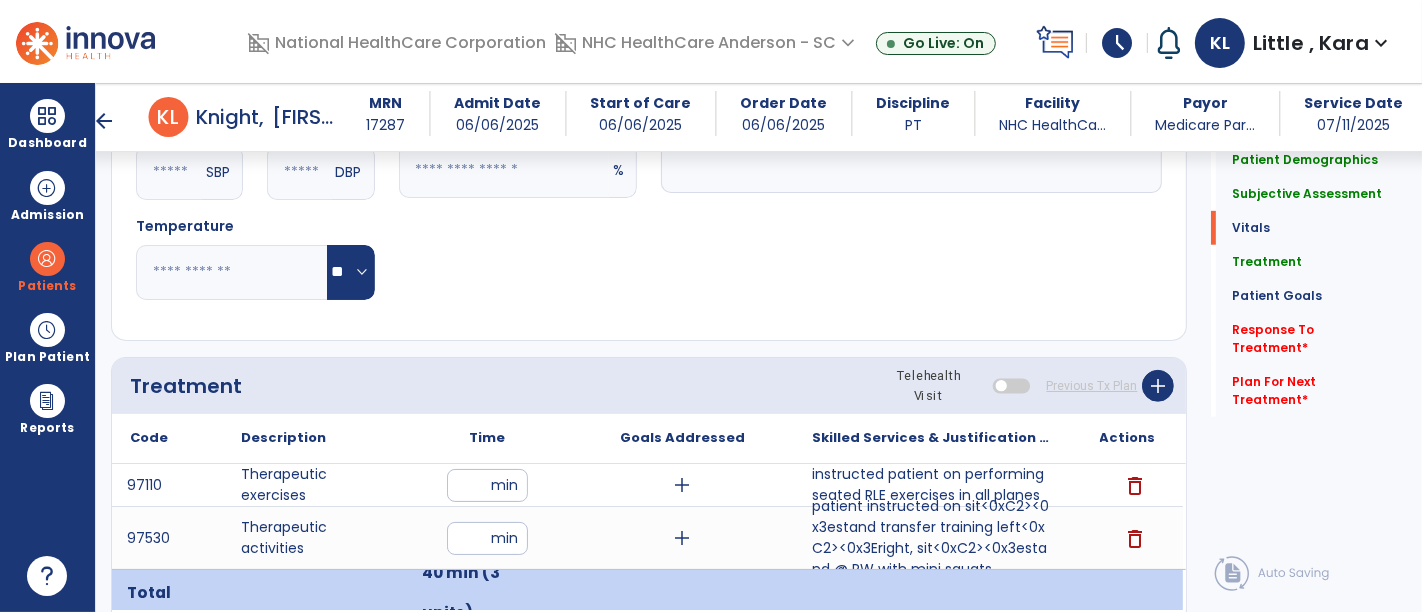 scroll, scrollTop: 888, scrollLeft: 0, axis: vertical 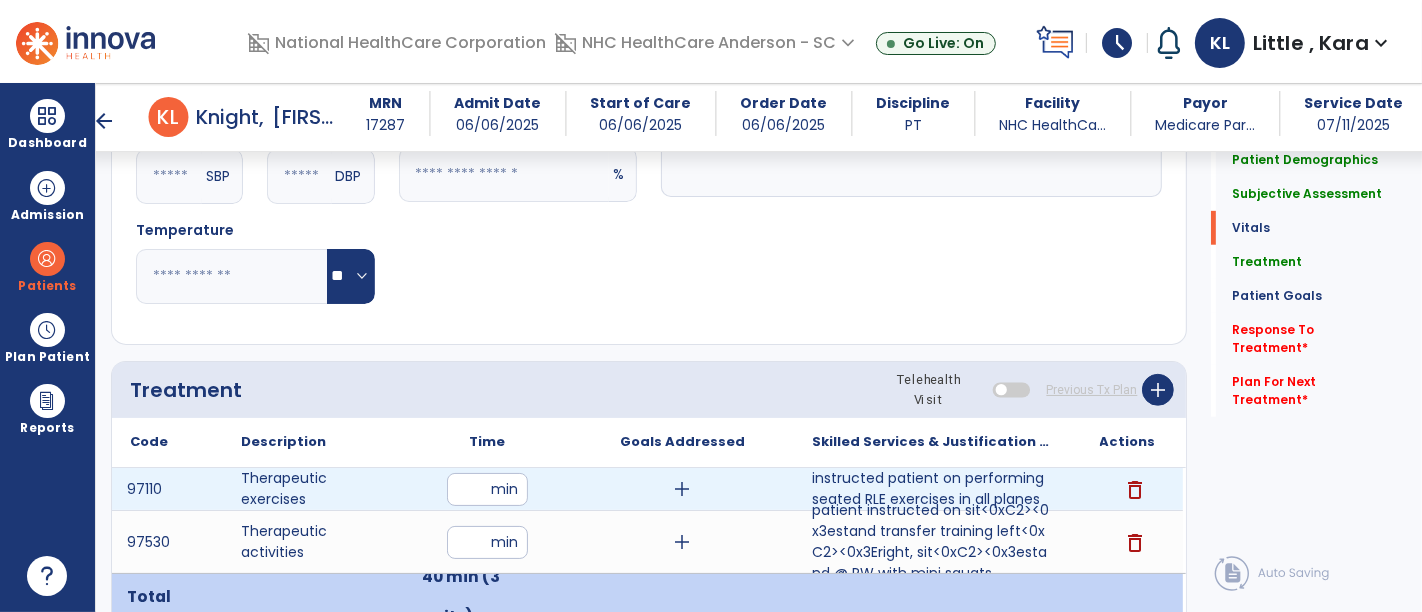 type on "**" 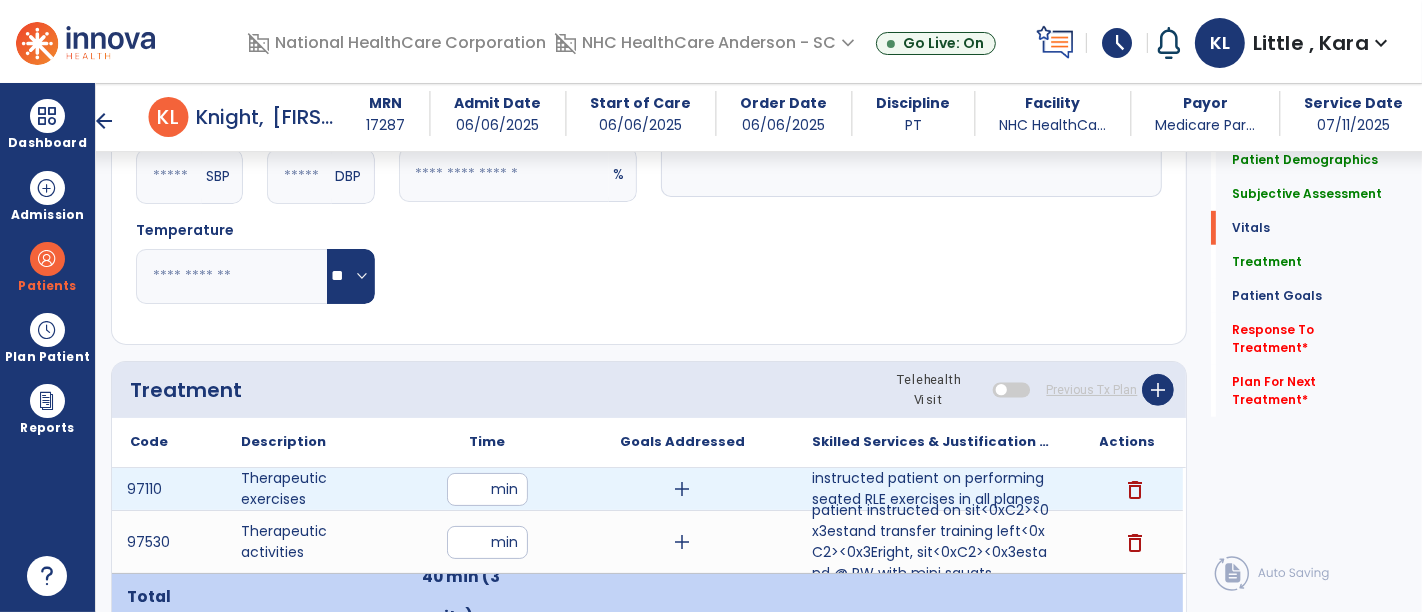 drag, startPoint x: 470, startPoint y: 489, endPoint x: 474, endPoint y: 500, distance: 11.7046995 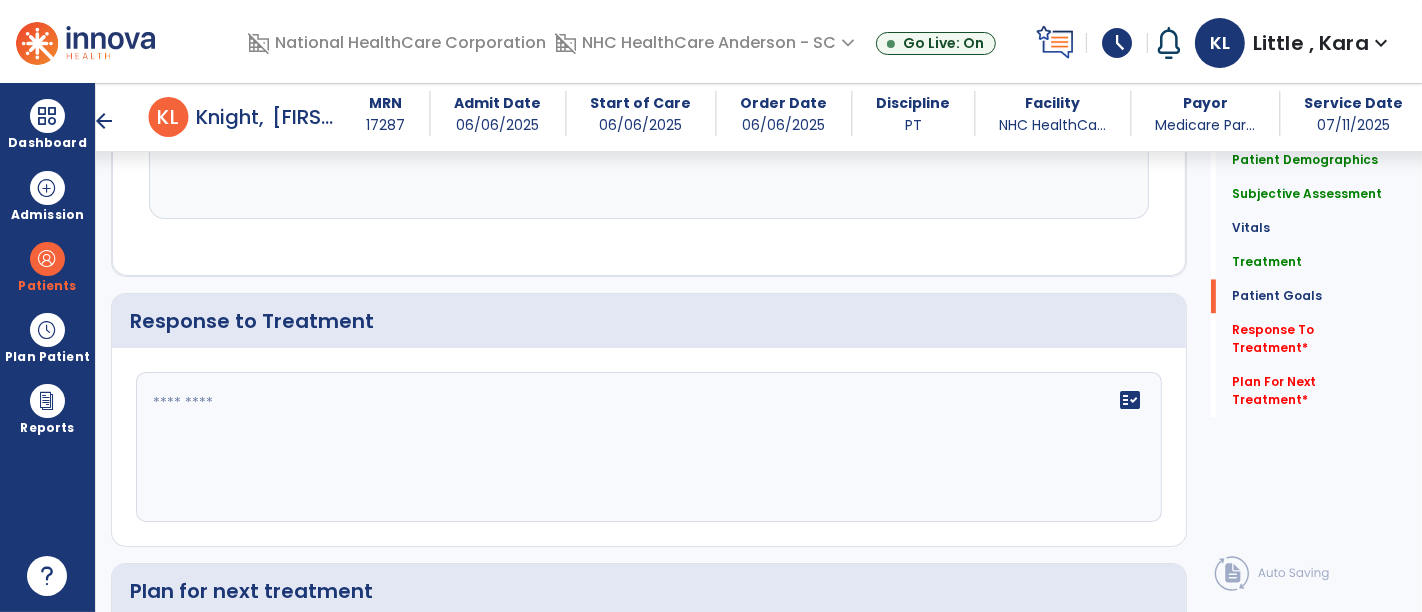 scroll, scrollTop: 3411, scrollLeft: 0, axis: vertical 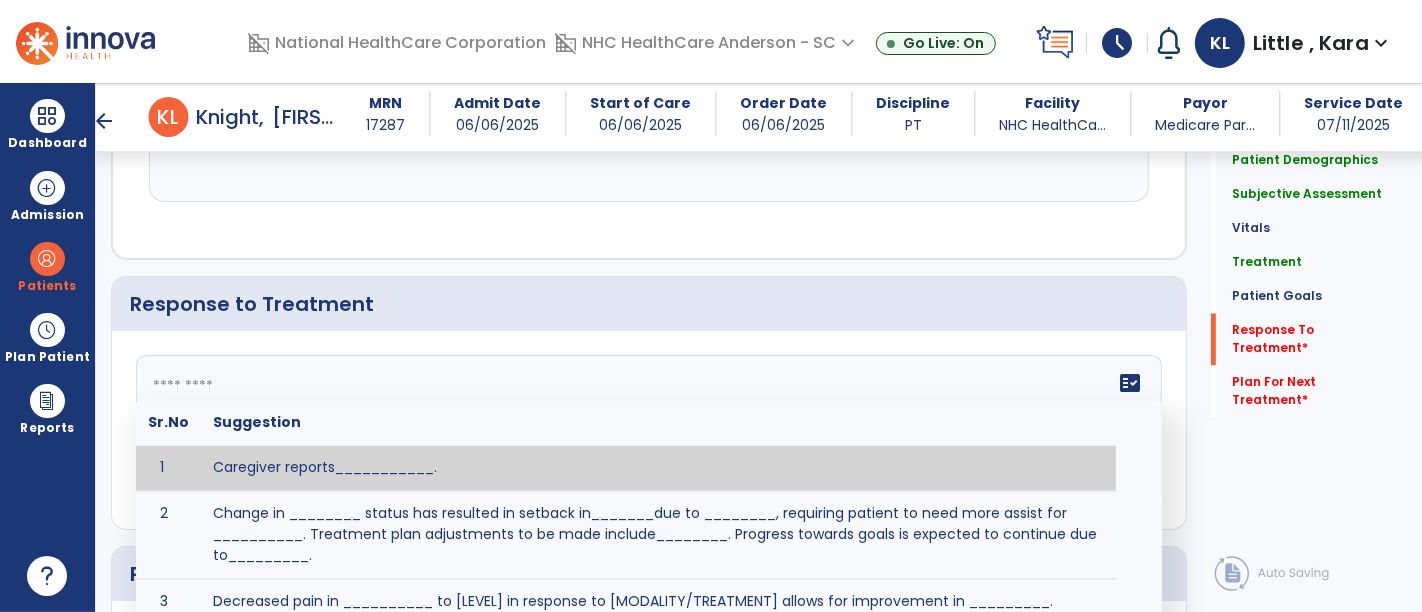 click 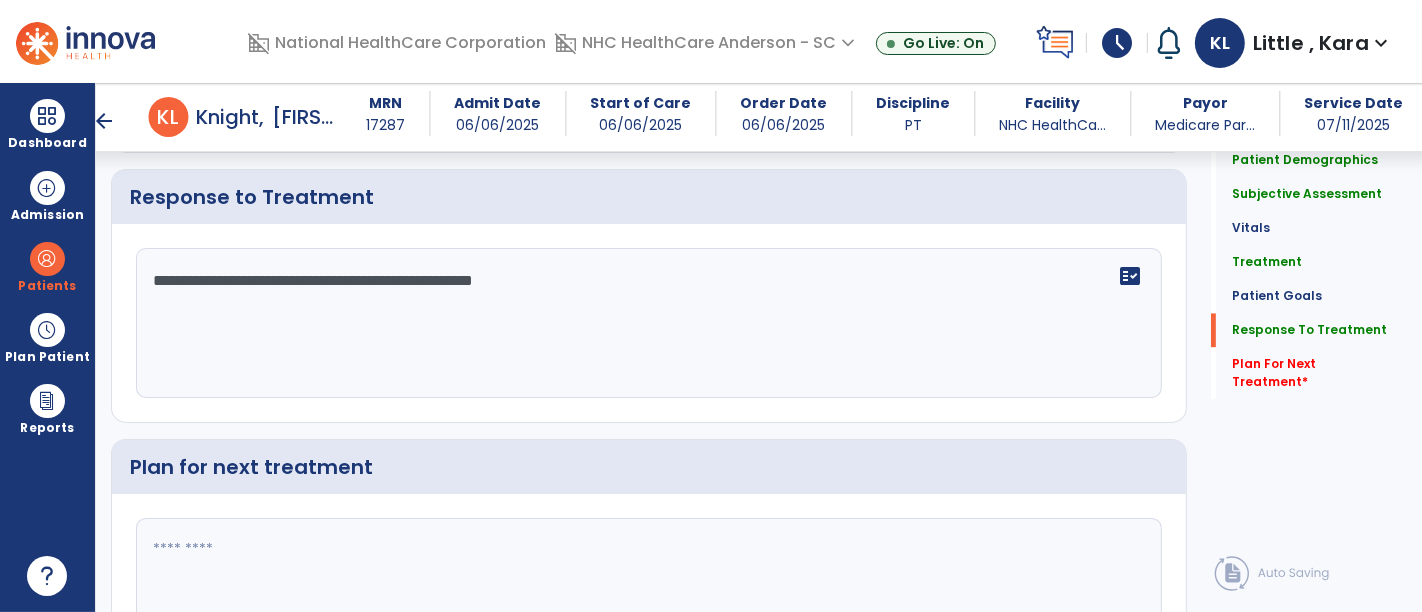 scroll, scrollTop: 3522, scrollLeft: 0, axis: vertical 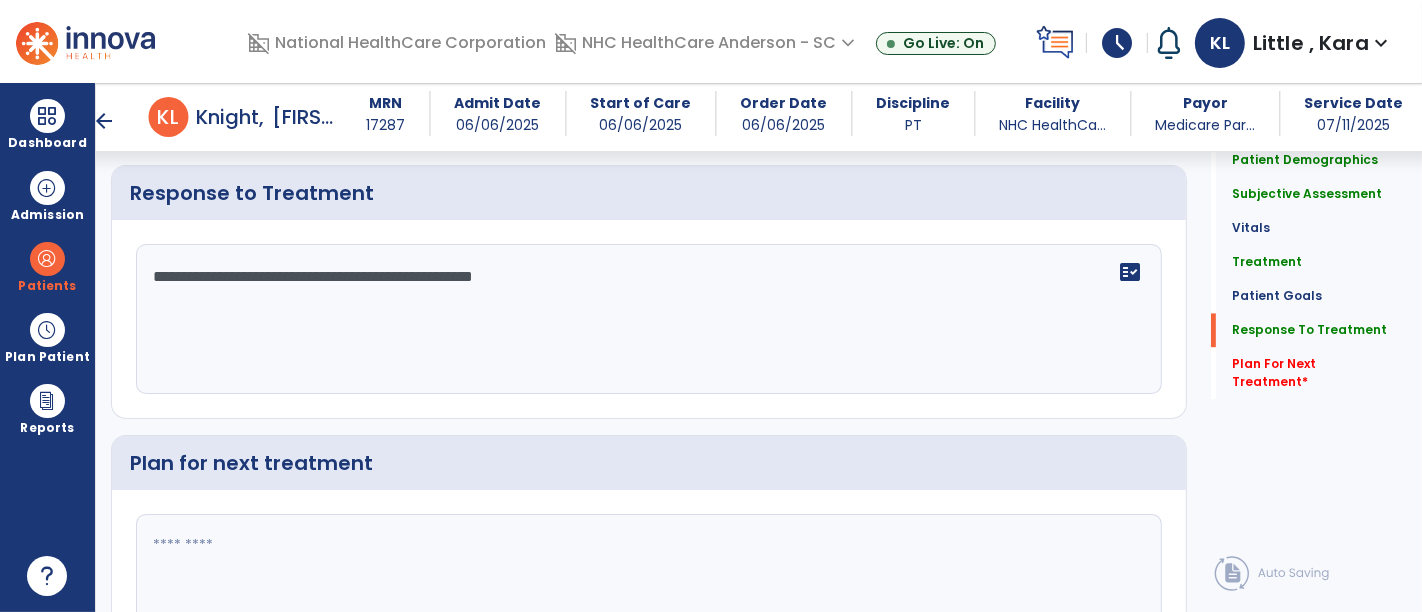 type on "**********" 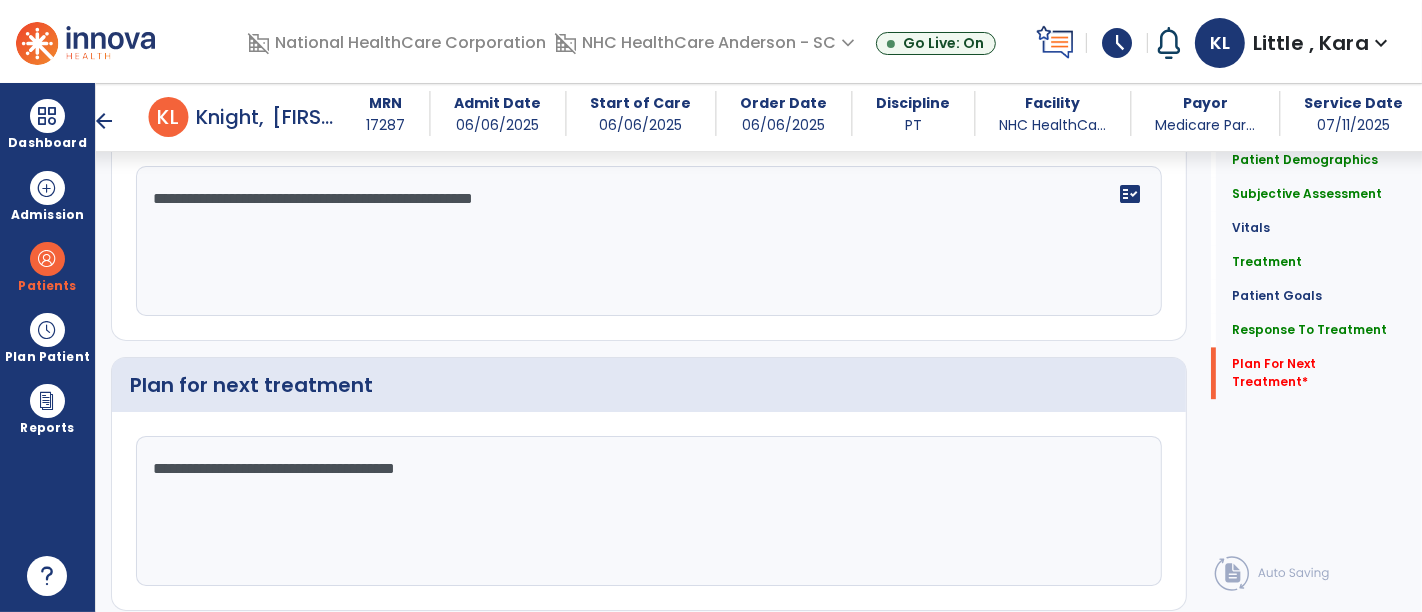 scroll, scrollTop: 3633, scrollLeft: 0, axis: vertical 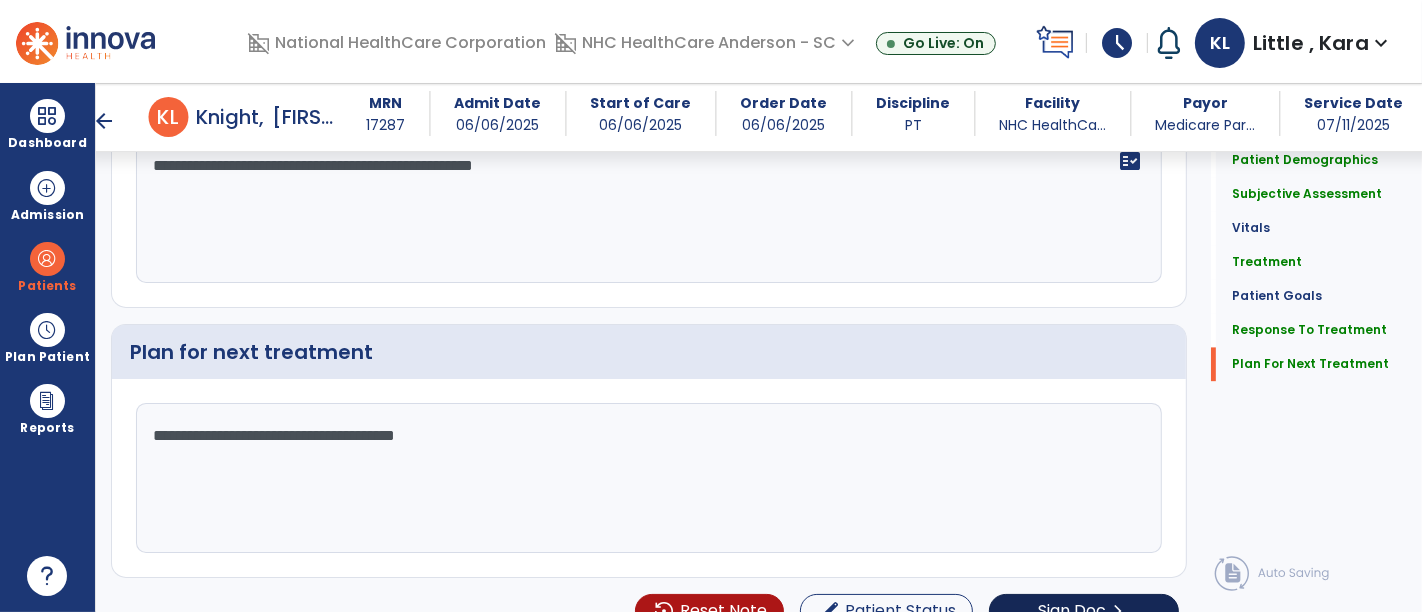 type on "**********" 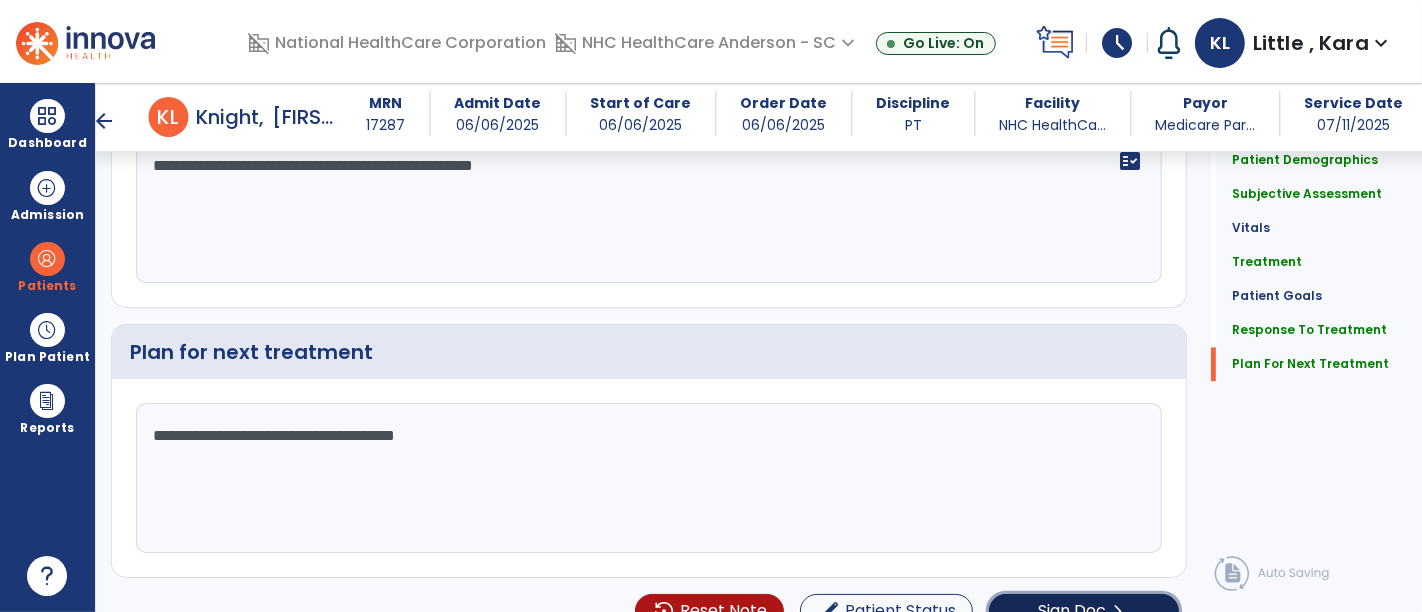 click on "Sign Doc" 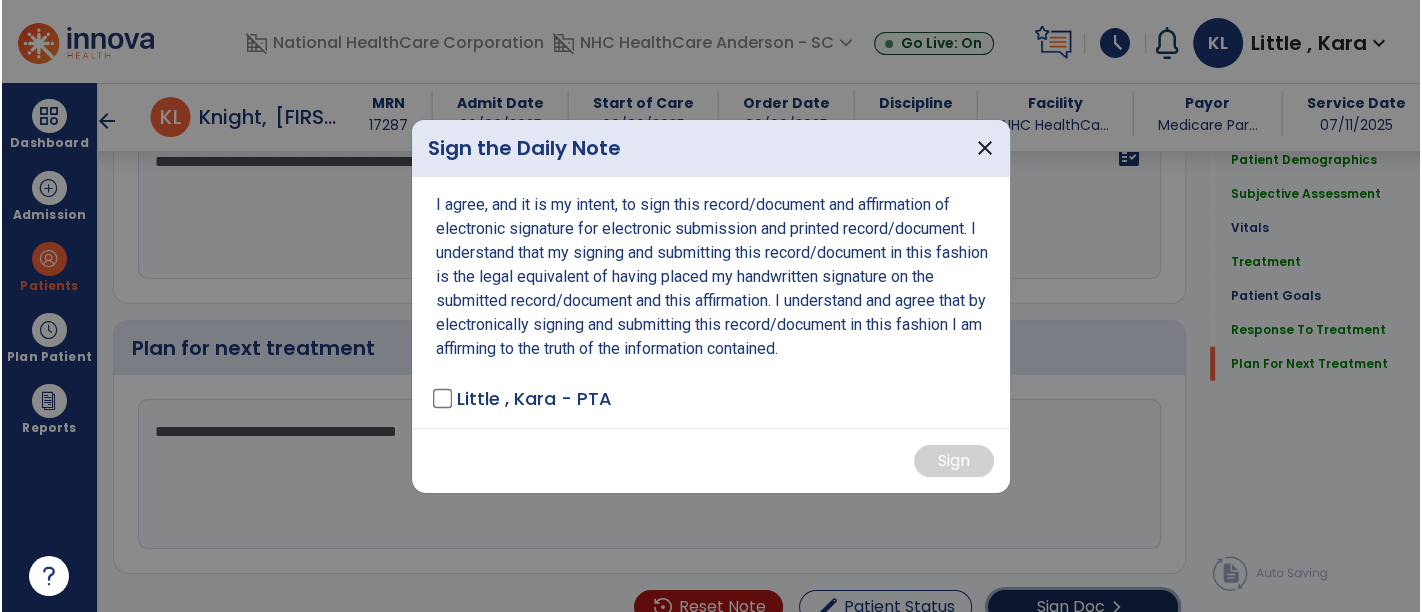 scroll, scrollTop: 3633, scrollLeft: 0, axis: vertical 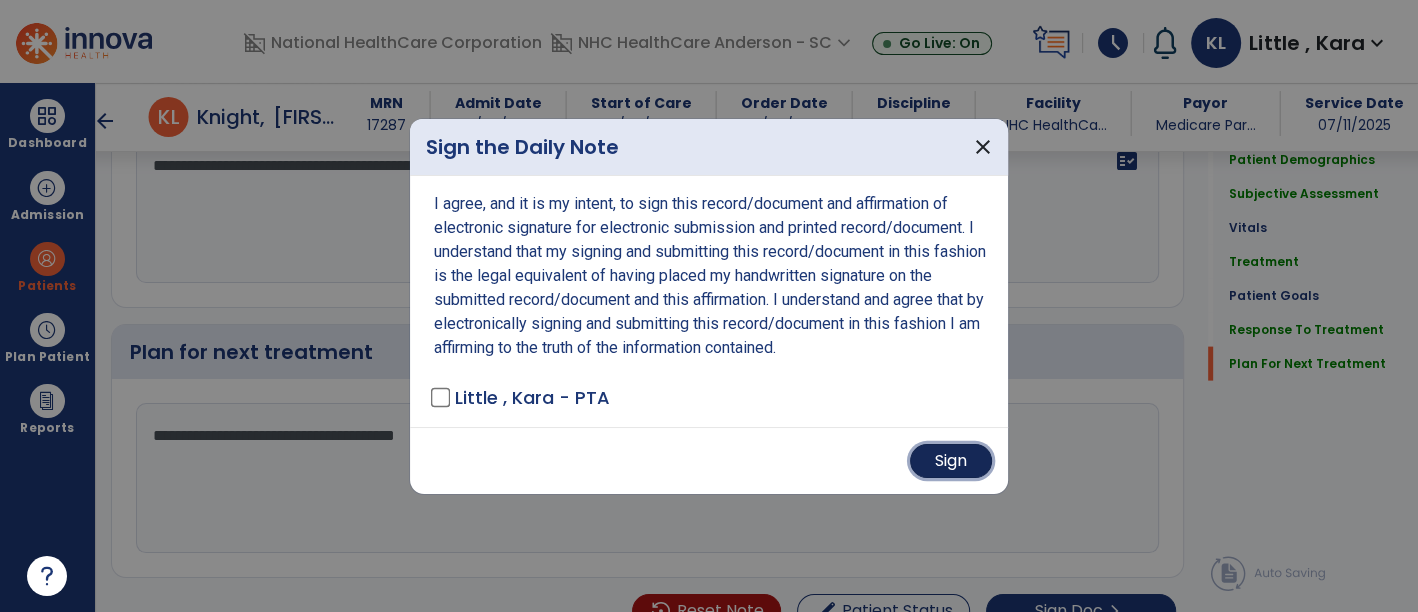 click on "Sign" at bounding box center [951, 461] 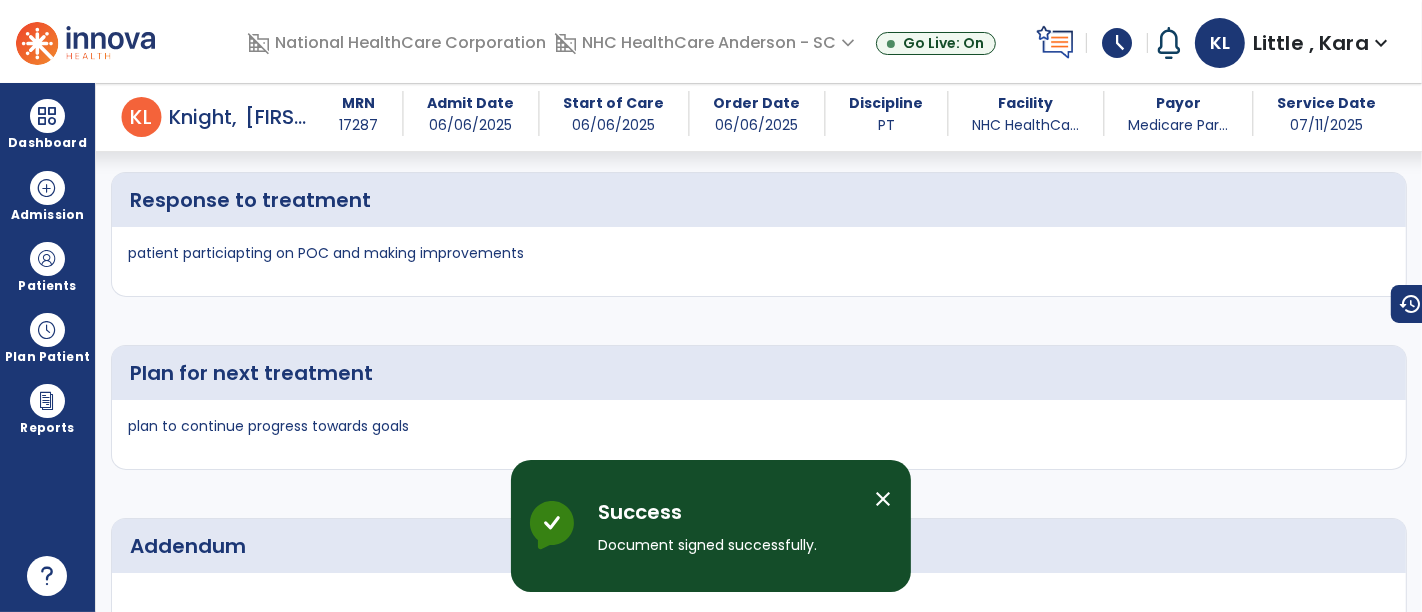 scroll, scrollTop: 3720, scrollLeft: 0, axis: vertical 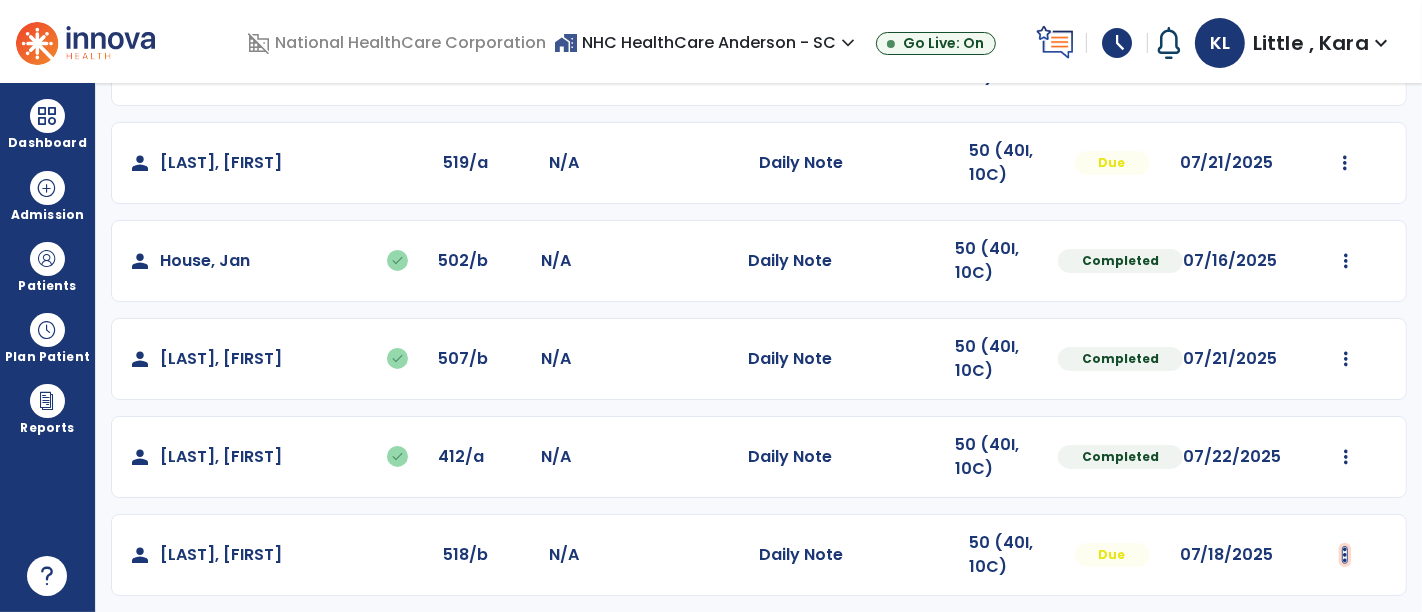click at bounding box center (1345, -33) 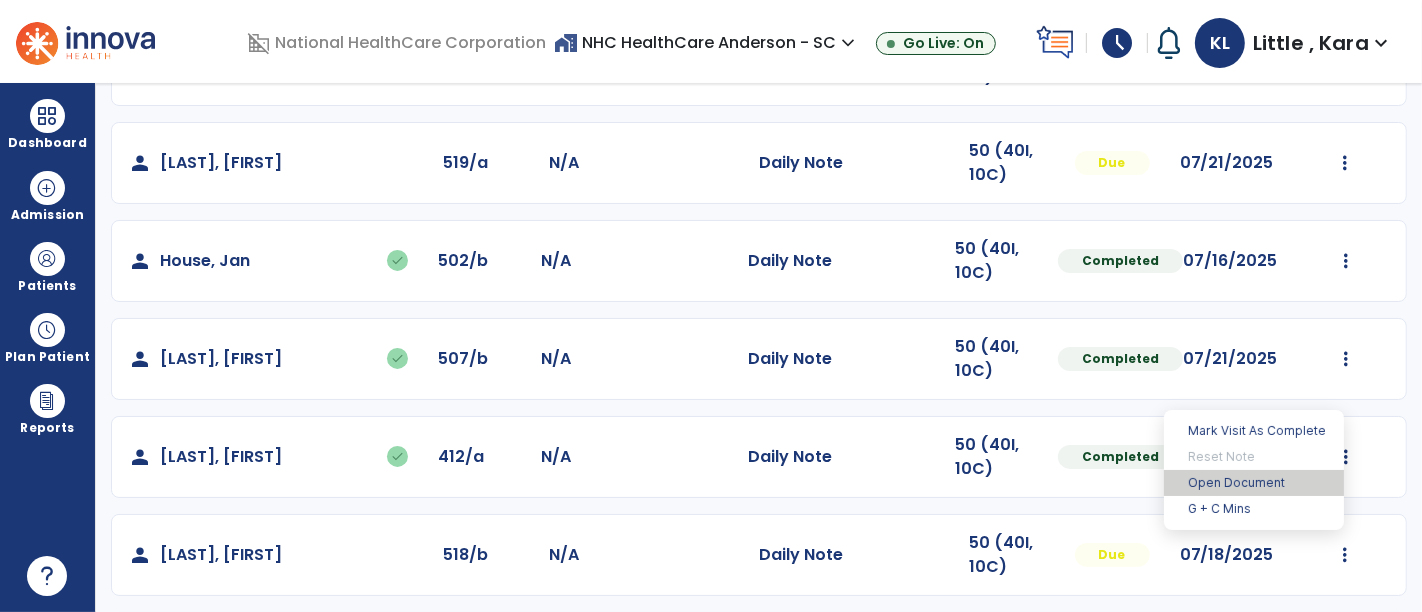 click on "Open Document" at bounding box center (1254, 483) 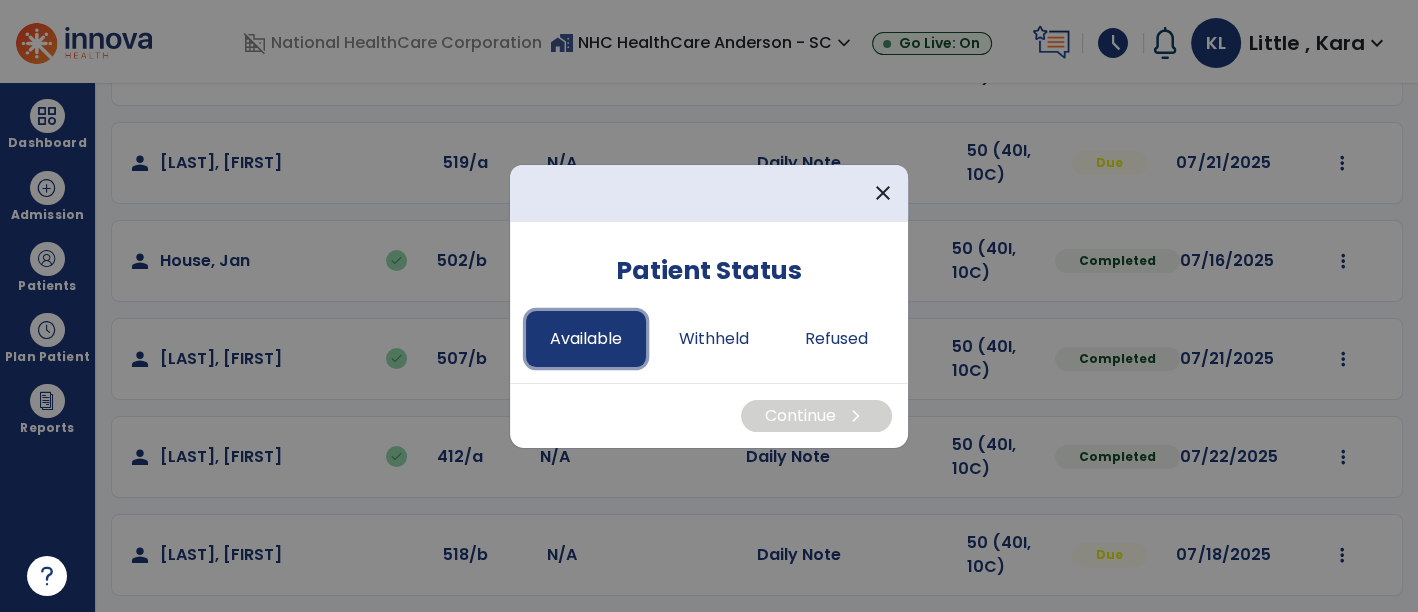 click on "Available" at bounding box center [586, 339] 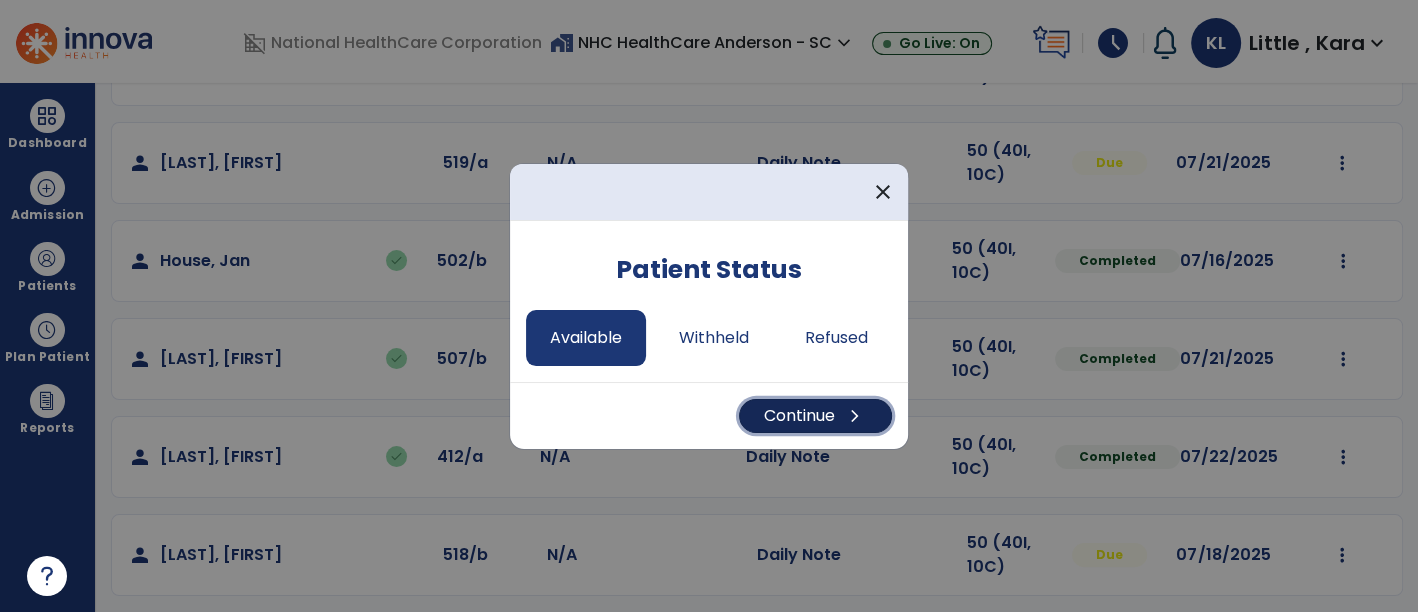 click on "chevron_right" at bounding box center [855, 416] 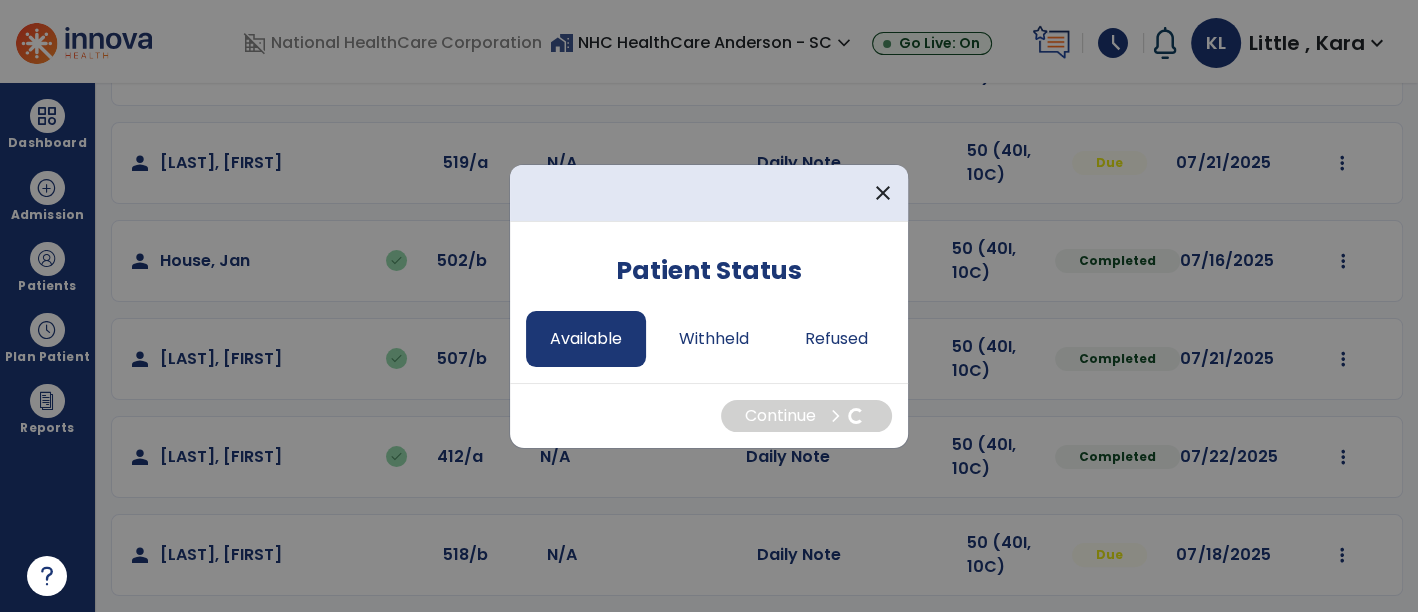 select on "*" 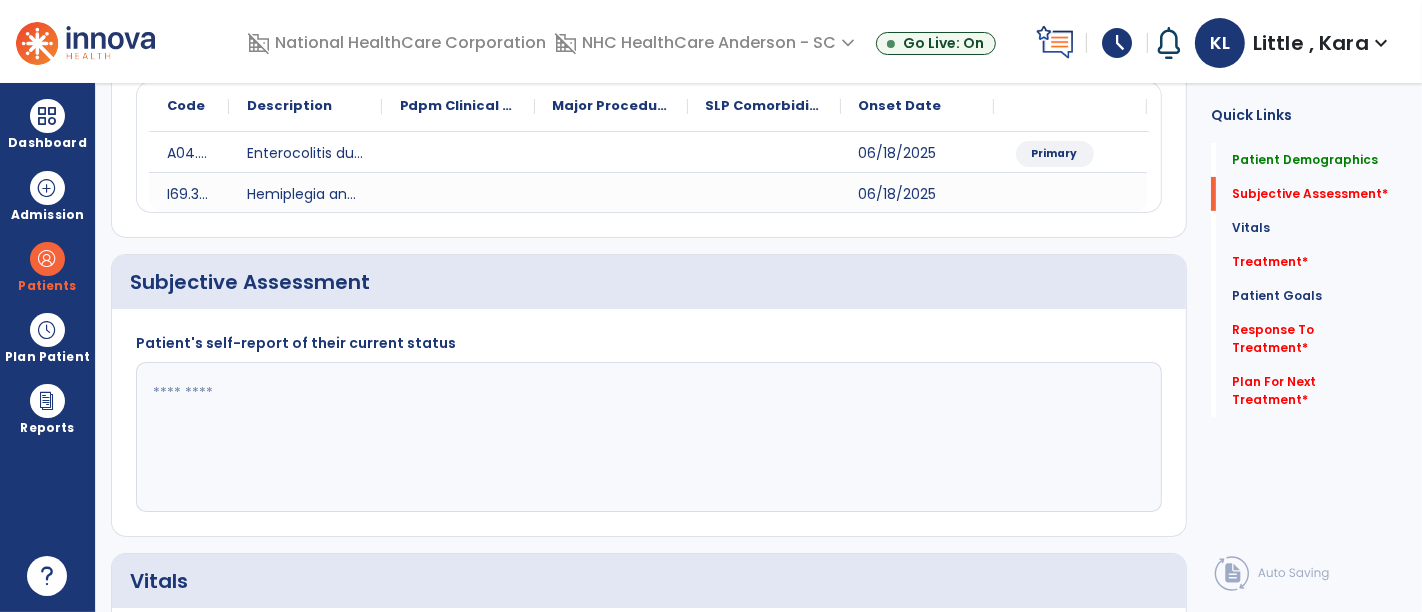click 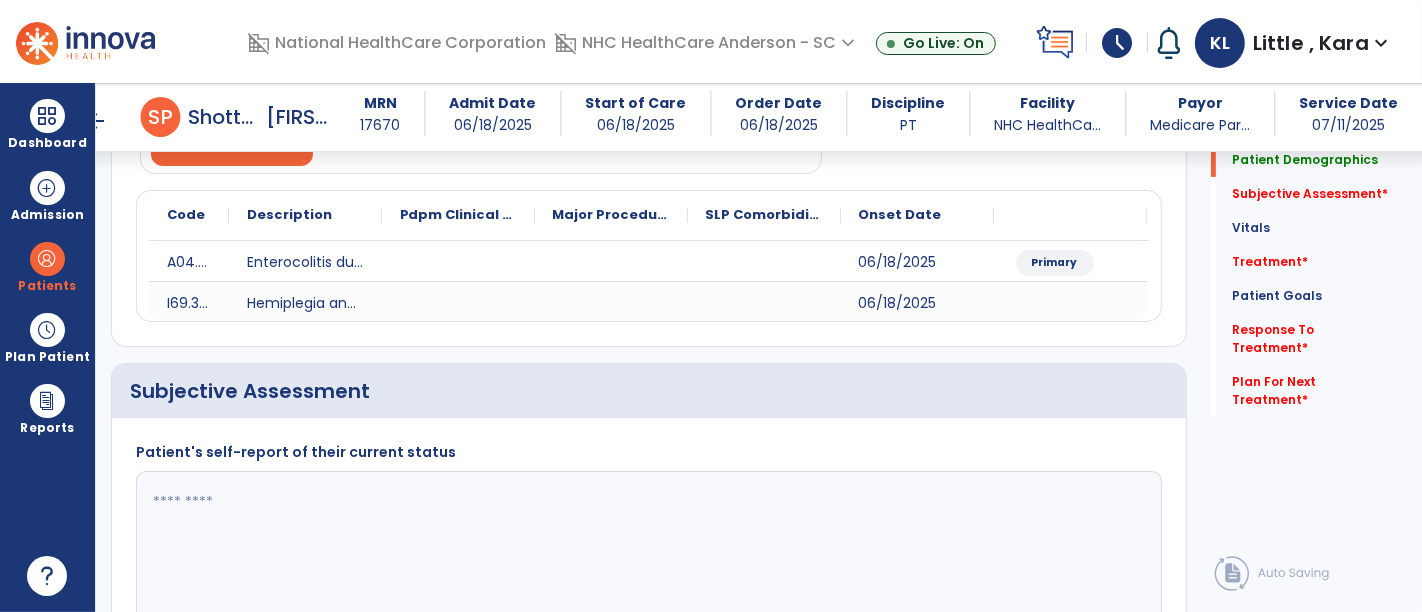 scroll, scrollTop: 317, scrollLeft: 0, axis: vertical 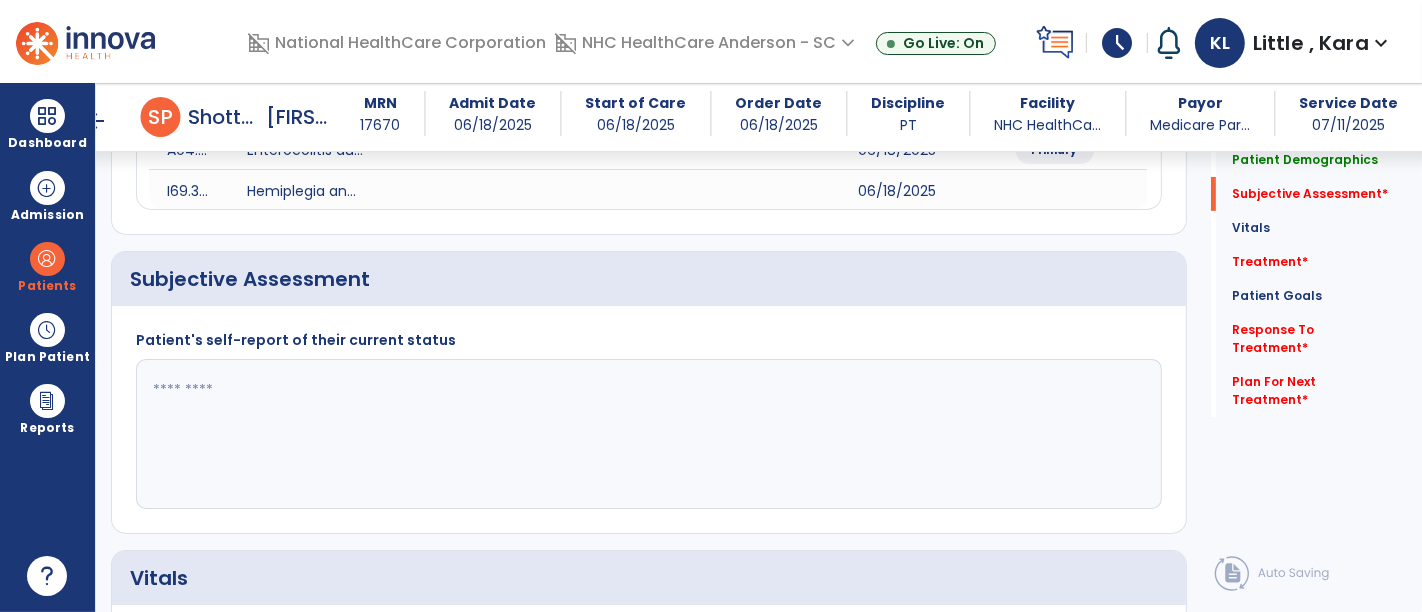 click 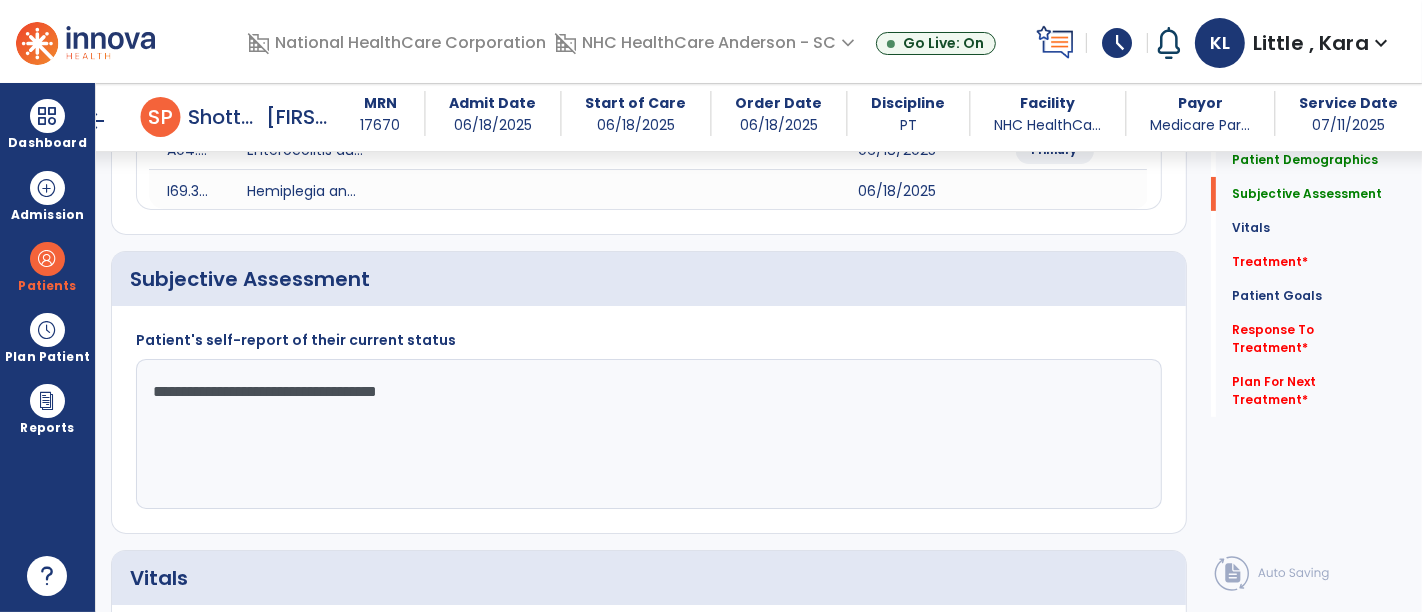 click on "**********" 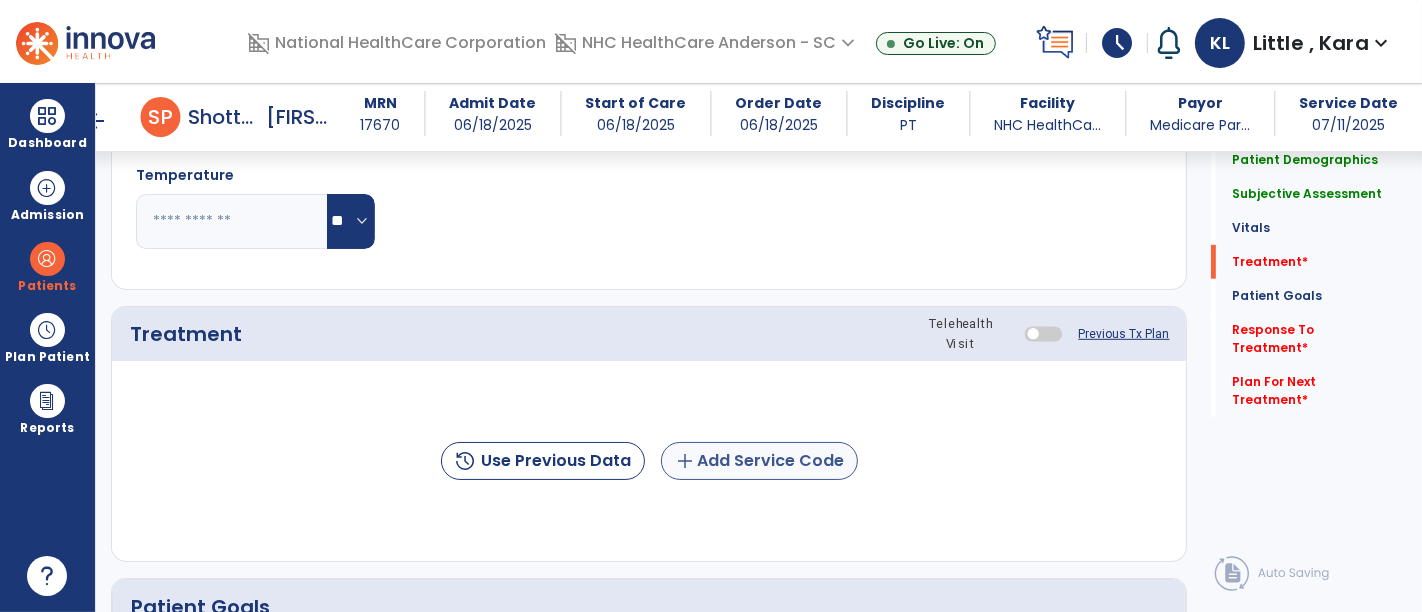 type on "**********" 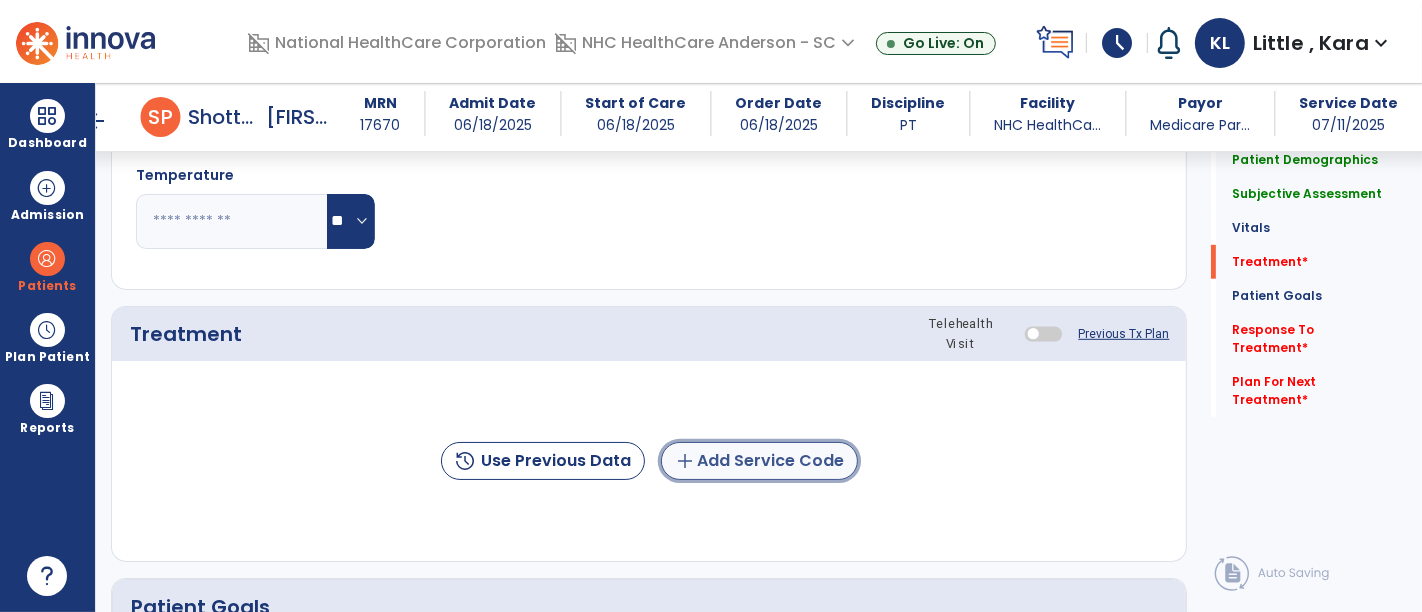 click on "add  Add Service Code" 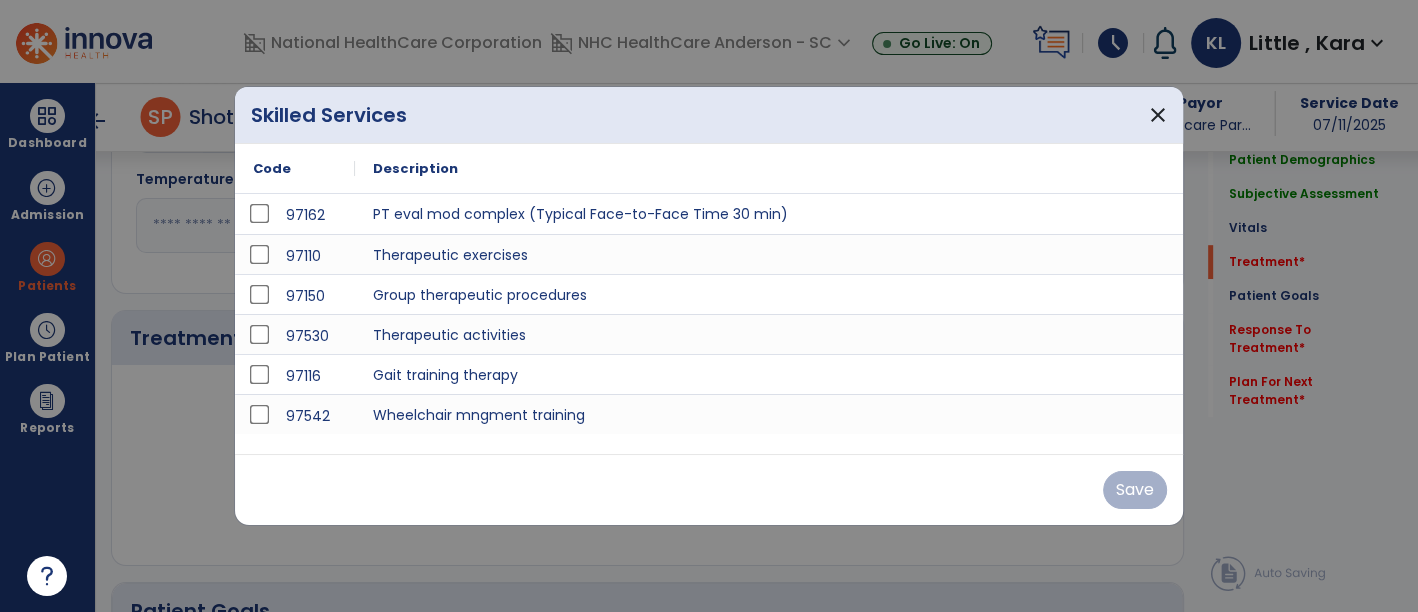 scroll, scrollTop: 983, scrollLeft: 0, axis: vertical 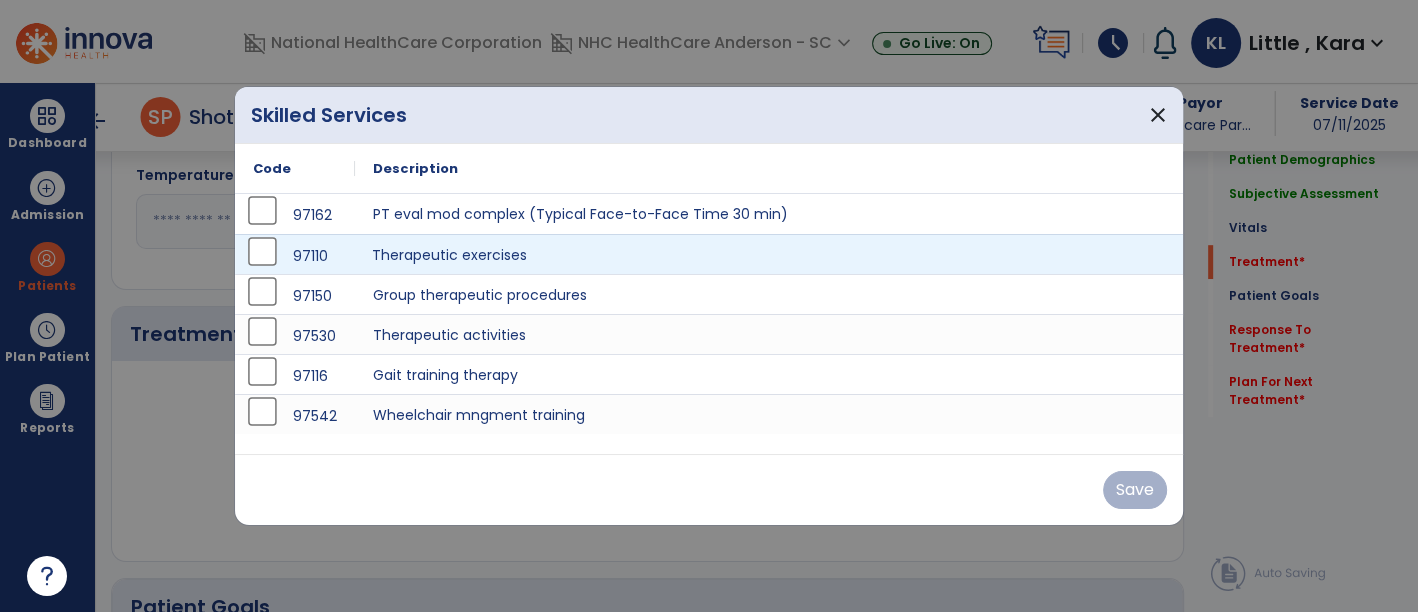 click on "Therapeutic exercises" at bounding box center [769, 254] 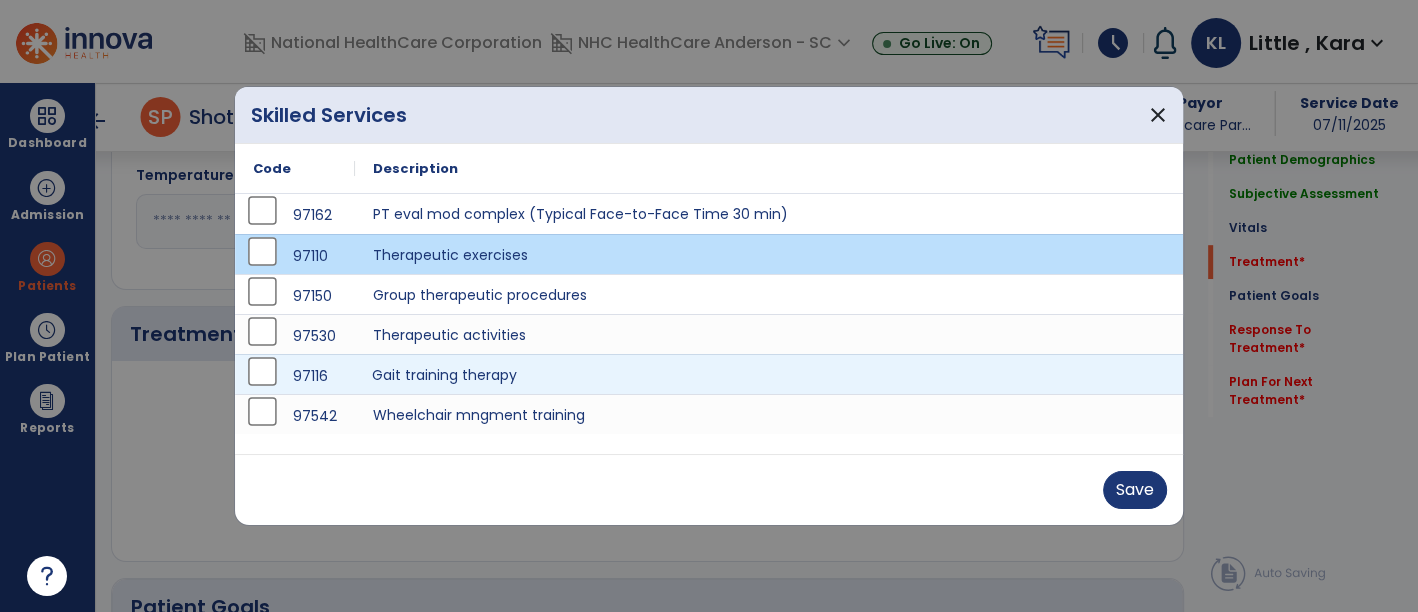 click on "Gait training therapy" at bounding box center (769, 374) 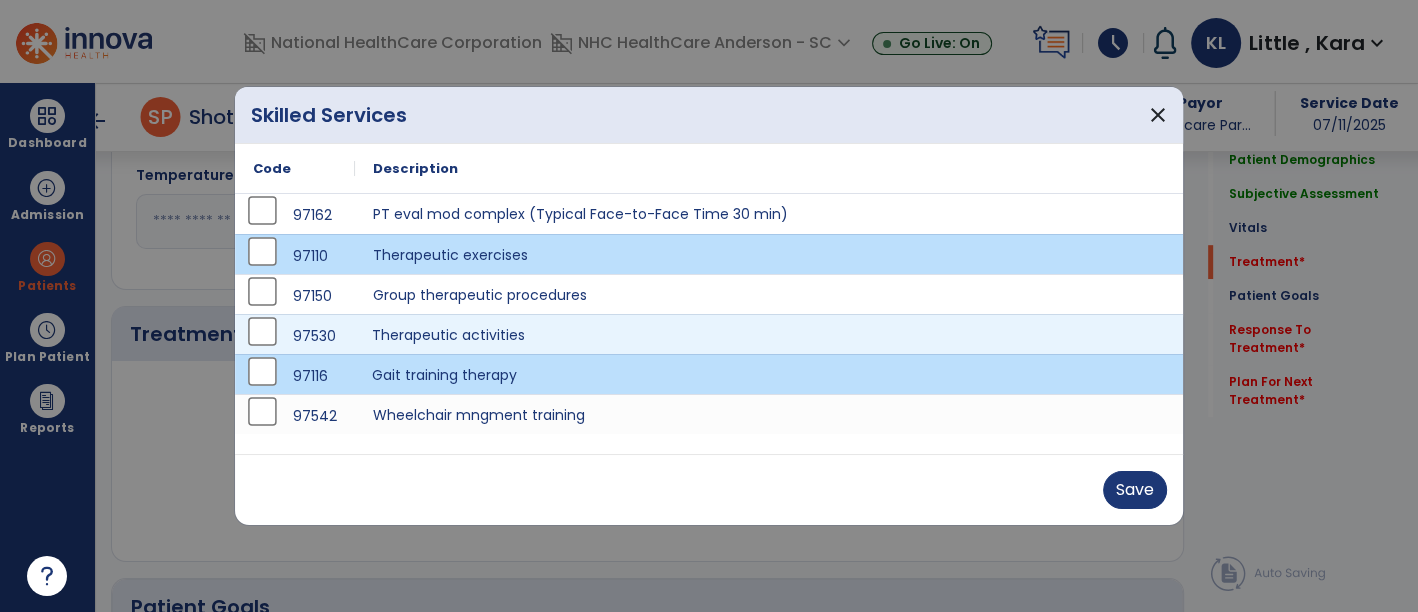 click on "Therapeutic activities" at bounding box center (769, 334) 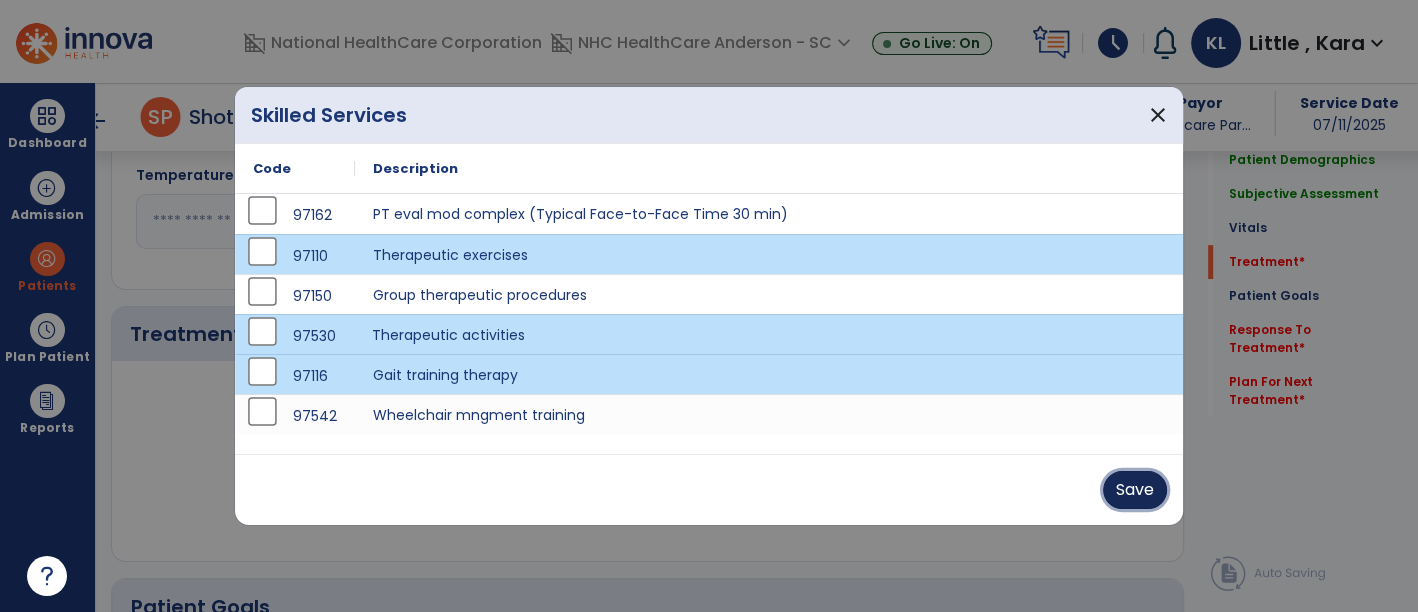 click on "Save" at bounding box center (1135, 490) 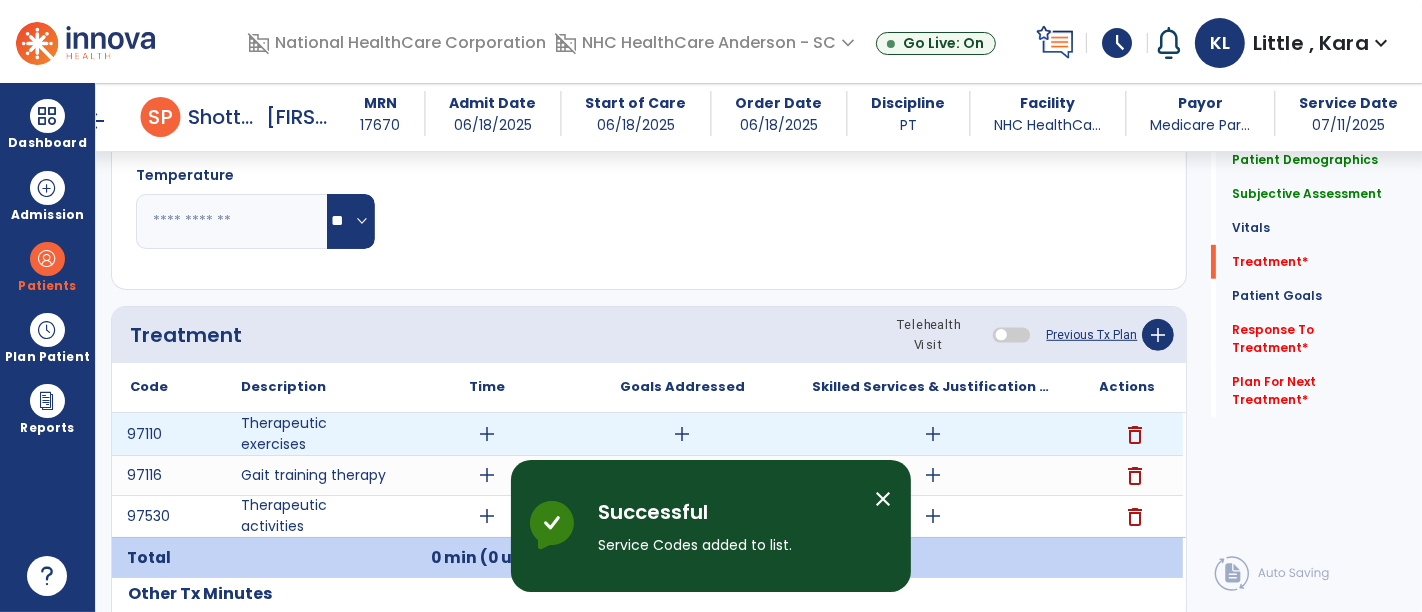 click on "add" at bounding box center (488, 434) 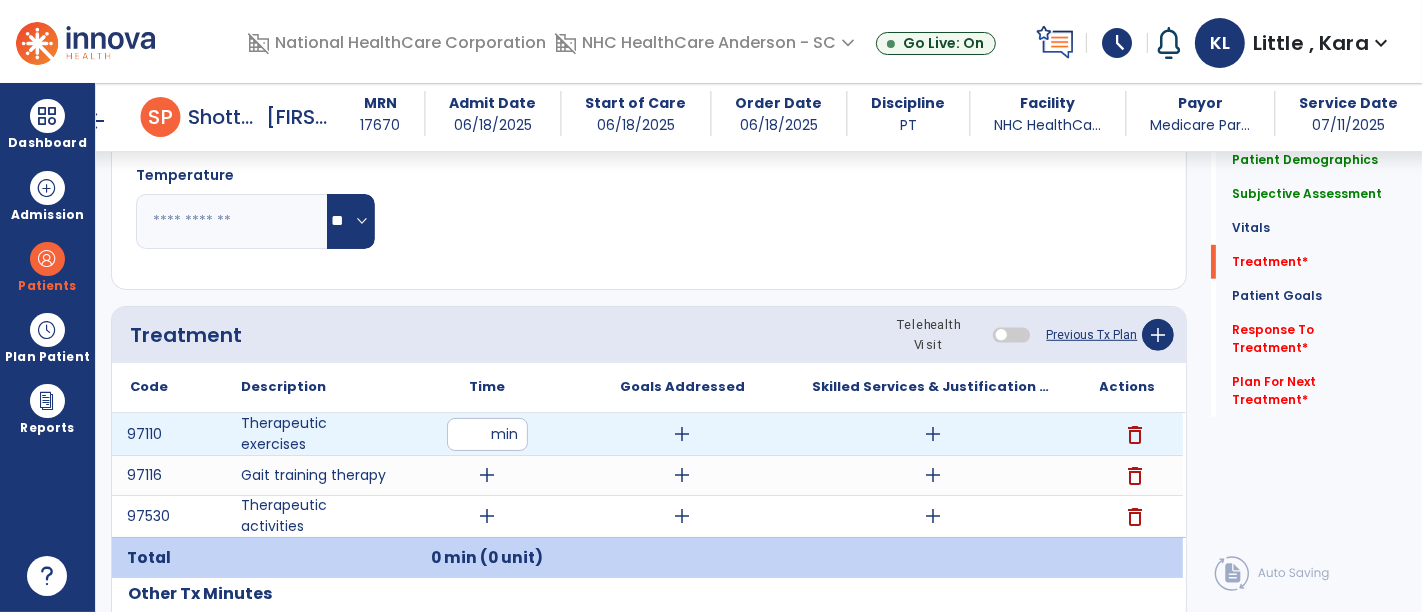 type on "**" 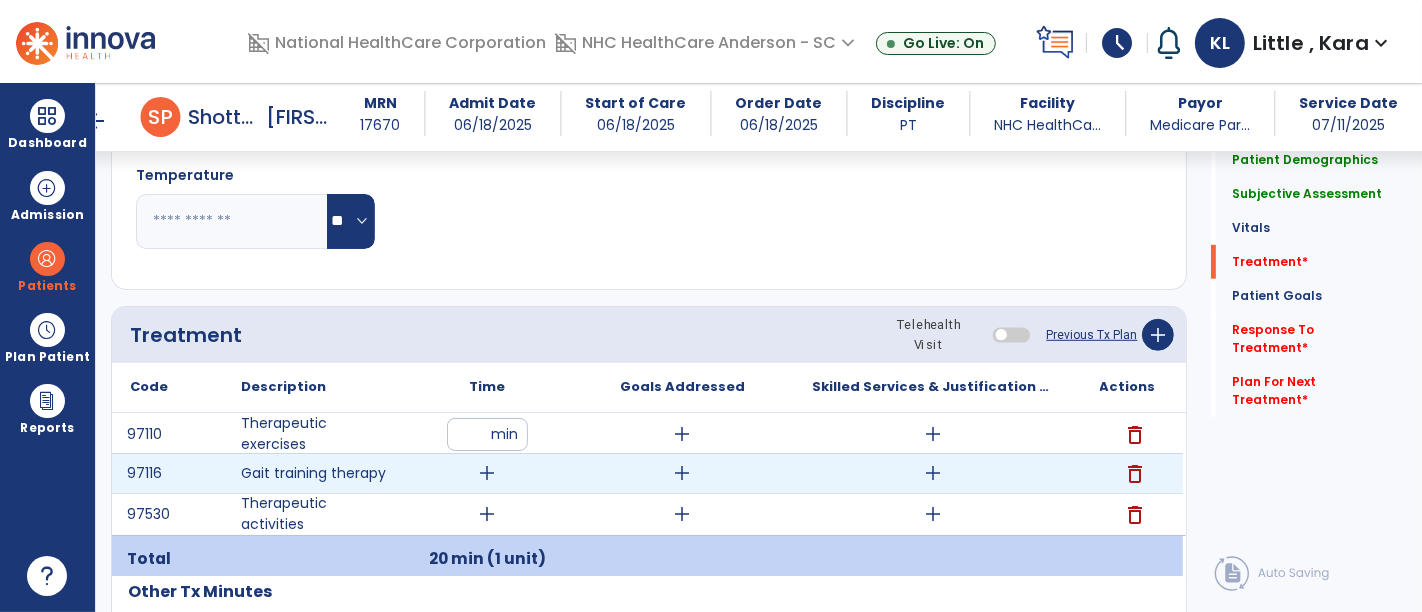 click on "add" at bounding box center [488, 473] 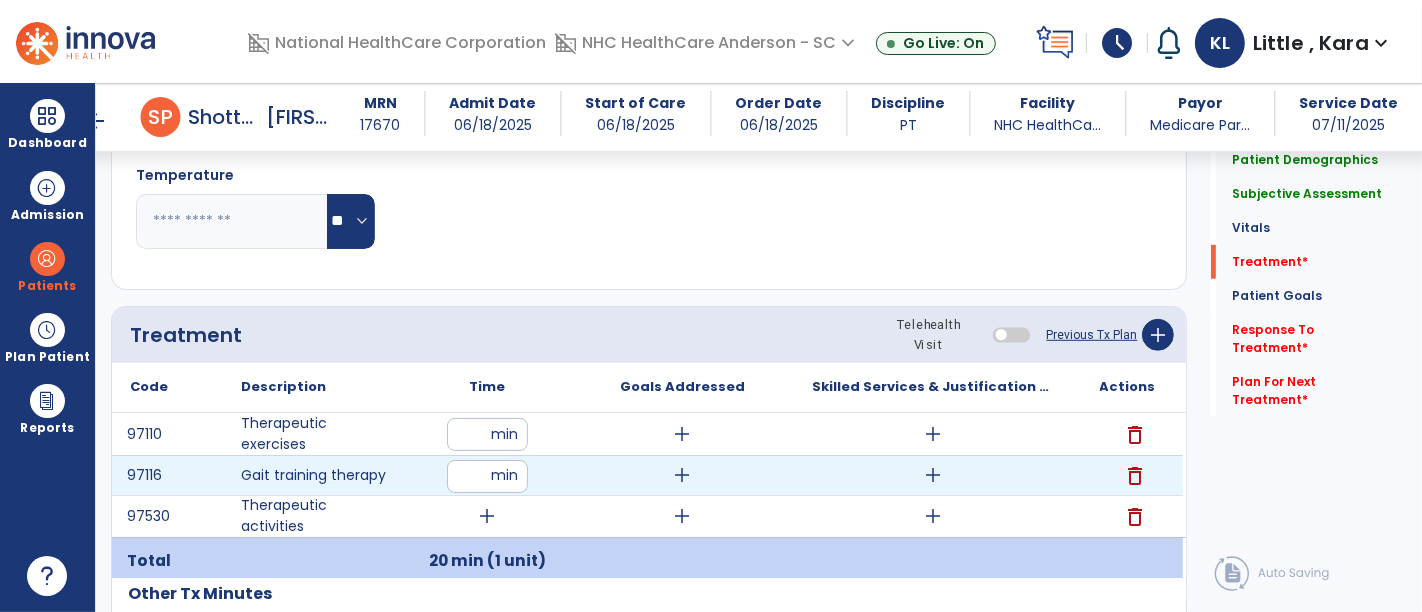 type on "**" 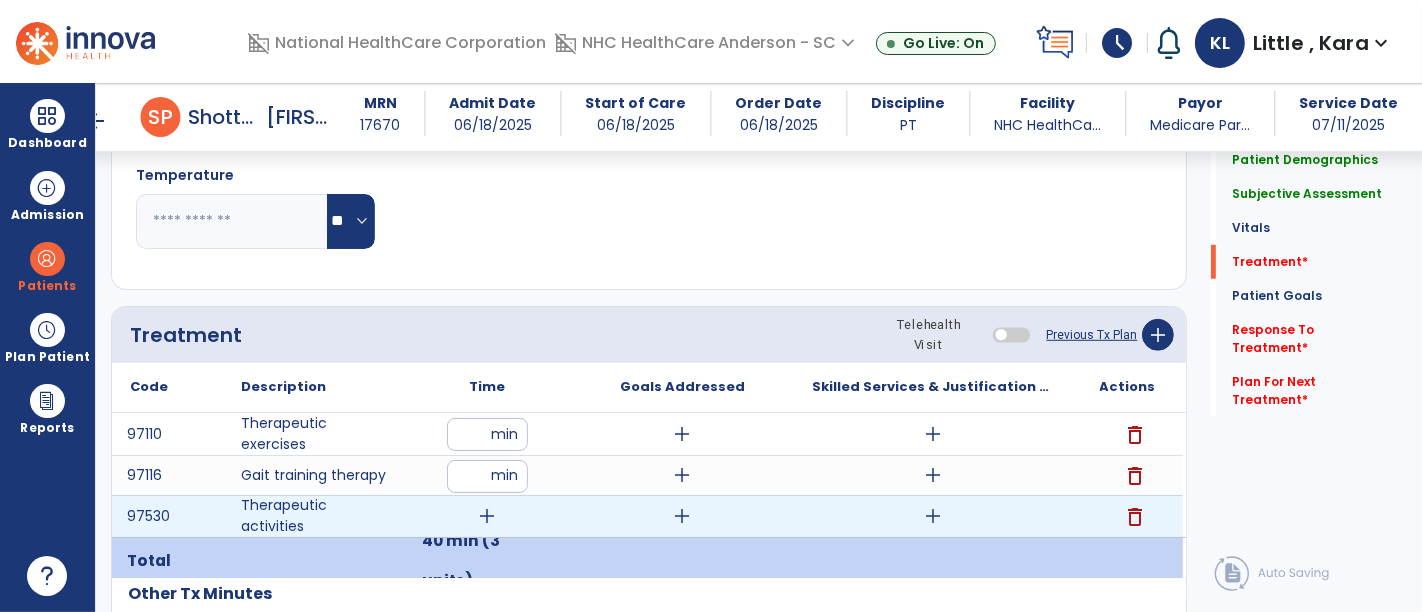 click on "add" at bounding box center [488, 516] 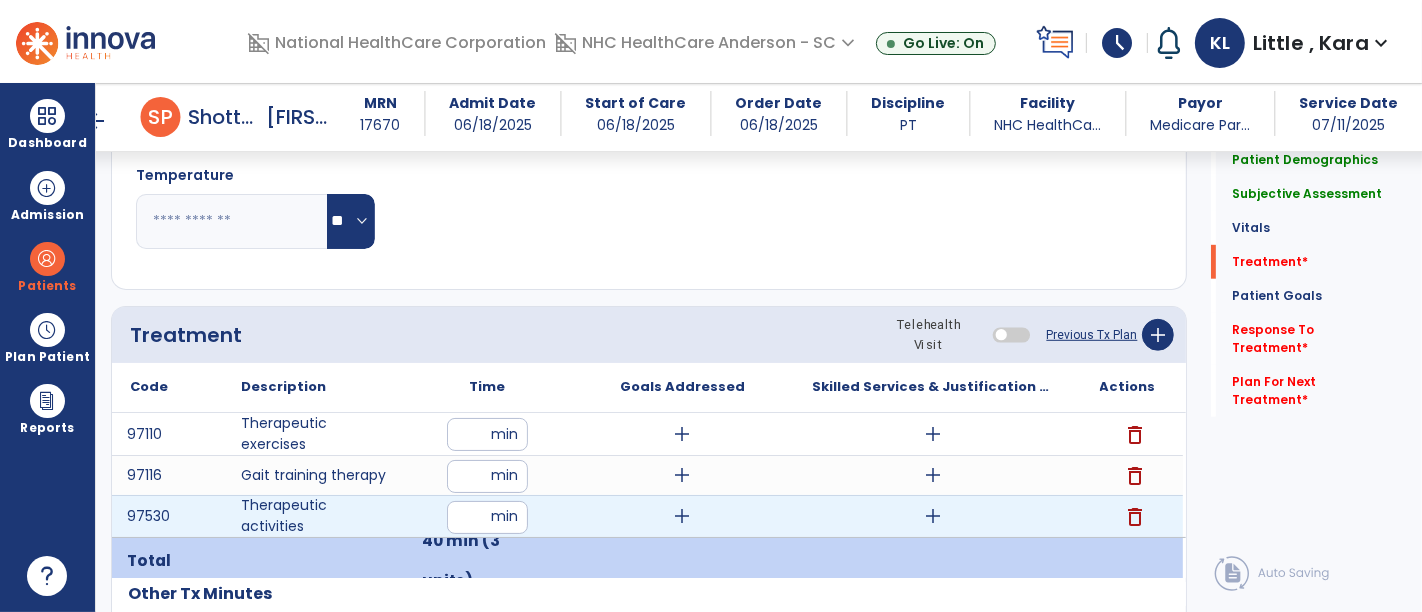 type on "**" 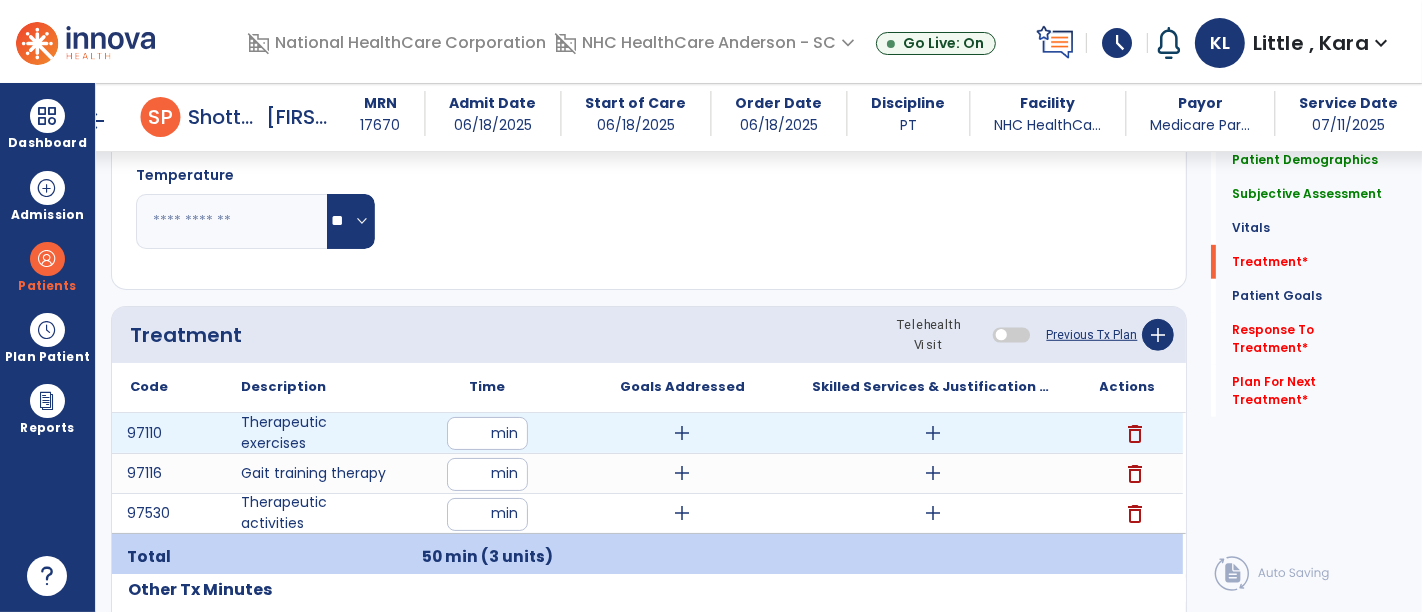 click on "add" at bounding box center (933, 433) 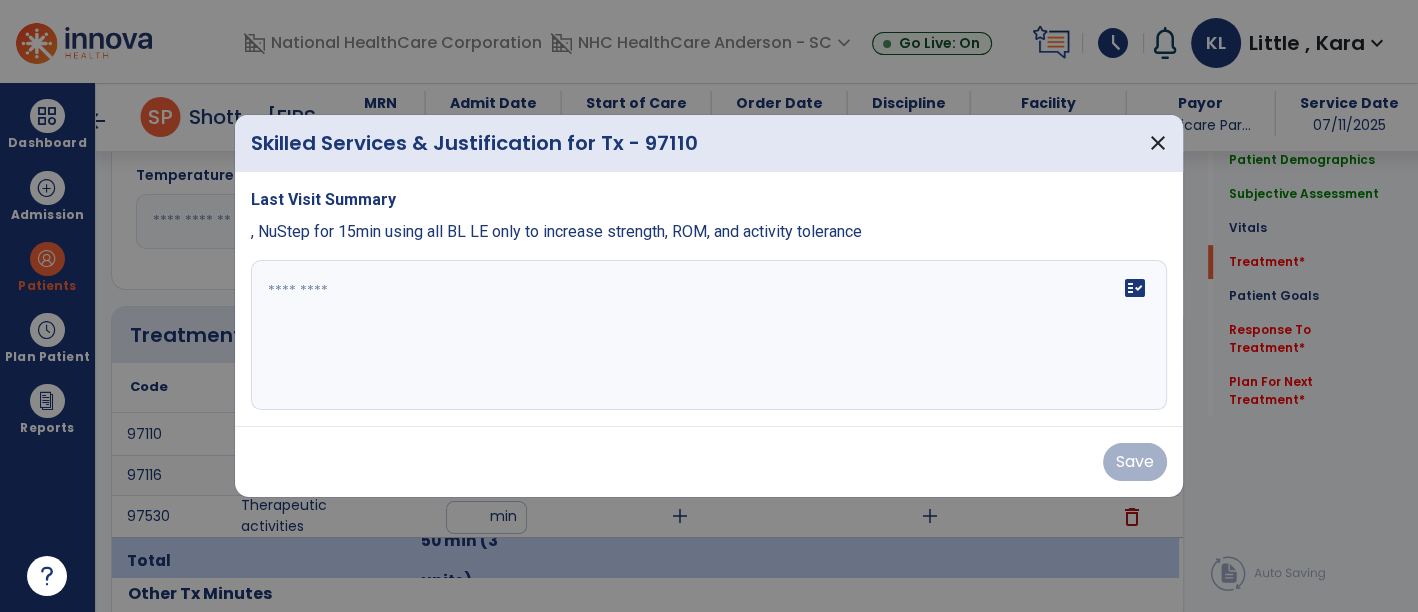 scroll, scrollTop: 983, scrollLeft: 0, axis: vertical 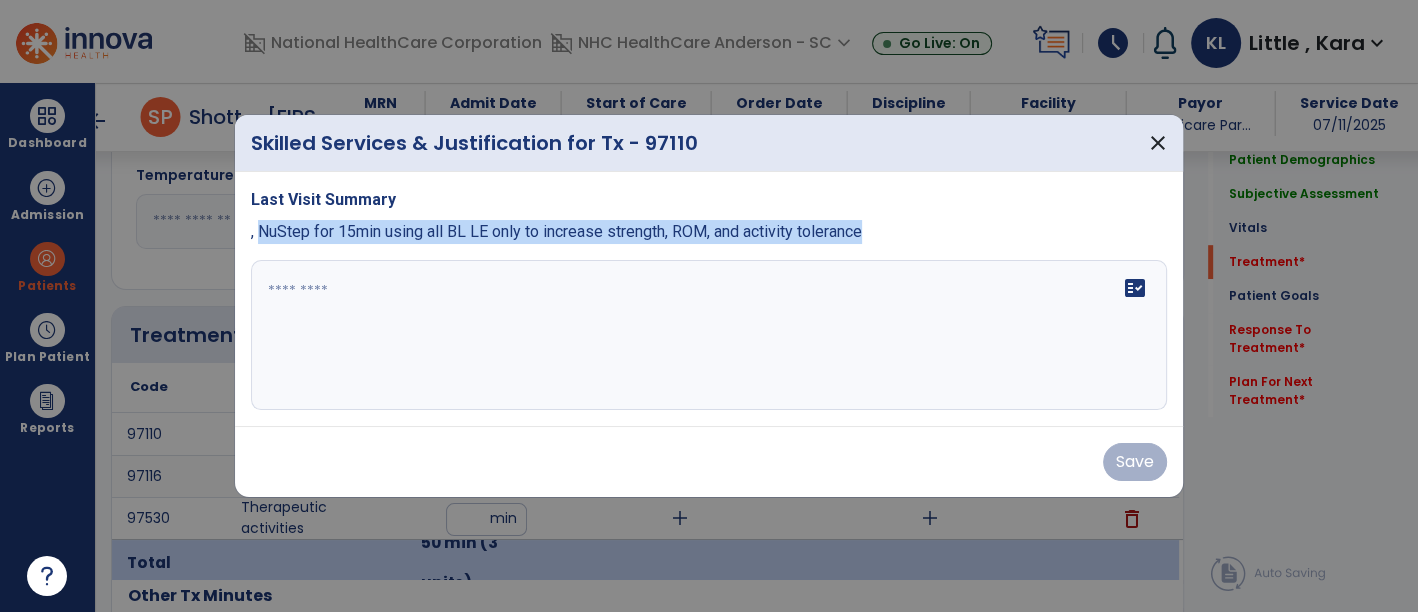 drag, startPoint x: 255, startPoint y: 230, endPoint x: 943, endPoint y: 276, distance: 689.5361 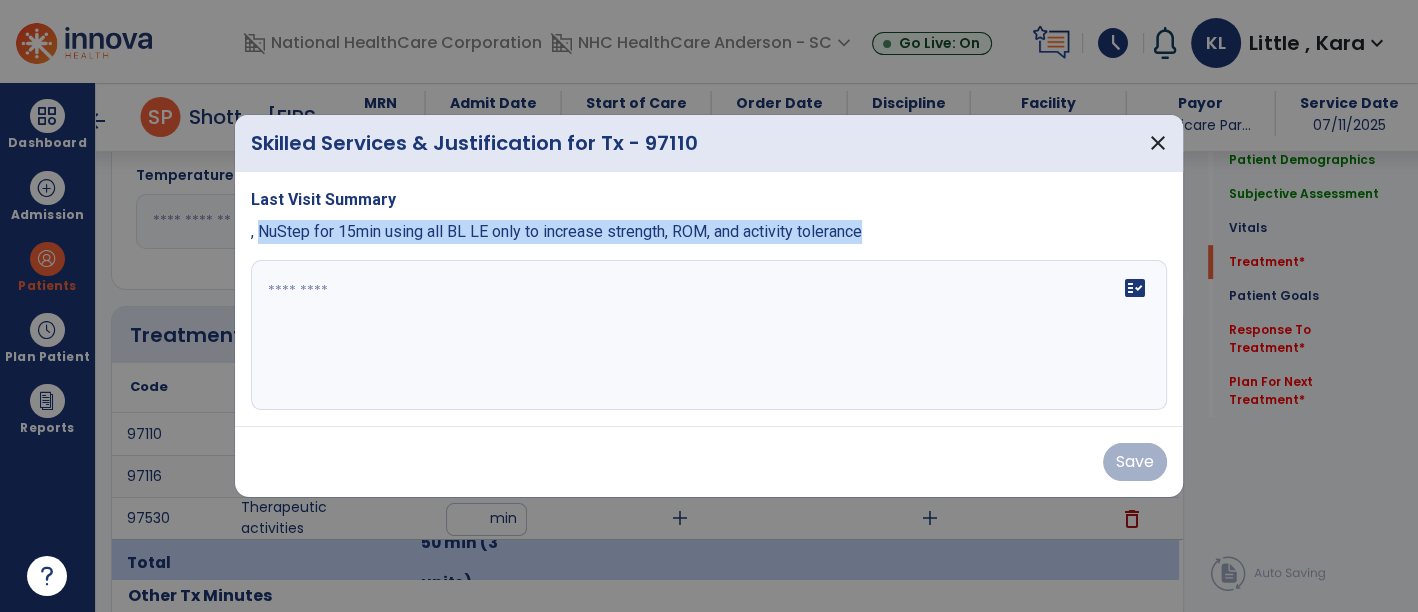 click on "Last Visit Summary , NuStep for 15min using all BL LE only to increase strength, ROM, and activity tolerance
fact_check" at bounding box center [709, 299] 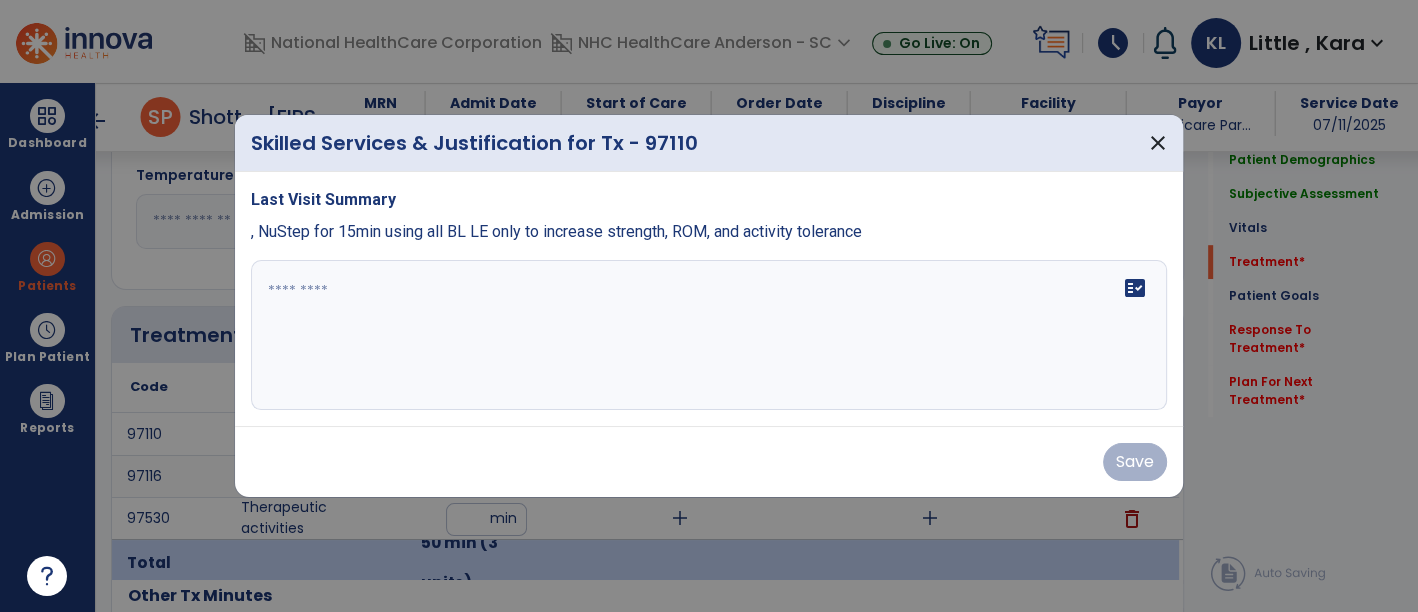 click on "fact_check" at bounding box center [709, 335] 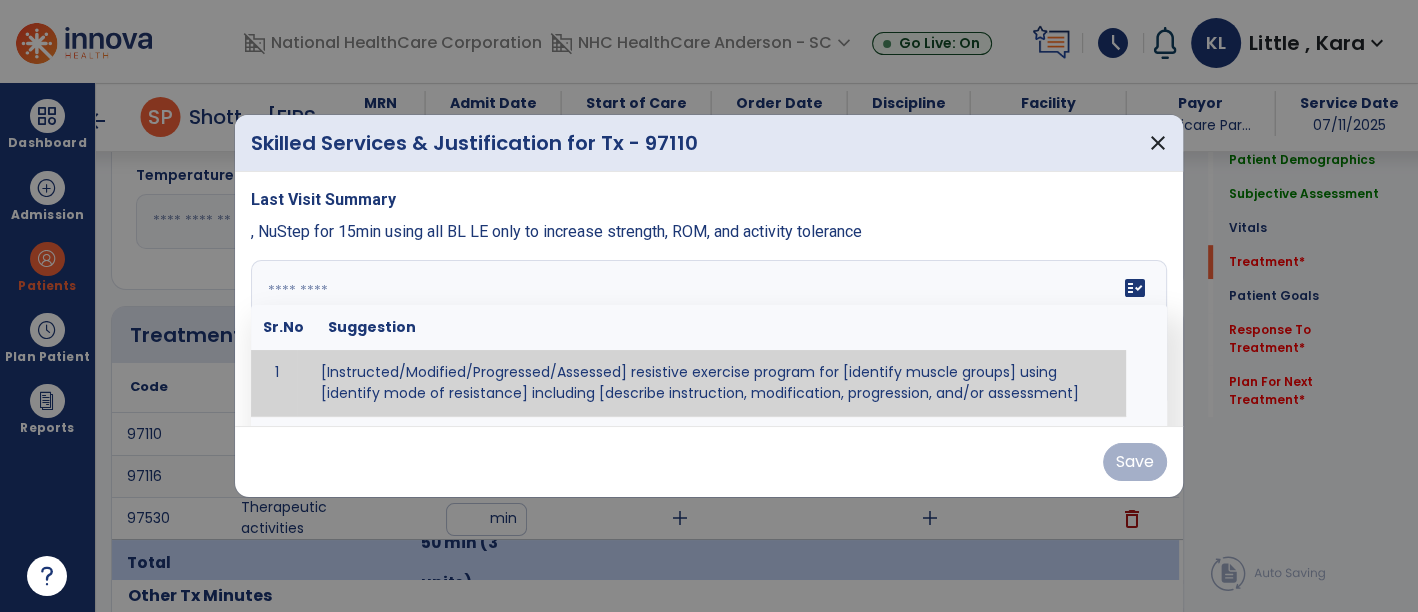 paste on "**********" 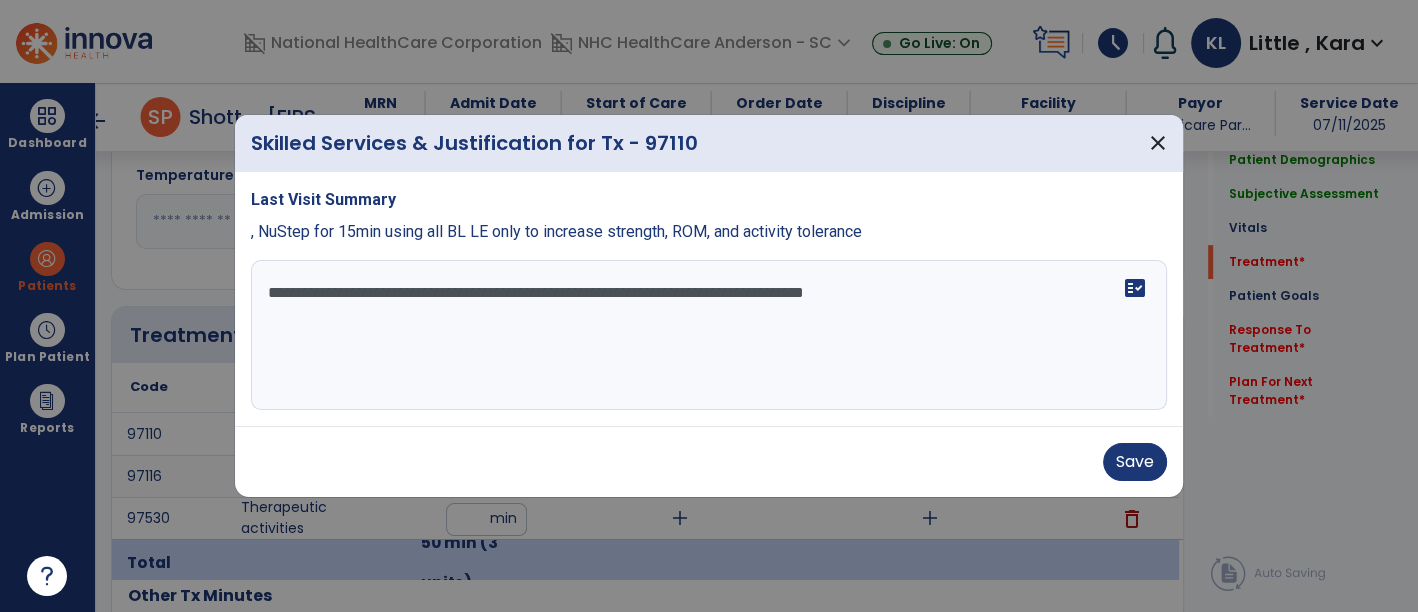 click on "**********" at bounding box center [709, 335] 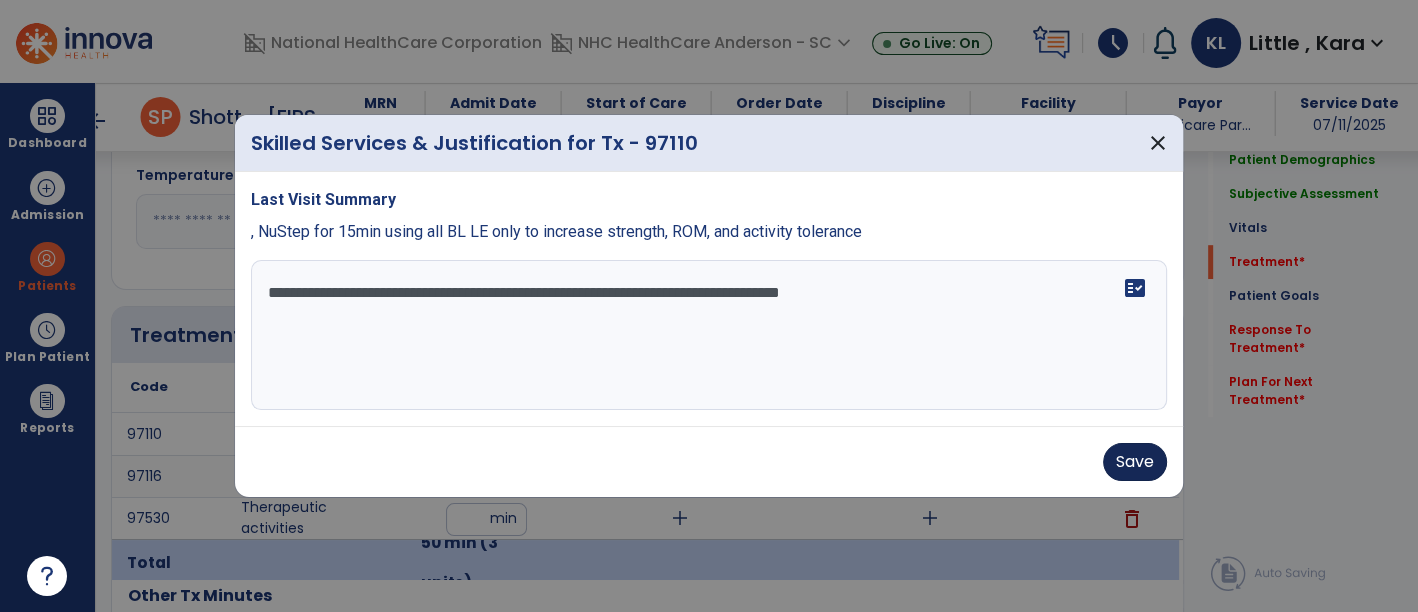 type on "**********" 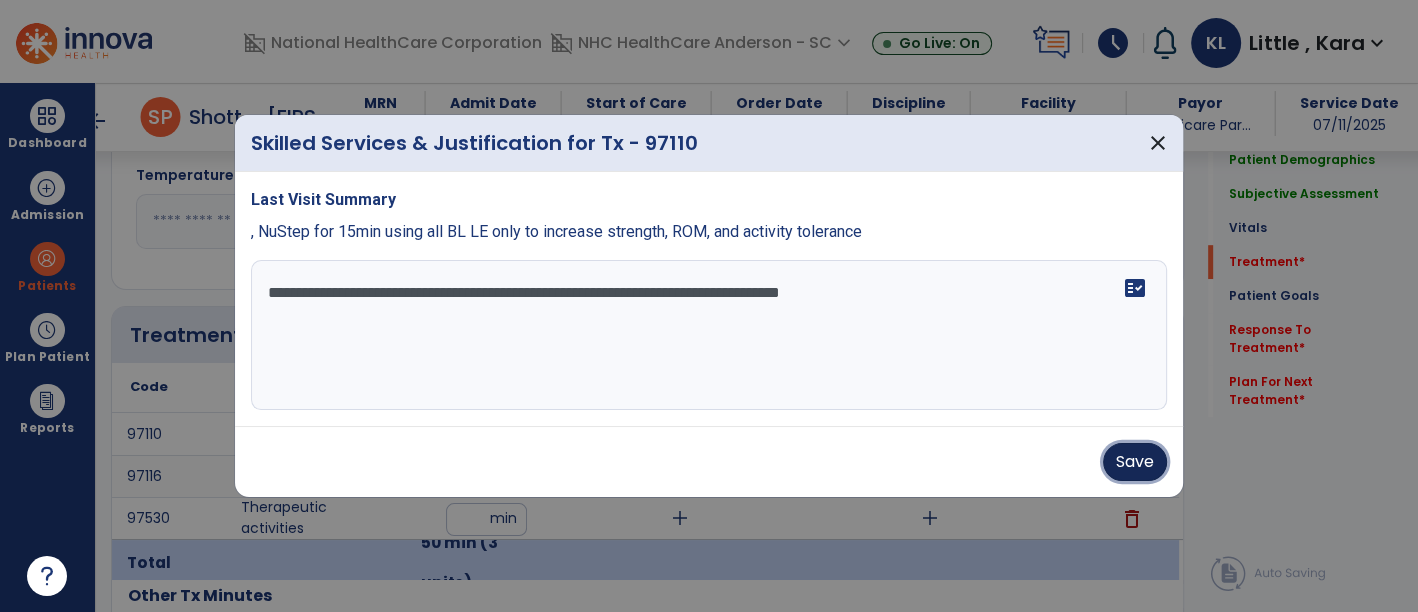 click on "Save" at bounding box center [1135, 462] 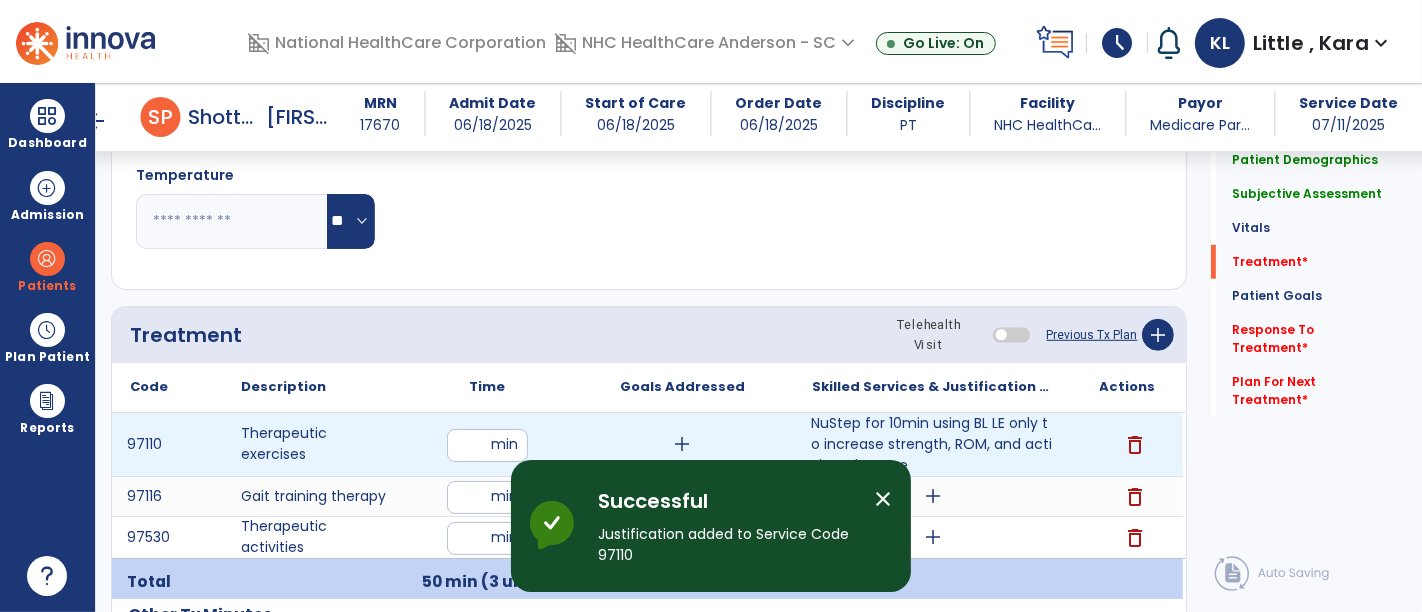 click on "NuStep for 10min using BL LE only to increase strength, ROM, and activity tolerance" at bounding box center [933, 444] 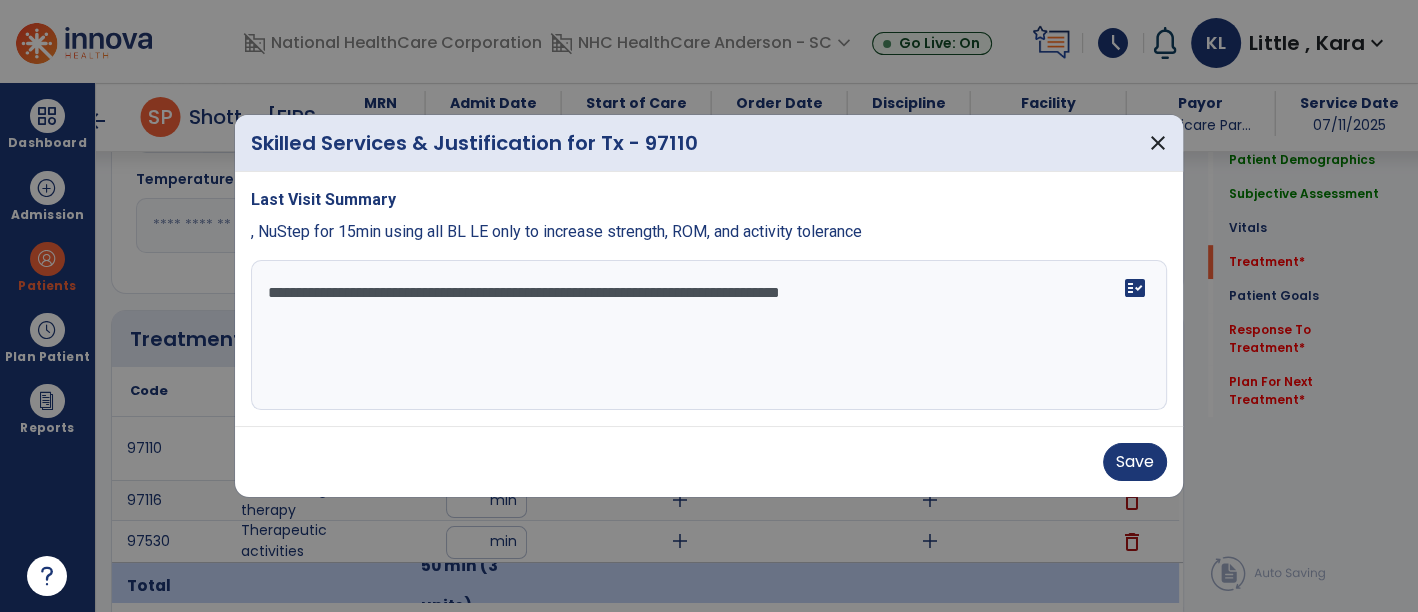 scroll, scrollTop: 983, scrollLeft: 0, axis: vertical 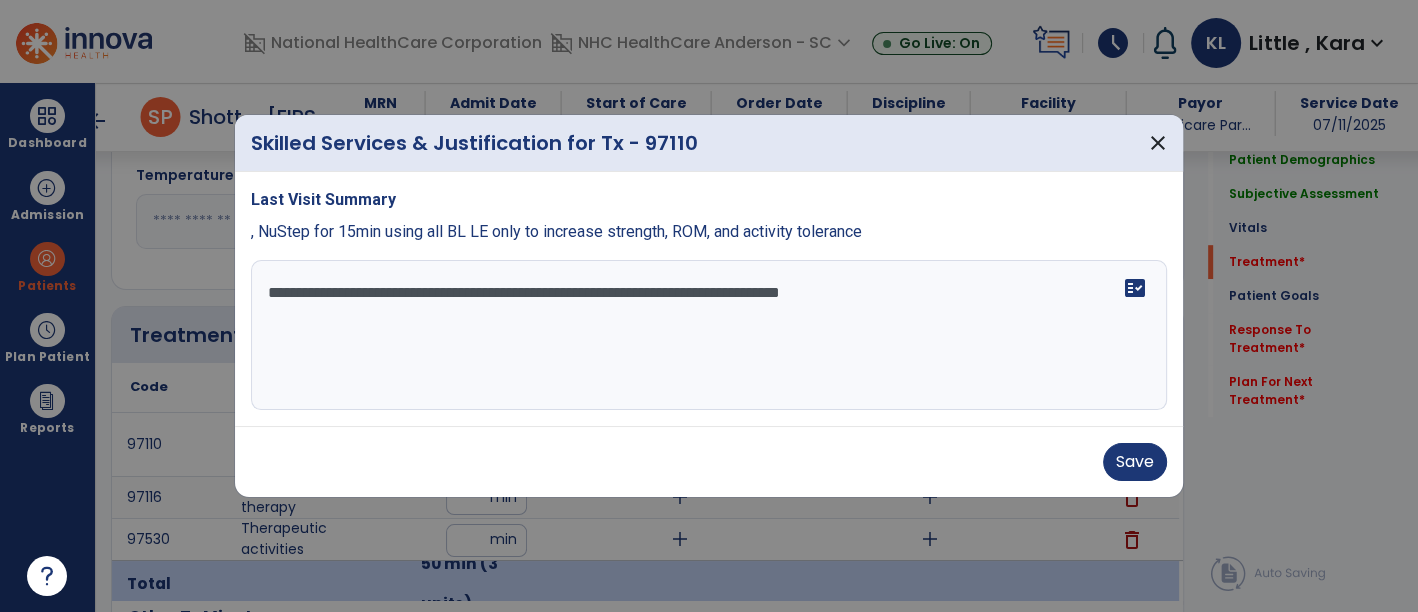click on "**********" at bounding box center [709, 335] 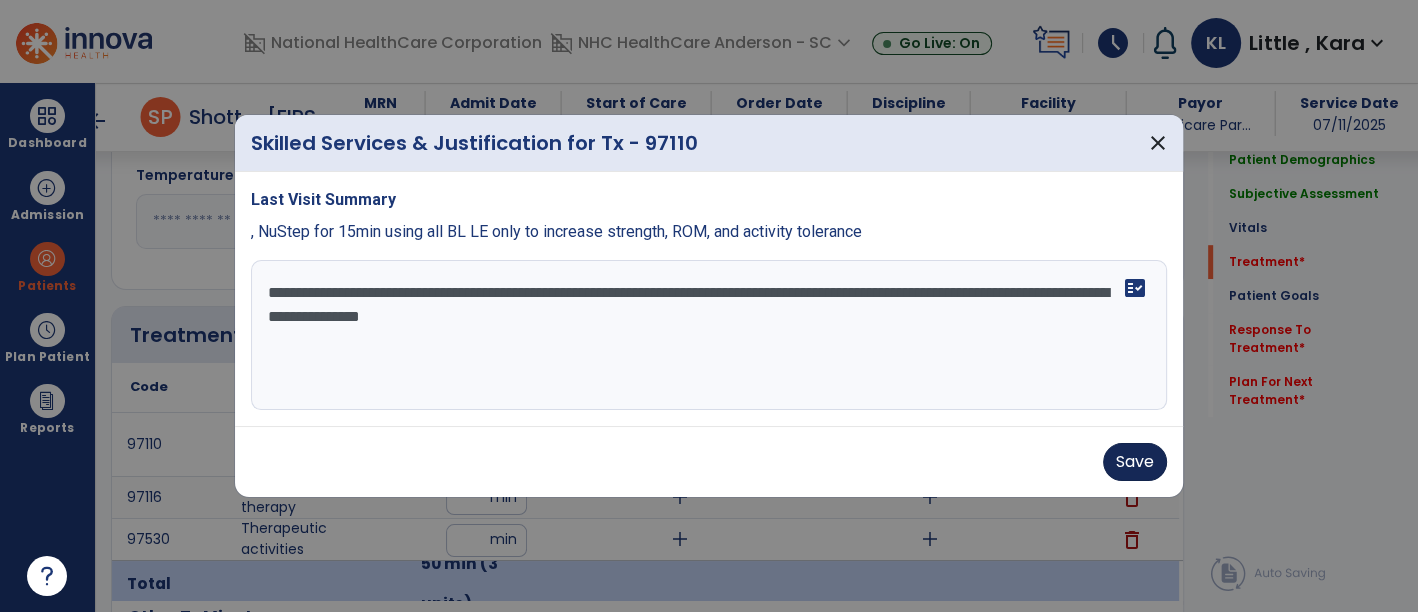 type on "**********" 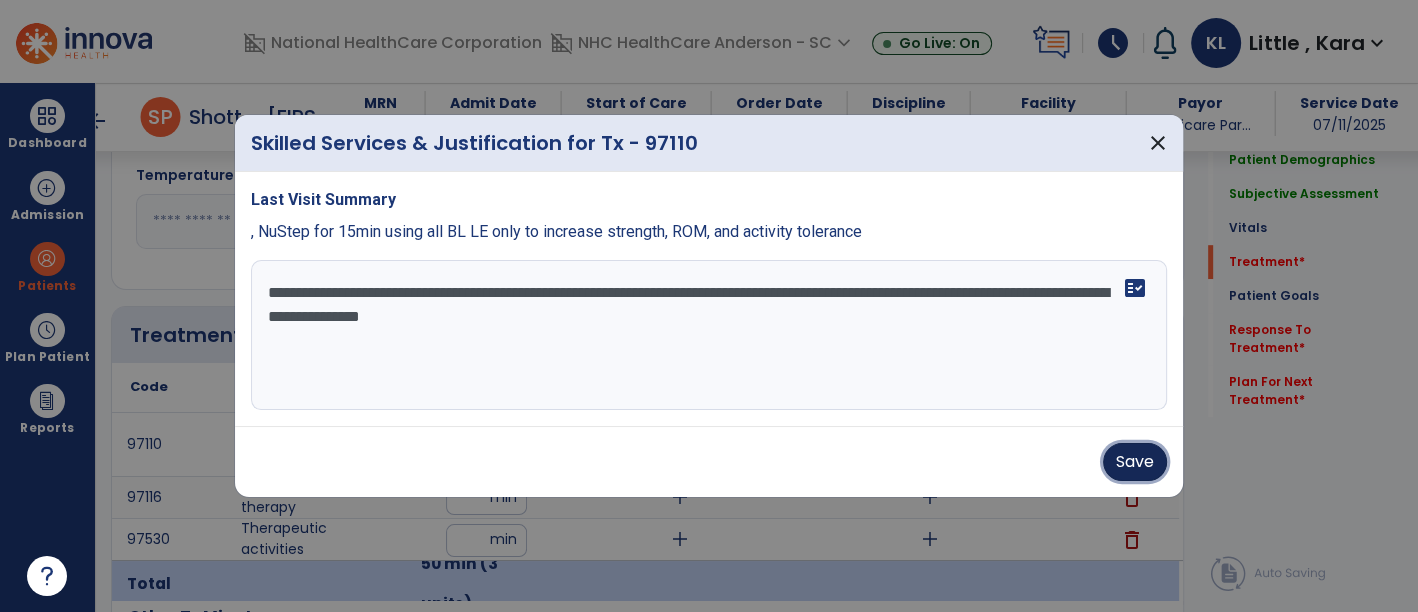 click on "Save" at bounding box center [1135, 462] 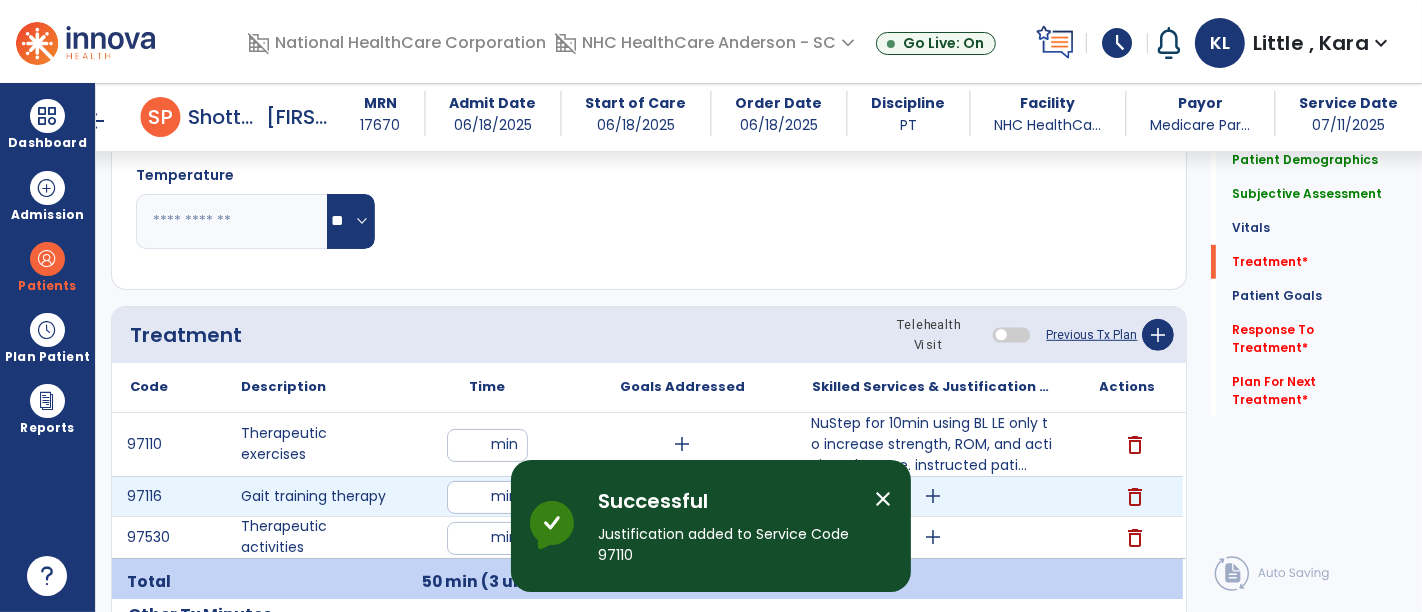 click on "add" at bounding box center (933, 496) 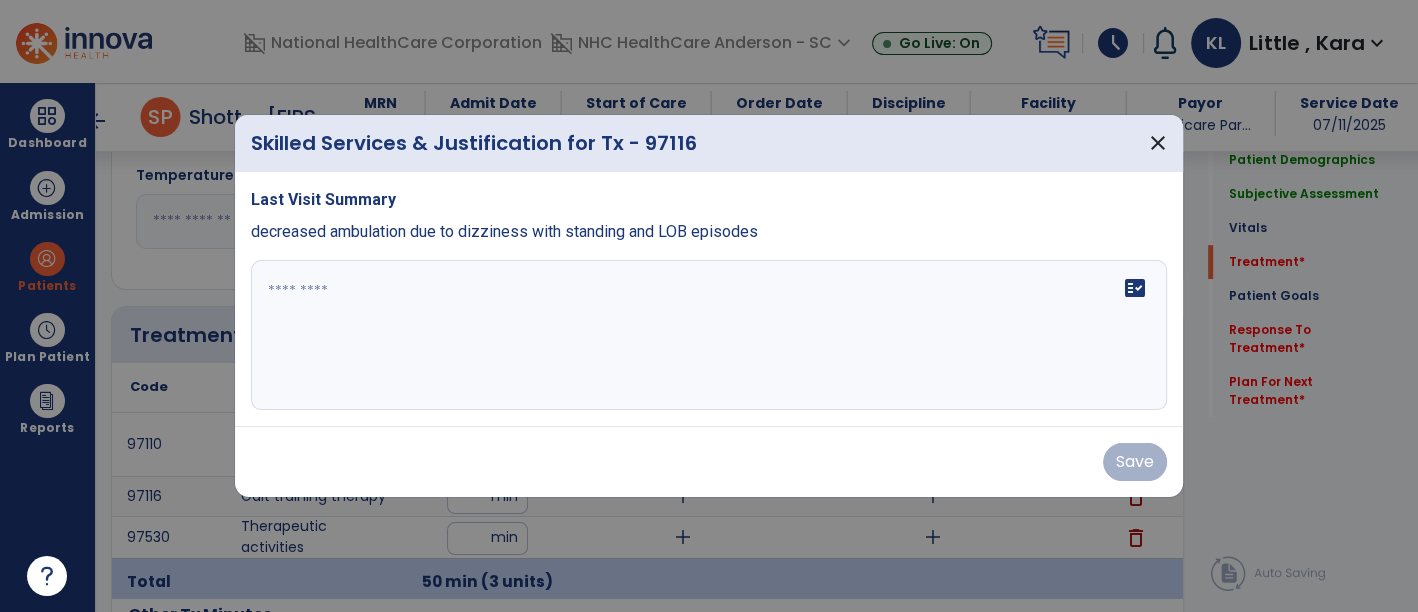 scroll, scrollTop: 983, scrollLeft: 0, axis: vertical 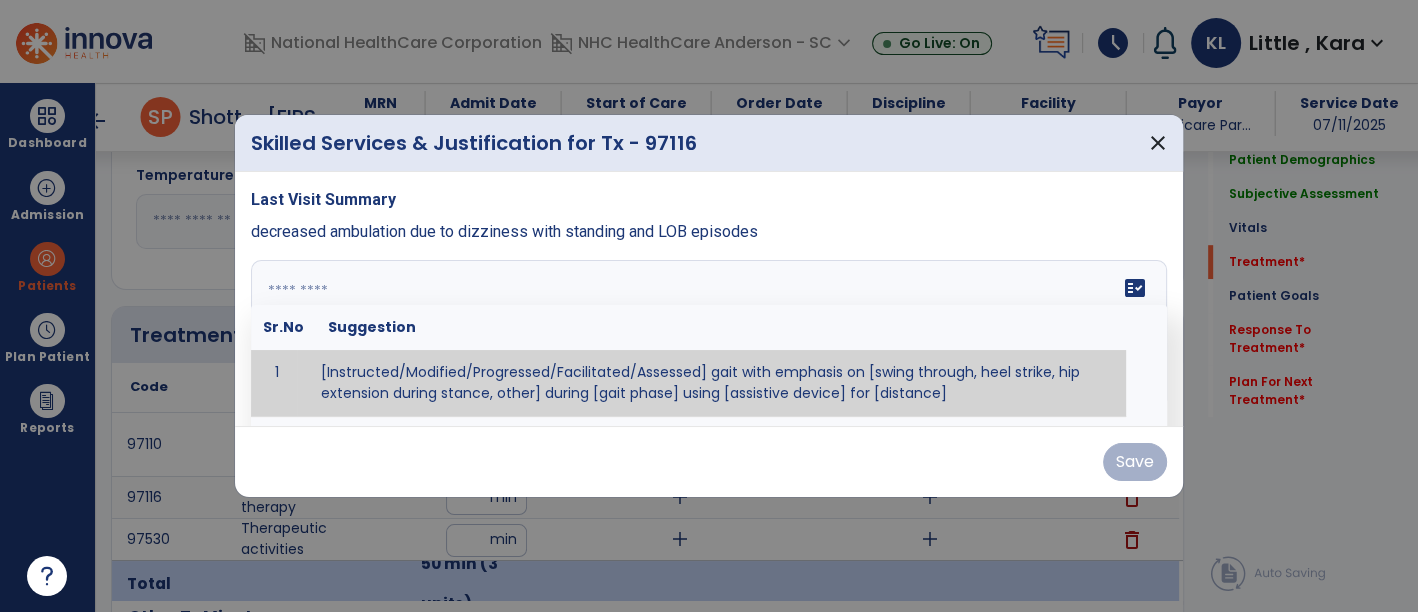 click at bounding box center (709, 335) 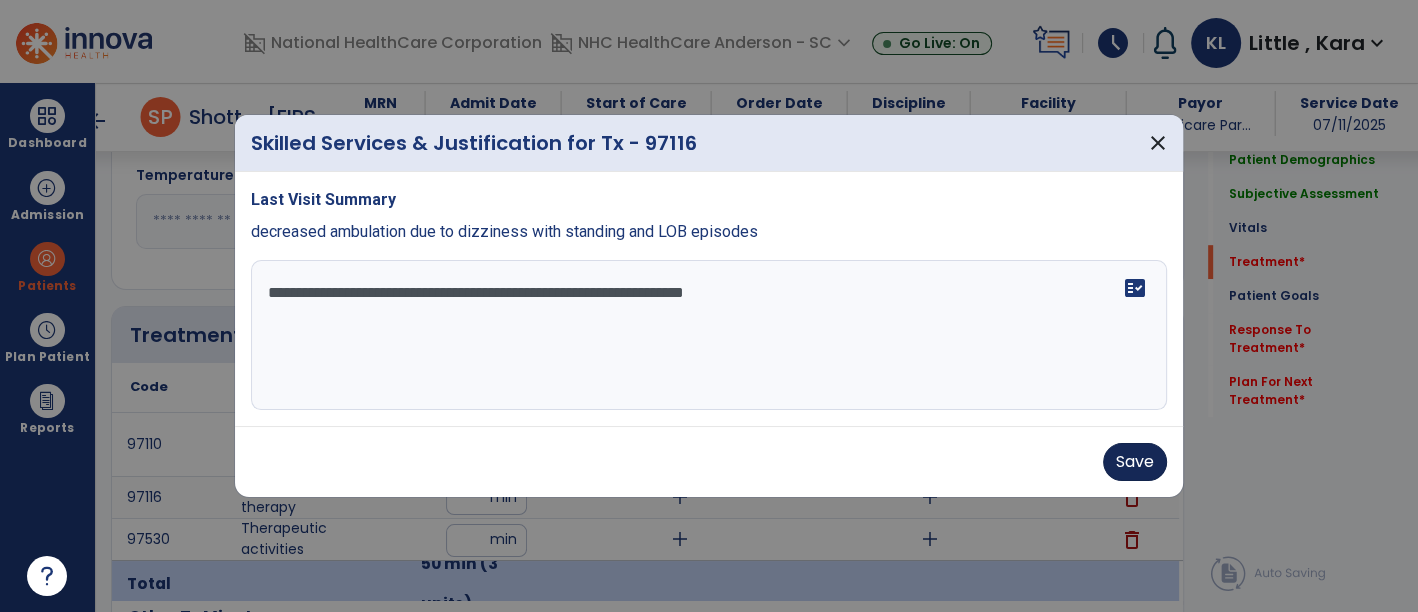 type on "**********" 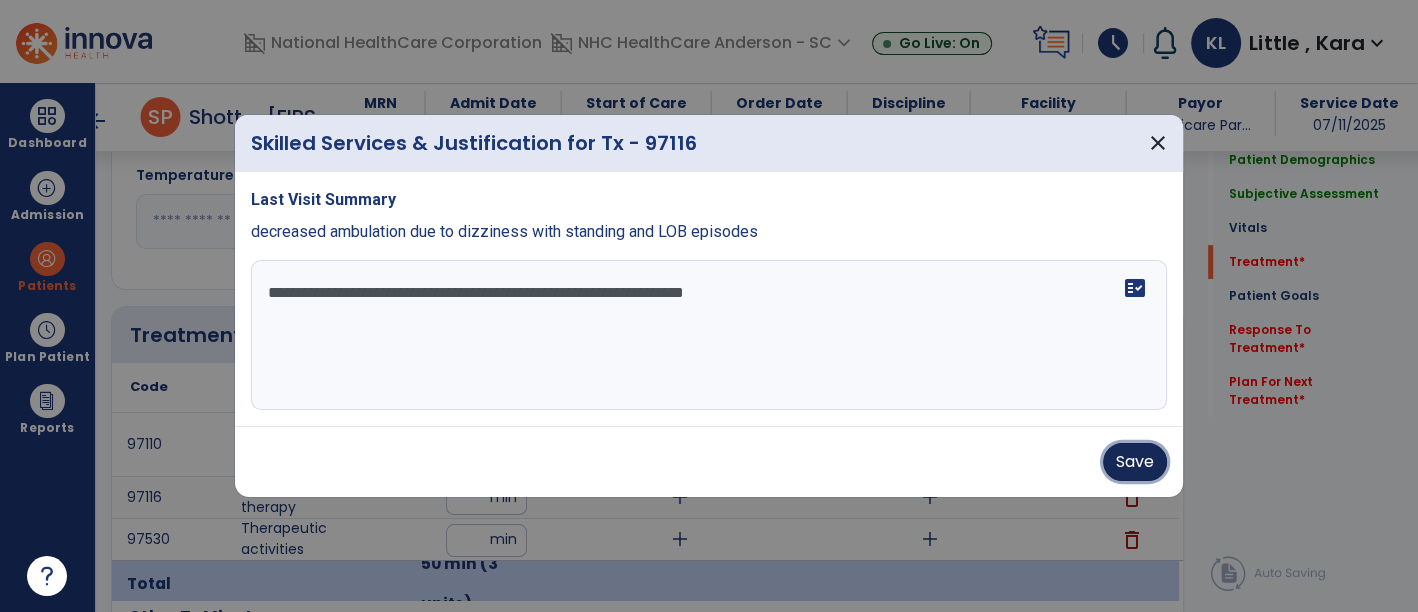 click on "Save" at bounding box center [1135, 462] 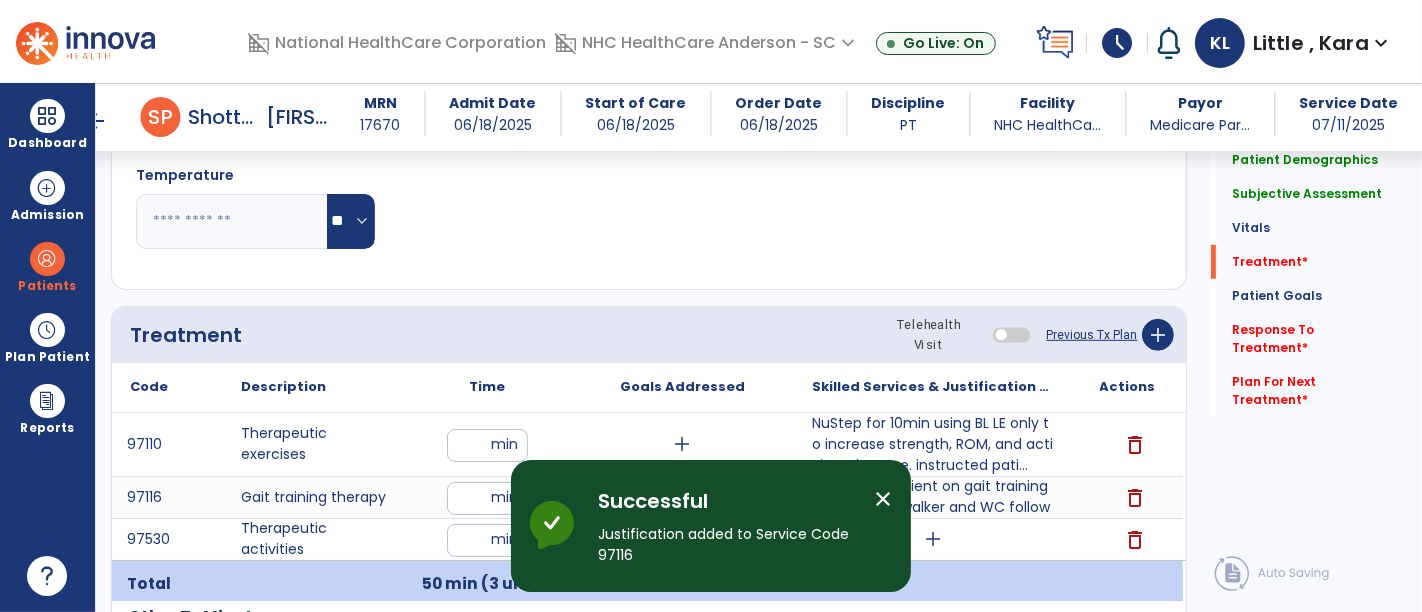 click on "close" at bounding box center (883, 499) 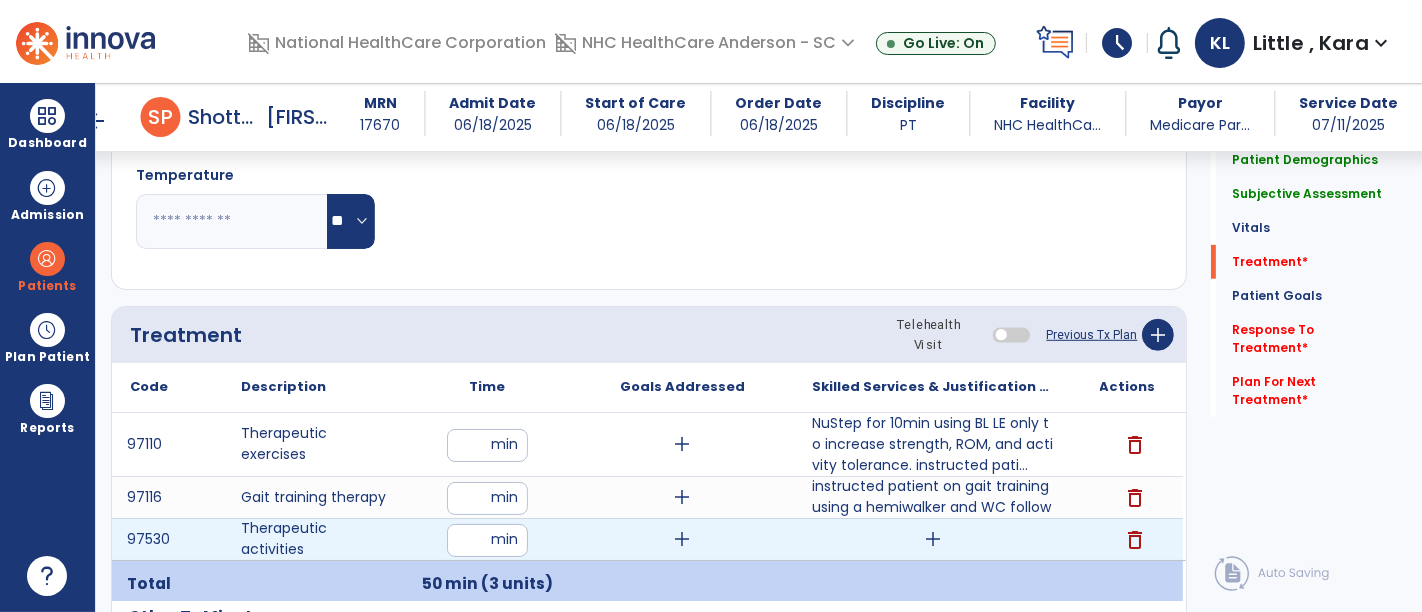 click on "add" at bounding box center [933, 539] 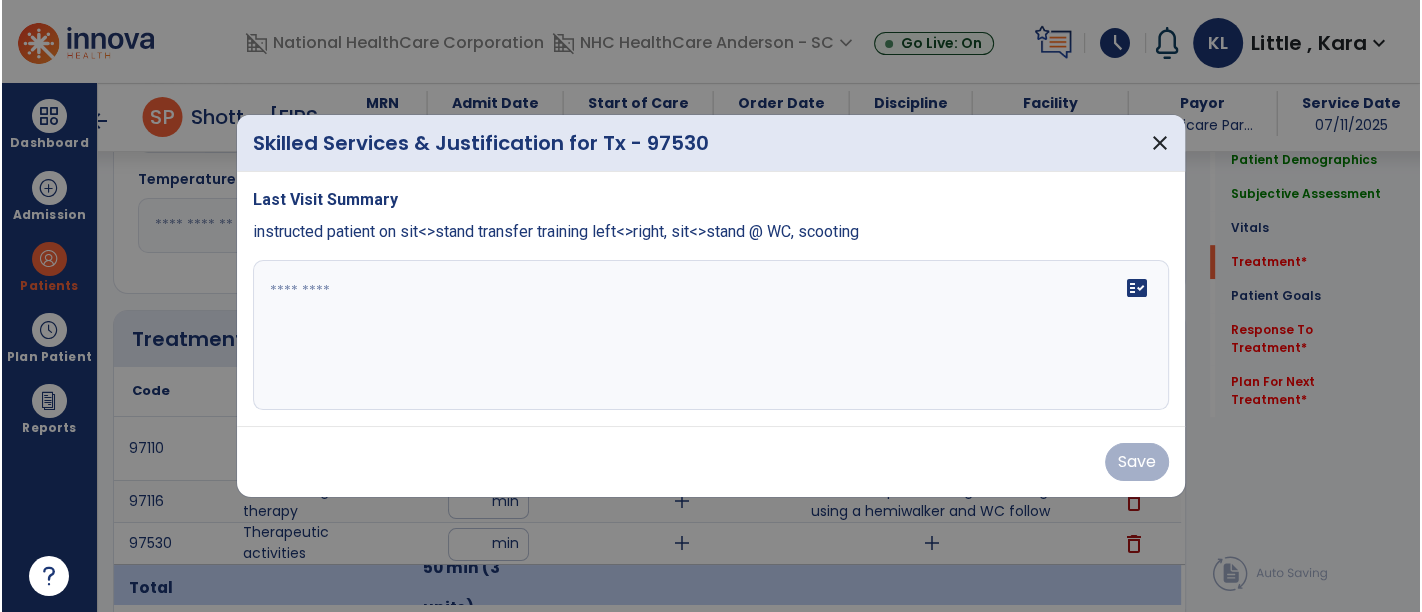 scroll, scrollTop: 983, scrollLeft: 0, axis: vertical 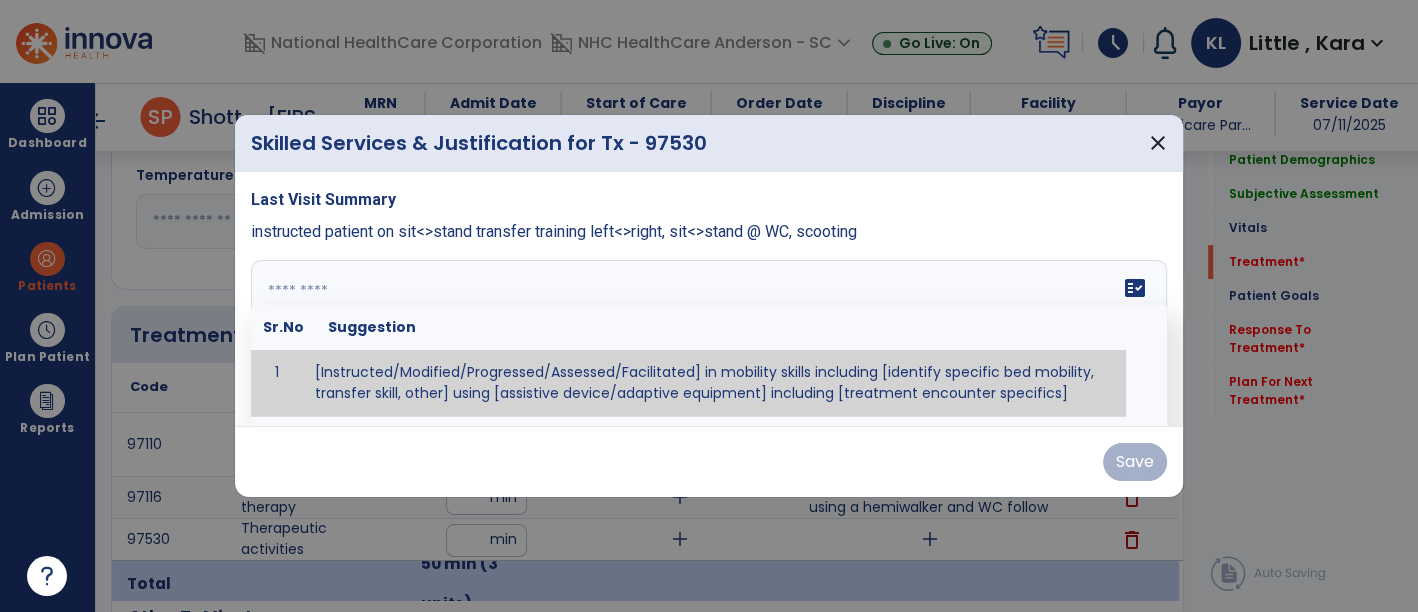 click on "fact_check  Sr.No Suggestion 1 [Instructed/Modified/Progressed/Assessed/Facilitated] in mobility skills including [identify specific bed mobility, transfer skill, other] using [assistive device/adaptive equipment] including [treatment encounter specifics]" at bounding box center [709, 335] 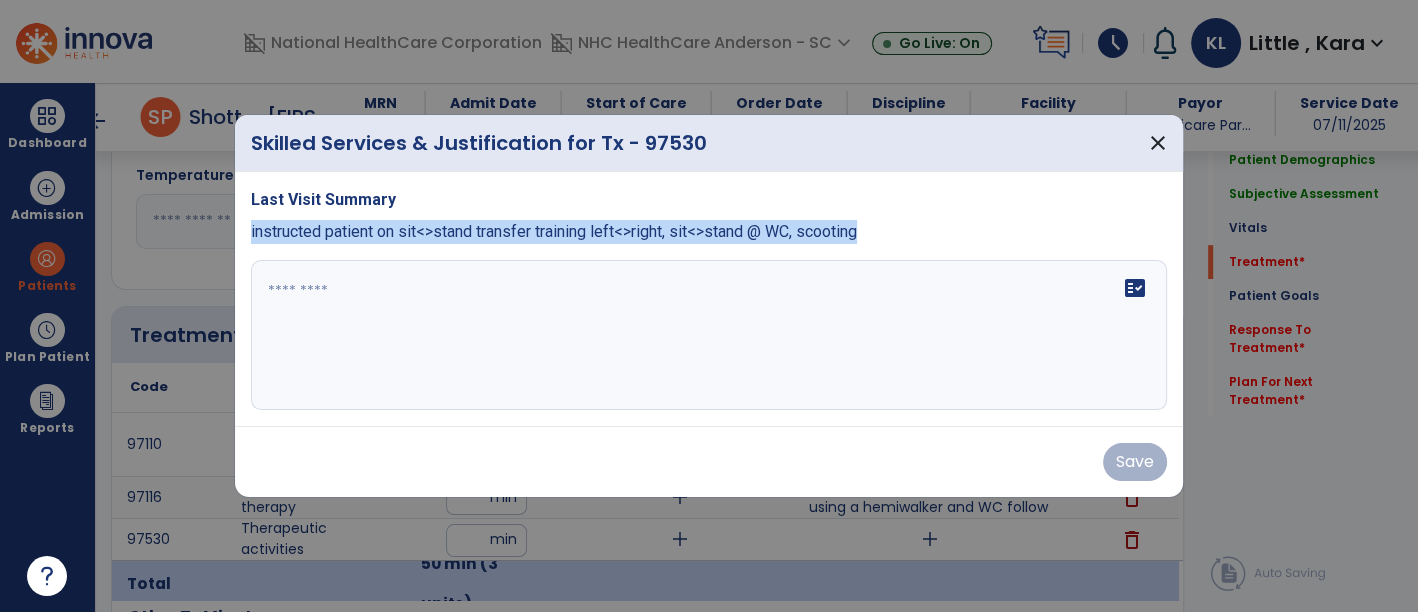drag, startPoint x: 243, startPoint y: 229, endPoint x: 958, endPoint y: 252, distance: 715.3698 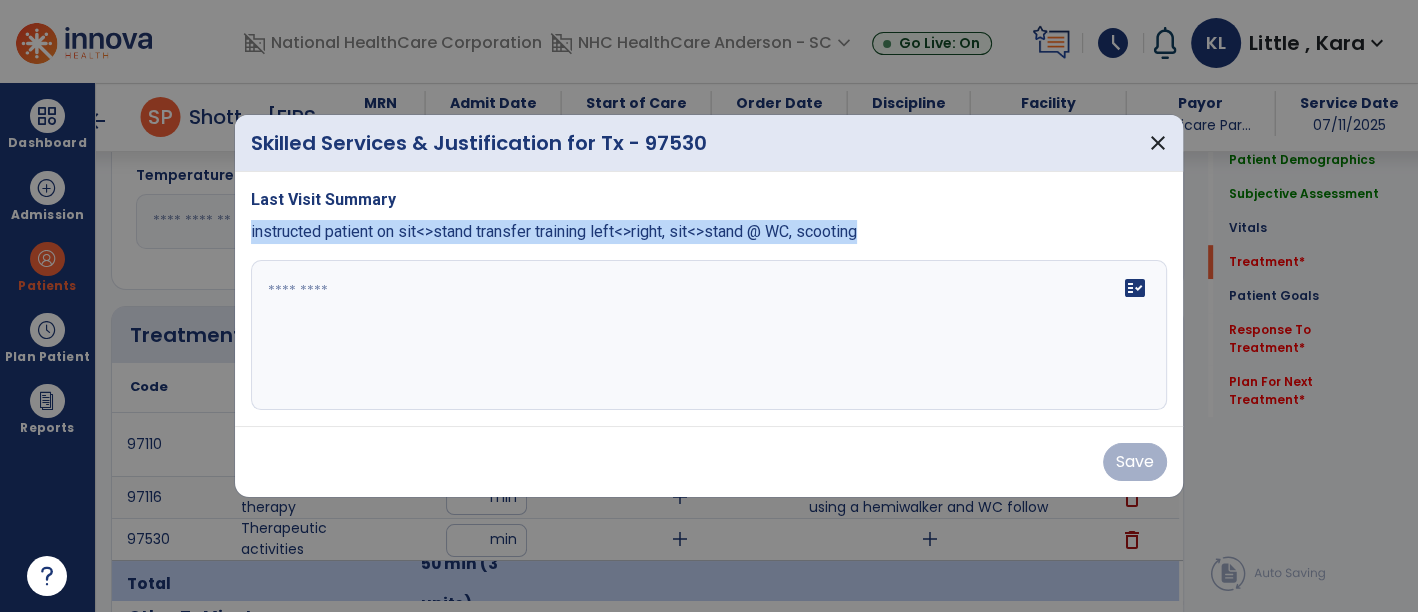 click on "Last Visit Summary instructed patient on sit<stand transfer training left<right, sit<stand @ WC, scooting
fact_check" at bounding box center [709, 299] 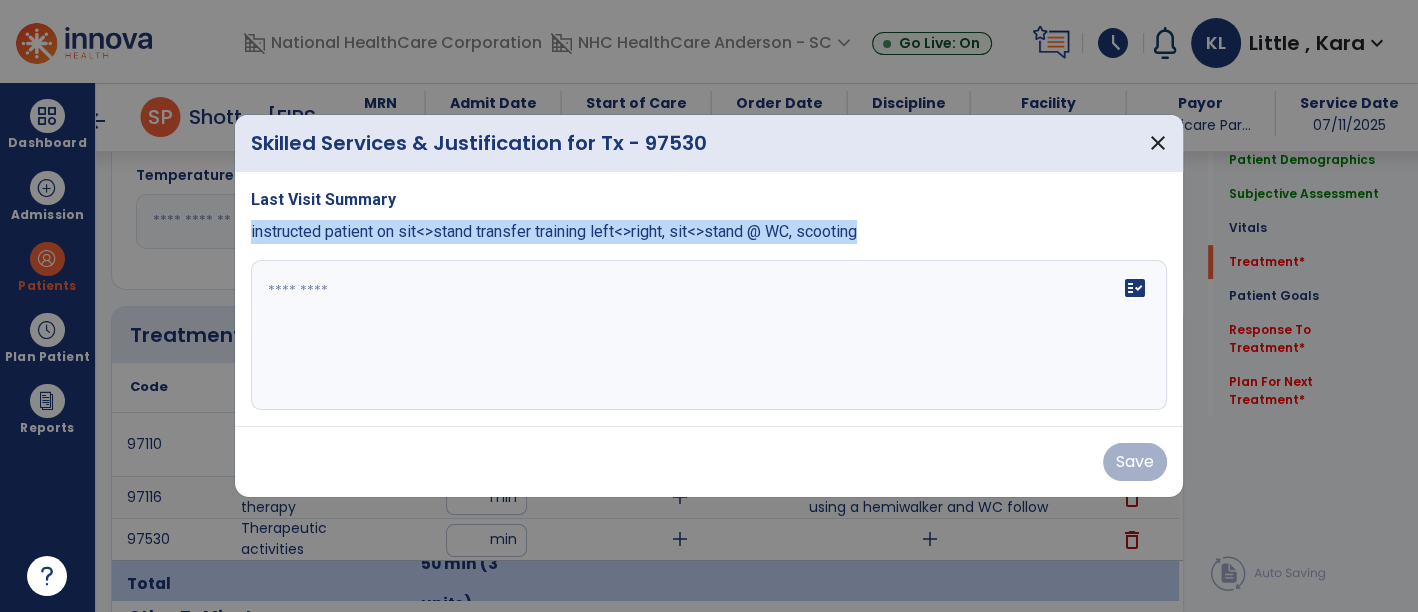 copy on "instructed patient on sit<>stand transfer training left<>right, sit<>stand @ WC, scooting" 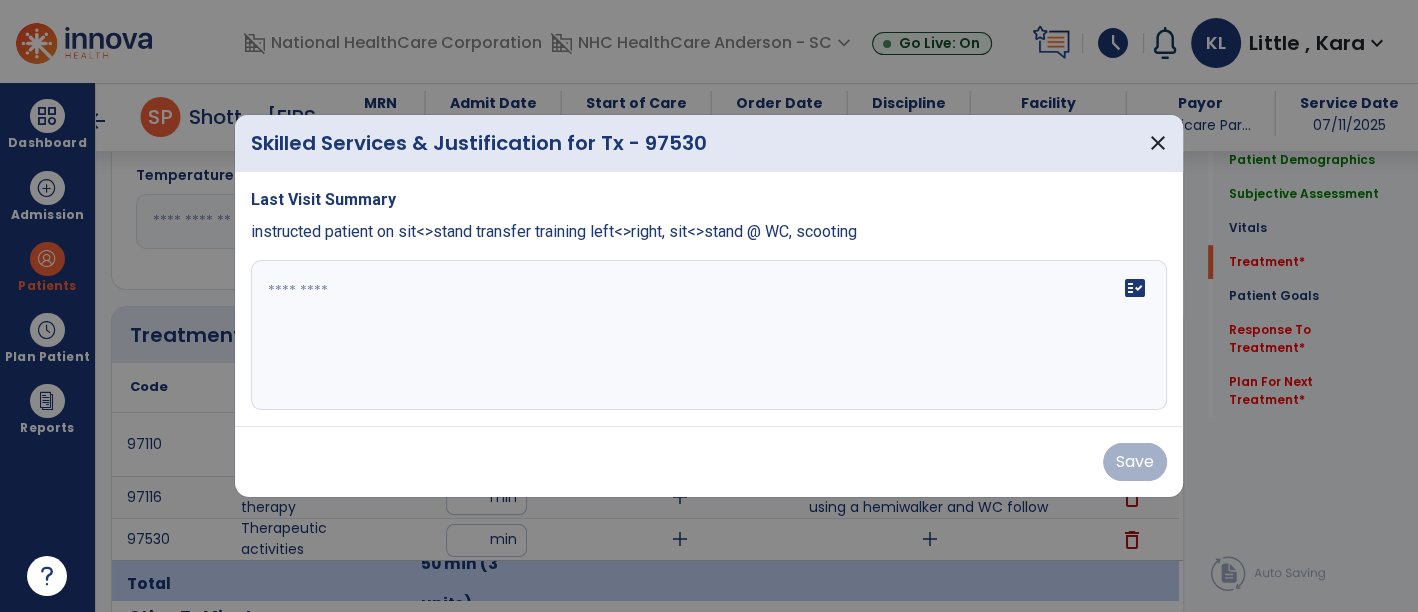 click on "fact_check" at bounding box center [709, 335] 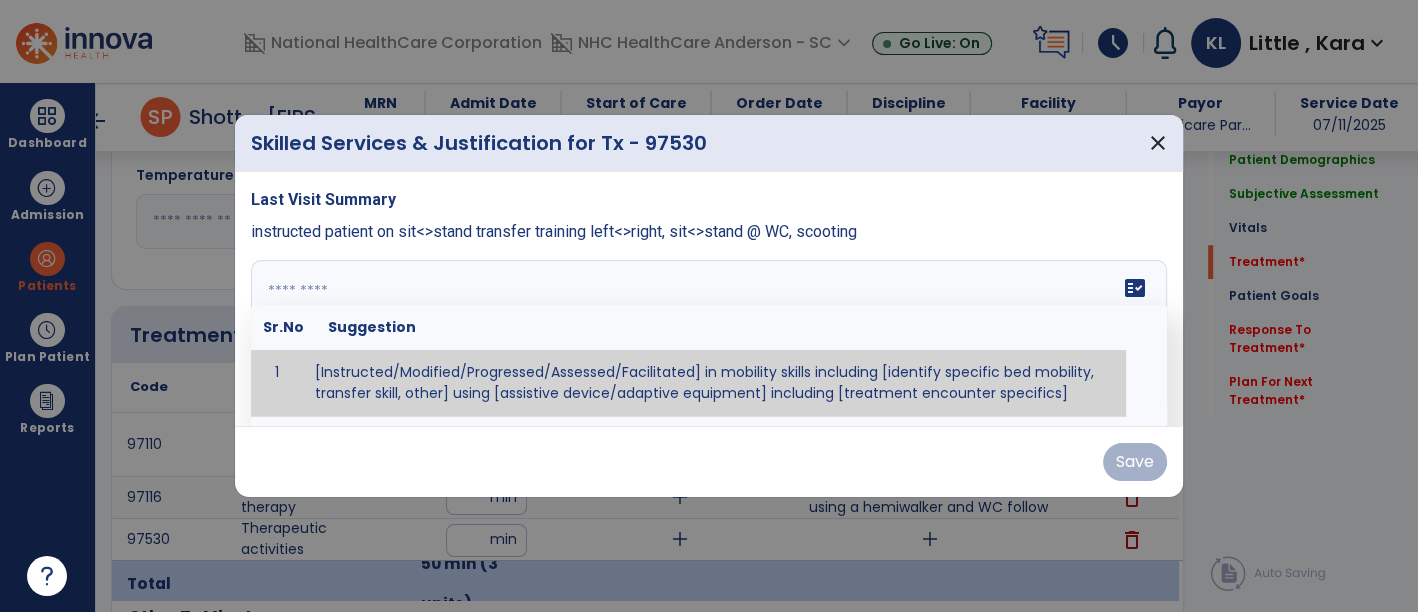 paste on "**********" 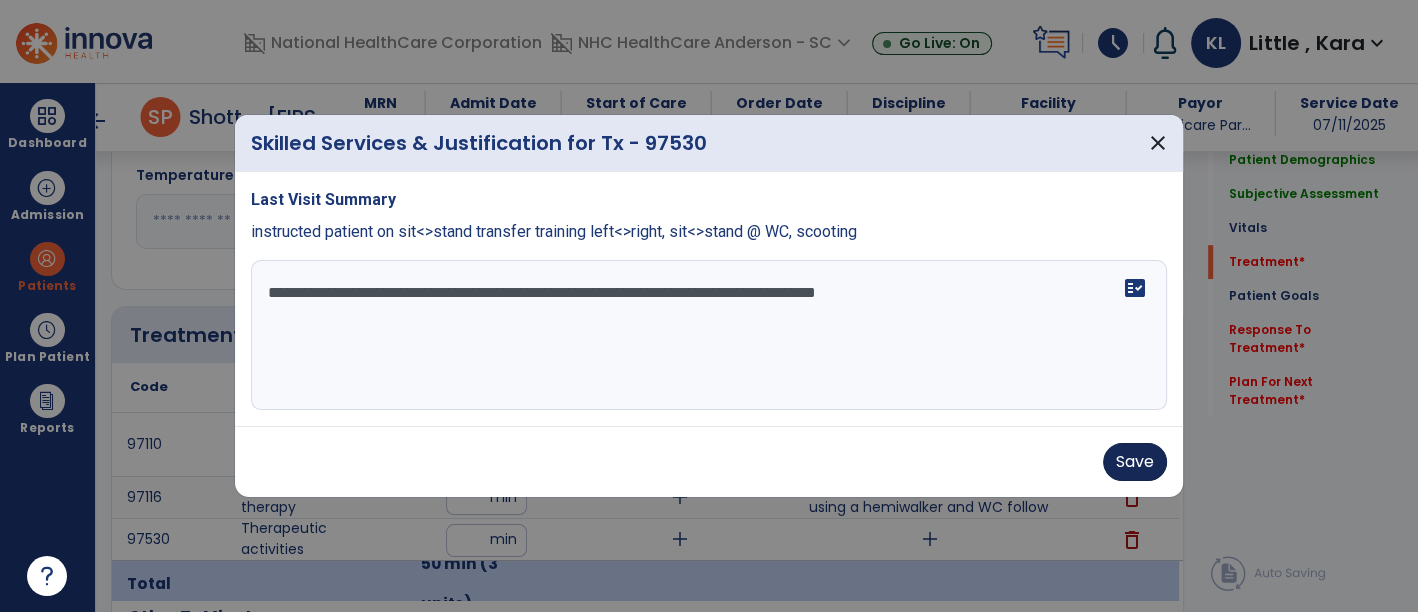 type on "**********" 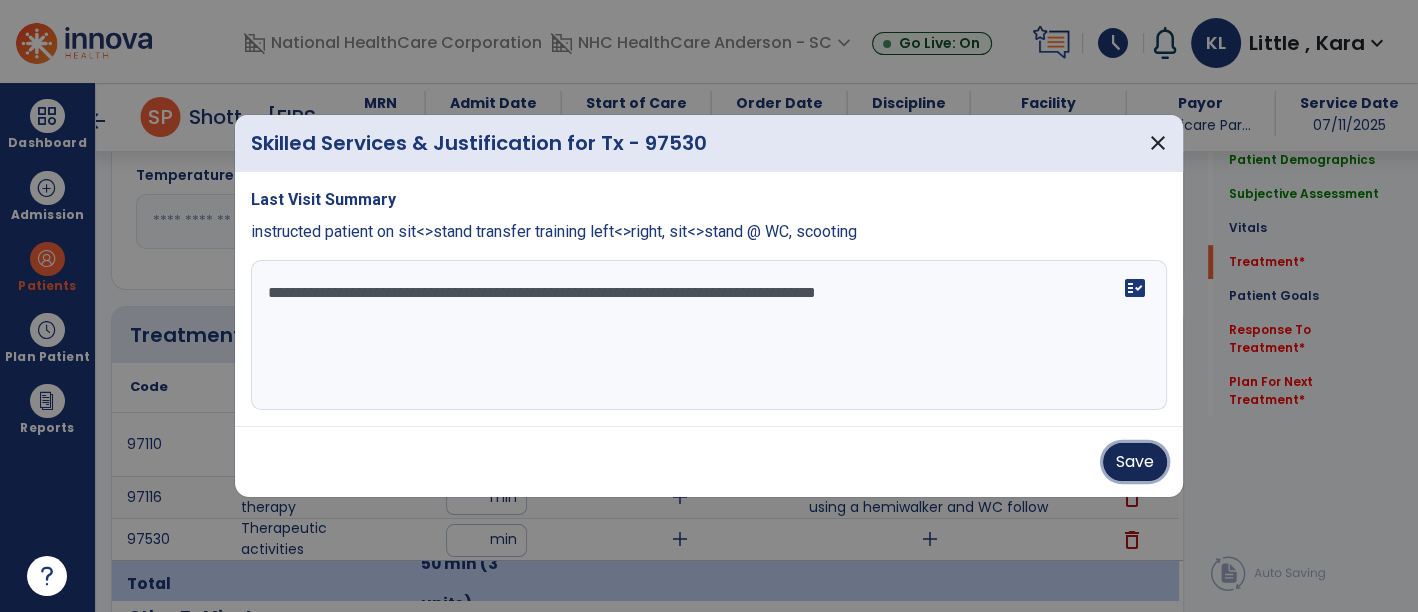 click on "Save" at bounding box center (1135, 462) 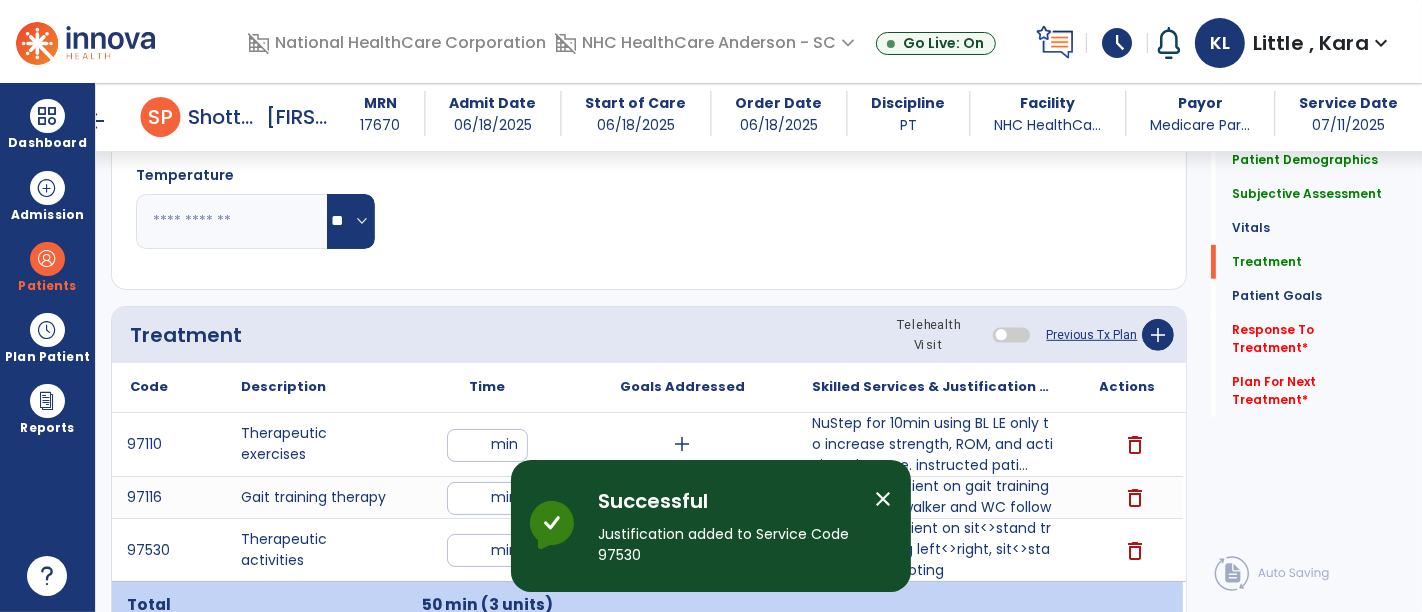 click on "close" at bounding box center [883, 499] 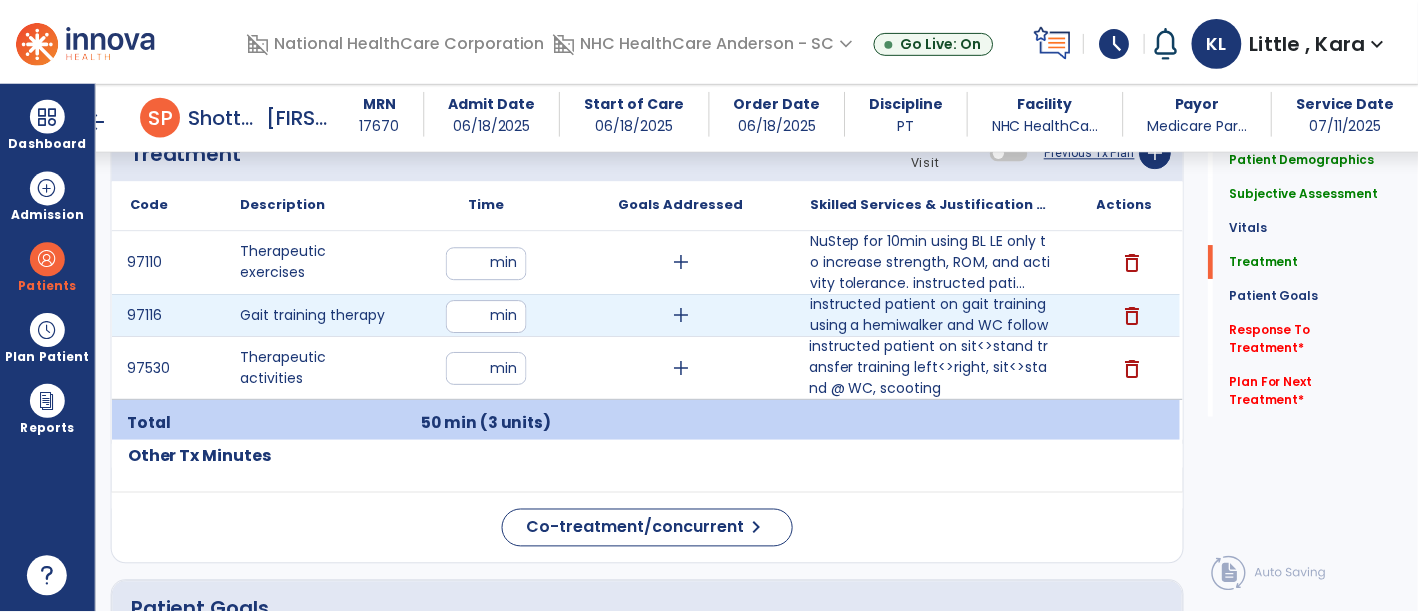 scroll, scrollTop: 1428, scrollLeft: 0, axis: vertical 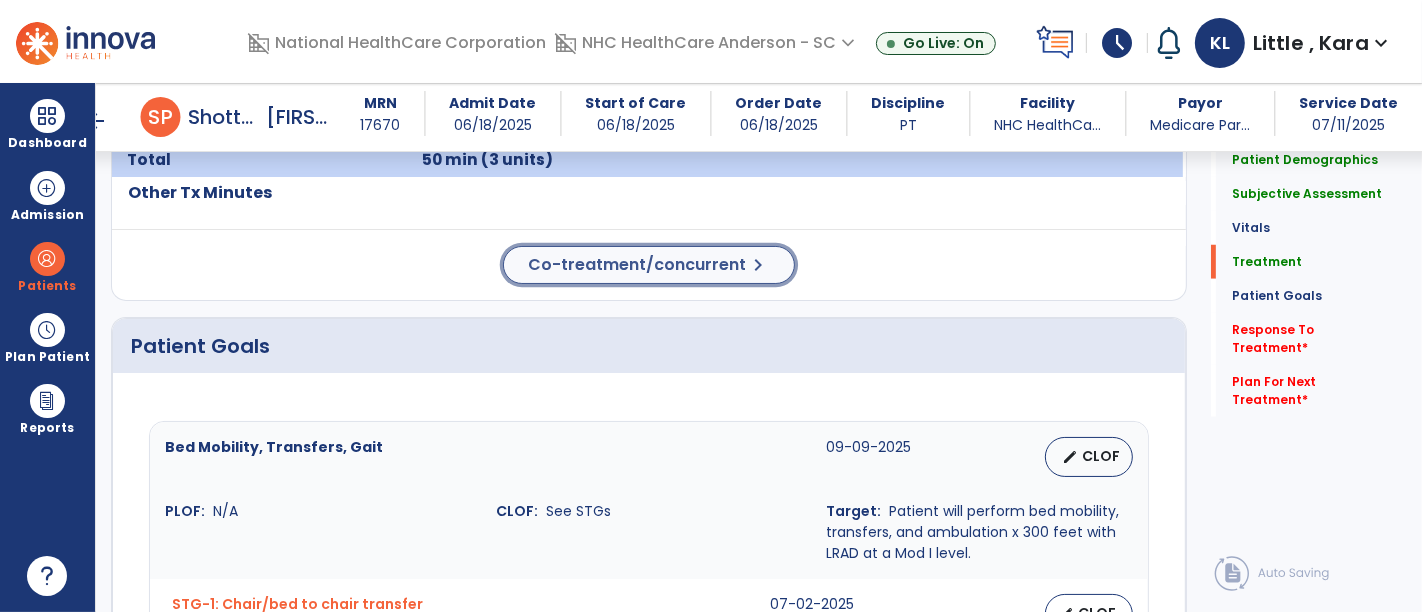 click on "Co-treatment/concurrent" 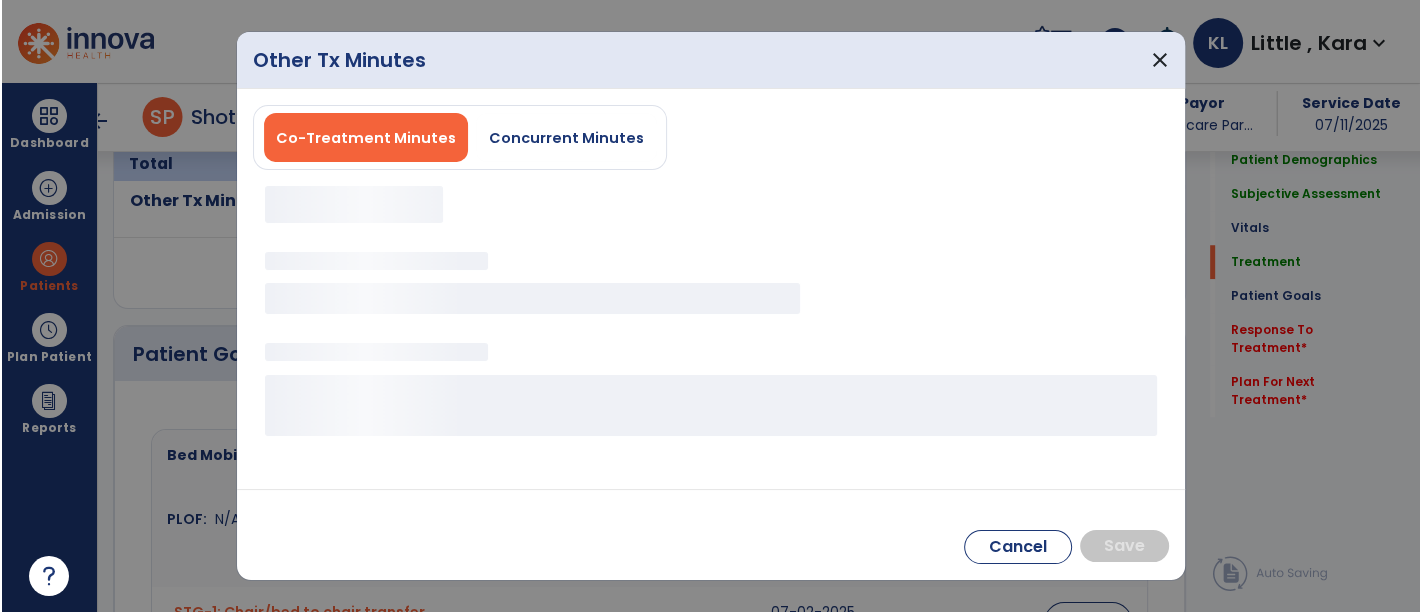 scroll, scrollTop: 1423, scrollLeft: 0, axis: vertical 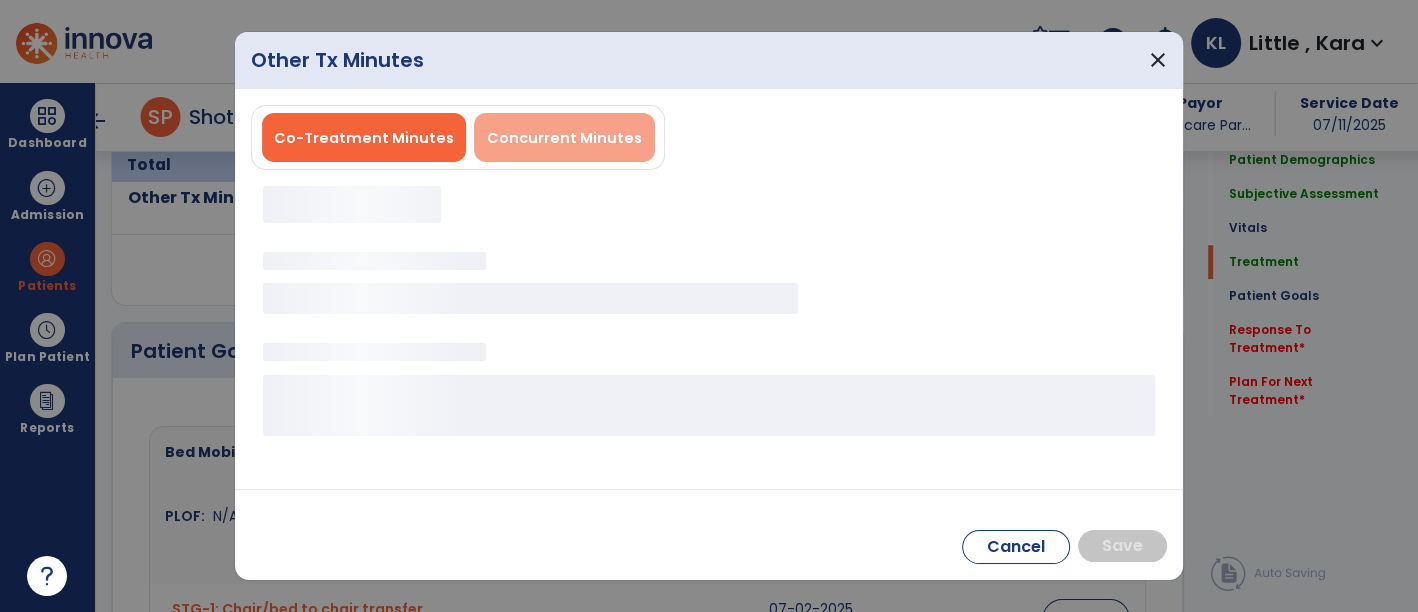 click on "Concurrent Minutes" at bounding box center [564, 138] 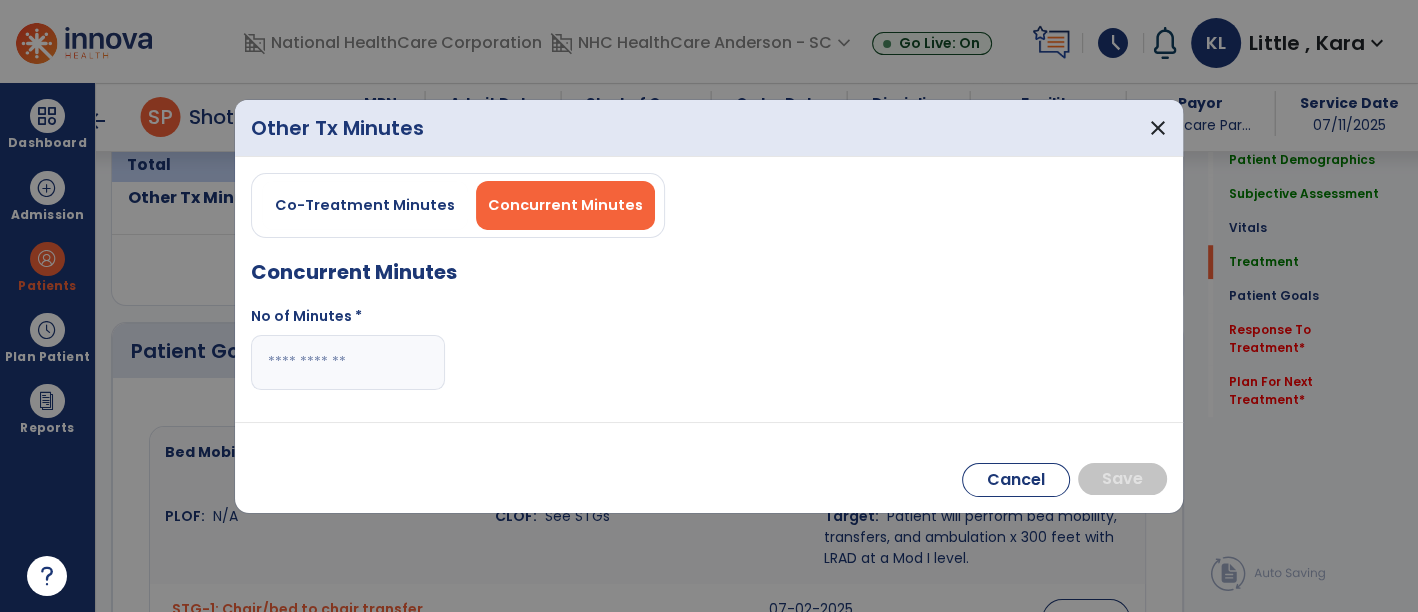 click at bounding box center [348, 362] 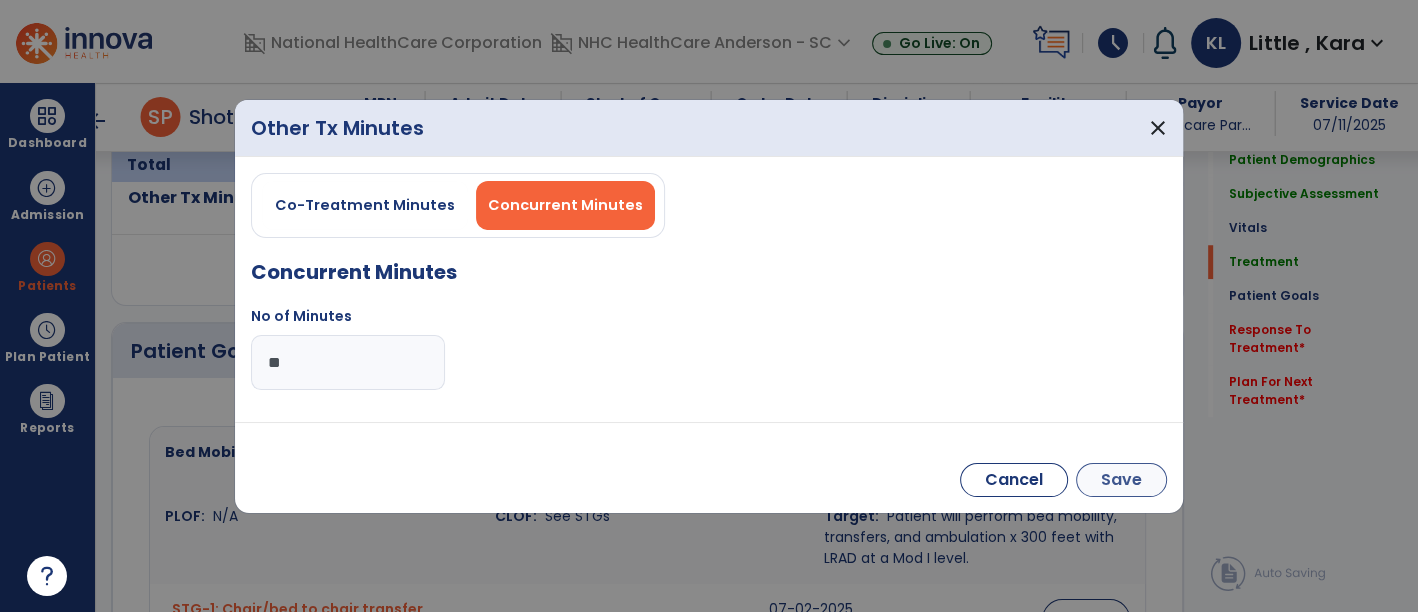 type on "**" 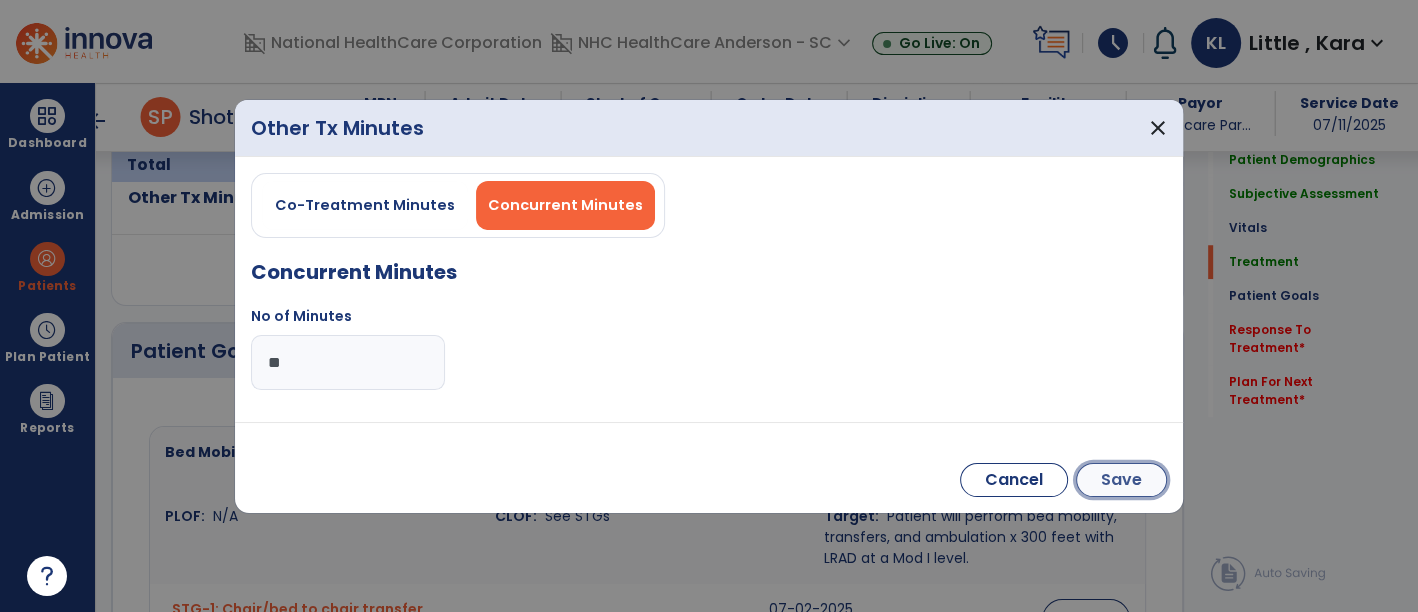 click on "Save" at bounding box center (1121, 480) 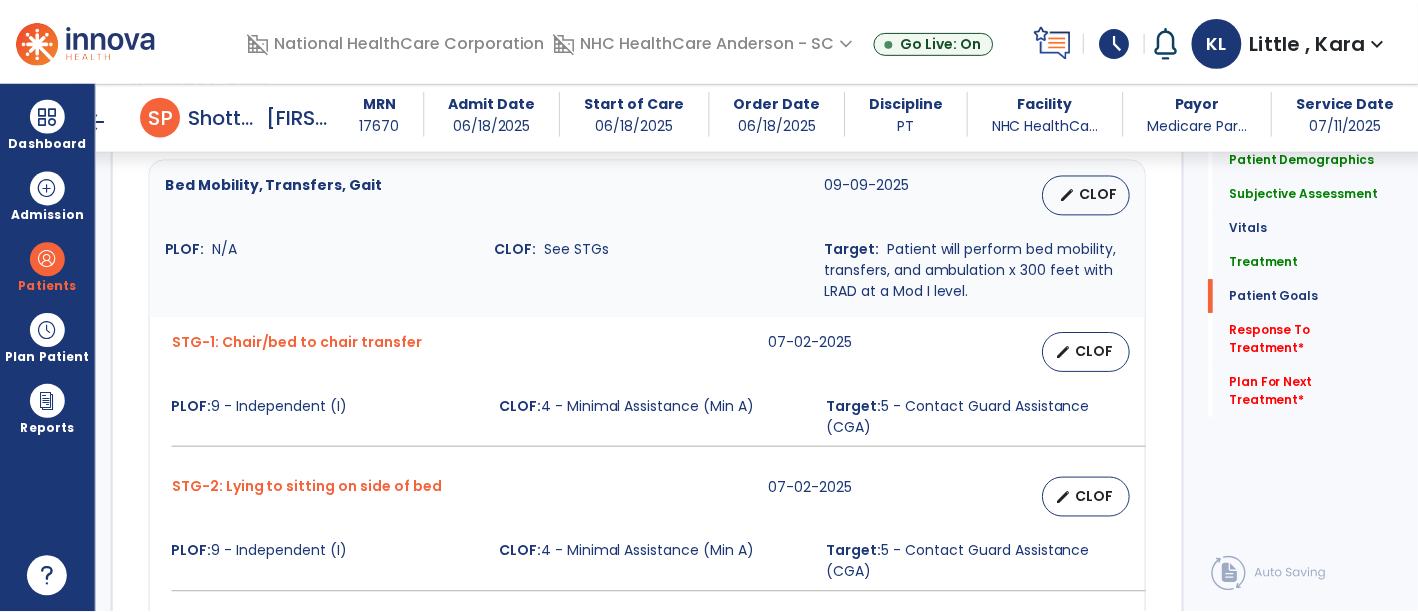 scroll, scrollTop: 1868, scrollLeft: 0, axis: vertical 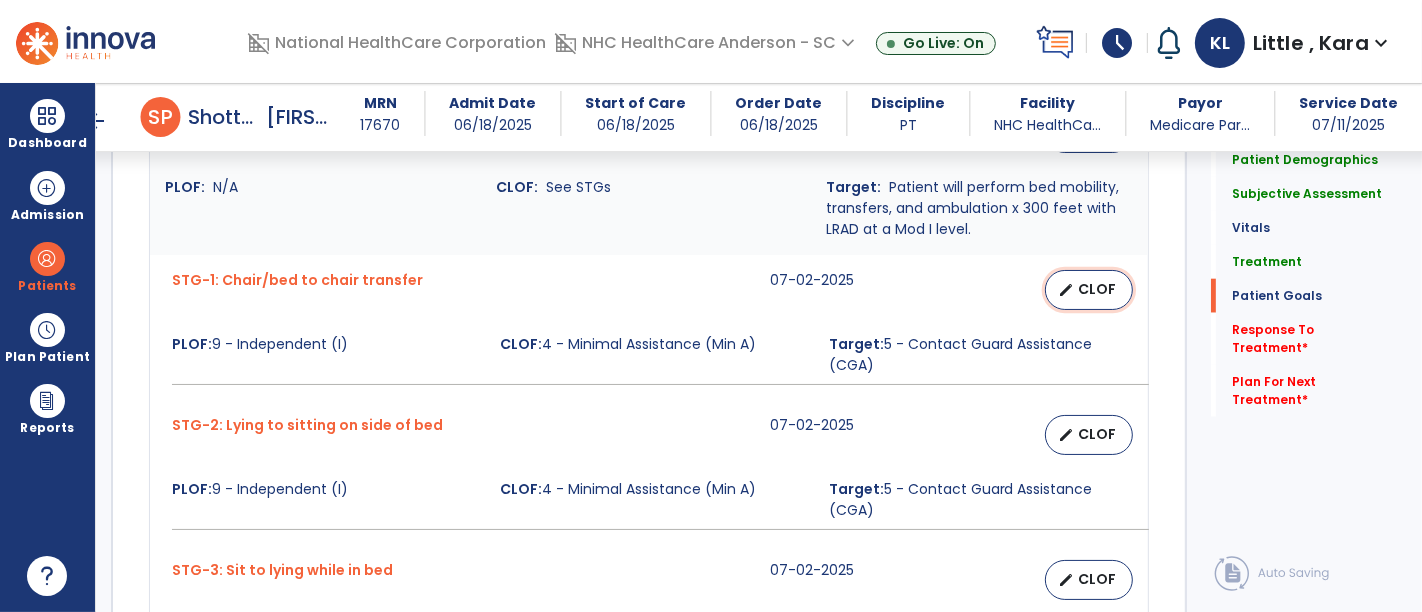click on "CLOF" at bounding box center (1097, 289) 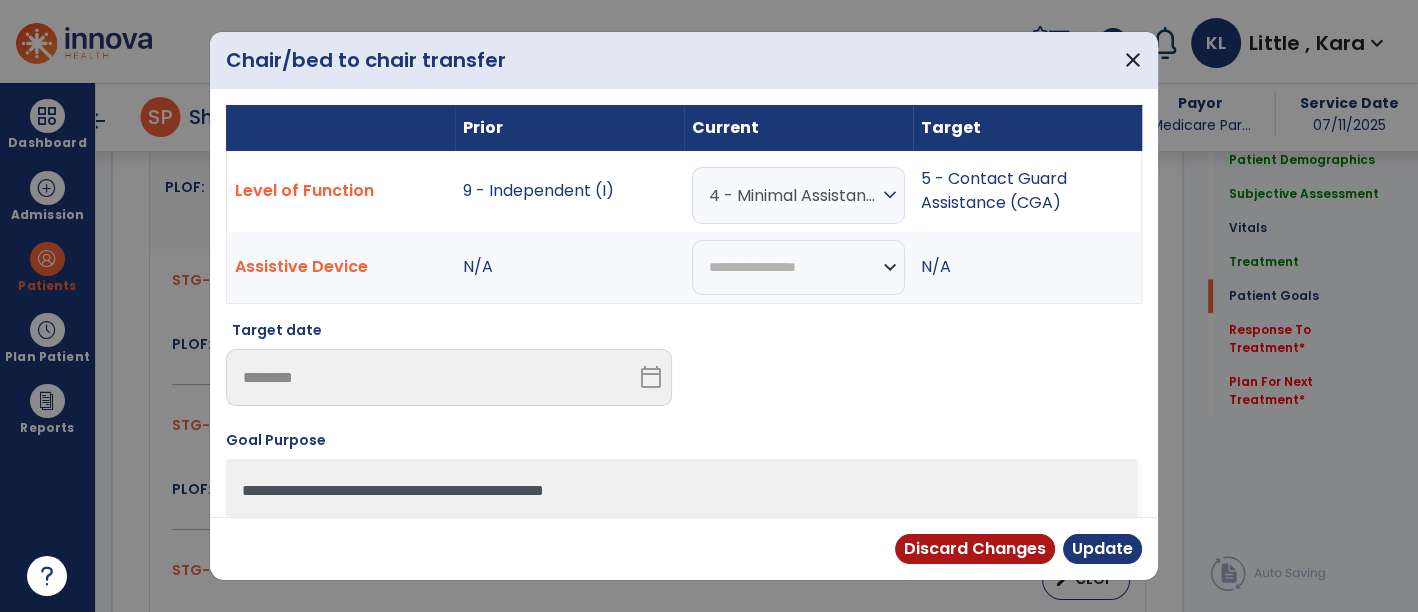 scroll, scrollTop: 1868, scrollLeft: 0, axis: vertical 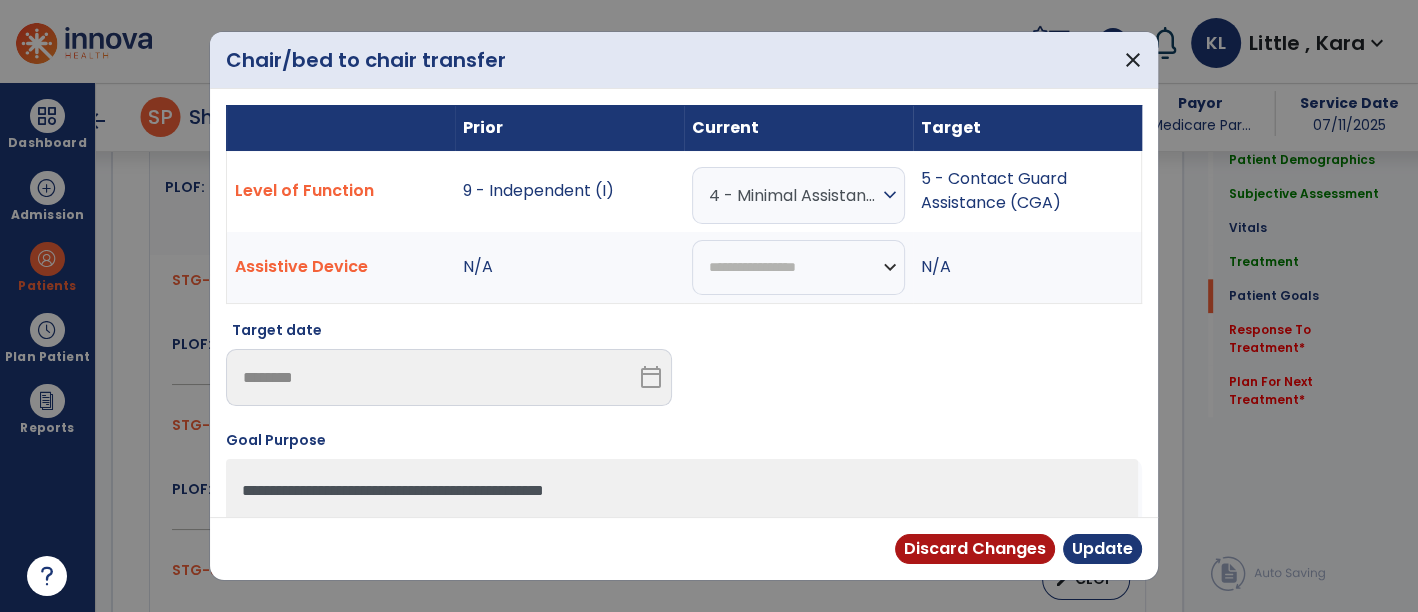 click on "expand_more" at bounding box center [890, 195] 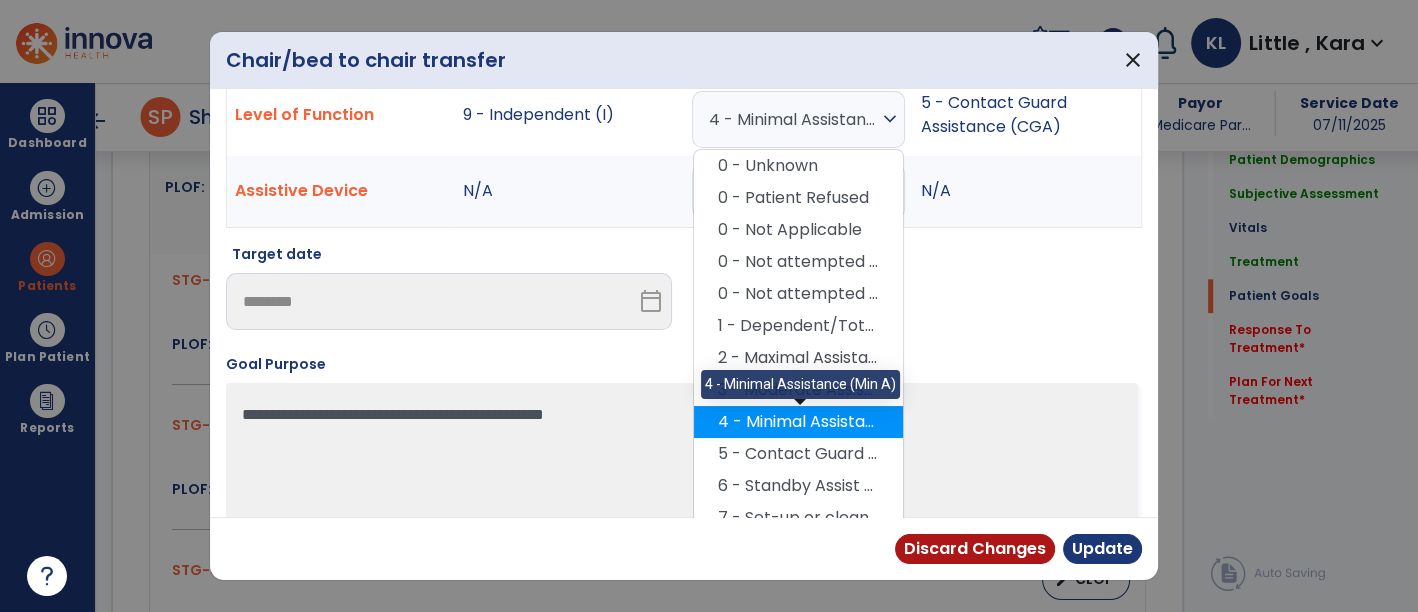 scroll, scrollTop: 111, scrollLeft: 0, axis: vertical 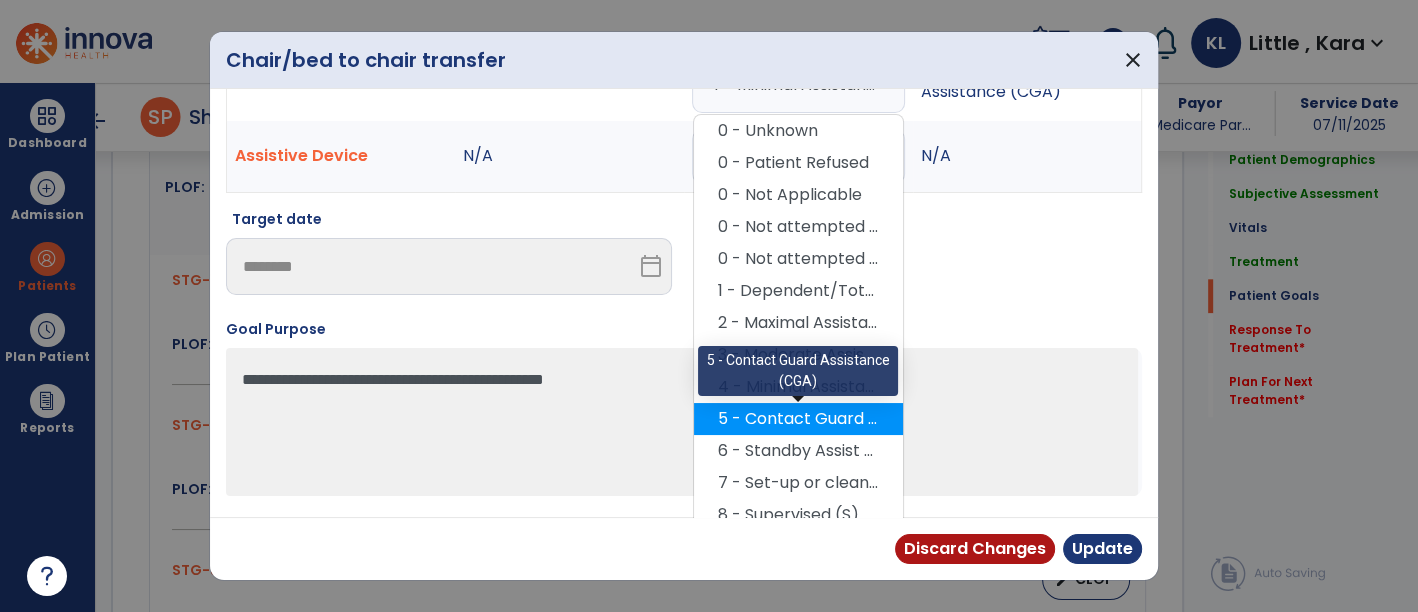 click on "5 - Contact Guard Assistance (CGA)" at bounding box center [798, 419] 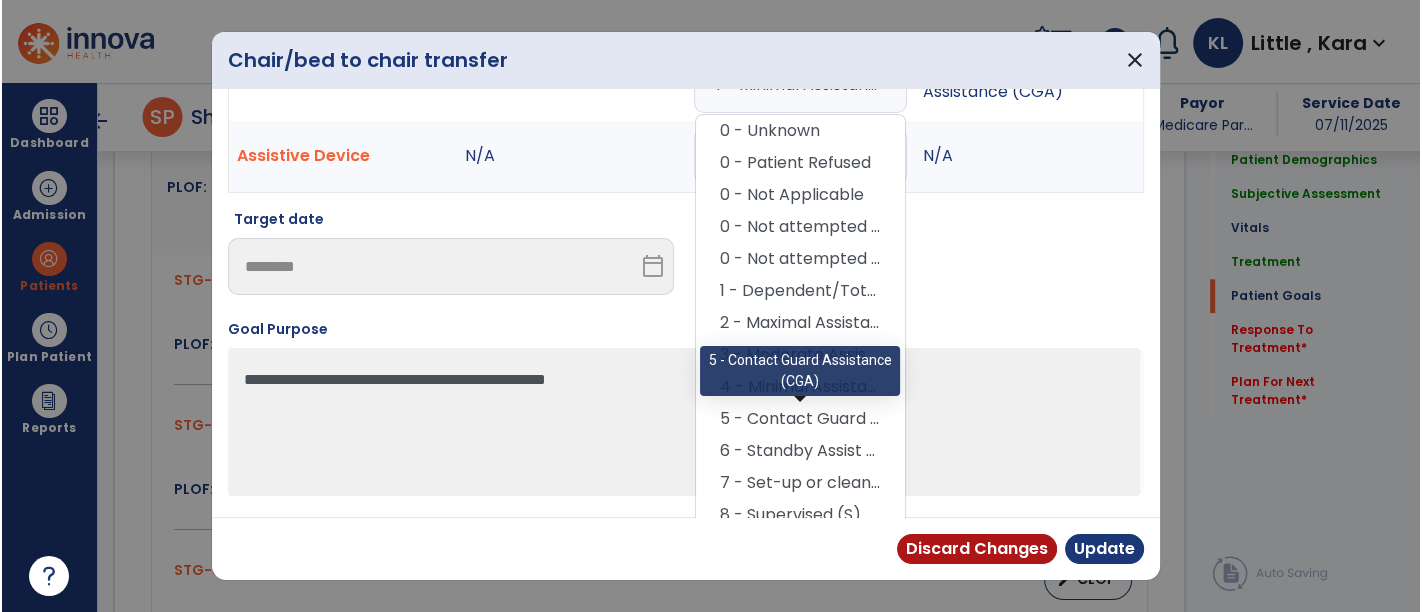 scroll, scrollTop: 100, scrollLeft: 0, axis: vertical 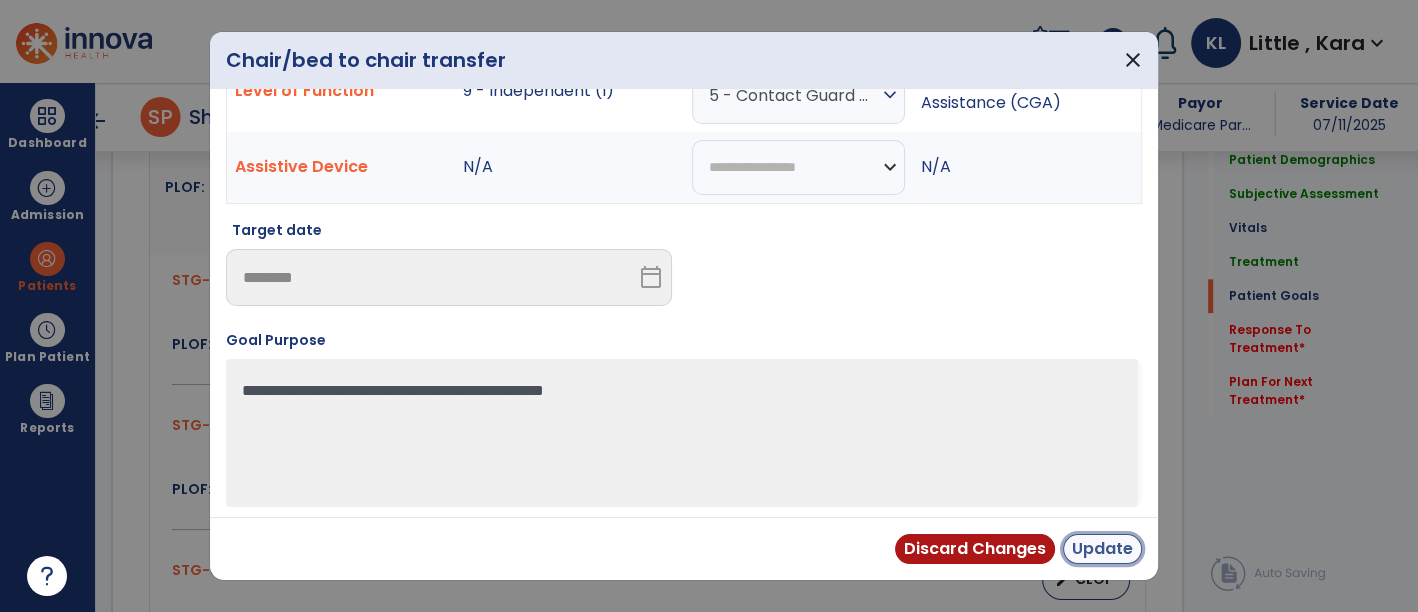 click on "Update" at bounding box center (1102, 549) 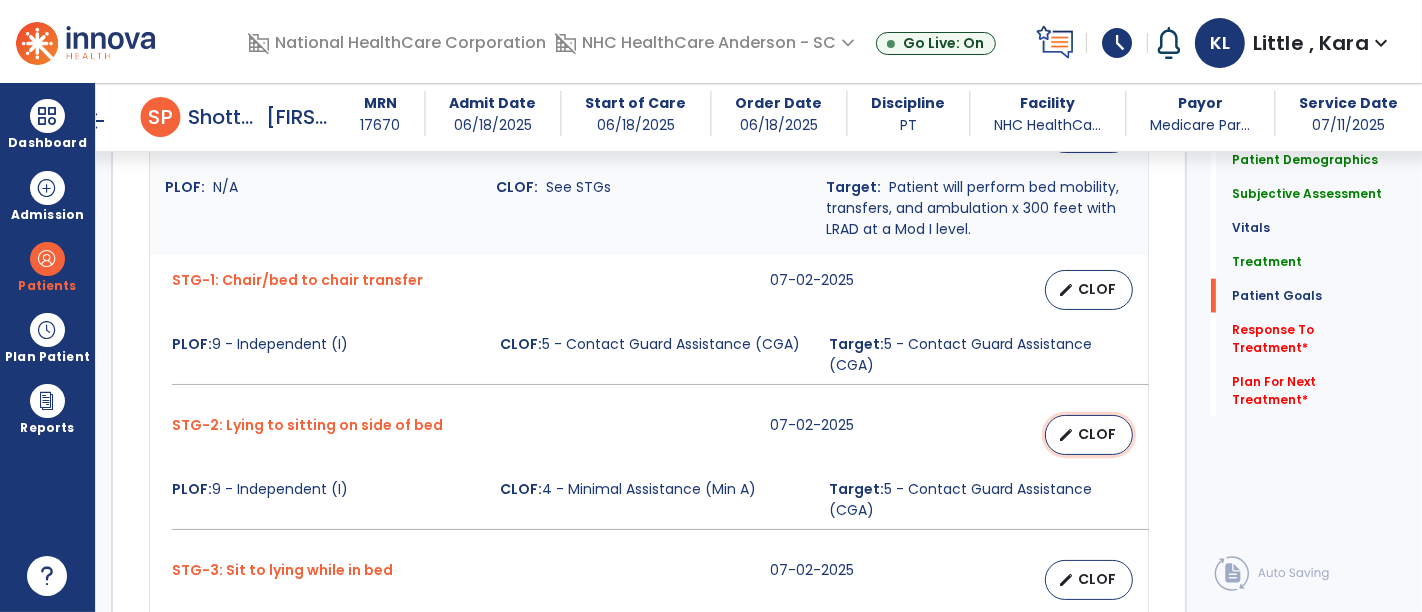 click on "CLOF" at bounding box center [1097, 434] 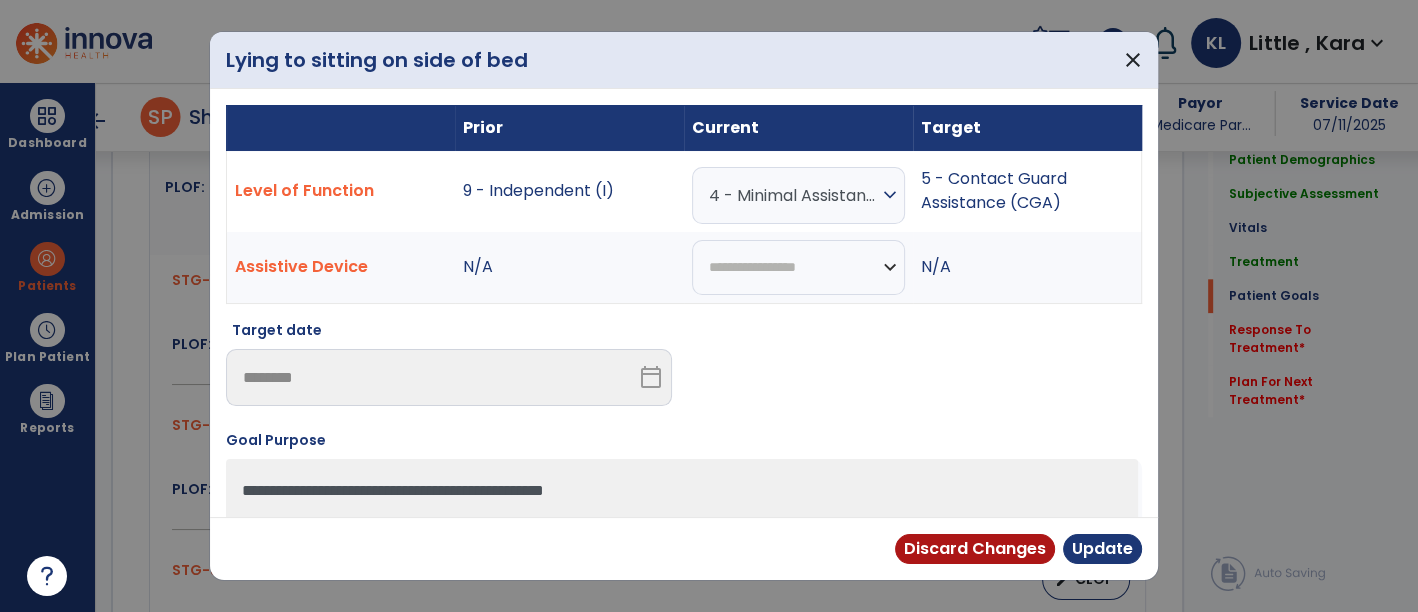scroll, scrollTop: 1868, scrollLeft: 0, axis: vertical 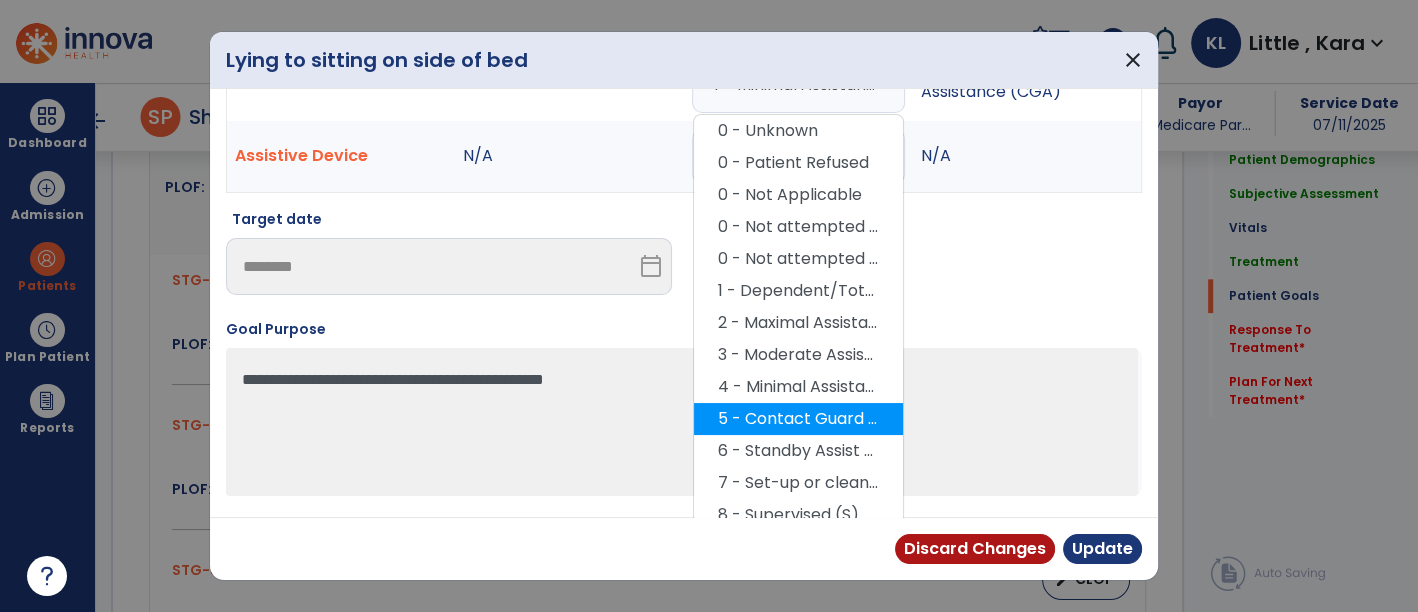click on "5 - Contact Guard Assistance (CGA)" at bounding box center (798, 419) 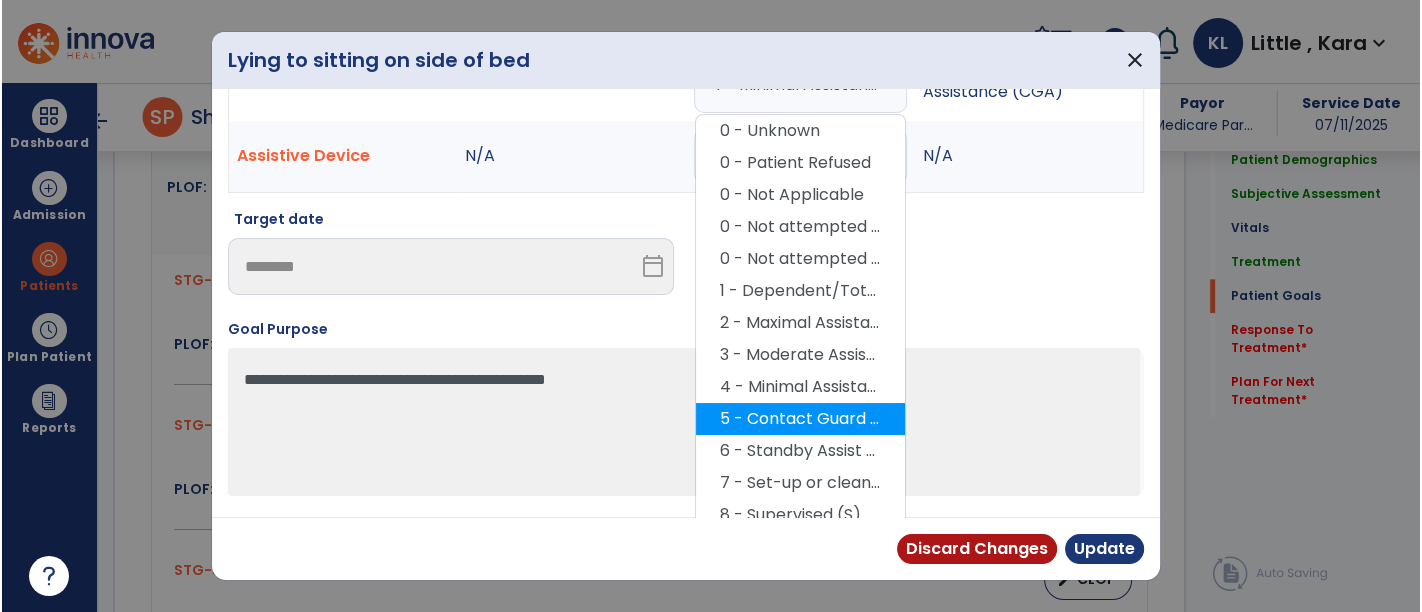scroll, scrollTop: 100, scrollLeft: 0, axis: vertical 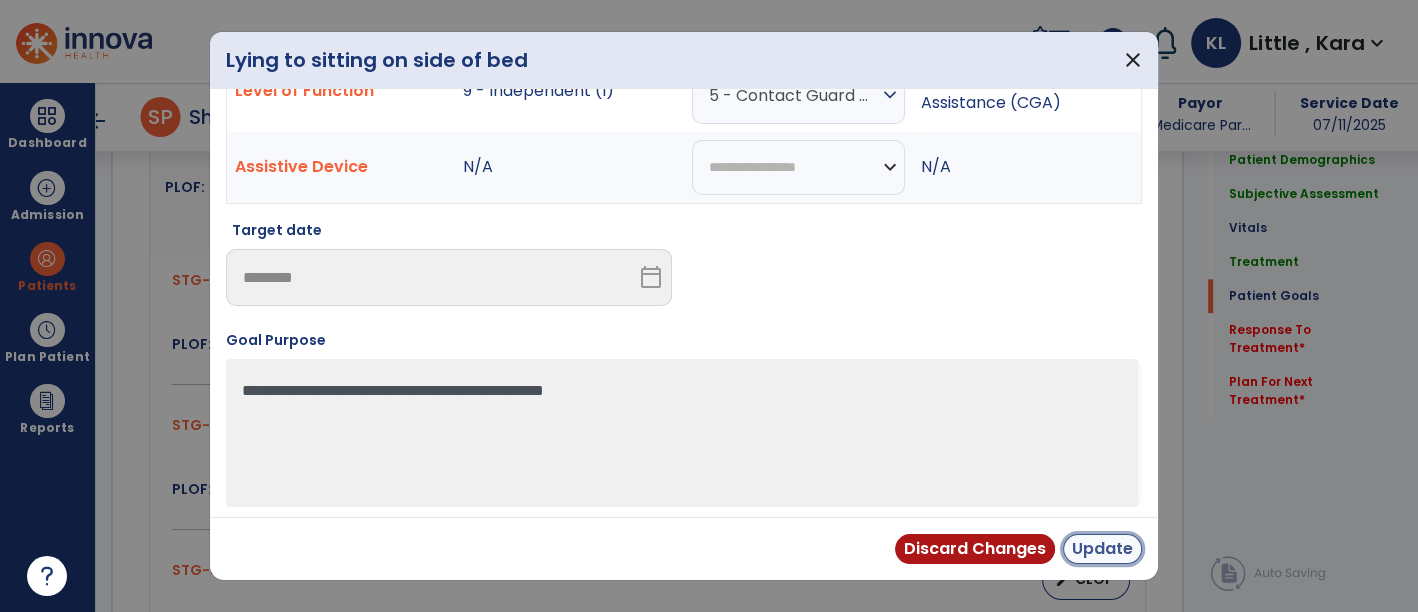 click on "Update" at bounding box center (1102, 549) 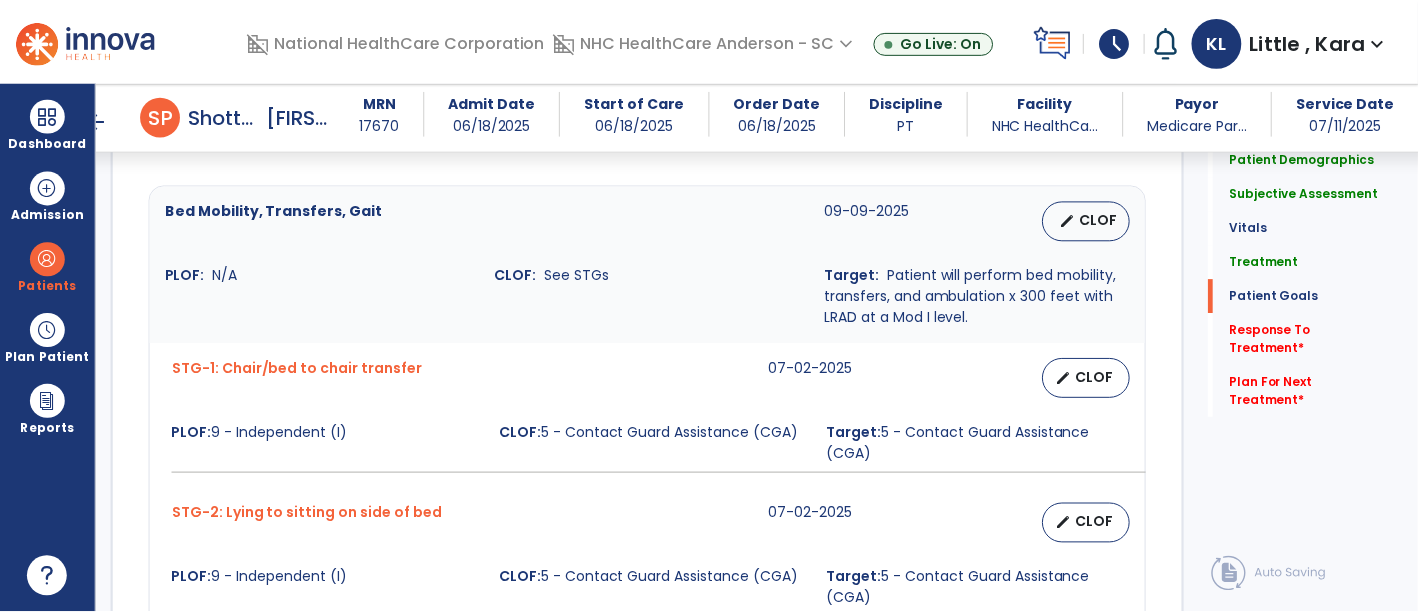 scroll, scrollTop: 1979, scrollLeft: 0, axis: vertical 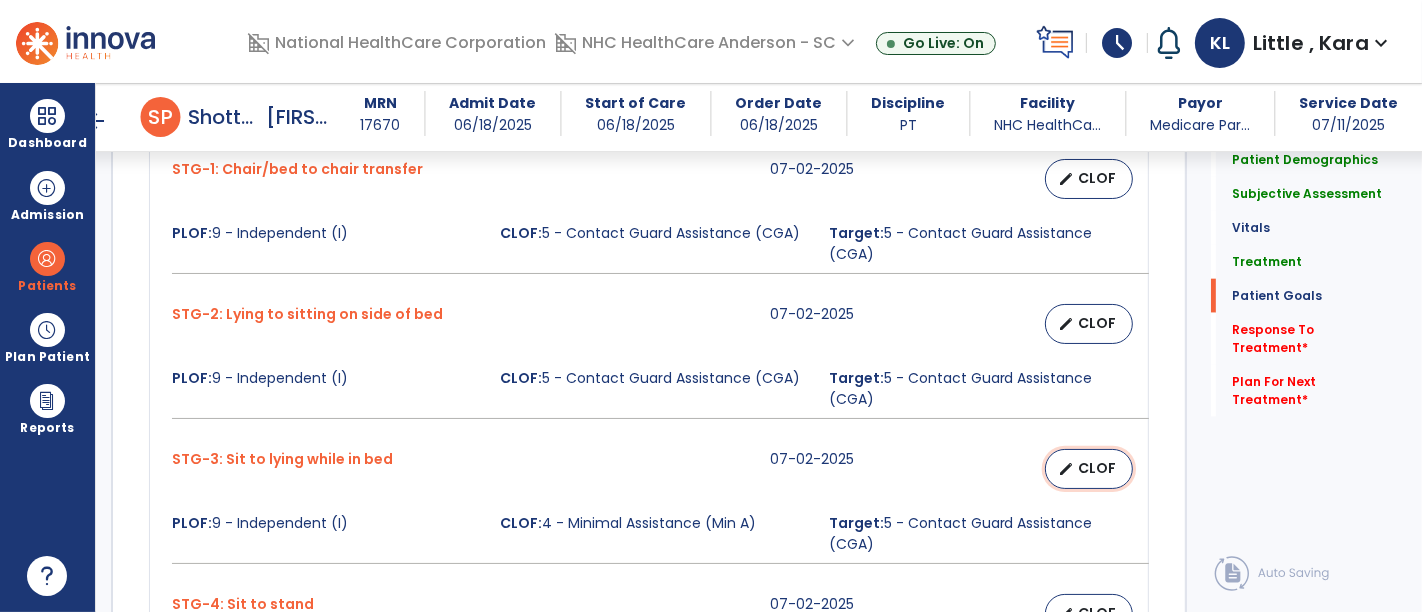 click on "CLOF" at bounding box center [1097, 468] 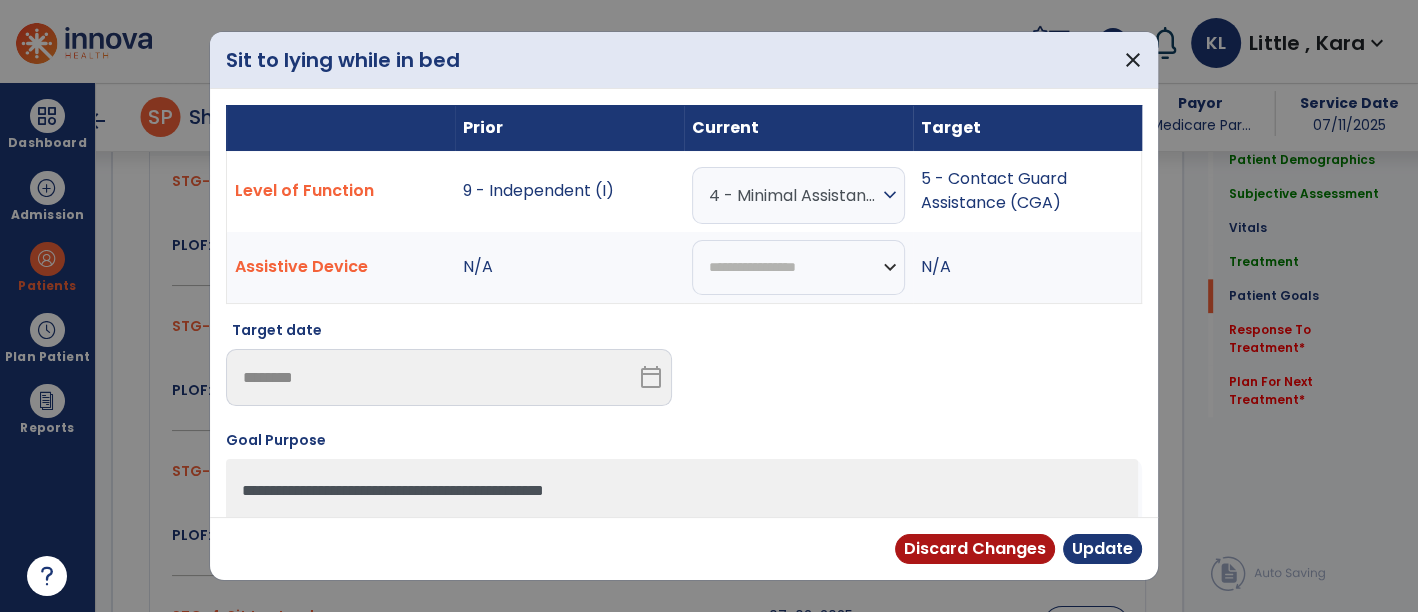 scroll, scrollTop: 1979, scrollLeft: 0, axis: vertical 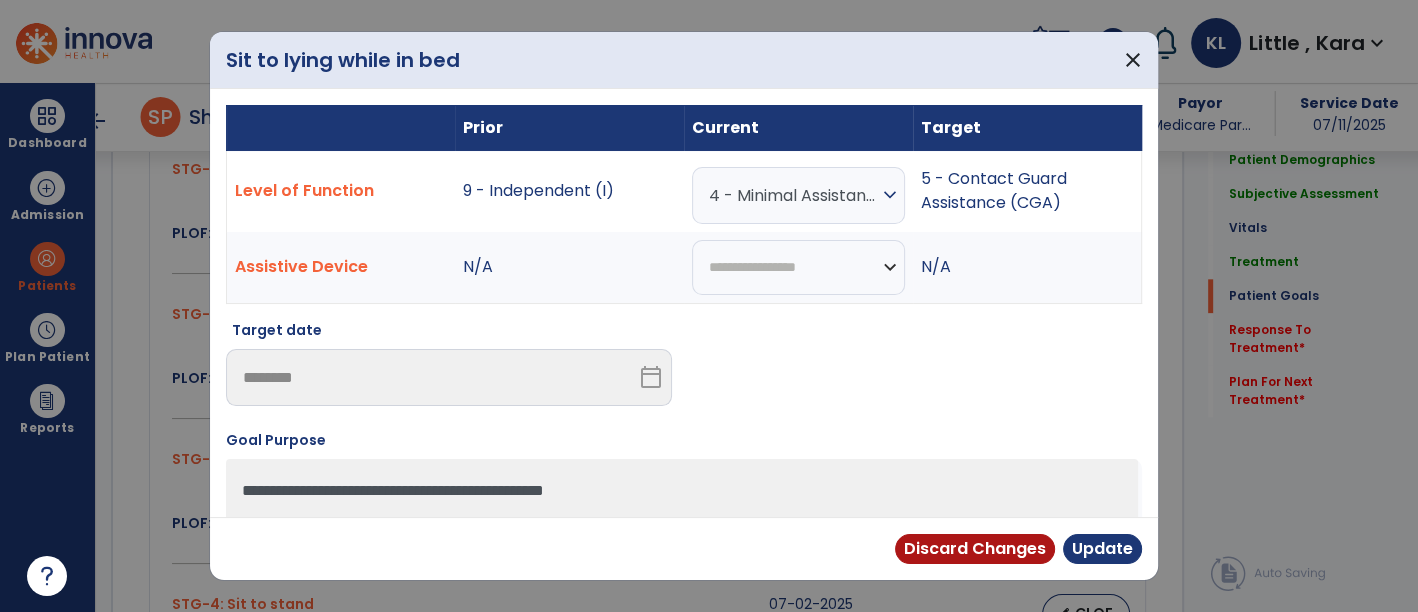 click on "4 - Minimal Assistance (Min A)" at bounding box center (793, 195) 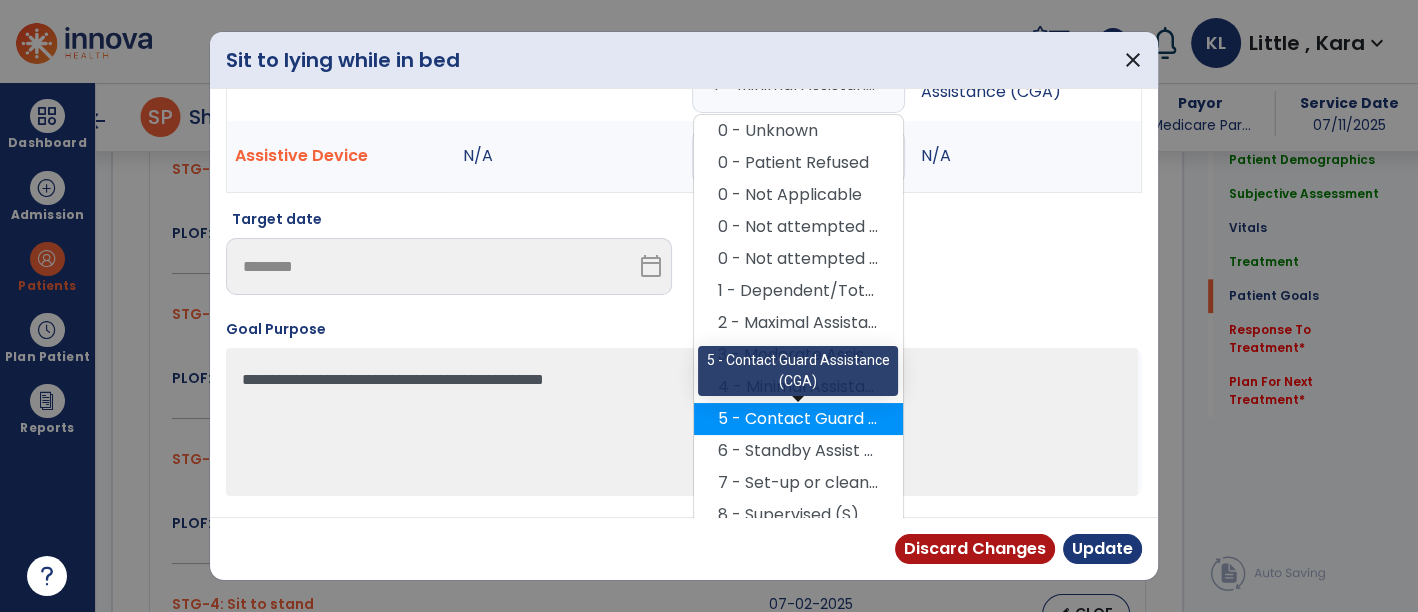 click on "5 - Contact Guard Assistance (CGA)" at bounding box center [798, 419] 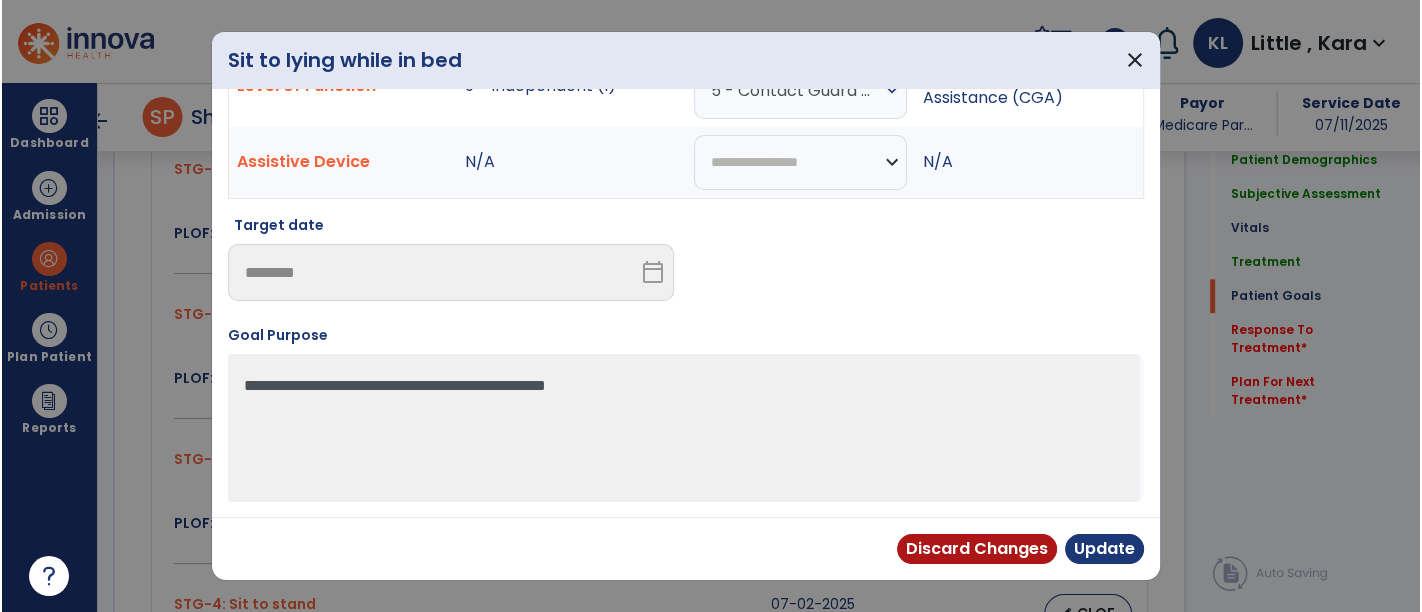 scroll, scrollTop: 100, scrollLeft: 0, axis: vertical 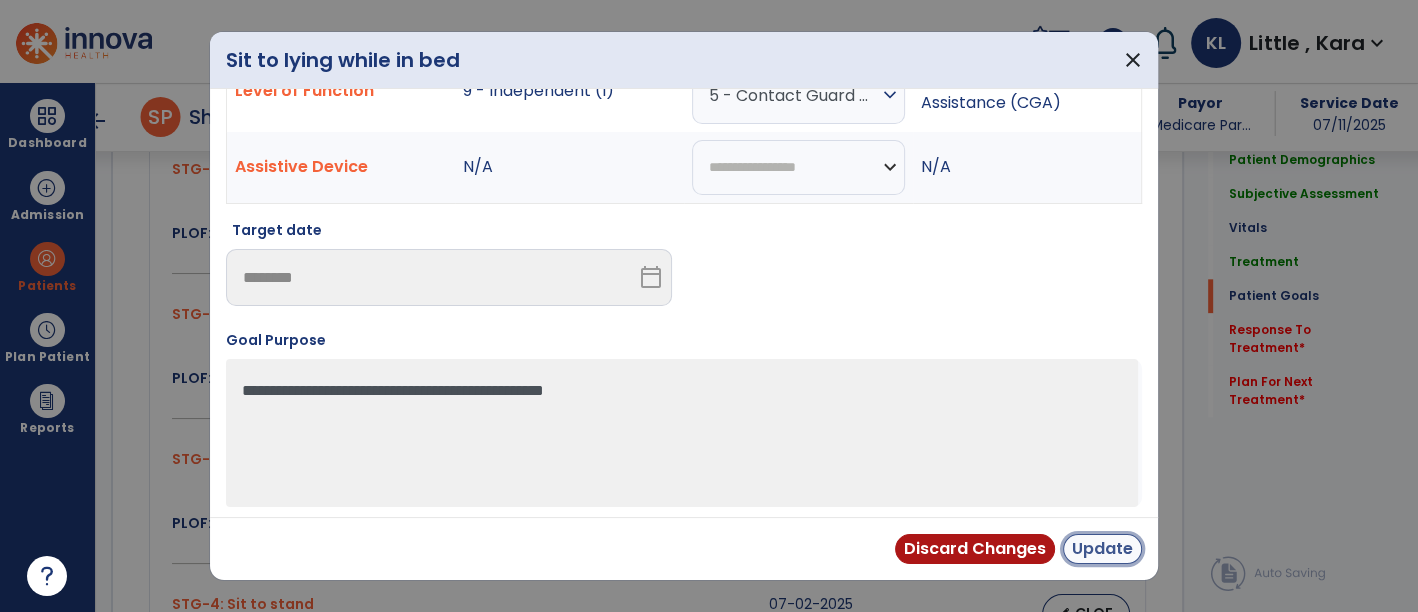 click on "Update" at bounding box center [1102, 549] 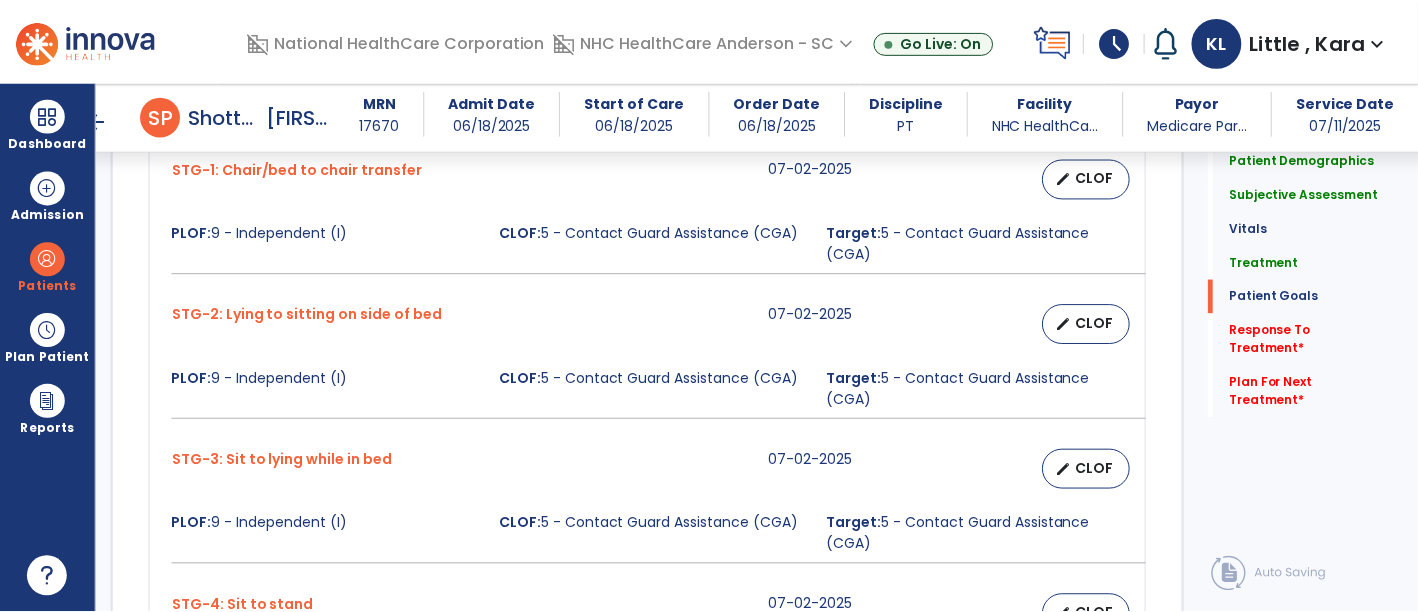 scroll, scrollTop: 2201, scrollLeft: 0, axis: vertical 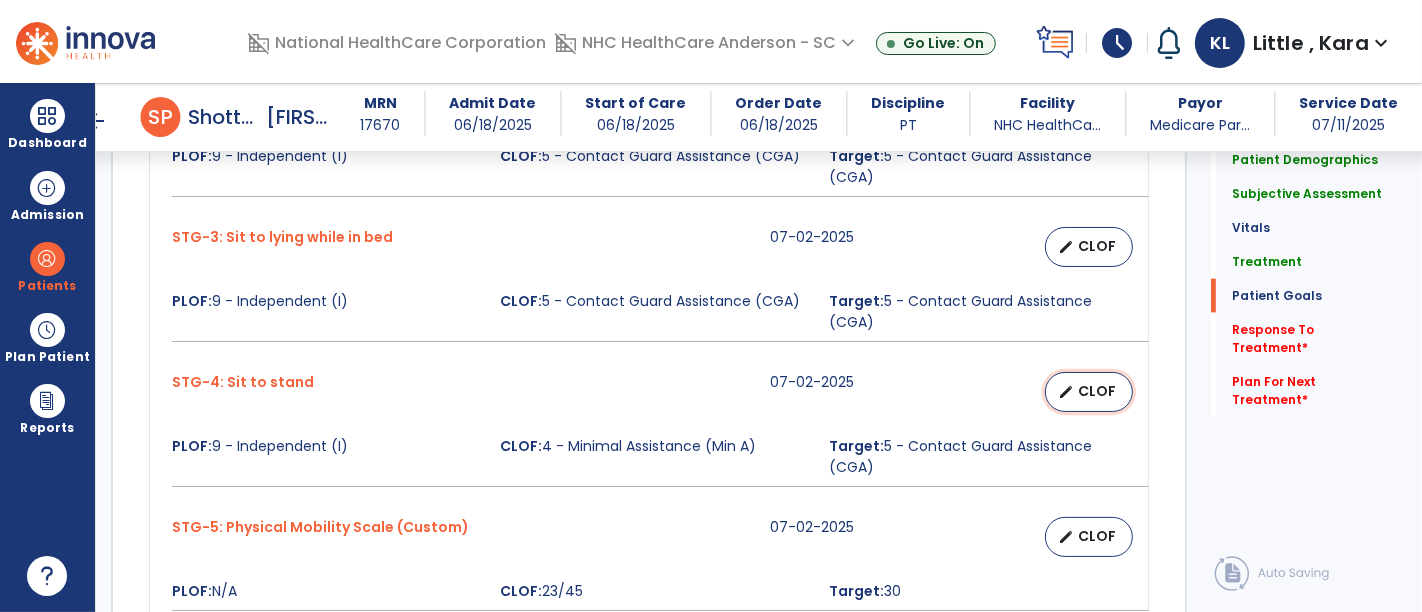 click on "CLOF" at bounding box center [1097, 391] 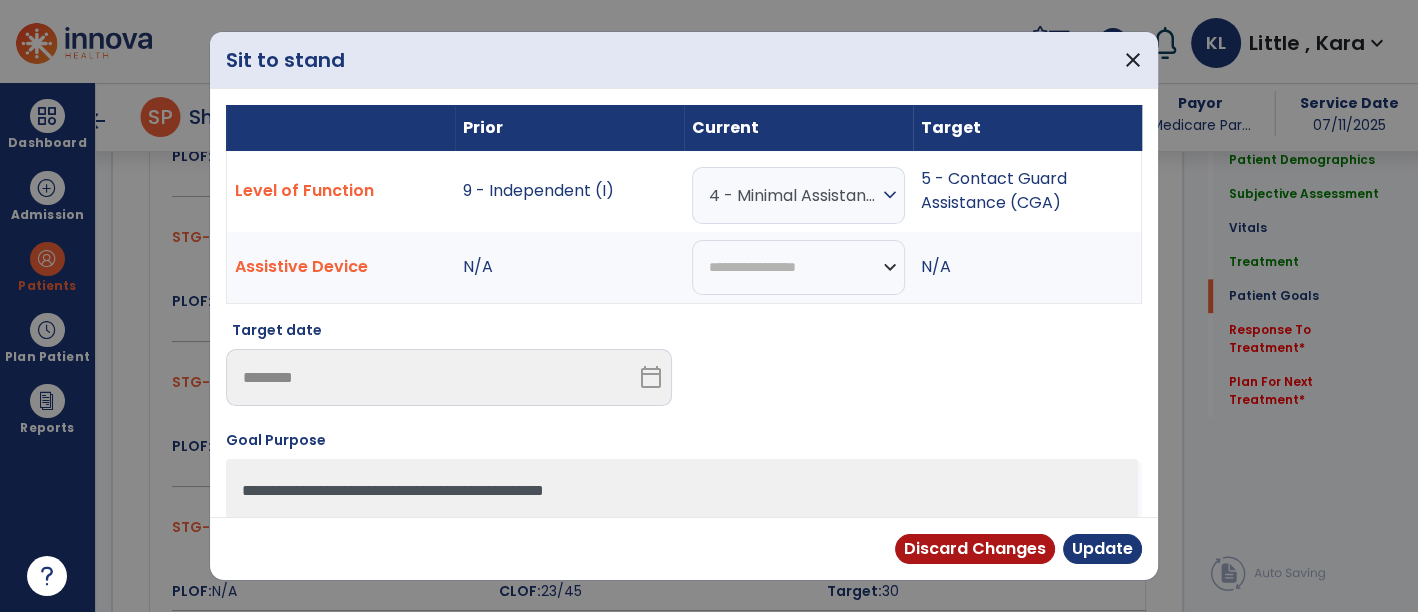scroll, scrollTop: 2201, scrollLeft: 0, axis: vertical 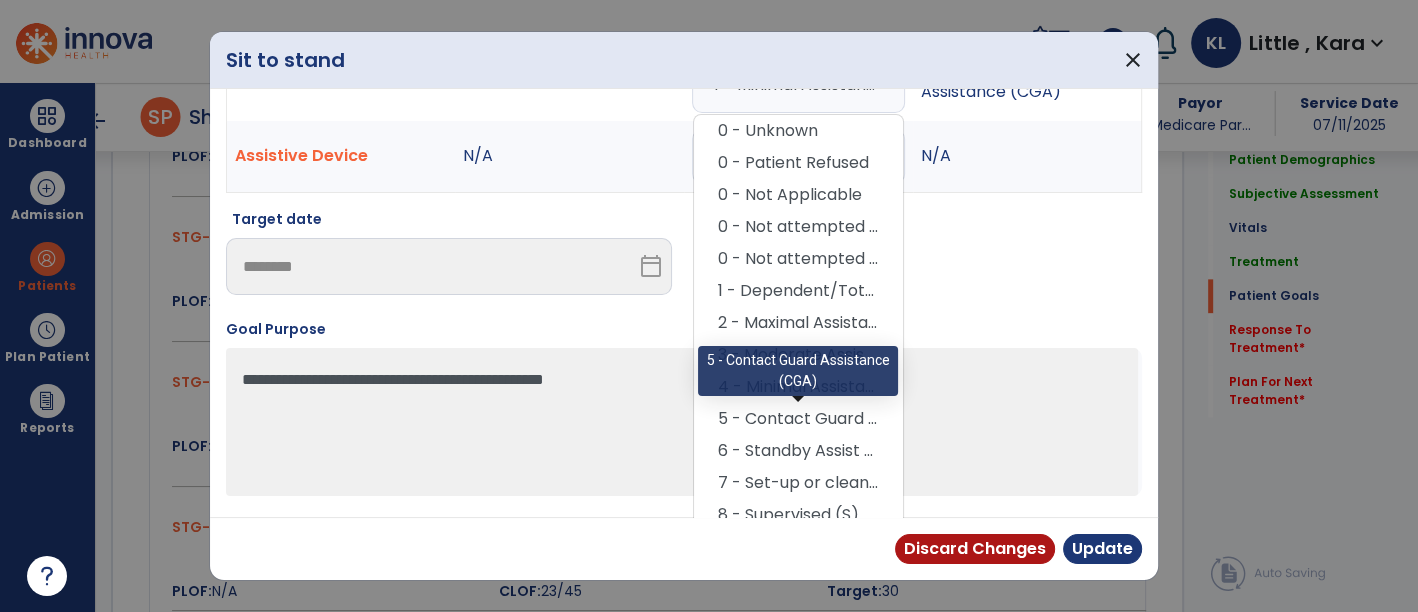 click on "5 - Contact Guard Assistance (CGA)" at bounding box center [798, 419] 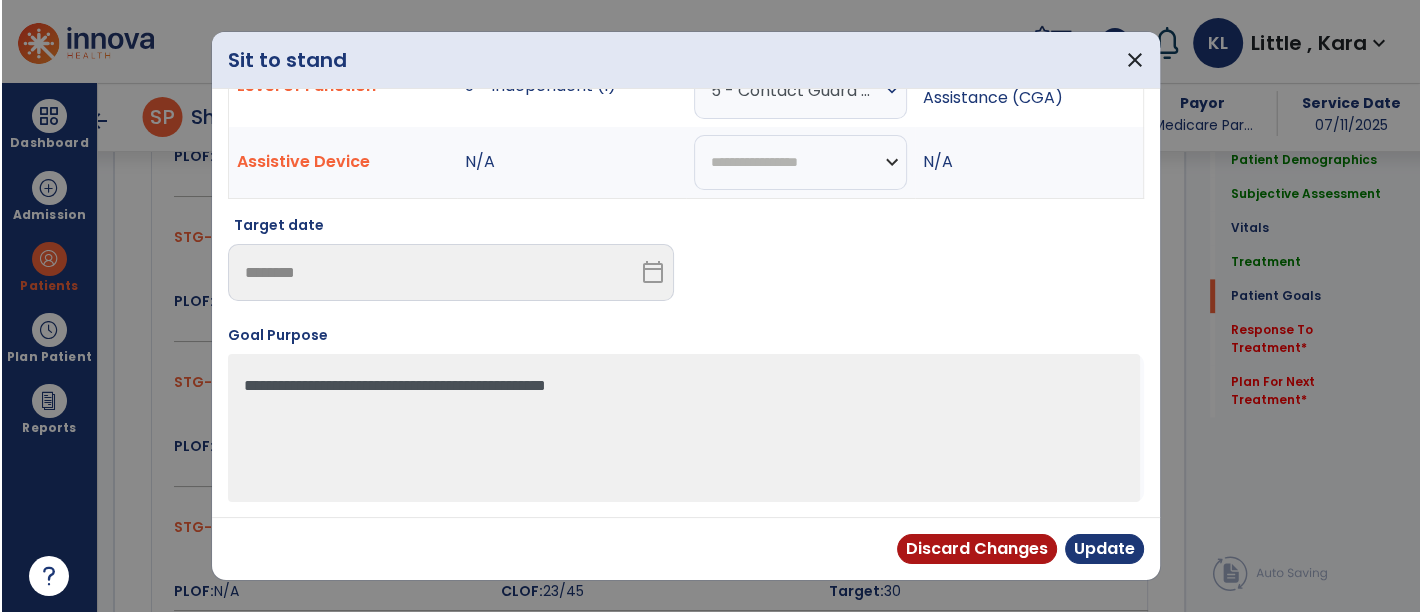 scroll, scrollTop: 100, scrollLeft: 0, axis: vertical 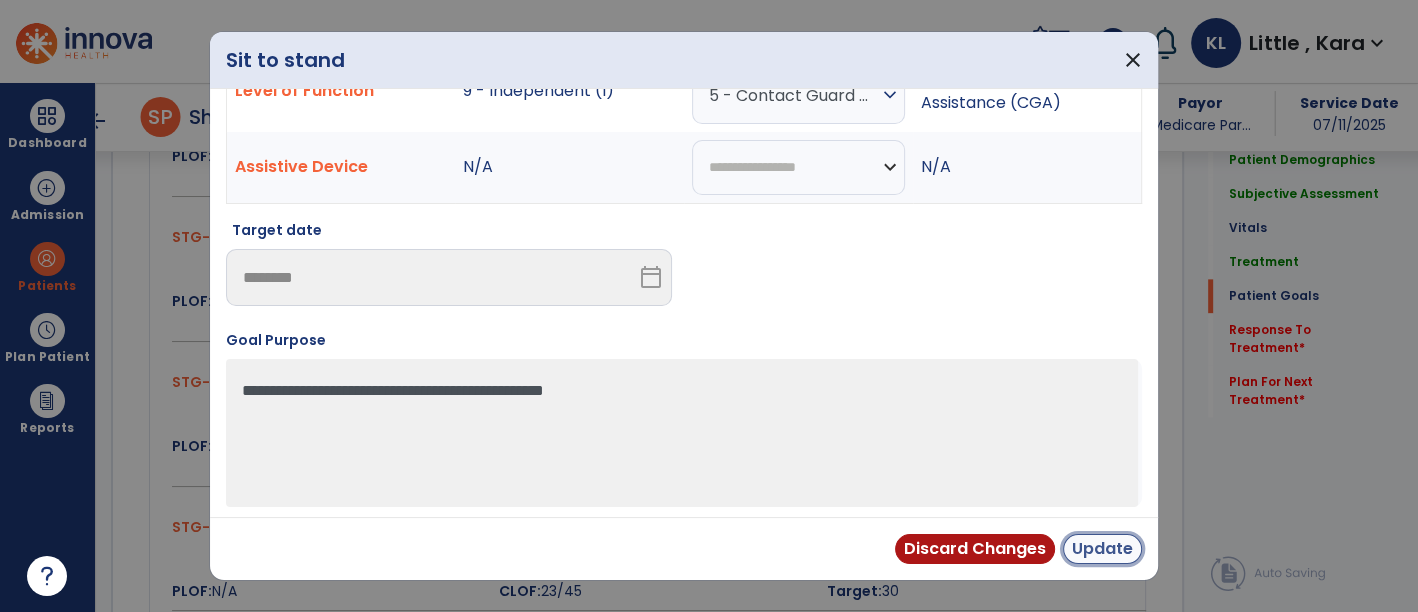click on "Update" at bounding box center [1102, 549] 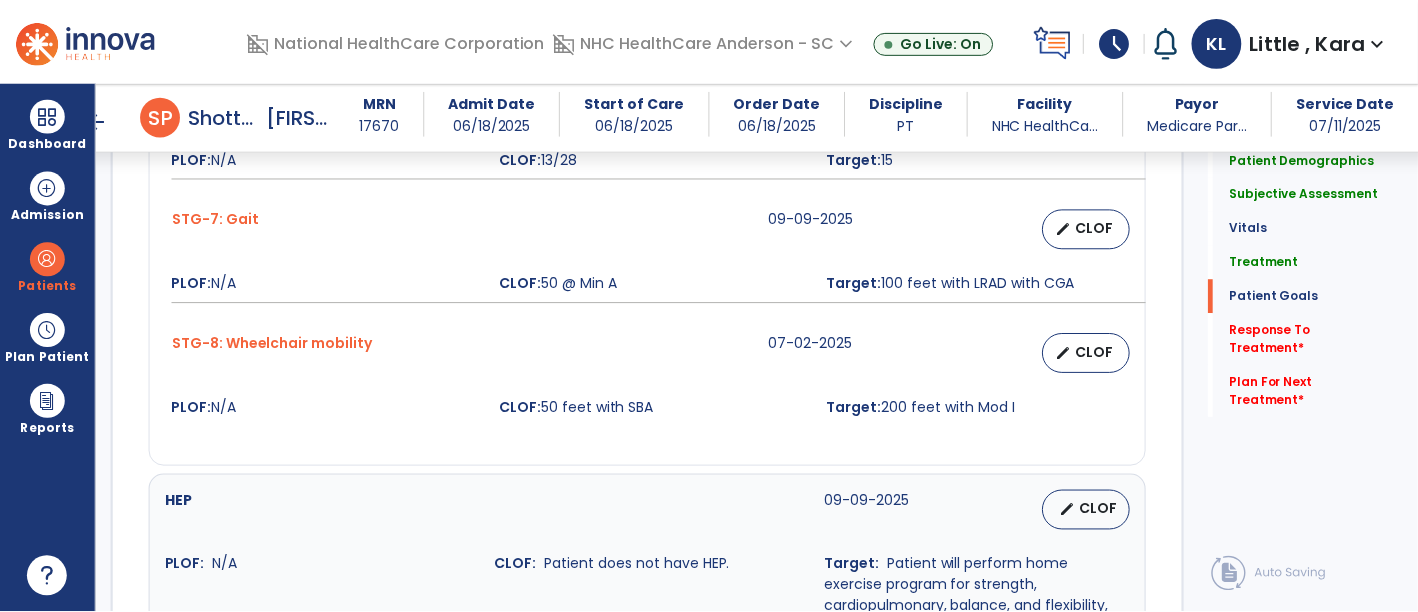 scroll, scrollTop: 2645, scrollLeft: 0, axis: vertical 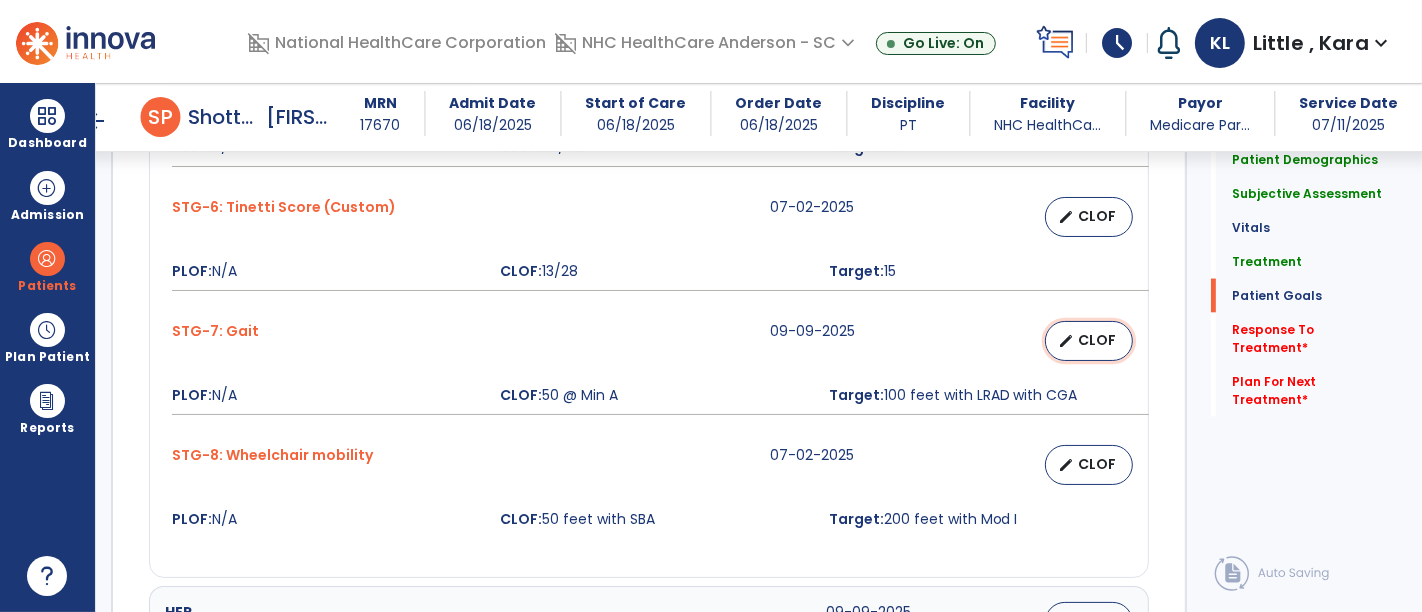 click on "edit   CLOF" at bounding box center [1089, 341] 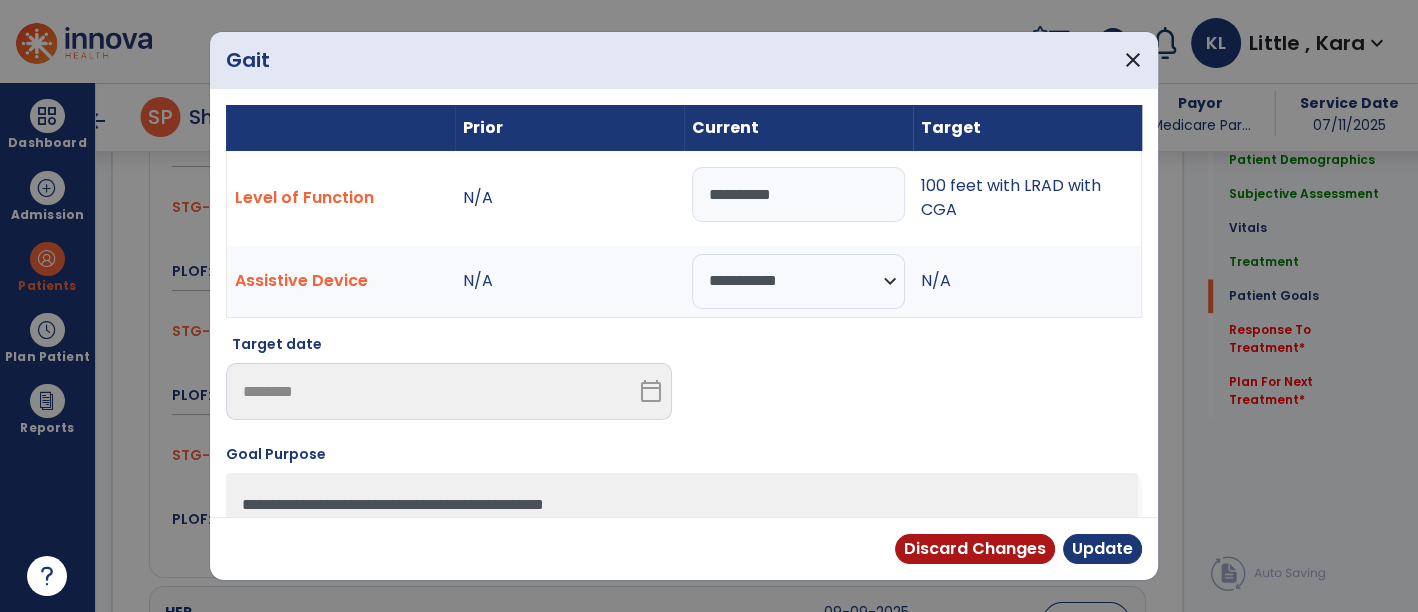 scroll, scrollTop: 2645, scrollLeft: 0, axis: vertical 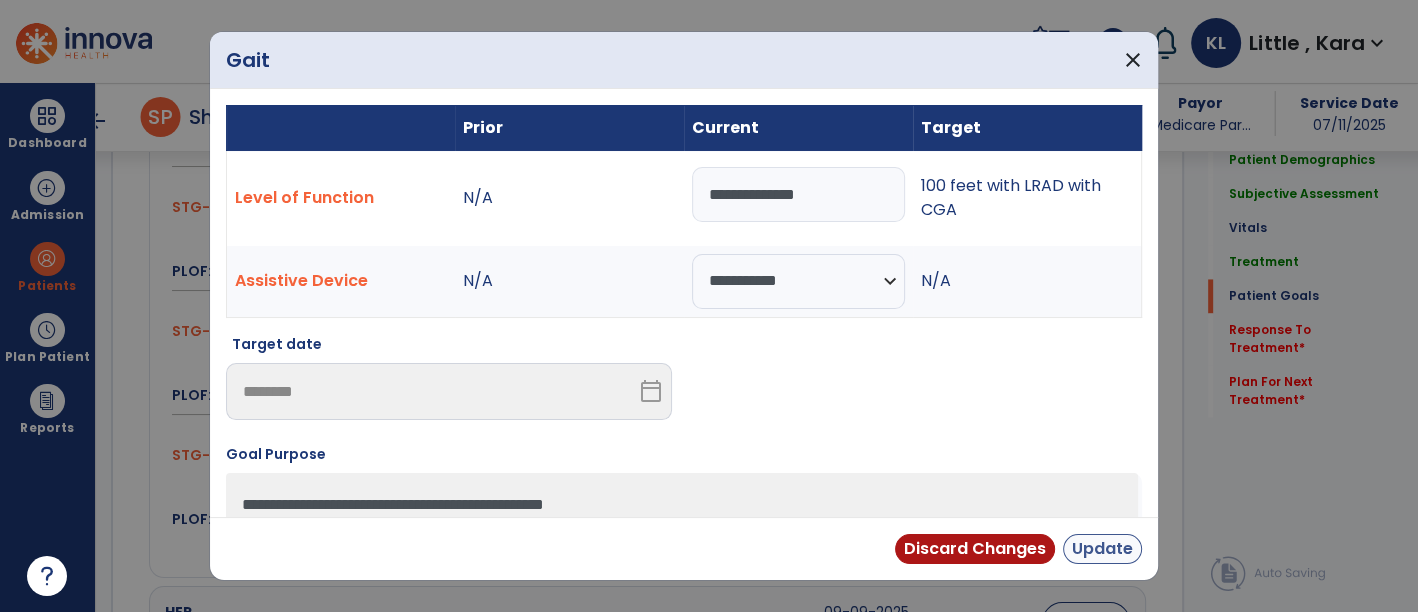 type on "**********" 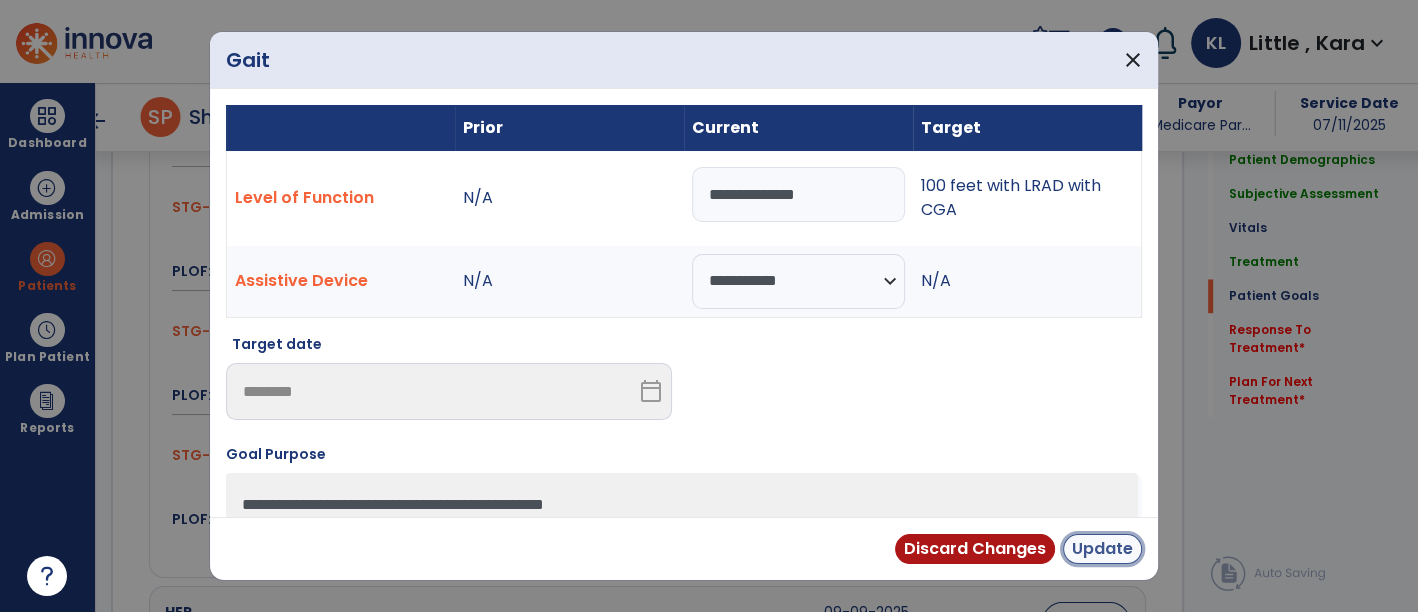 click on "Update" at bounding box center [1102, 549] 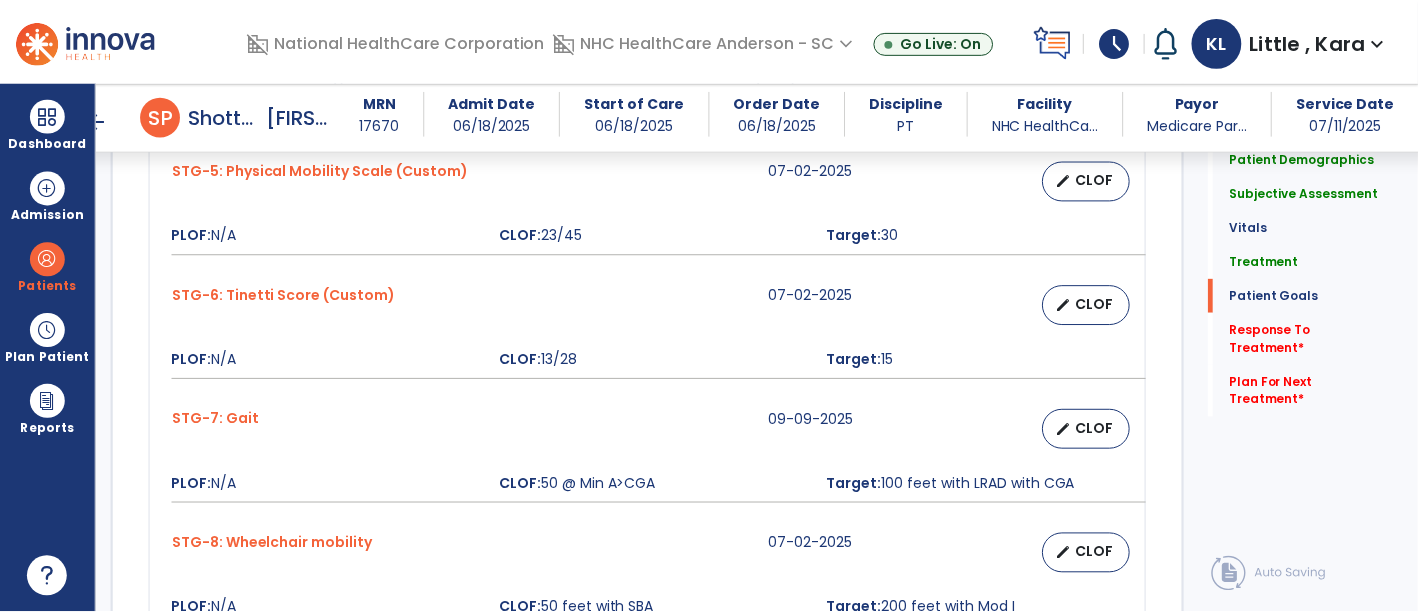 scroll, scrollTop: 2645, scrollLeft: 0, axis: vertical 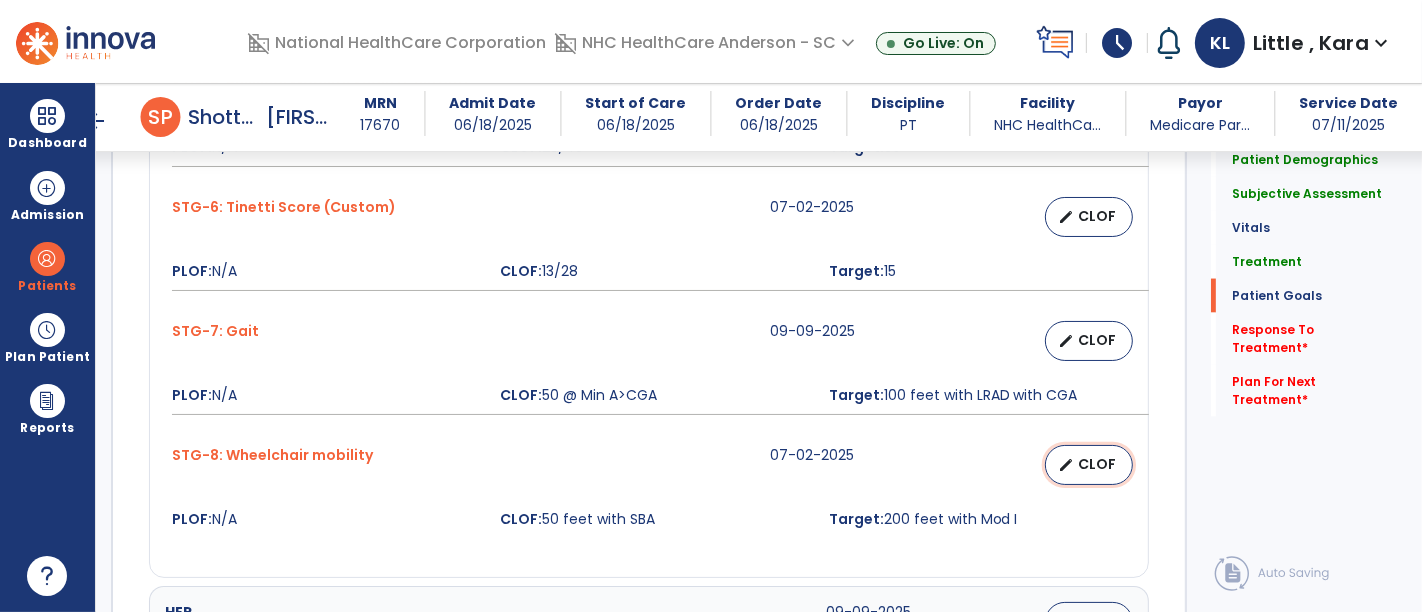 click on "CLOF" at bounding box center (1097, 464) 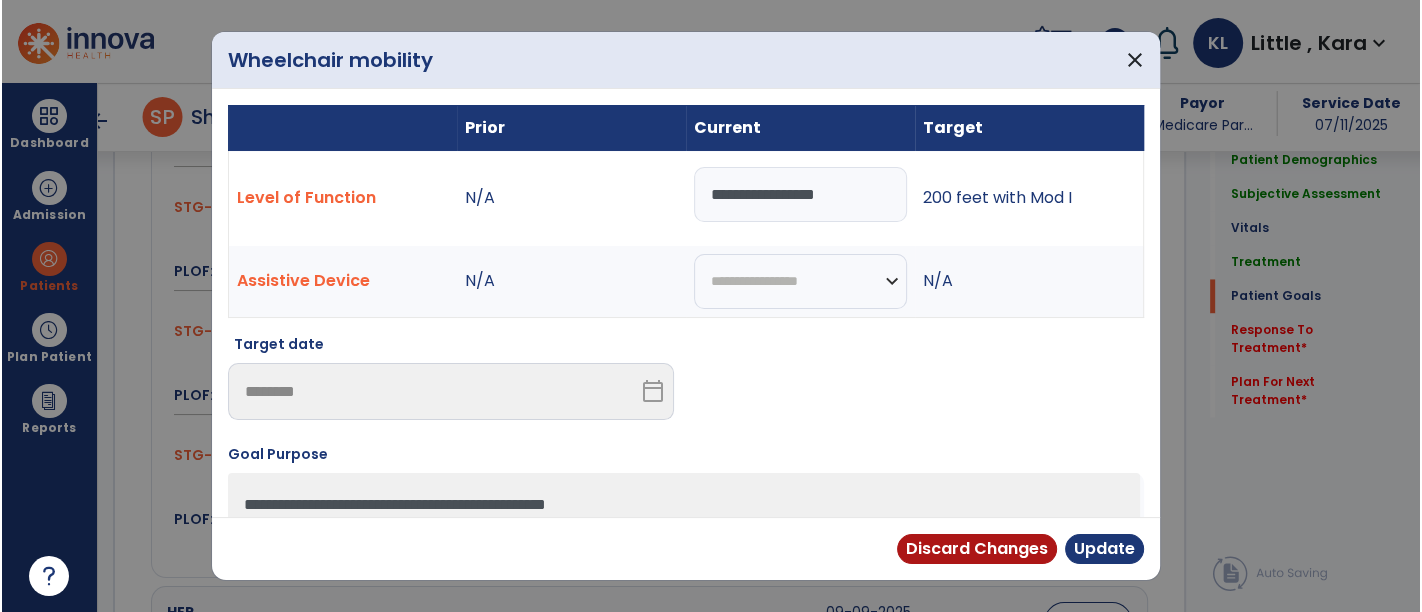 scroll, scrollTop: 2645, scrollLeft: 0, axis: vertical 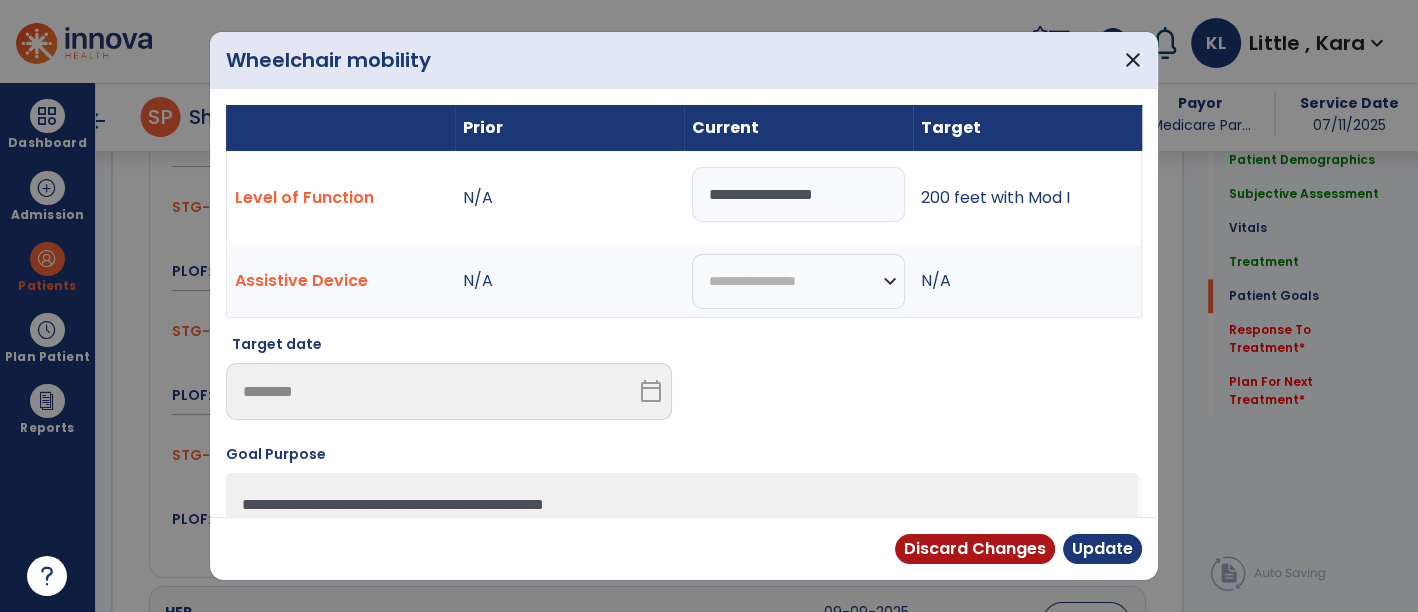 drag, startPoint x: 725, startPoint y: 188, endPoint x: 428, endPoint y: 166, distance: 297.8137 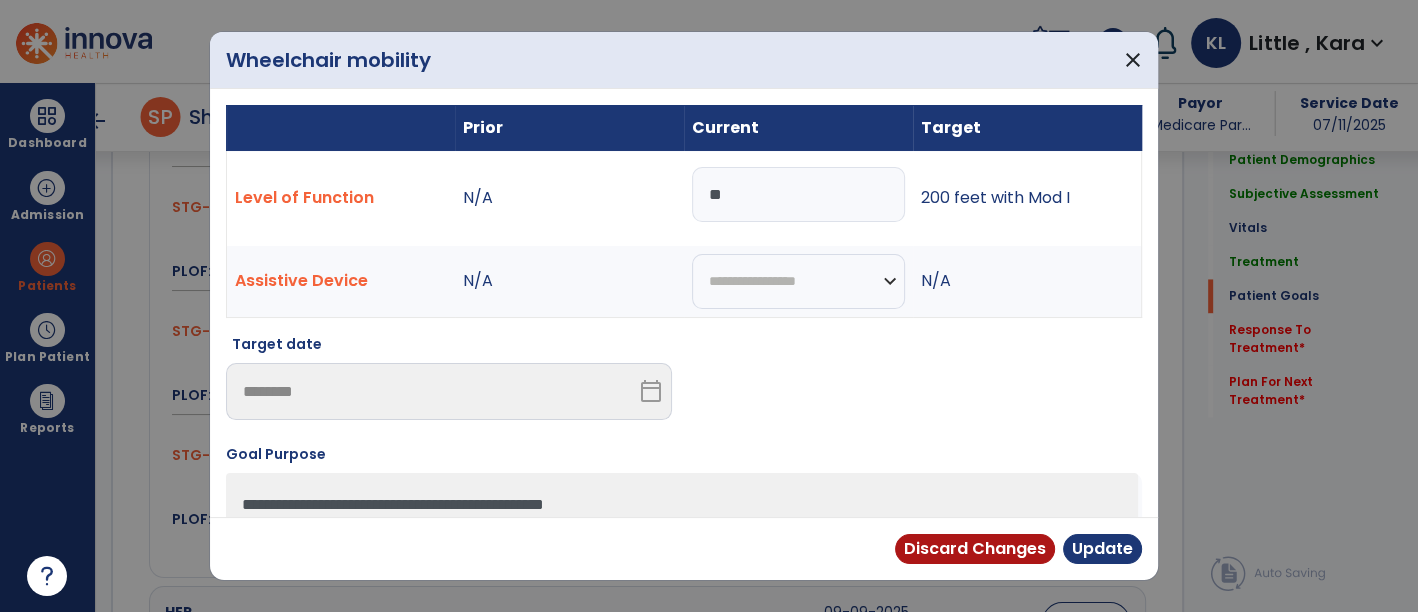 type on "*" 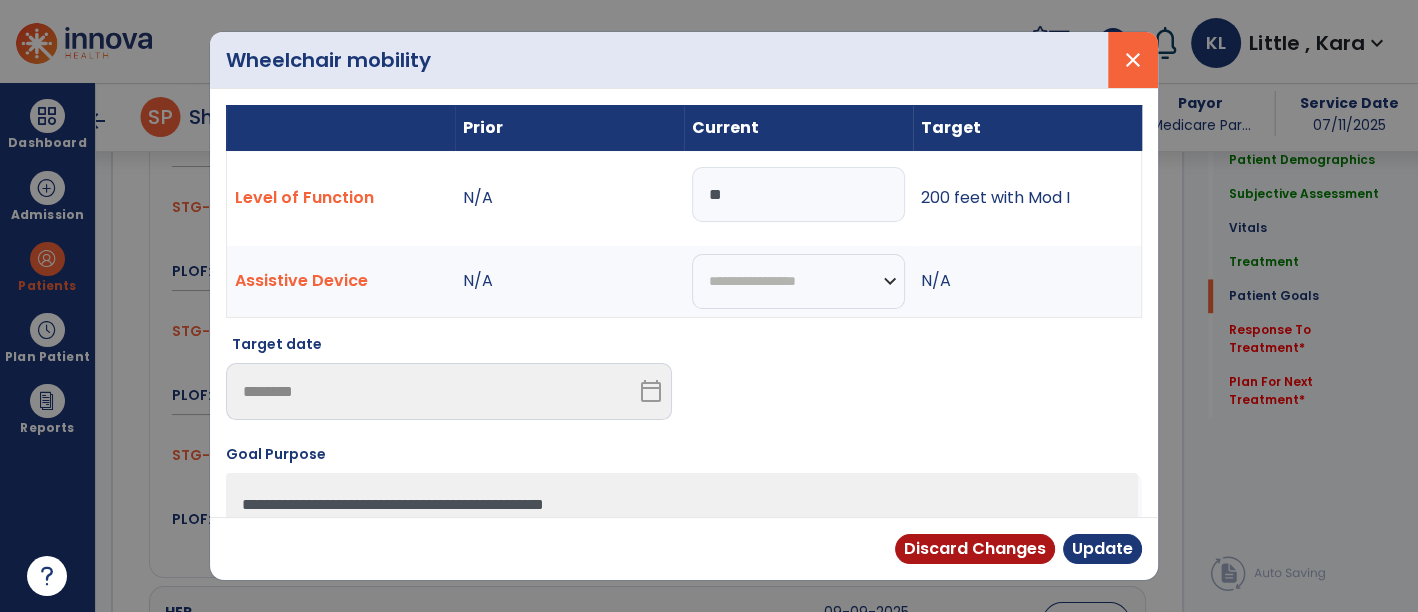 type on "**" 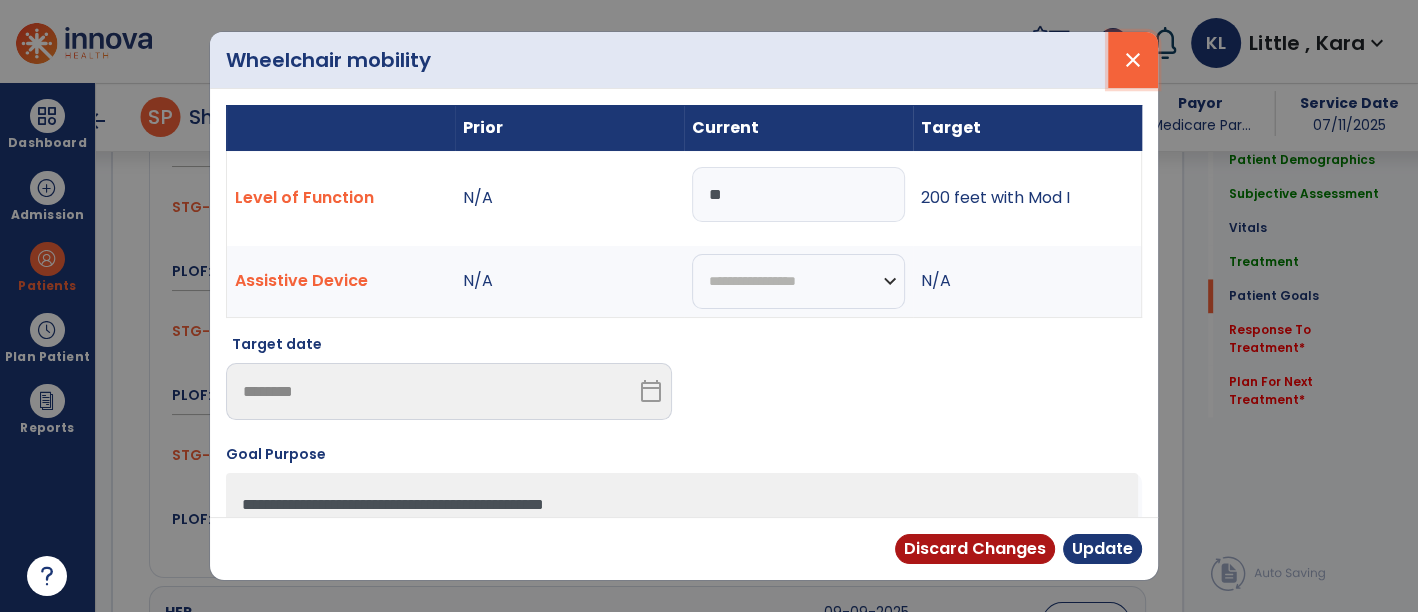 click on "close" at bounding box center (1133, 60) 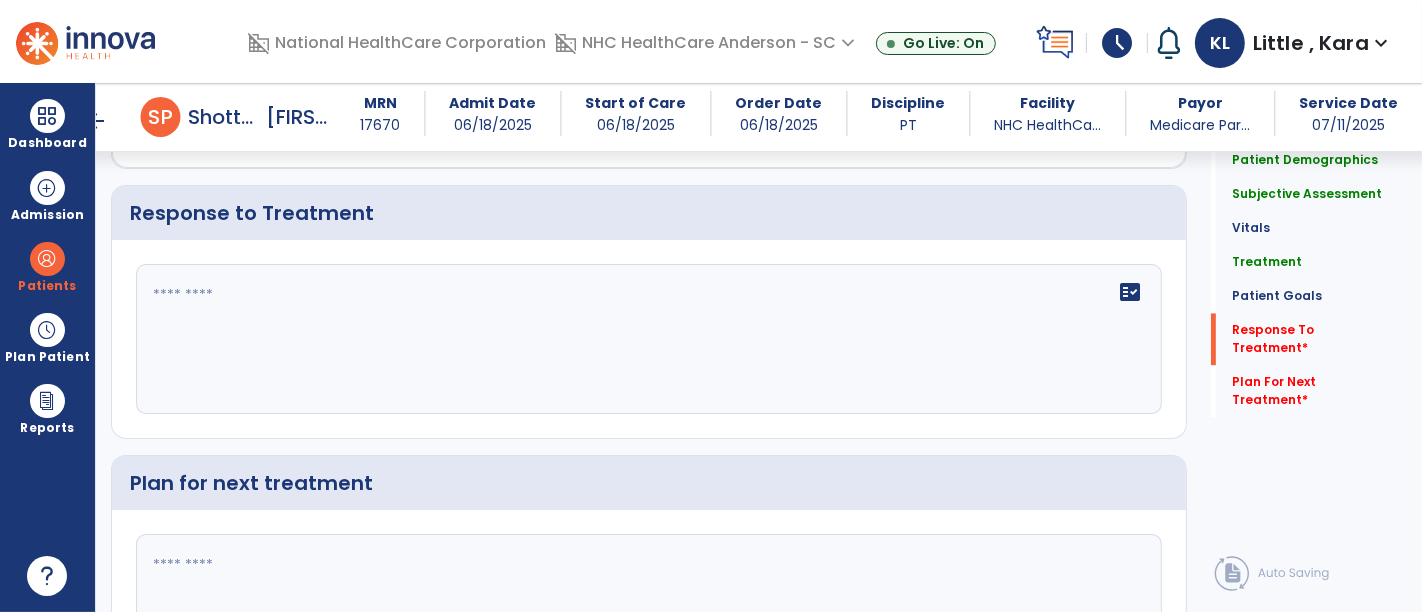 scroll, scrollTop: 3440, scrollLeft: 0, axis: vertical 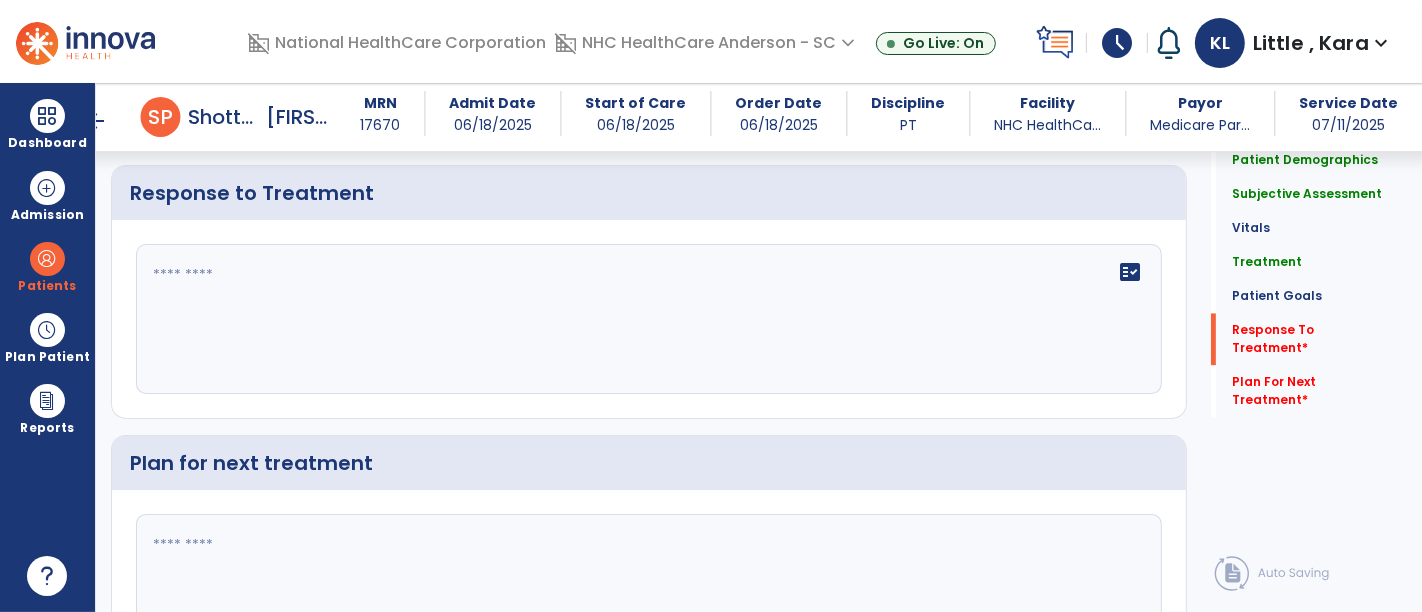 click on "fact_check" 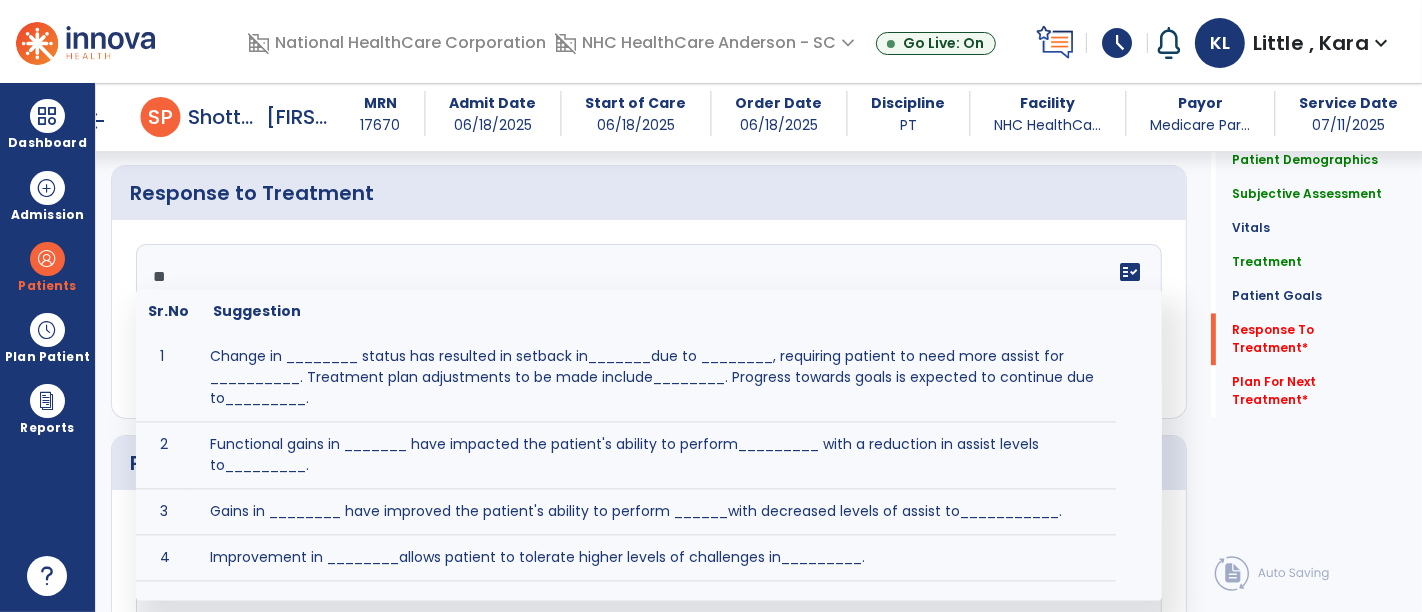 type on "*" 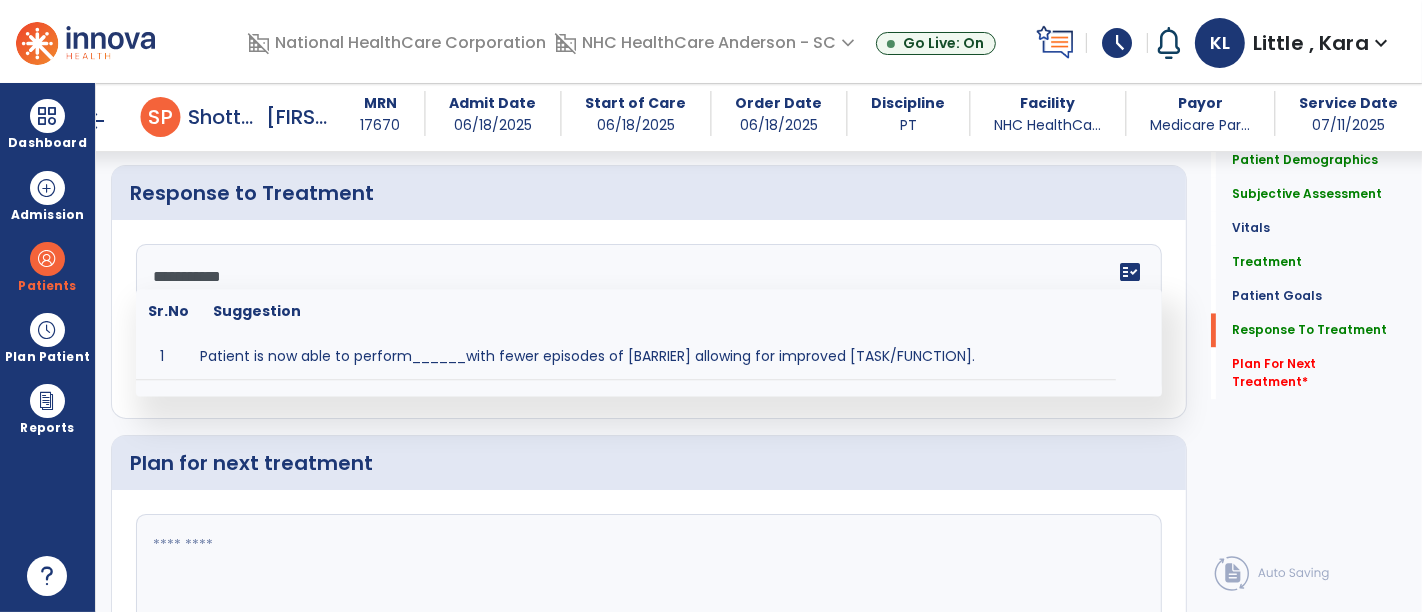 scroll, scrollTop: 3440, scrollLeft: 0, axis: vertical 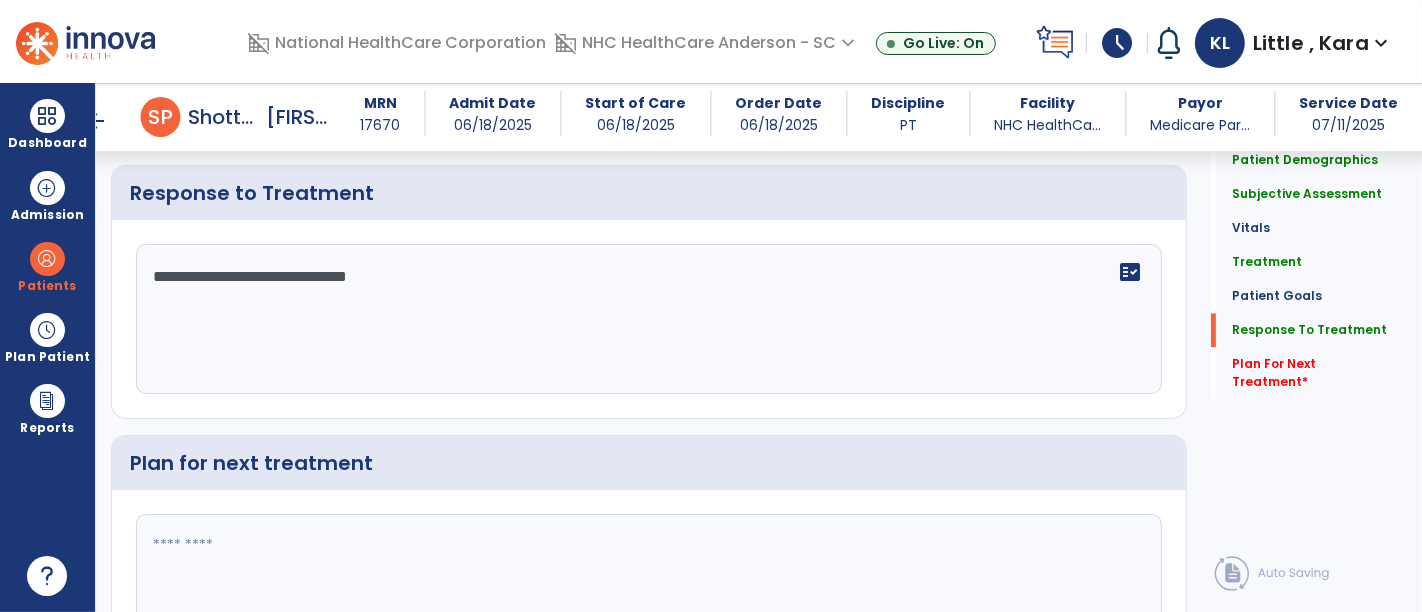 click on "**********" 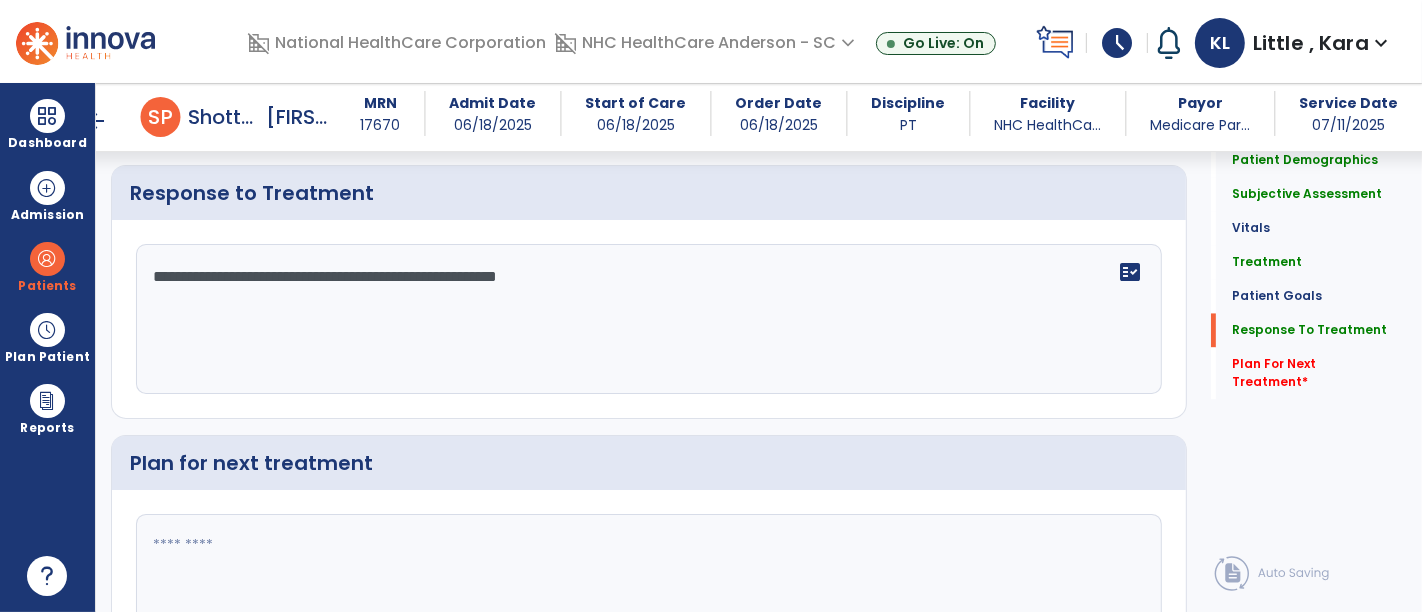 scroll, scrollTop: 3551, scrollLeft: 0, axis: vertical 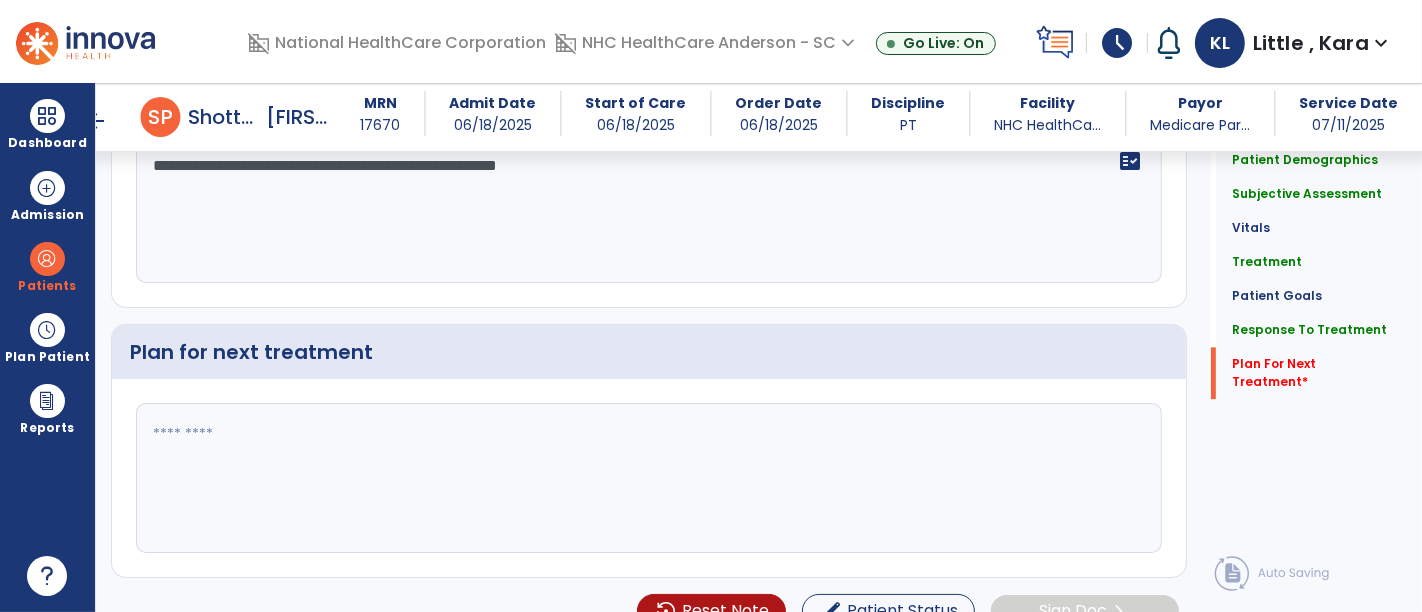 type on "**********" 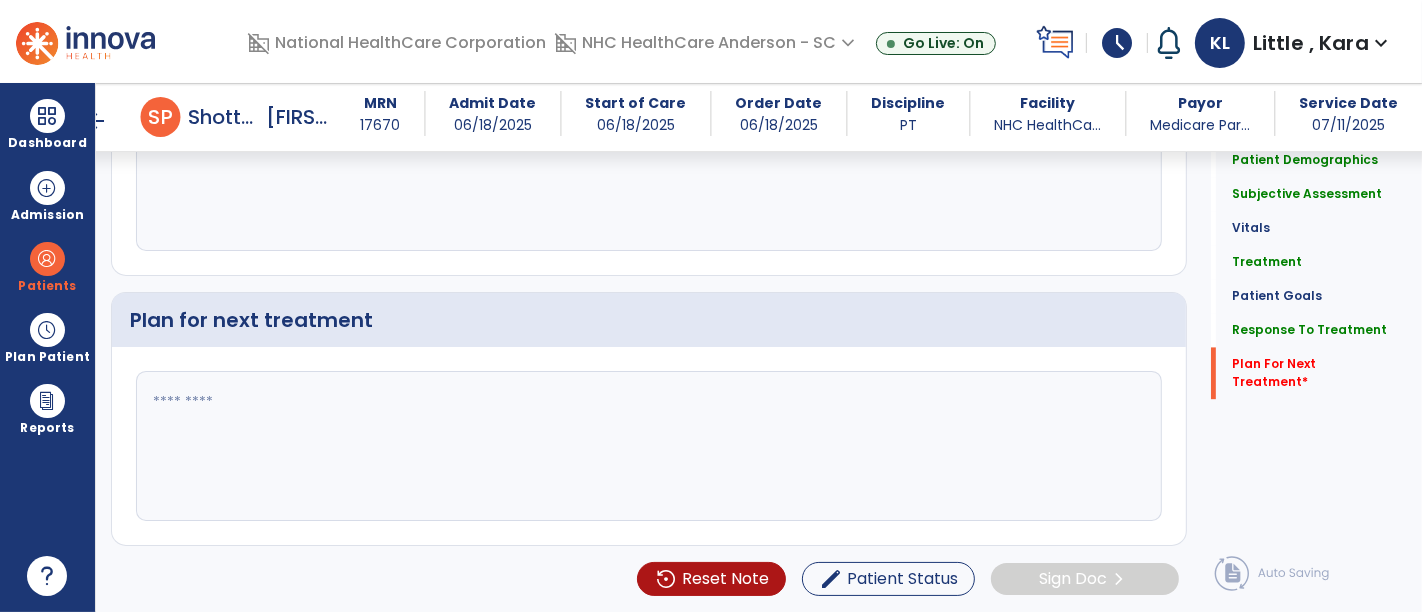 scroll, scrollTop: 3551, scrollLeft: 0, axis: vertical 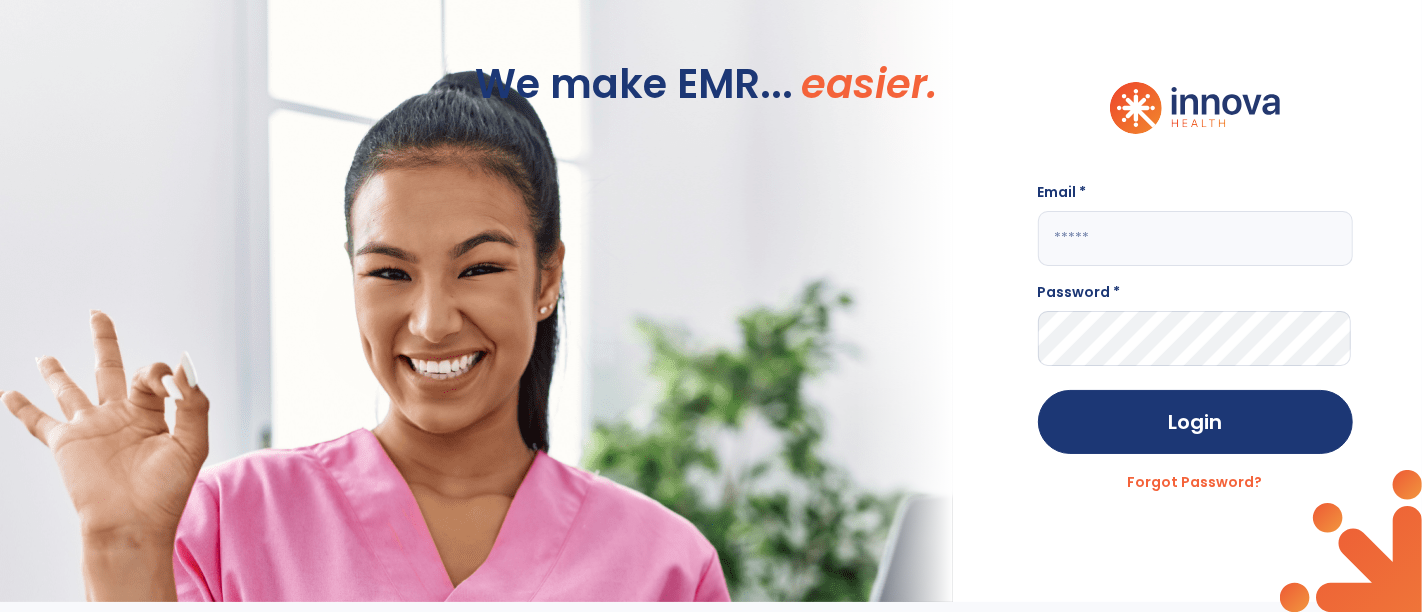 type on "**********" 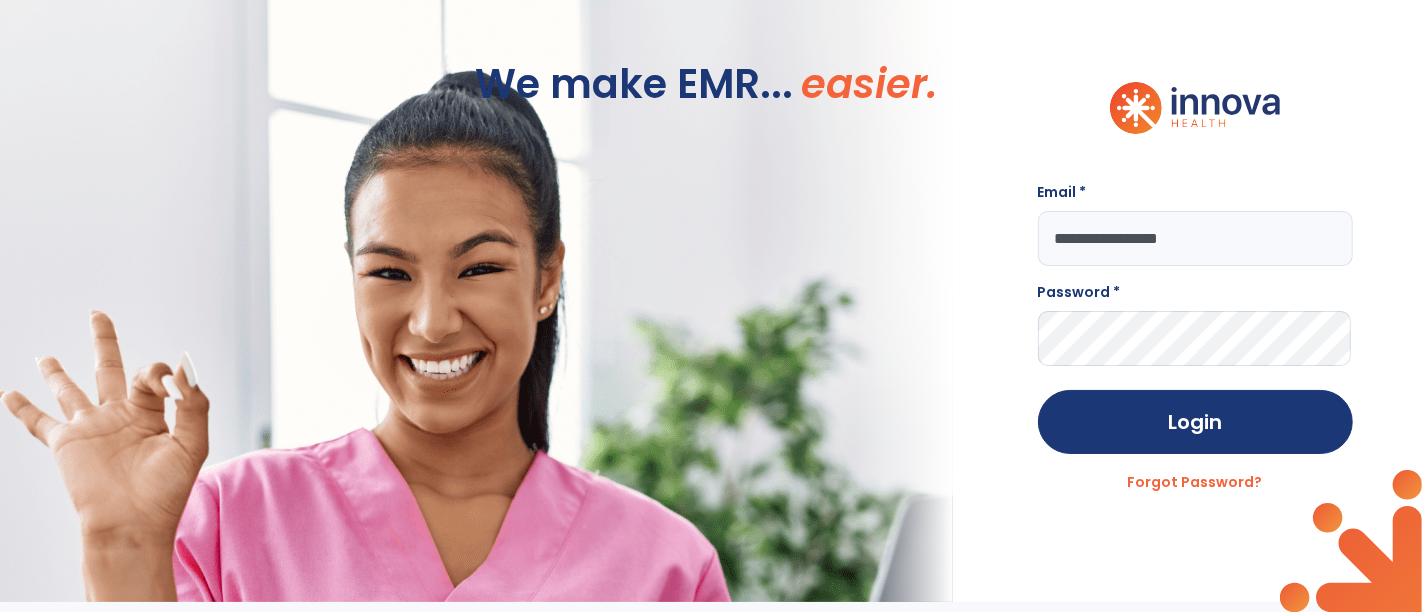scroll, scrollTop: 0, scrollLeft: 0, axis: both 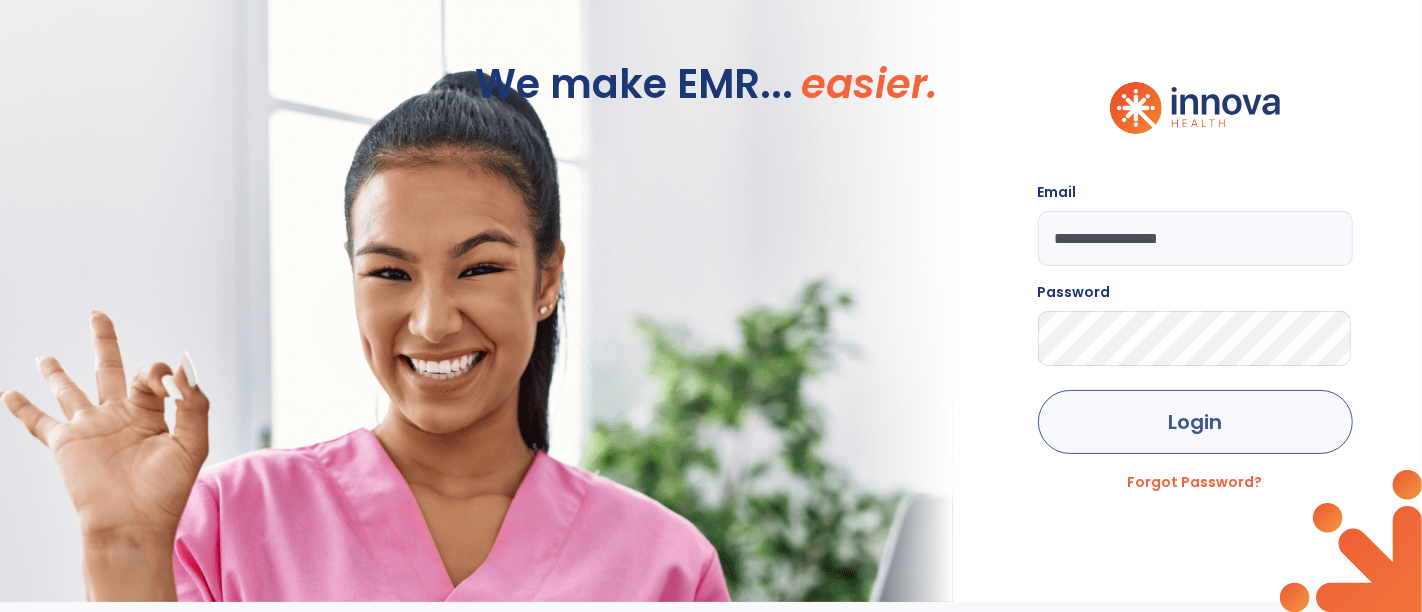 click on "Login" 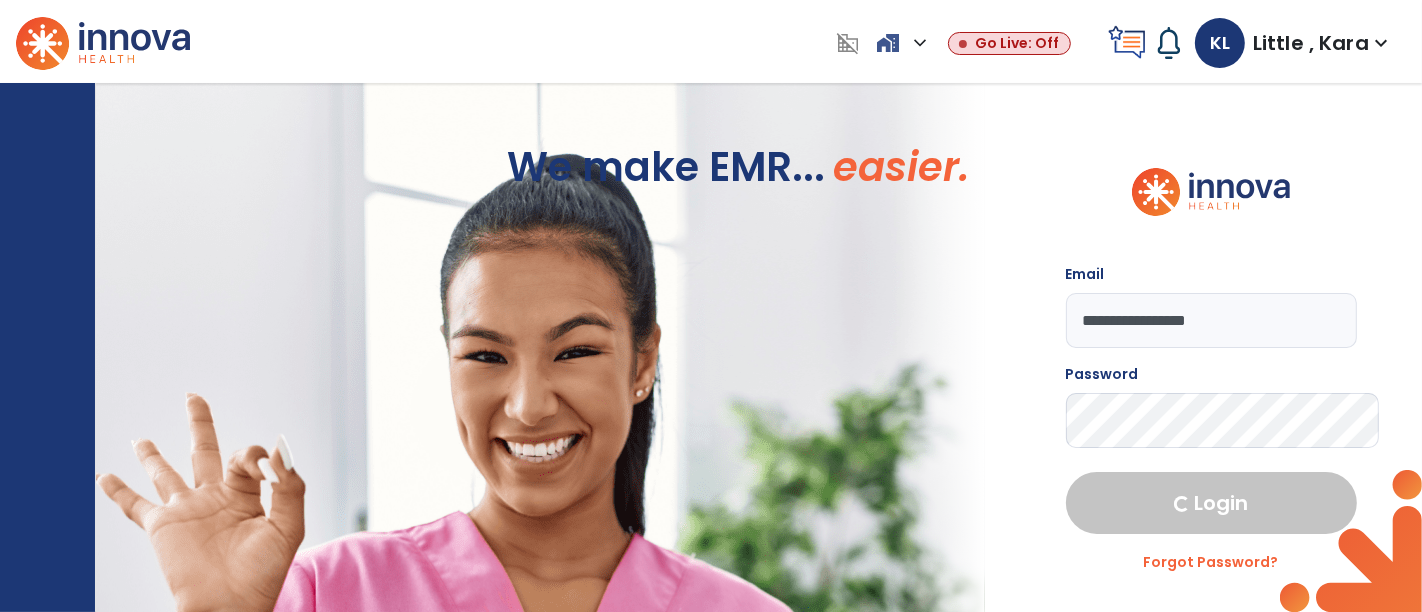 select on "****" 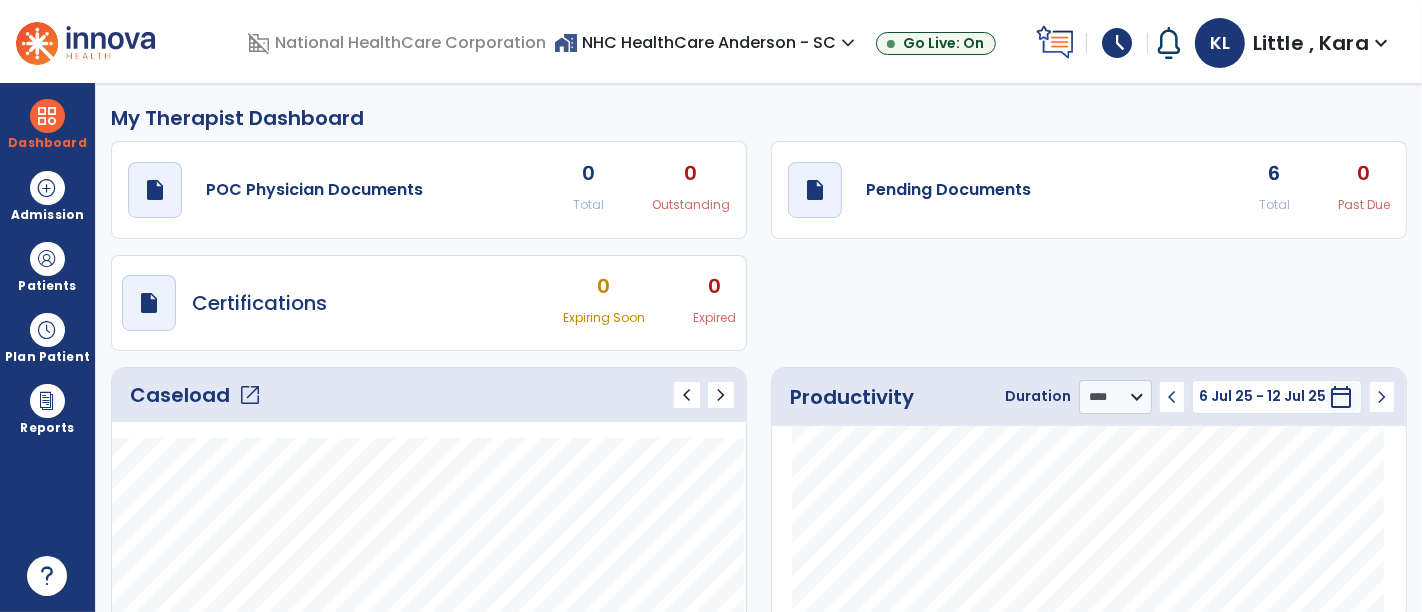 click on "open_in_new" 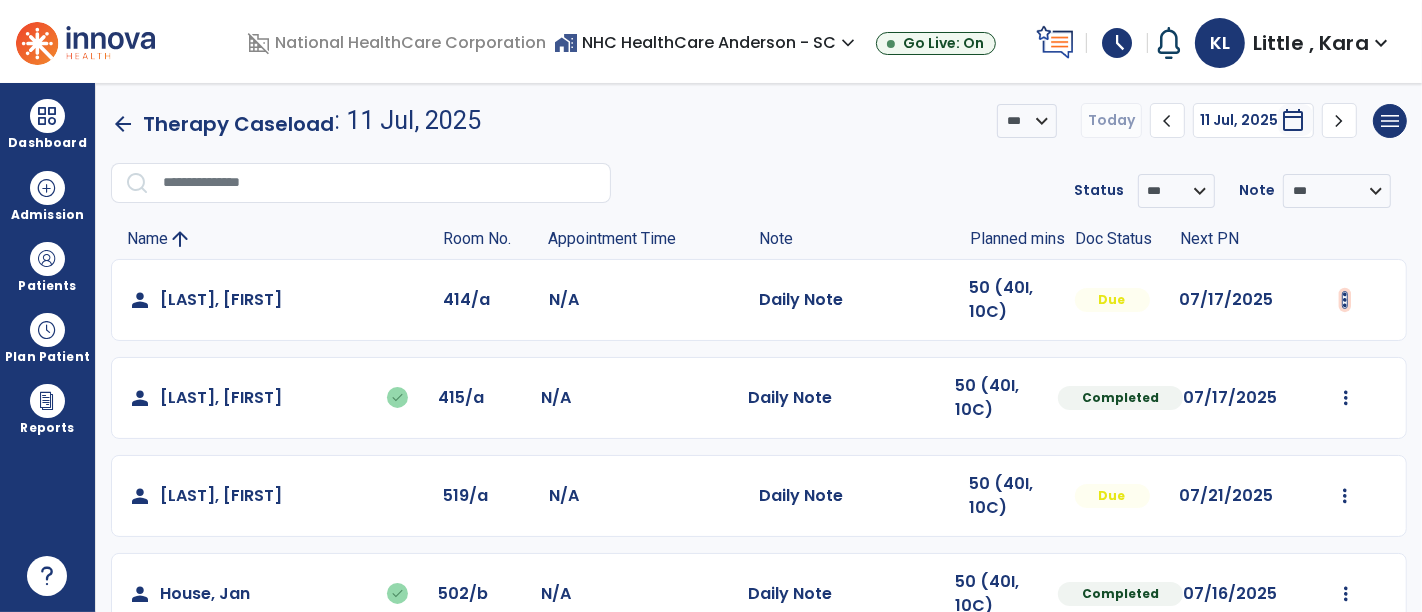 click at bounding box center [1345, 300] 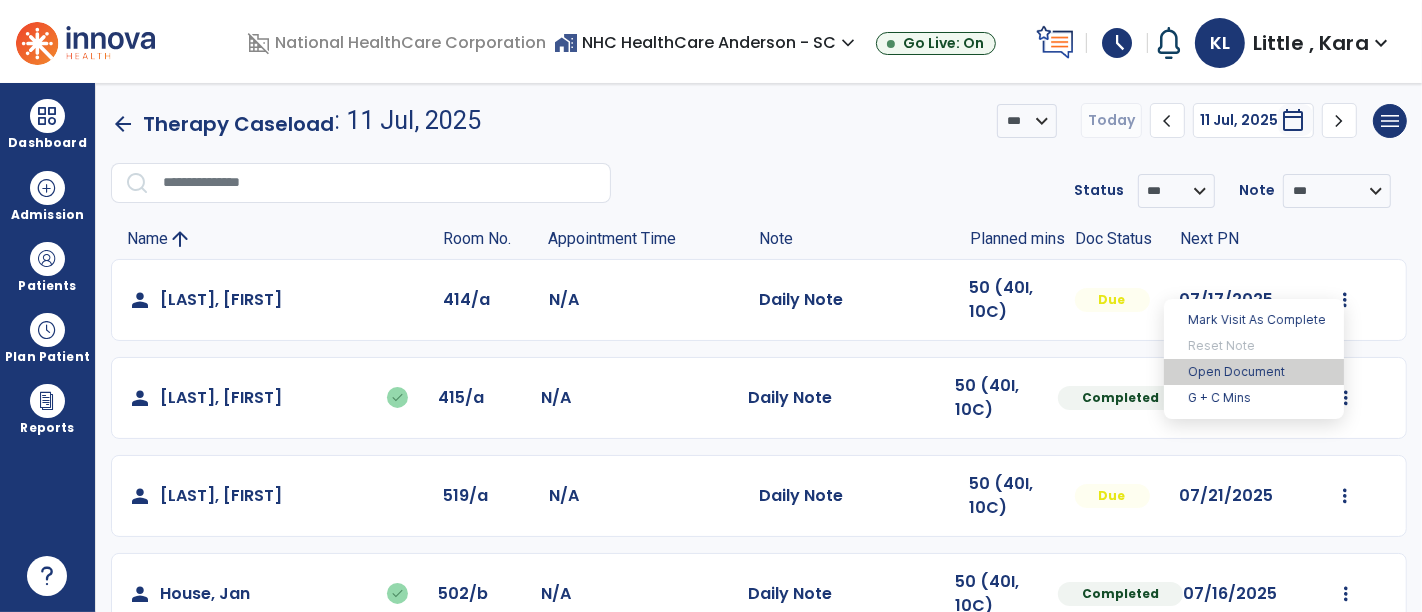 click on "Open Document" at bounding box center (1254, 372) 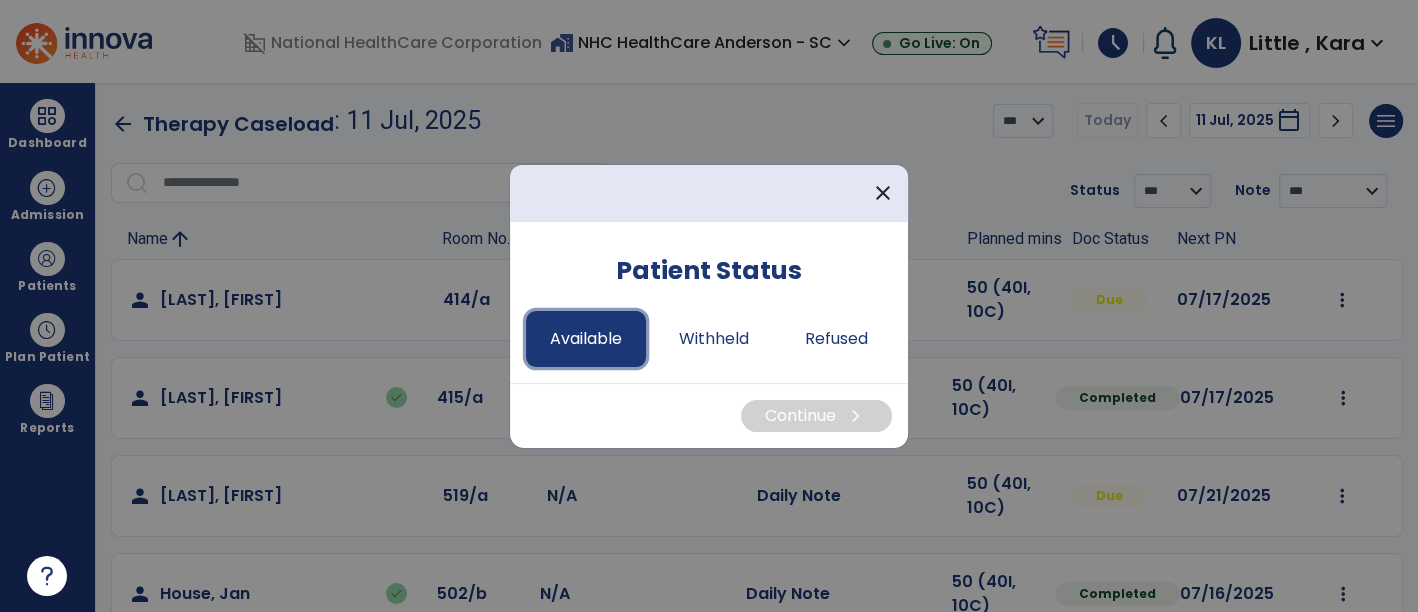 click on "Available" at bounding box center (586, 339) 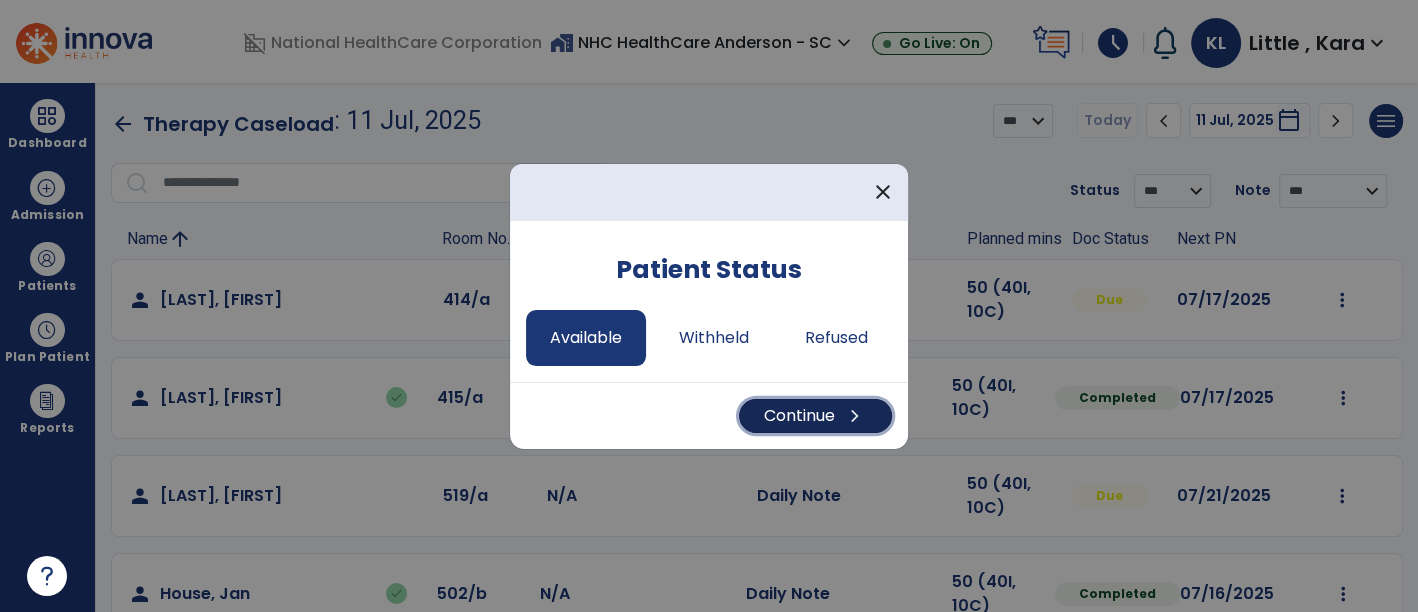 click on "Continue   chevron_right" at bounding box center (815, 416) 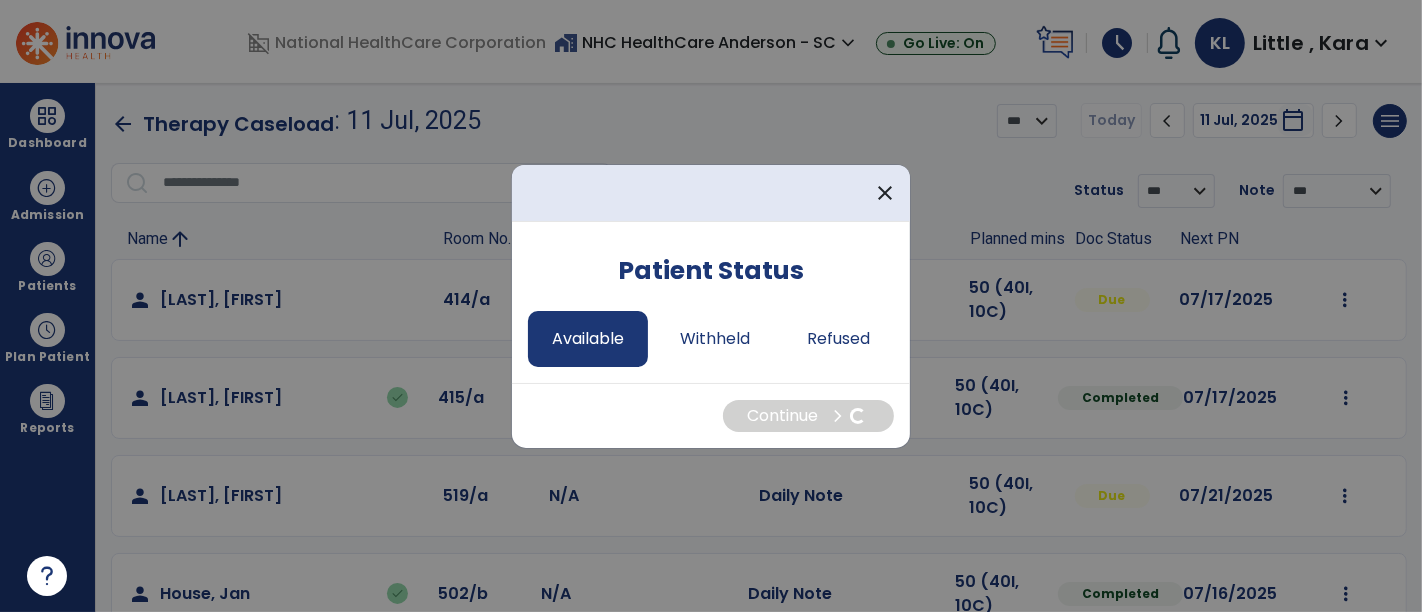 select on "*" 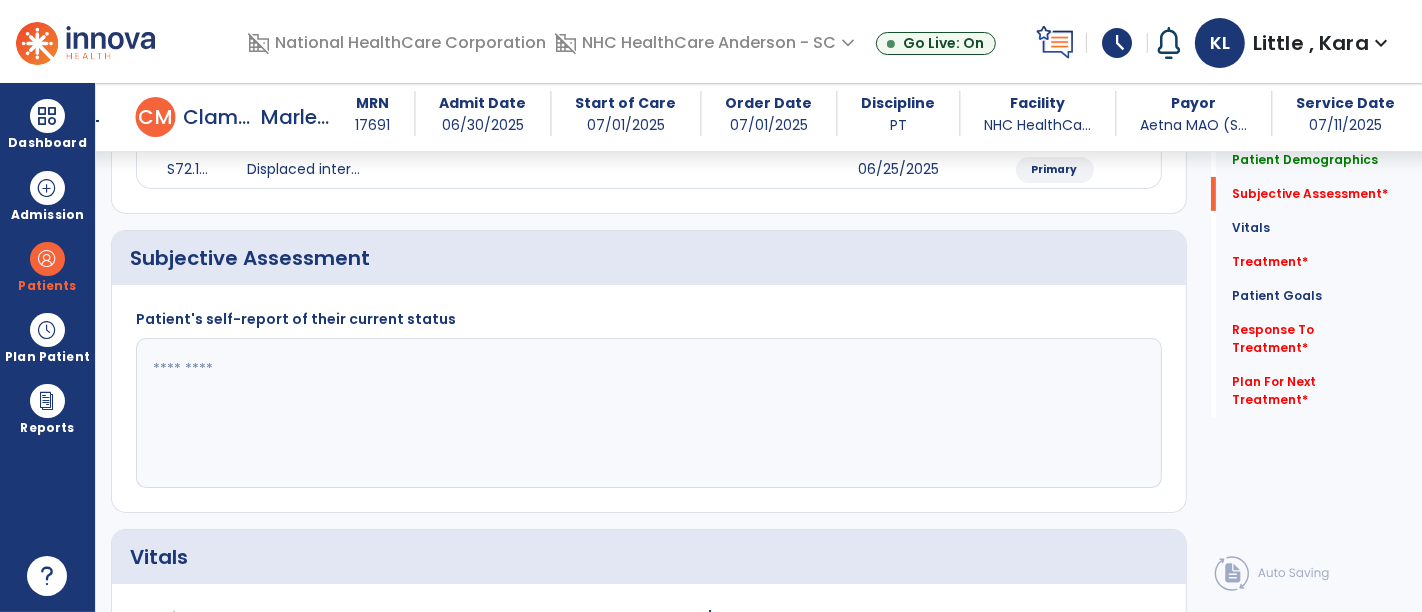 scroll, scrollTop: 333, scrollLeft: 0, axis: vertical 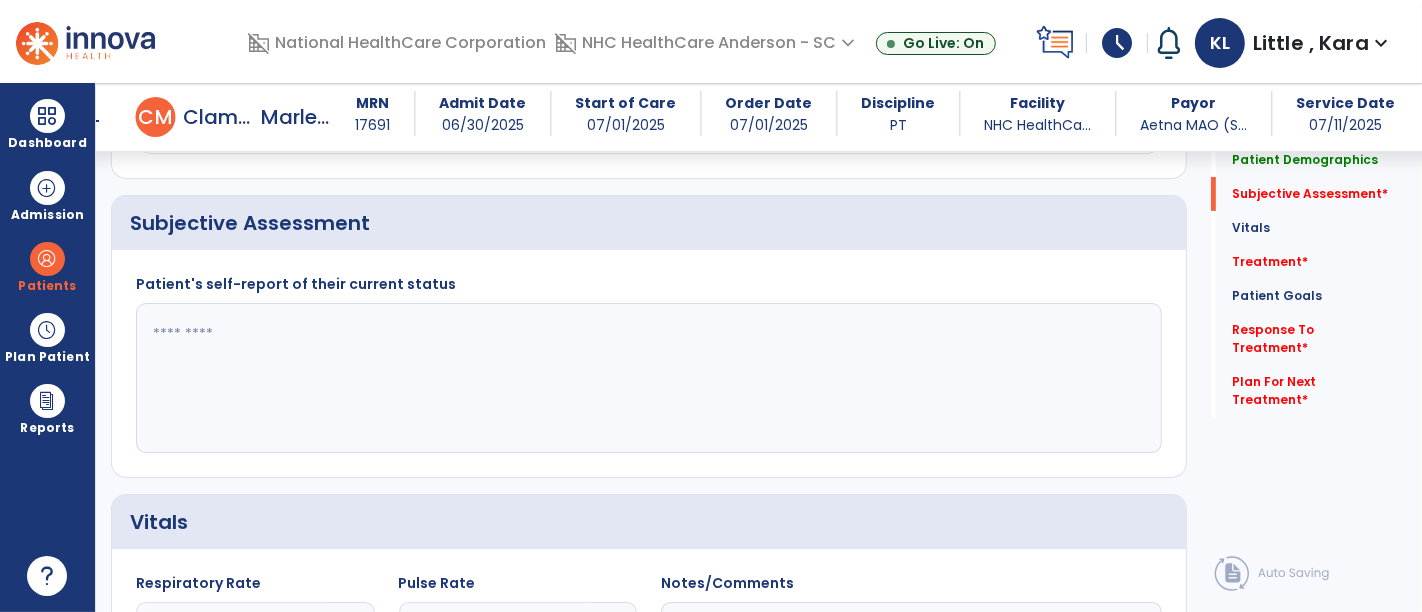 click 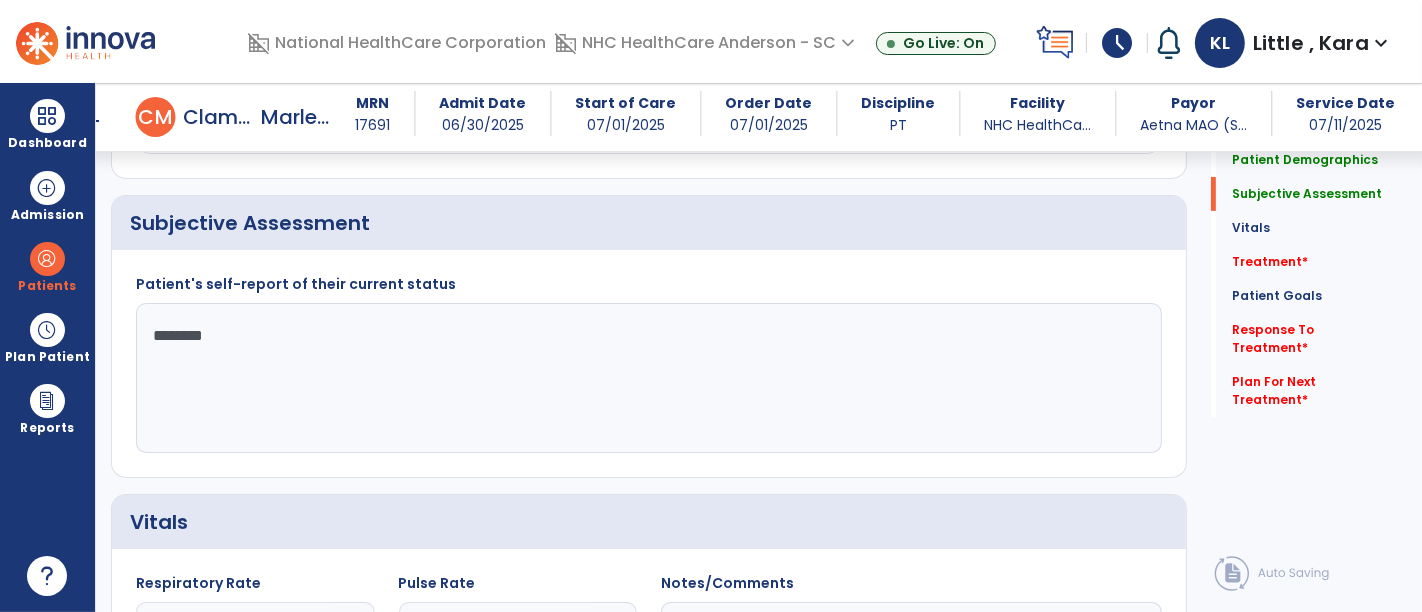 click on "*******" 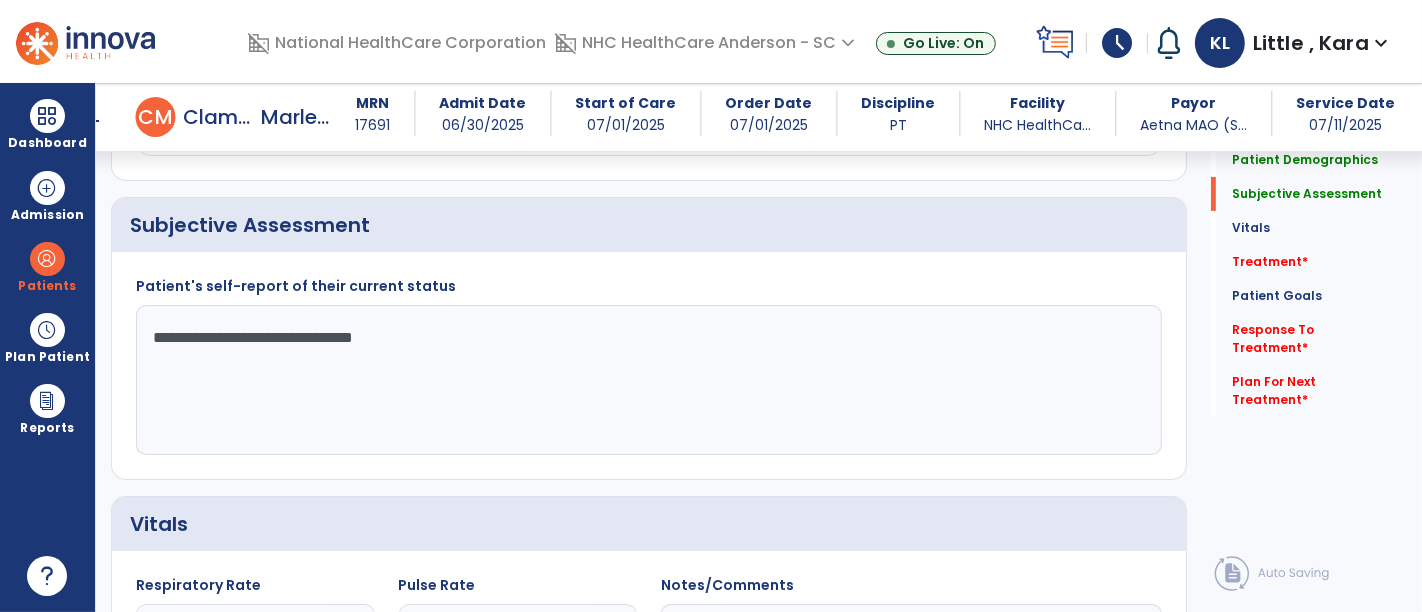 scroll, scrollTop: 178, scrollLeft: 0, axis: vertical 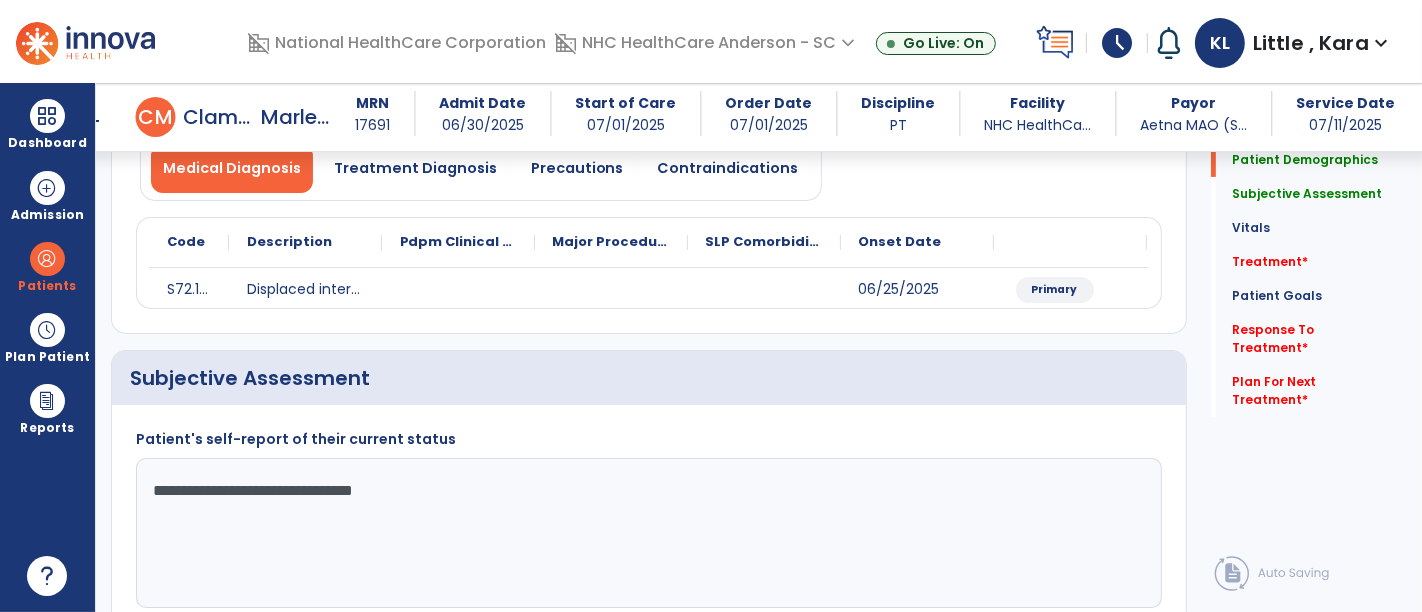 click on "**********" 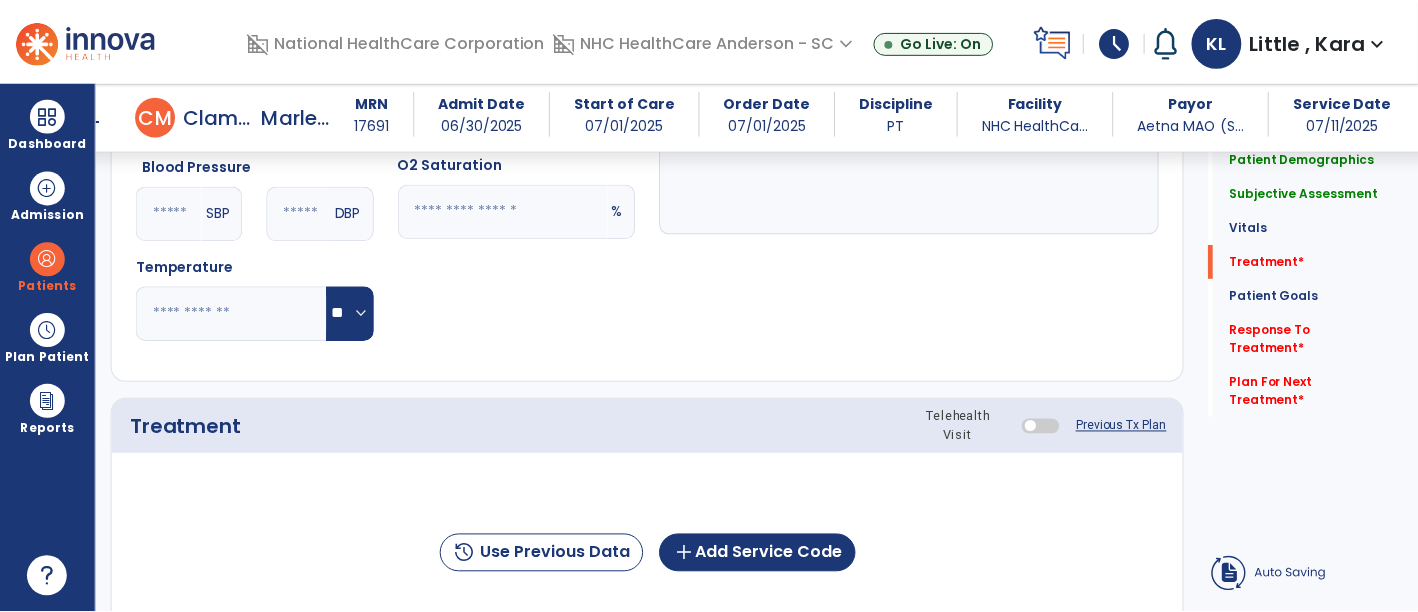 scroll, scrollTop: 1178, scrollLeft: 0, axis: vertical 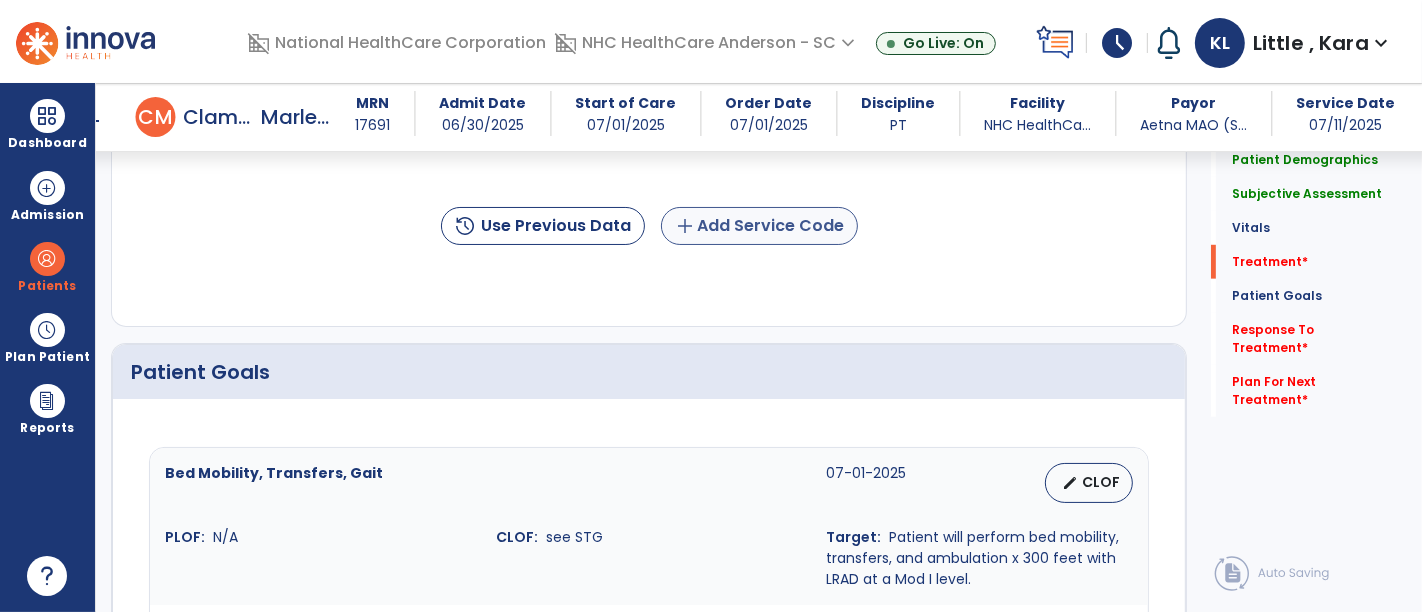 type on "**********" 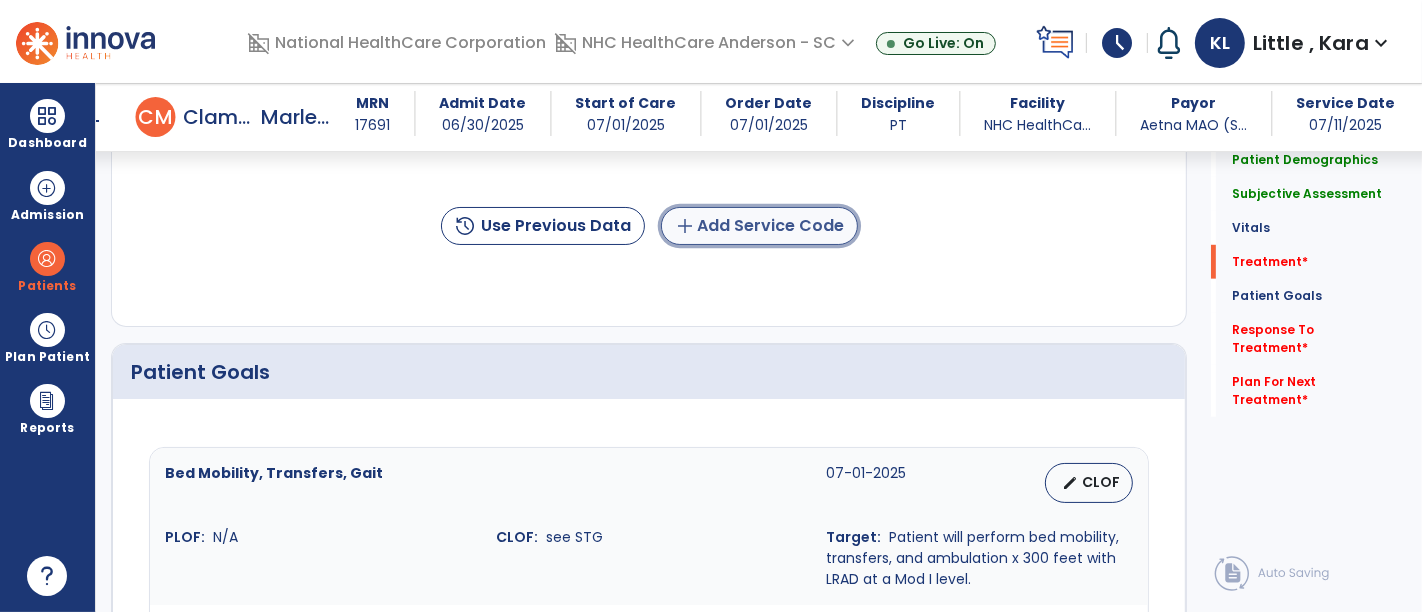 click on "add  Add Service Code" 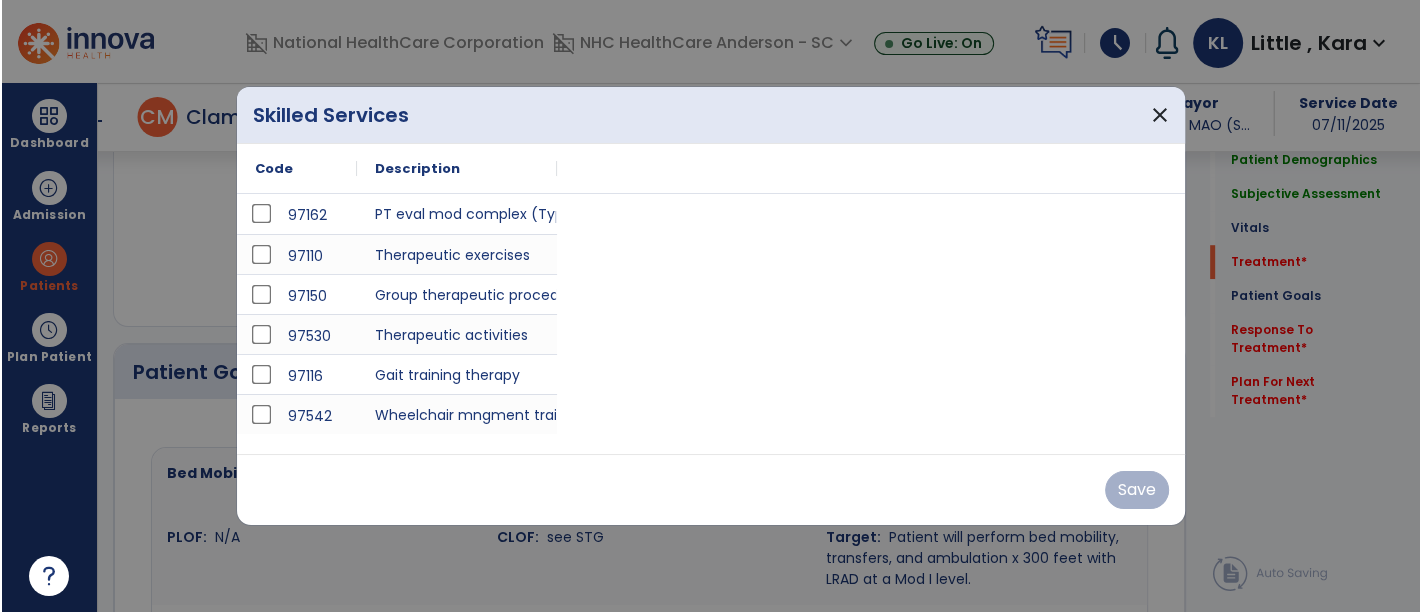 scroll, scrollTop: 1178, scrollLeft: 0, axis: vertical 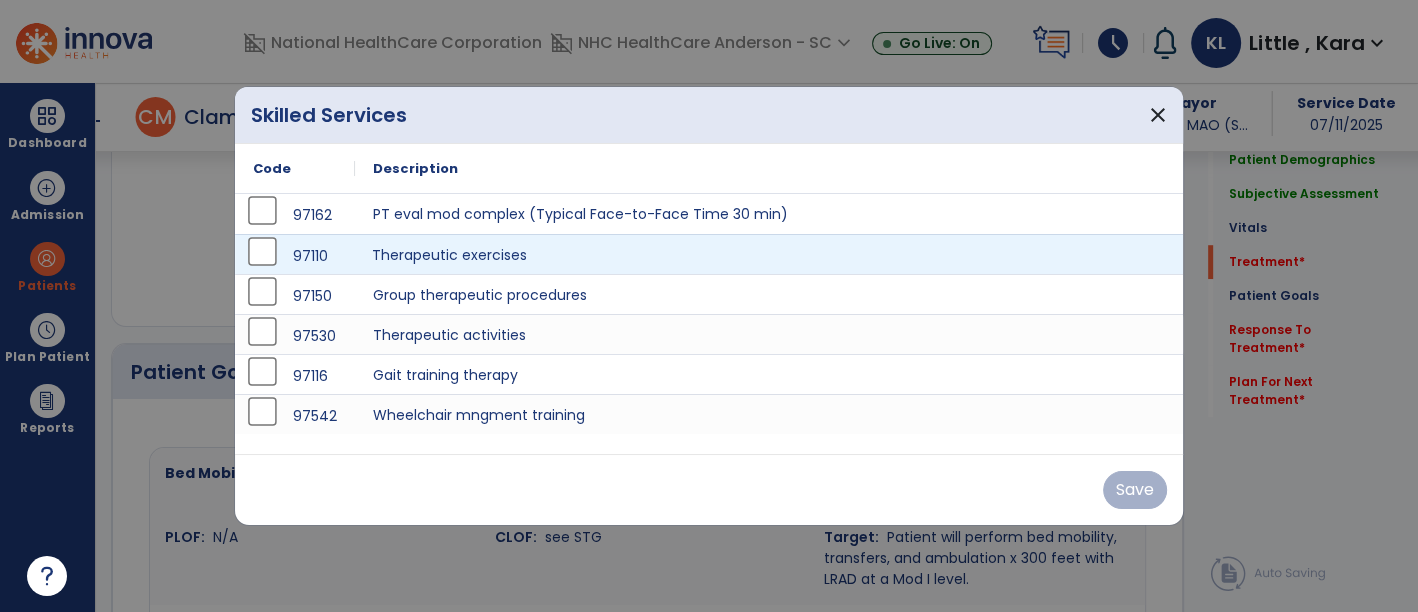 click on "Therapeutic exercises" at bounding box center [769, 254] 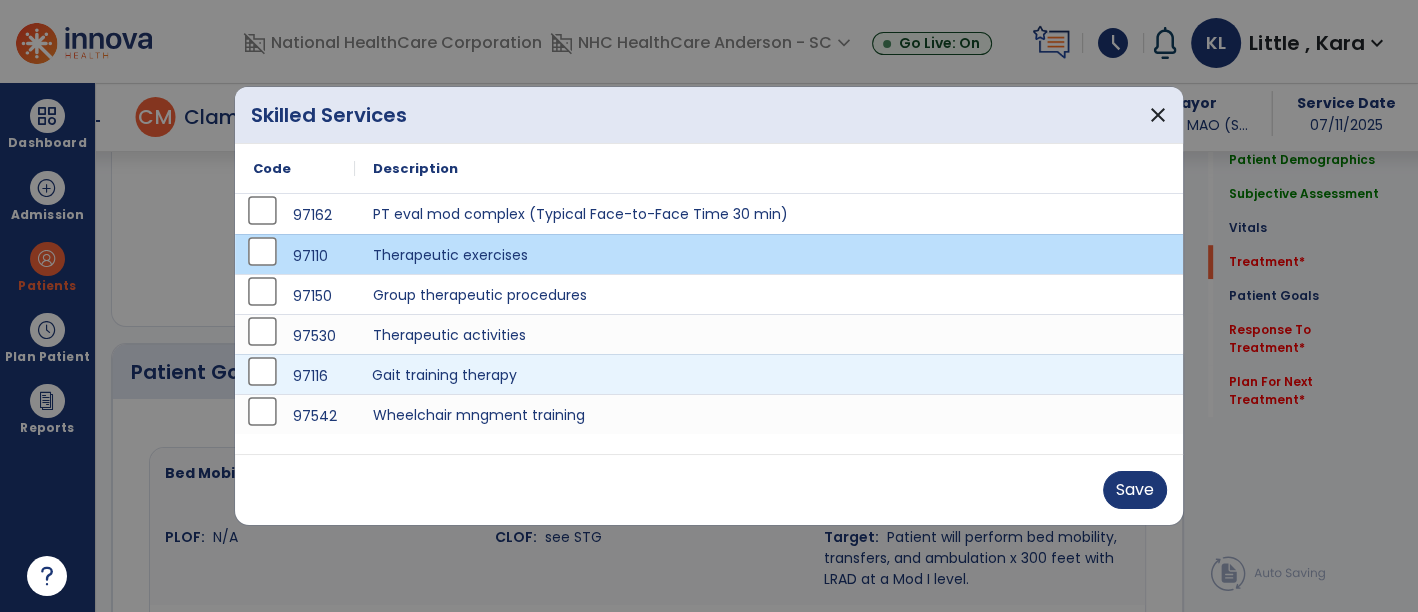 click on "Gait training therapy" at bounding box center [769, 374] 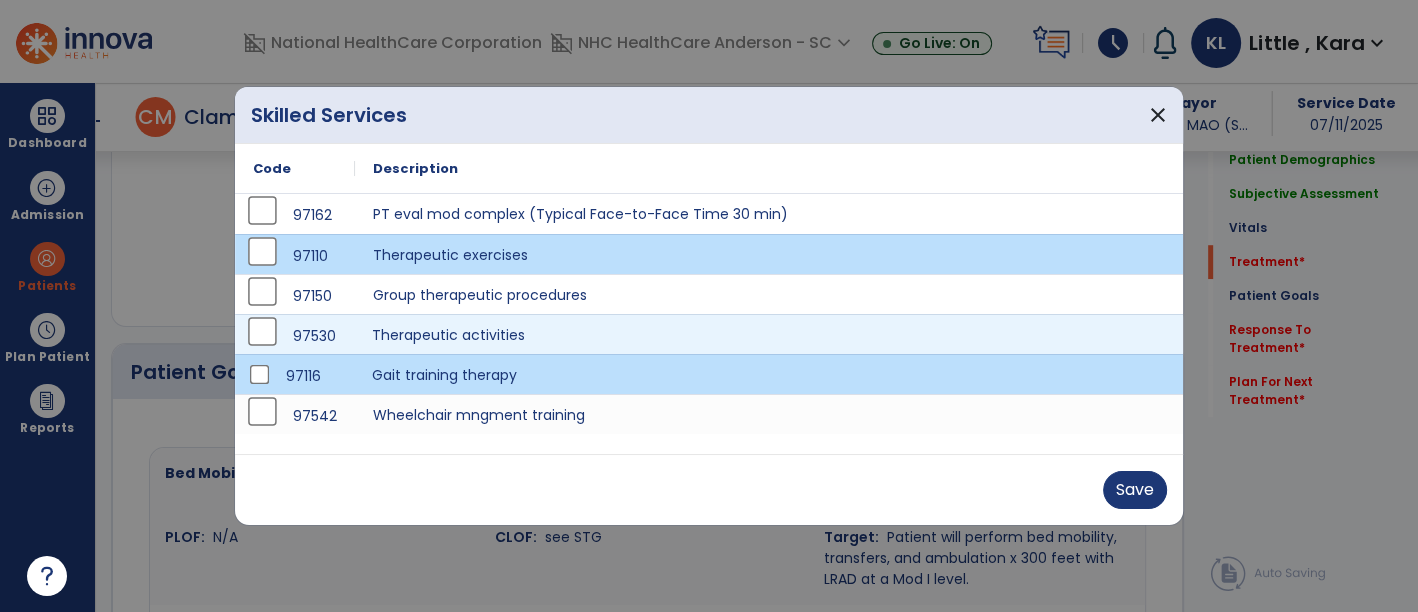 click on "Therapeutic activities" at bounding box center [769, 334] 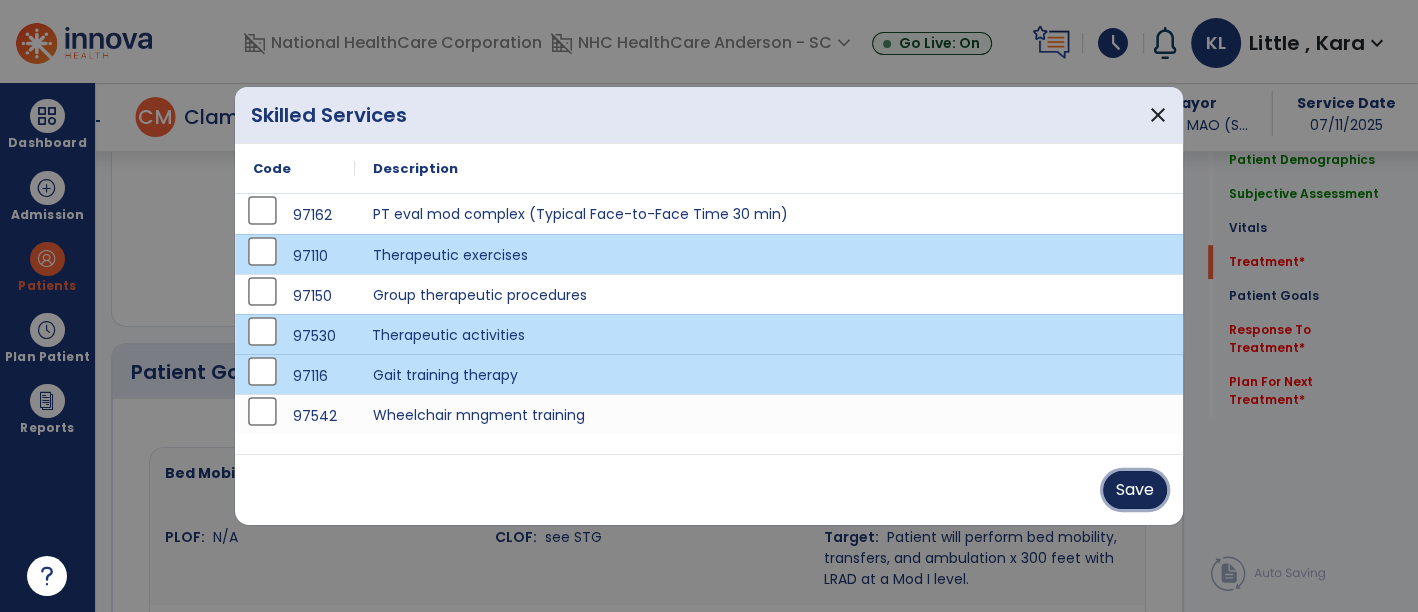 click on "Save" at bounding box center (1135, 490) 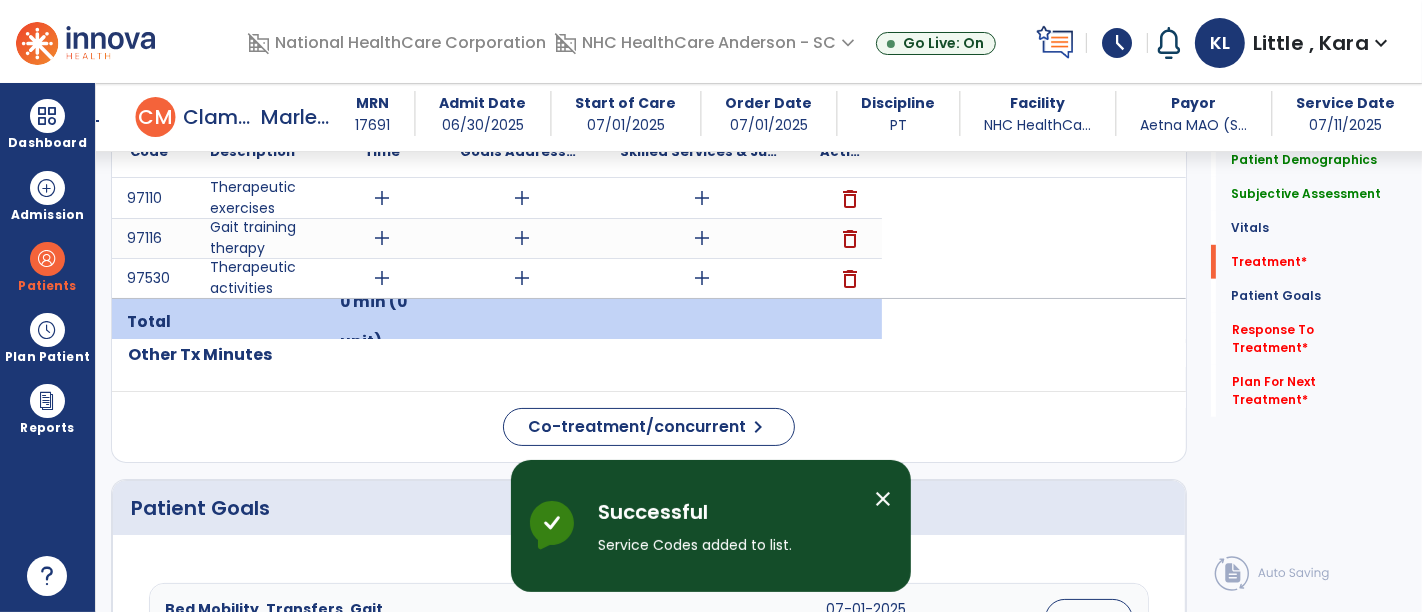 scroll, scrollTop: 1179, scrollLeft: 0, axis: vertical 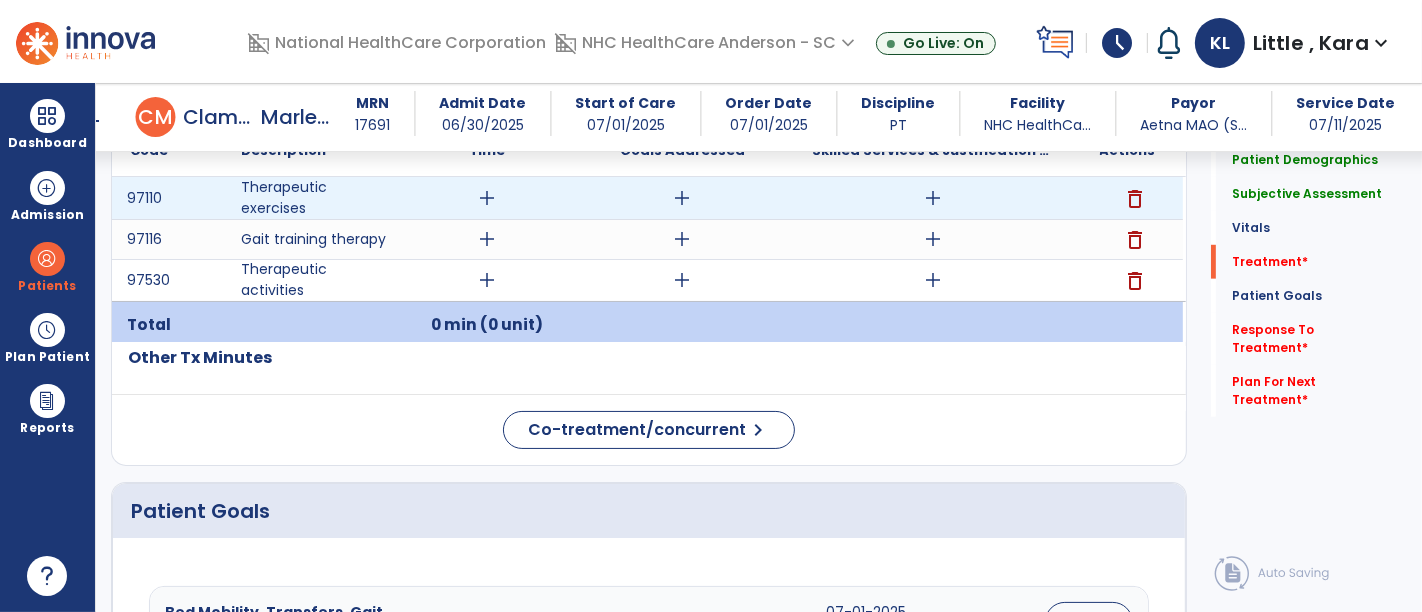 click on "add" at bounding box center (488, 198) 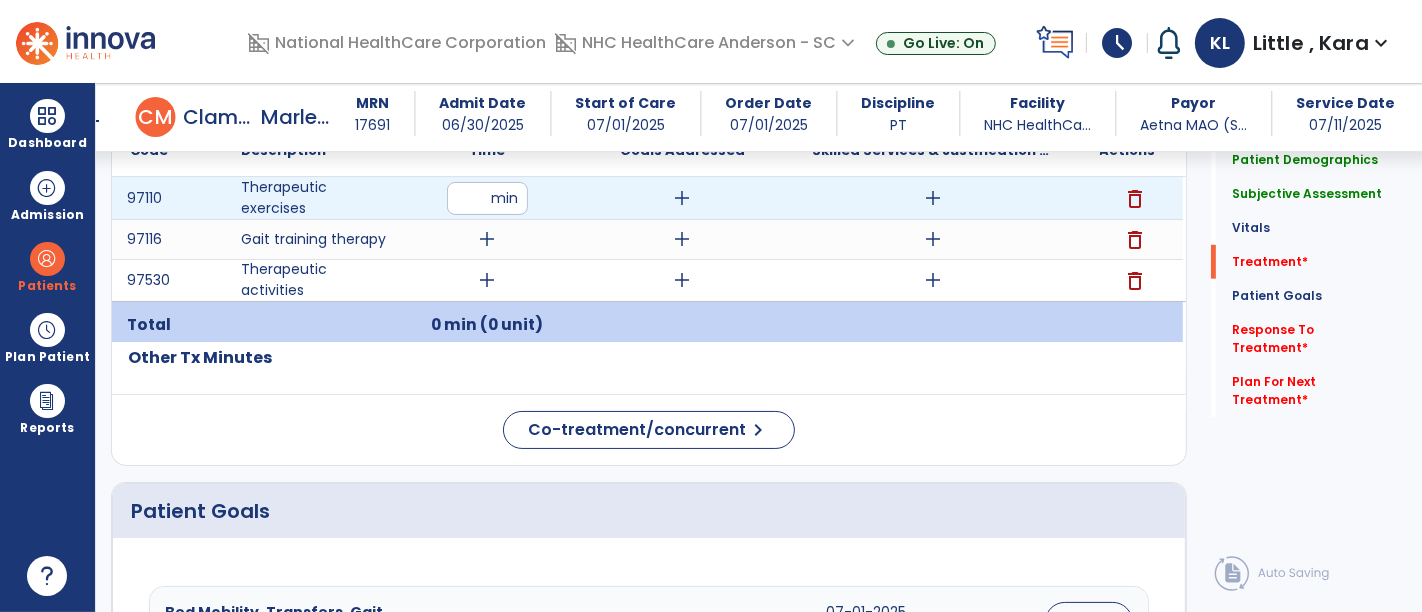 type on "**" 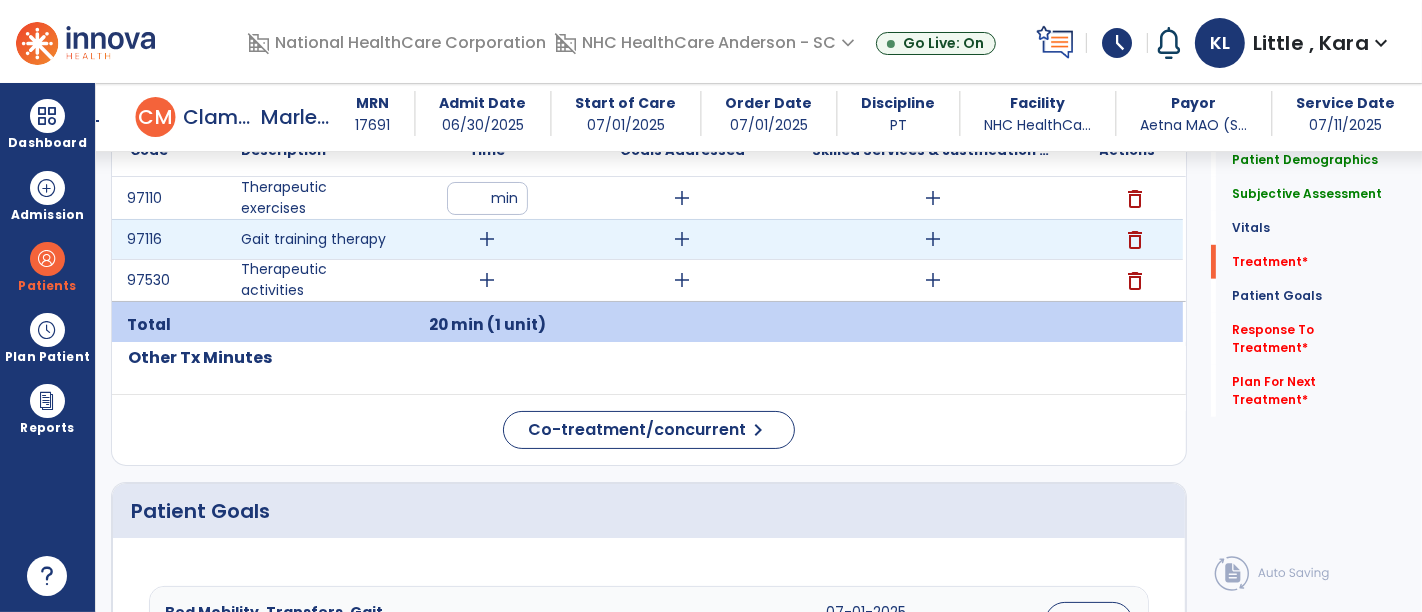 click on "add" at bounding box center [488, 239] 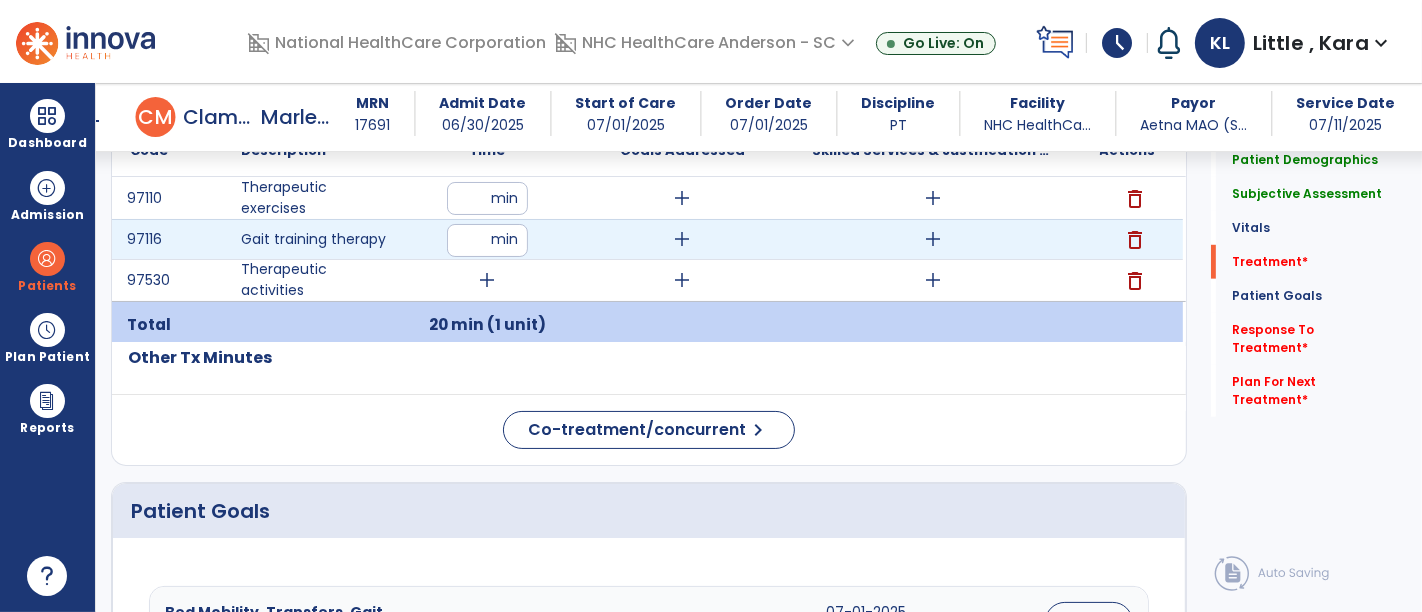 type on "**" 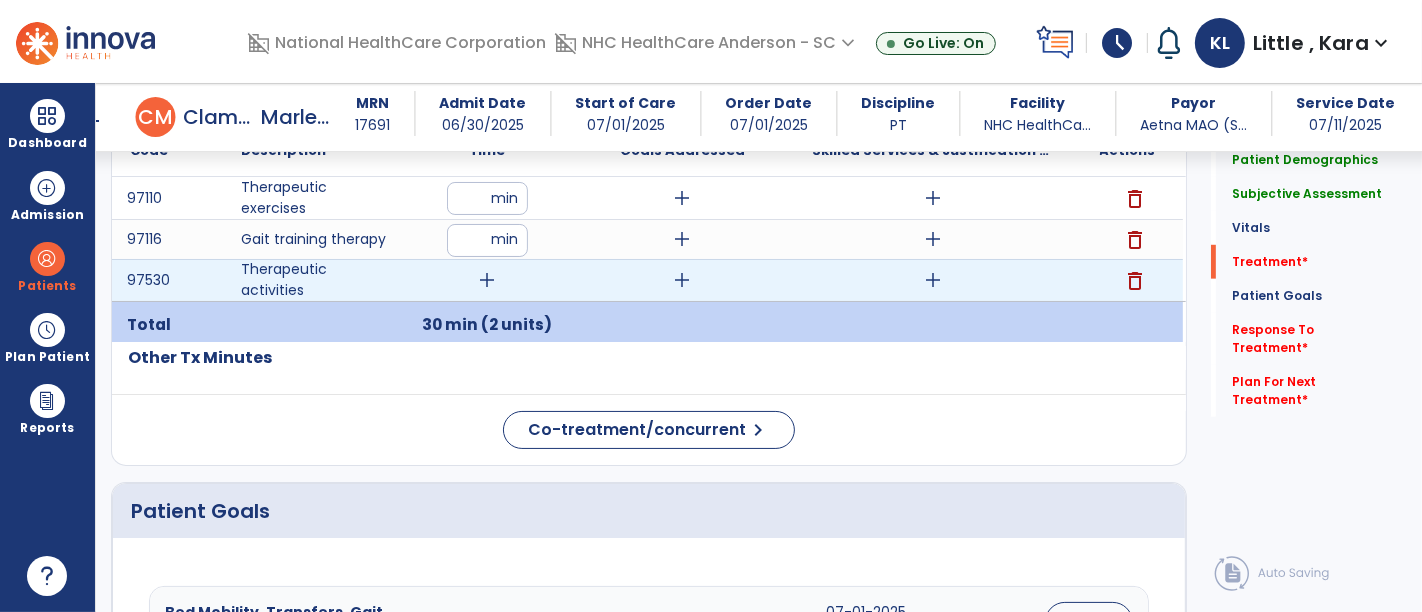 click on "add" at bounding box center [488, 280] 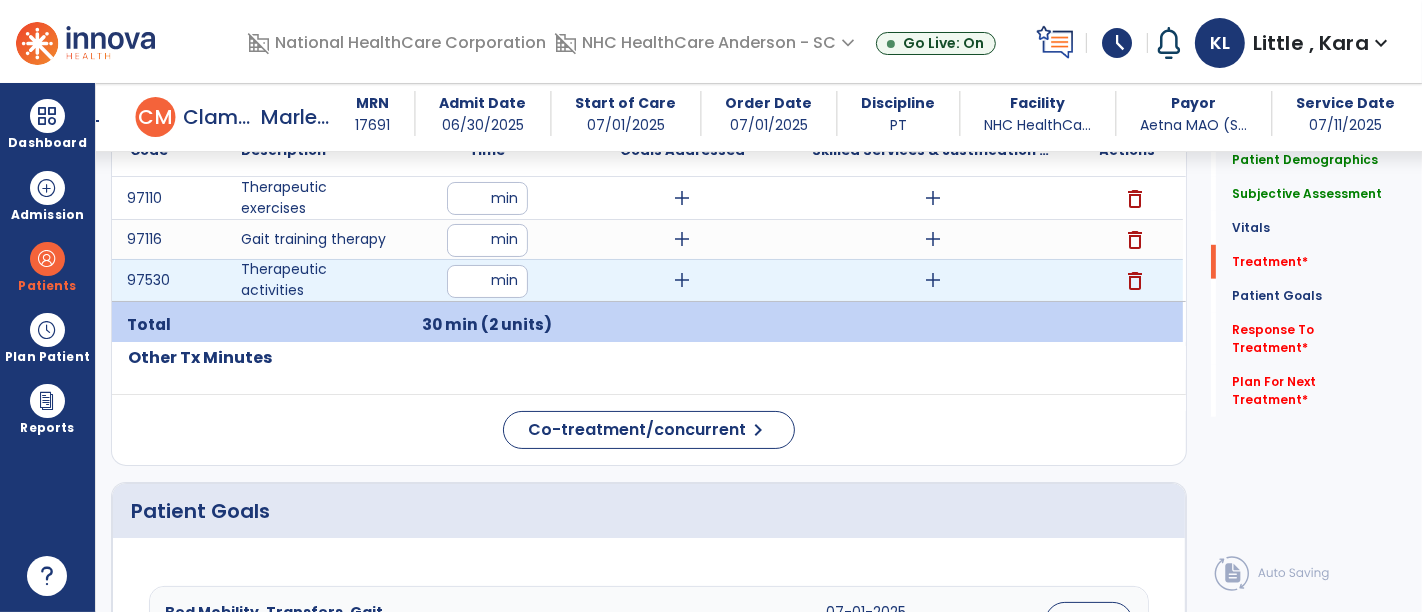 type on "**" 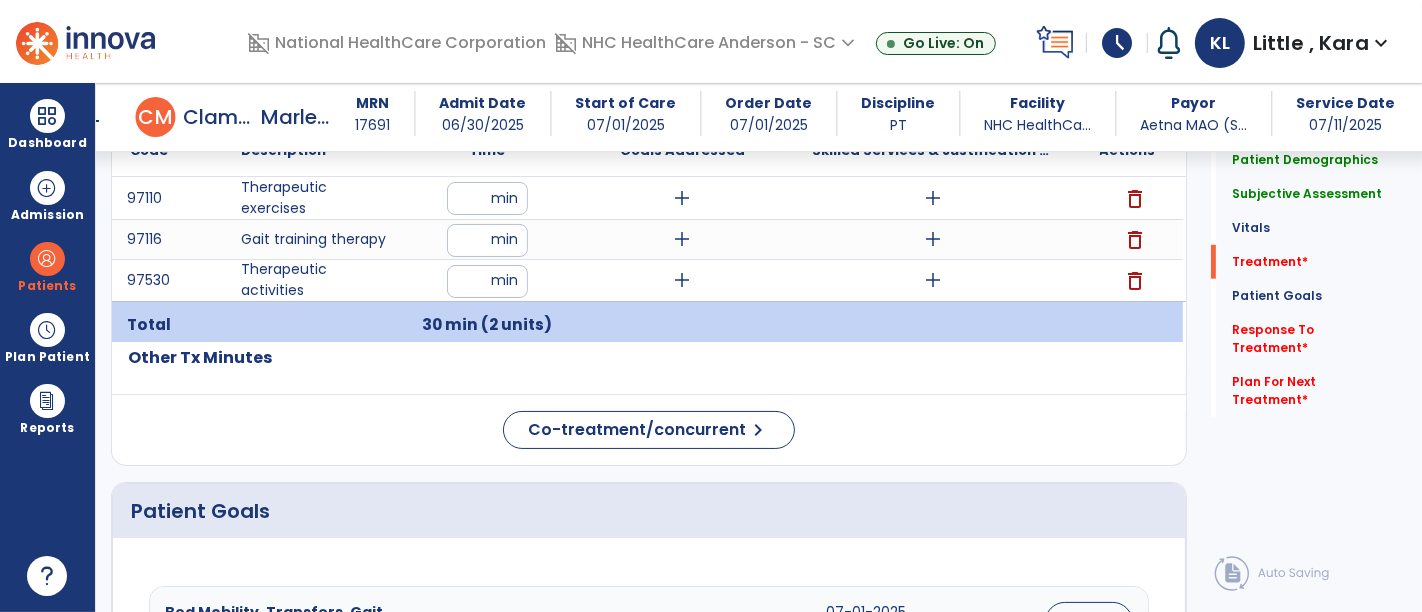 click 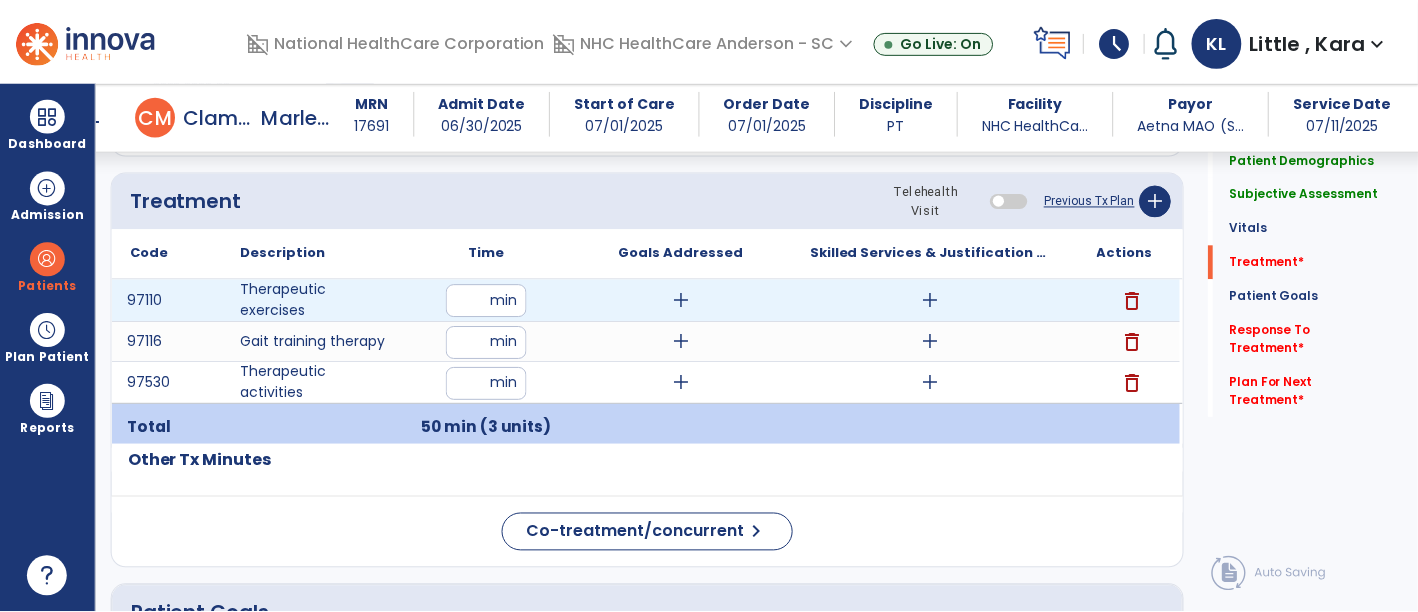 scroll, scrollTop: 1179, scrollLeft: 0, axis: vertical 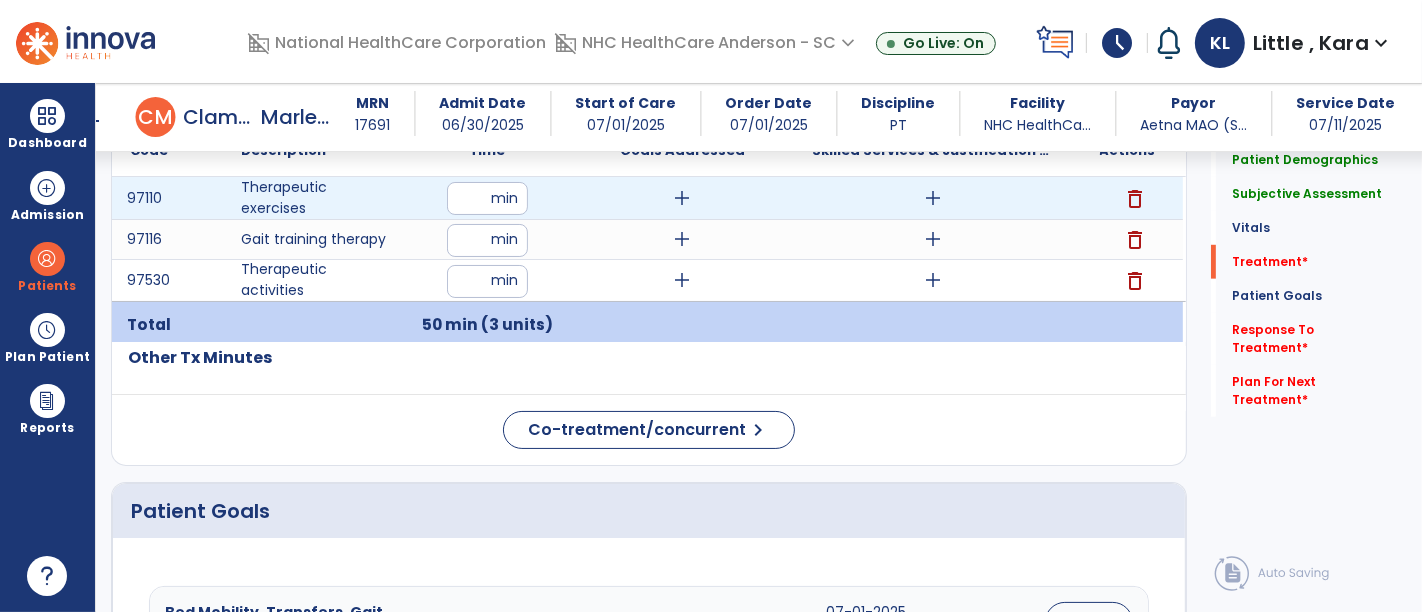 click on "**" at bounding box center [487, 198] 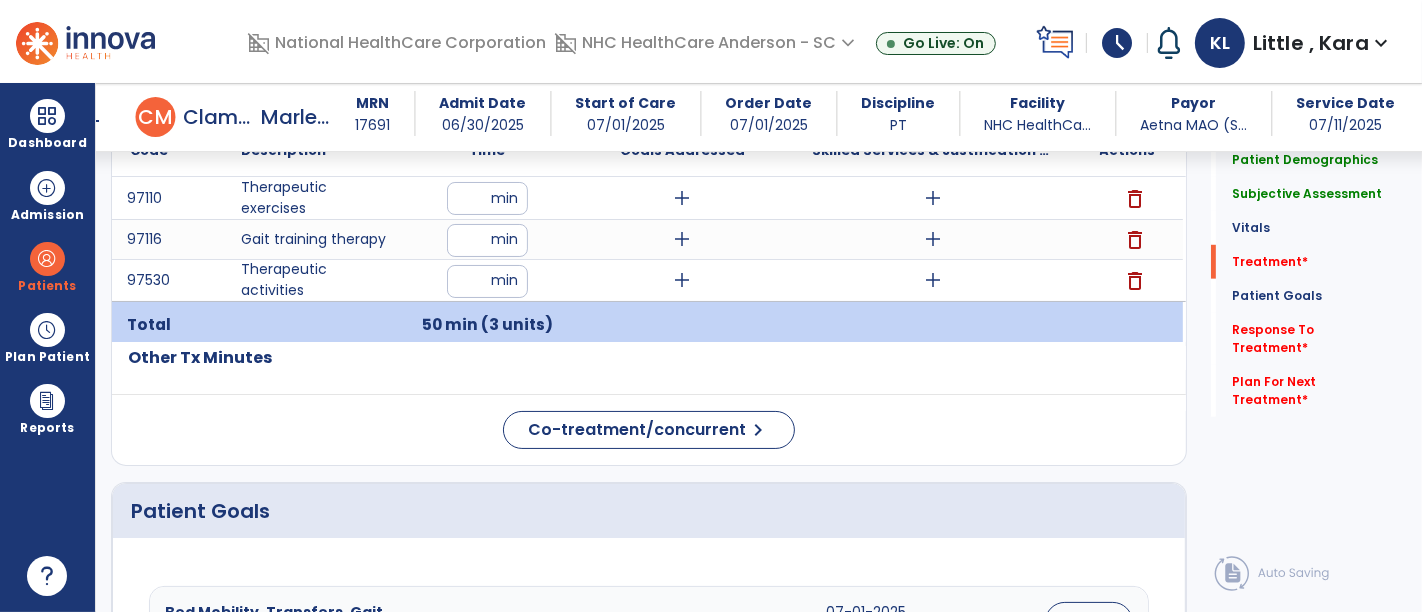 click on "Code
Description
Time" 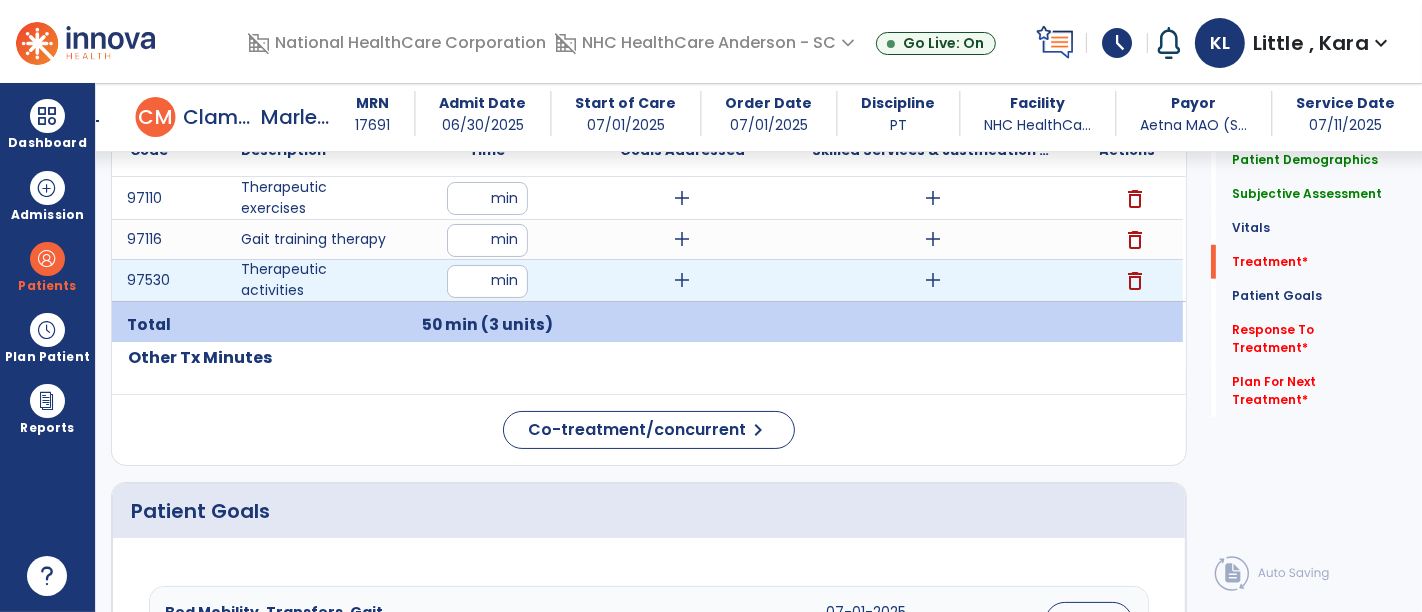 click on "add" at bounding box center [933, 280] 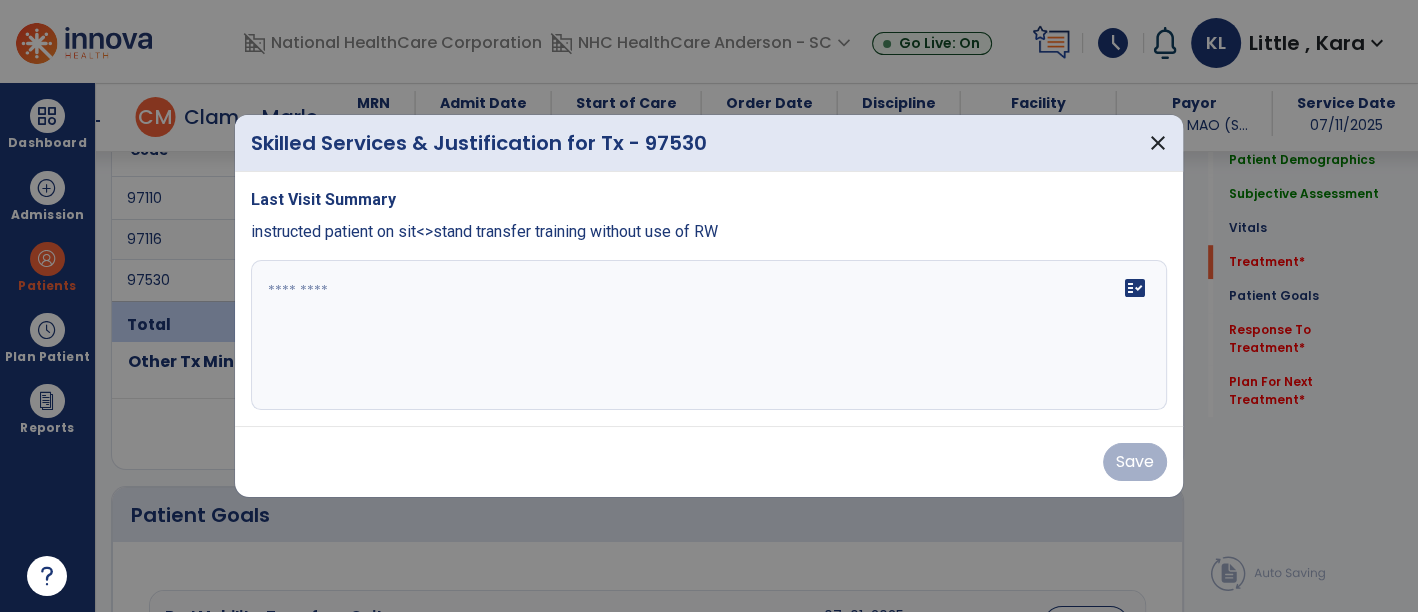 scroll, scrollTop: 1179, scrollLeft: 0, axis: vertical 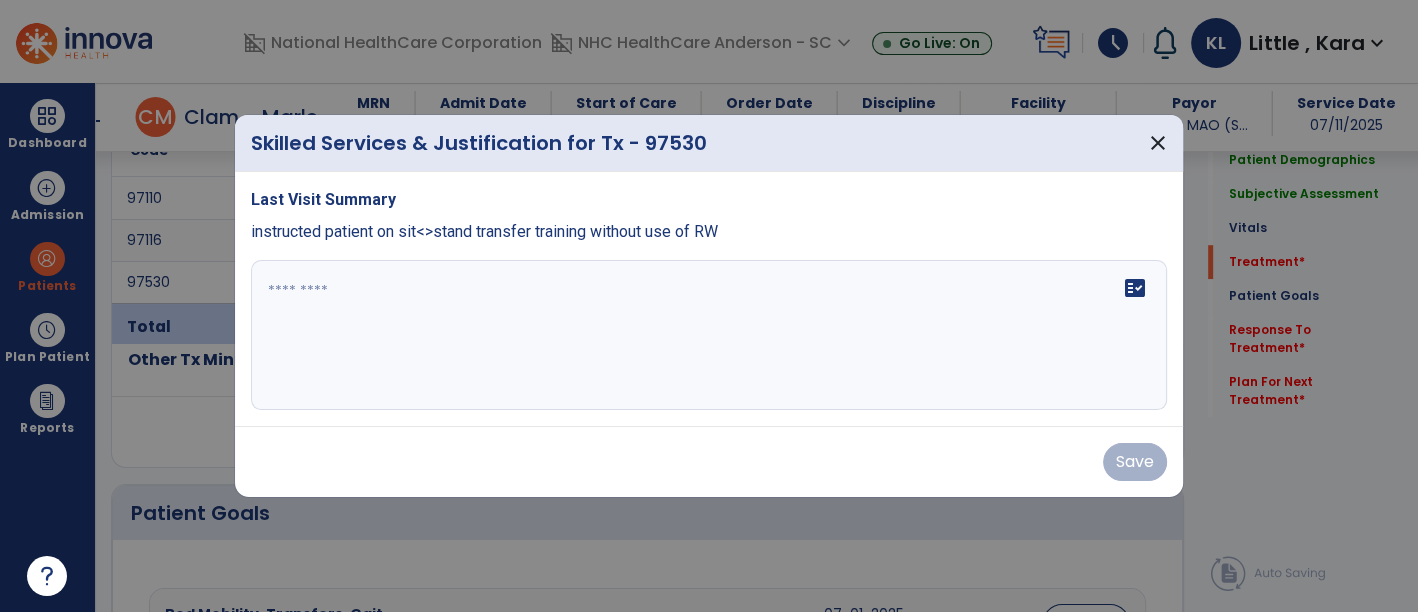 click on "fact_check" at bounding box center (709, 335) 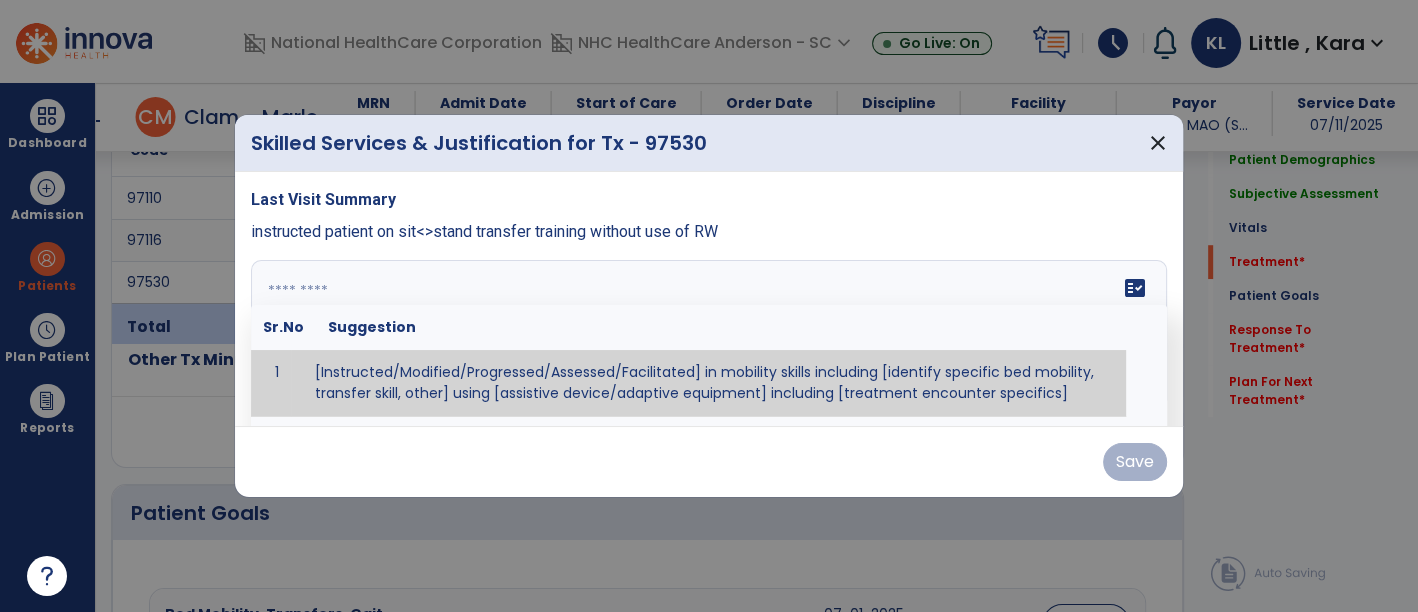 type on "*" 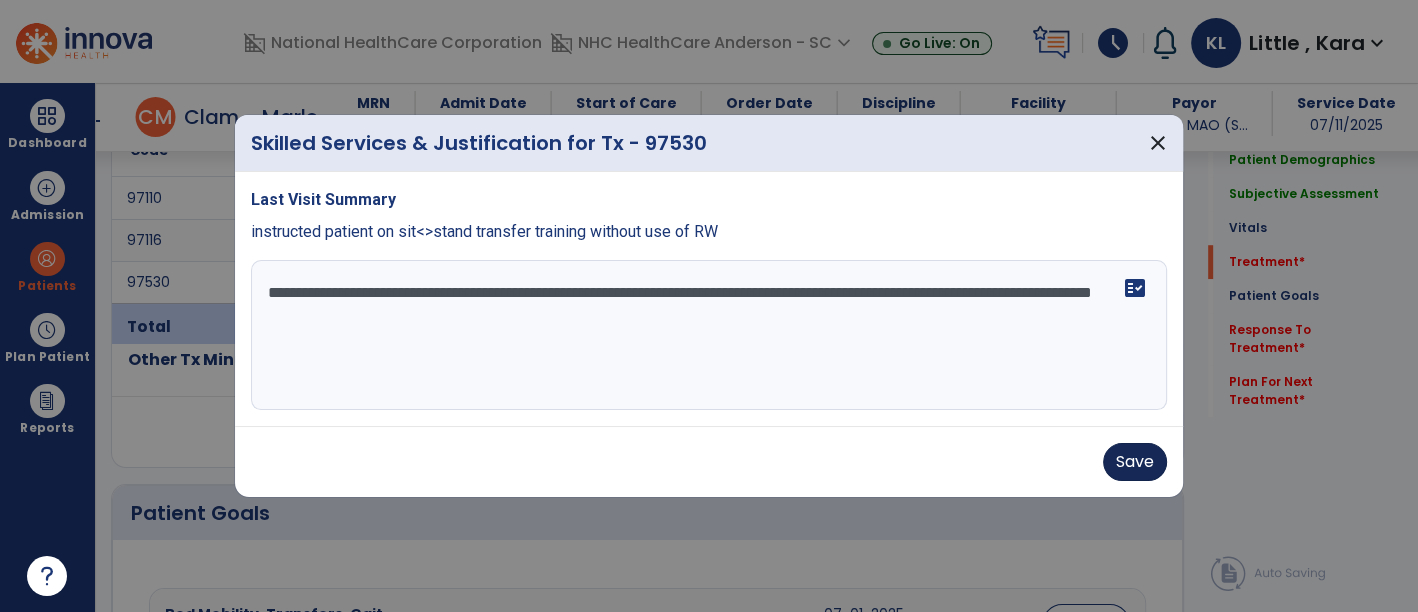 type on "**********" 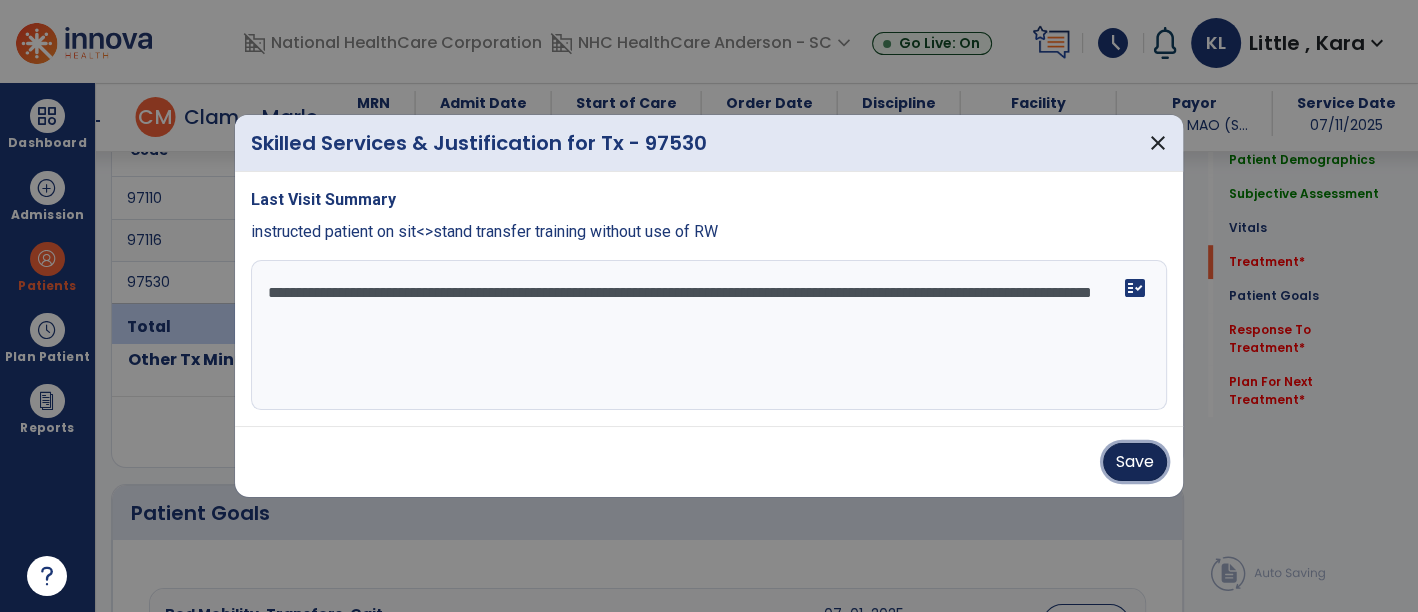 click on "Save" at bounding box center [1135, 462] 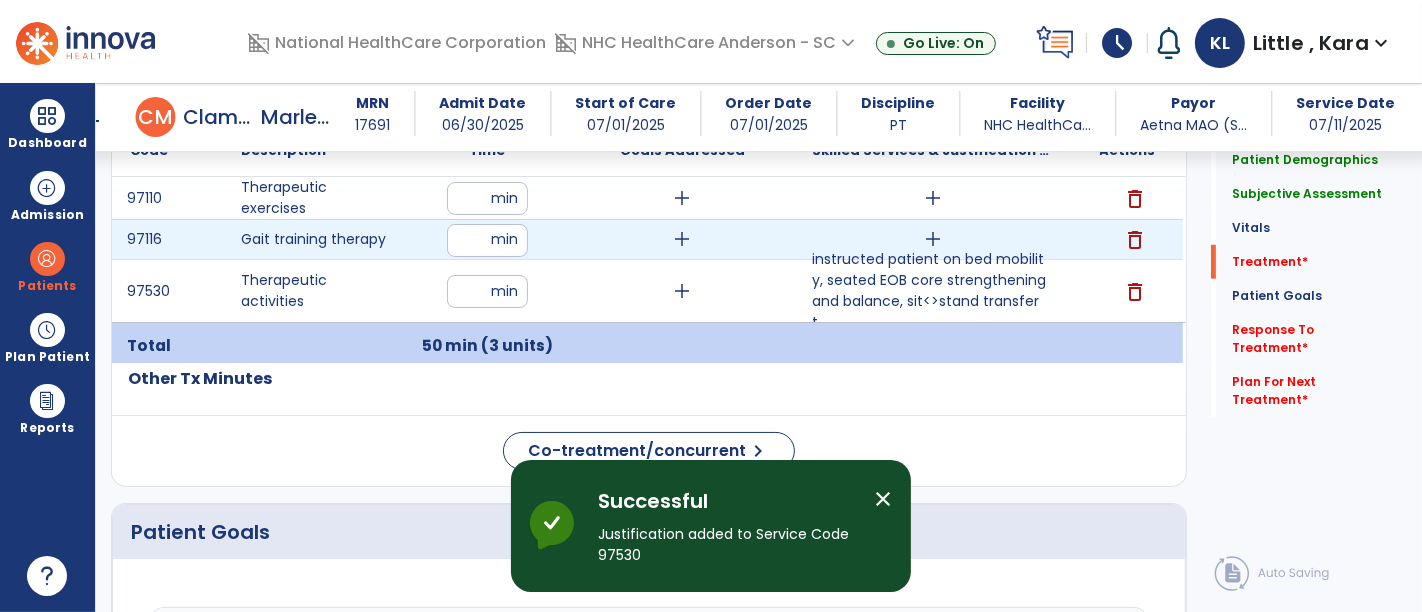 click on "add" at bounding box center [933, 239] 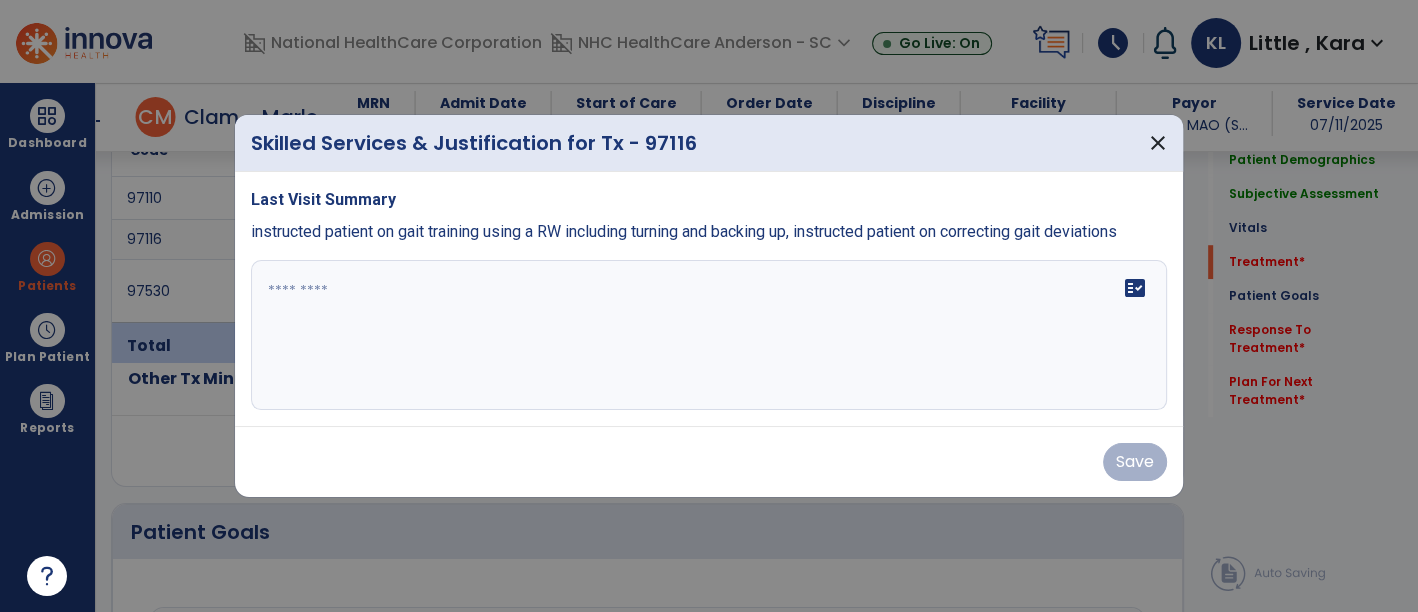 scroll, scrollTop: 1179, scrollLeft: 0, axis: vertical 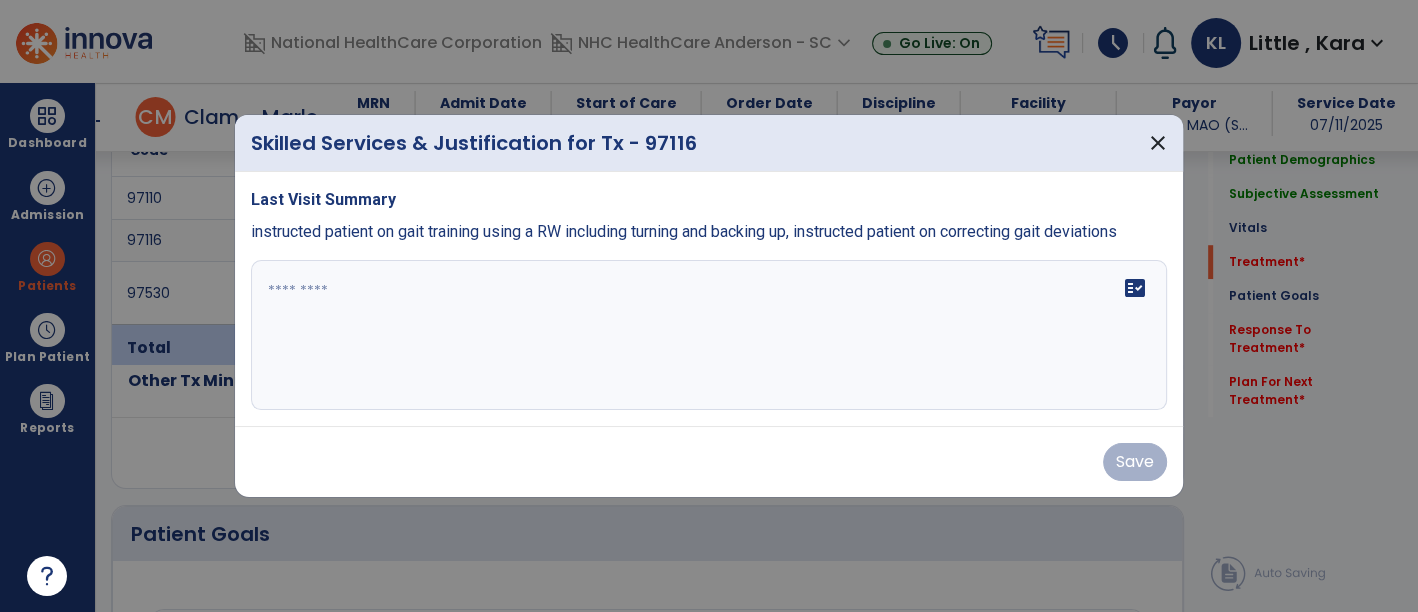 click on "fact_check" at bounding box center (709, 335) 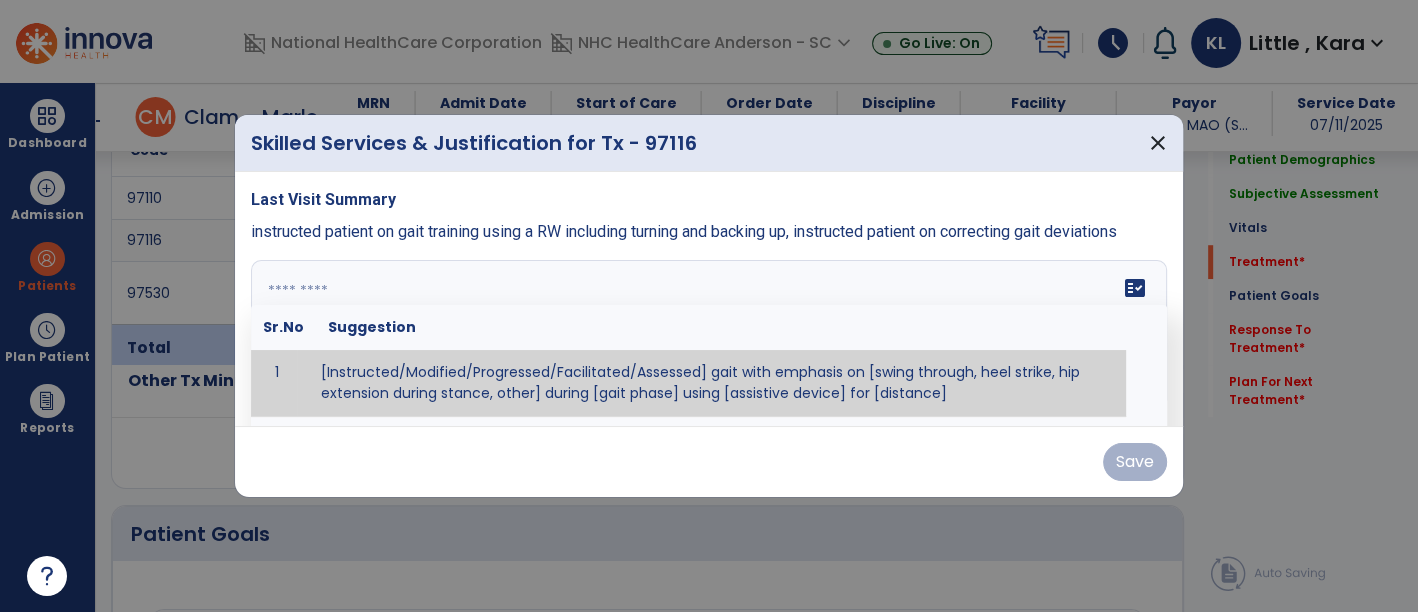 click at bounding box center (707, 335) 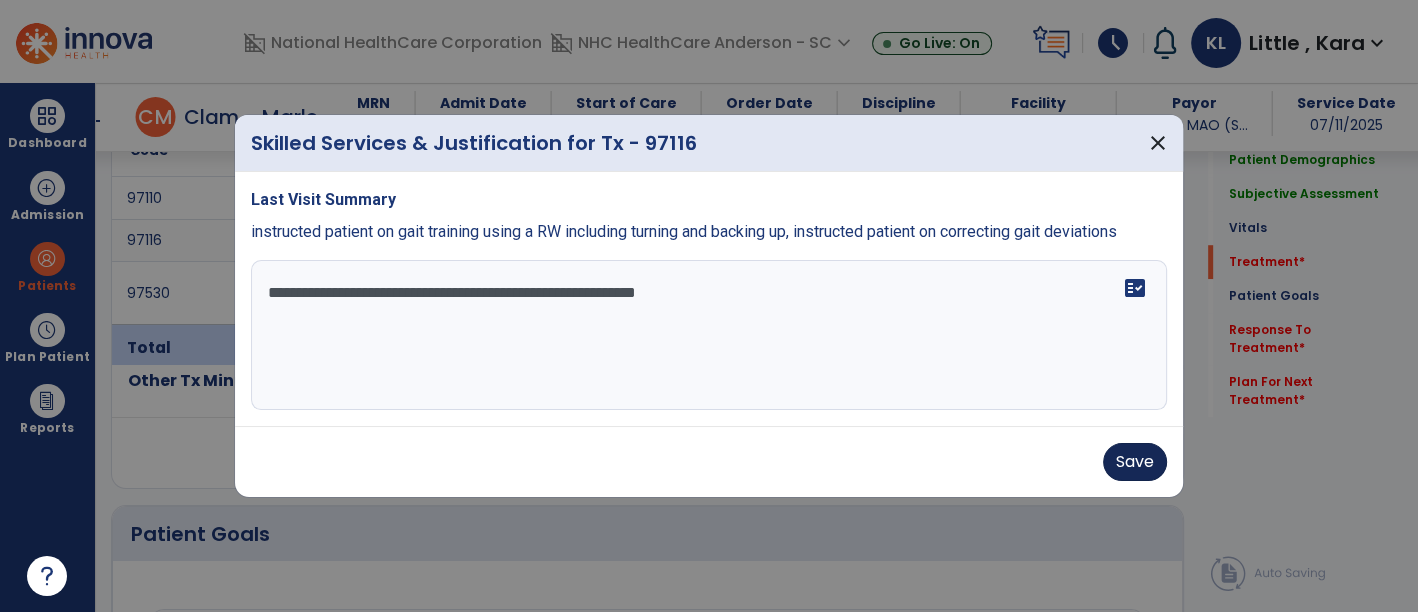 type on "**********" 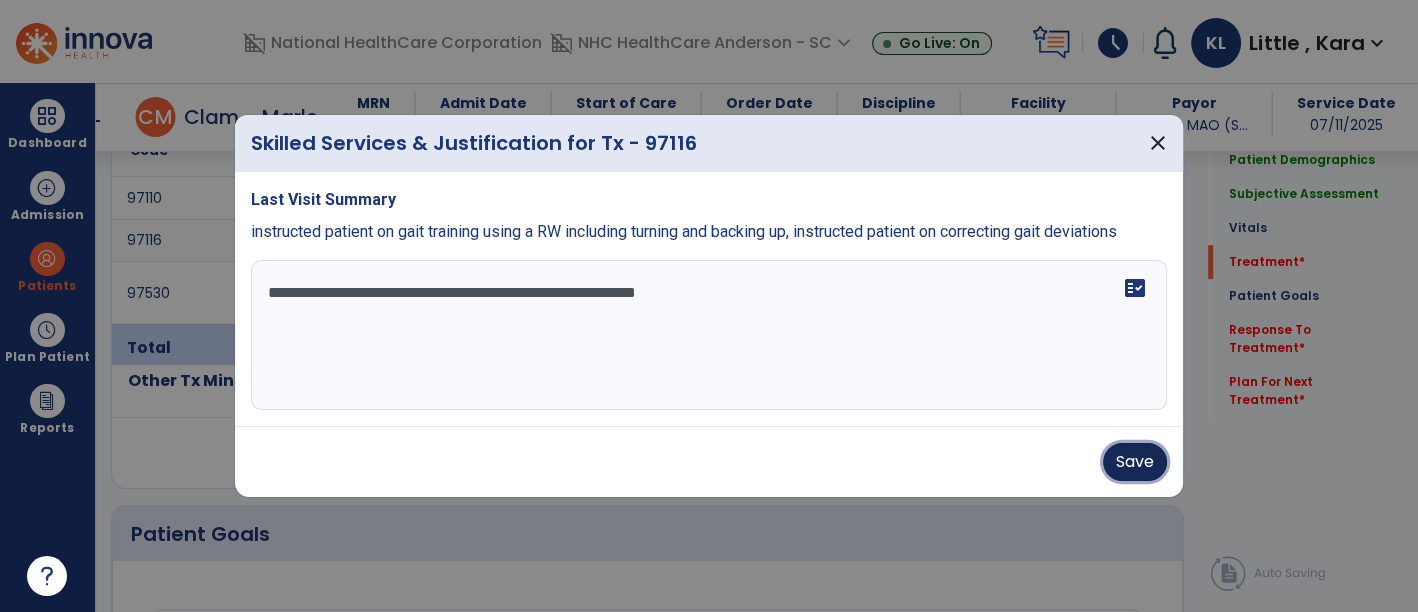 click on "Save" at bounding box center [1135, 462] 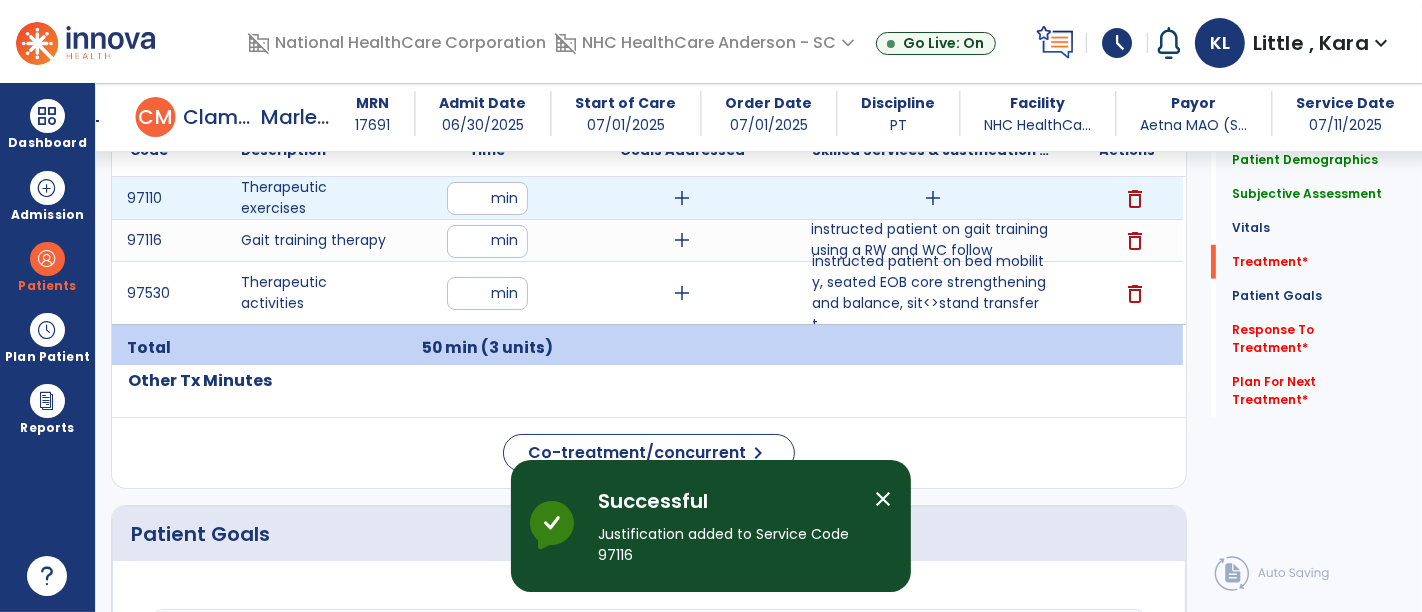 click on "add" at bounding box center [933, 198] 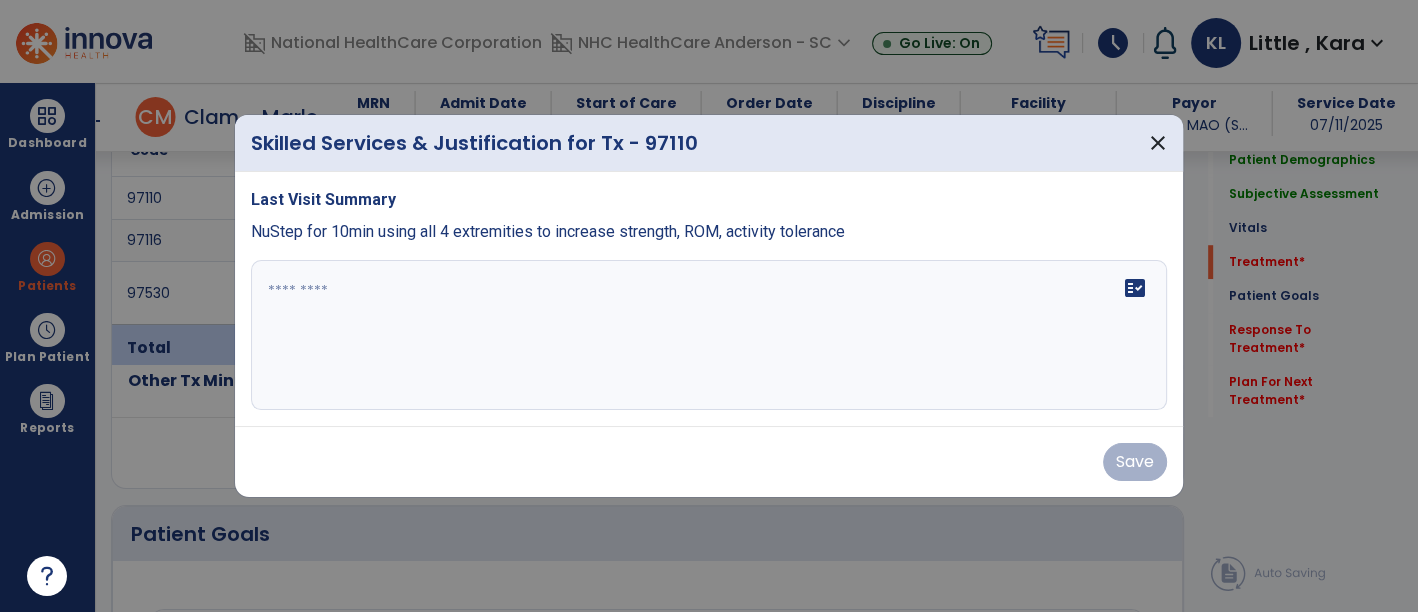 scroll, scrollTop: 1179, scrollLeft: 0, axis: vertical 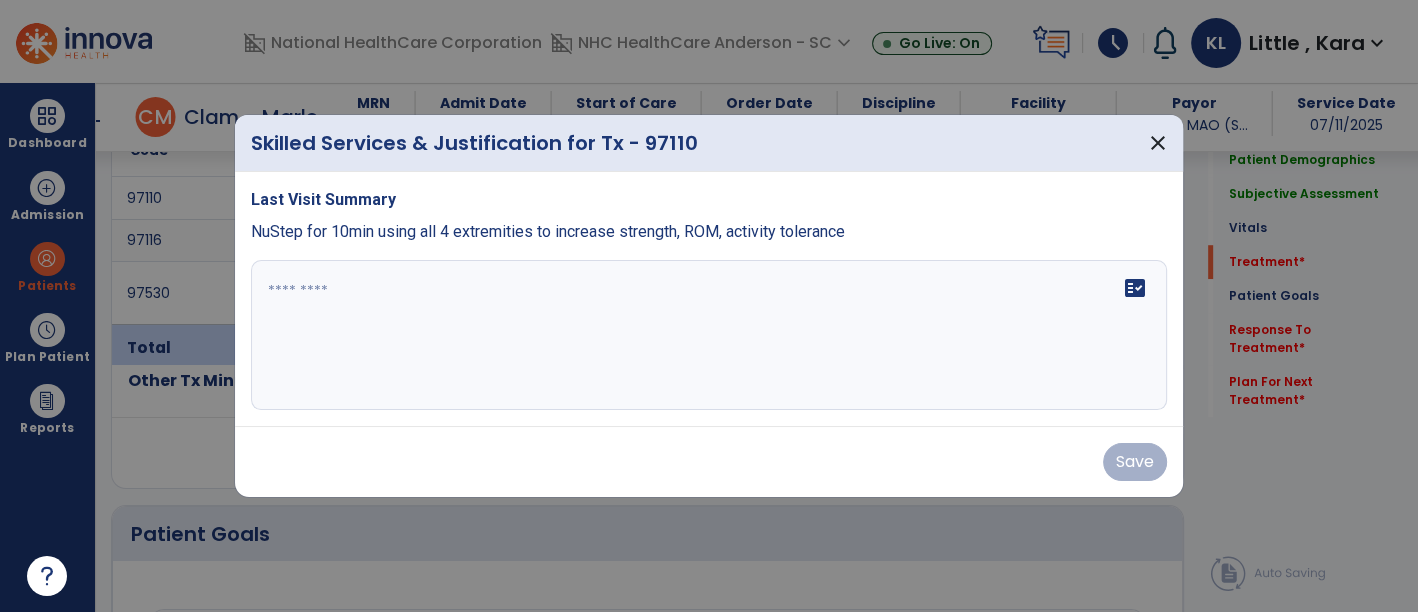 drag, startPoint x: 327, startPoint y: 287, endPoint x: 364, endPoint y: 272, distance: 39.92493 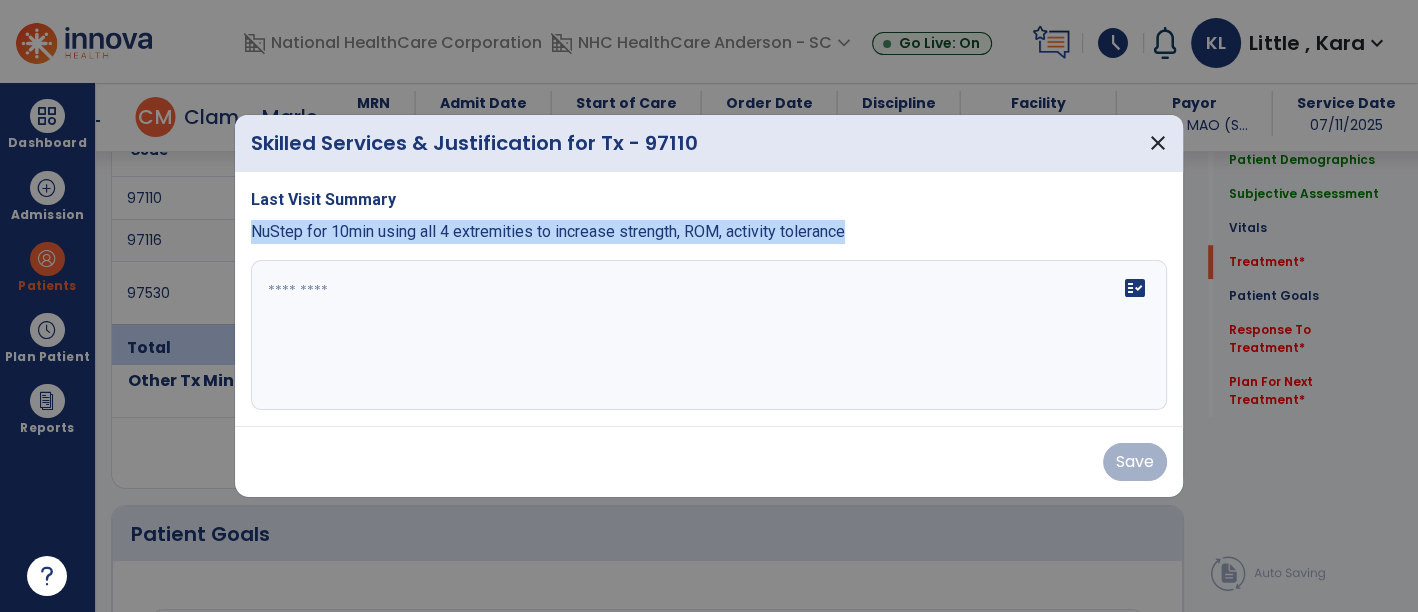 drag, startPoint x: 244, startPoint y: 232, endPoint x: 994, endPoint y: 363, distance: 761.35474 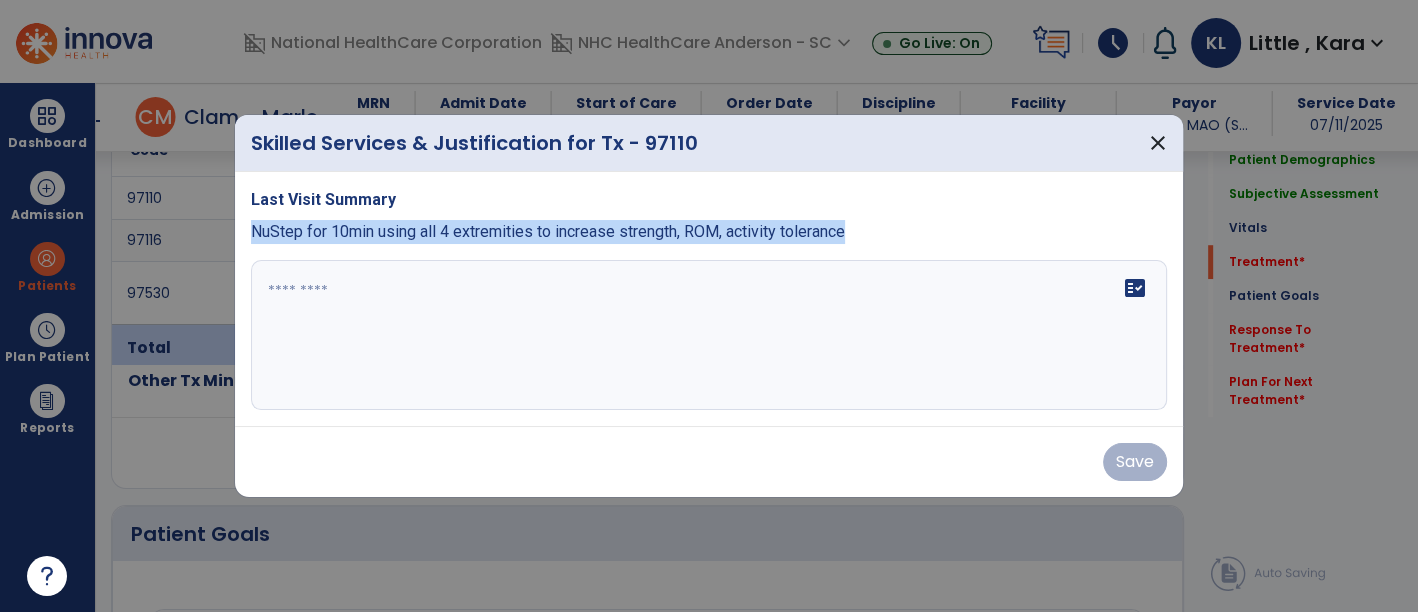 click on "Last Visit Summary NuStep for 10min using all 4 extremities to increase strength, ROM, activity tolerance
fact_check" at bounding box center [709, 299] 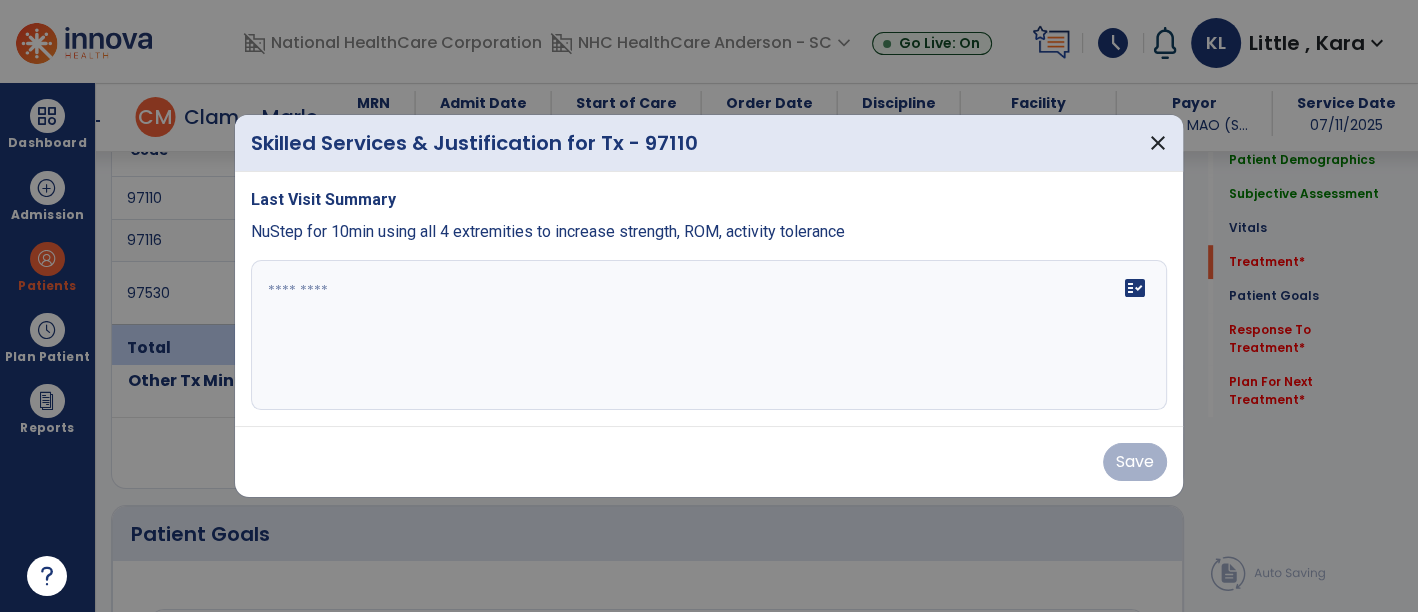 click on "fact_check" at bounding box center (709, 335) 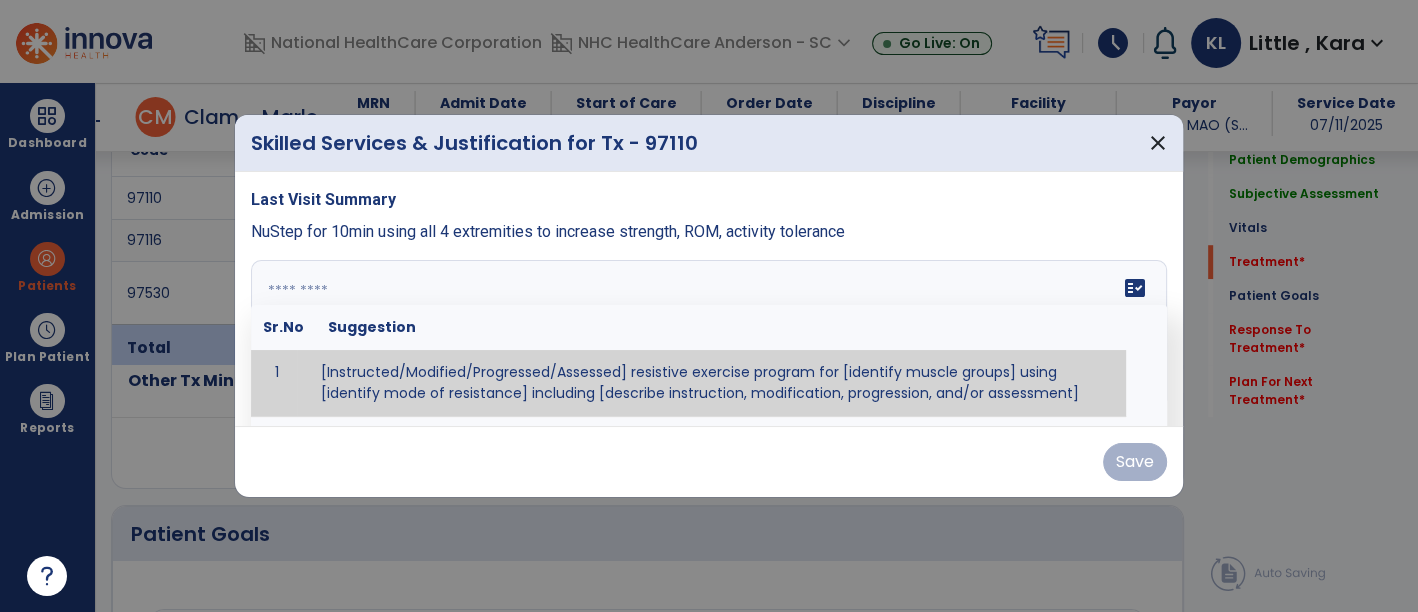 paste on "**********" 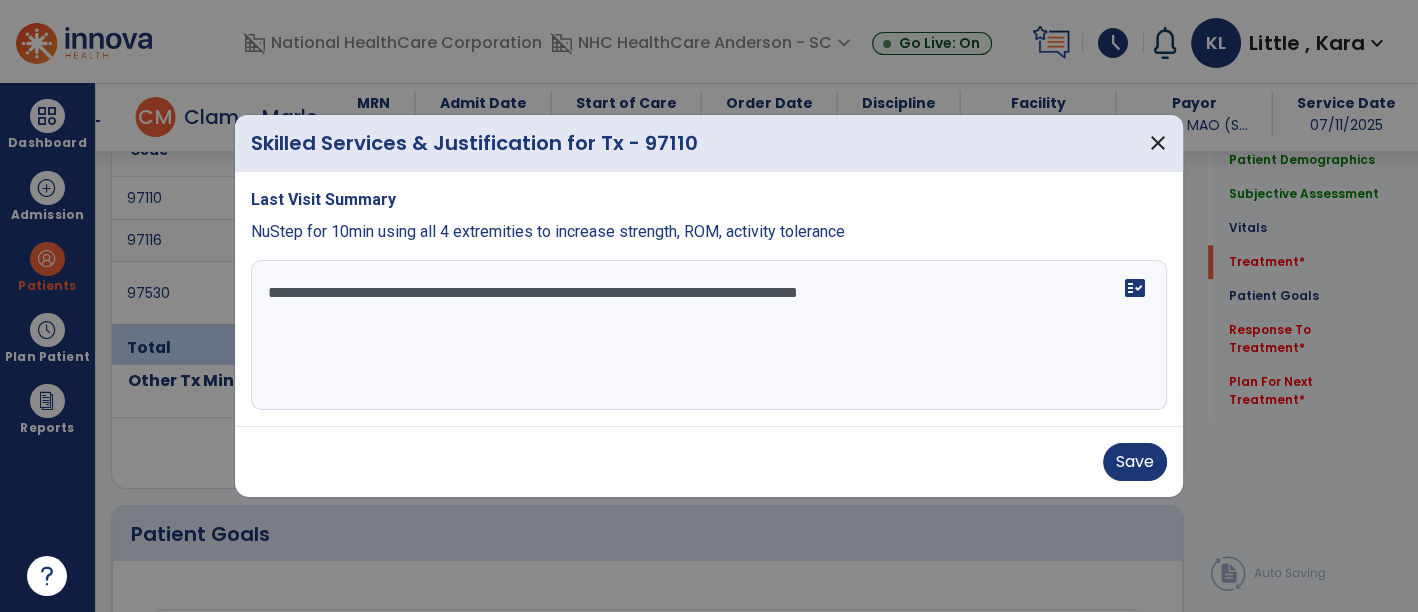 click on "**********" at bounding box center [709, 335] 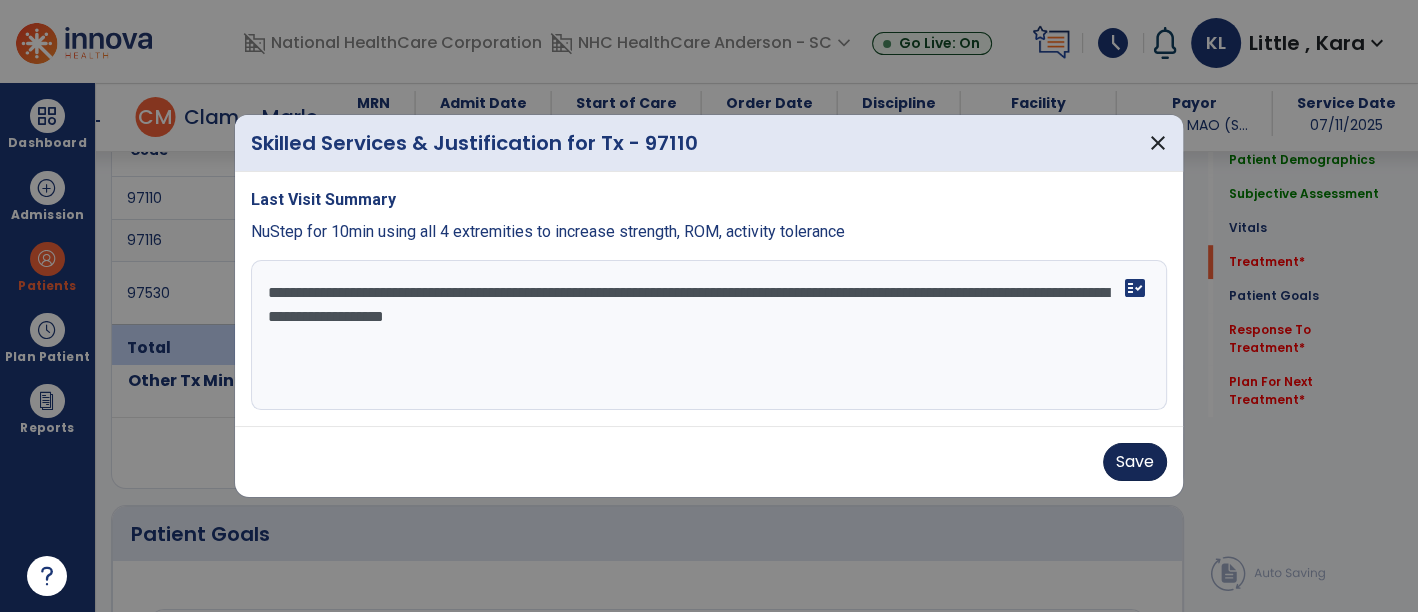 type on "**********" 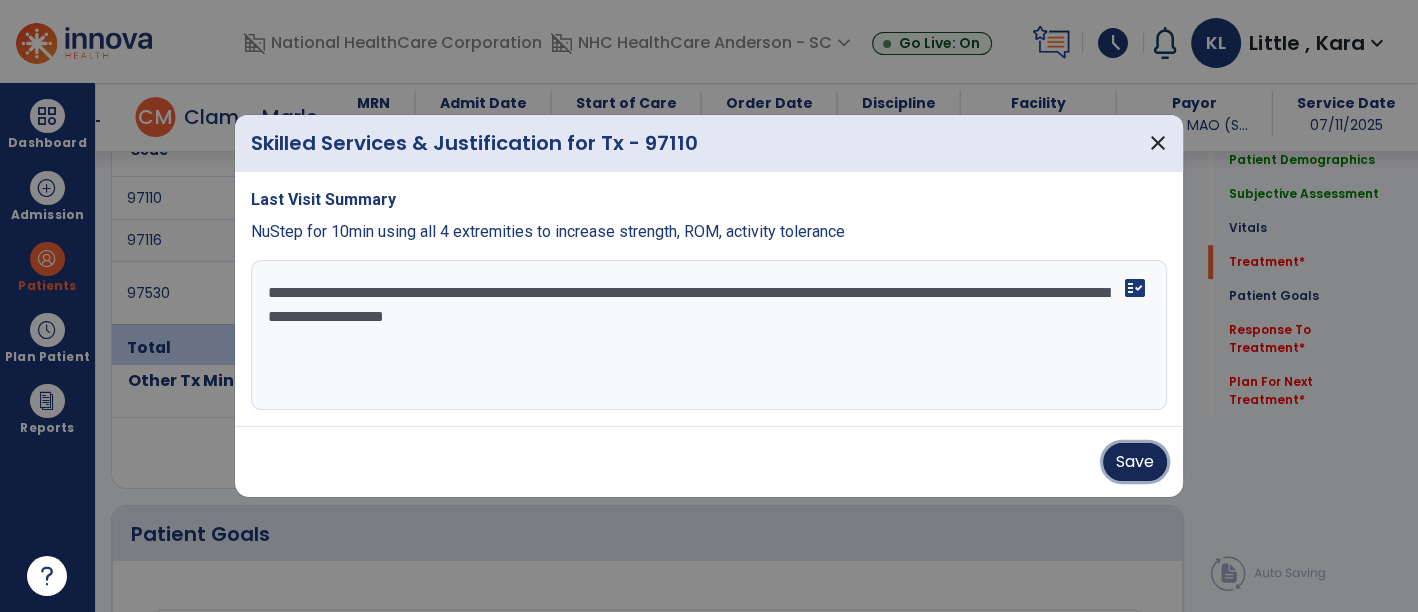 click on "Save" at bounding box center [1135, 462] 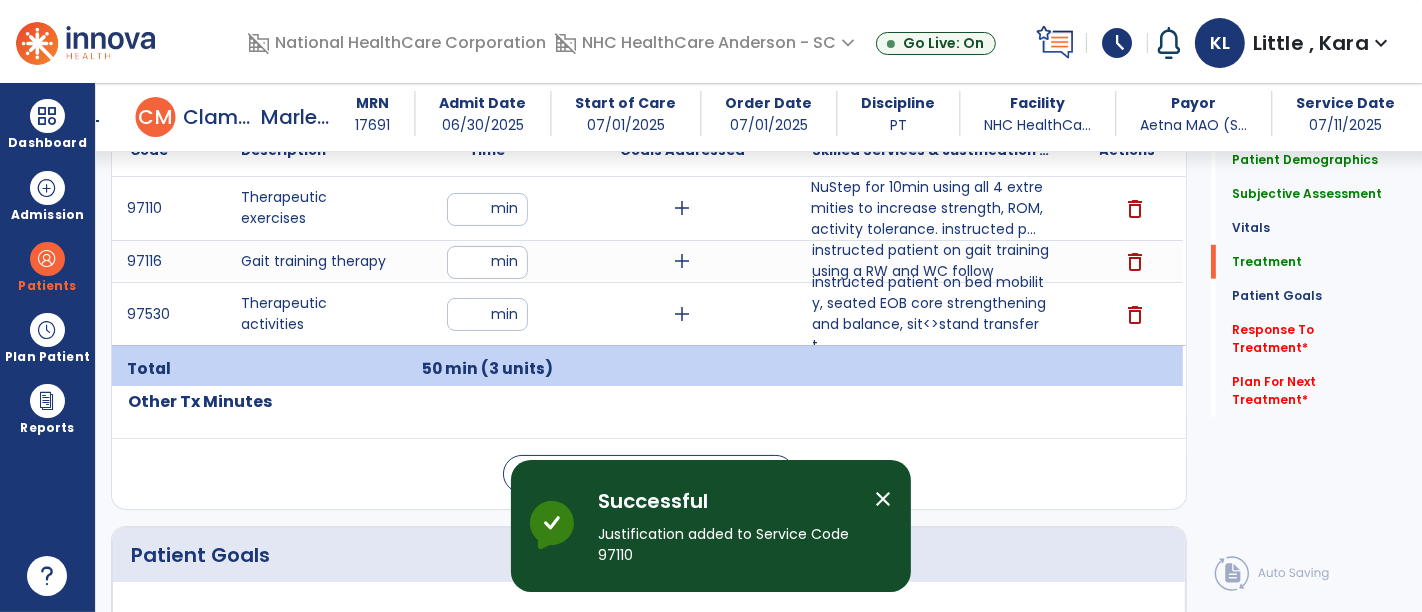 click on "close" at bounding box center [883, 499] 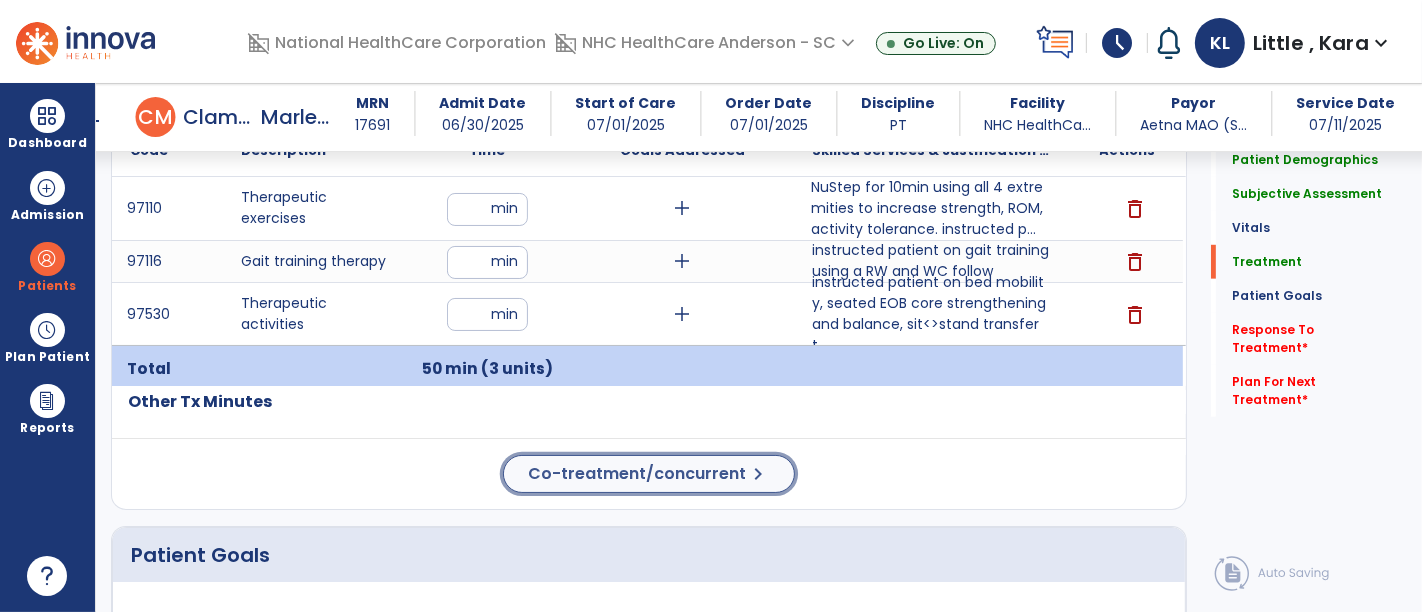 click on "Co-treatment/concurrent" 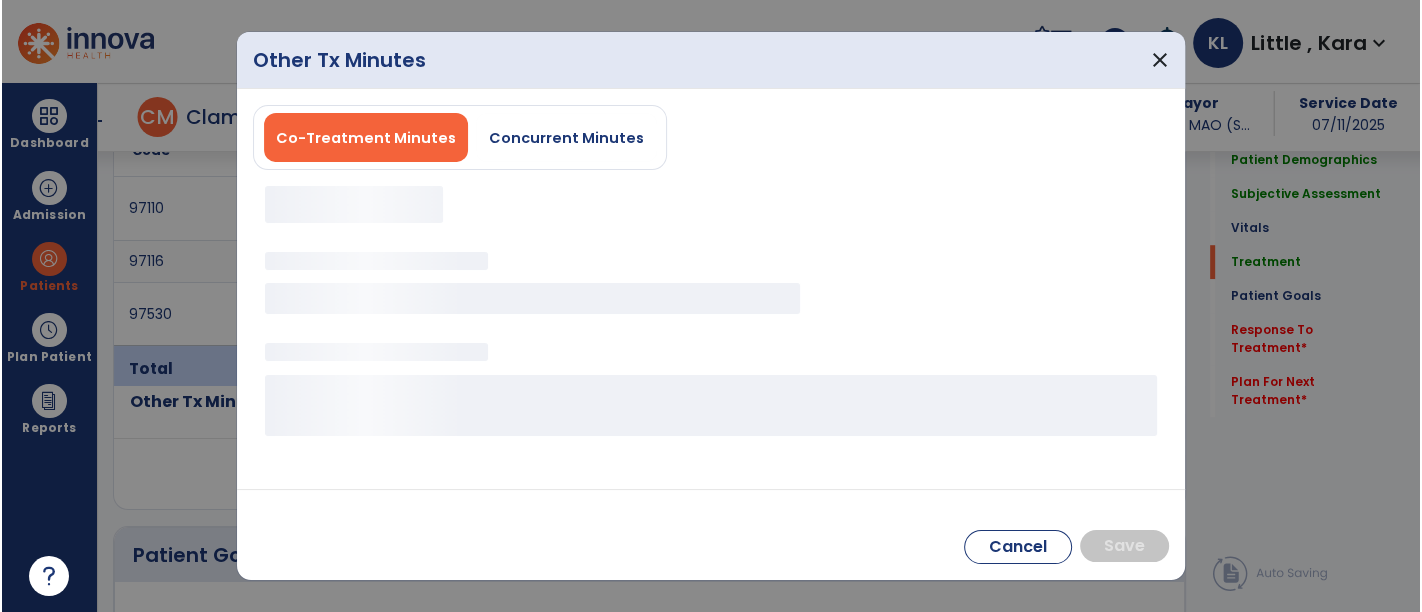scroll, scrollTop: 1179, scrollLeft: 0, axis: vertical 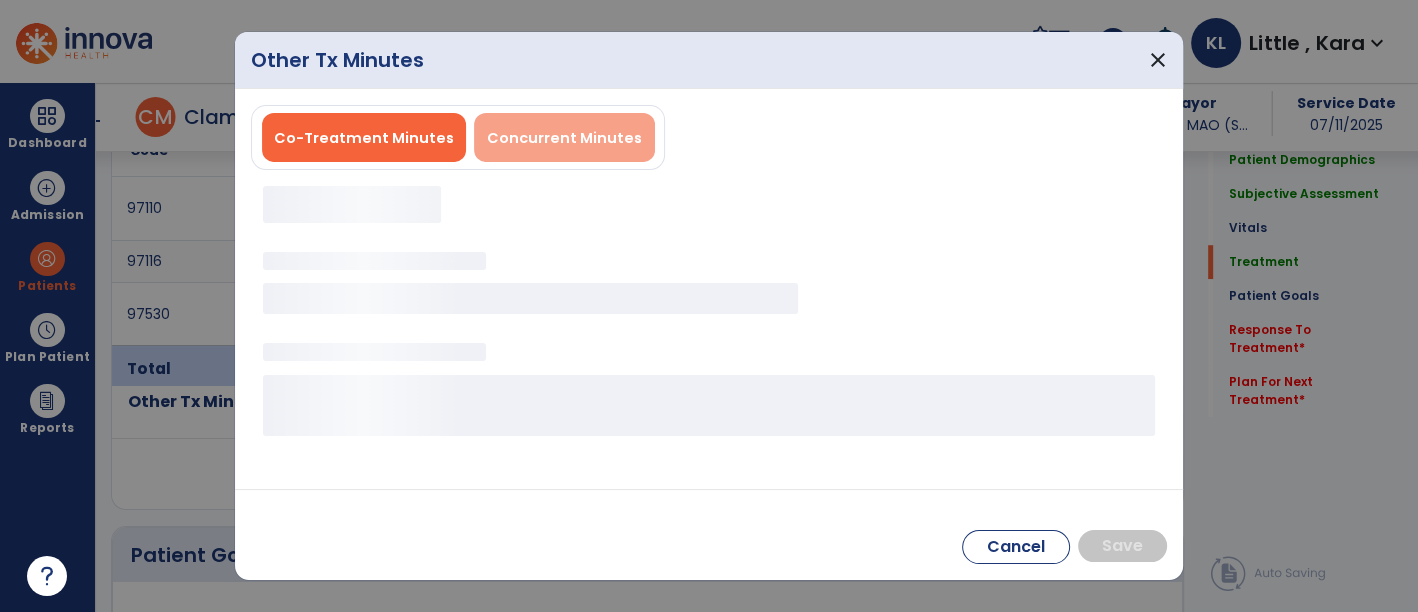 click on "Concurrent Minutes" at bounding box center (564, 138) 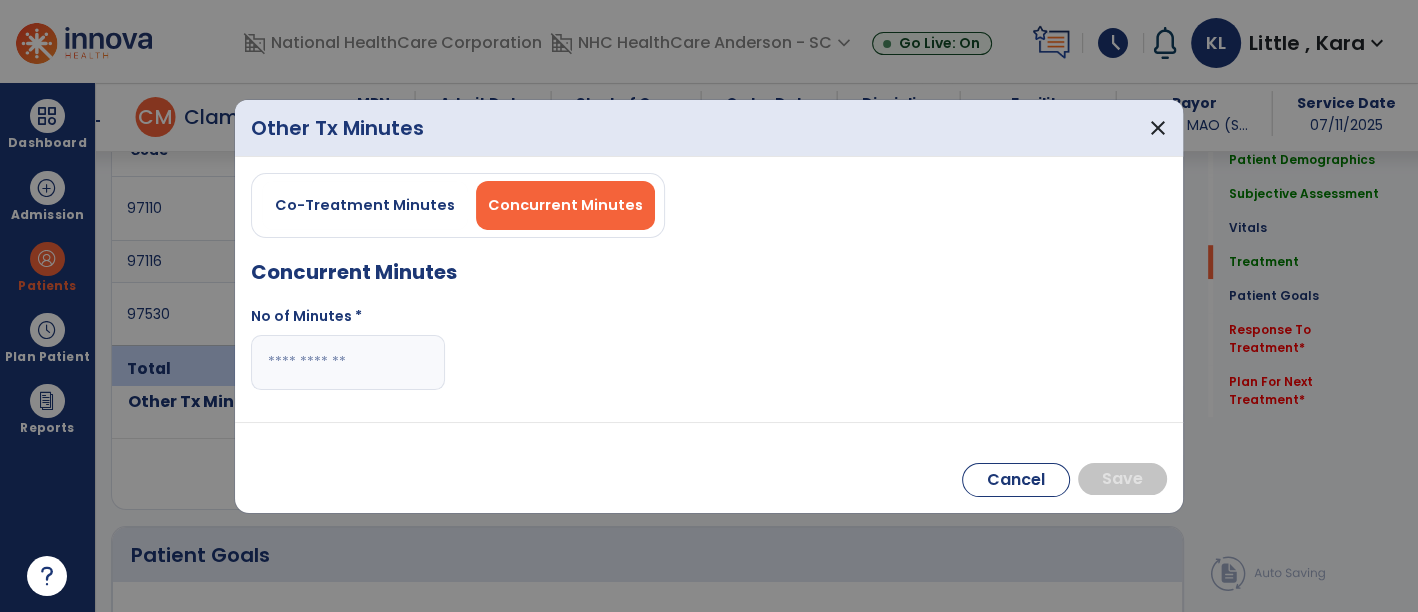 click at bounding box center [348, 362] 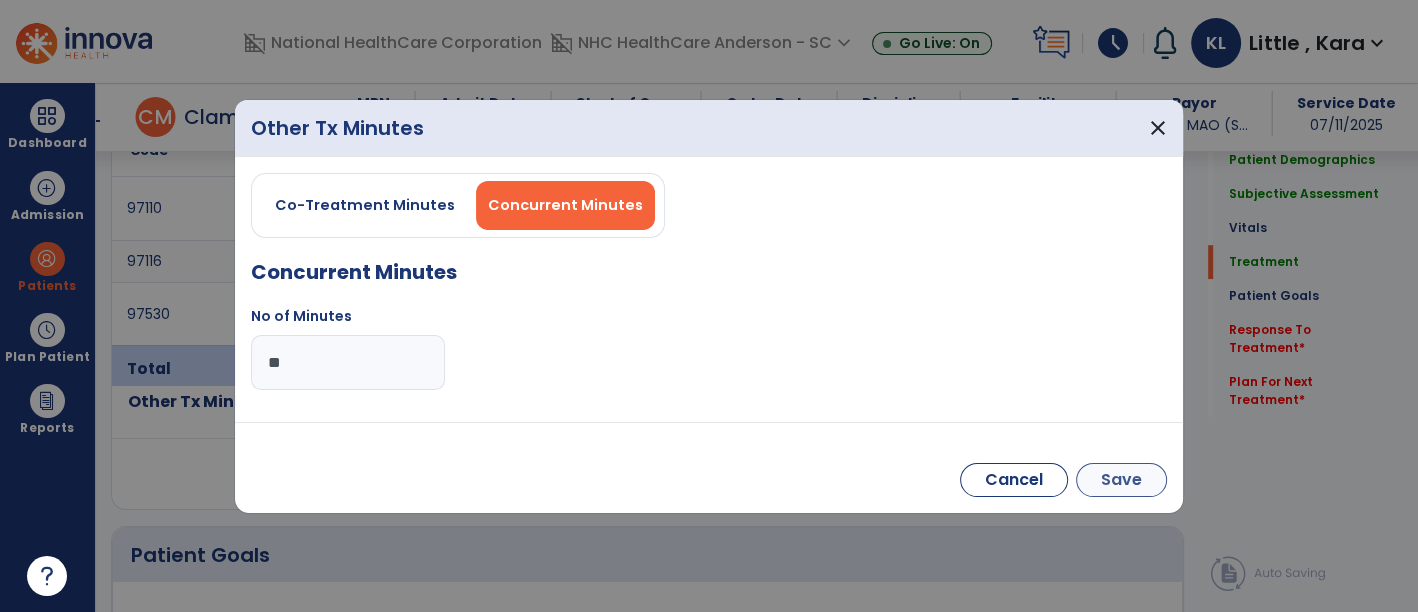 type on "**" 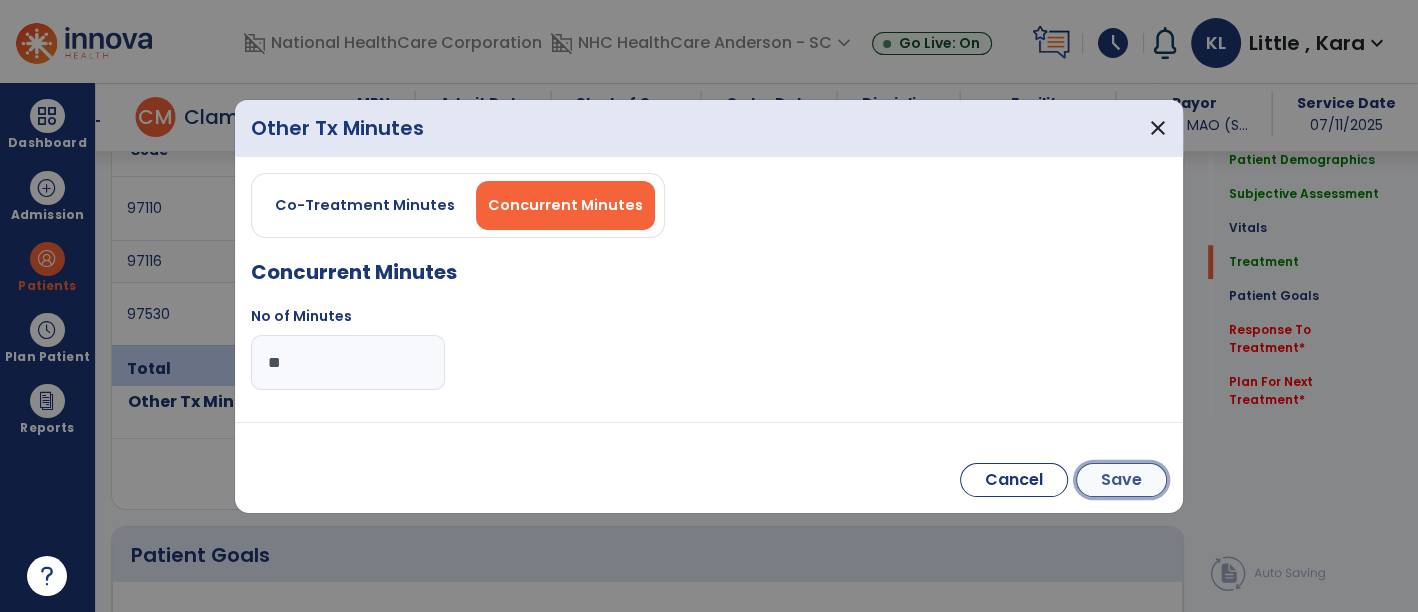 click on "Save" at bounding box center (1121, 480) 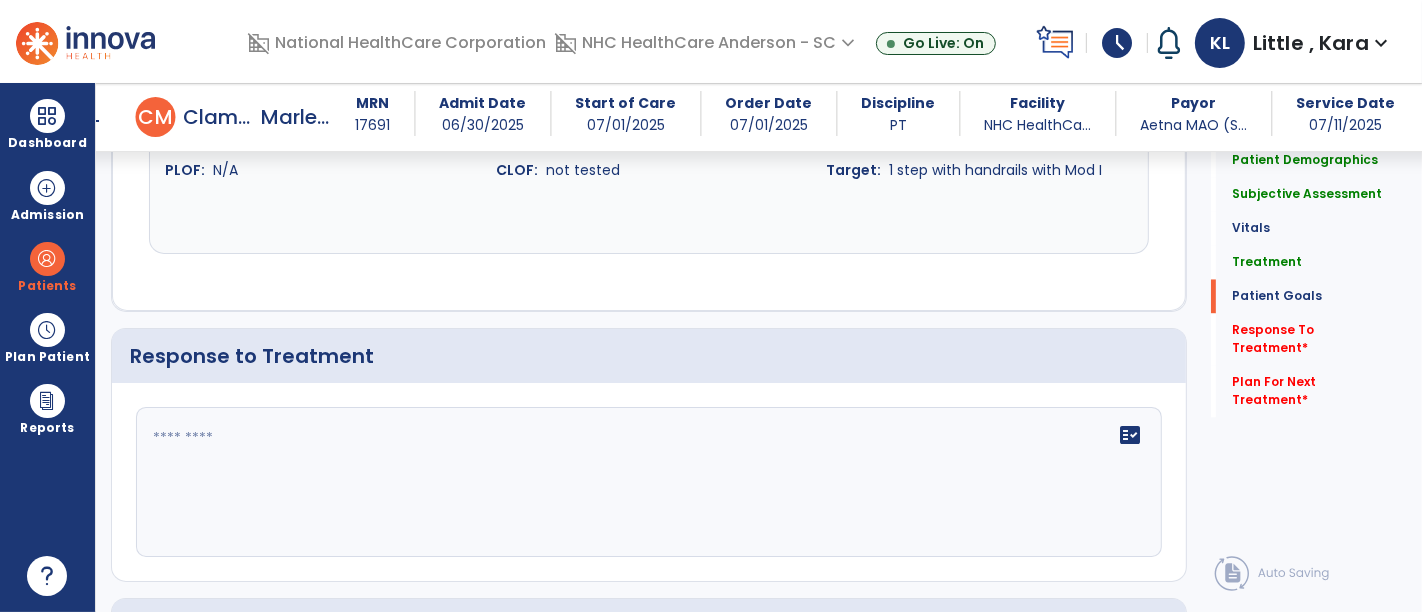 scroll, scrollTop: 3401, scrollLeft: 0, axis: vertical 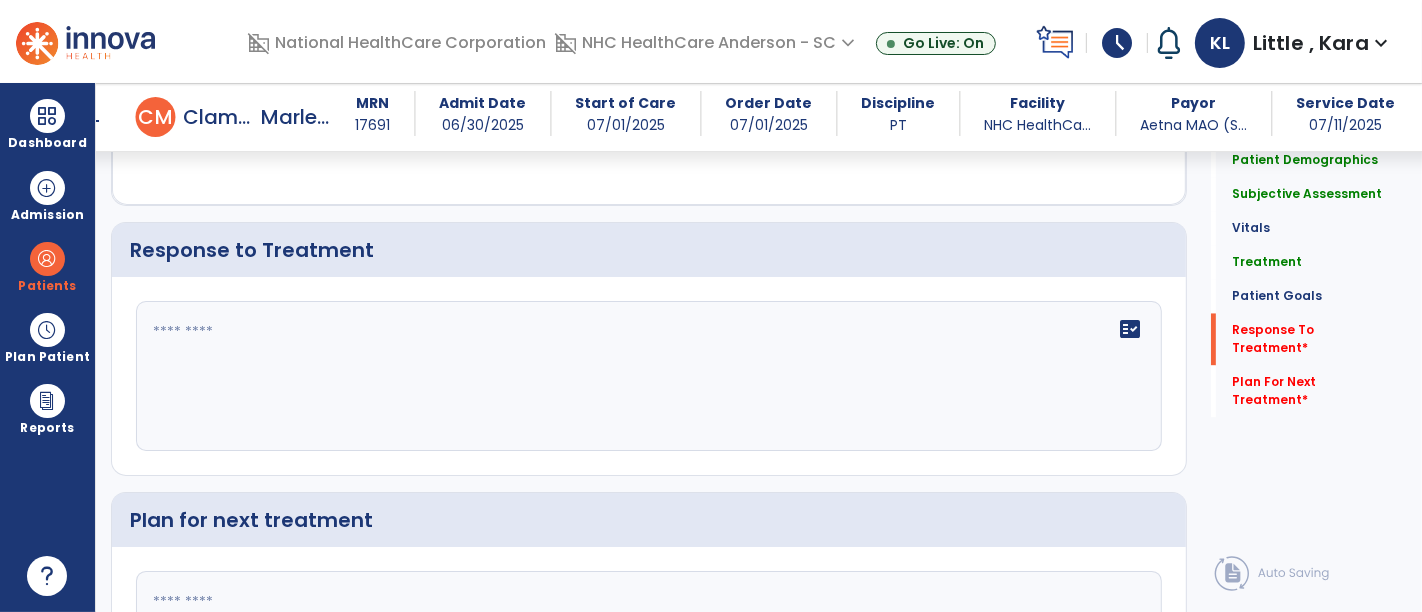 click 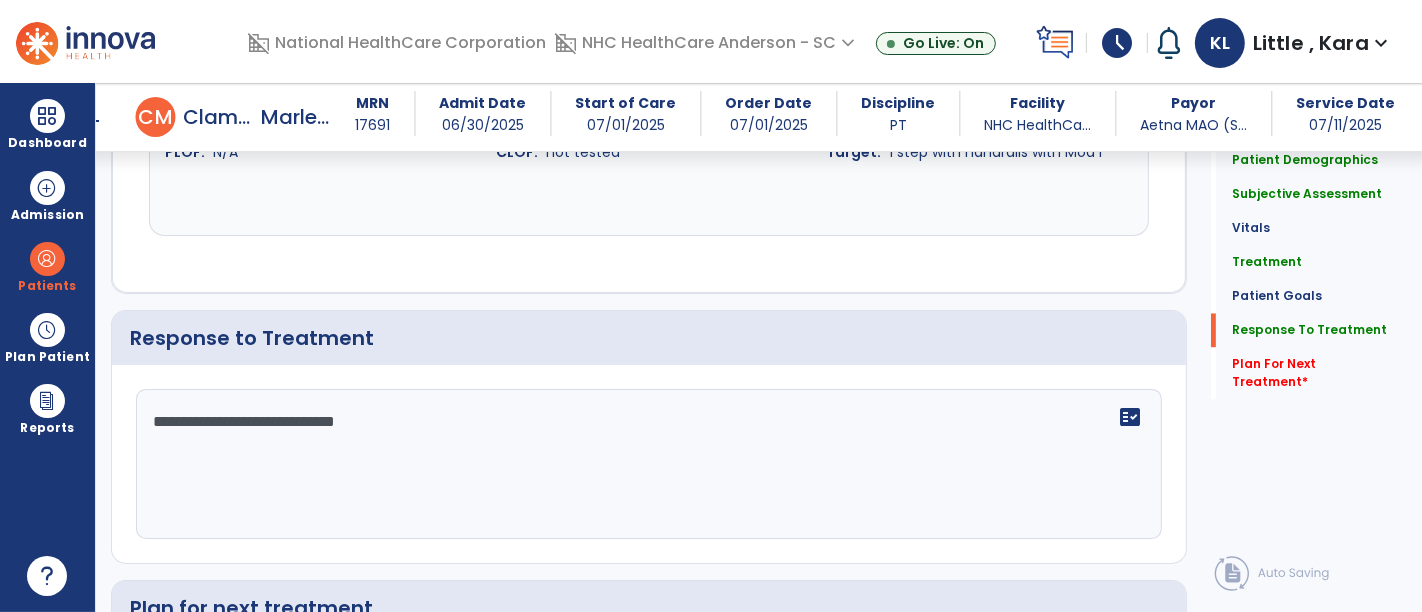 scroll, scrollTop: 3401, scrollLeft: 0, axis: vertical 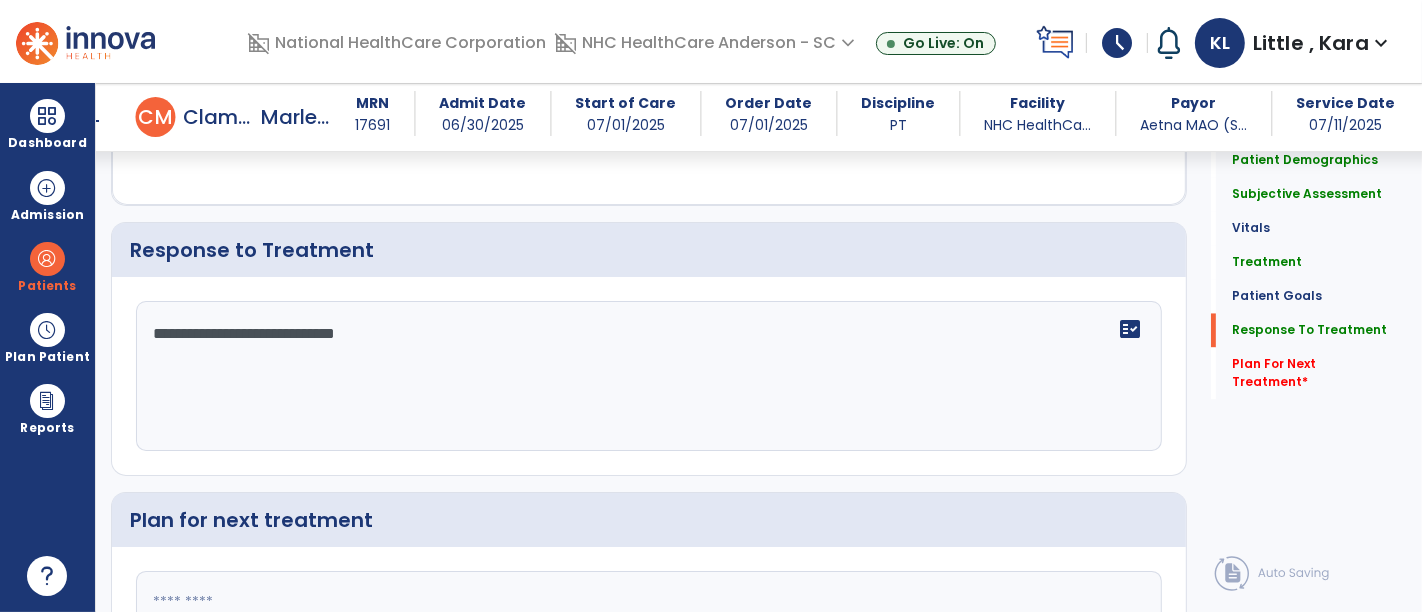 click on "**********" 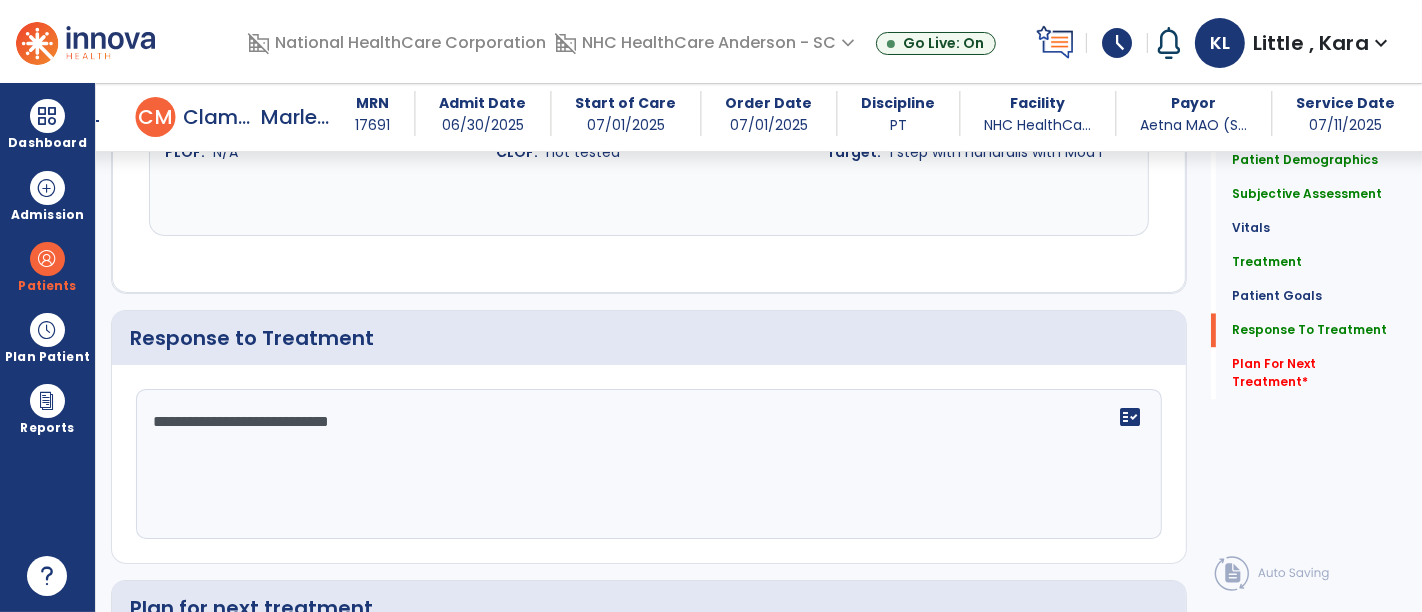 scroll, scrollTop: 3401, scrollLeft: 0, axis: vertical 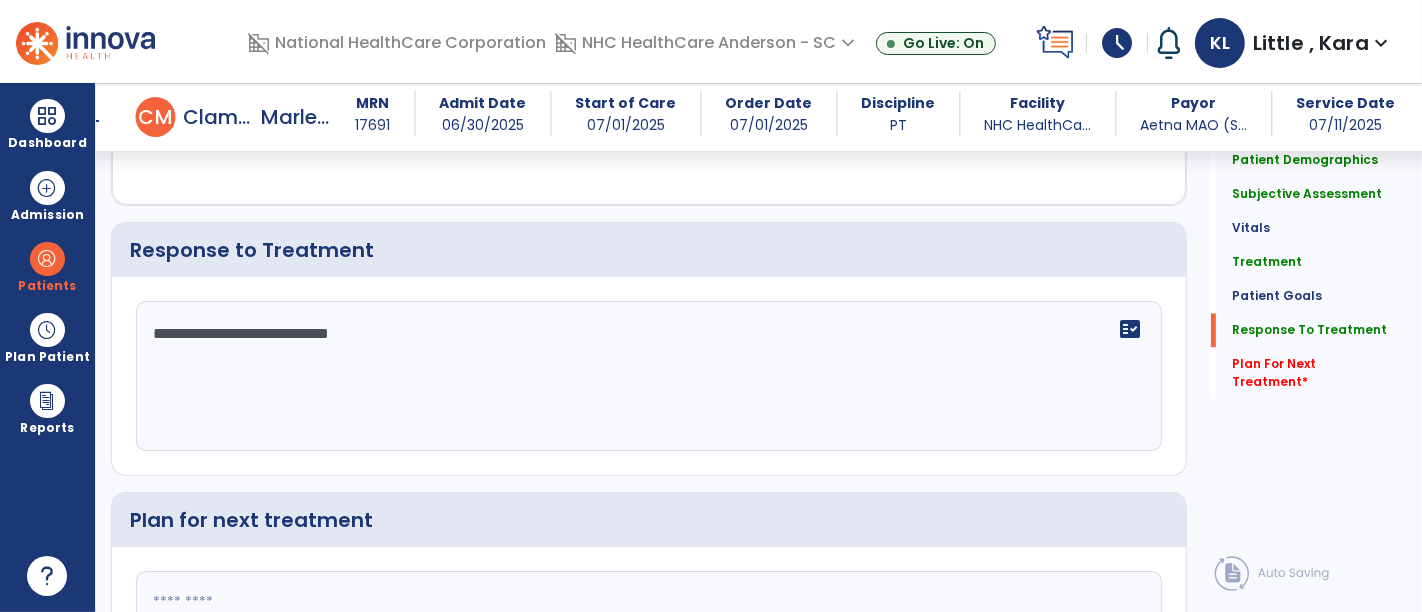 click on "**********" 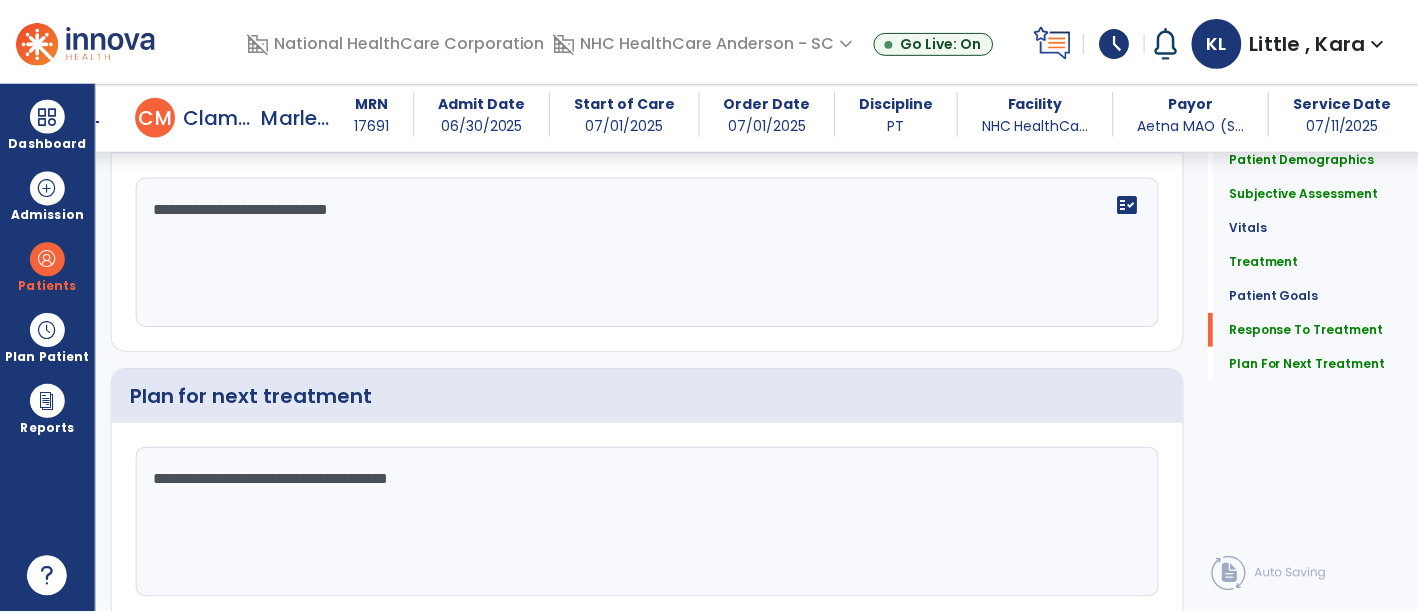 scroll, scrollTop: 3569, scrollLeft: 0, axis: vertical 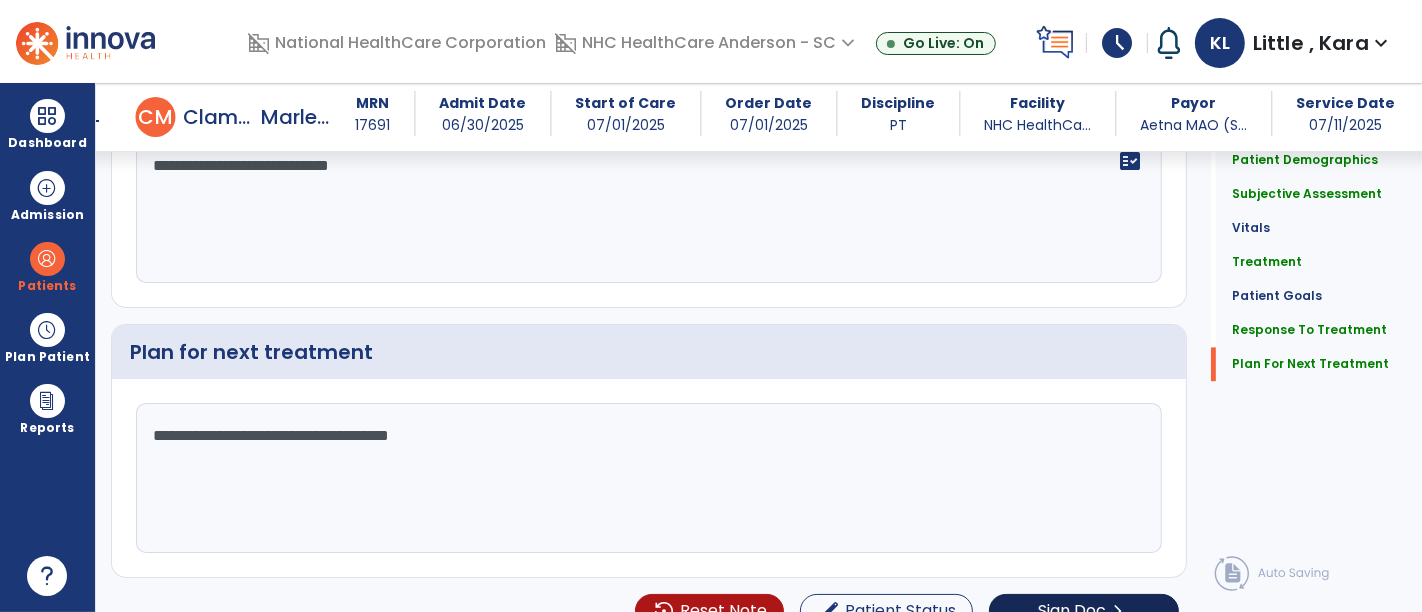 type on "**********" 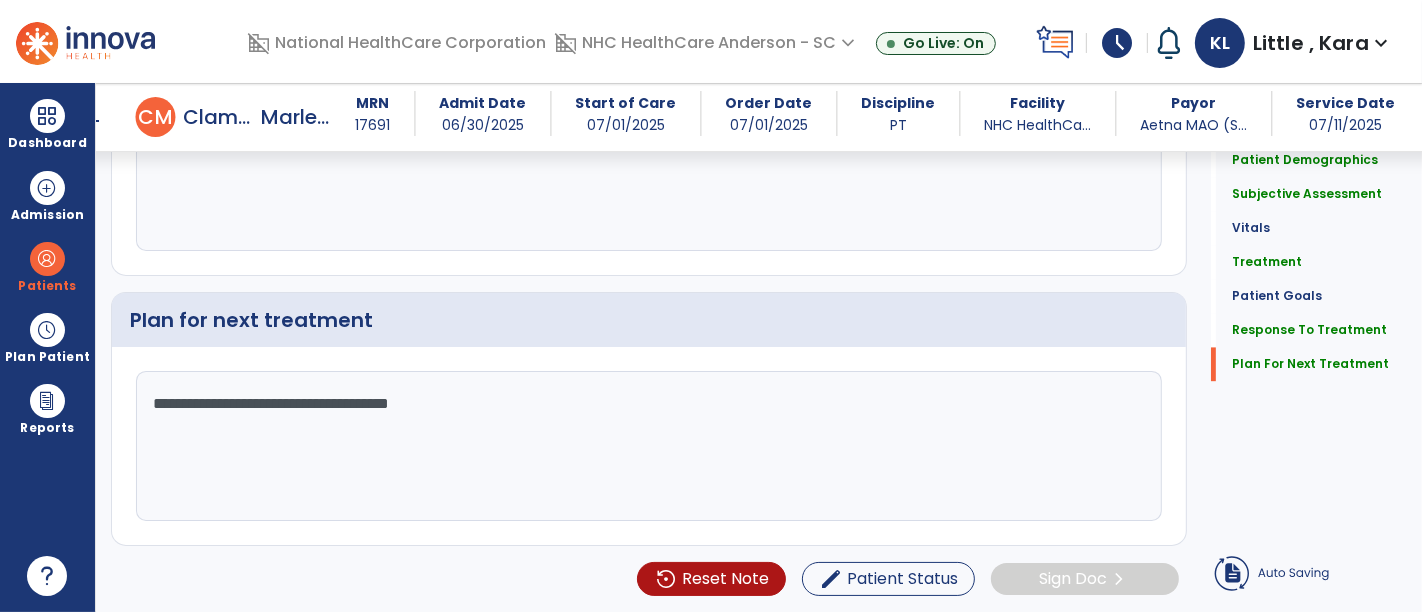 click on "Sign Doc" 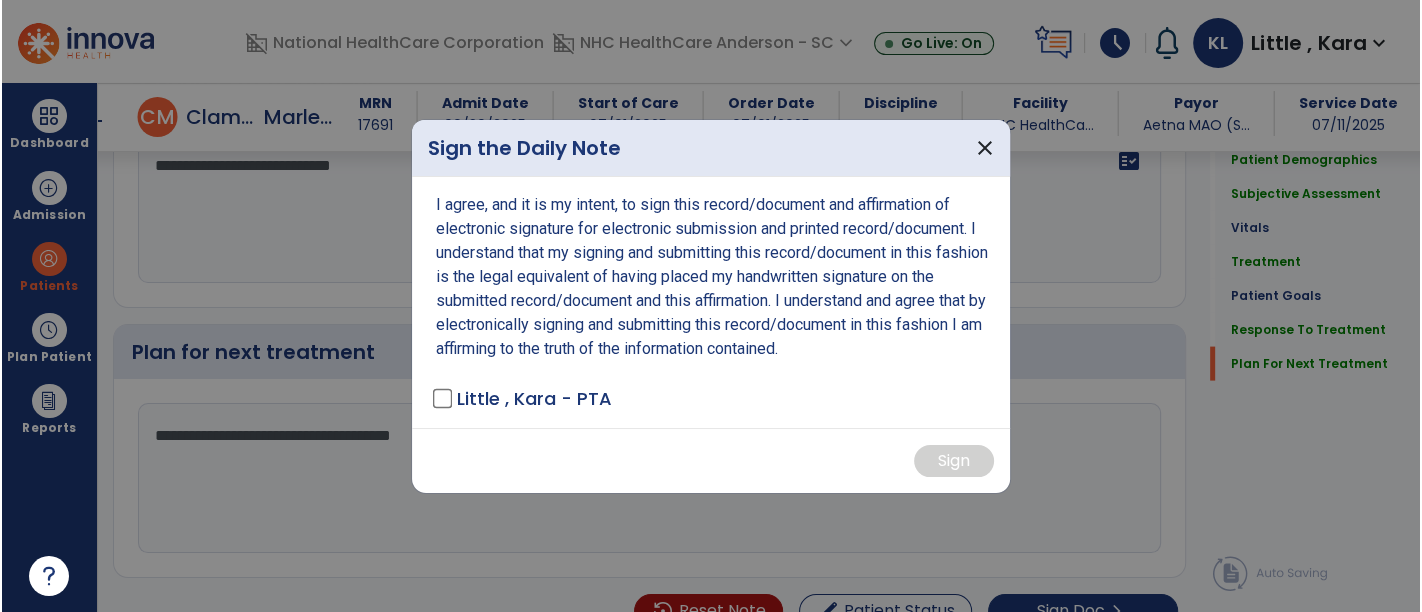 scroll, scrollTop: 3569, scrollLeft: 0, axis: vertical 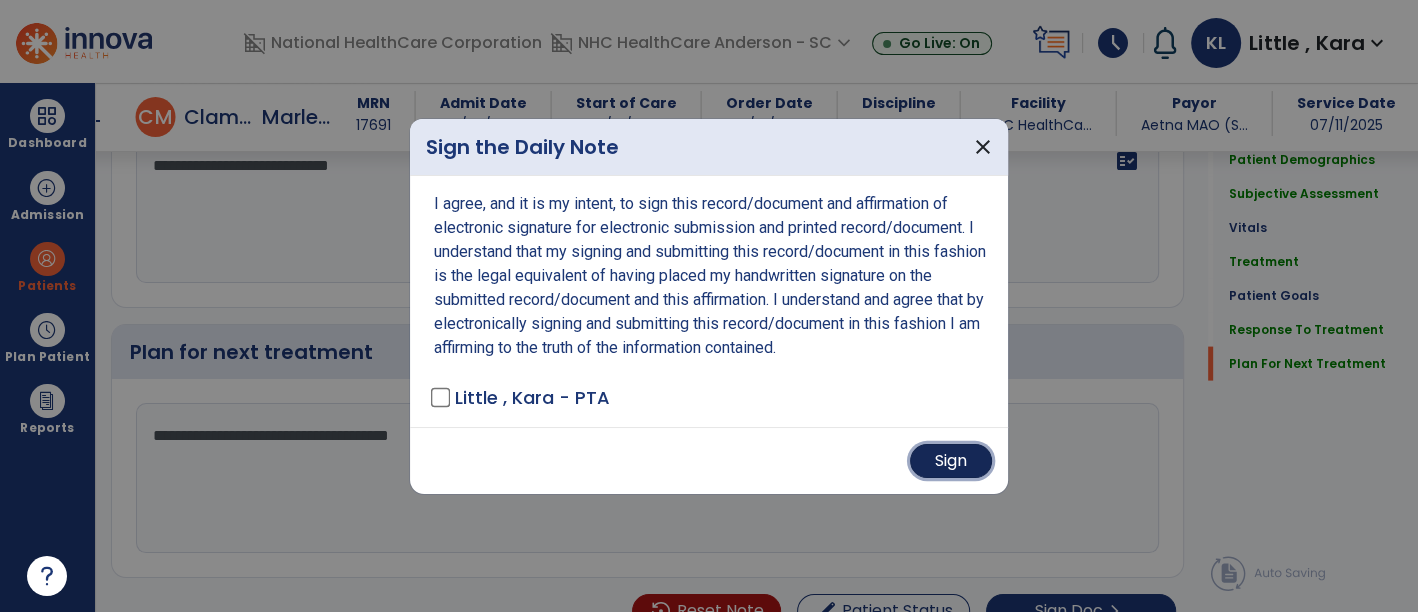 click on "Sign" at bounding box center (951, 461) 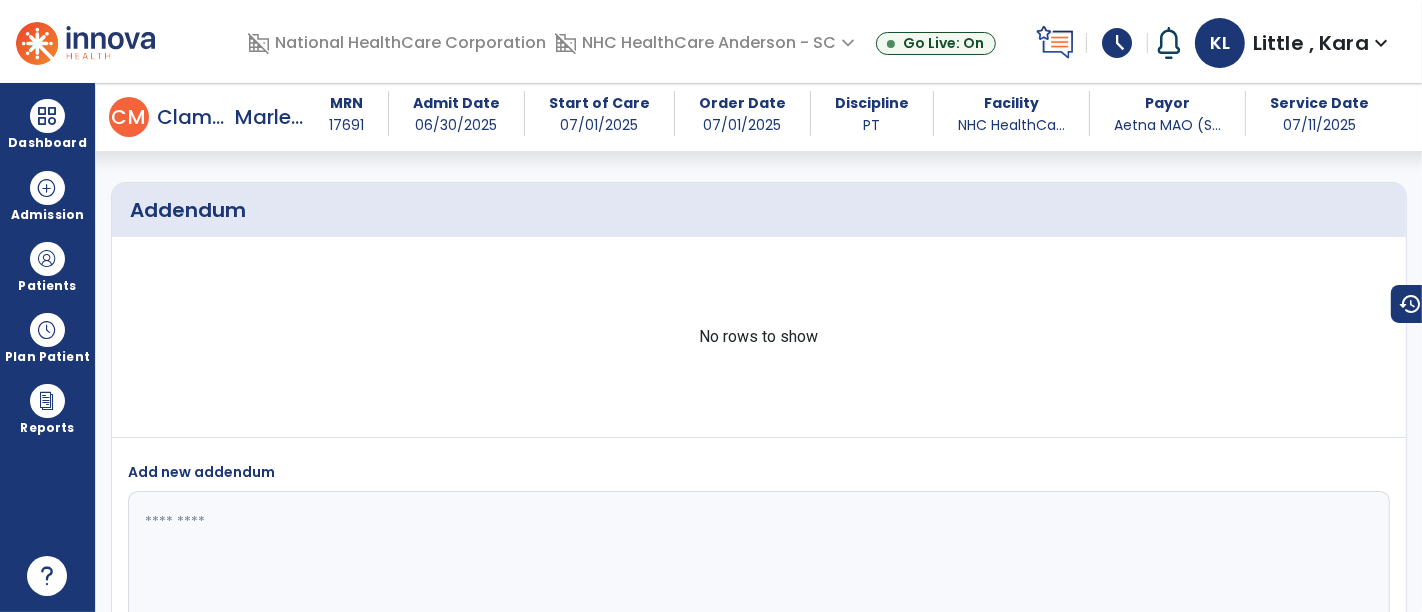 scroll, scrollTop: 4817, scrollLeft: 0, axis: vertical 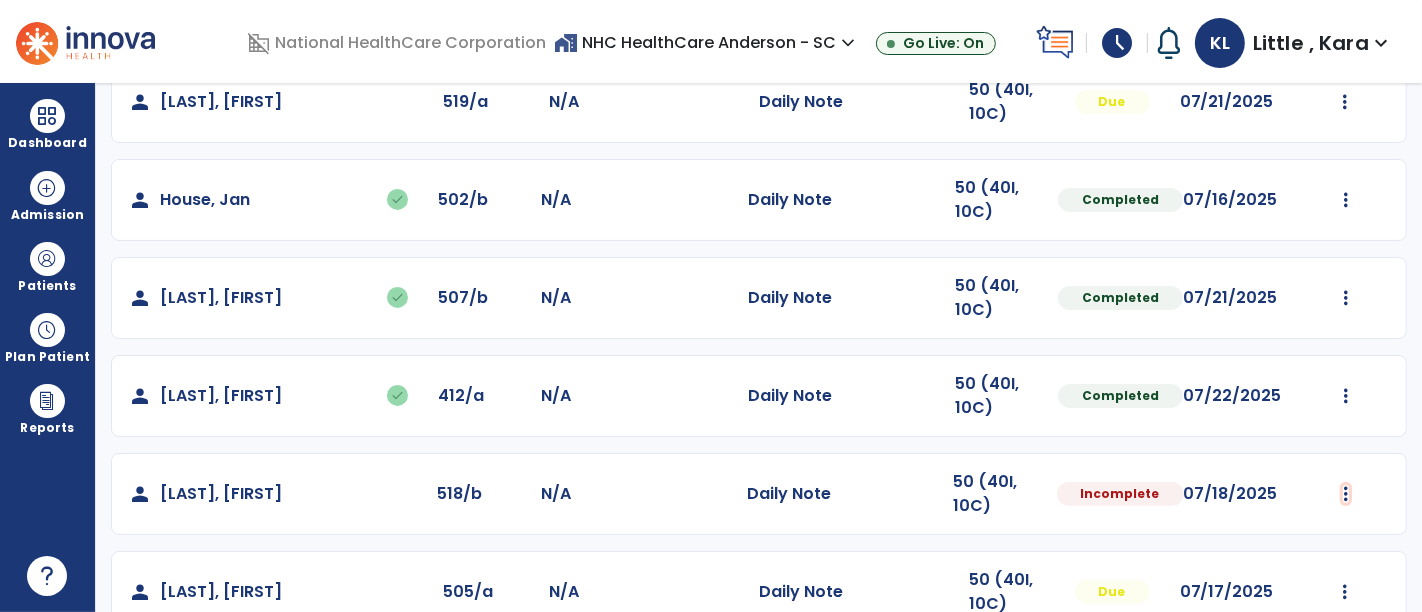 click on "Mark Visit As Complete   Reset Note   Open Document   G + C Mins" 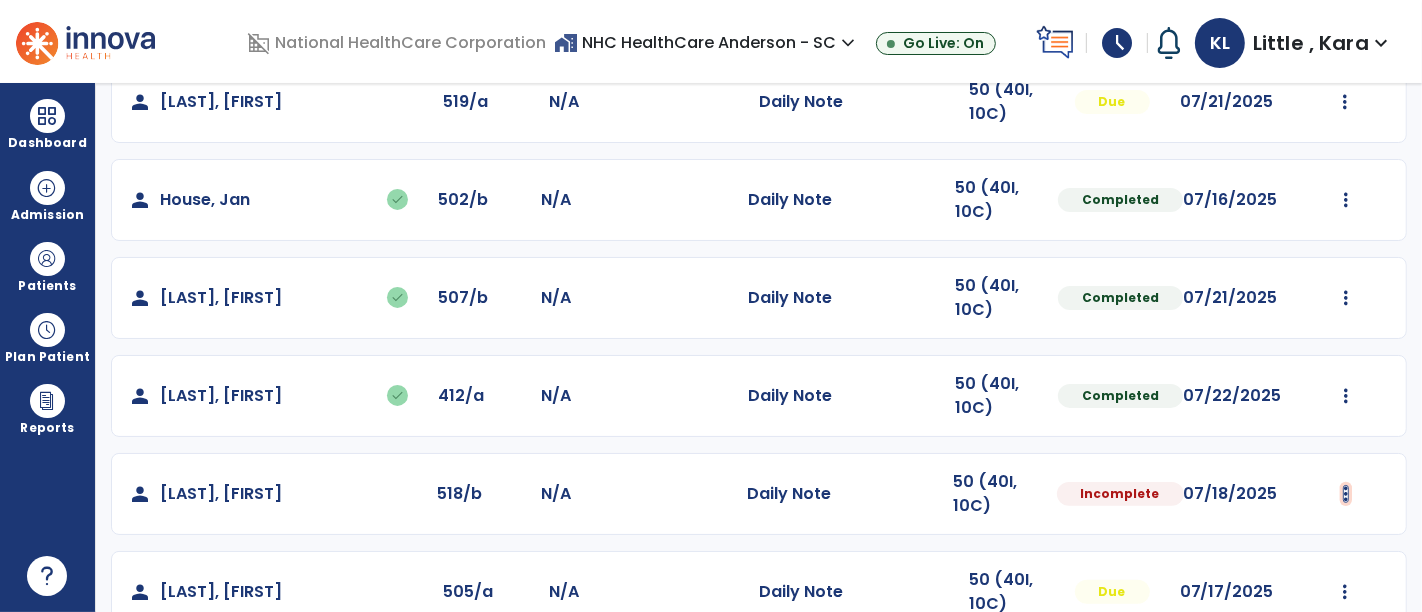 click at bounding box center (1346, -94) 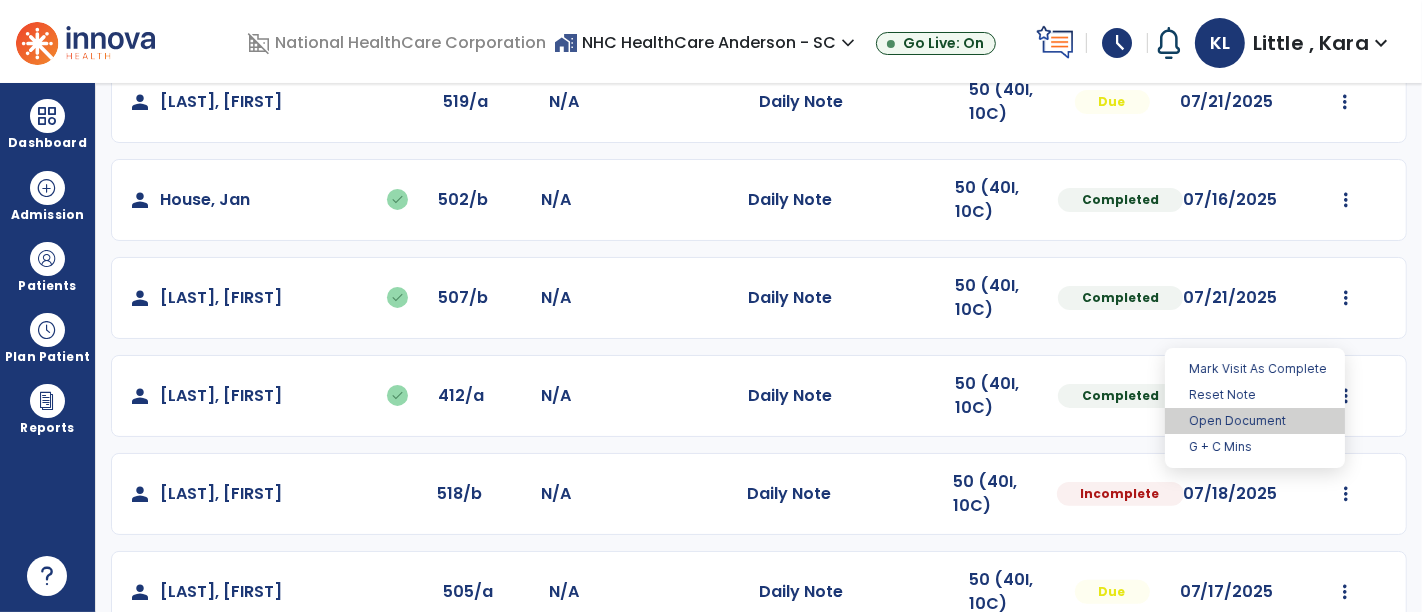 click on "Open Document" at bounding box center [1255, 421] 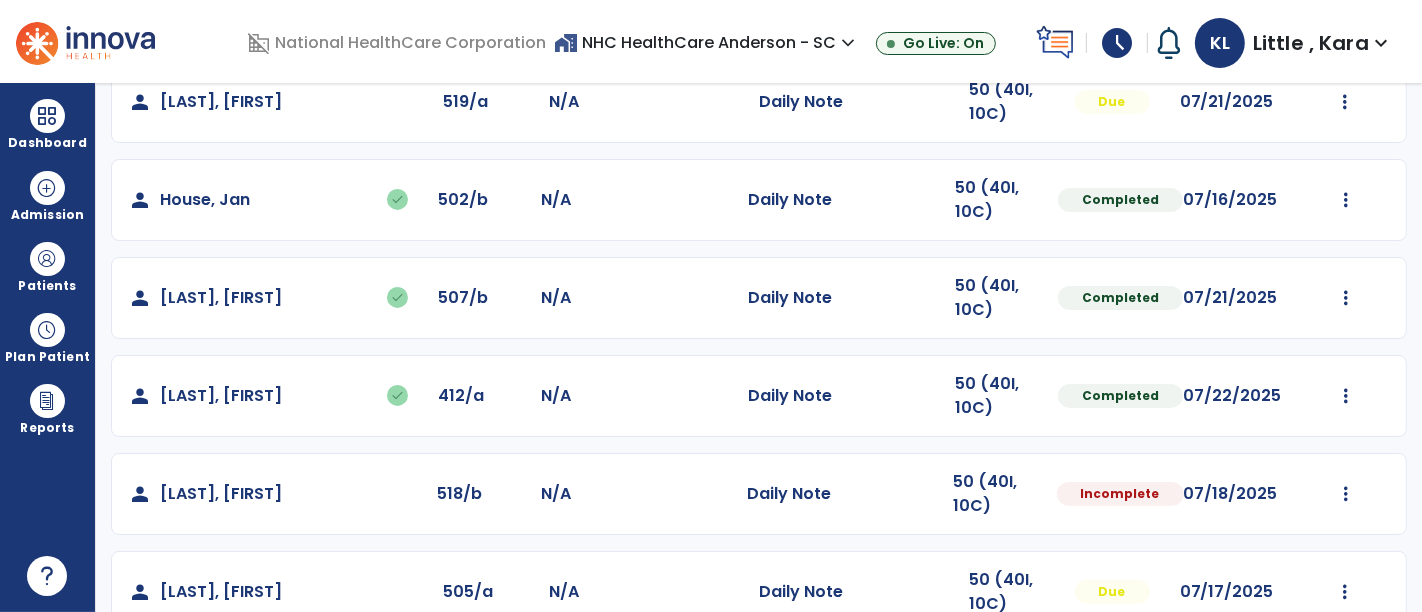 click on "schedule" at bounding box center [1117, 43] 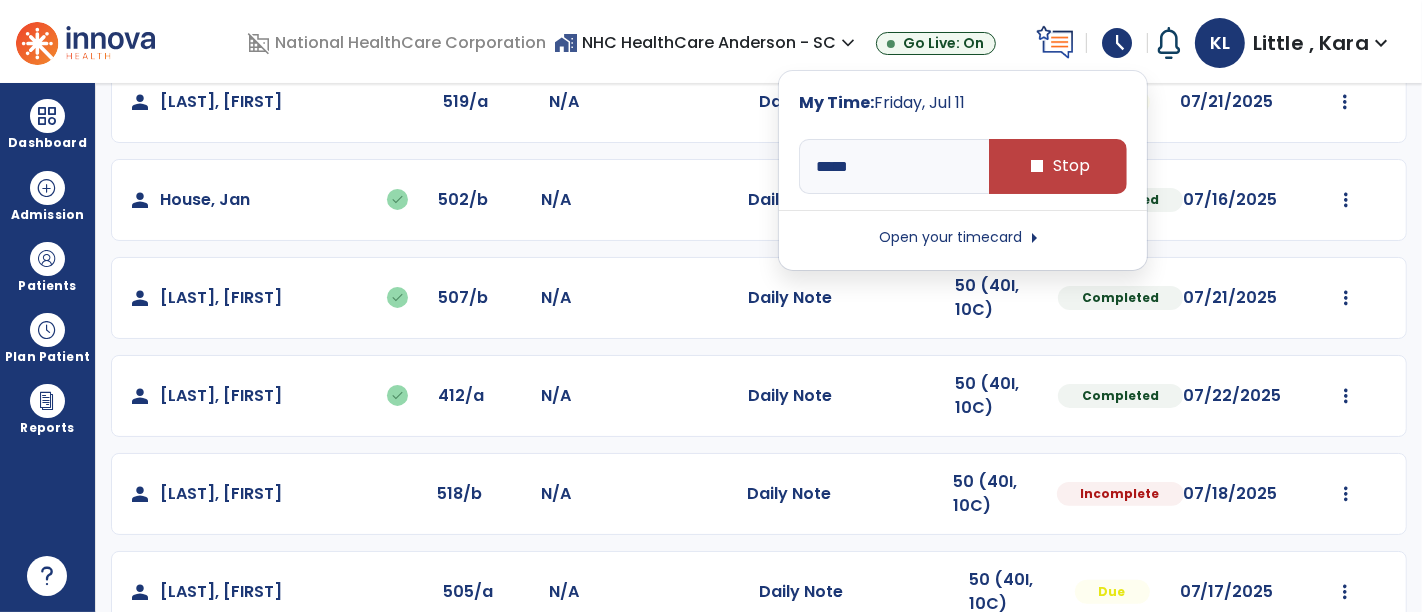 select on "*" 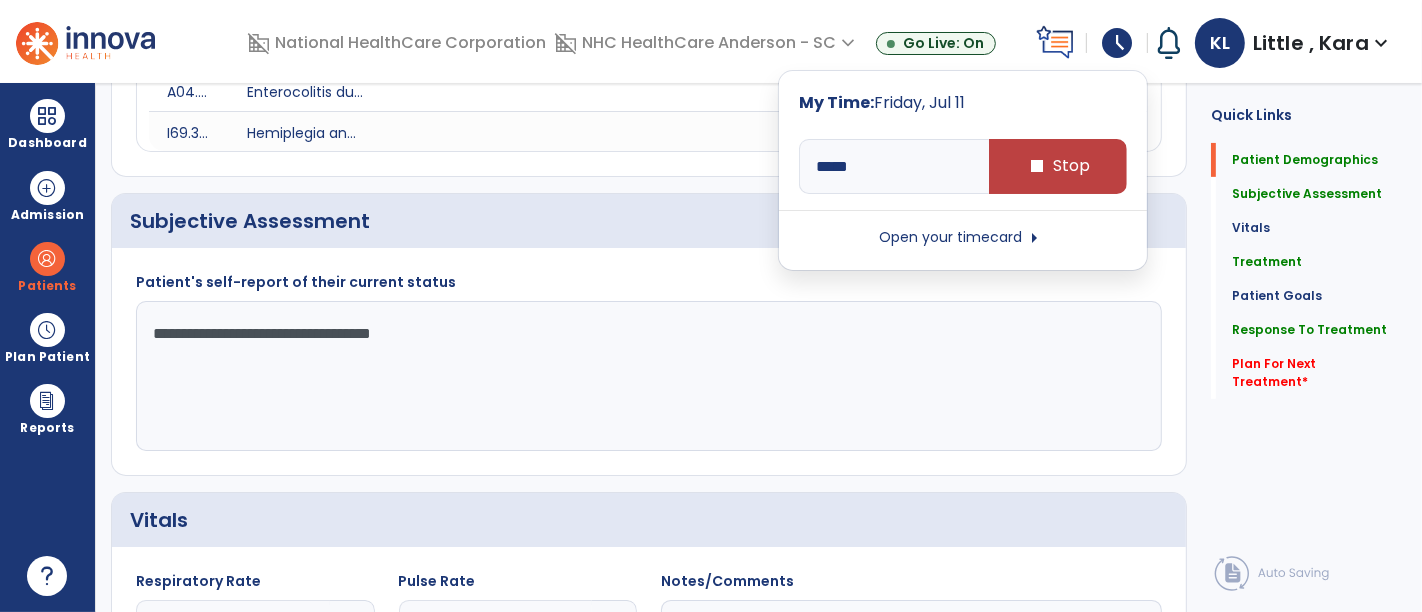 scroll, scrollTop: 0, scrollLeft: 0, axis: both 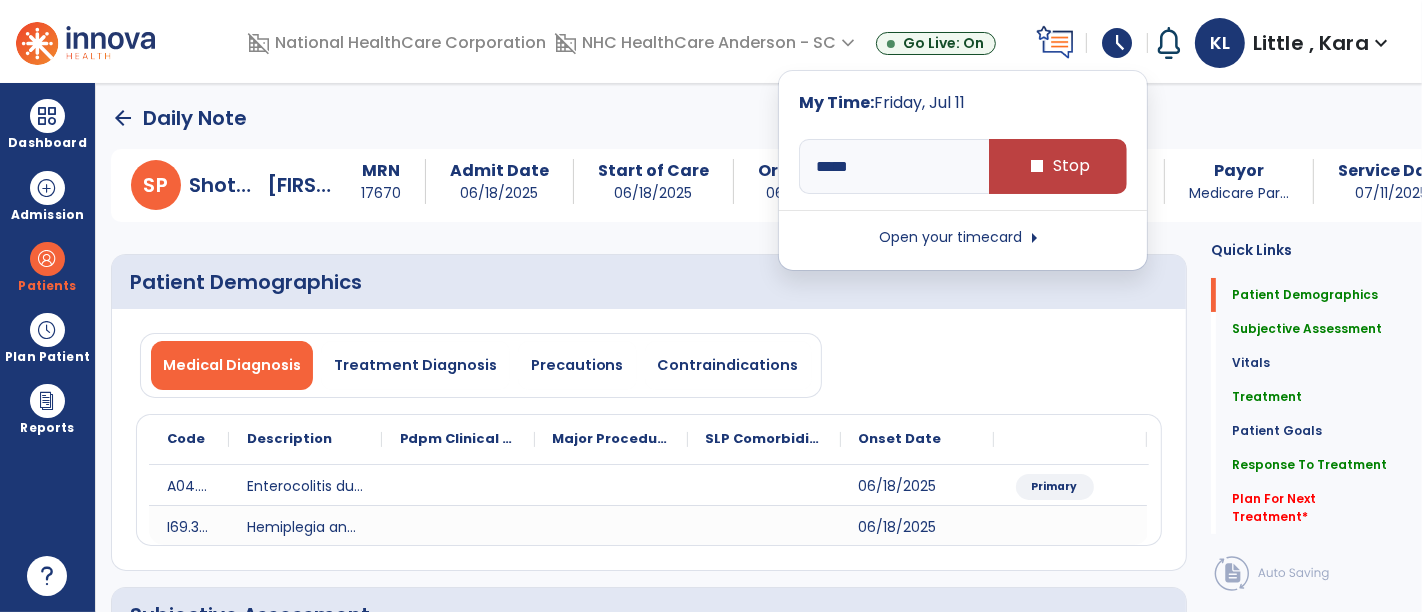 click on "Open your timecard  arrow_right" at bounding box center (963, 238) 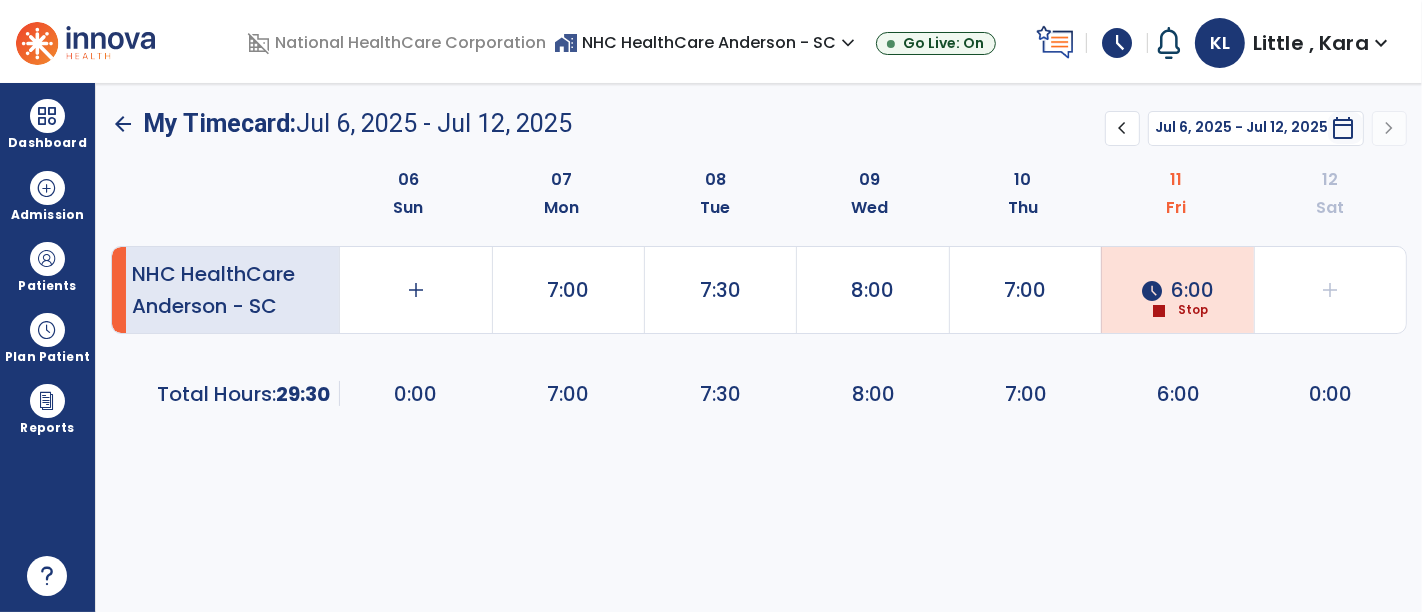 click on "schedule  6:00" 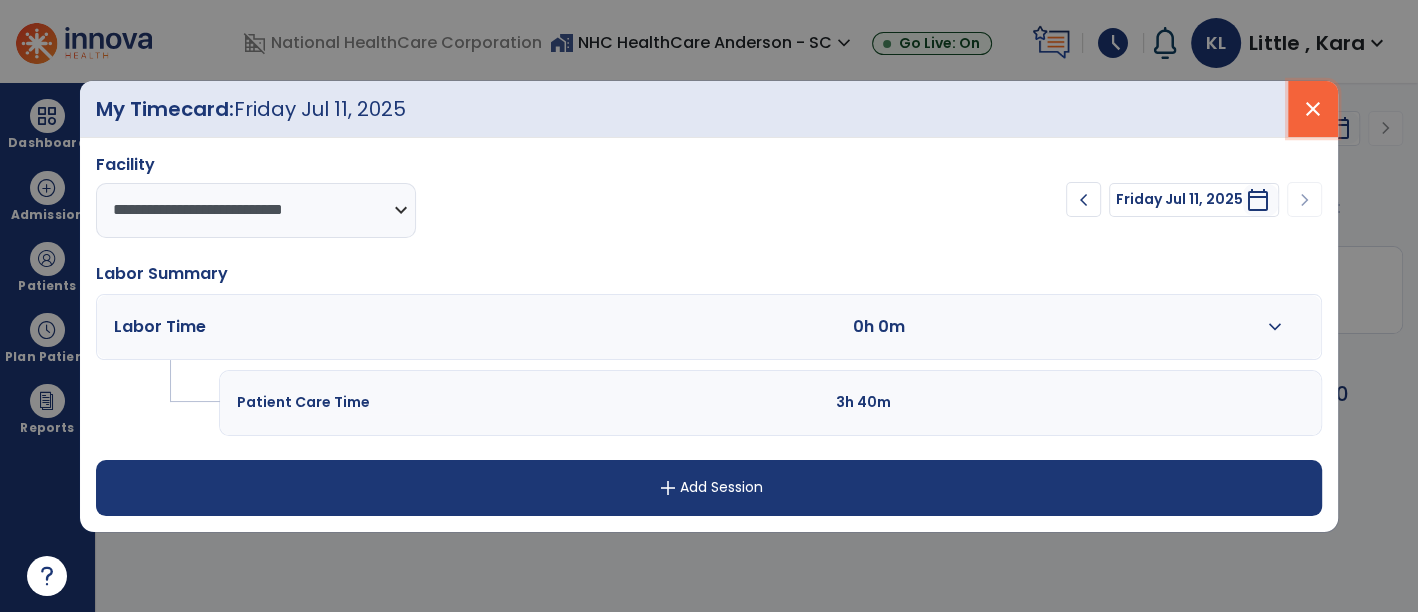click on "close" at bounding box center (1313, 109) 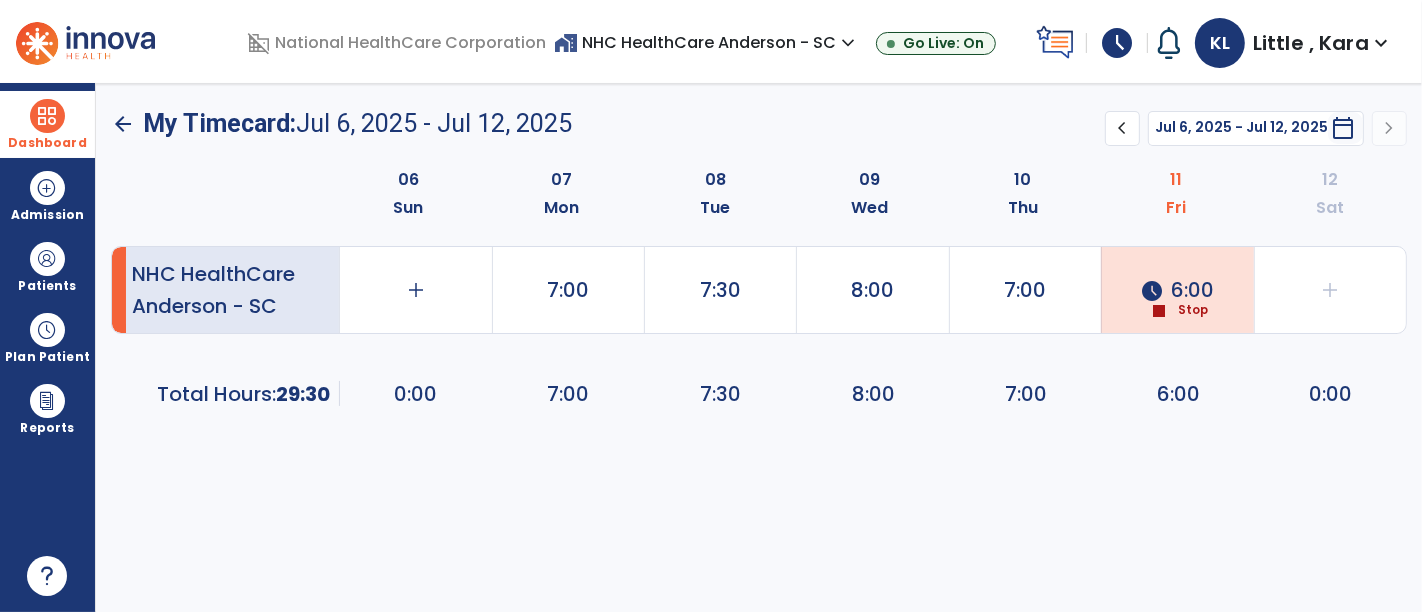 click at bounding box center [47, 116] 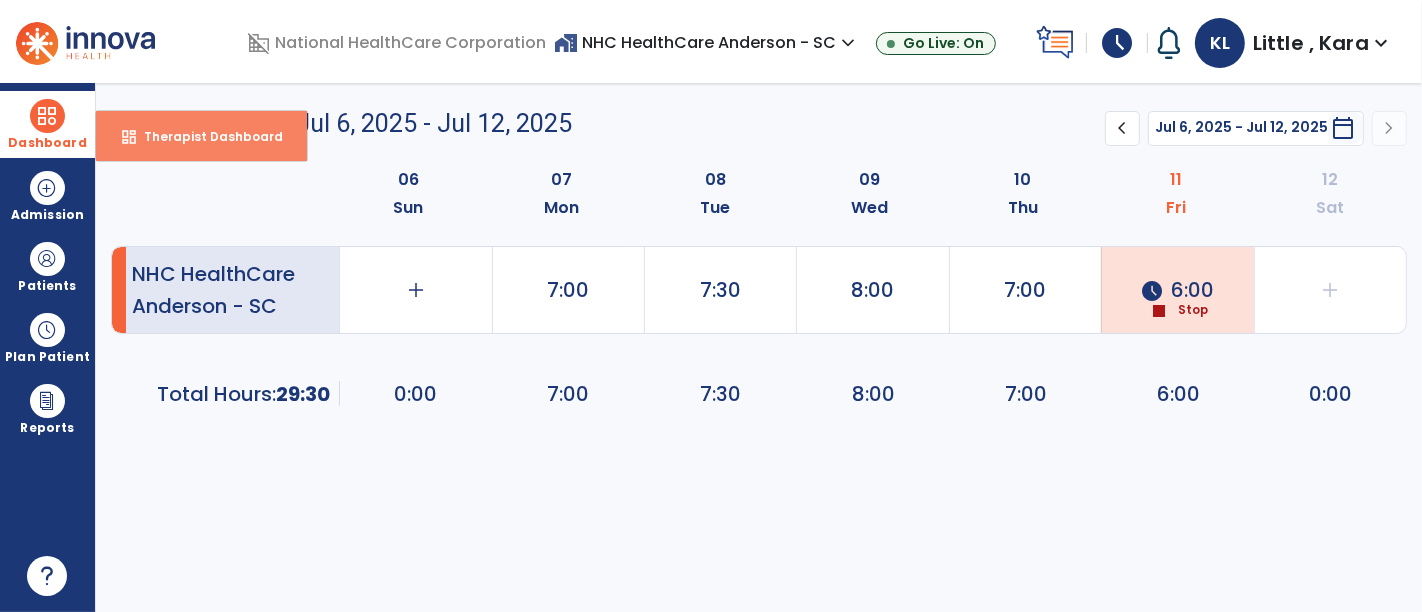 drag, startPoint x: 183, startPoint y: 129, endPoint x: 184, endPoint y: 118, distance: 11.045361 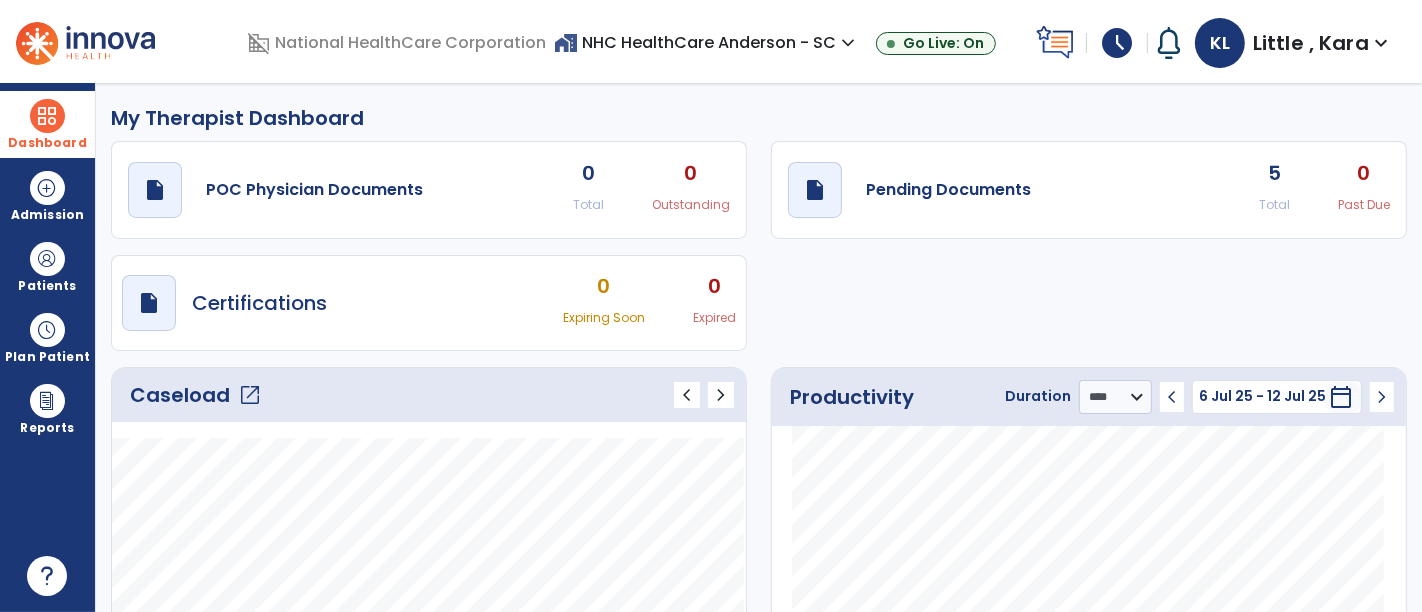 click on "open_in_new" 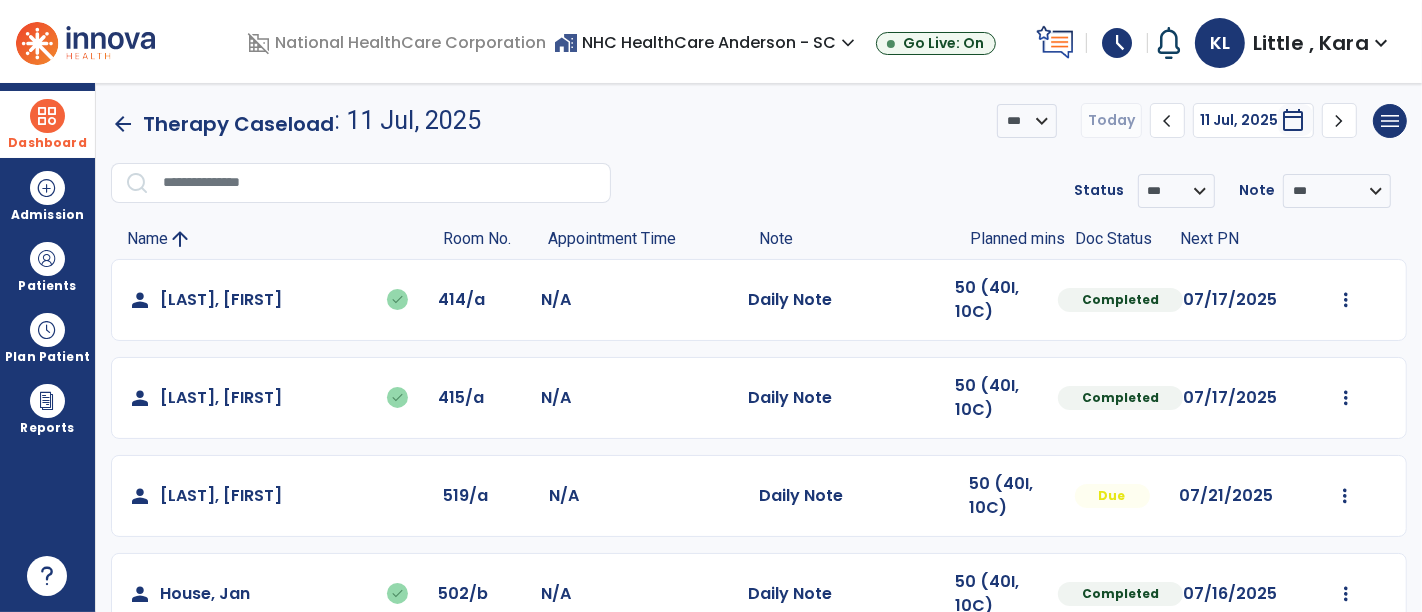 scroll, scrollTop: 394, scrollLeft: 0, axis: vertical 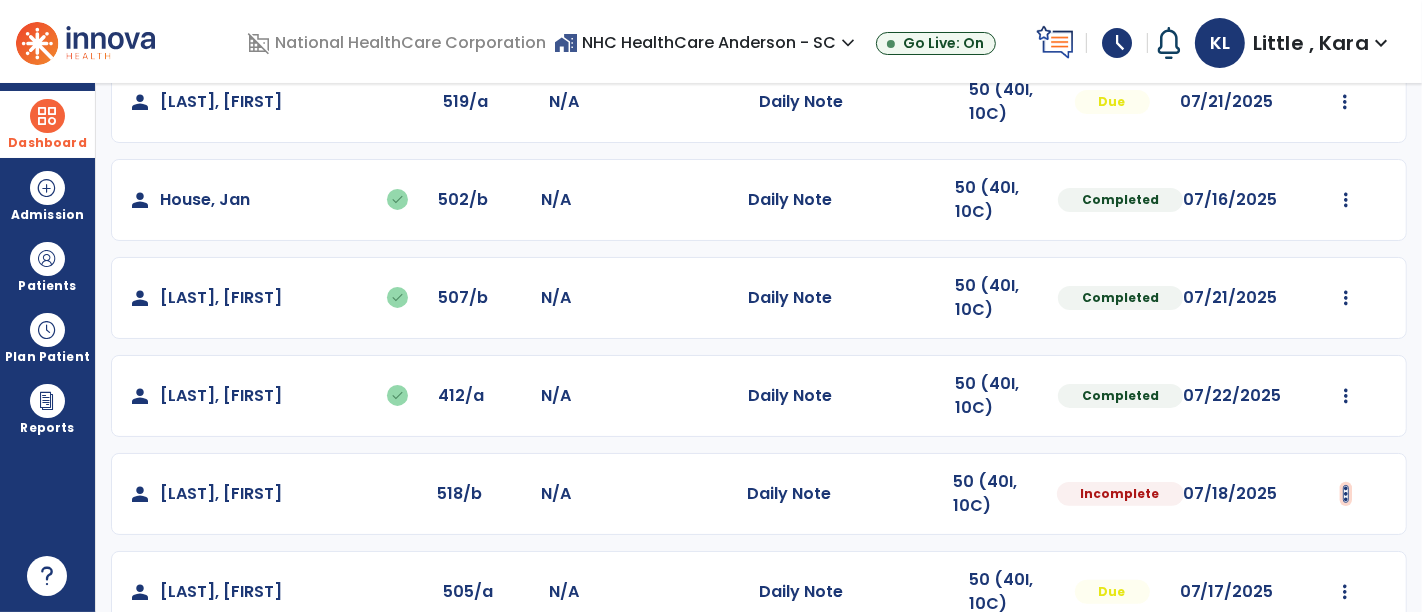 click at bounding box center (1346, -94) 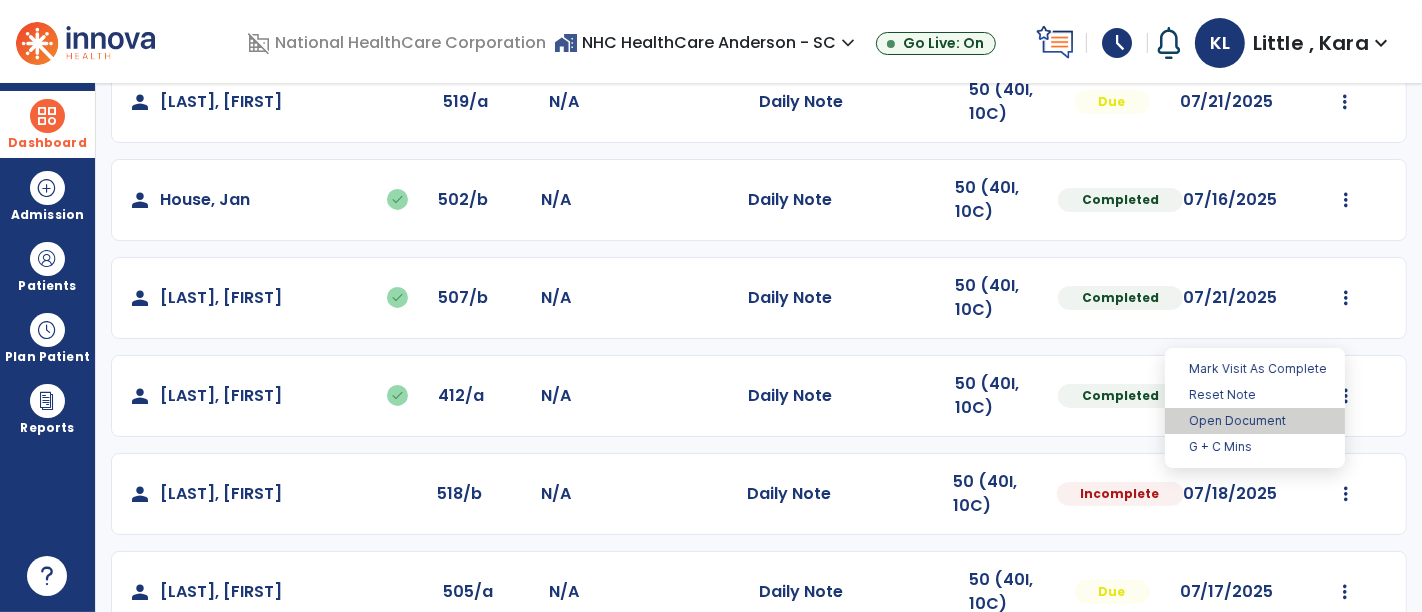 click on "Open Document" at bounding box center [1255, 421] 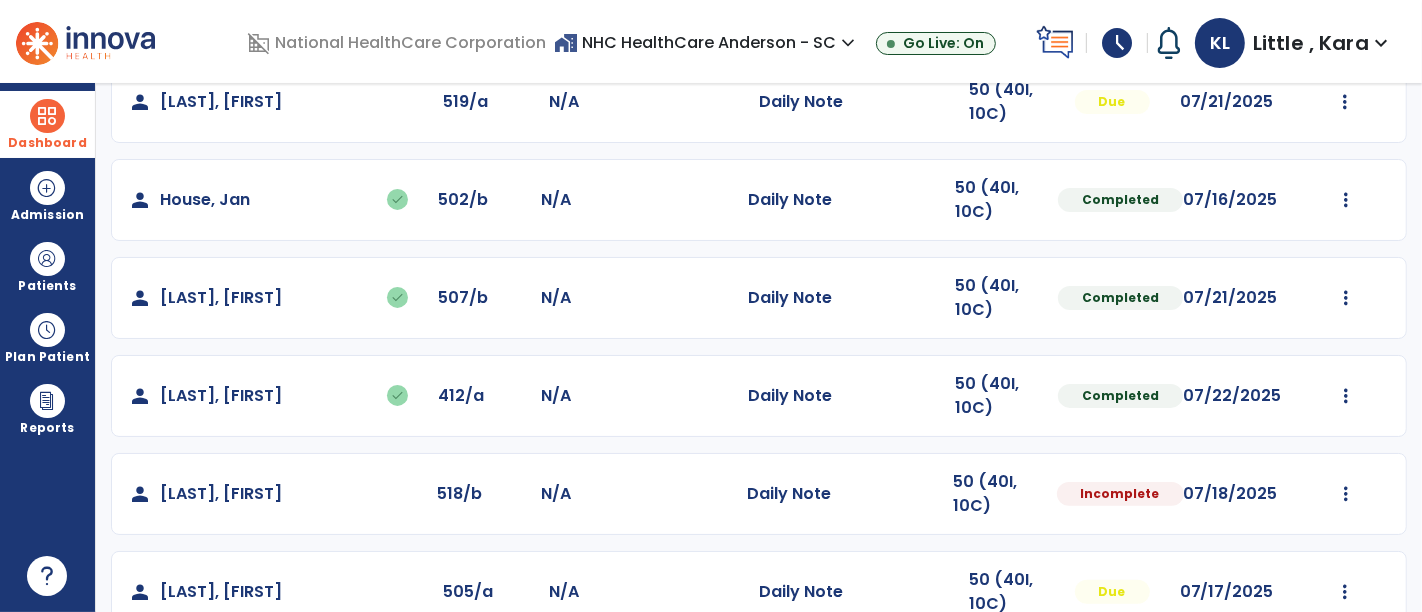 select on "*" 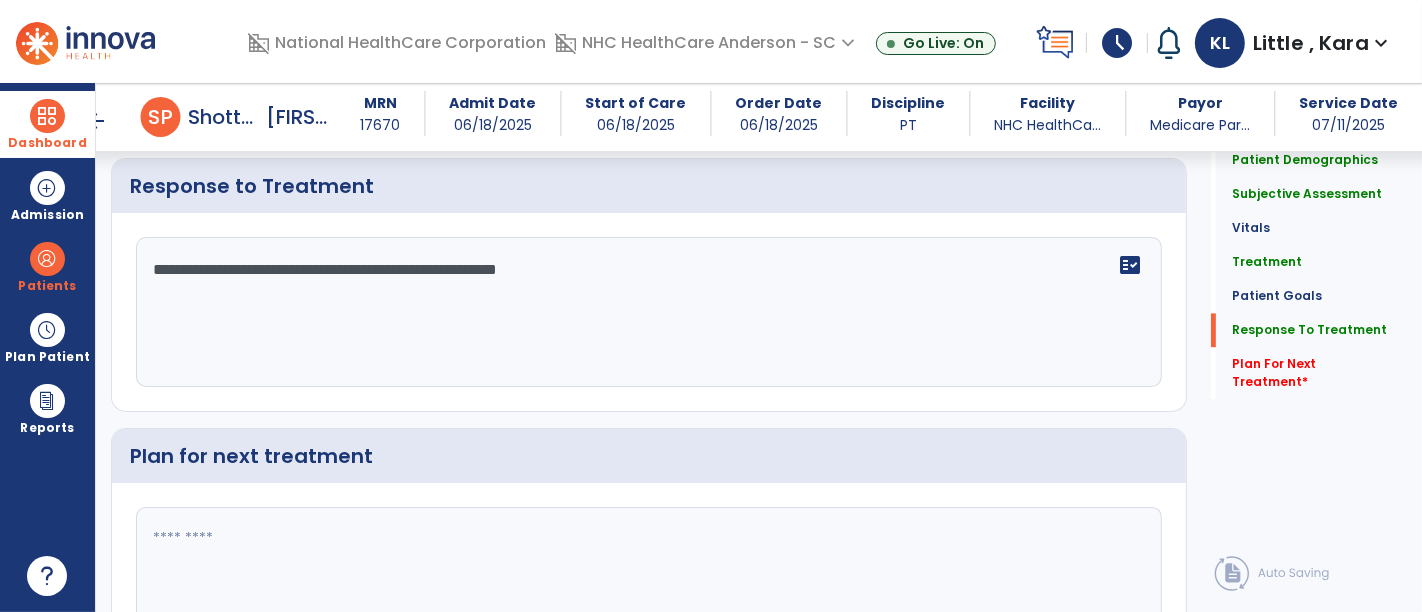 scroll, scrollTop: 3551, scrollLeft: 0, axis: vertical 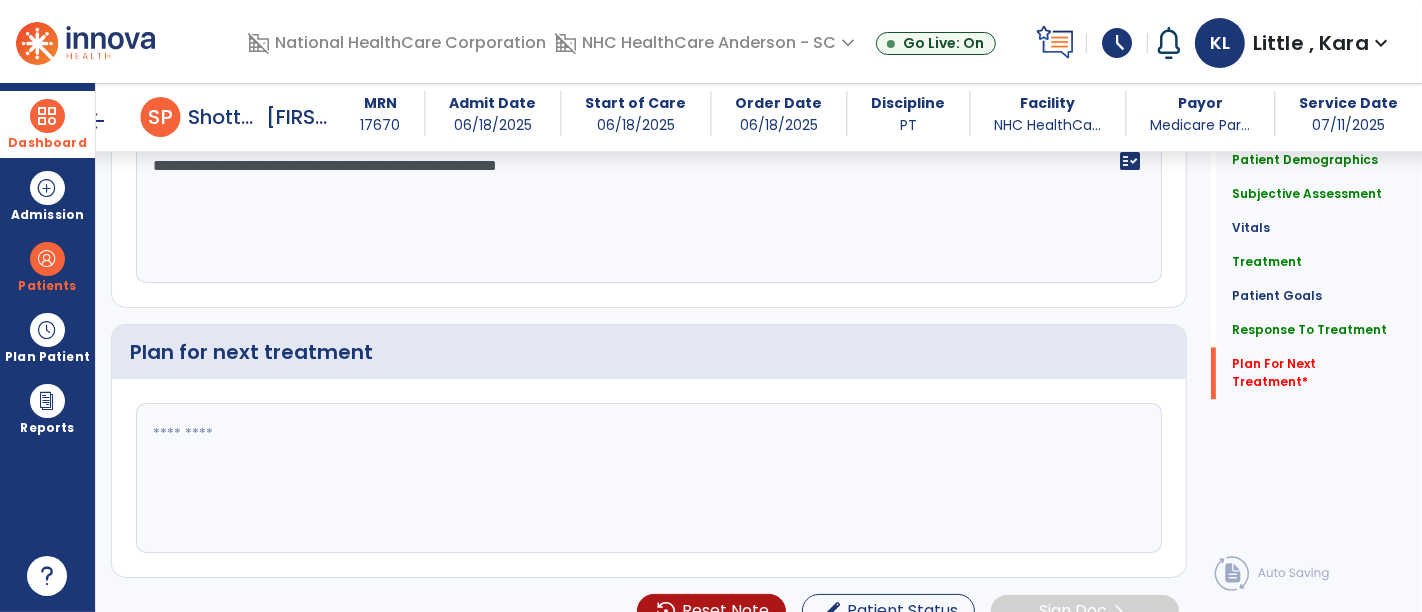 click 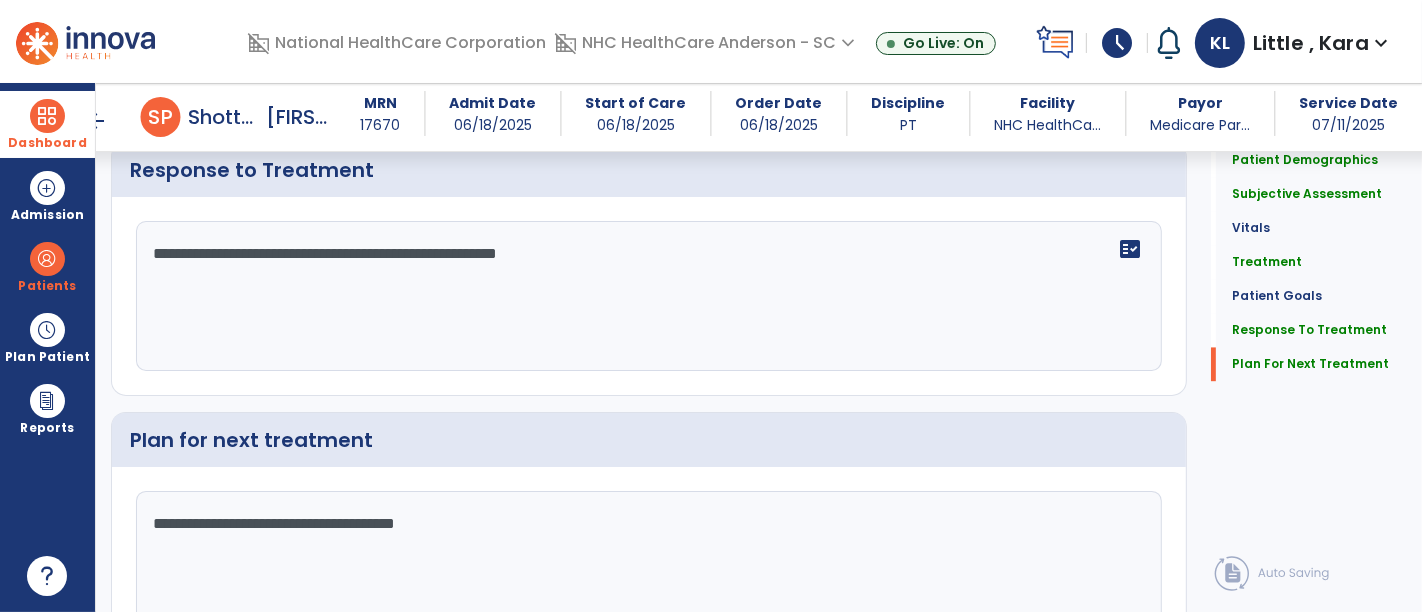 type on "**********" 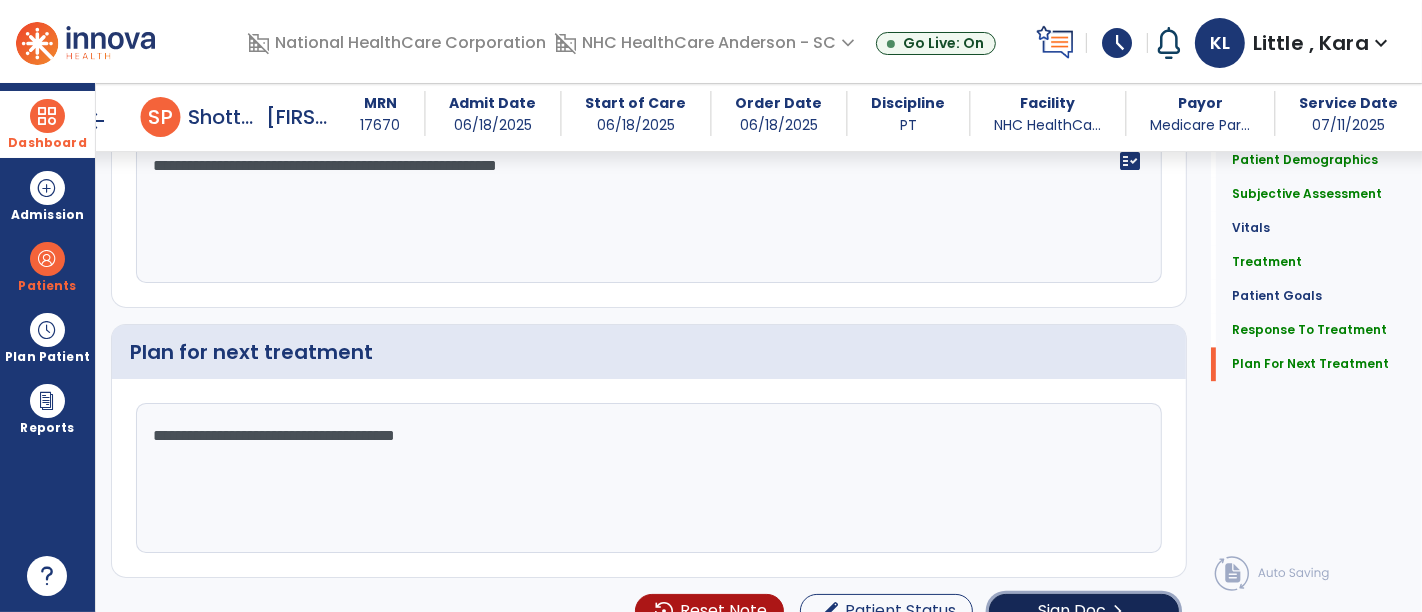 click on "Sign Doc" 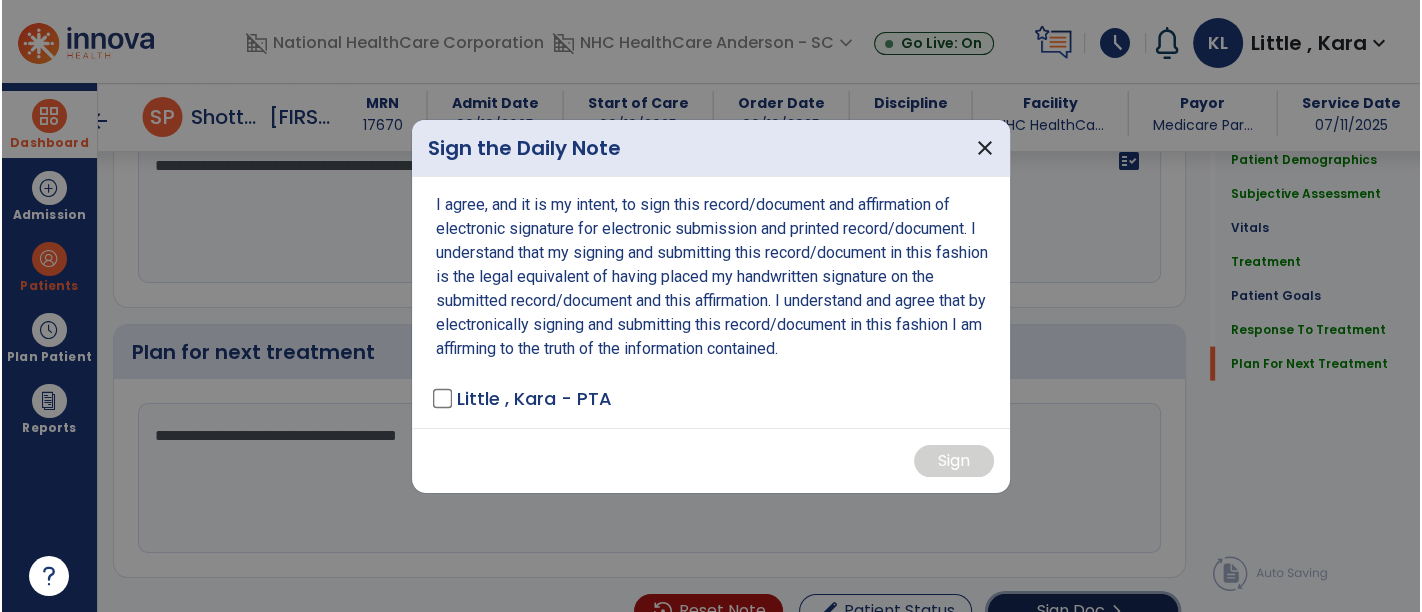 scroll, scrollTop: 3551, scrollLeft: 0, axis: vertical 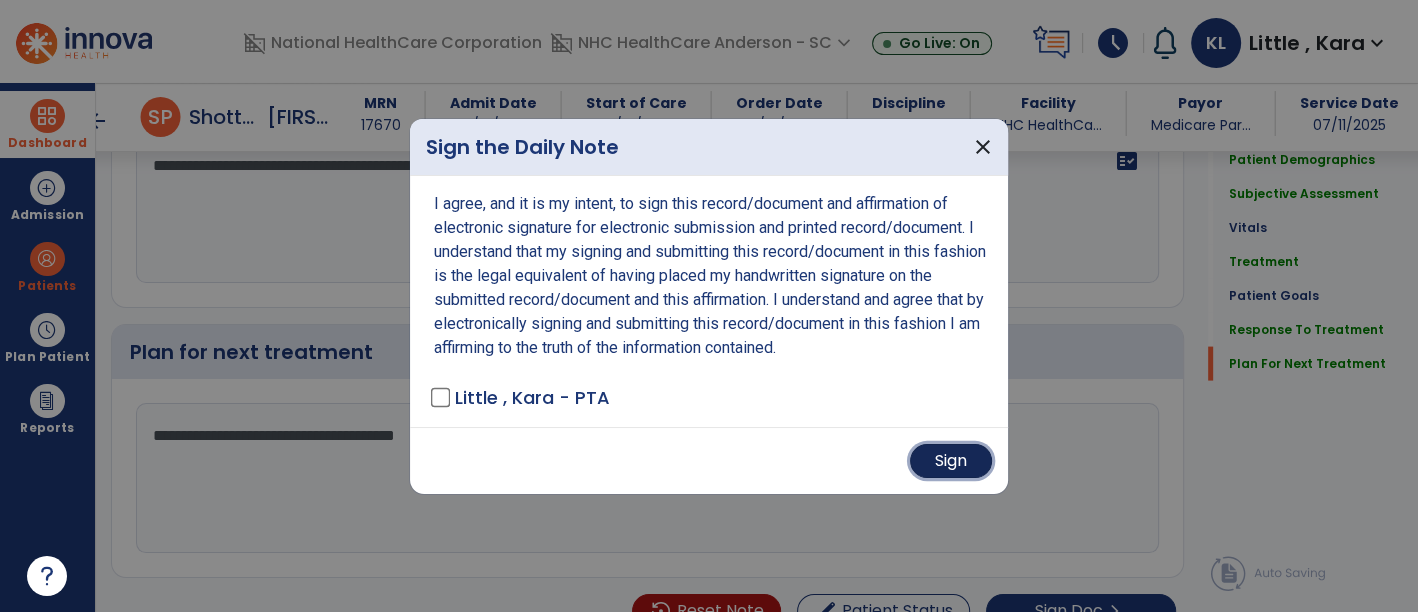 click on "Sign" at bounding box center [951, 461] 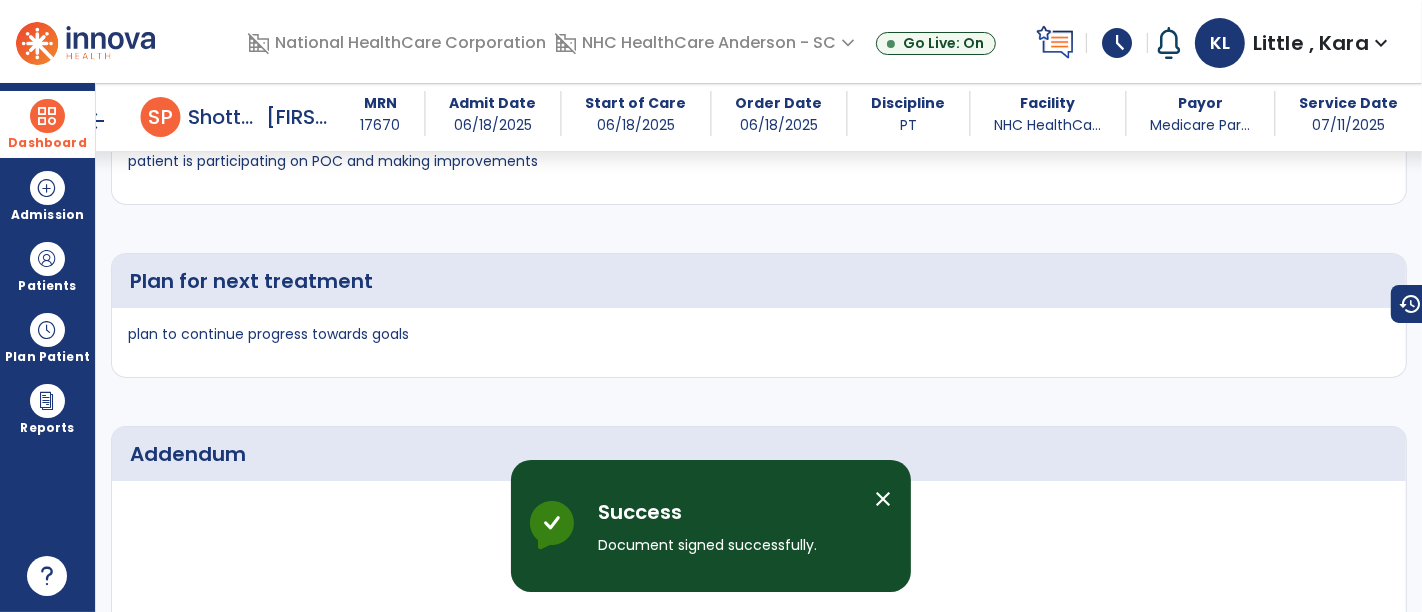 scroll, scrollTop: 4811, scrollLeft: 0, axis: vertical 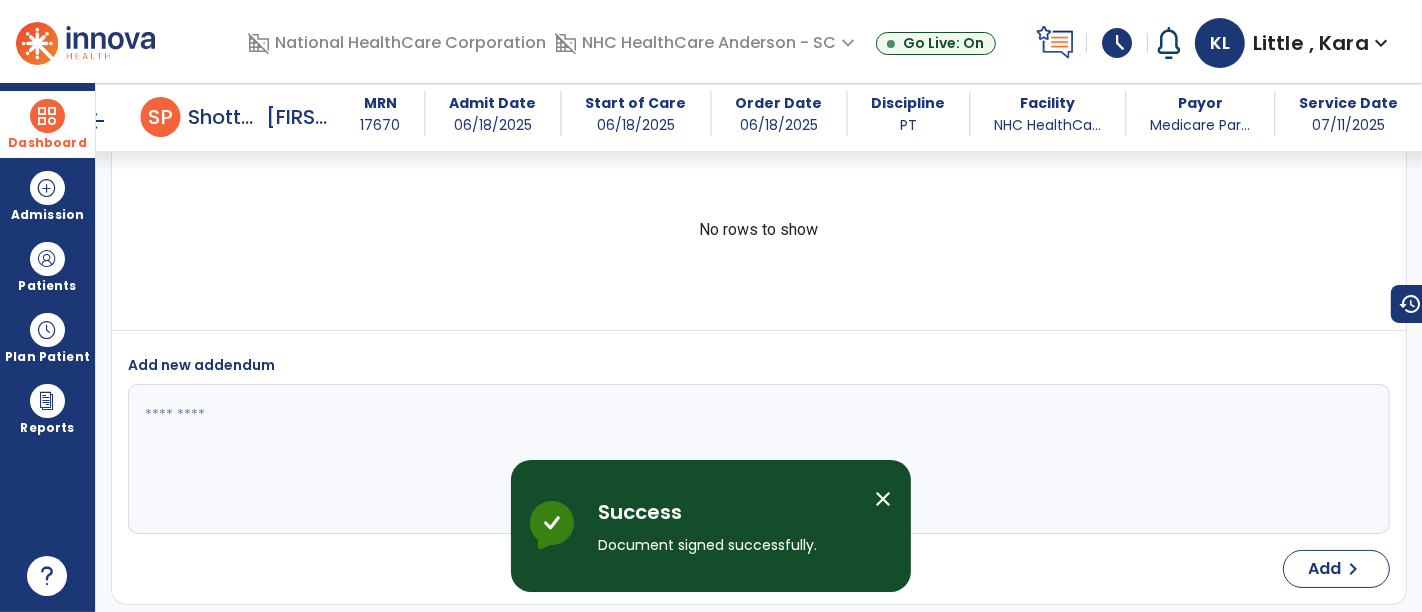 click on "close" at bounding box center (883, 499) 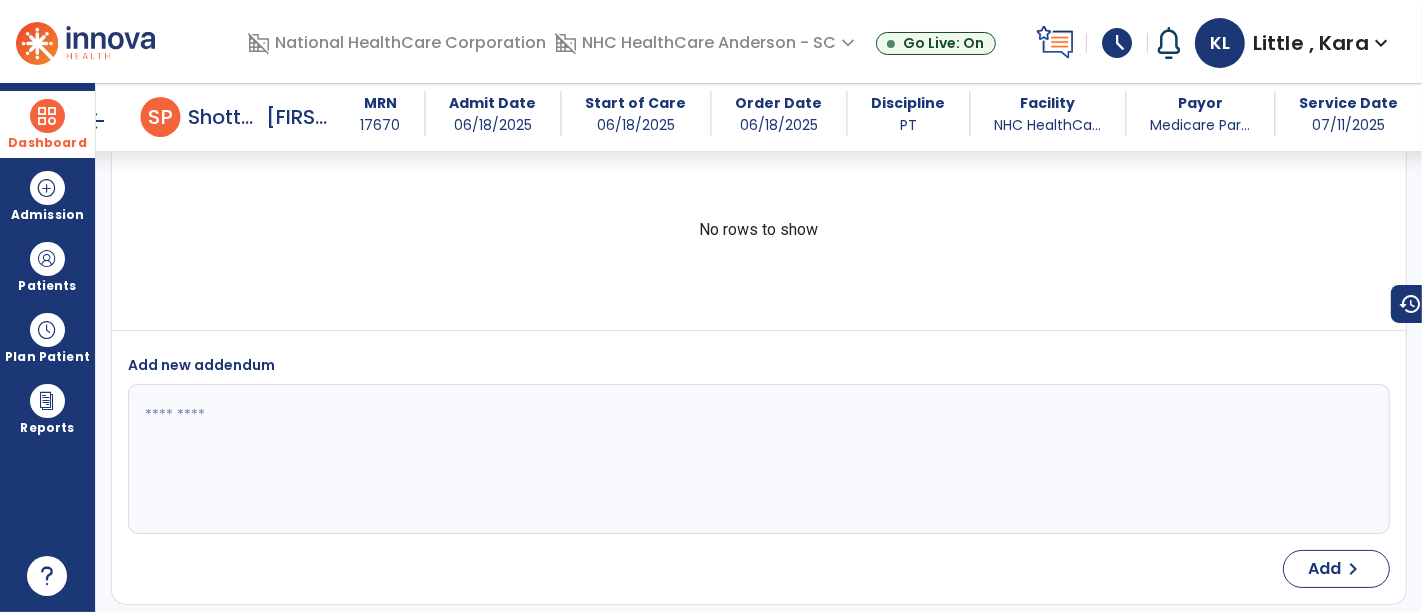 select on "*" 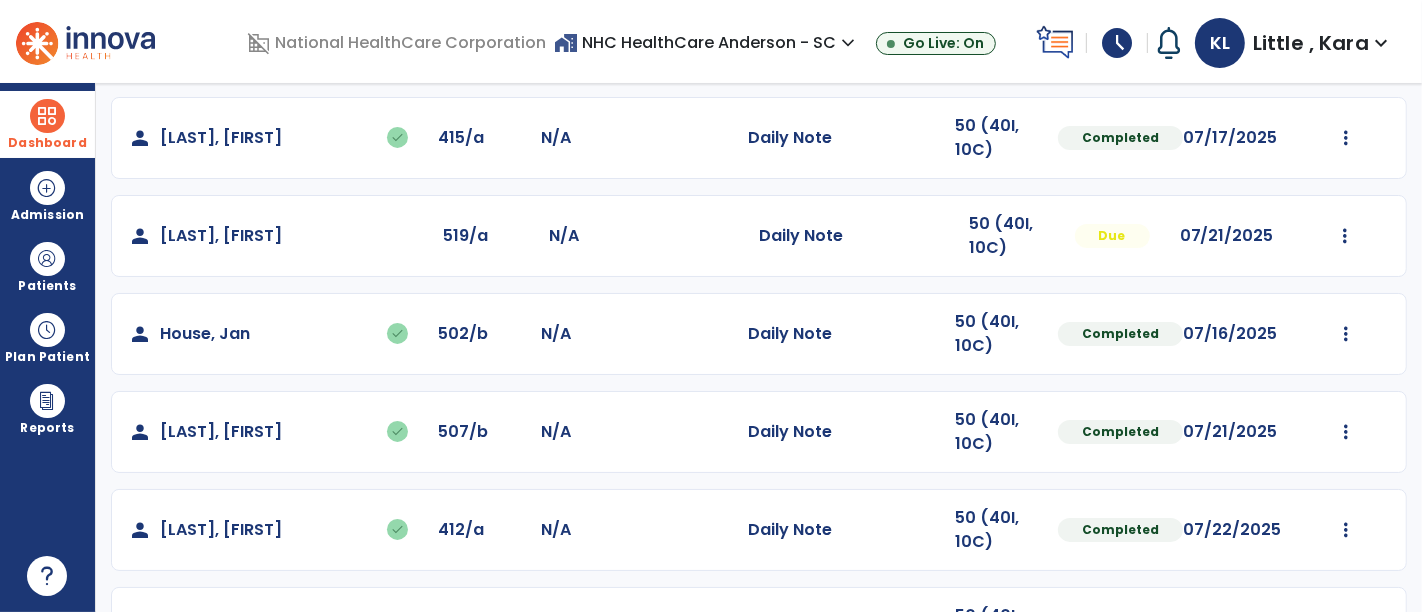 scroll, scrollTop: 394, scrollLeft: 0, axis: vertical 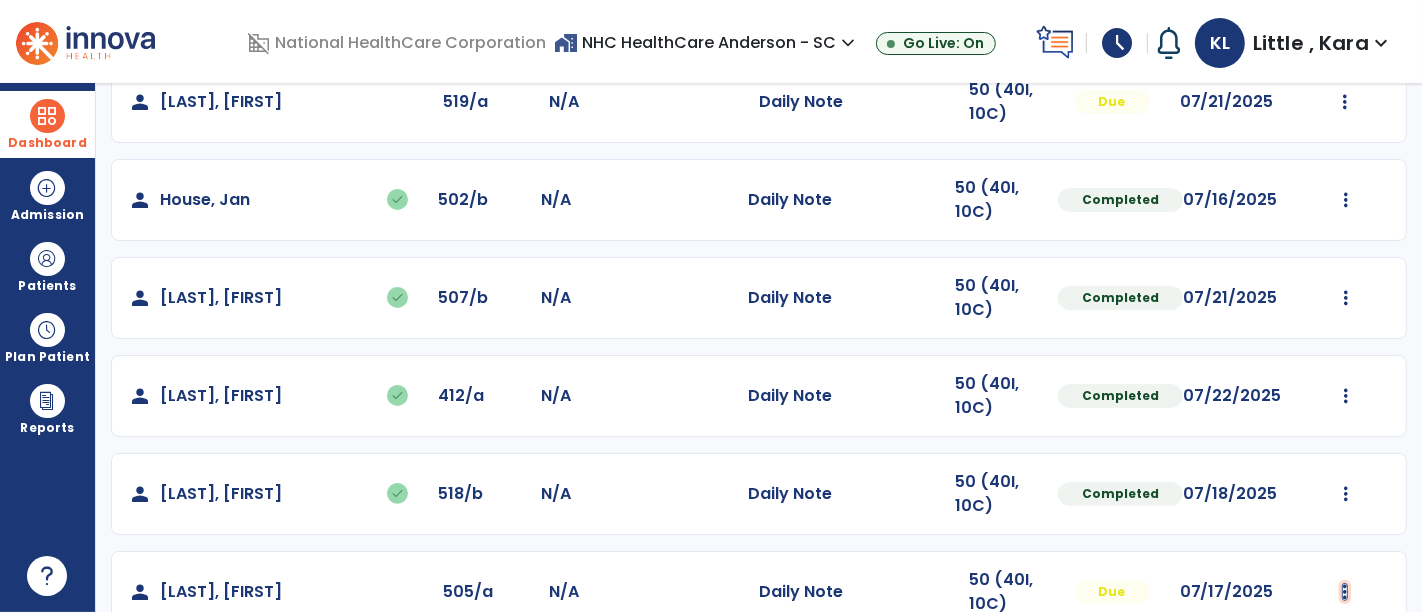 click at bounding box center (1346, -94) 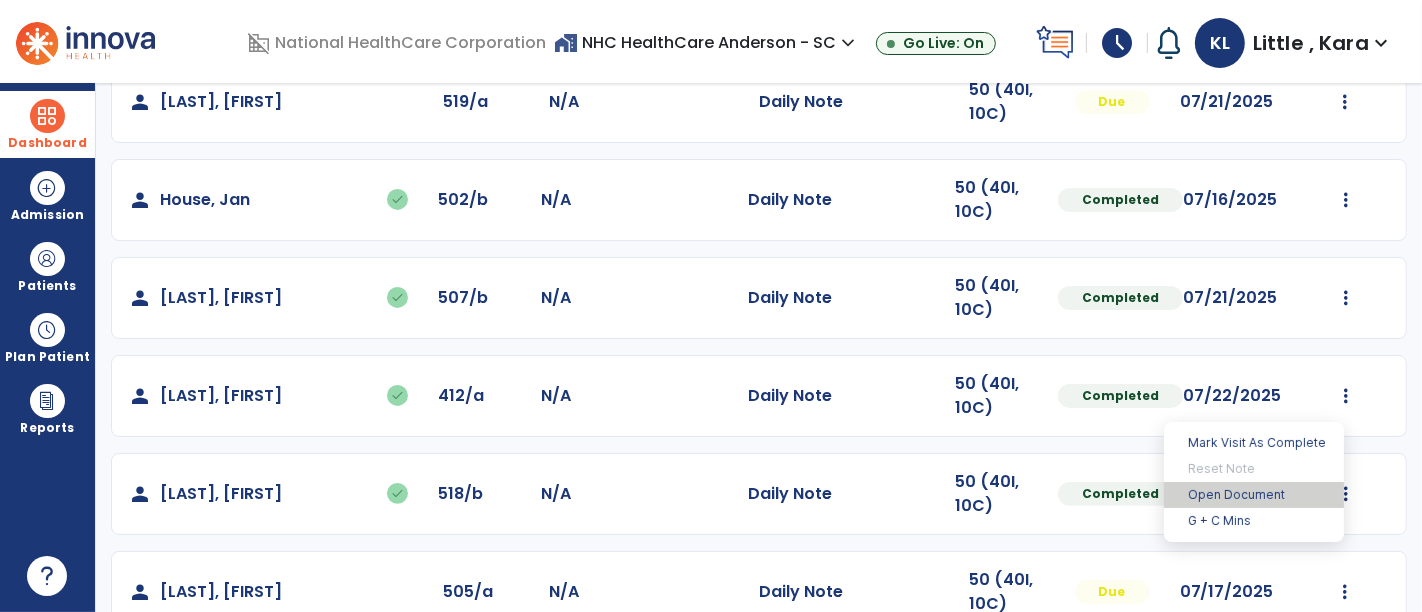 click on "Open Document" at bounding box center (1254, 495) 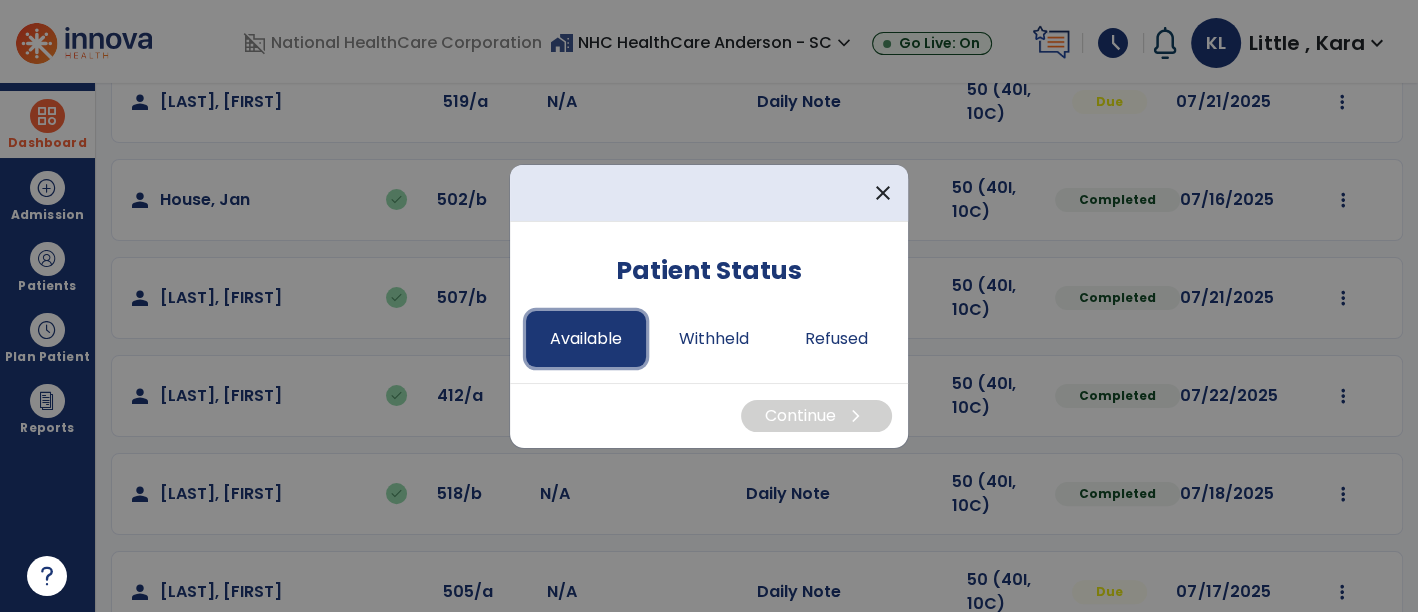 click on "Available" at bounding box center [586, 339] 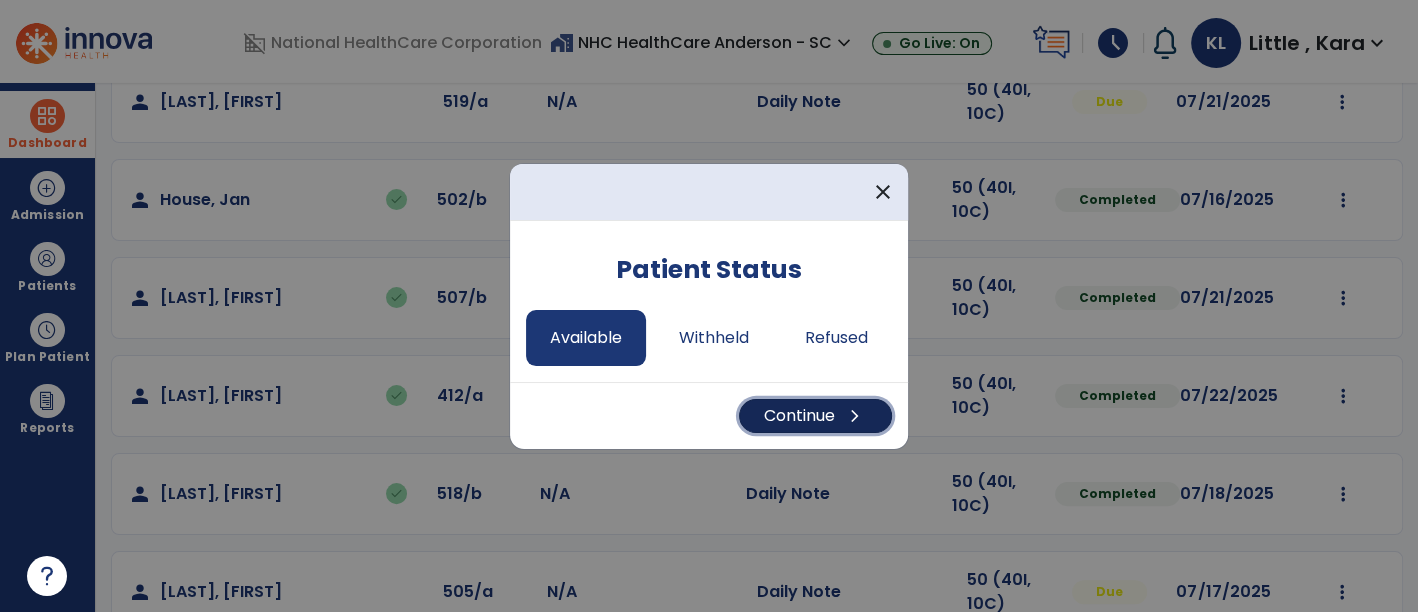 click on "Continue   chevron_right" at bounding box center [815, 416] 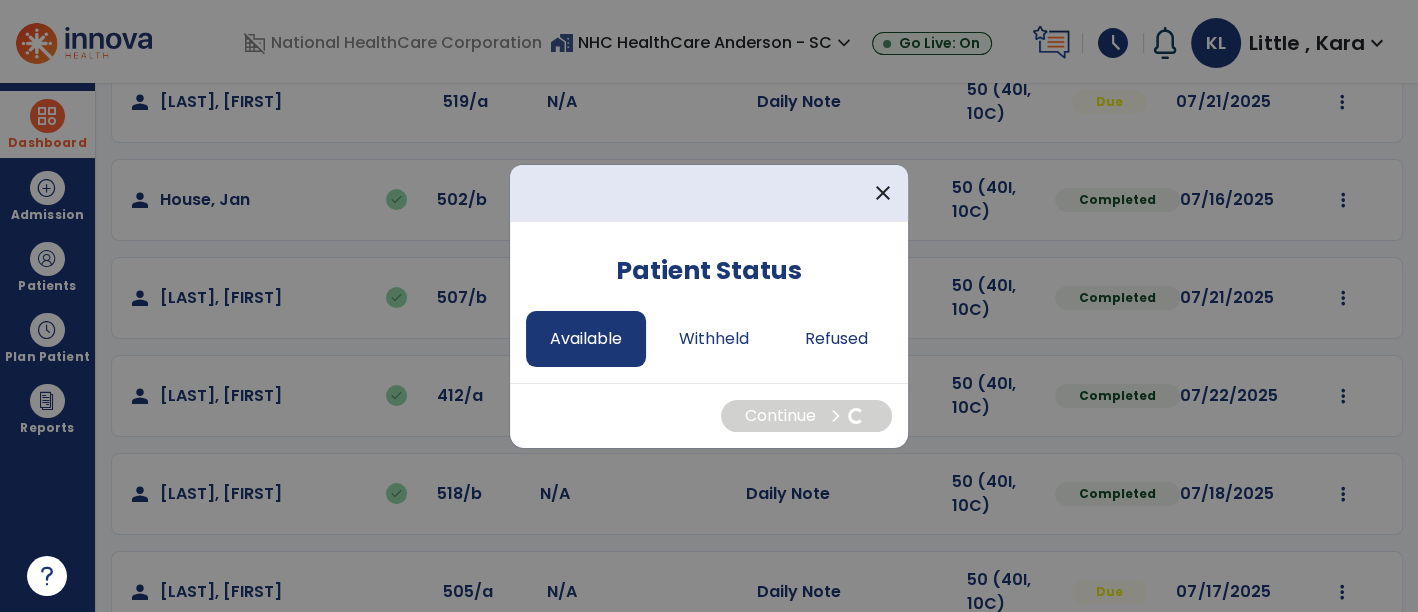 select on "*" 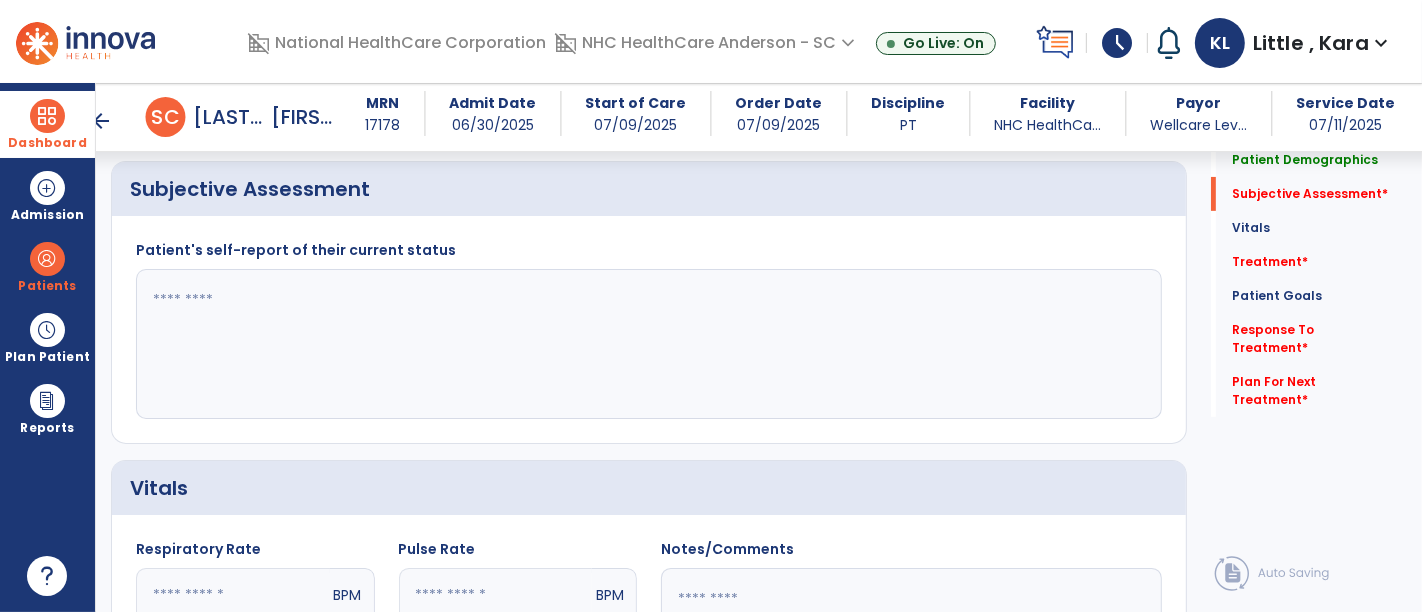 scroll, scrollTop: 333, scrollLeft: 0, axis: vertical 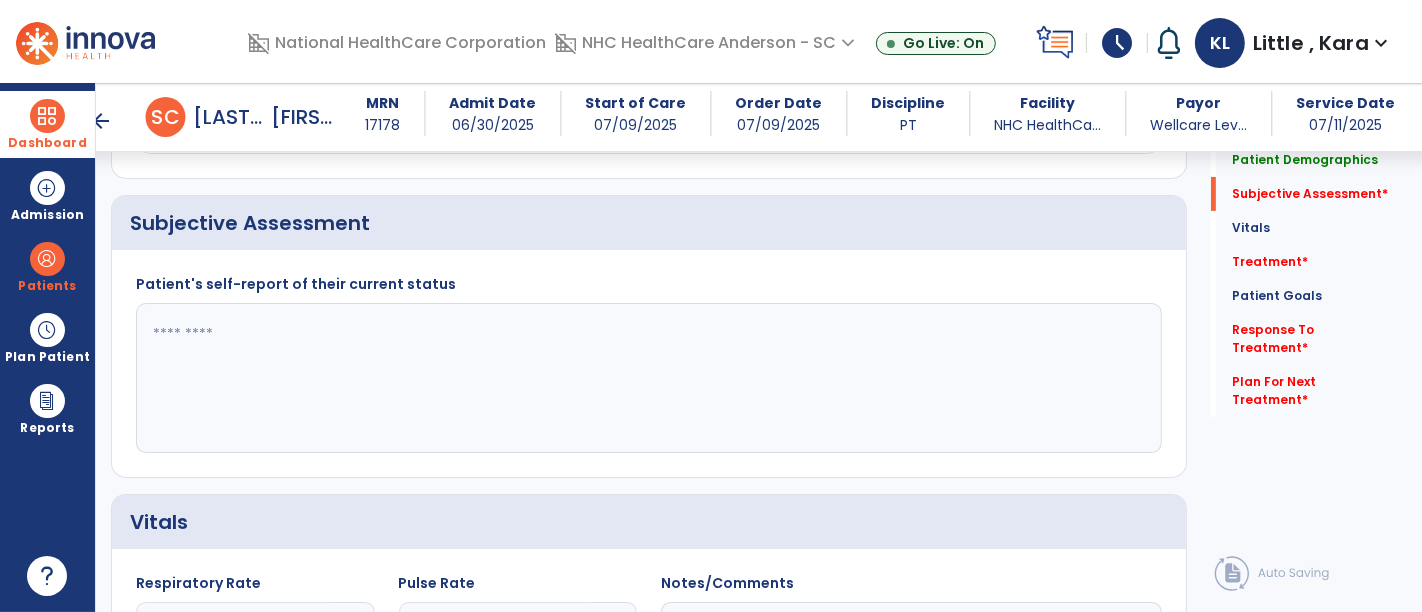 click 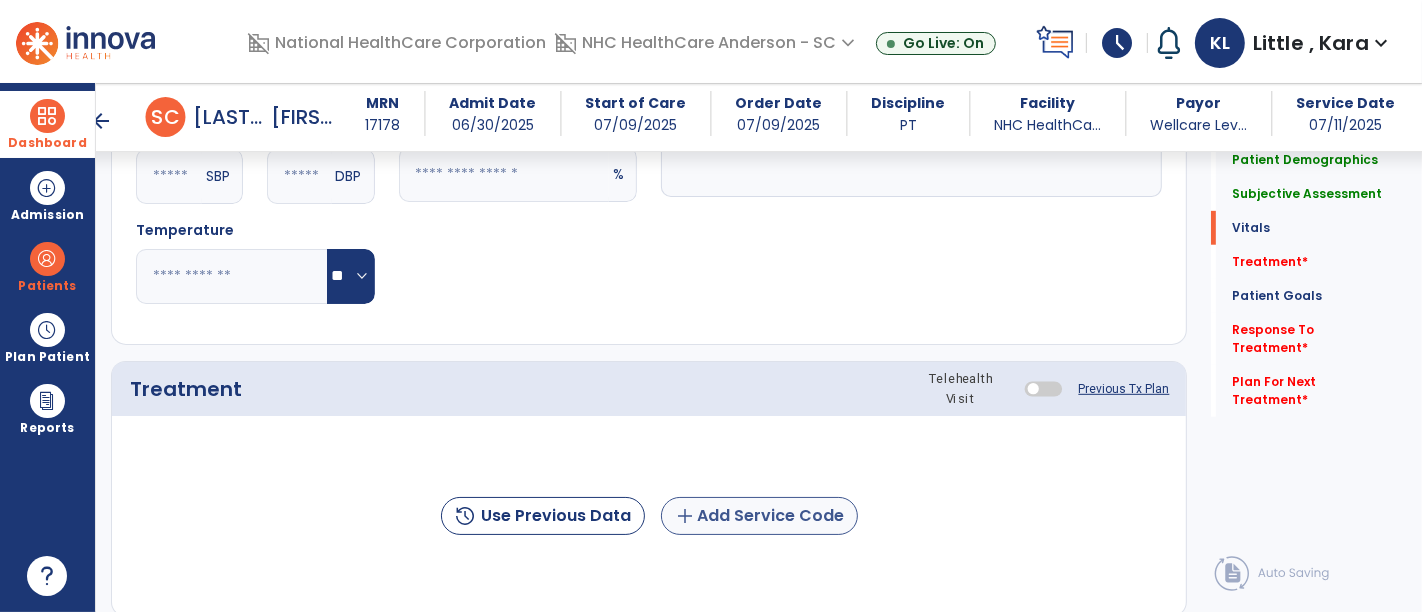 type on "**********" 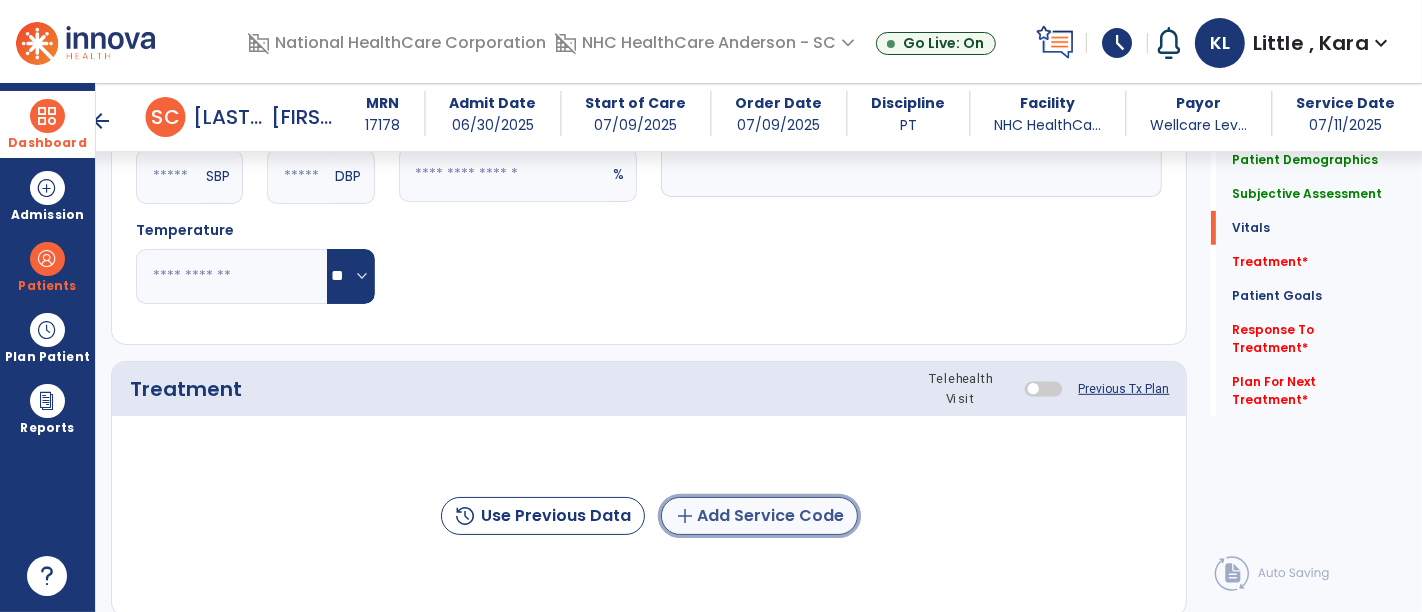 click on "add  Add Service Code" 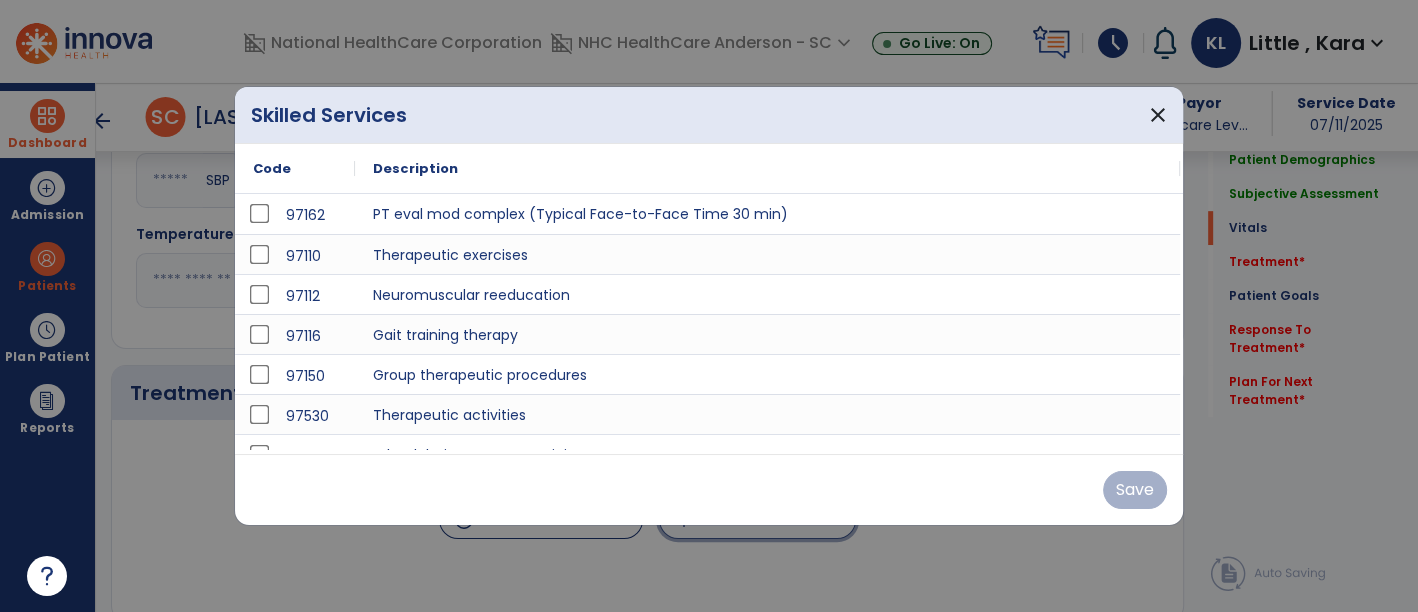 scroll, scrollTop: 888, scrollLeft: 0, axis: vertical 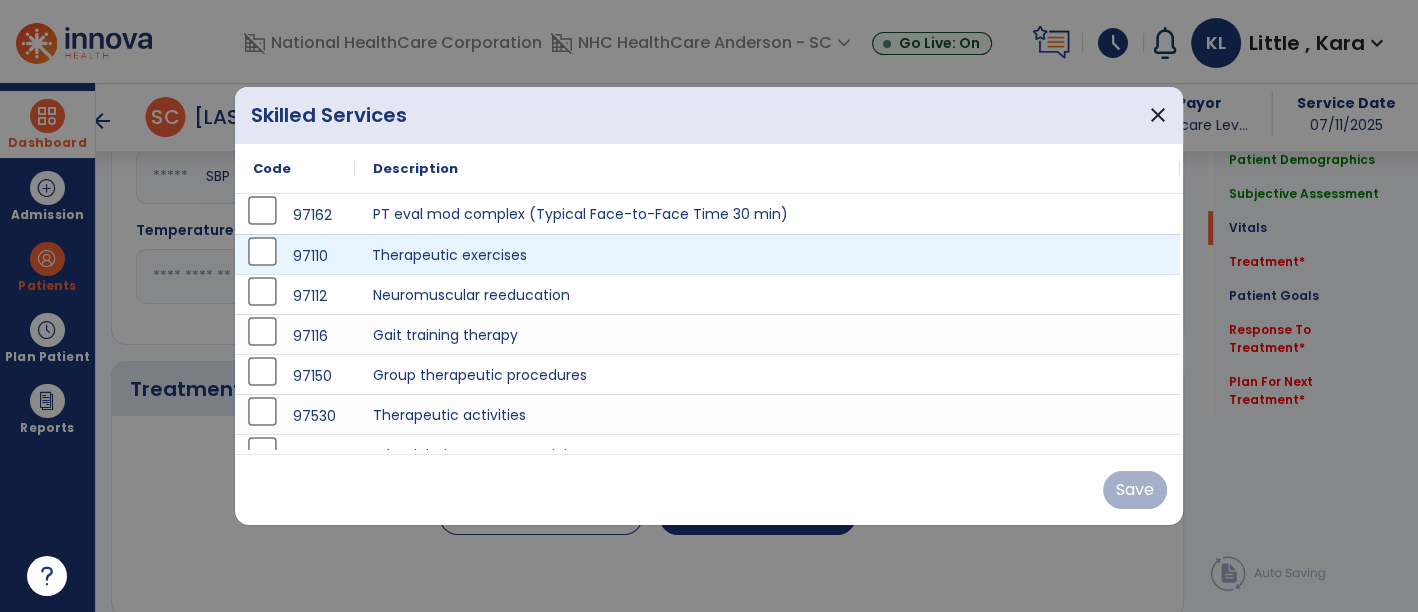 click on "Therapeutic exercises" at bounding box center (767, 254) 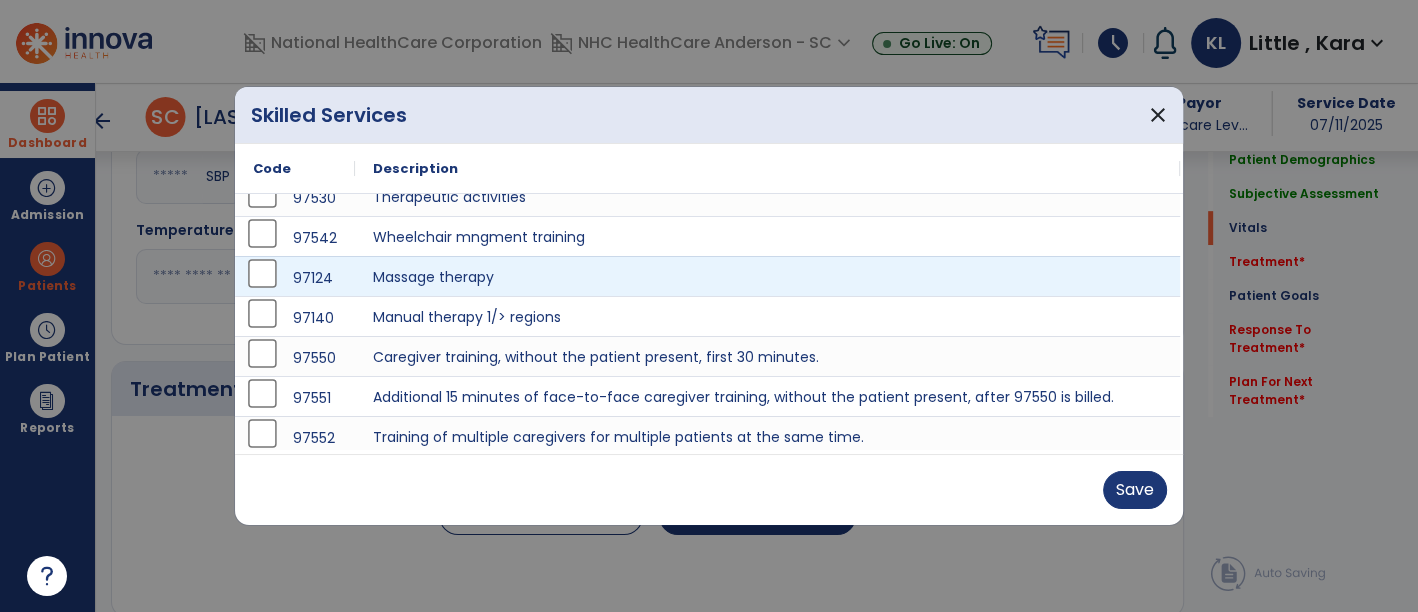 scroll, scrollTop: 0, scrollLeft: 0, axis: both 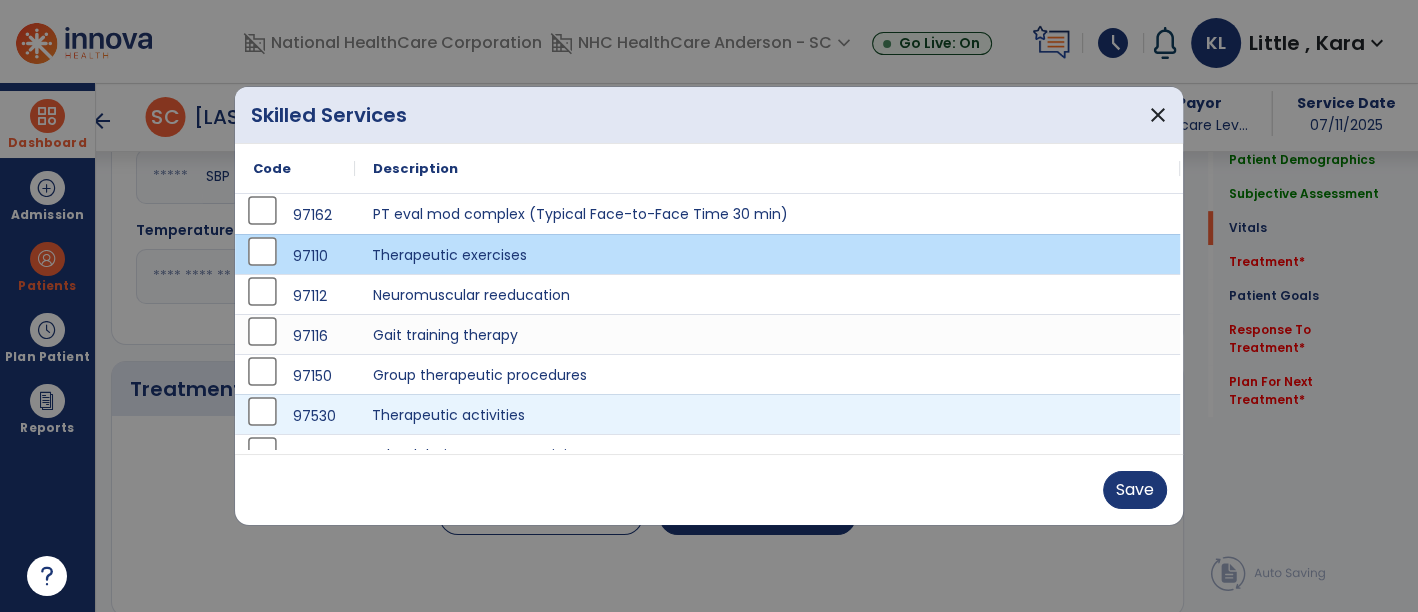 click on "Therapeutic activities" at bounding box center (767, 414) 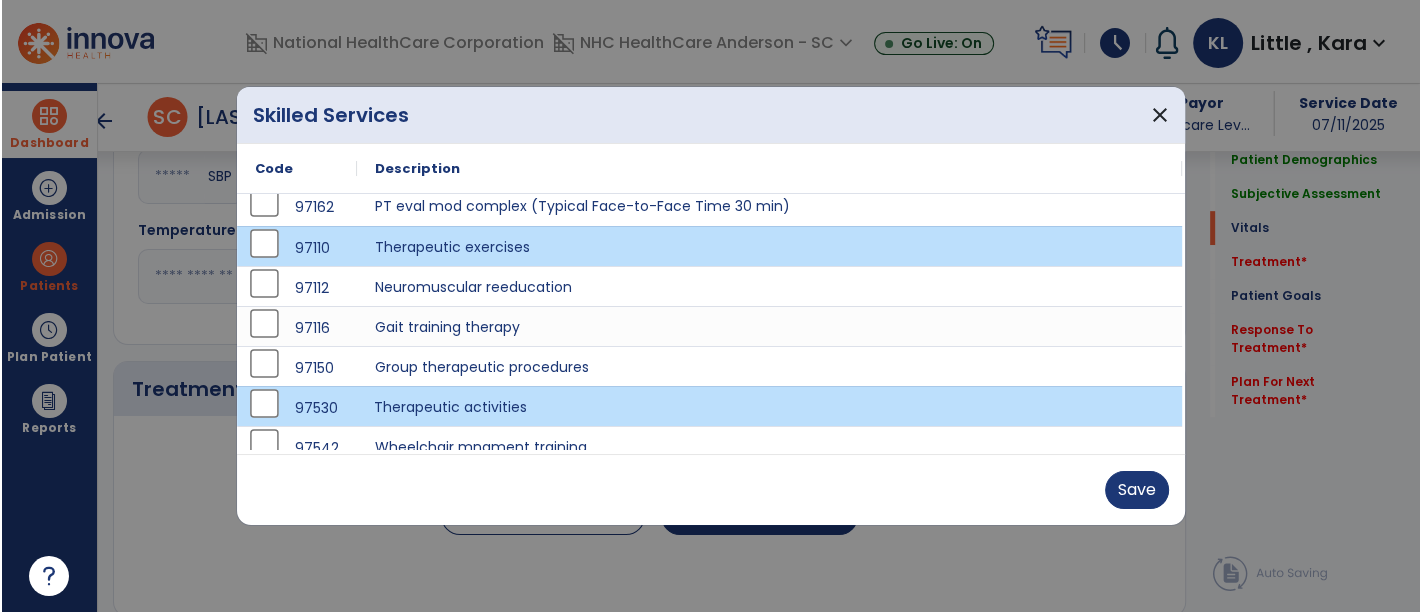 scroll, scrollTop: 0, scrollLeft: 0, axis: both 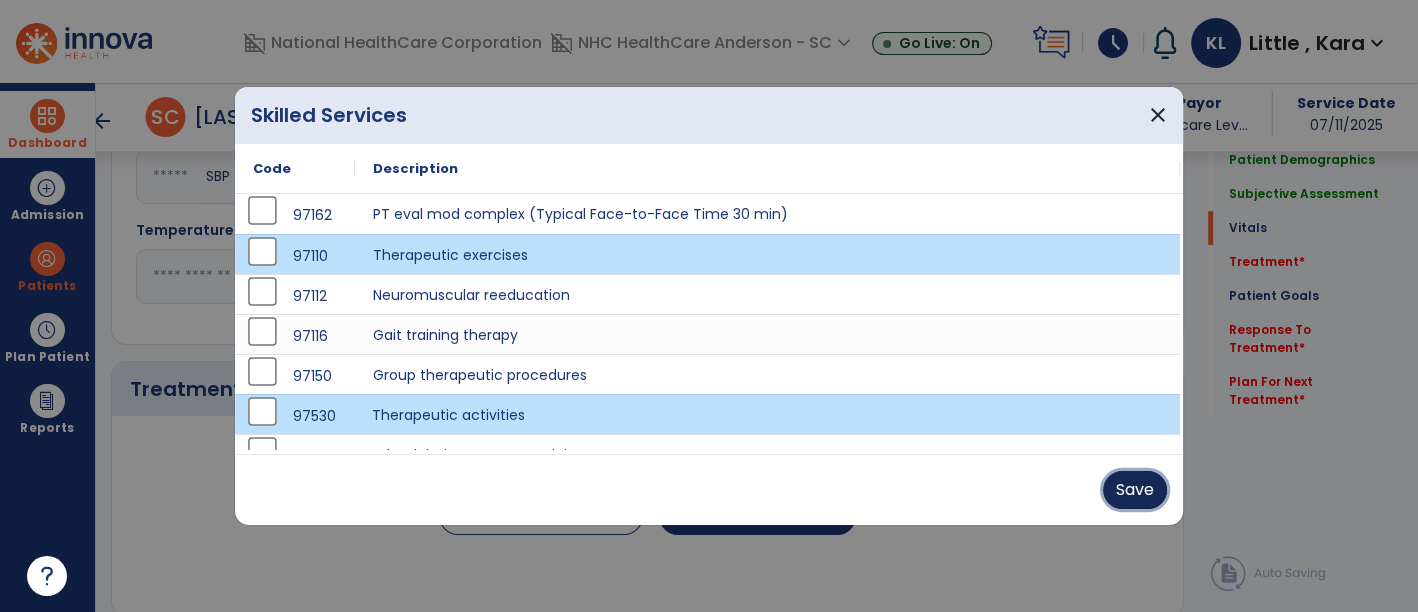 click on "Save" at bounding box center [1135, 490] 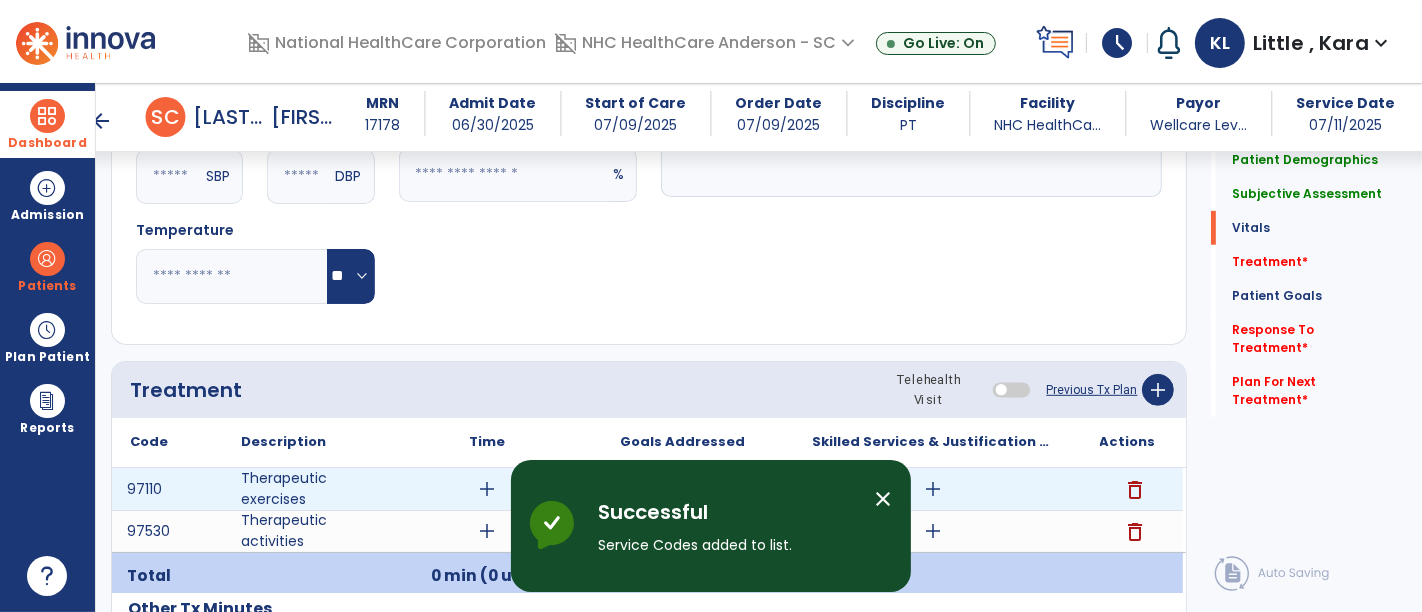click on "add" at bounding box center (488, 489) 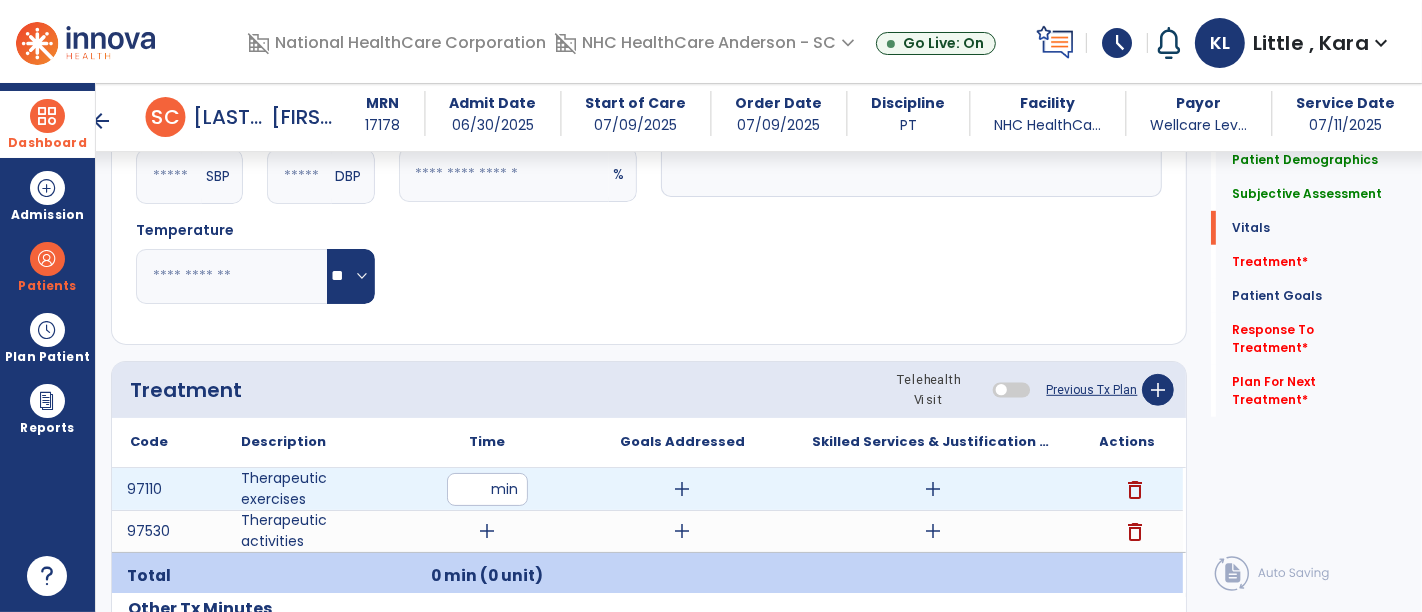 click at bounding box center [487, 489] 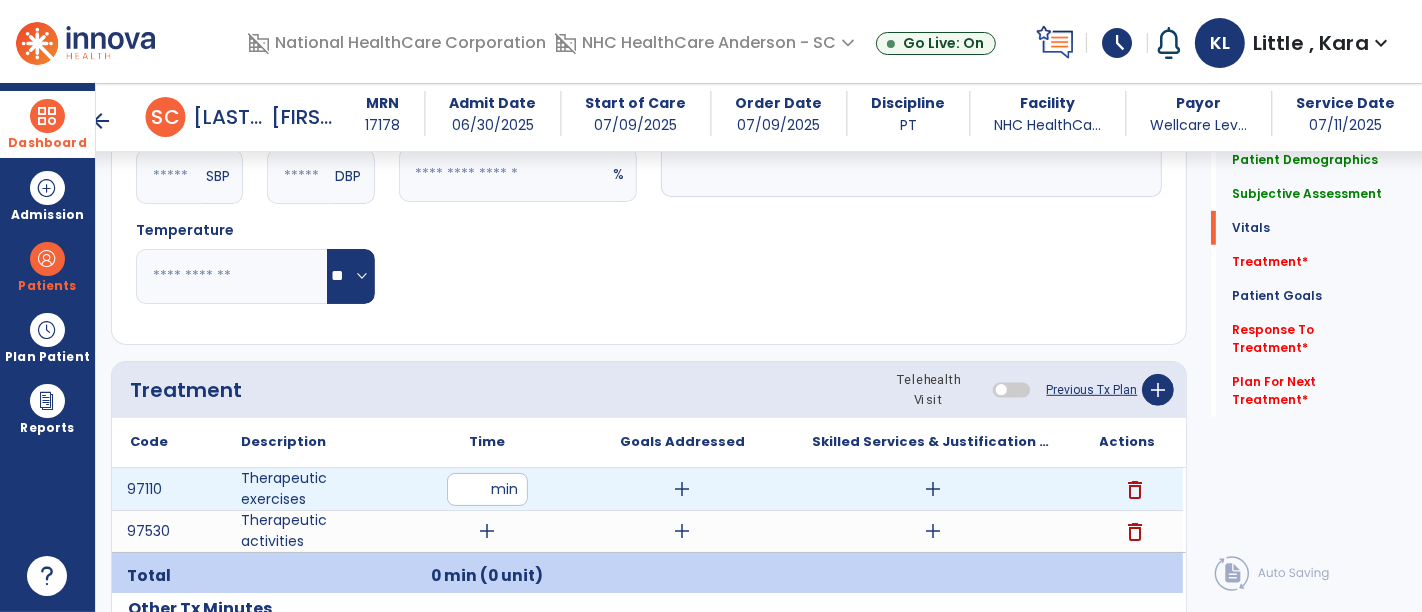 type on "**" 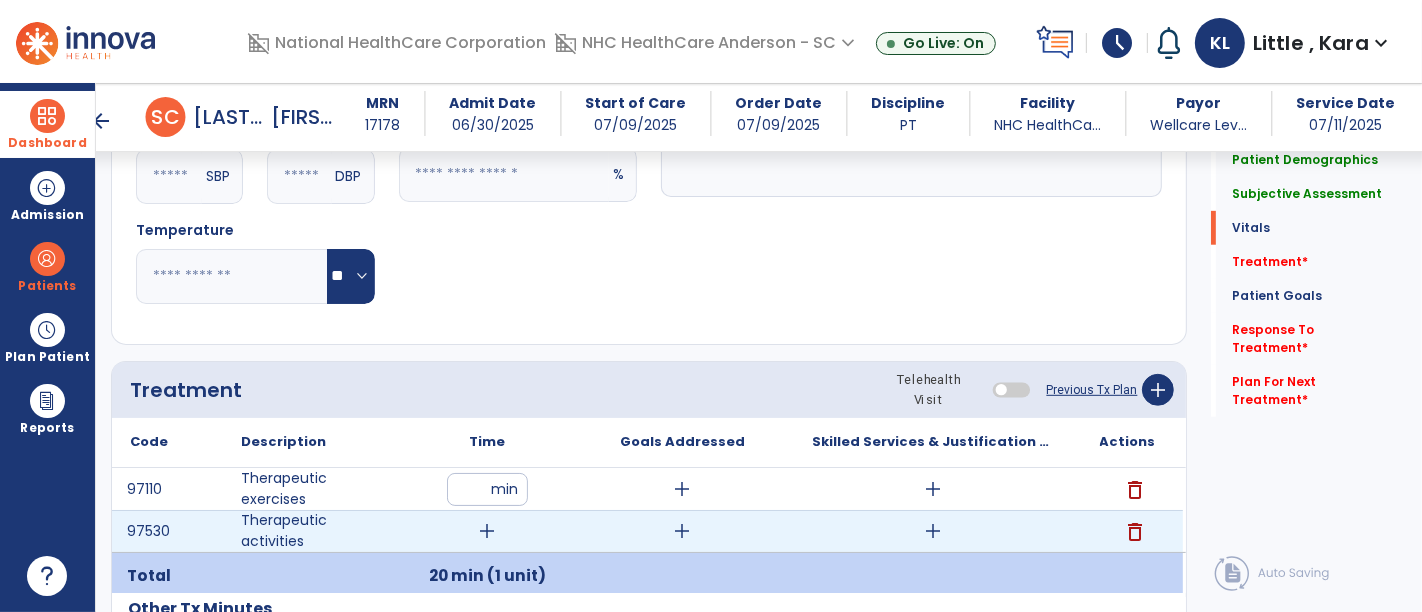 click on "add" at bounding box center [488, 531] 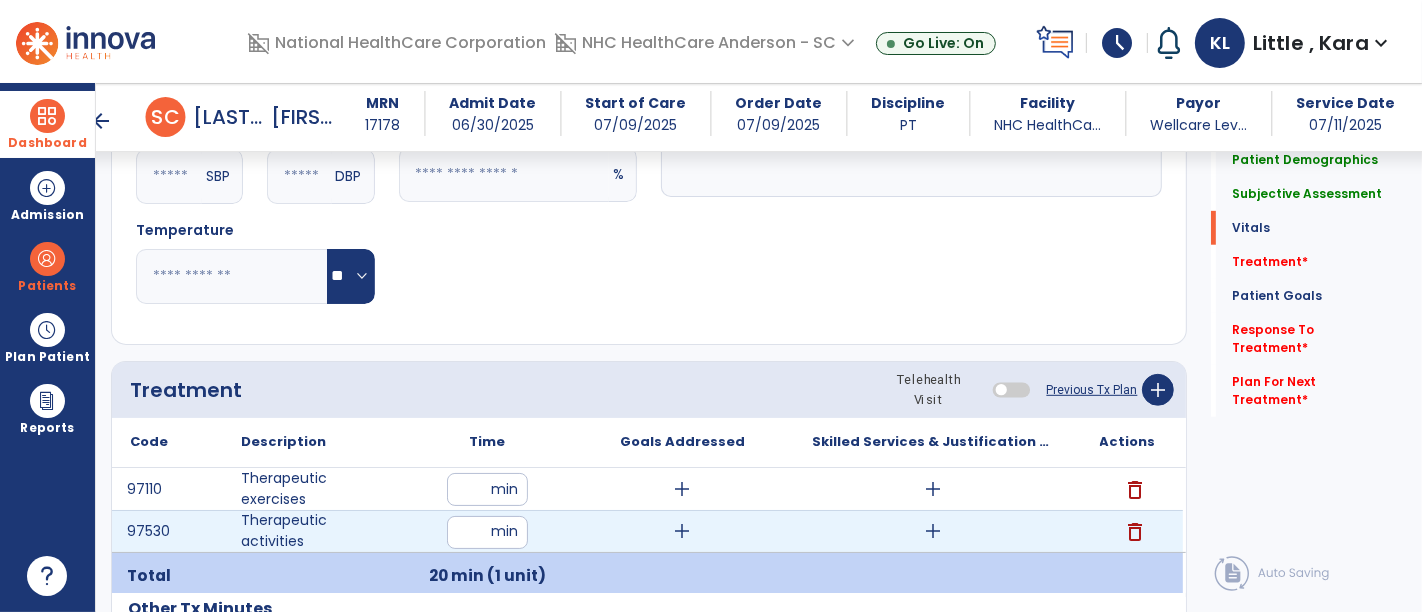 type on "**" 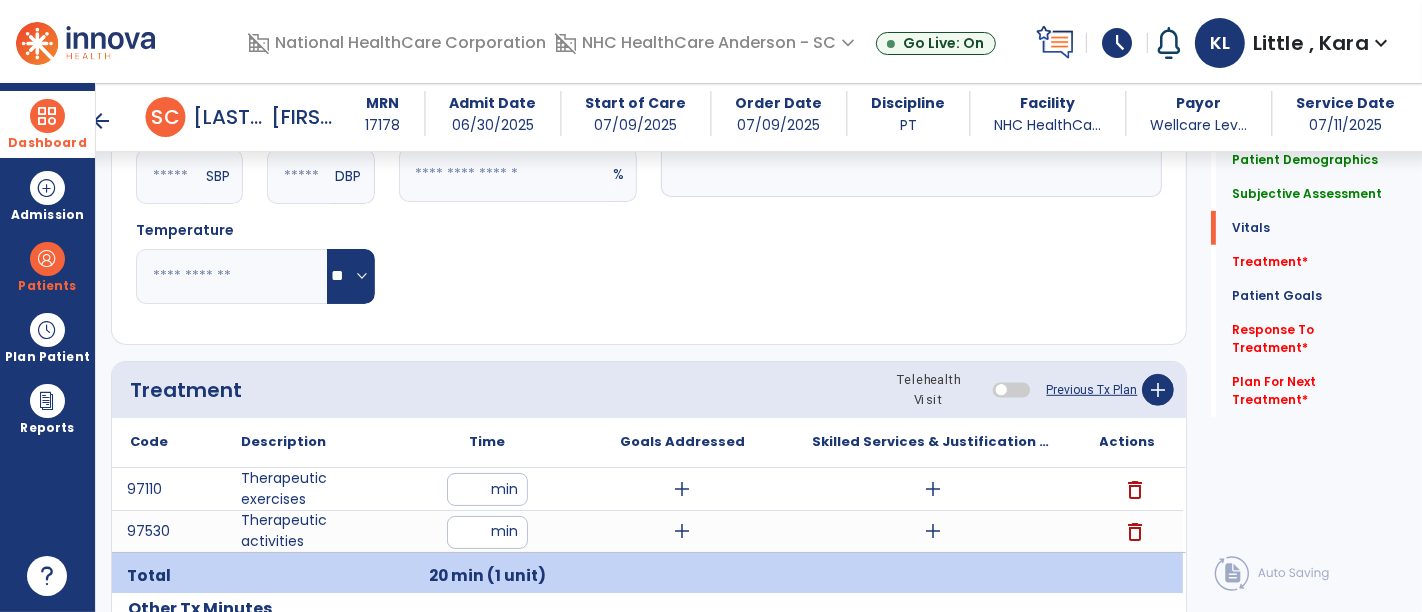 click on "Notes/Comments" 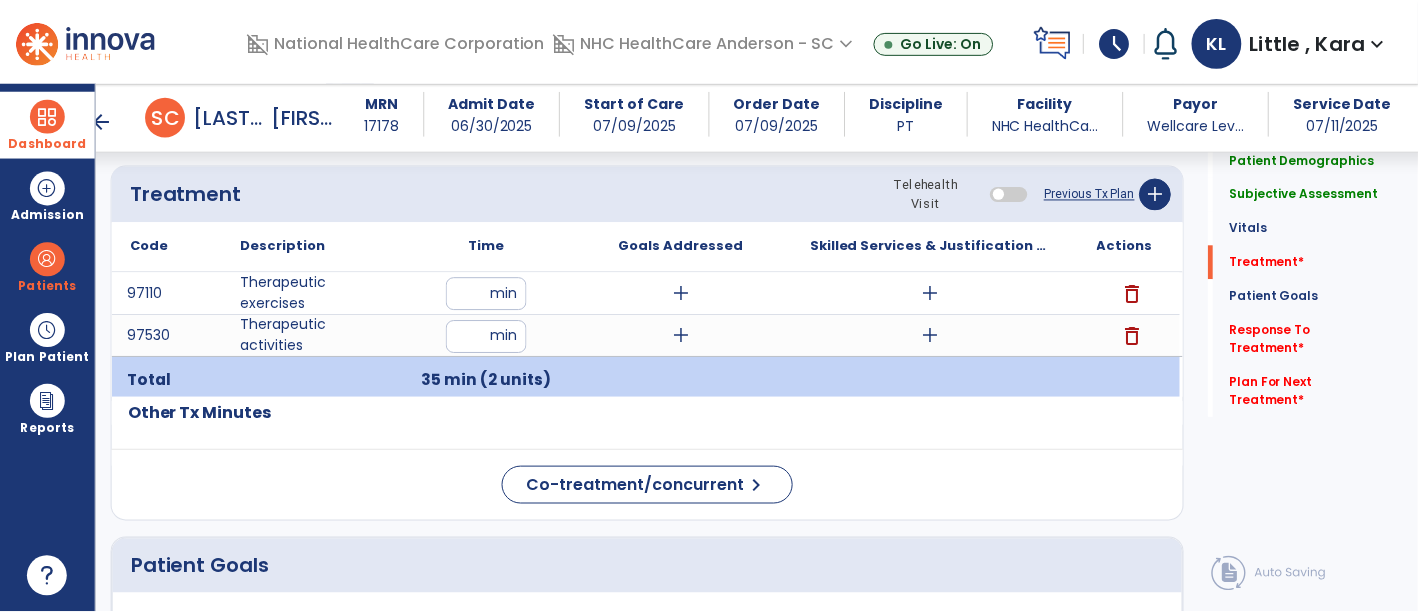 scroll, scrollTop: 1111, scrollLeft: 0, axis: vertical 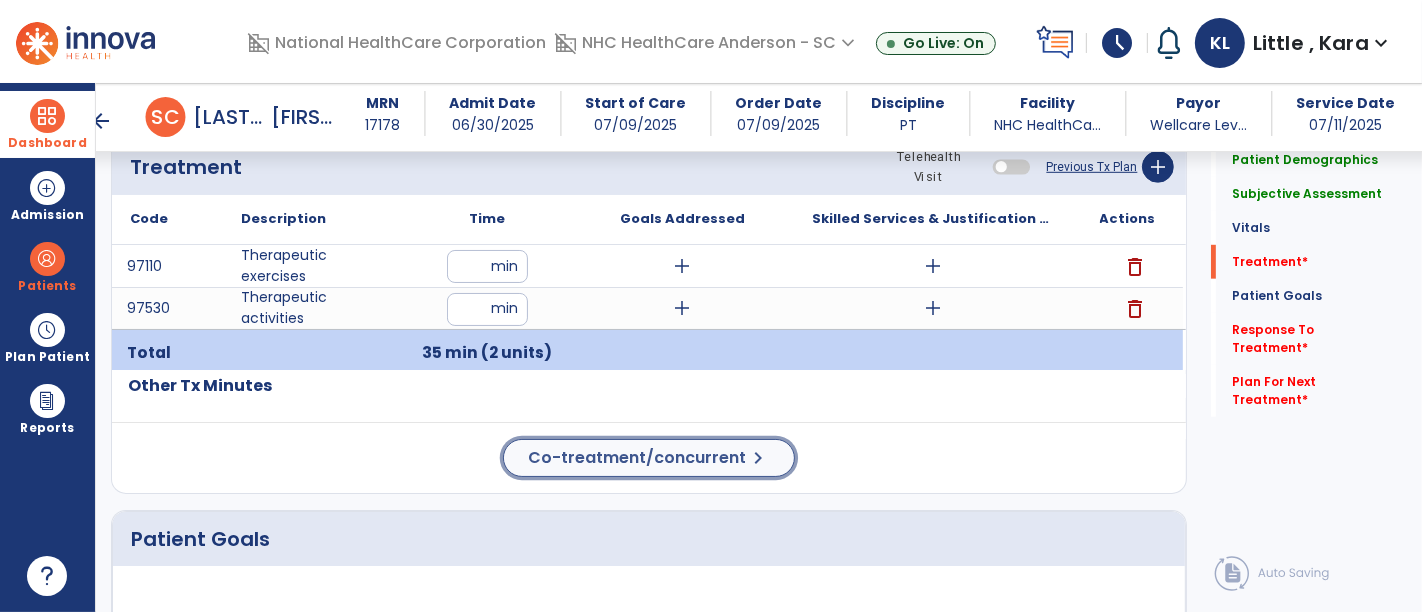 click on "Co-treatment/concurrent" 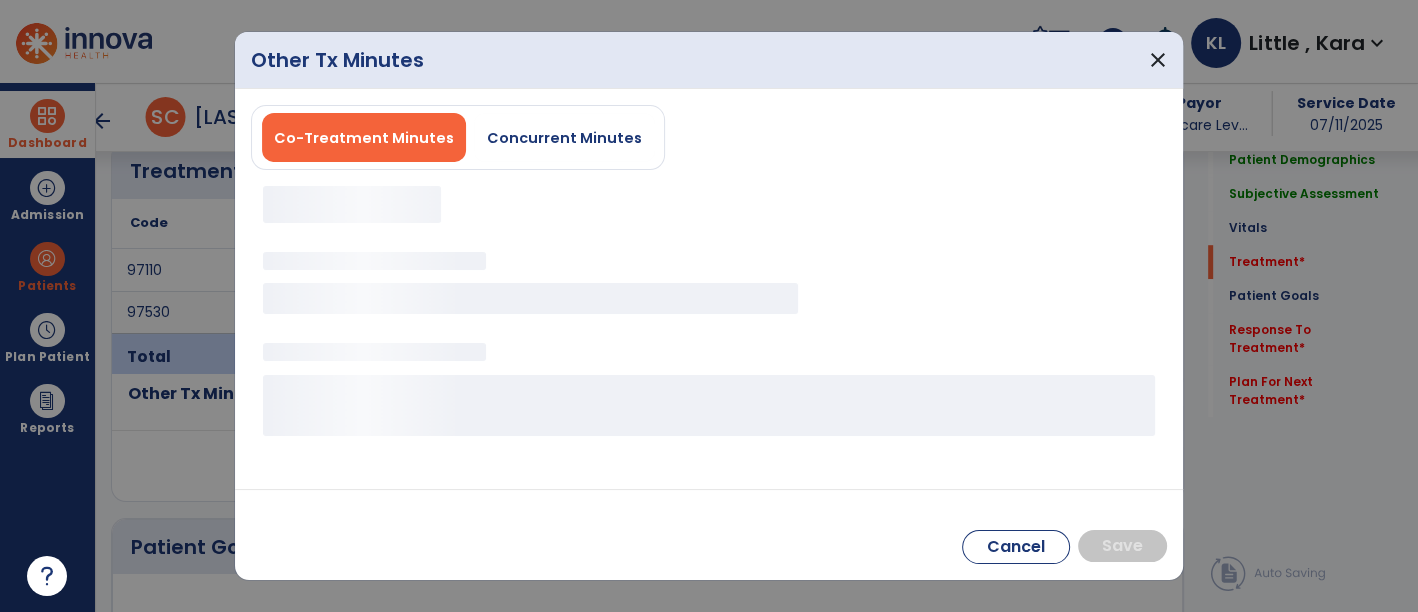 scroll, scrollTop: 1111, scrollLeft: 0, axis: vertical 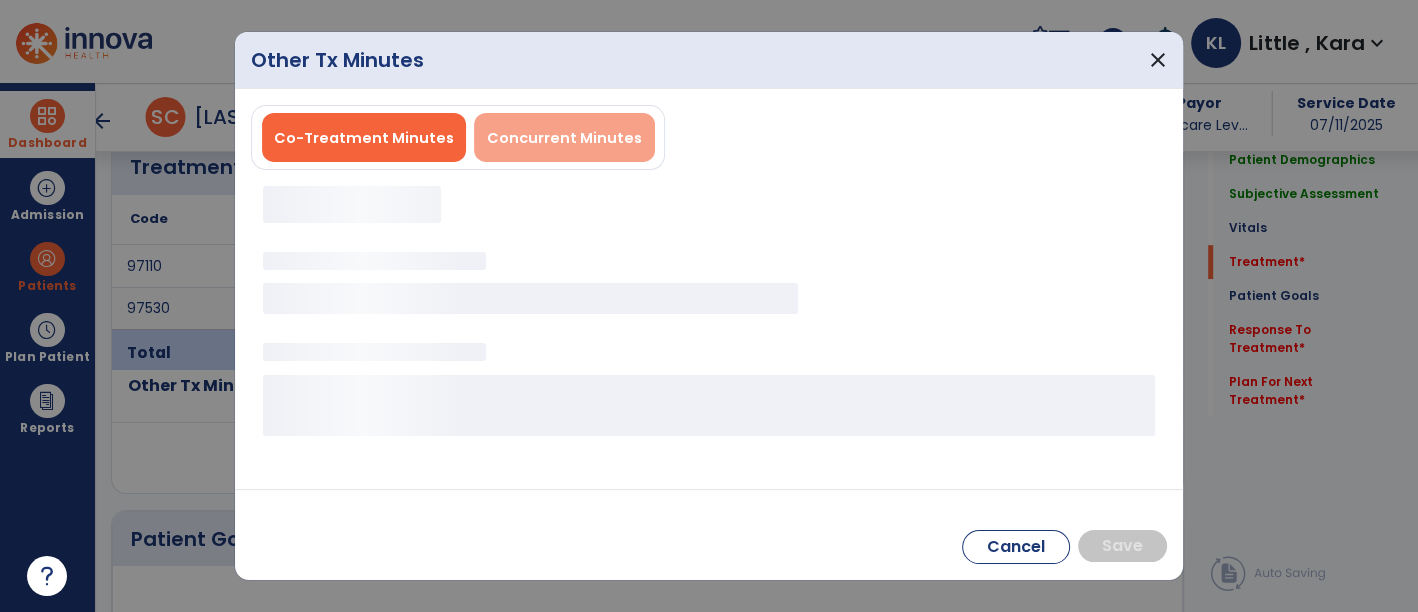 click on "Concurrent Minutes" at bounding box center [564, 138] 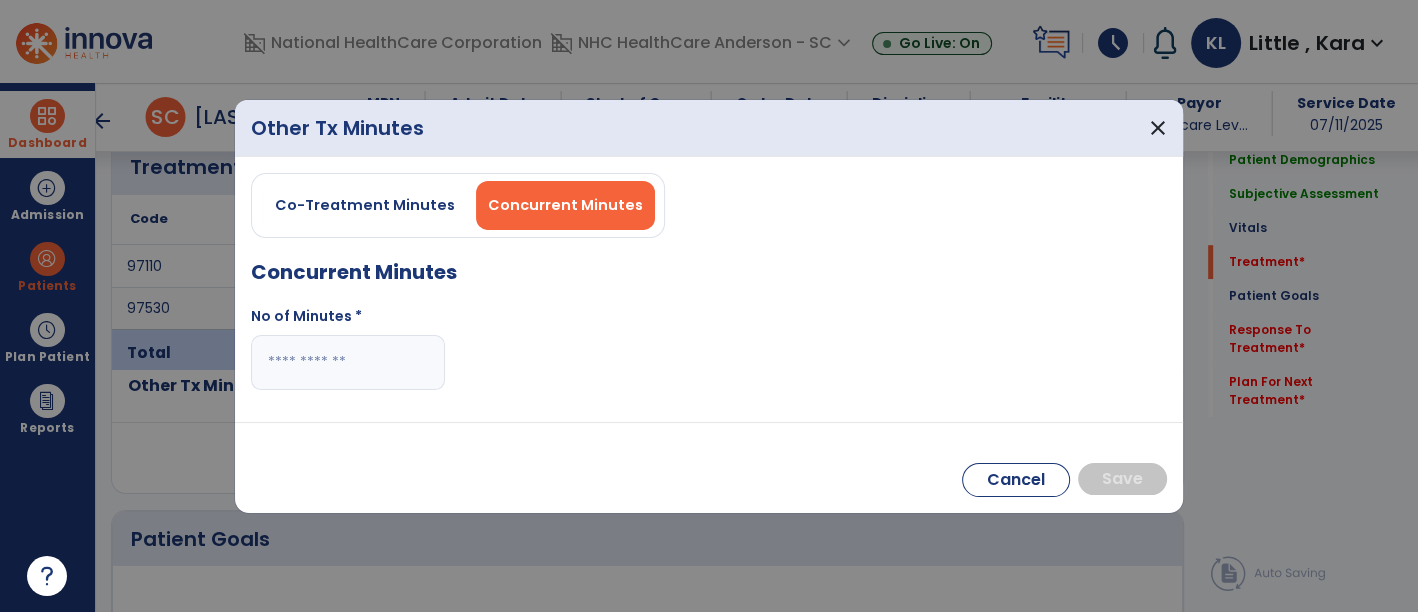 click at bounding box center [348, 362] 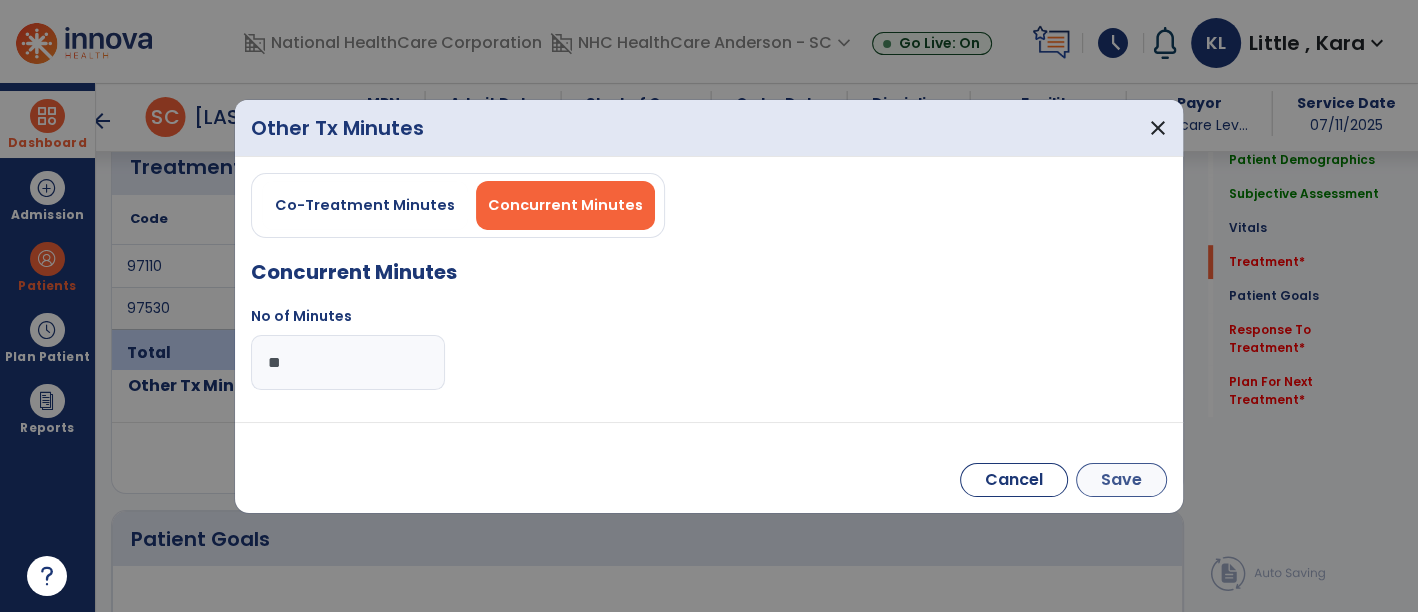 type on "**" 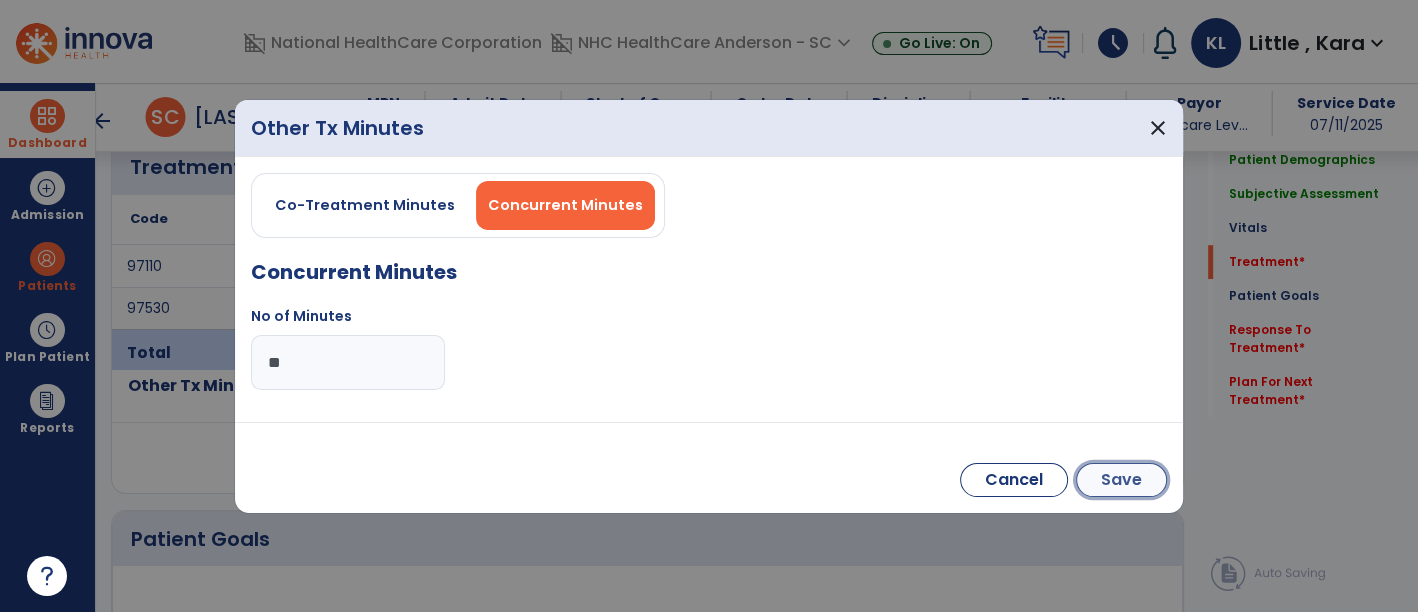 click on "Save" at bounding box center (1121, 480) 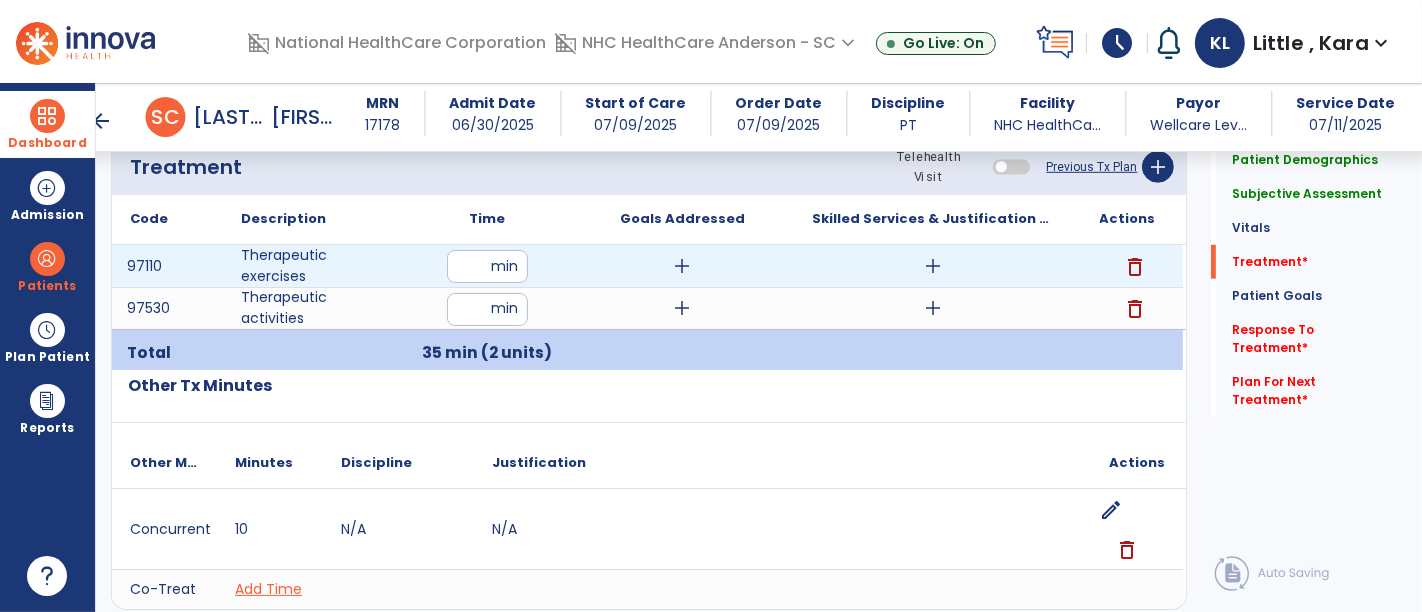click on "add" at bounding box center [933, 266] 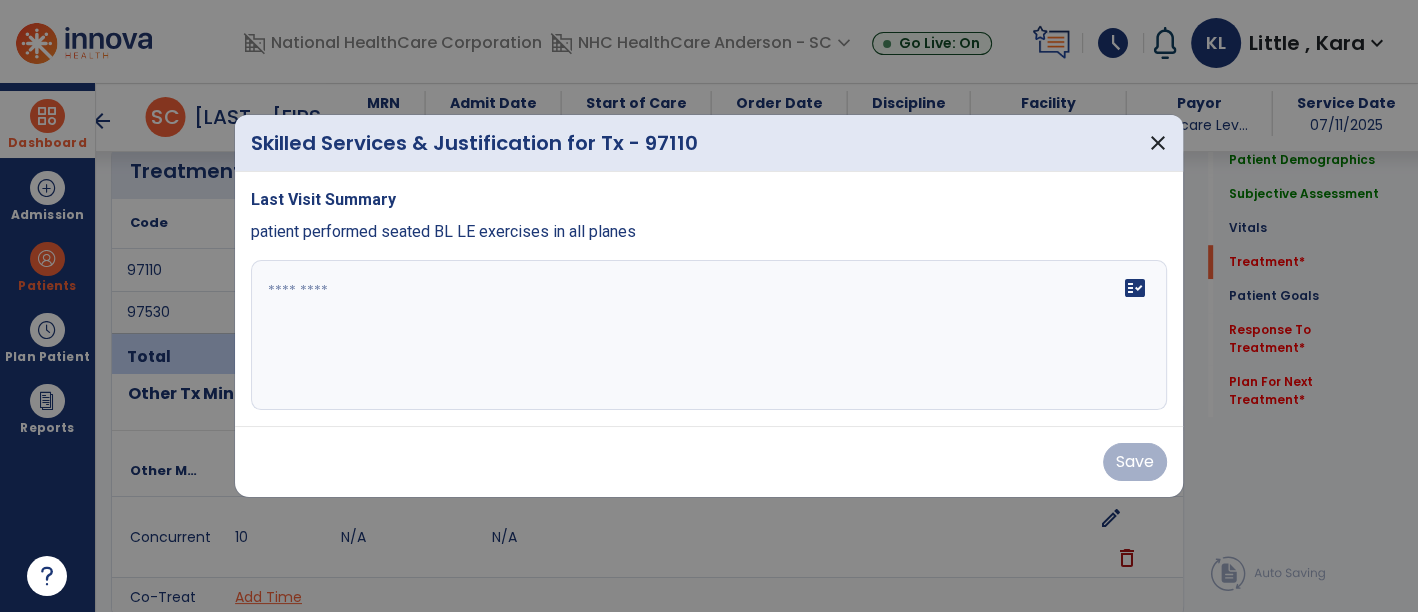 scroll, scrollTop: 1111, scrollLeft: 0, axis: vertical 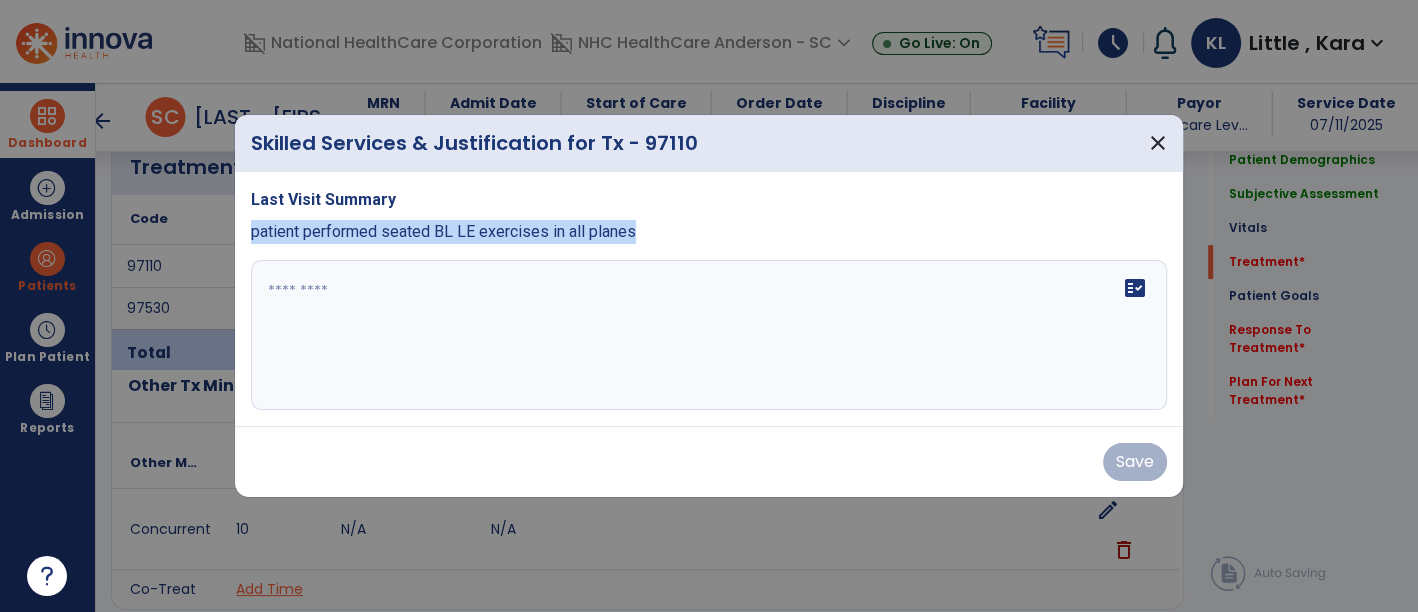 drag, startPoint x: 247, startPoint y: 235, endPoint x: 721, endPoint y: 270, distance: 475.29044 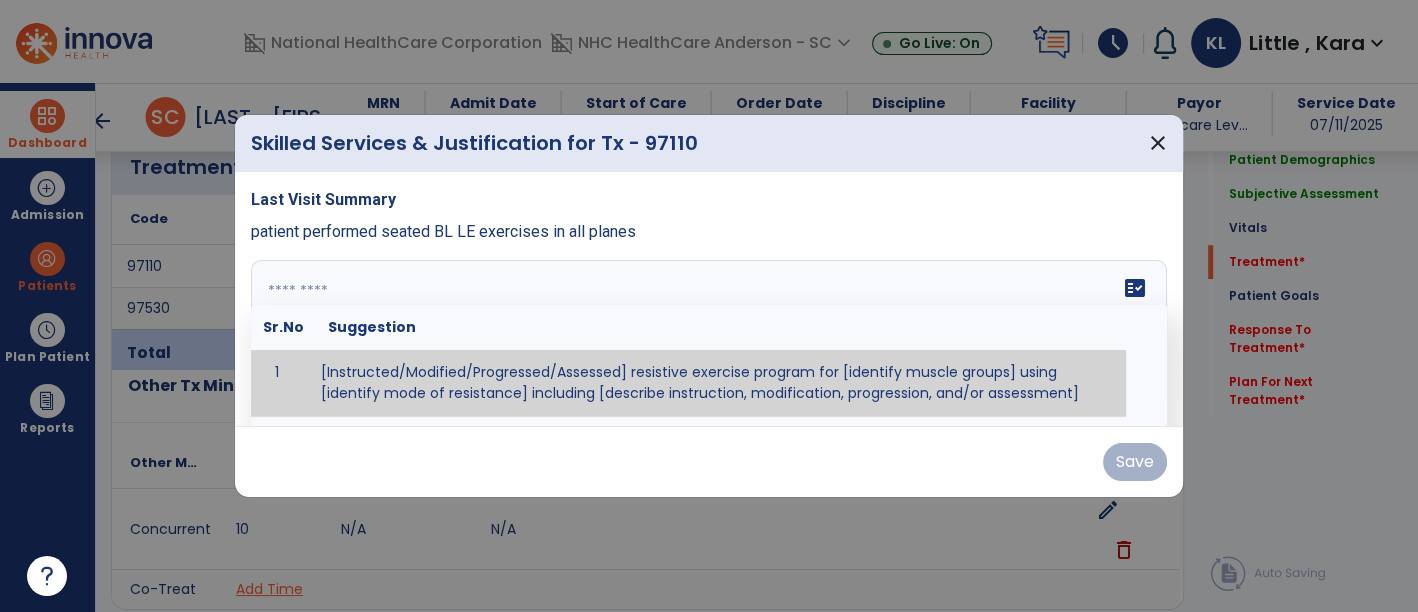 click at bounding box center [707, 335] 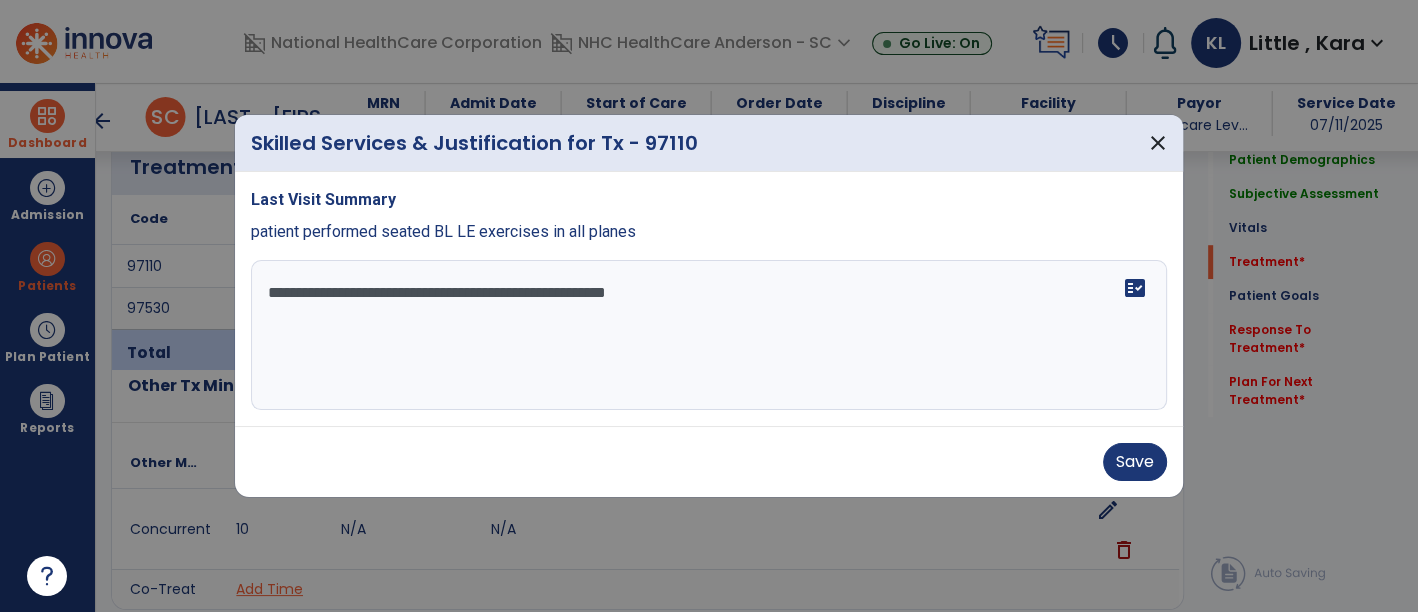 click on "**********" at bounding box center [709, 335] 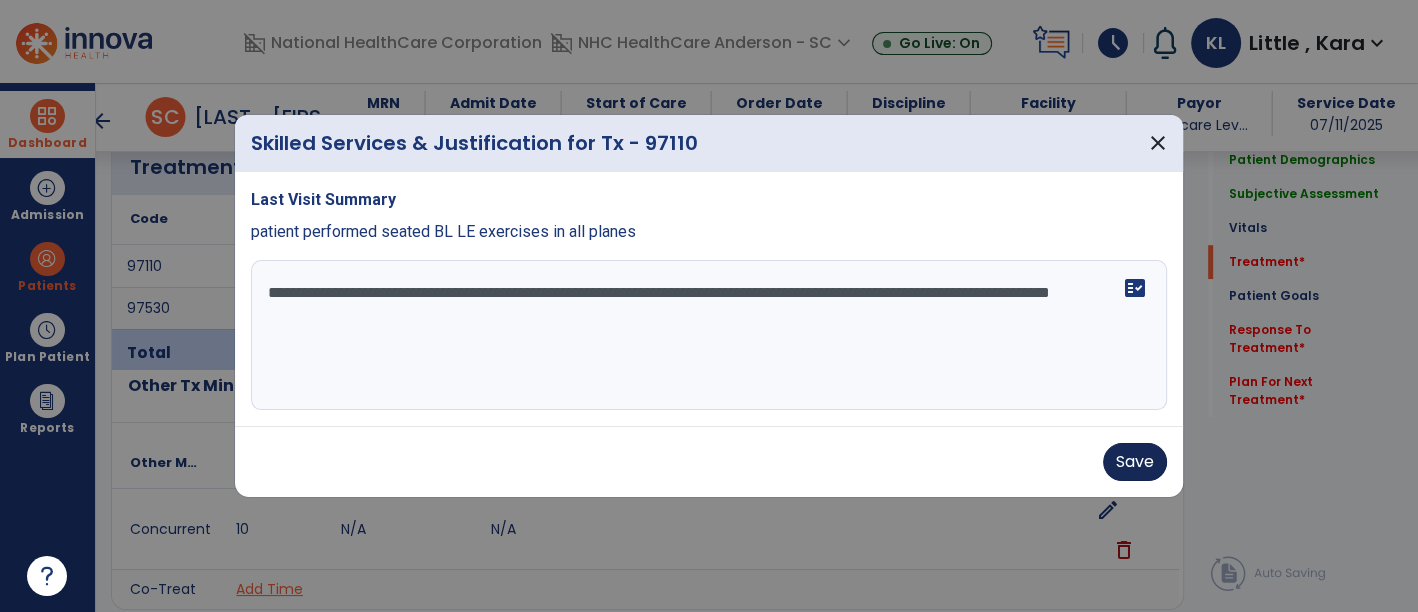 type on "**********" 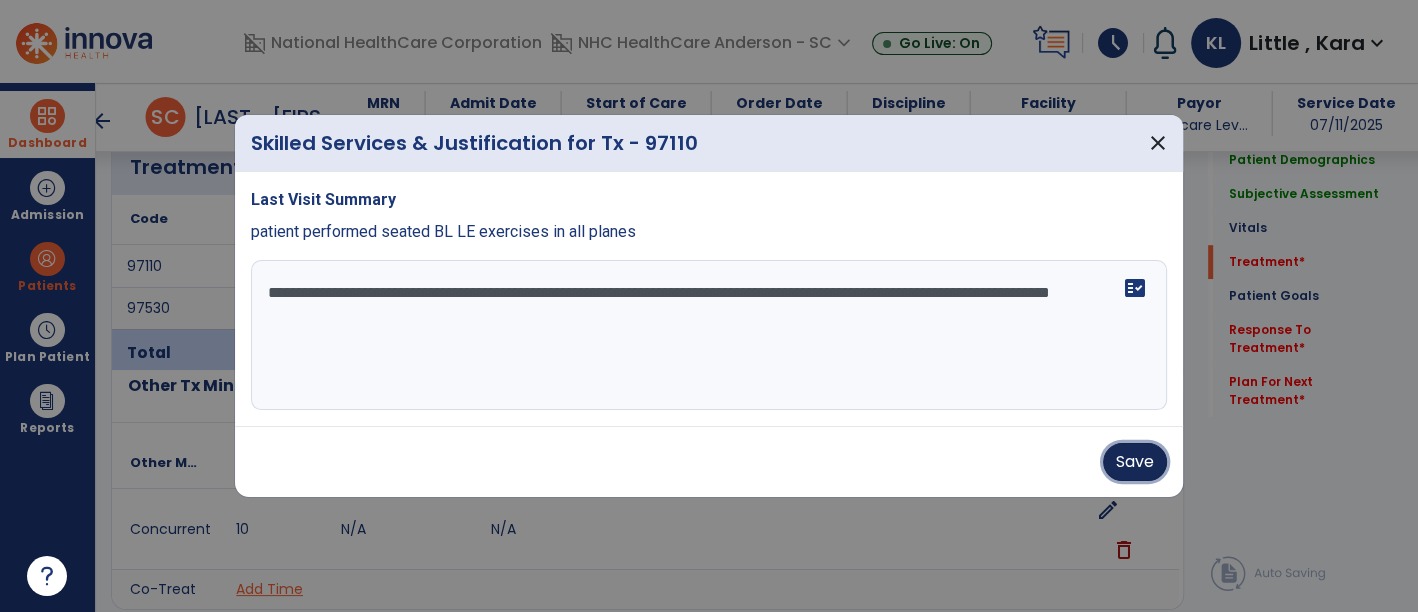 click on "Save" at bounding box center [1135, 462] 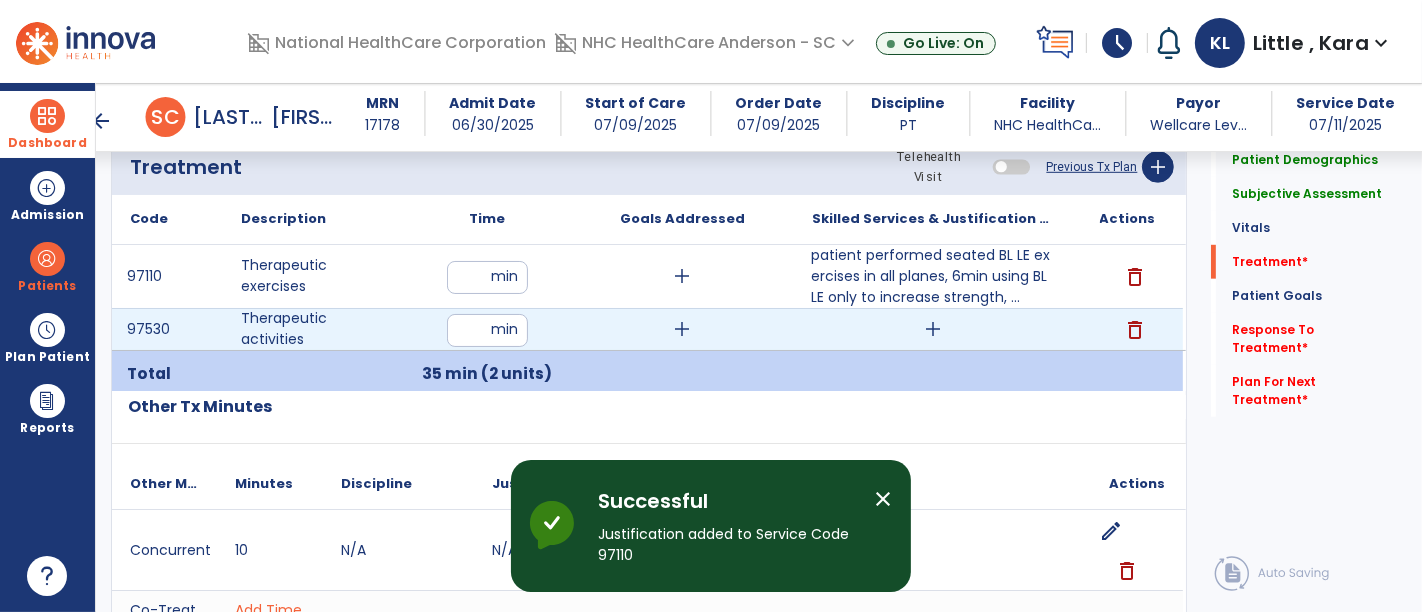 click on "add" at bounding box center [933, 329] 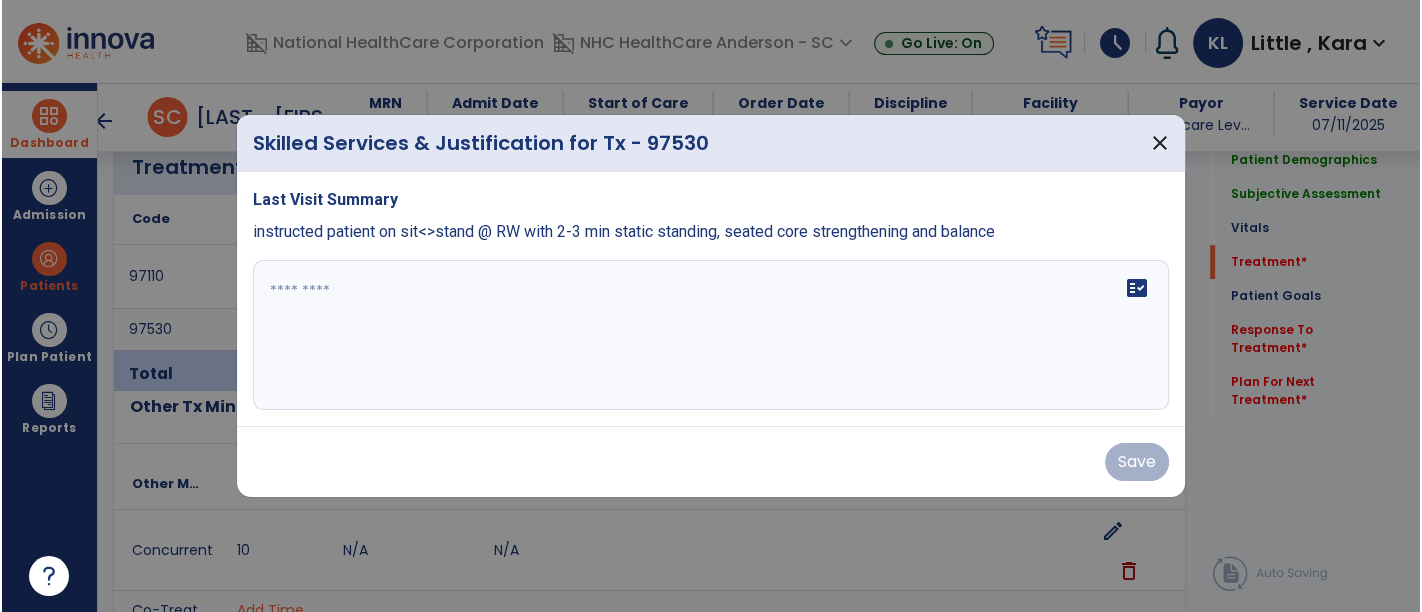 scroll, scrollTop: 1111, scrollLeft: 0, axis: vertical 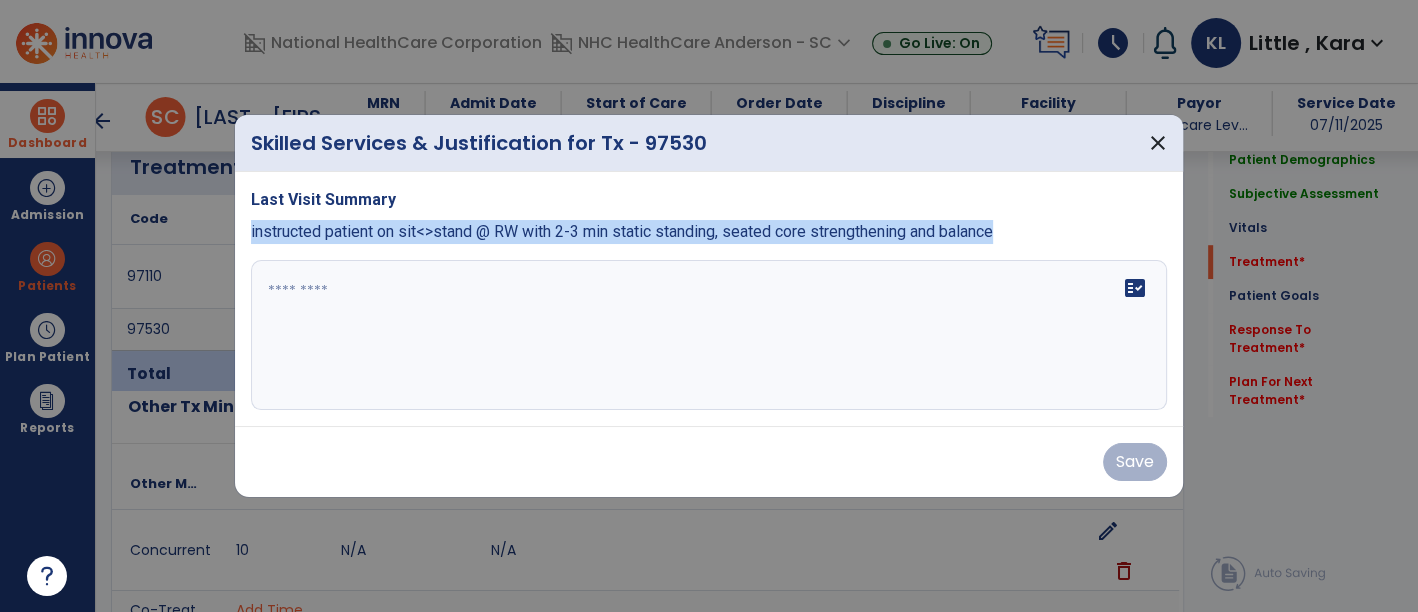 drag, startPoint x: 248, startPoint y: 230, endPoint x: 1017, endPoint y: 262, distance: 769.6655 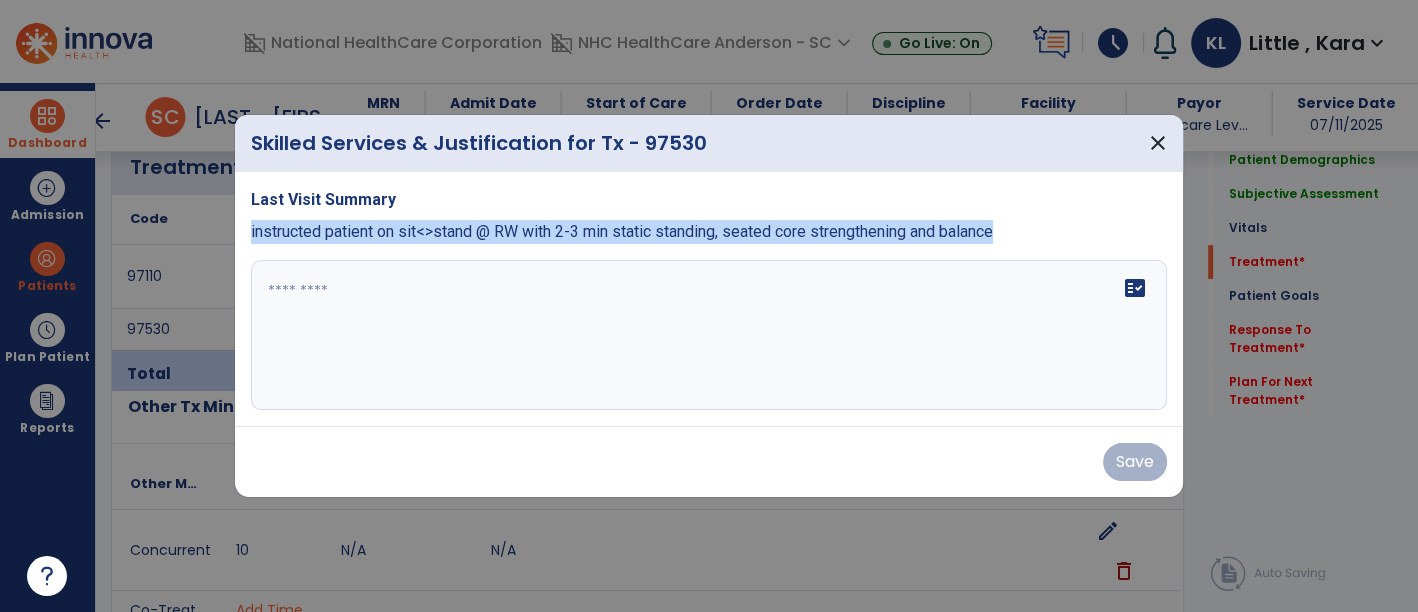 click on "Last Visit Summary instructed patient on sit<stand @ RW with 2-3 min static standing, seated core strengthening and balance    fact_check" at bounding box center (709, 299) 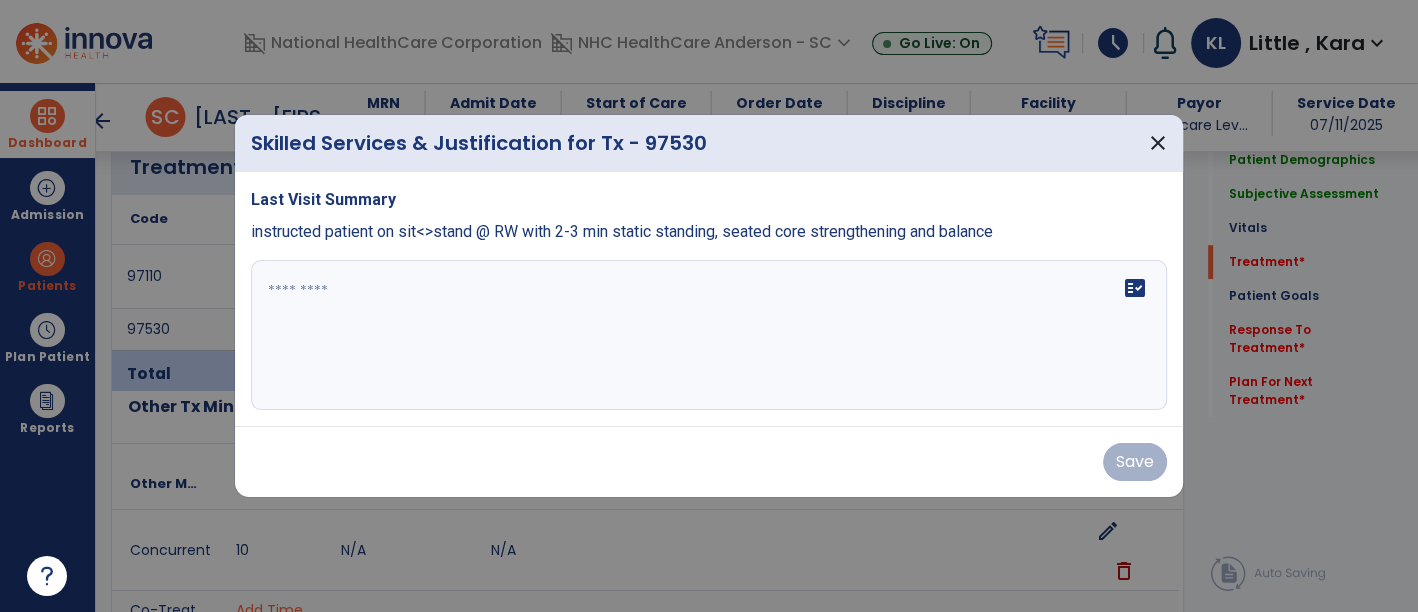 click on "fact_check" at bounding box center [709, 335] 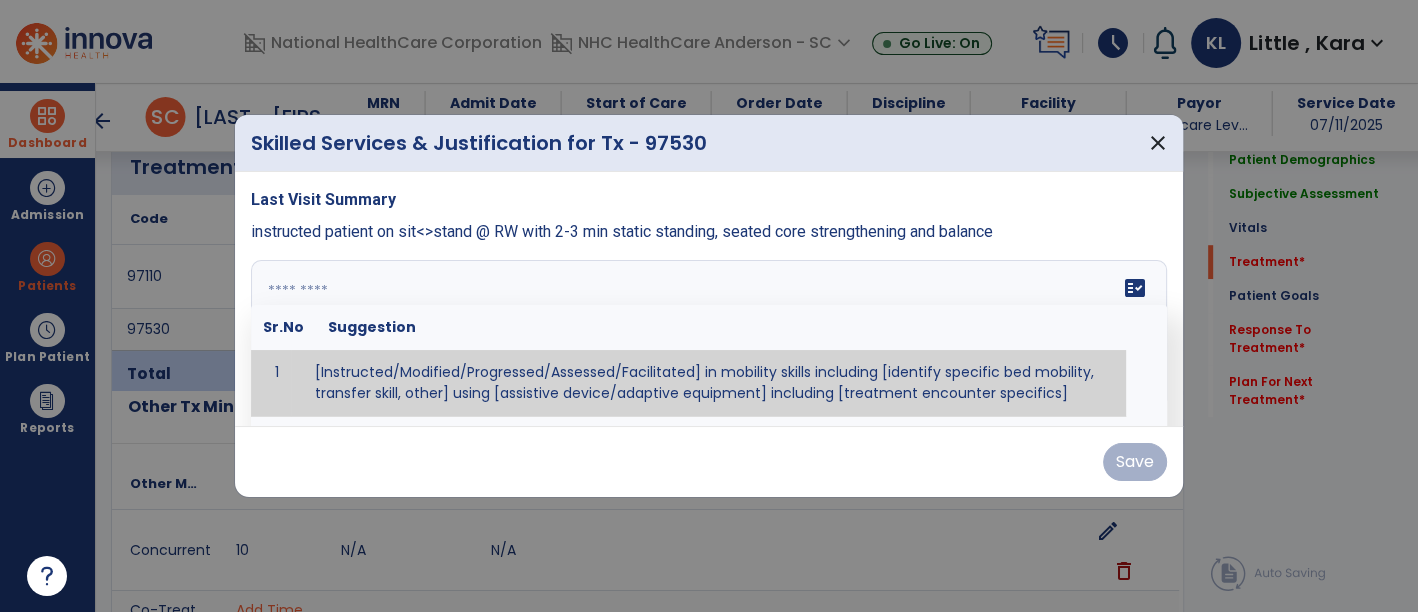 paste on "**********" 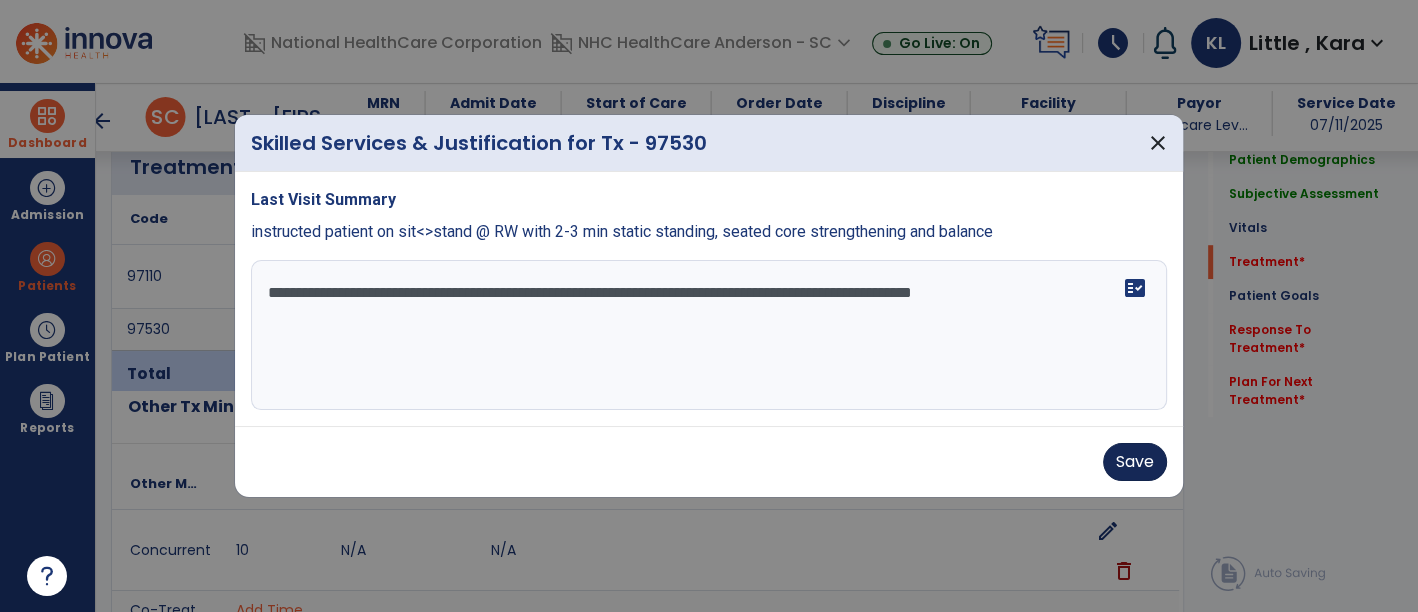 type on "**********" 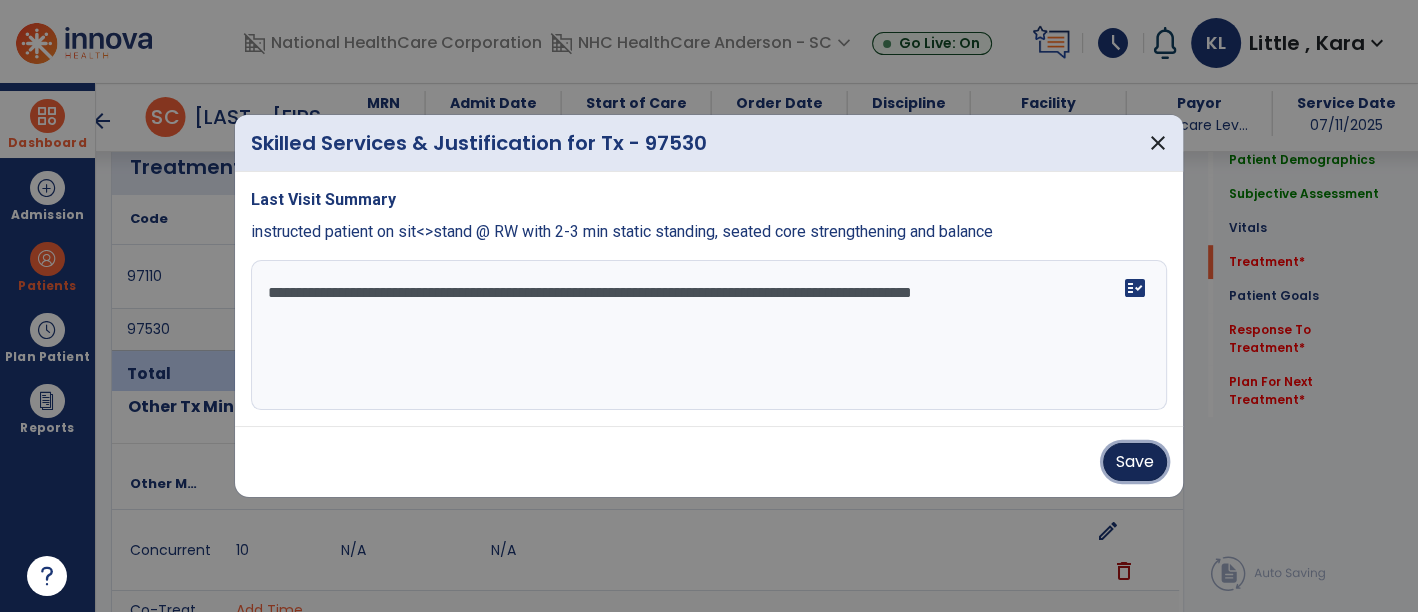 click on "Save" at bounding box center [1135, 462] 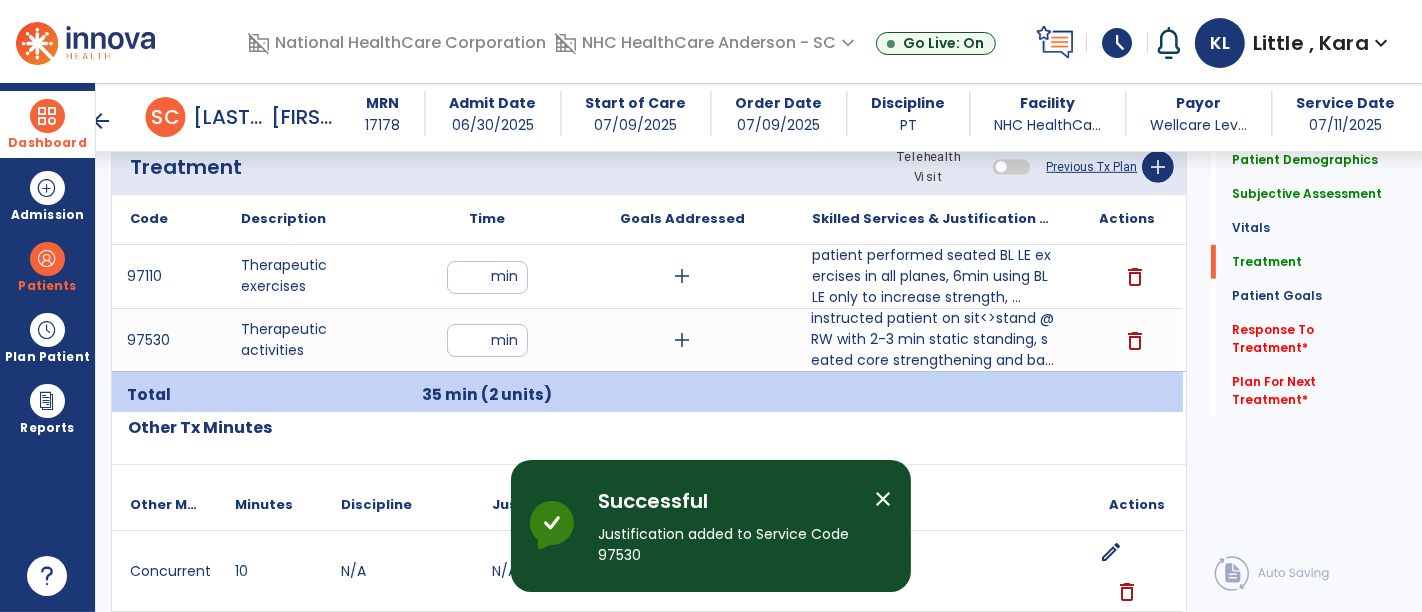 click on "Successful Justification added to Service Code 97530" at bounding box center [728, 534] 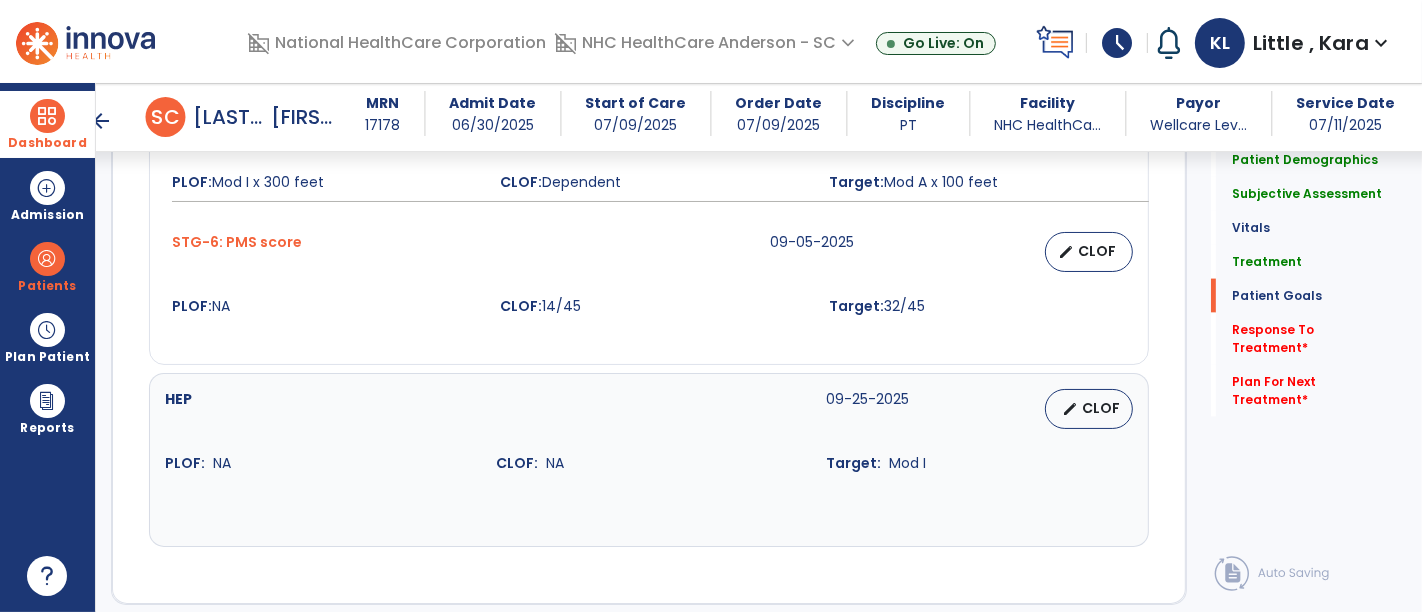 scroll, scrollTop: 2777, scrollLeft: 0, axis: vertical 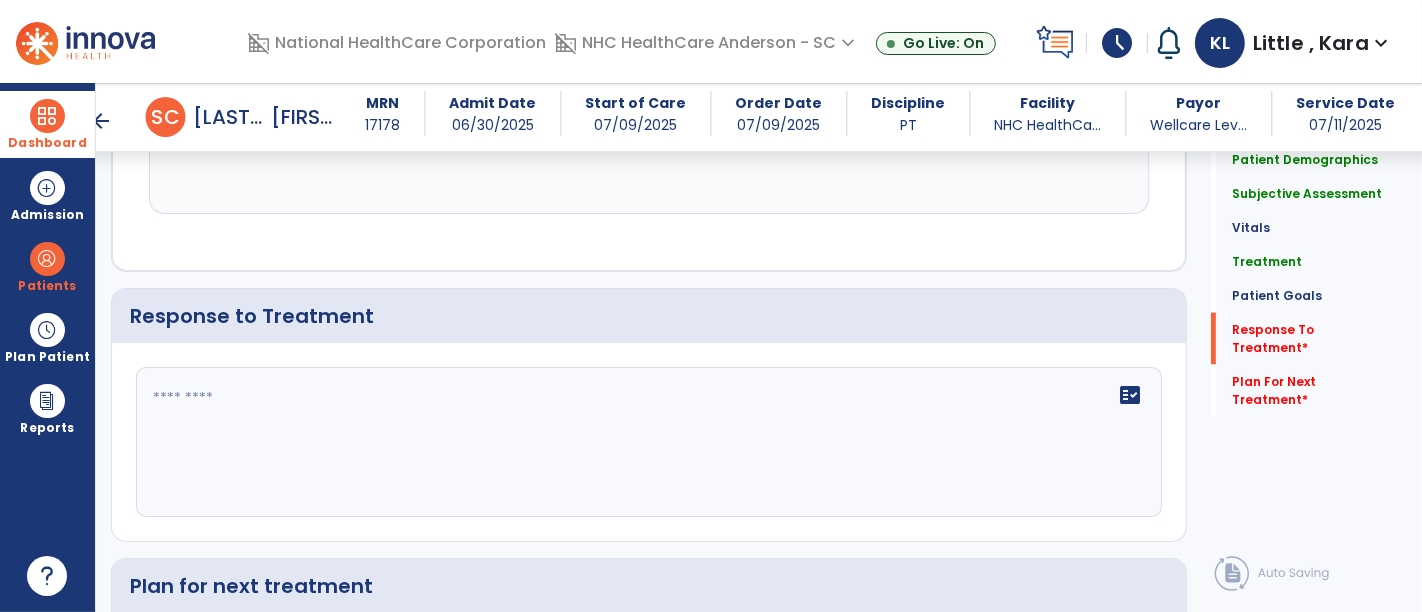 click 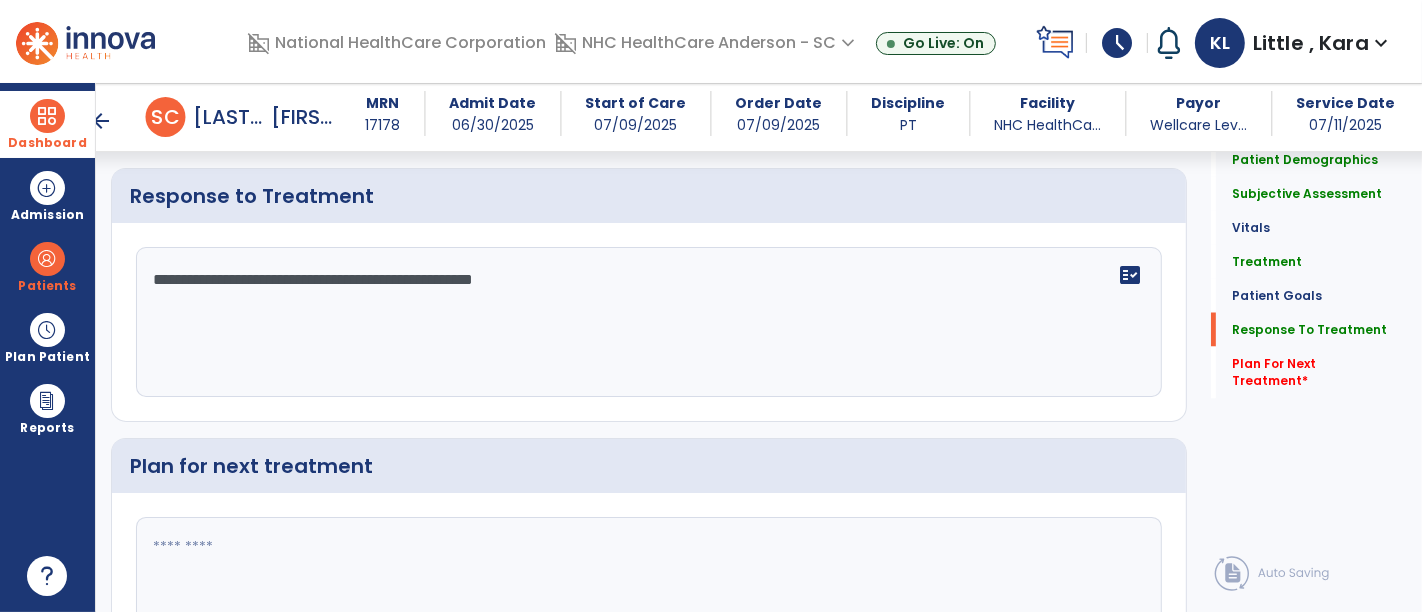scroll, scrollTop: 3000, scrollLeft: 0, axis: vertical 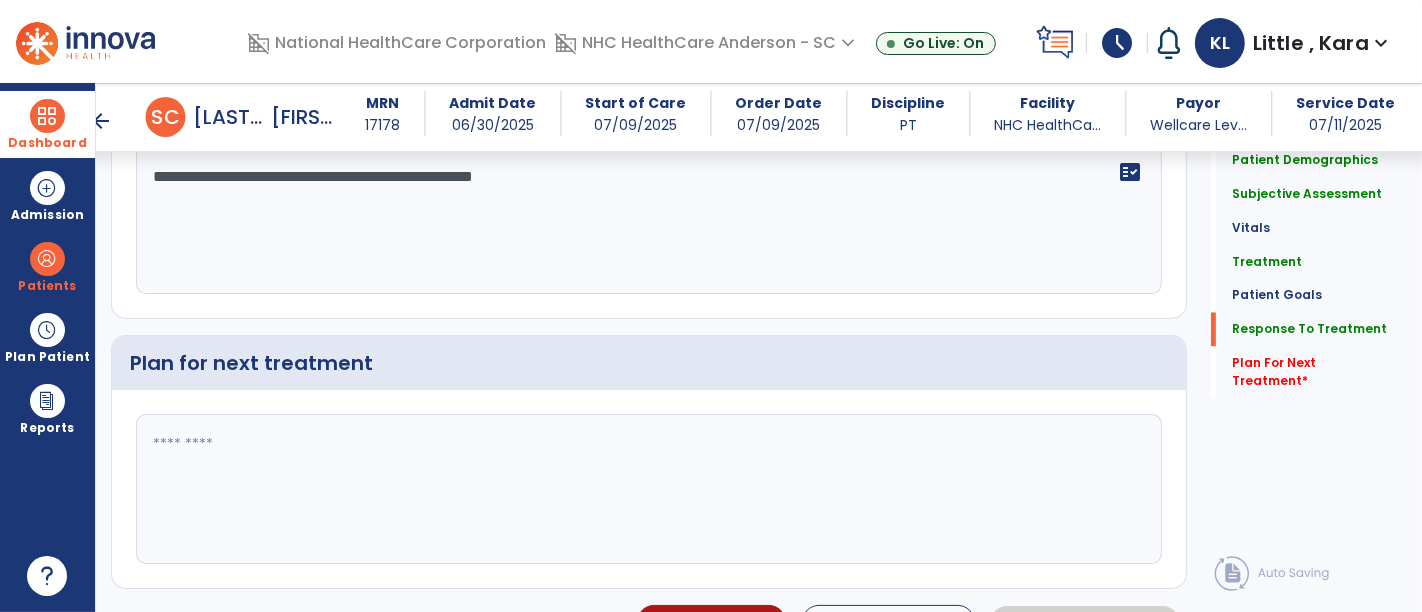 type on "**********" 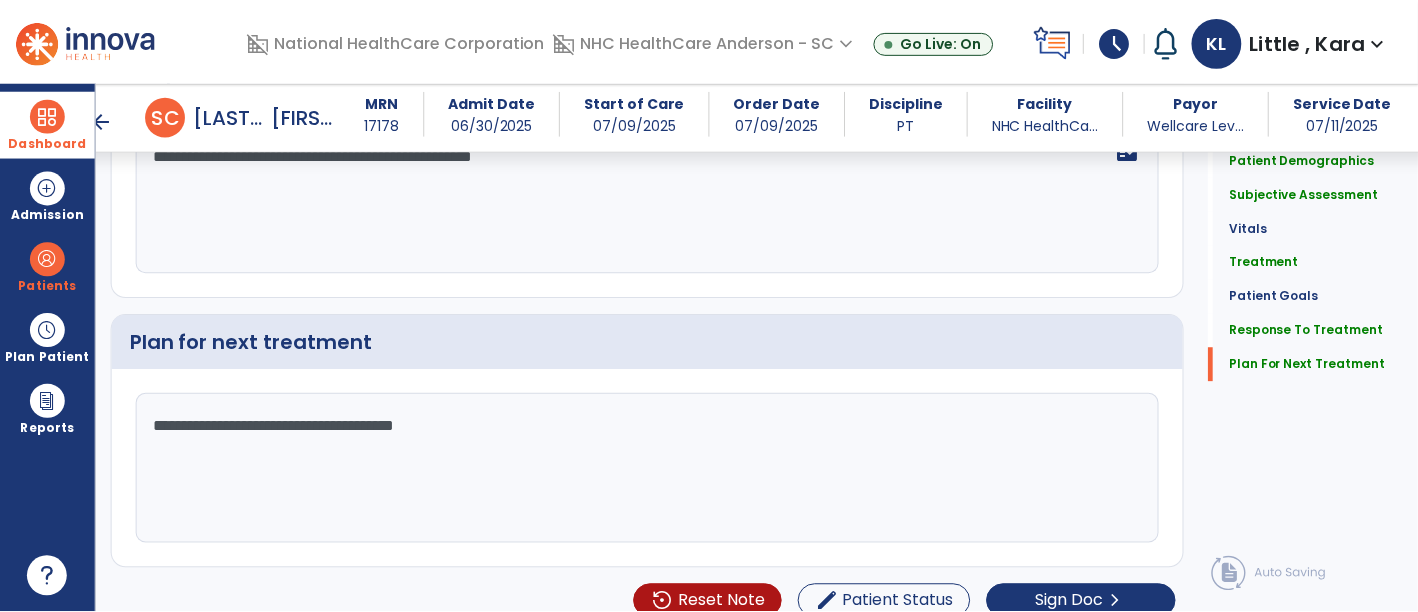 scroll, scrollTop: 3033, scrollLeft: 0, axis: vertical 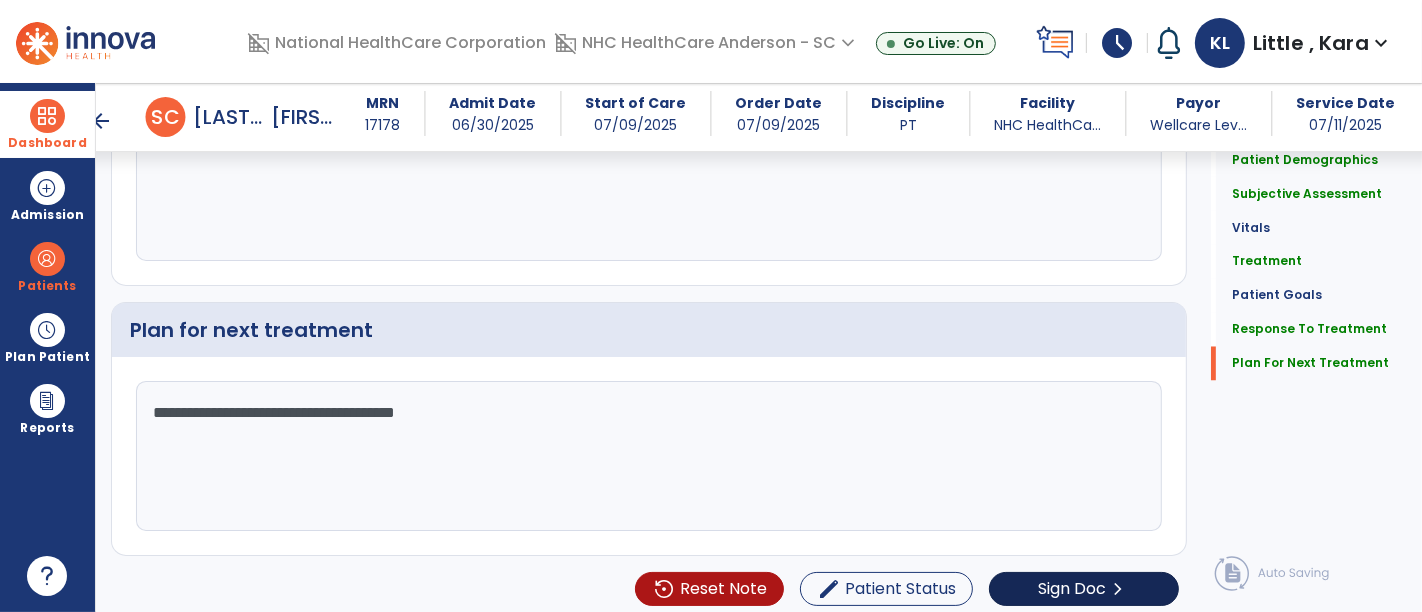 type on "**********" 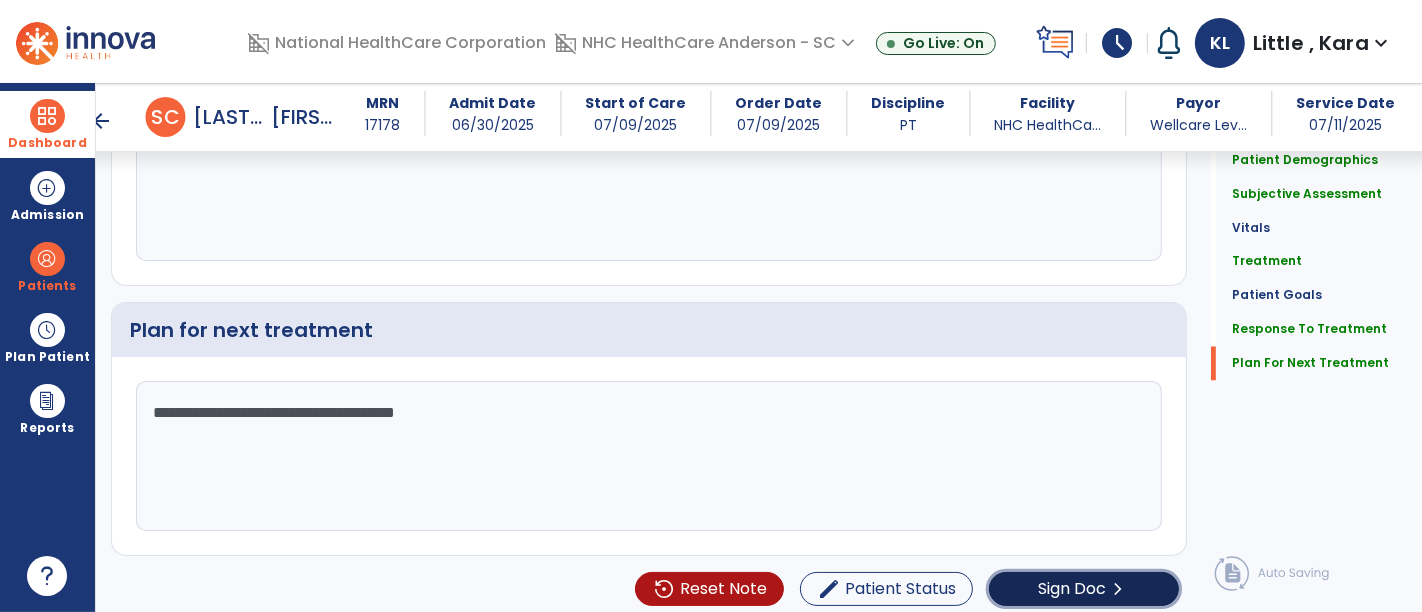 click on "Sign Doc" 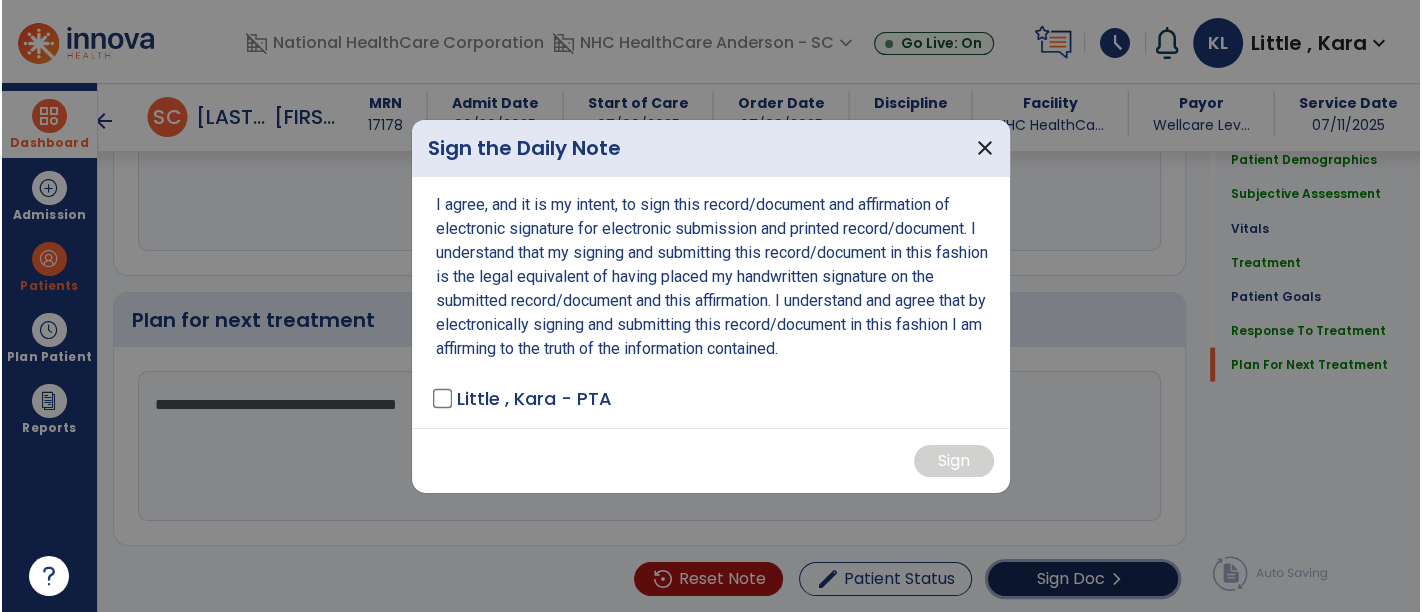 scroll, scrollTop: 3033, scrollLeft: 0, axis: vertical 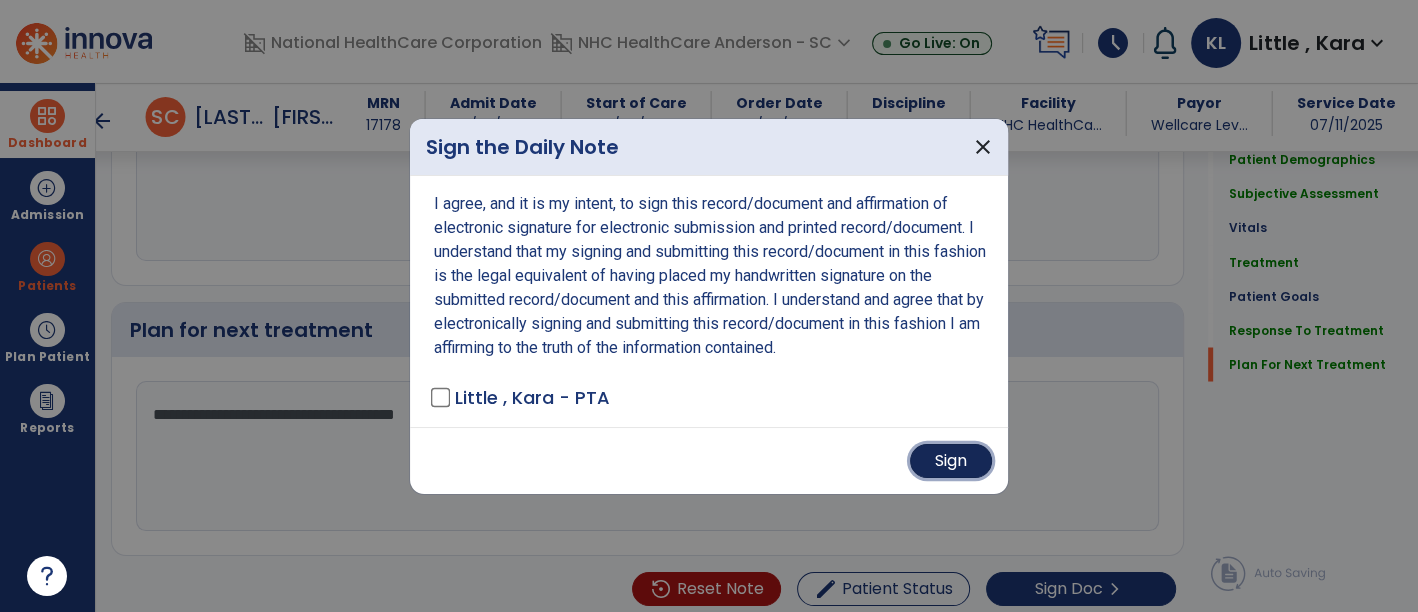 click on "Sign" at bounding box center (951, 461) 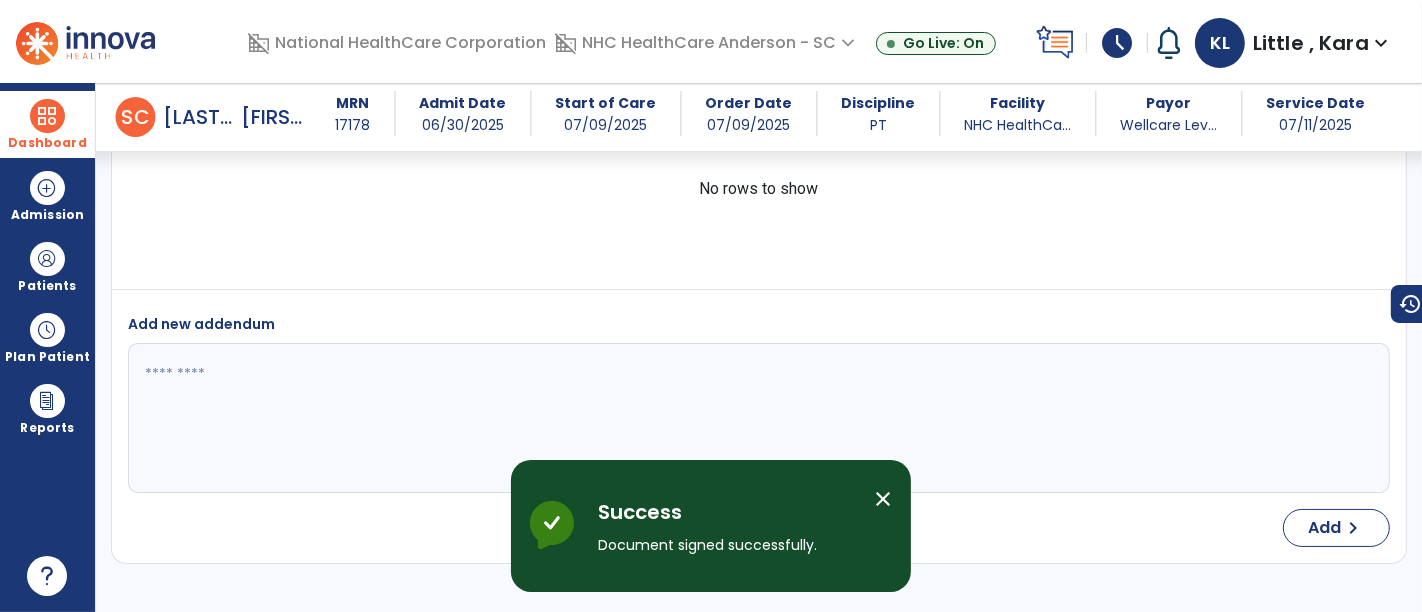 scroll, scrollTop: 3888, scrollLeft: 0, axis: vertical 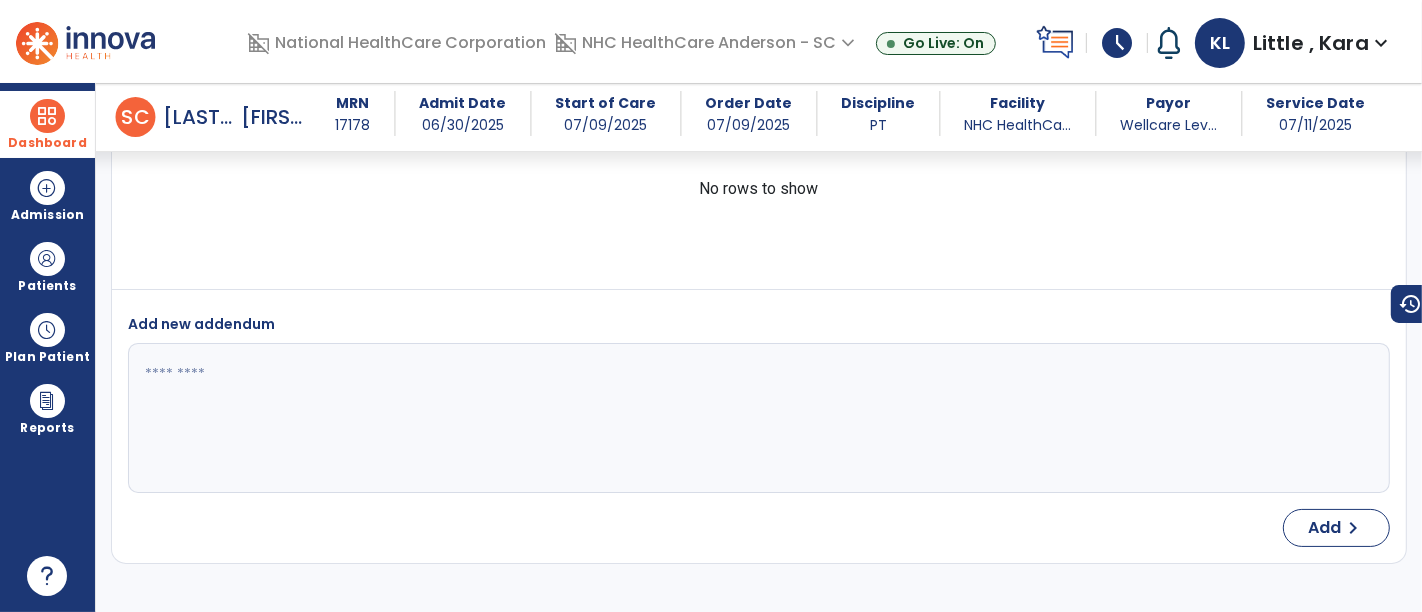 select on "*" 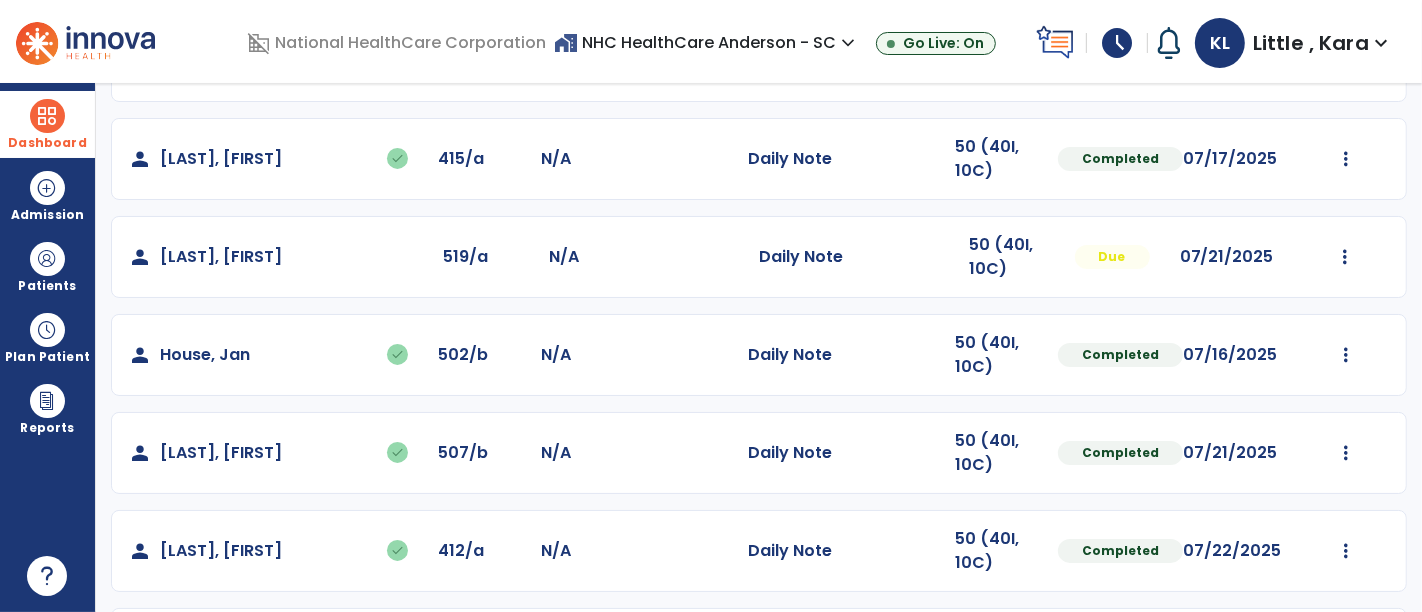 scroll, scrollTop: 394, scrollLeft: 0, axis: vertical 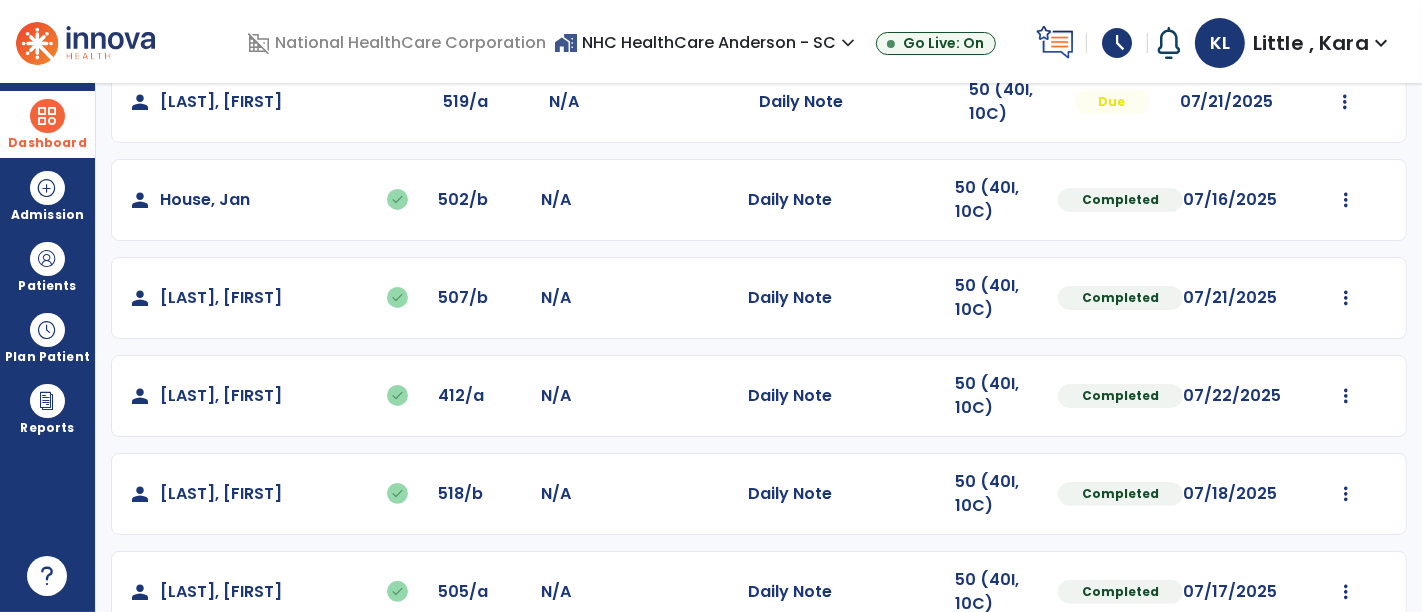 click at bounding box center (1346, -94) 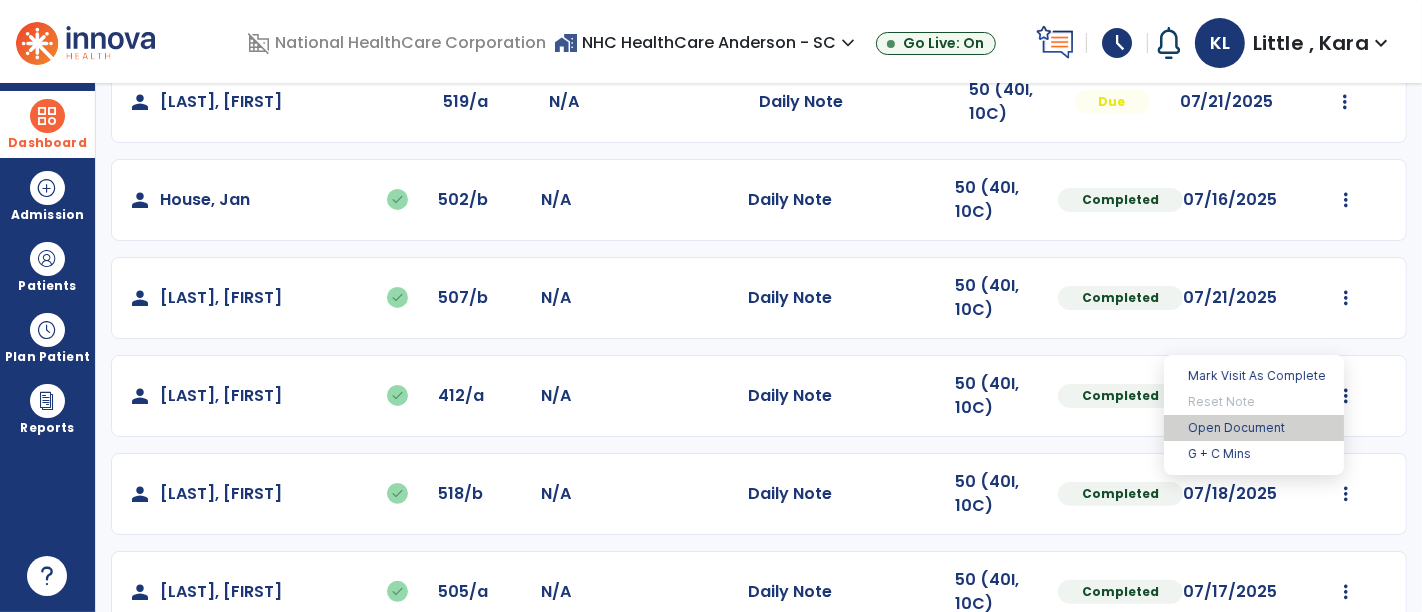 click on "Open Document" at bounding box center (1254, 428) 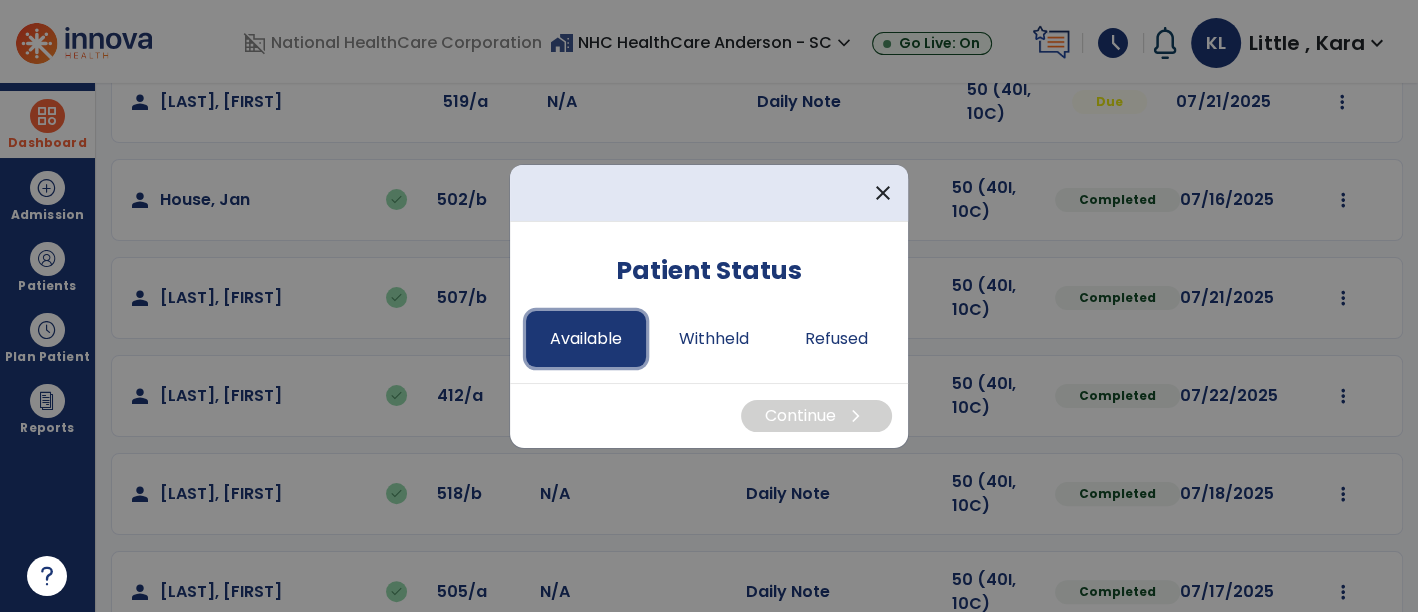 click on "Available" at bounding box center [586, 339] 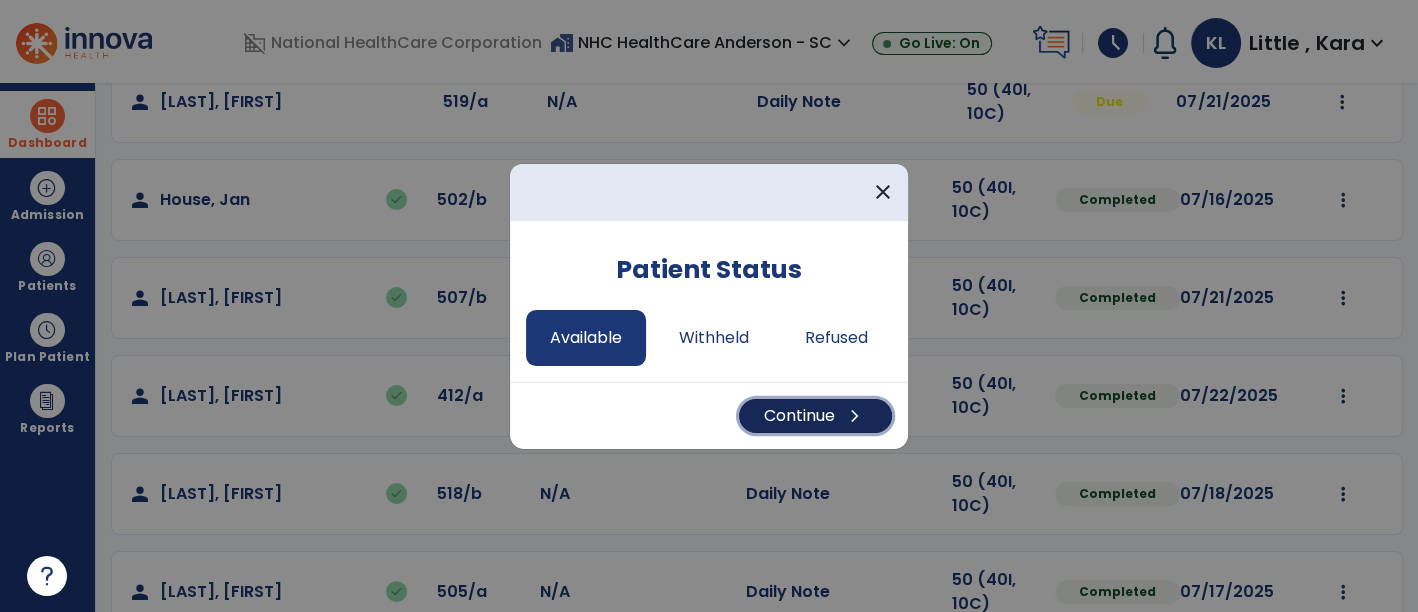 click on "Continue   chevron_right" at bounding box center [815, 416] 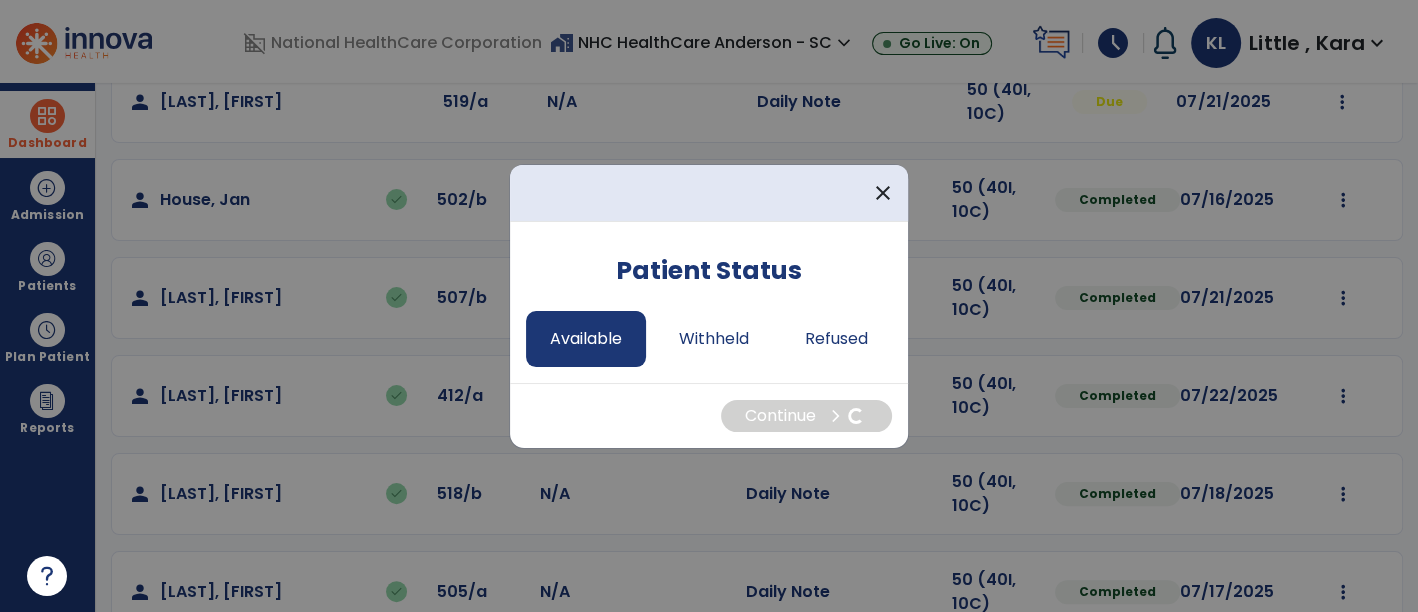 select on "*" 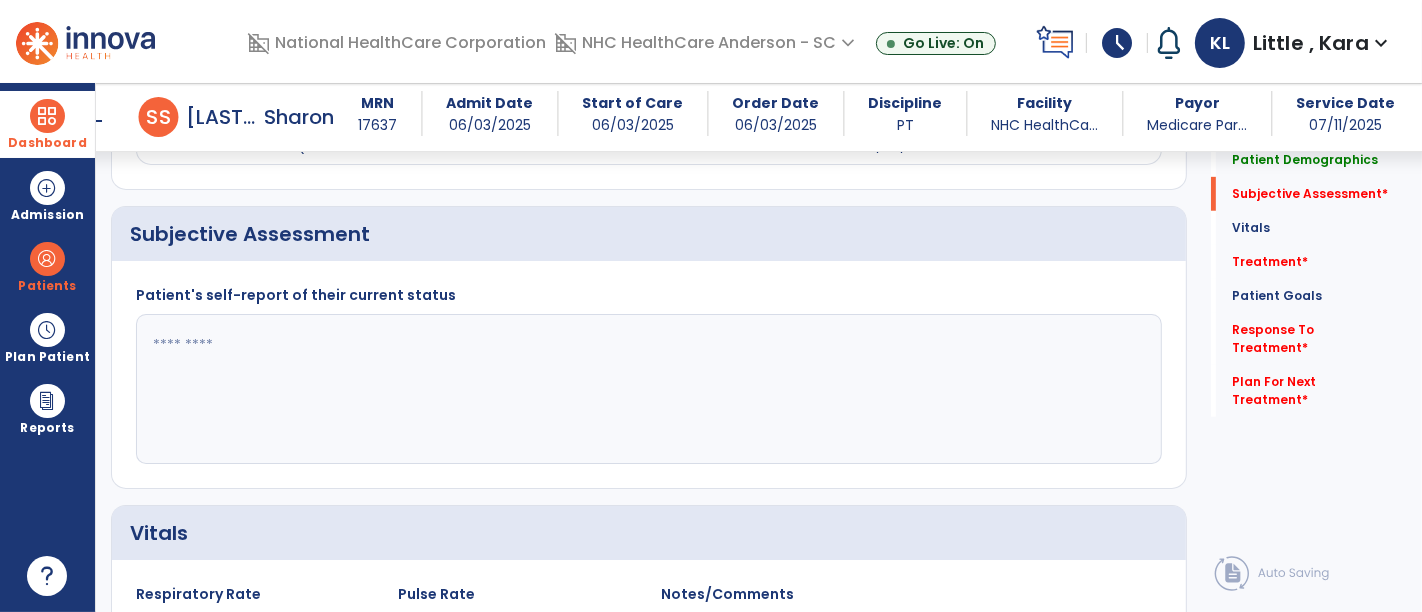 scroll, scrollTop: 888, scrollLeft: 0, axis: vertical 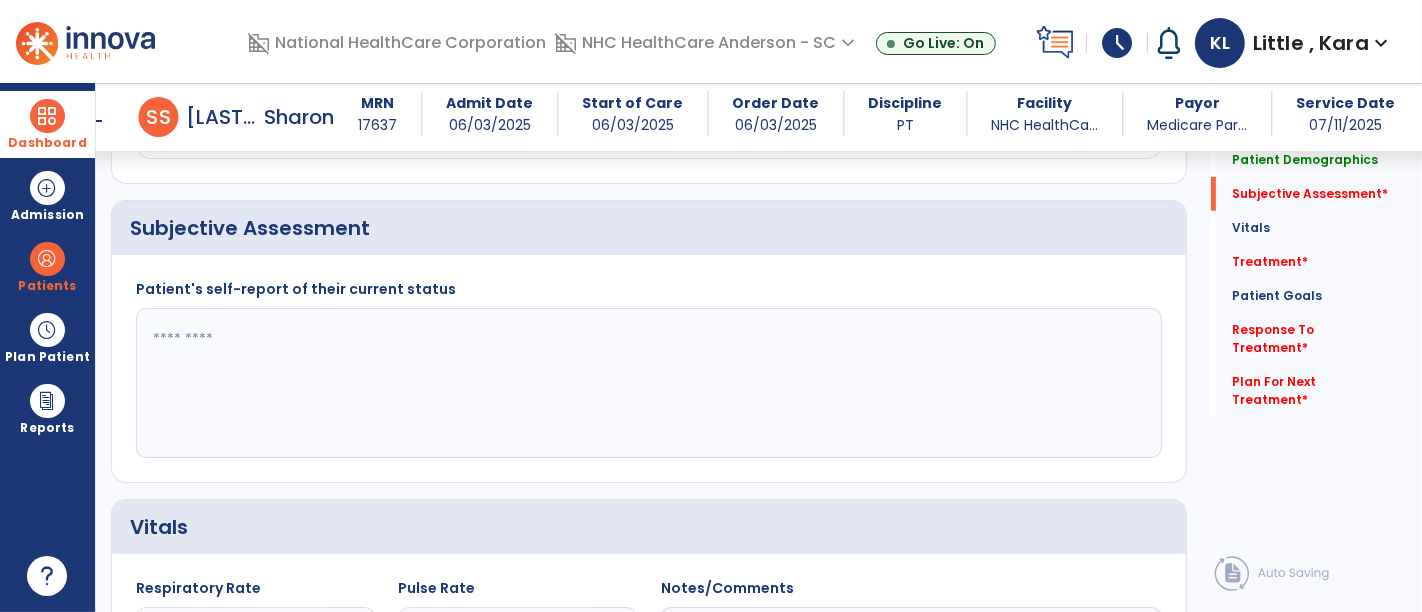 click 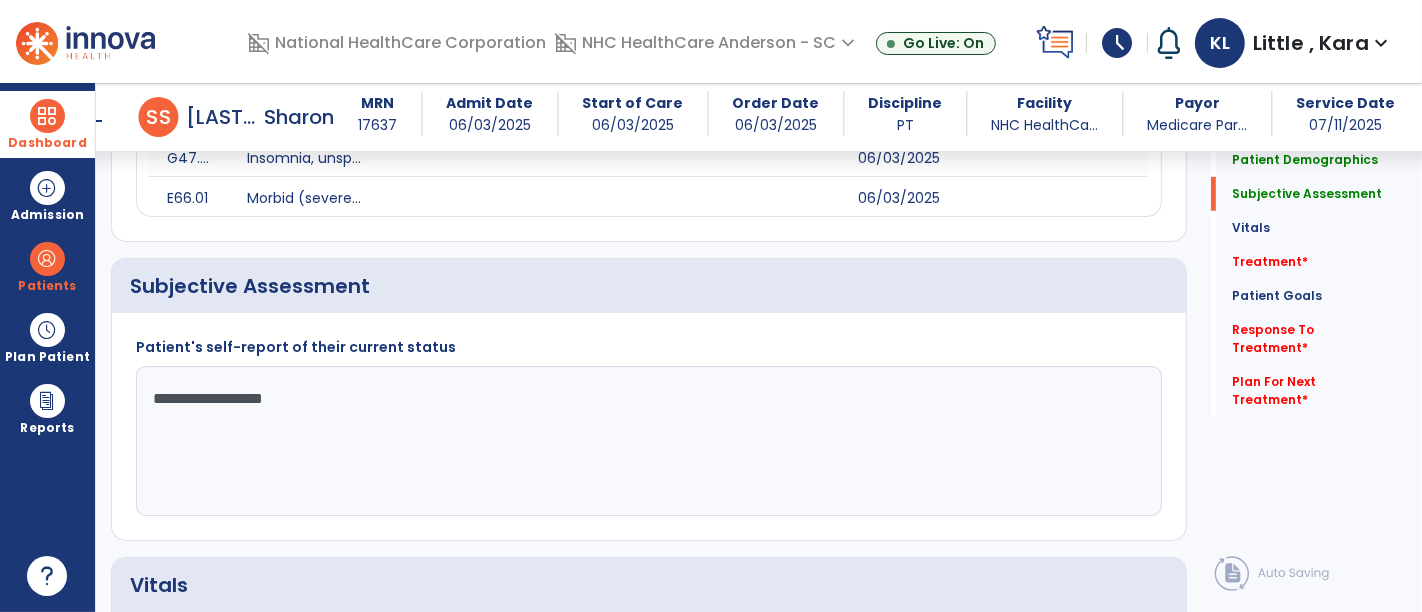 scroll, scrollTop: 762, scrollLeft: 0, axis: vertical 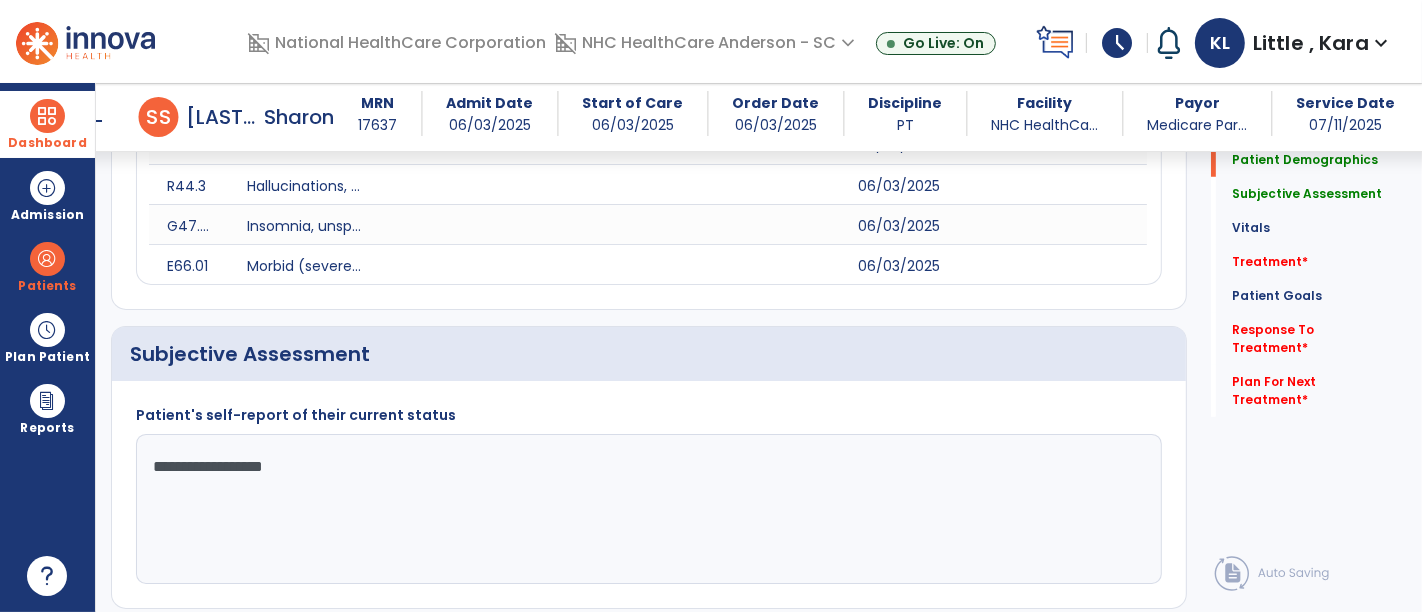 click on "**********" 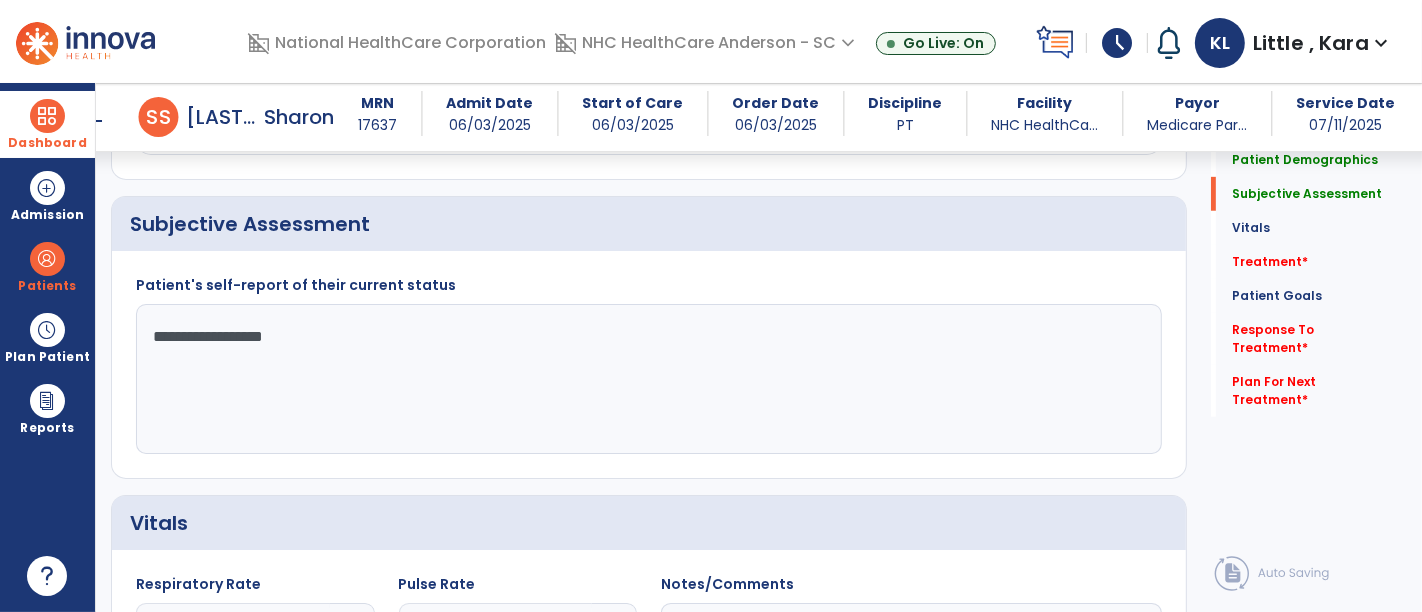 scroll, scrollTop: 891, scrollLeft: 0, axis: vertical 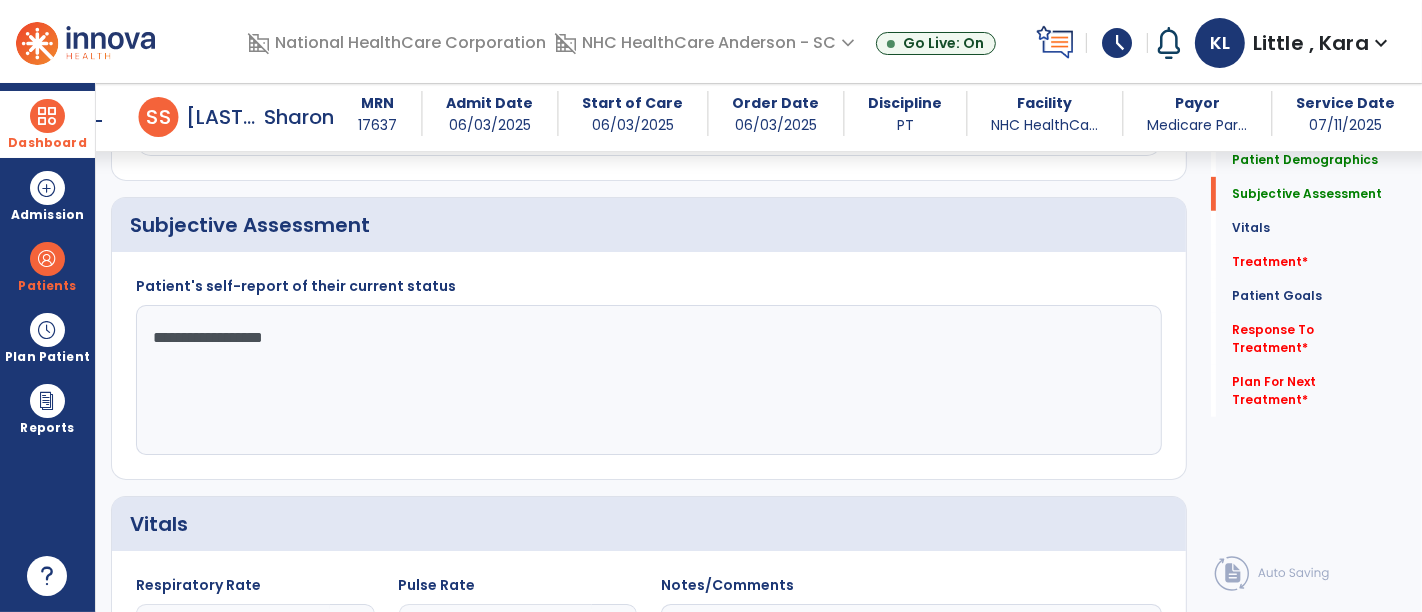 click on "**********" 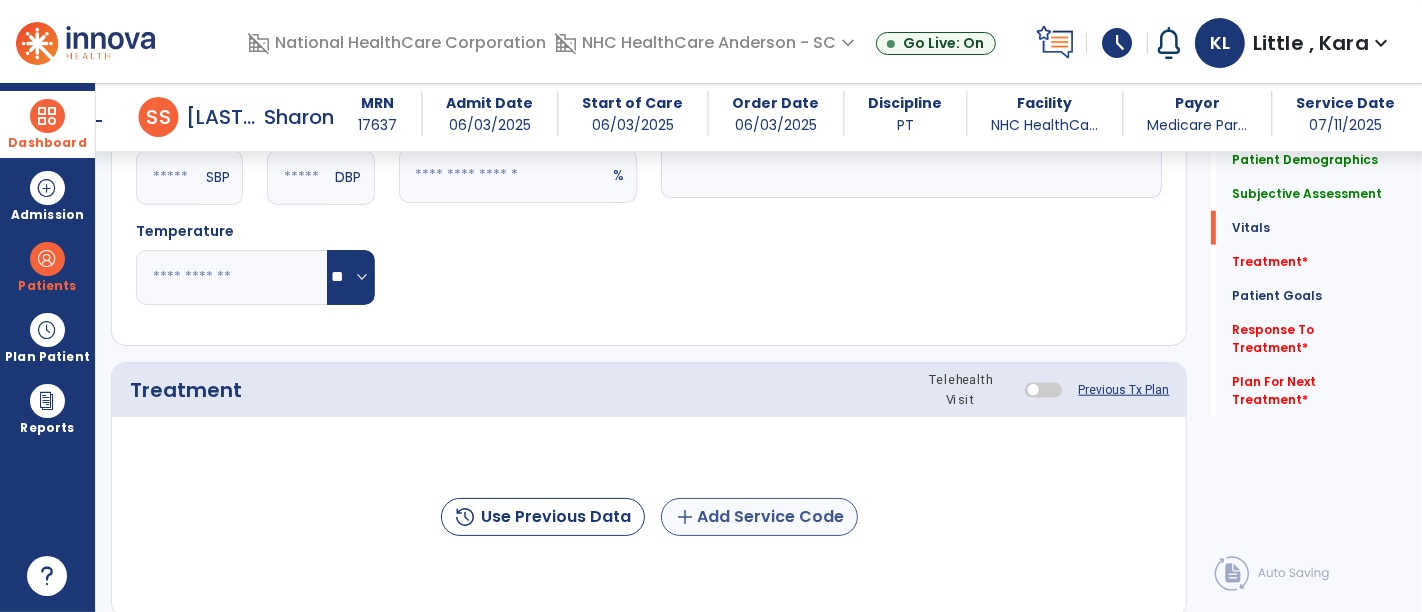 type on "**********" 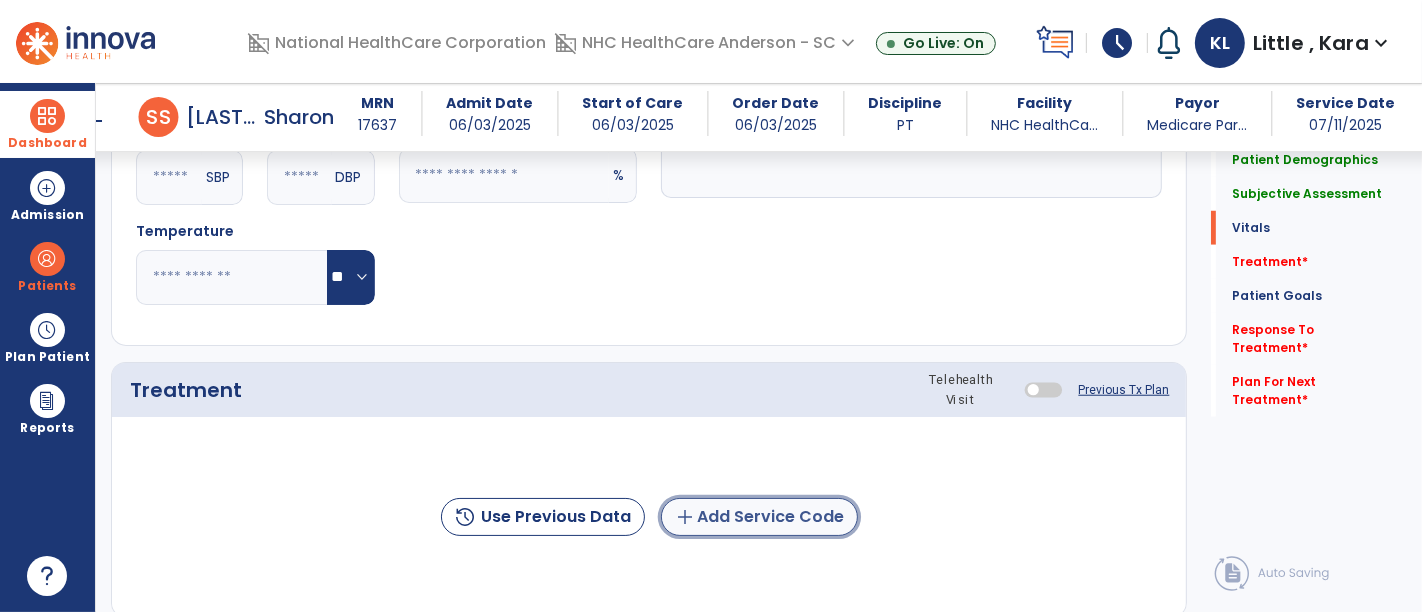 click on "add  Add Service Code" 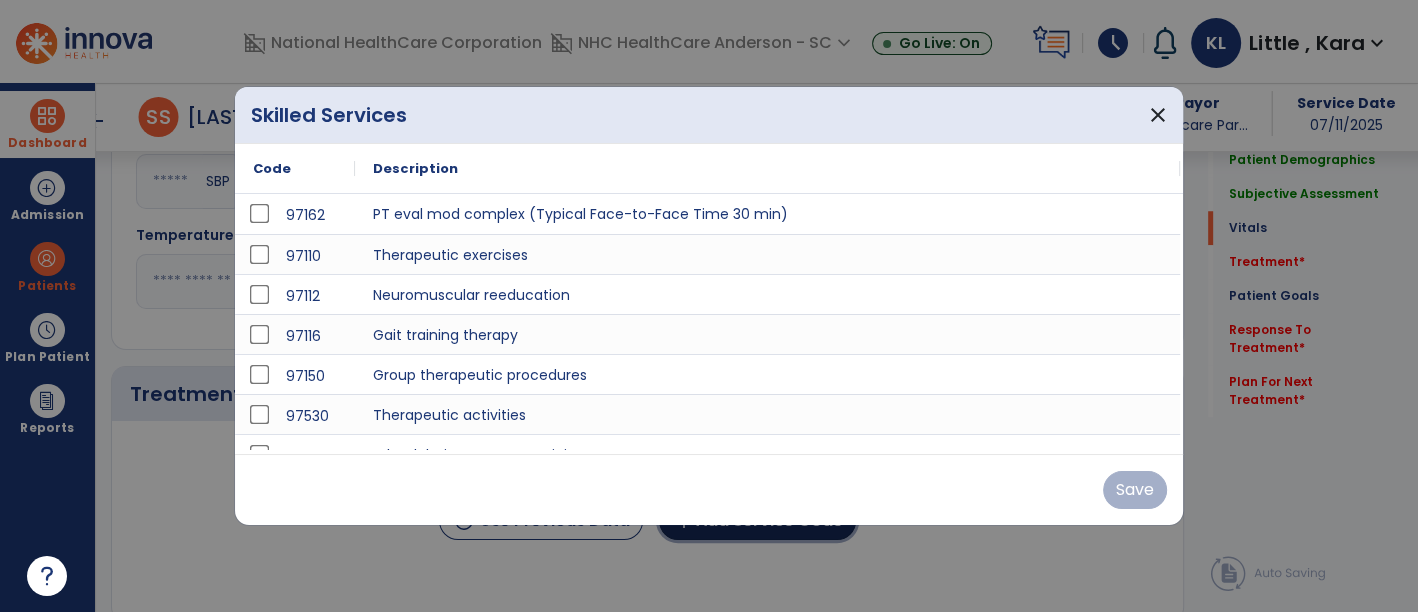 scroll, scrollTop: 1447, scrollLeft: 0, axis: vertical 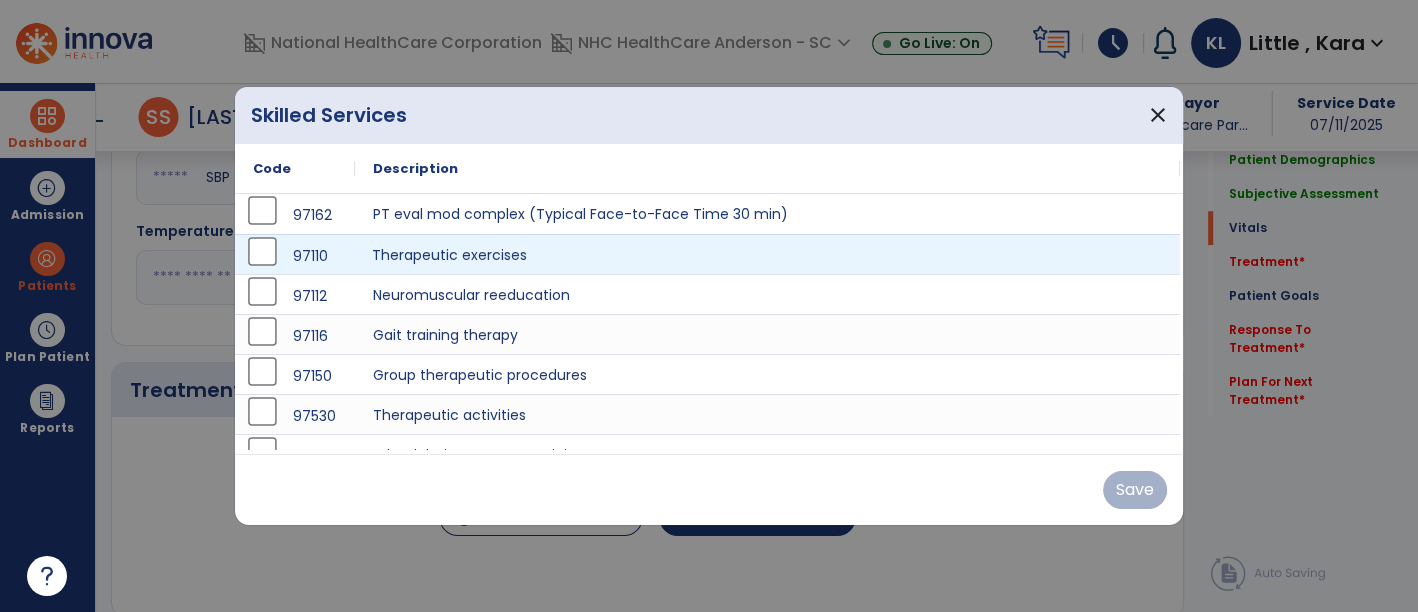 click on "Therapeutic exercises" at bounding box center [767, 254] 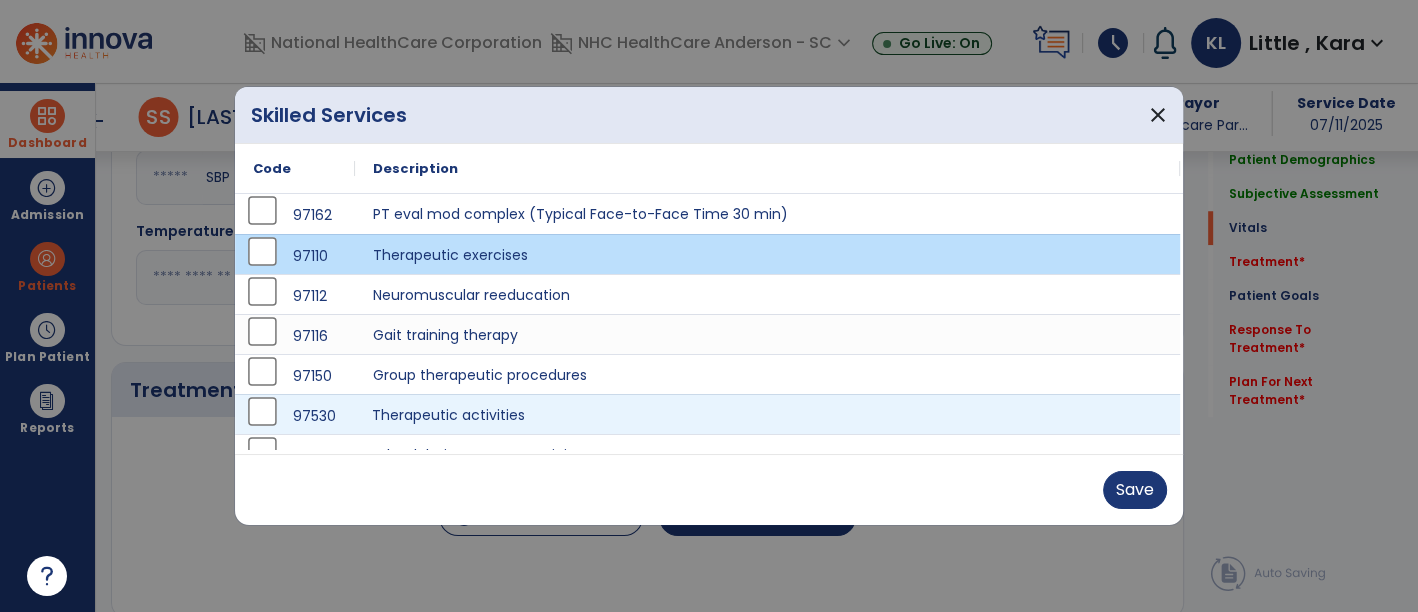 click on "Therapeutic activities" at bounding box center [767, 414] 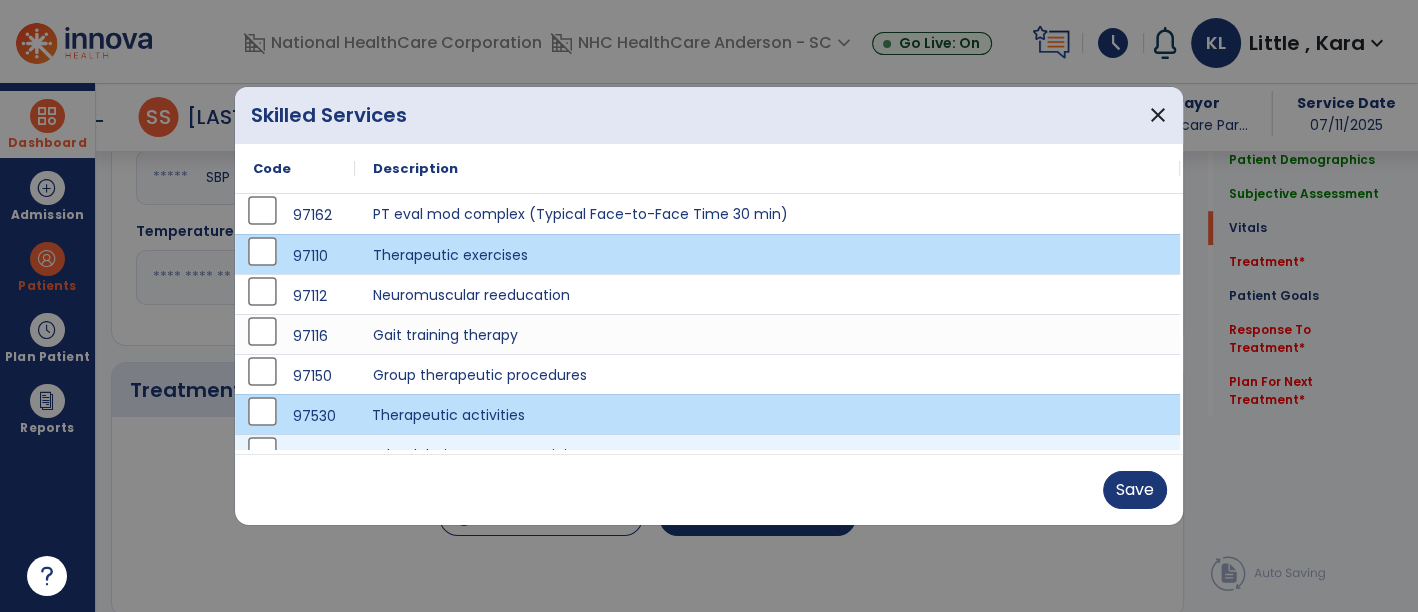 scroll, scrollTop: 222, scrollLeft: 0, axis: vertical 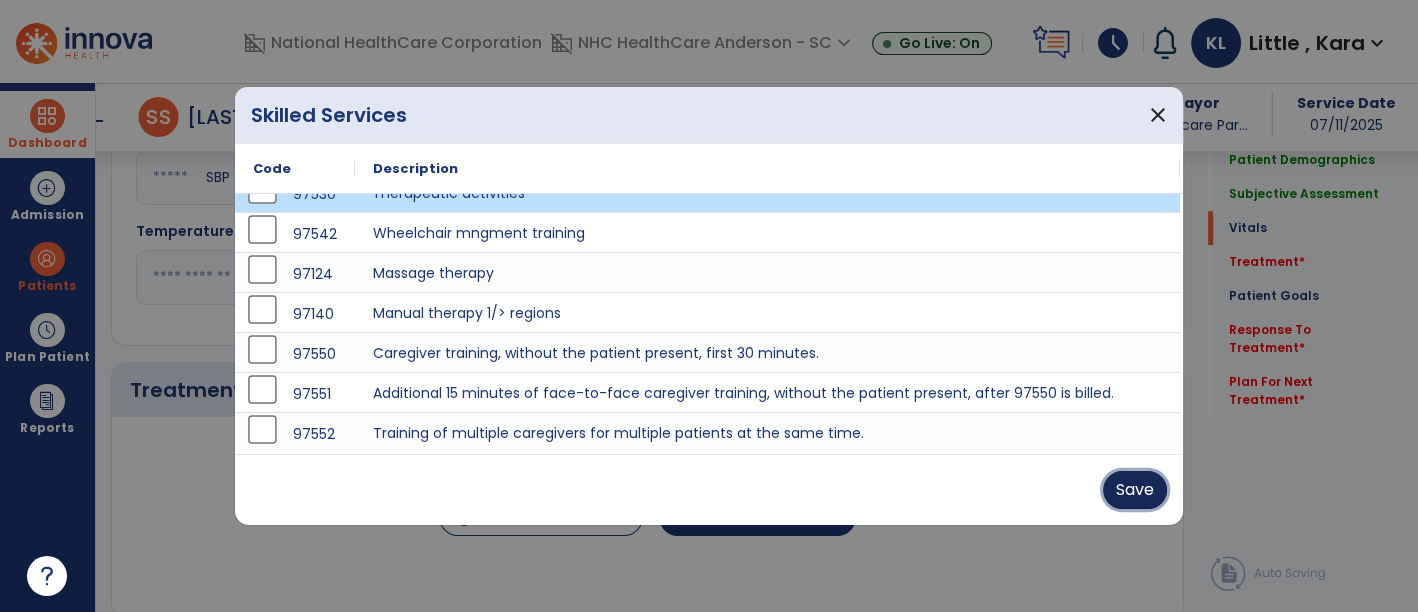 click on "Save" at bounding box center (1135, 490) 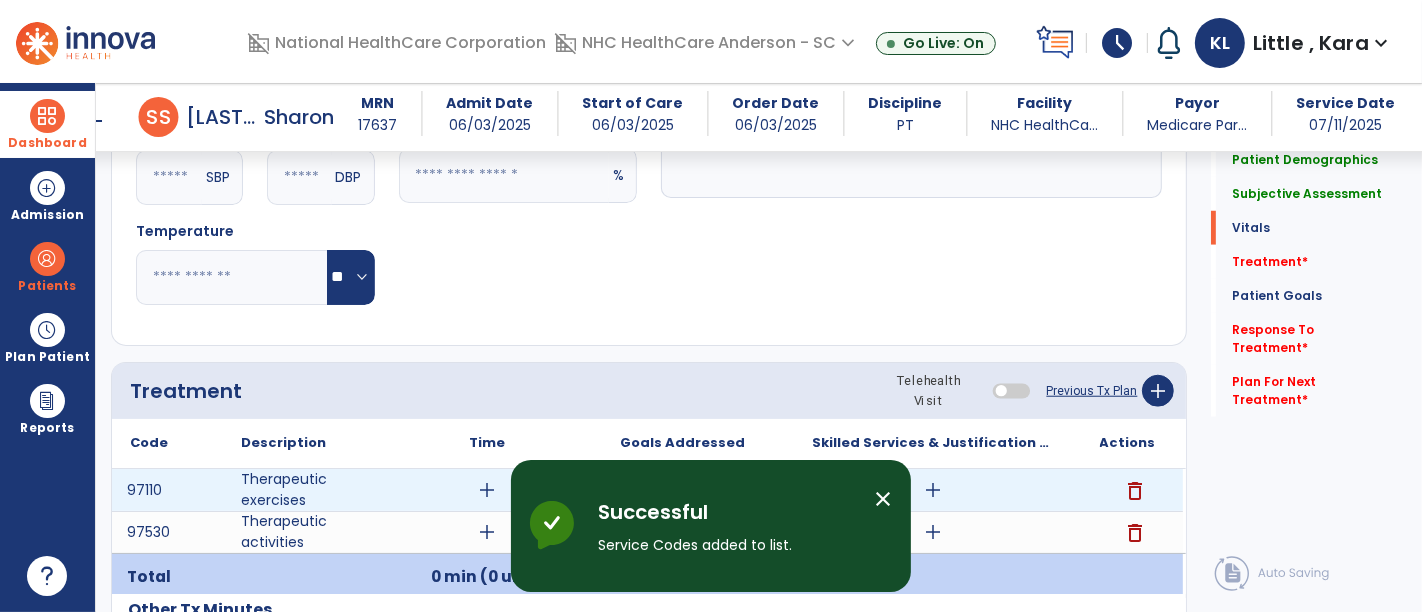 click on "add" at bounding box center [488, 490] 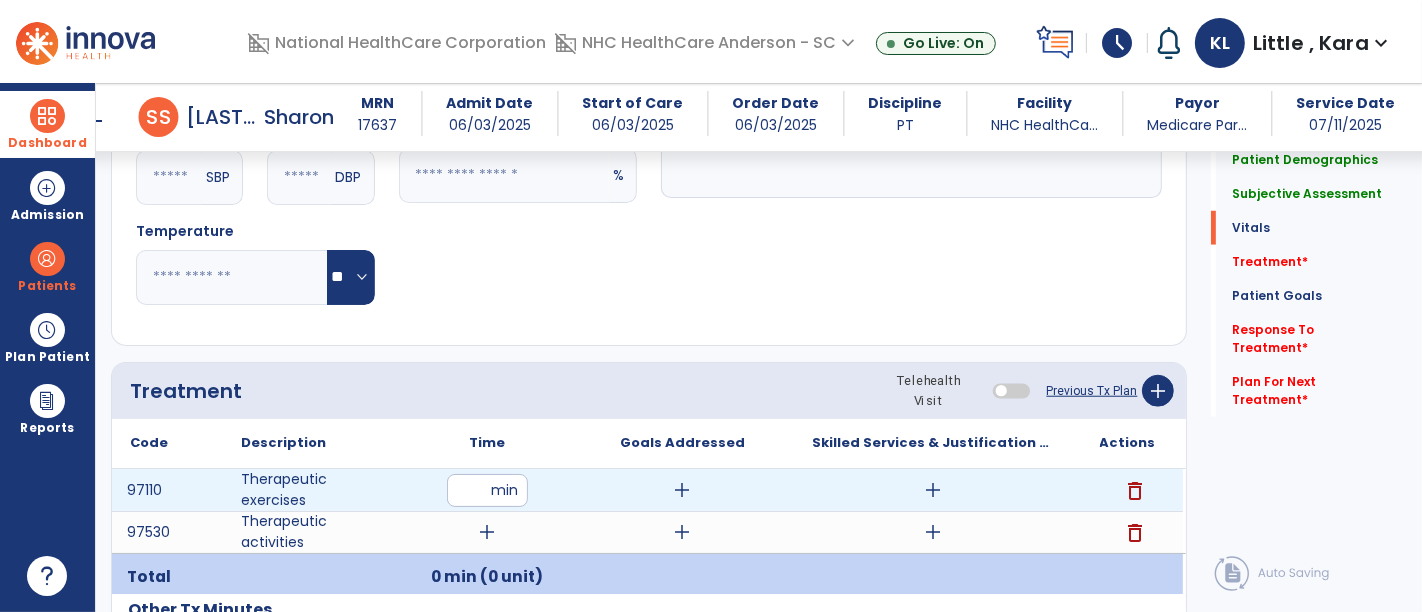 type on "**" 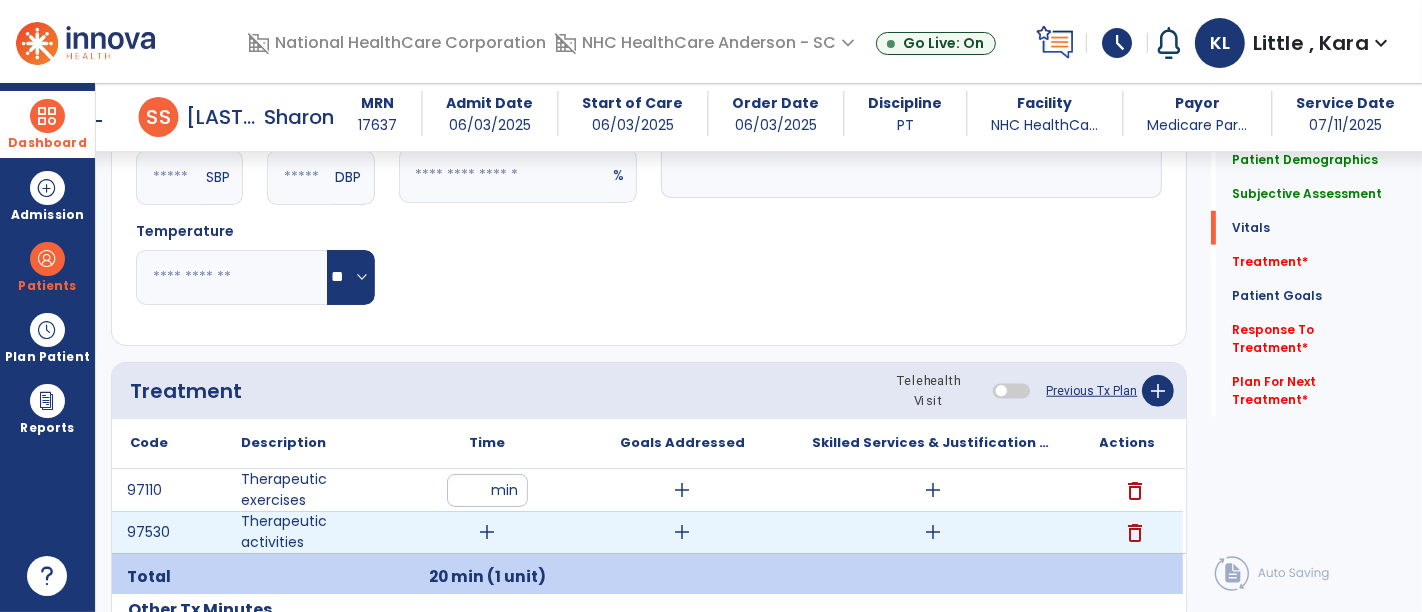click on "add" at bounding box center [488, 532] 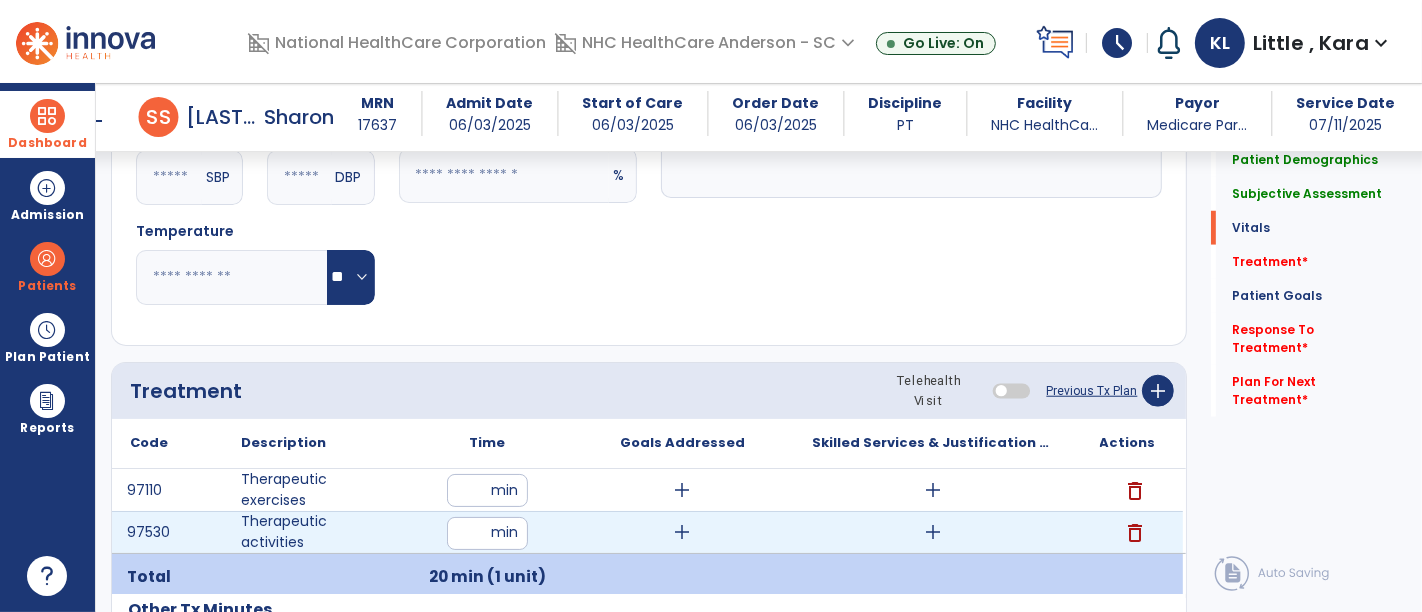 type on "**" 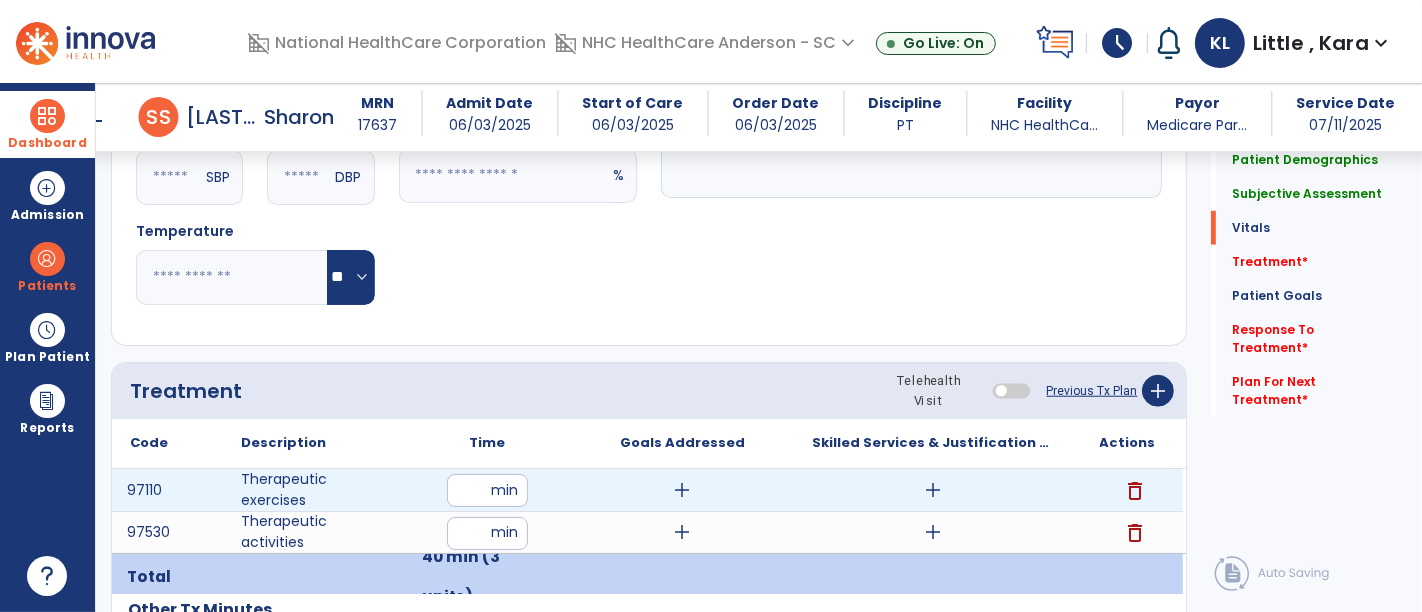click on "add" at bounding box center [933, 490] 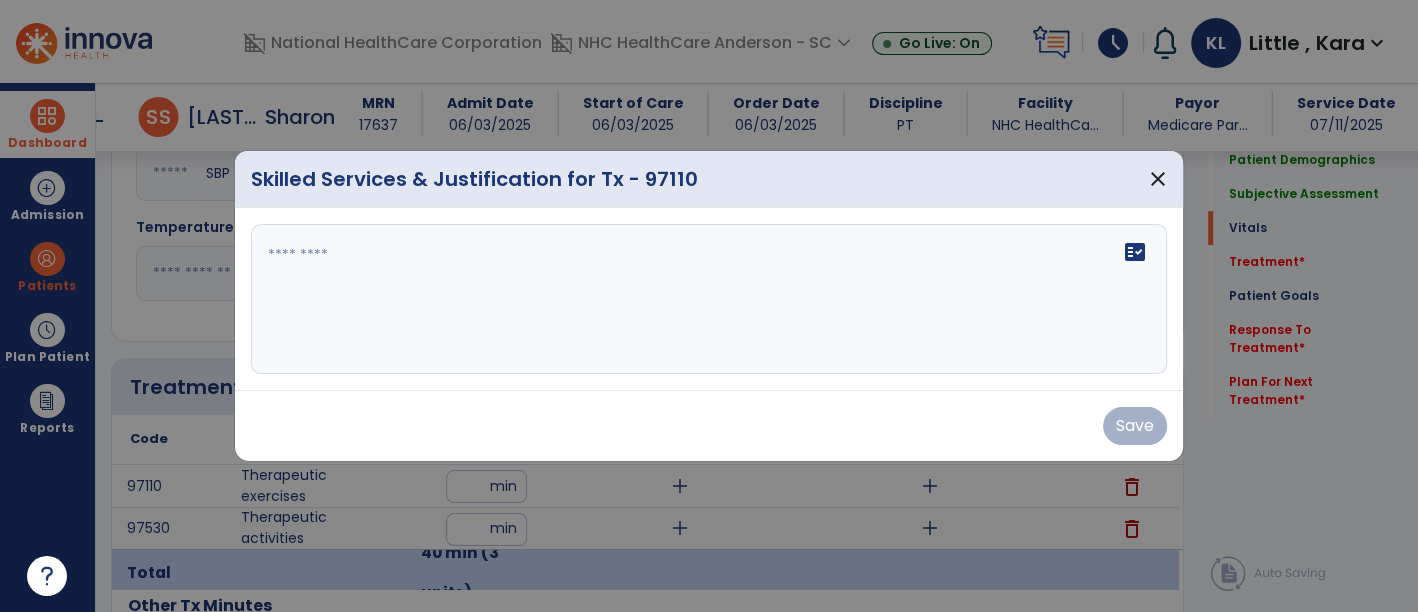 scroll, scrollTop: 1447, scrollLeft: 0, axis: vertical 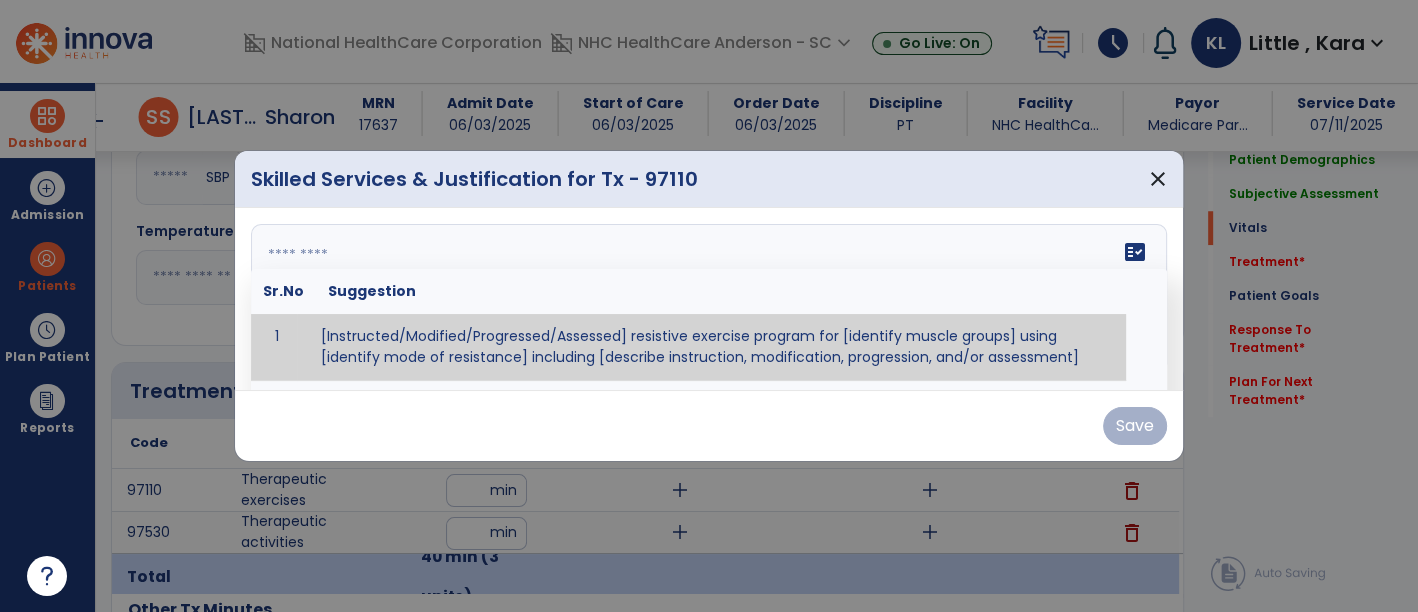 click on "fact_check  Sr.No Suggestion 1 [Instructed/Modified/Progressed/Assessed] resistive exercise program for [identify muscle groups] using [identify mode of resistance] including [describe instruction, modification, progression, and/or assessment] 2 [Instructed/Modified/Progressed/Assessed] aerobic exercise program using [identify equipment/mode] including [describe instruction, modification,progression, and/or assessment] 3 [Instructed/Modified/Progressed/Assessed] [PROM/A/AROM/AROM] program for [identify joint movements] using [contract-relax, over-pressure, inhibitory techniques, other] 4 [Assessed/Tested] aerobic capacity with administration of [aerobic capacity test]" at bounding box center (709, 299) 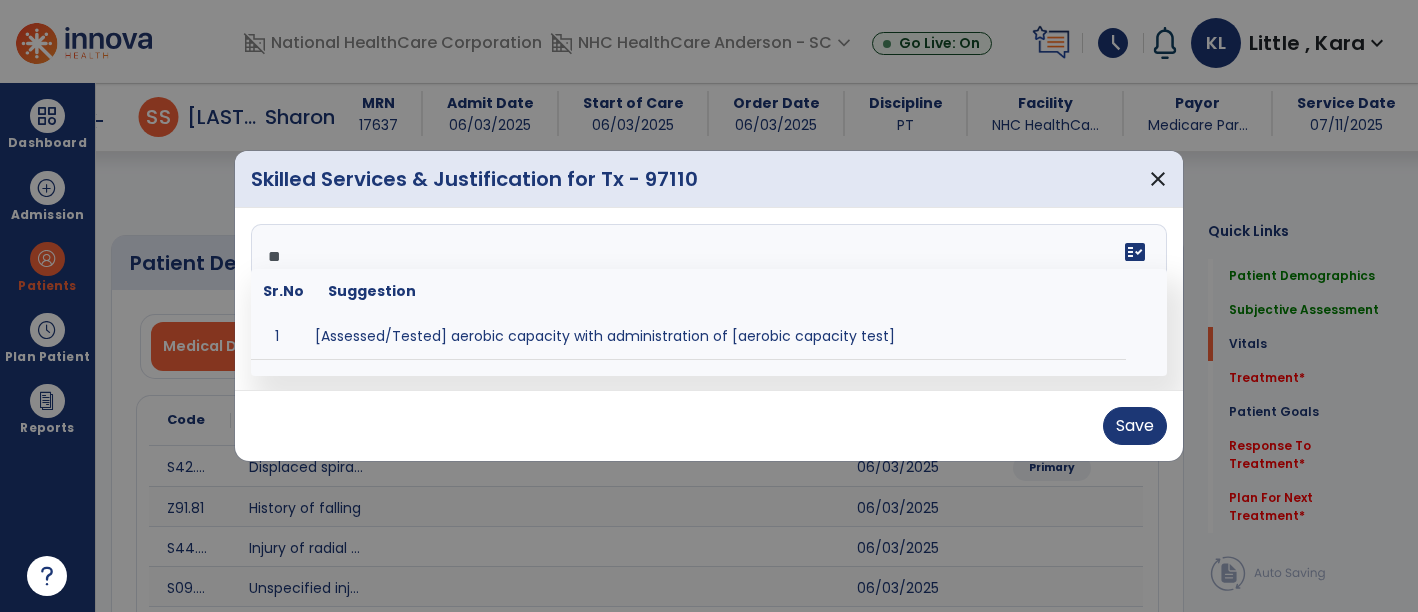 select on "*" 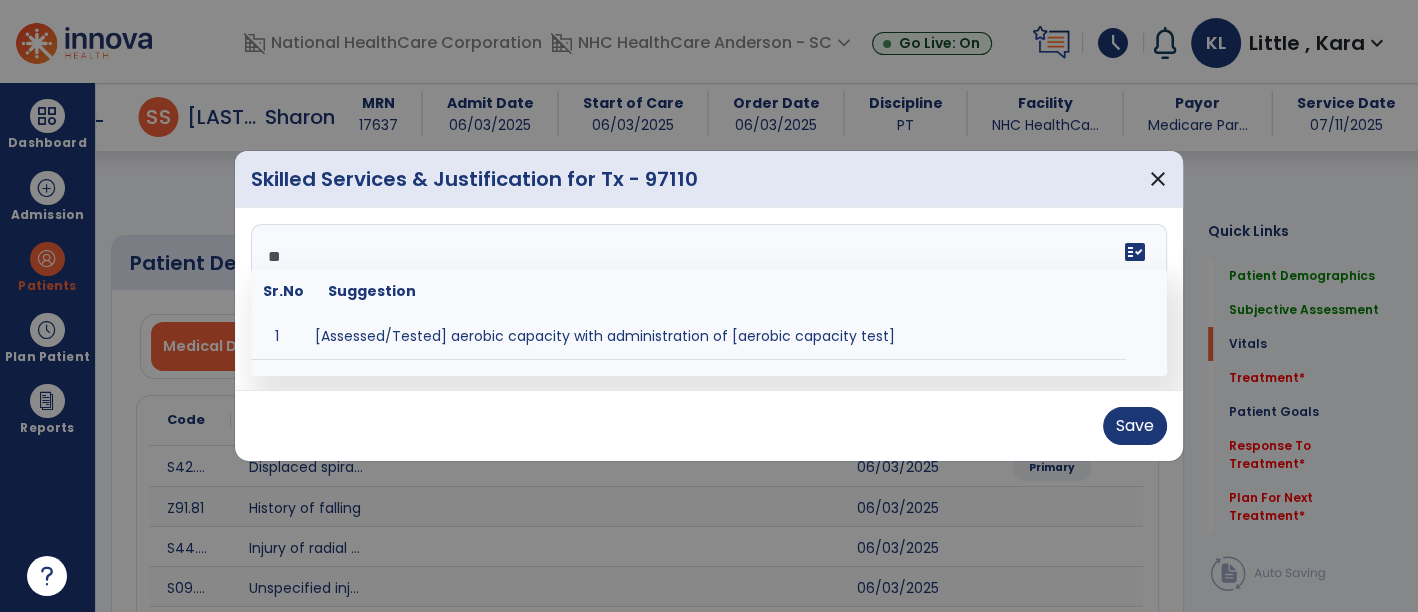 scroll, scrollTop: 1447, scrollLeft: 0, axis: vertical 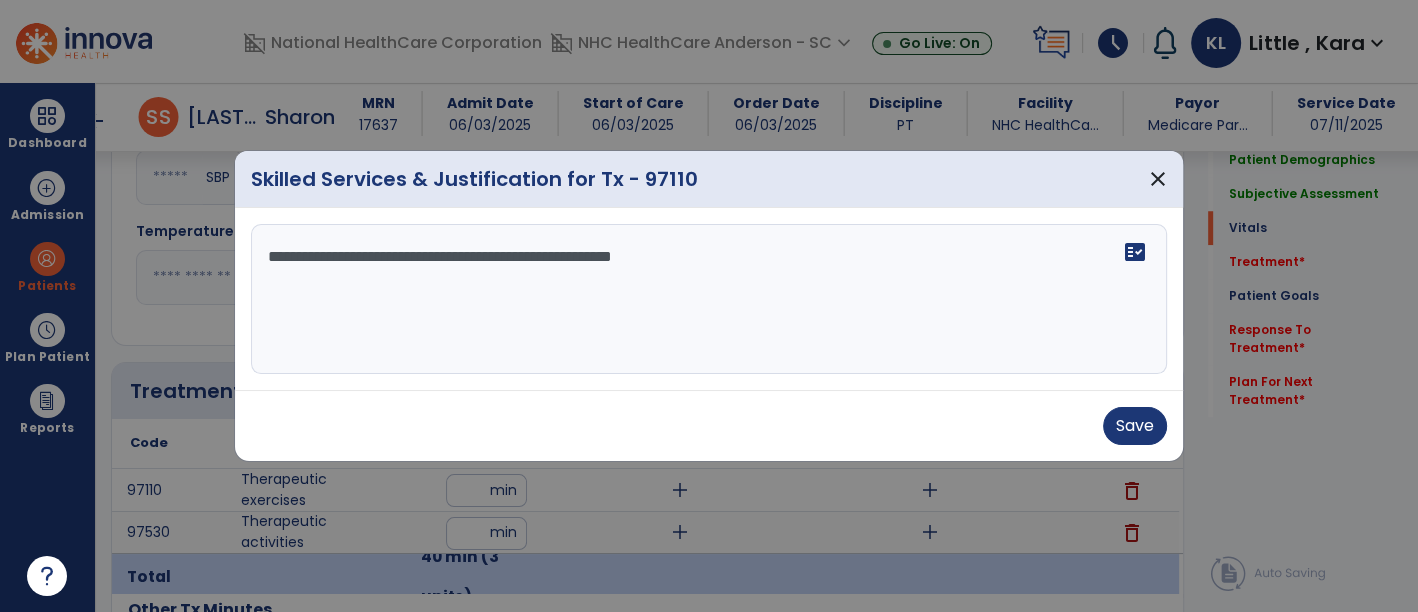 click on "**********" at bounding box center [709, 299] 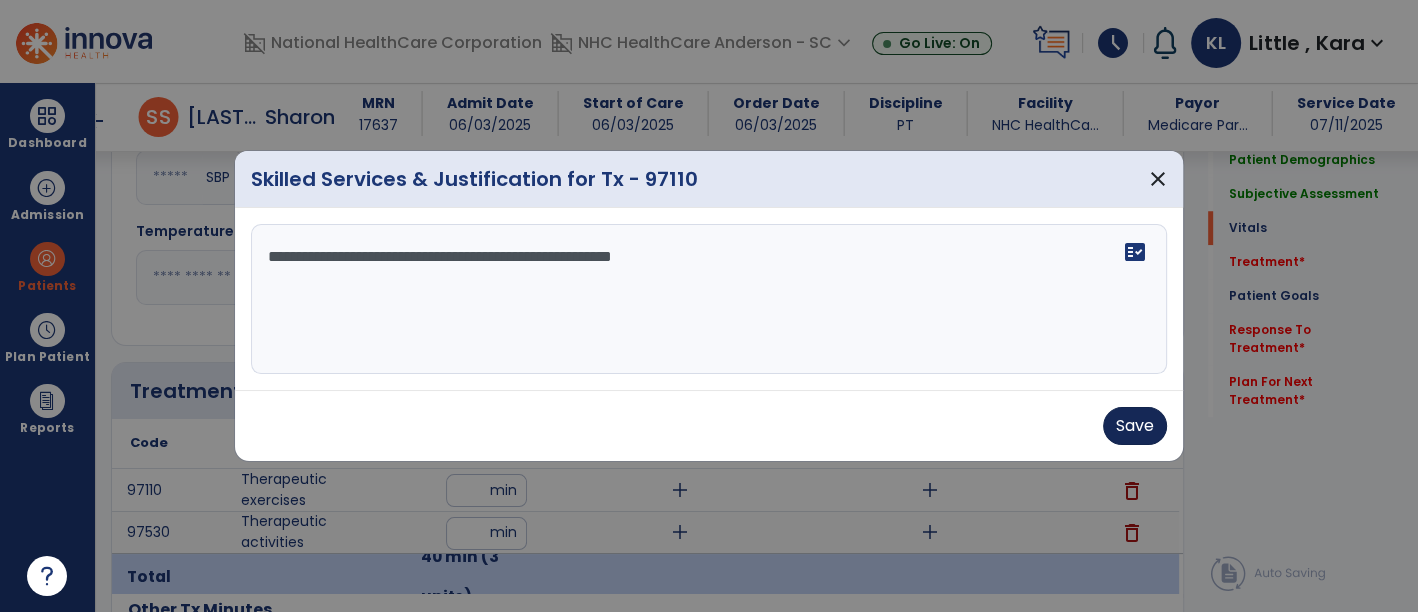 type on "**********" 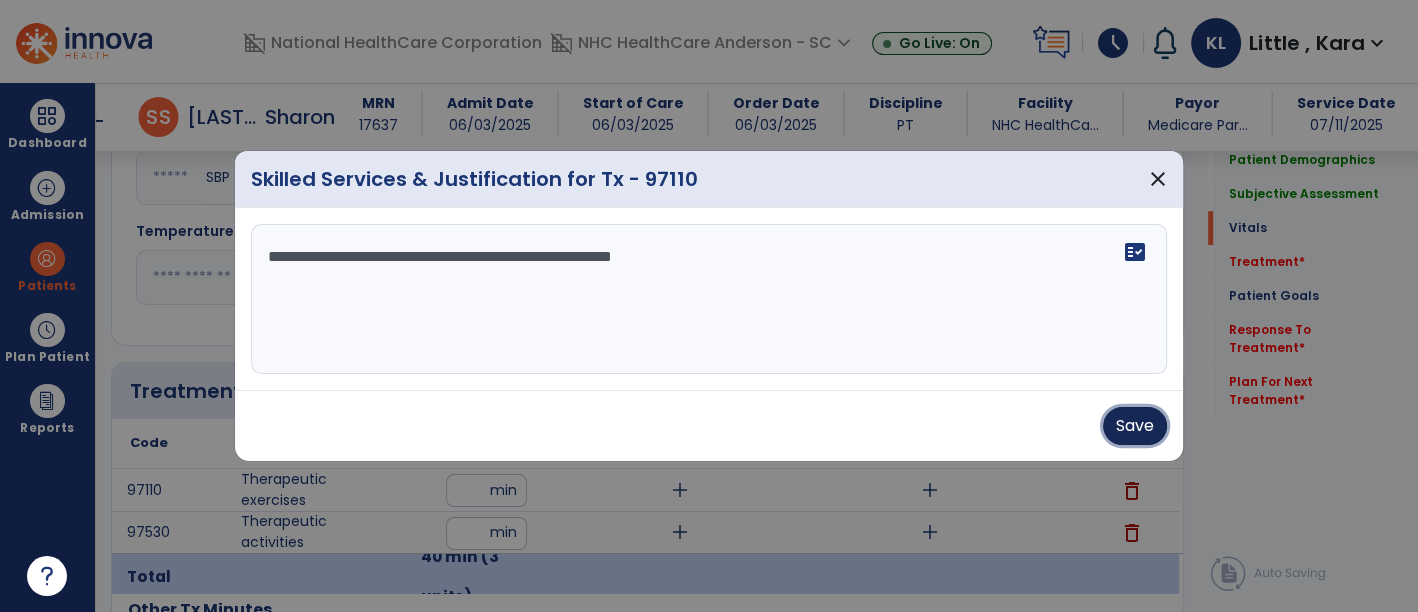 drag, startPoint x: 1117, startPoint y: 420, endPoint x: 828, endPoint y: 350, distance: 297.3567 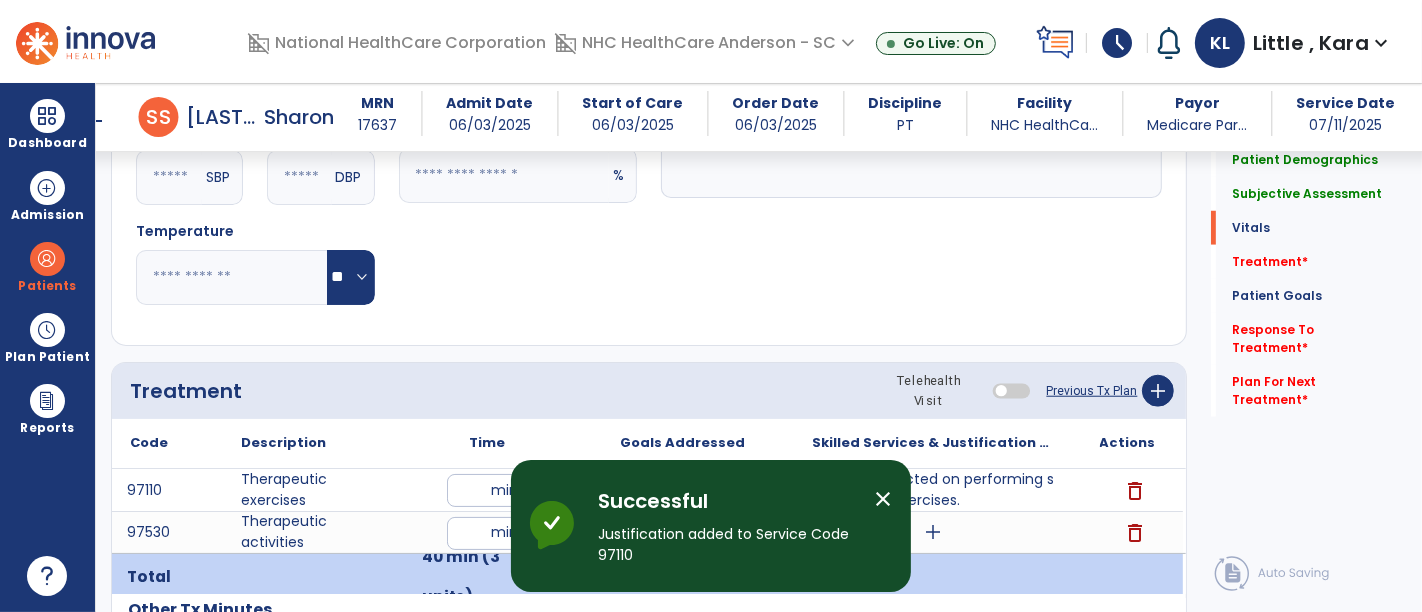 drag, startPoint x: 882, startPoint y: 500, endPoint x: 897, endPoint y: 487, distance: 19.849434 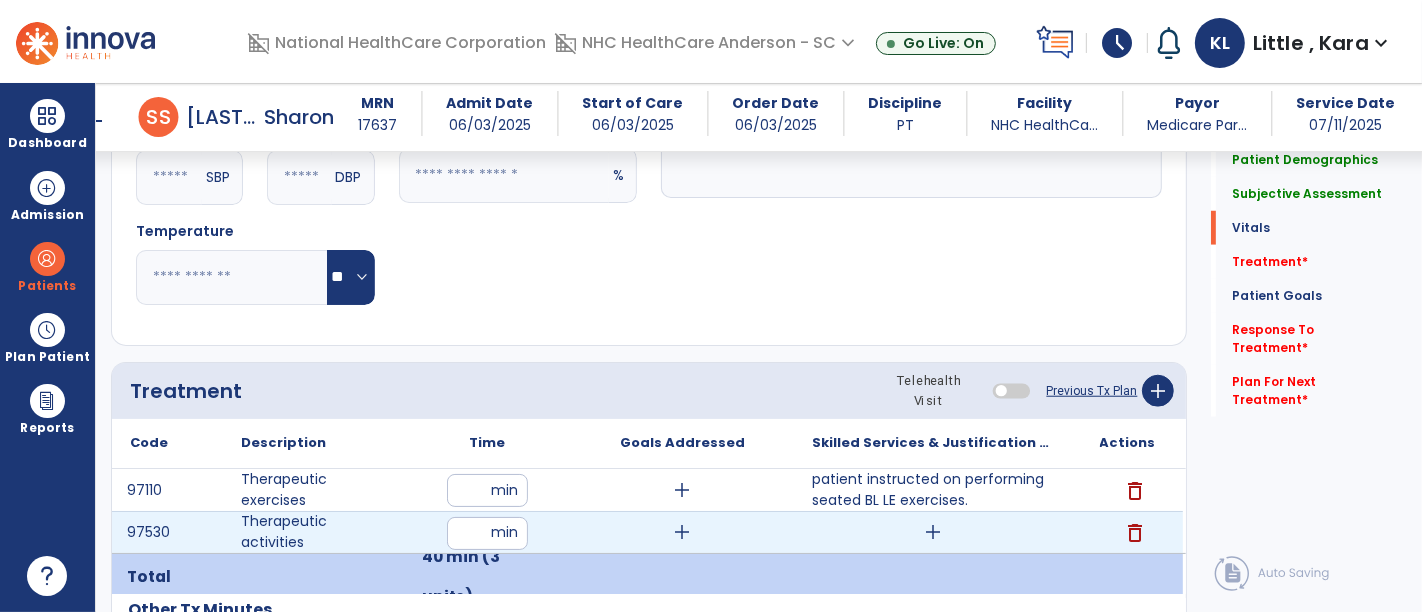 click on "add" at bounding box center (933, 532) 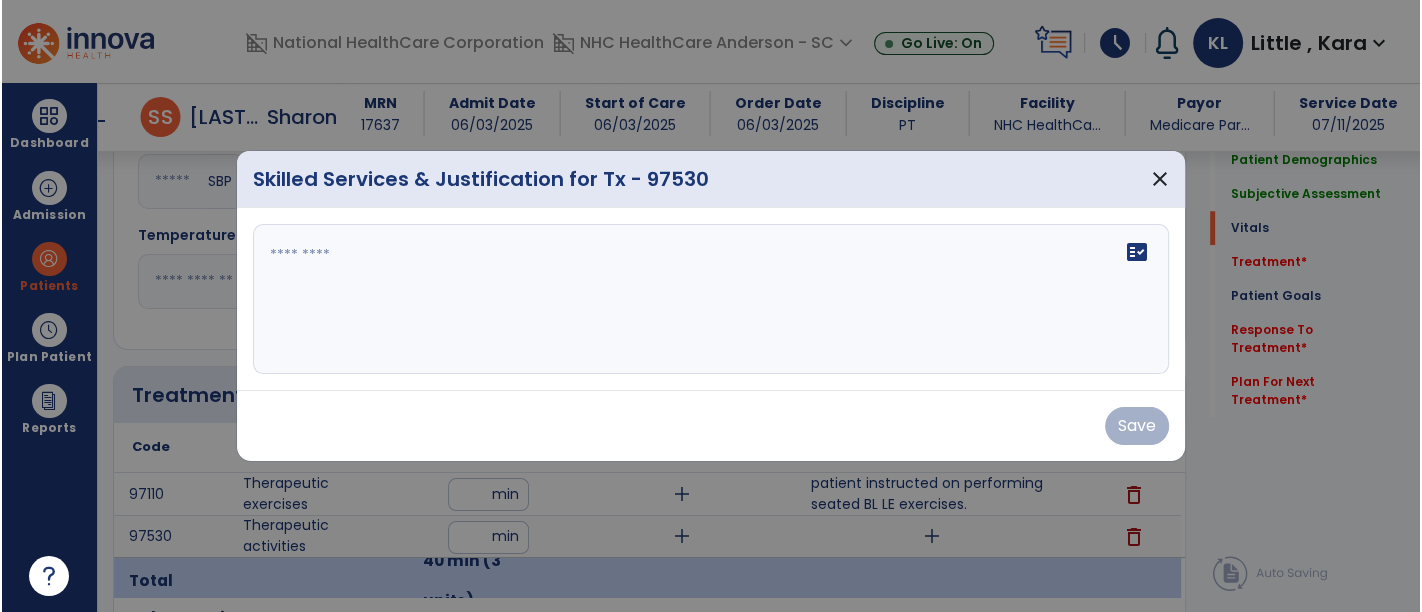 scroll, scrollTop: 1447, scrollLeft: 0, axis: vertical 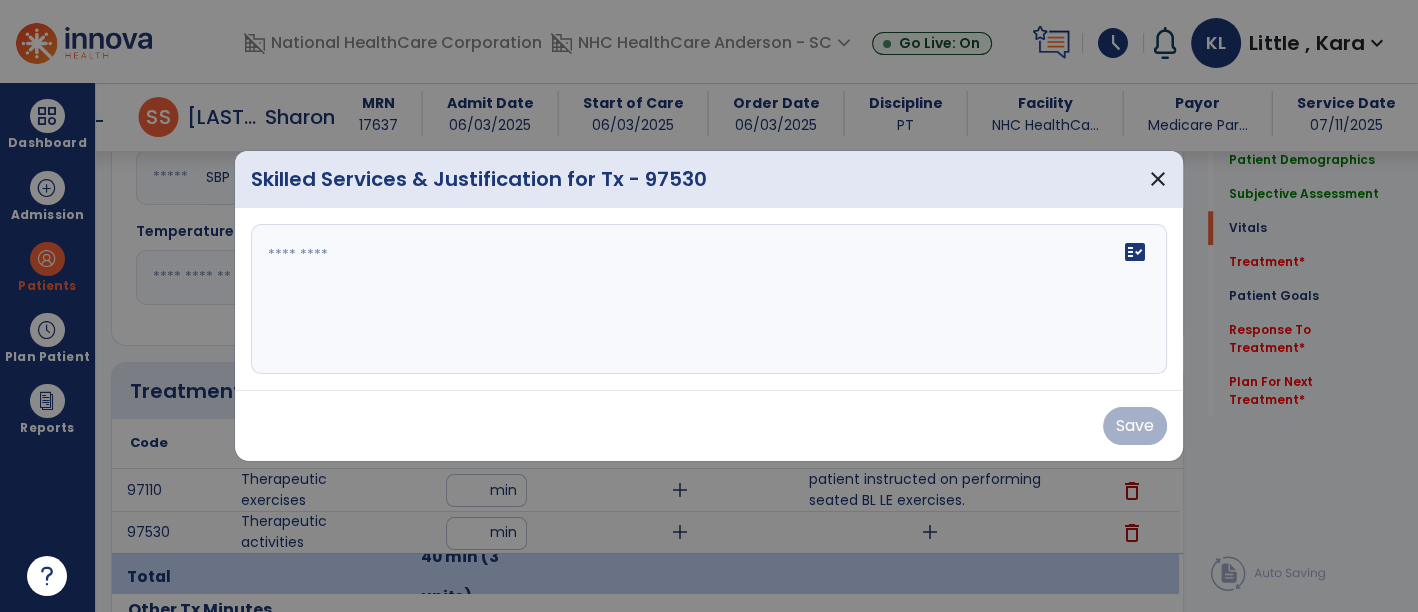 click on "fact_check" at bounding box center [709, 299] 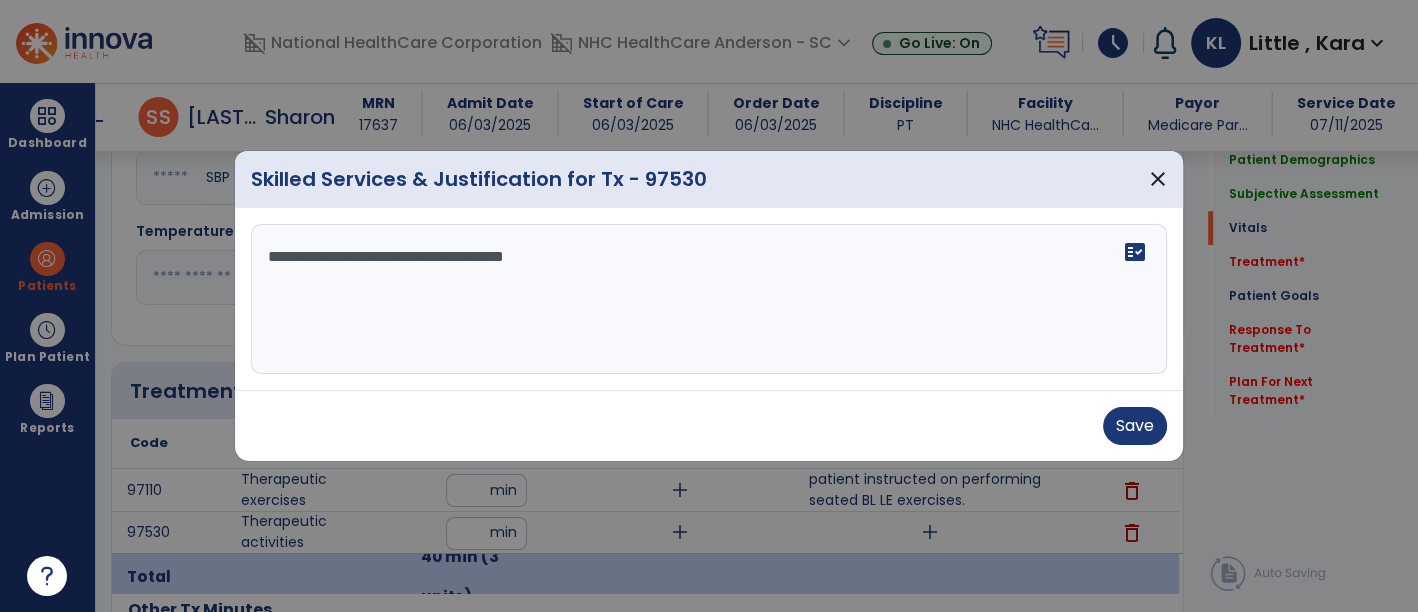 click on "**********" at bounding box center (709, 299) 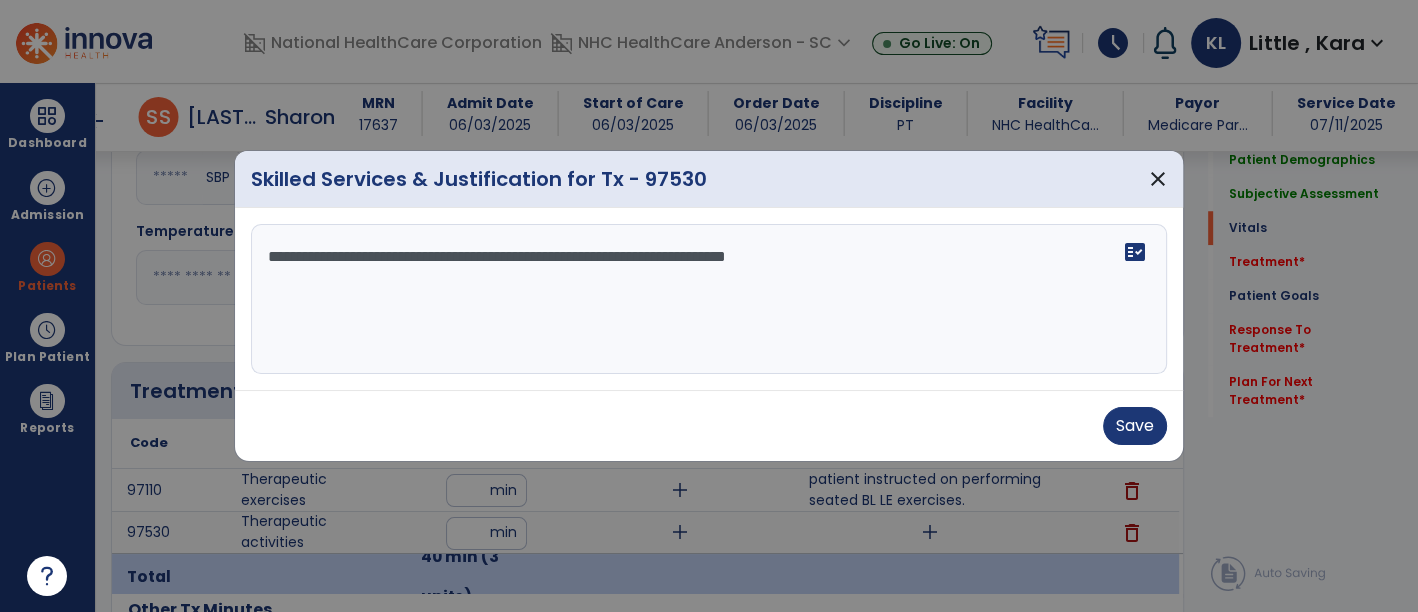 click on "**********" at bounding box center [709, 299] 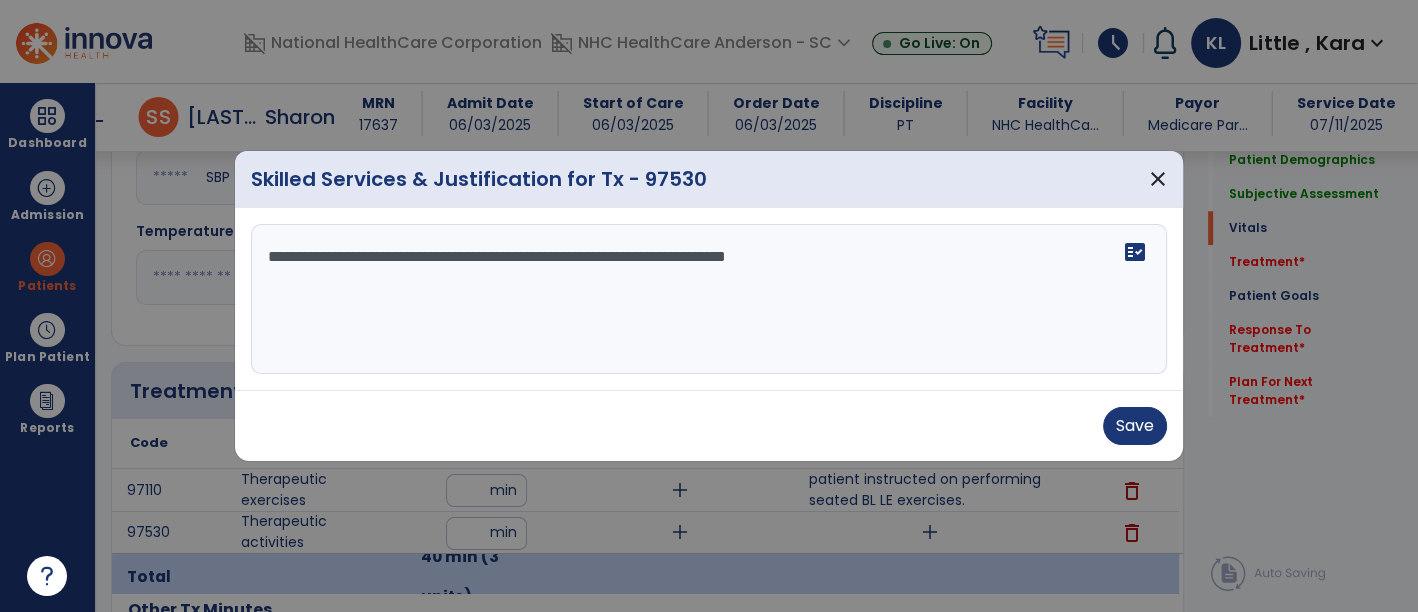 click on "**********" at bounding box center (709, 299) 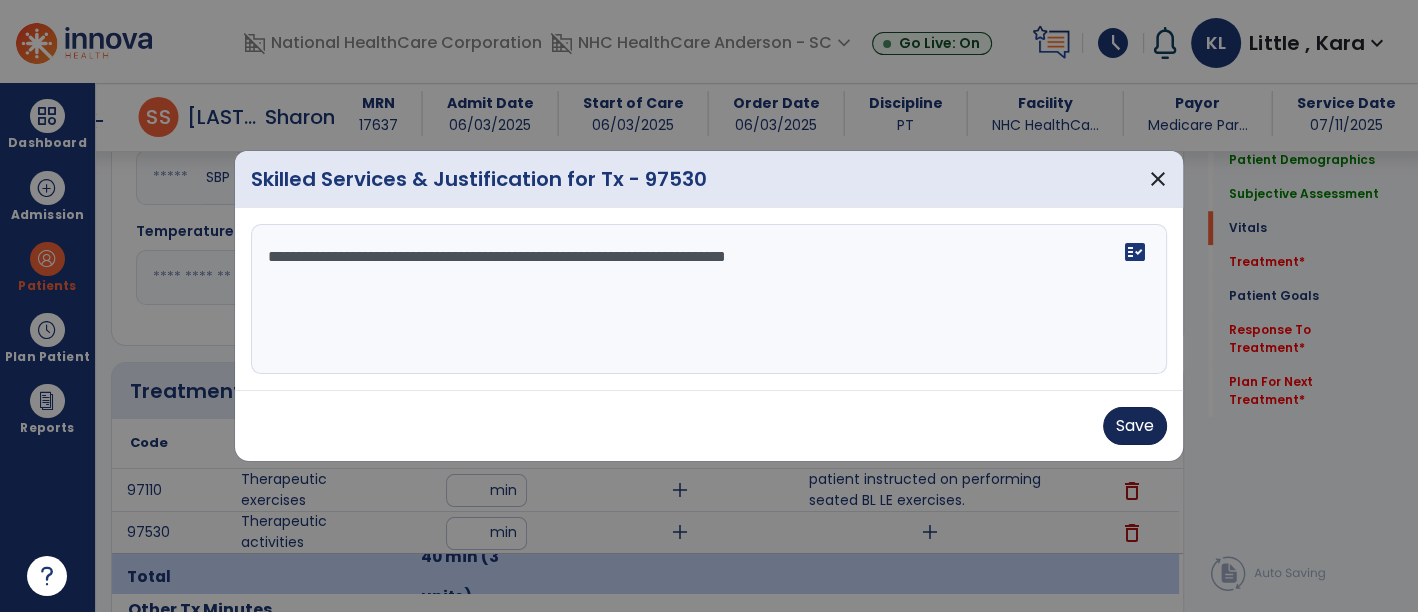 type on "**********" 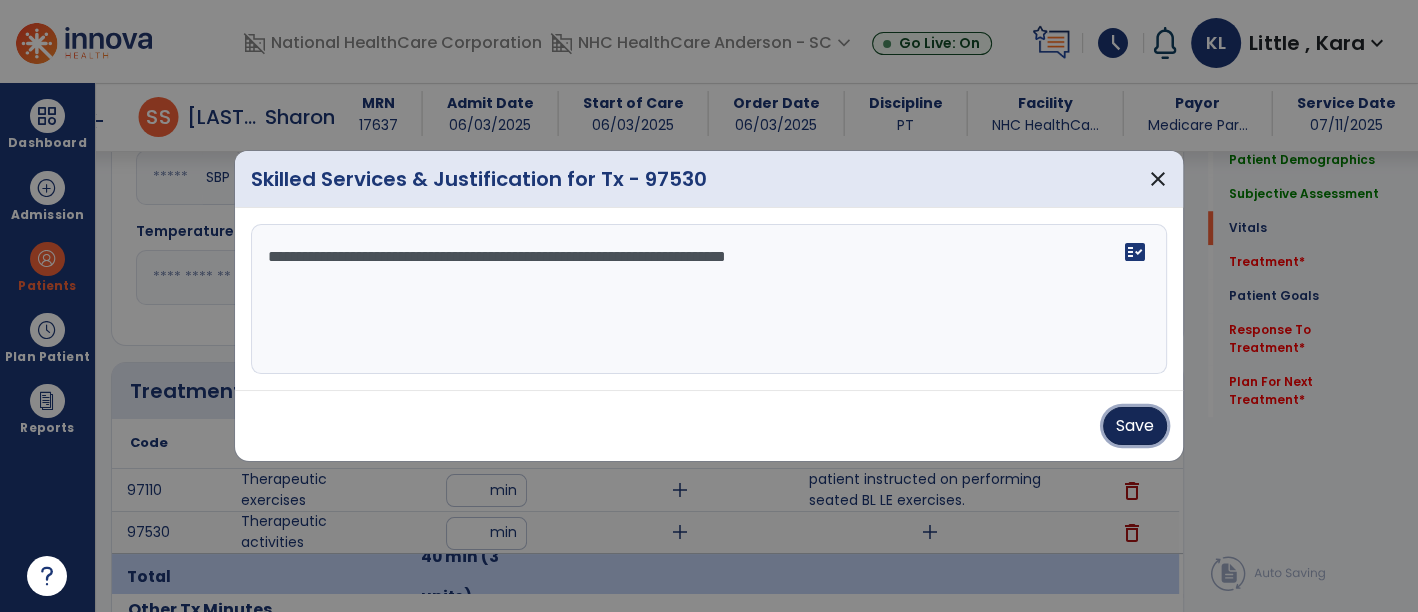 click on "Save" at bounding box center [1135, 426] 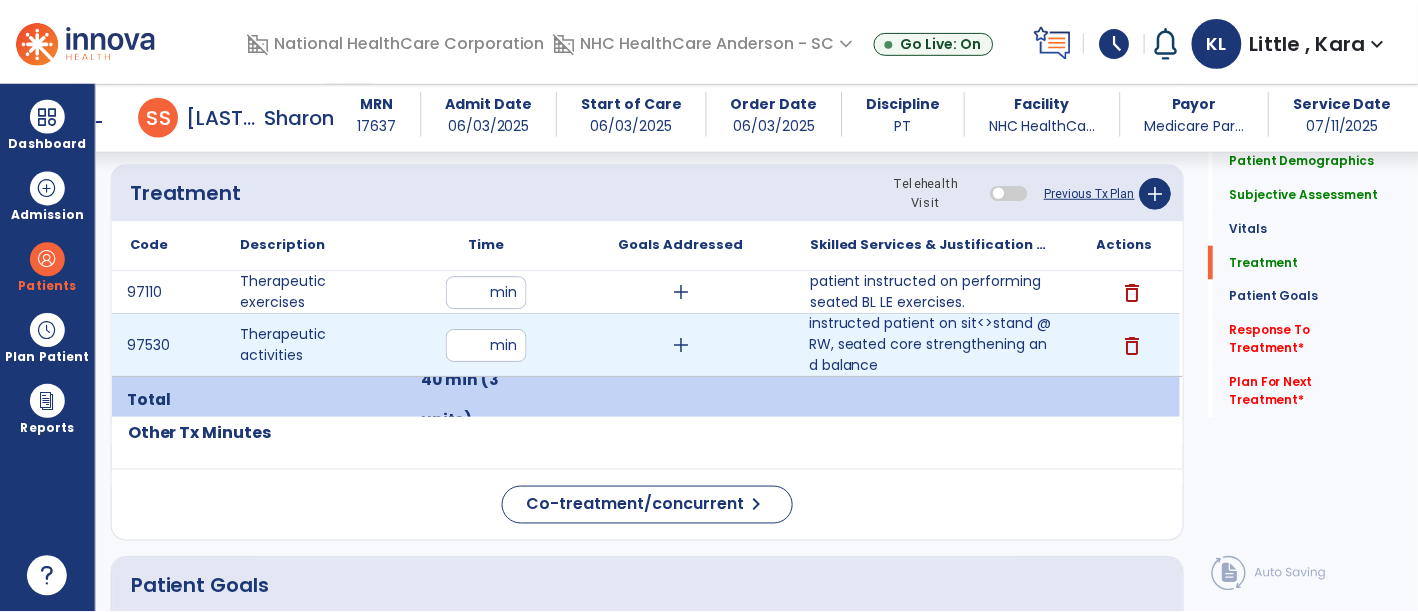 scroll, scrollTop: 1780, scrollLeft: 0, axis: vertical 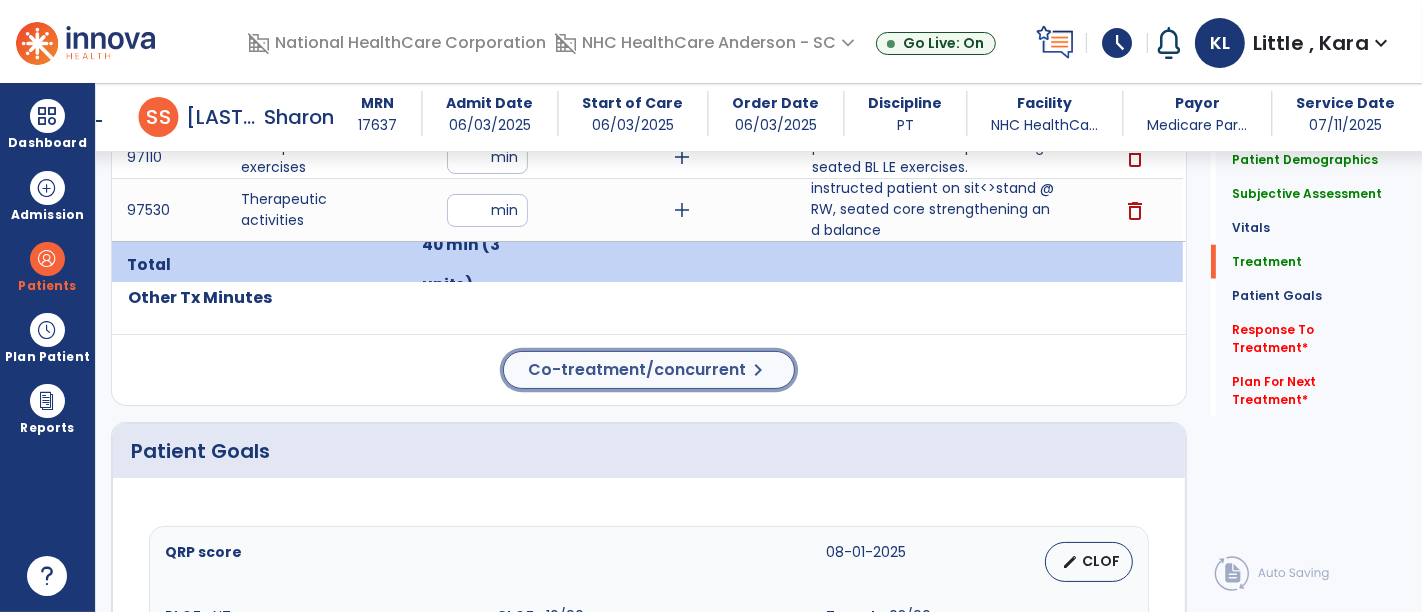 click on "Co-treatment/concurrent" 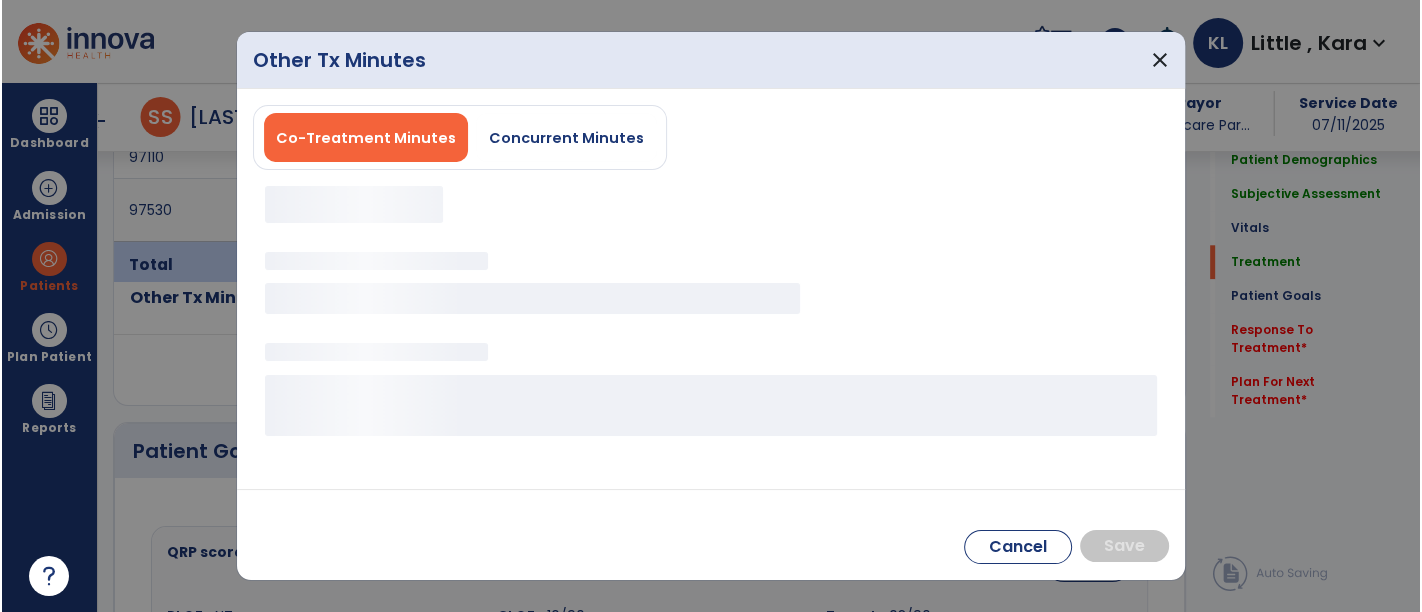 scroll, scrollTop: 1780, scrollLeft: 0, axis: vertical 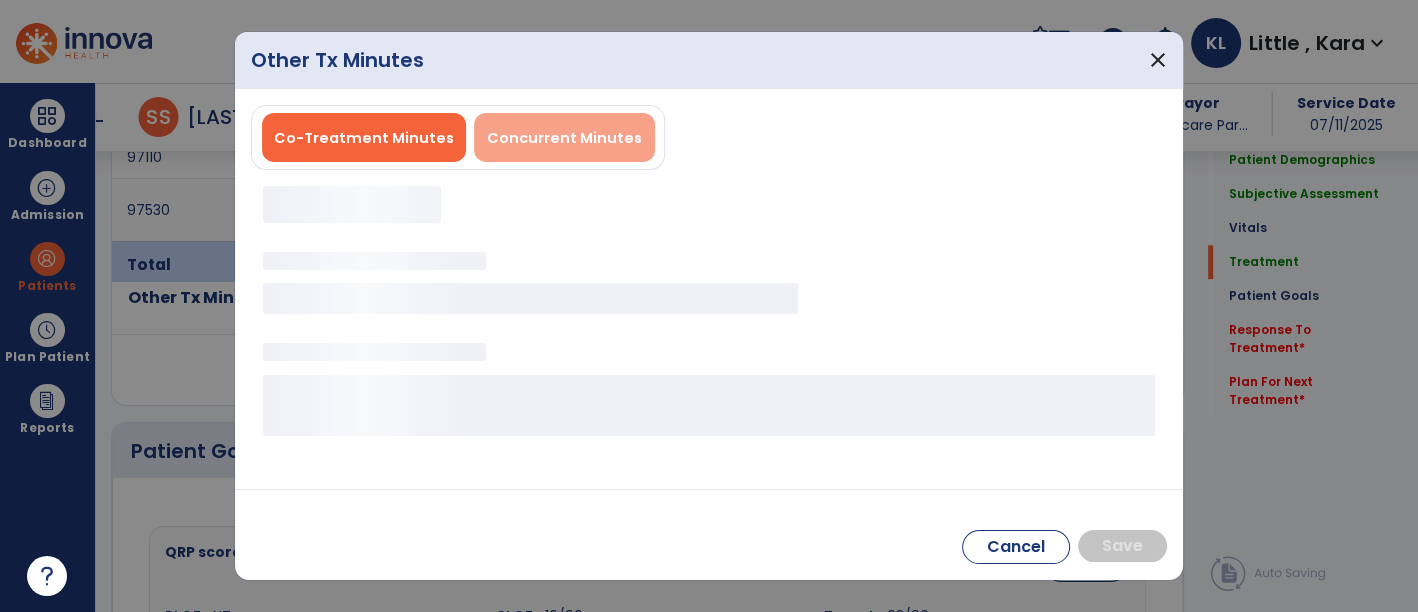 click on "Concurrent Minutes" at bounding box center (564, 138) 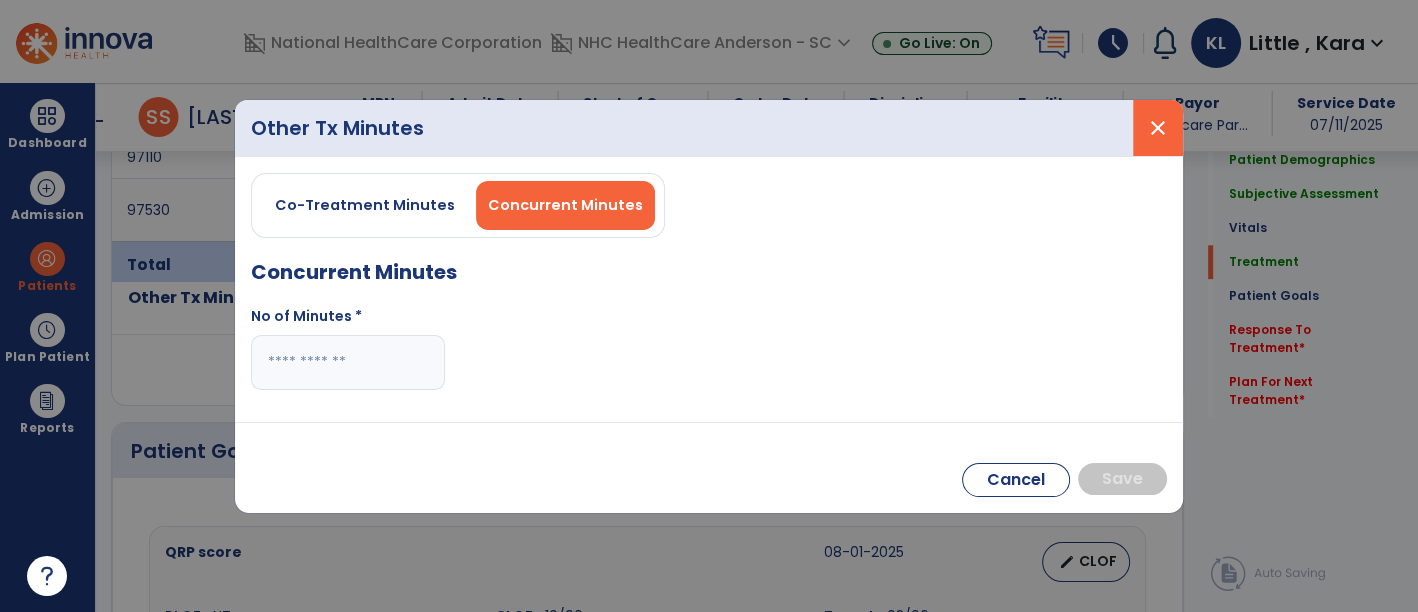 drag, startPoint x: 1128, startPoint y: 110, endPoint x: 1142, endPoint y: 127, distance: 22.022715 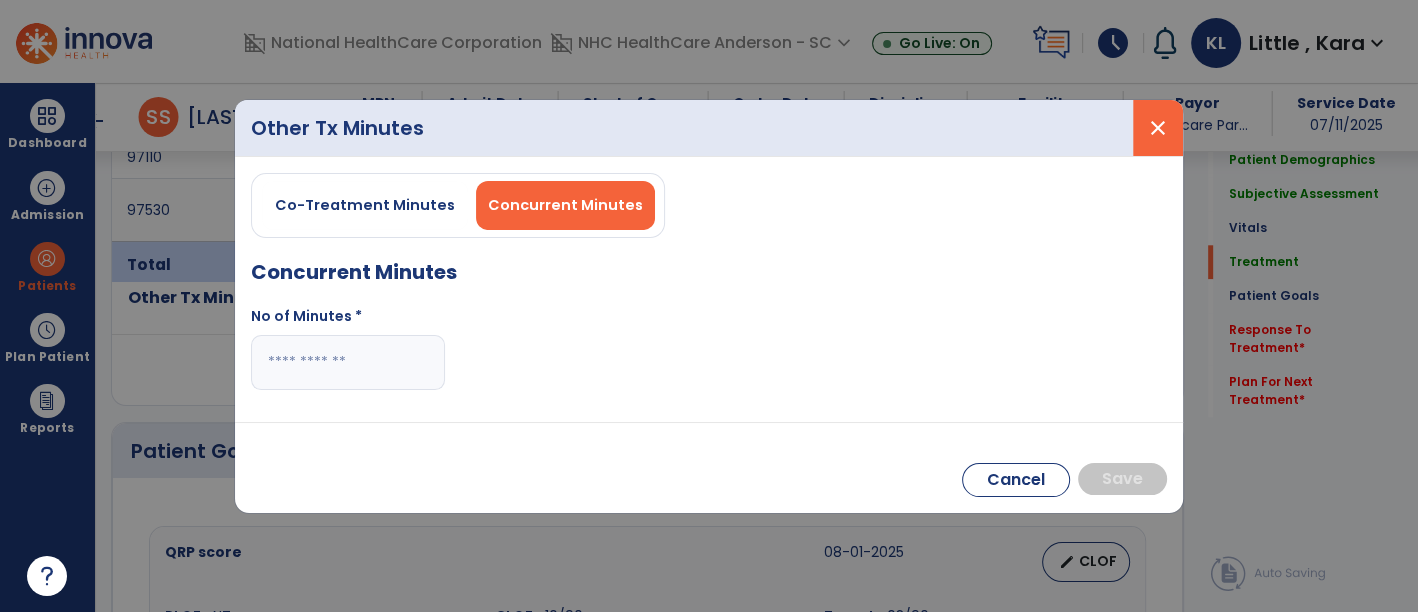 click on "Other Tx Minutes   close" at bounding box center (709, 128) 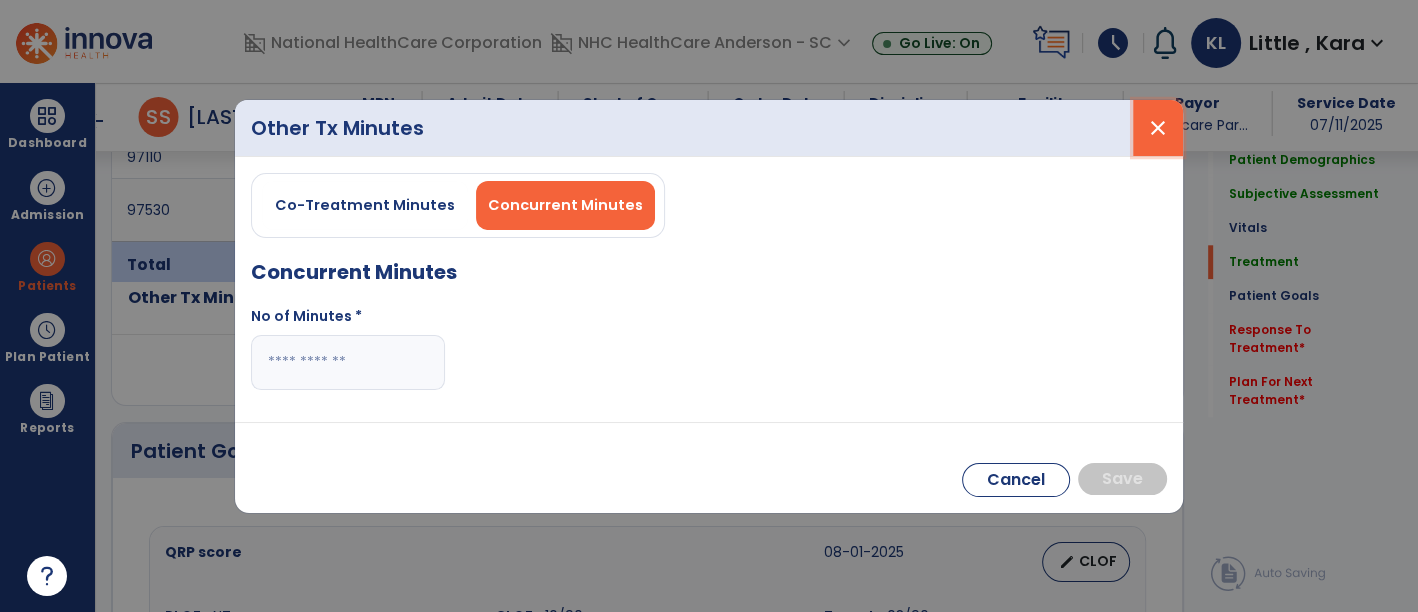 click on "close" at bounding box center (1158, 128) 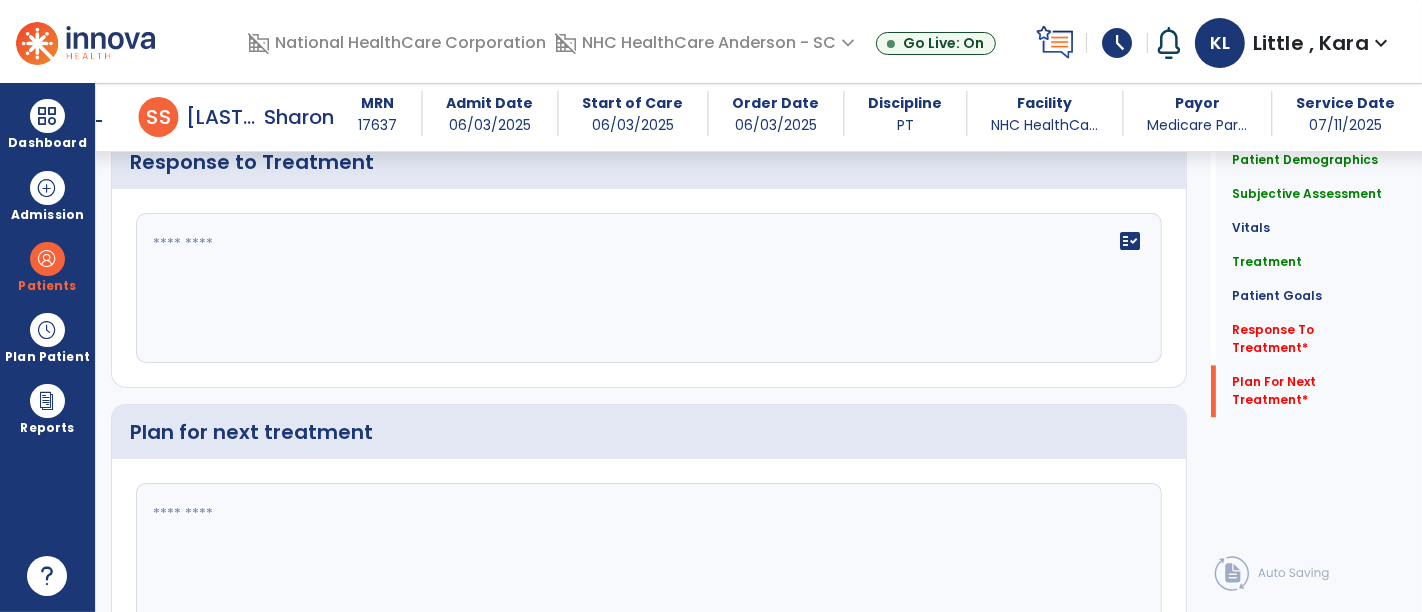 scroll, scrollTop: 3650, scrollLeft: 0, axis: vertical 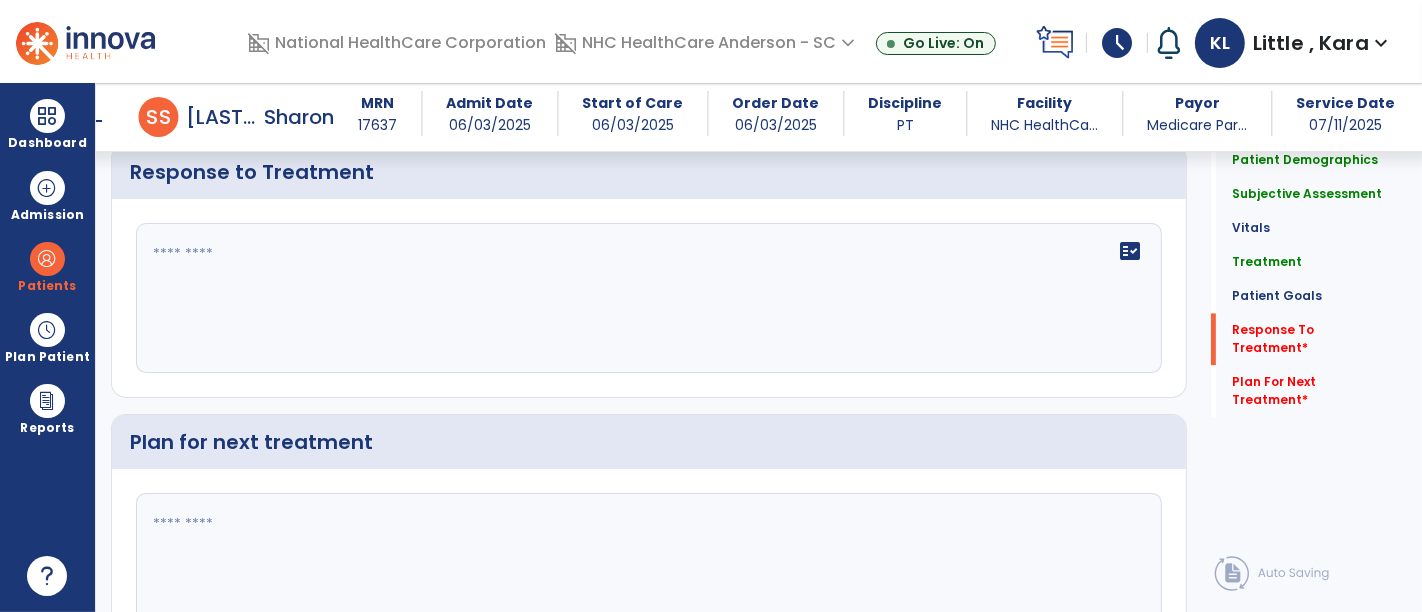click on "fact_check" 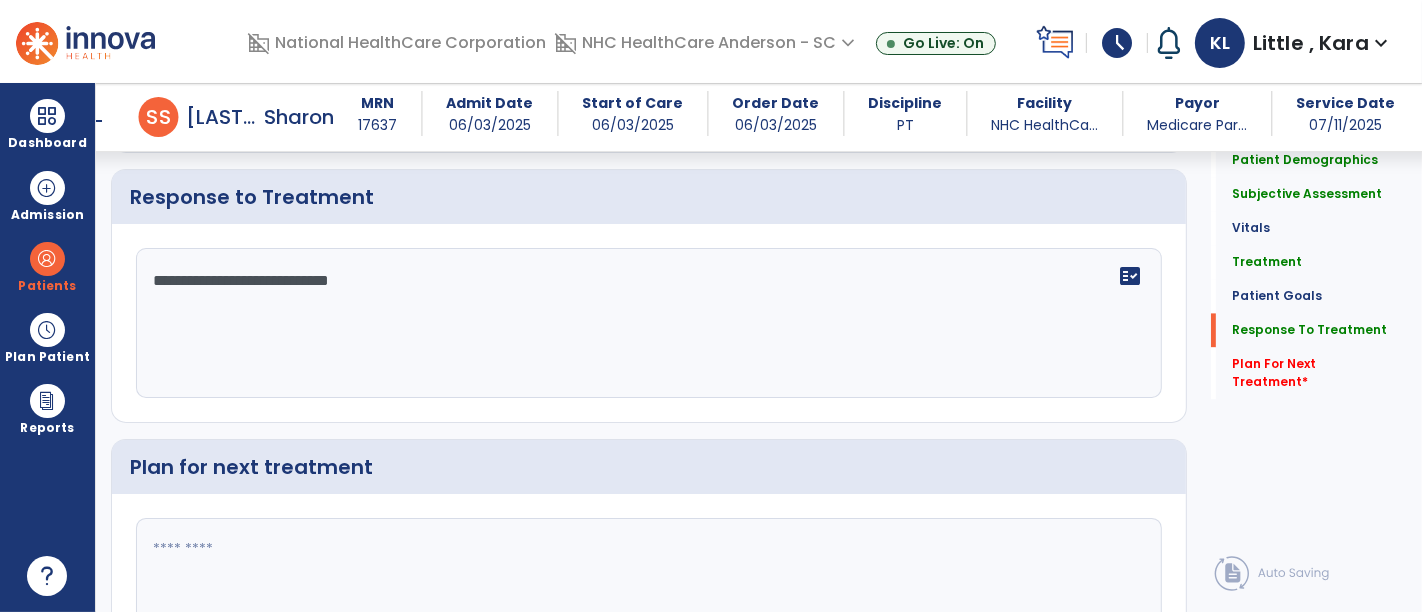 scroll, scrollTop: 3650, scrollLeft: 0, axis: vertical 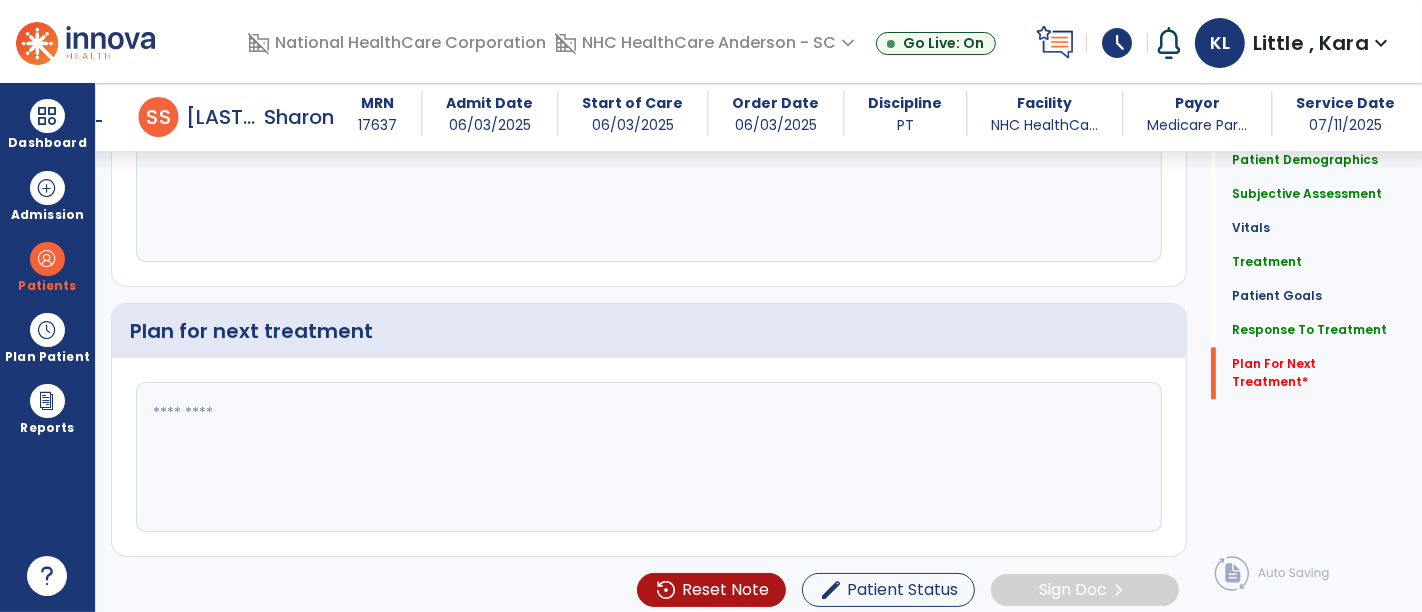 type on "**********" 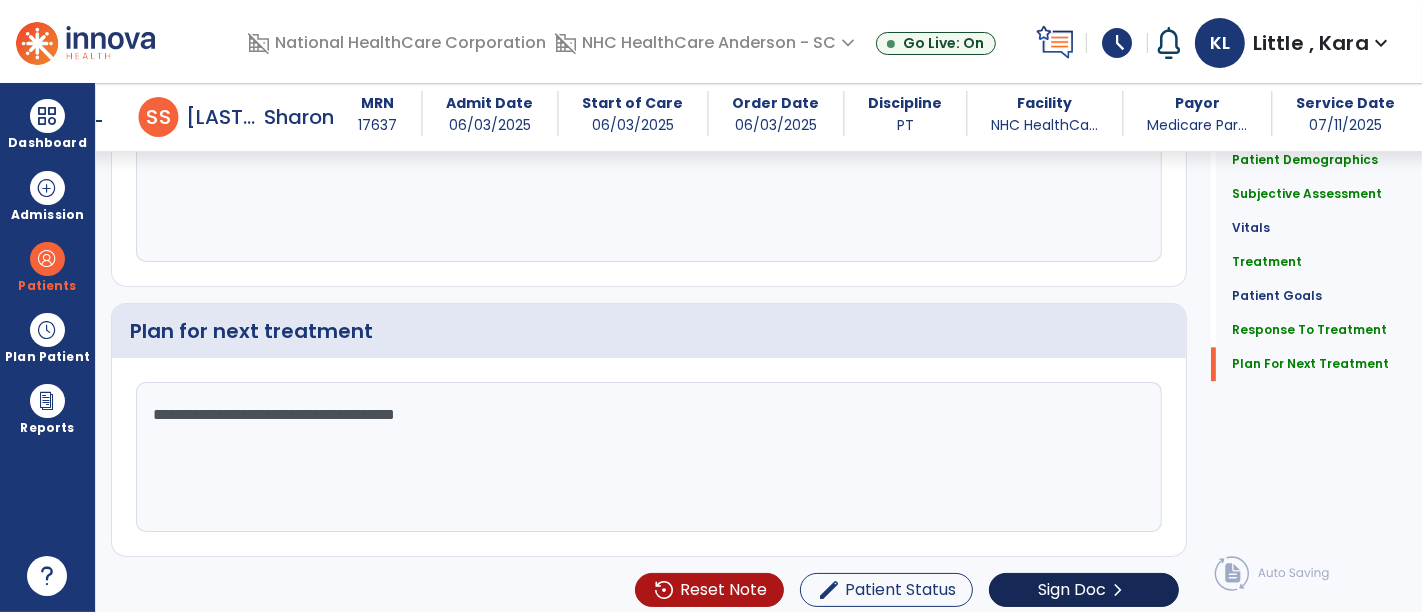type on "**********" 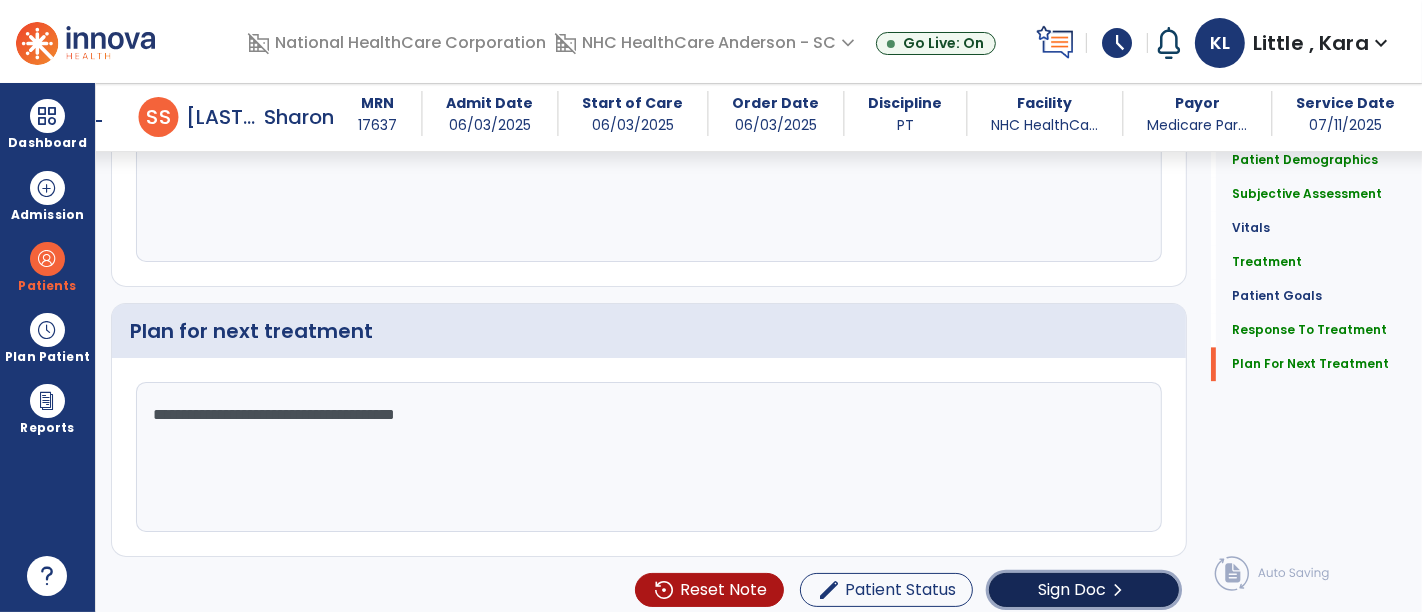 click on "Sign Doc" 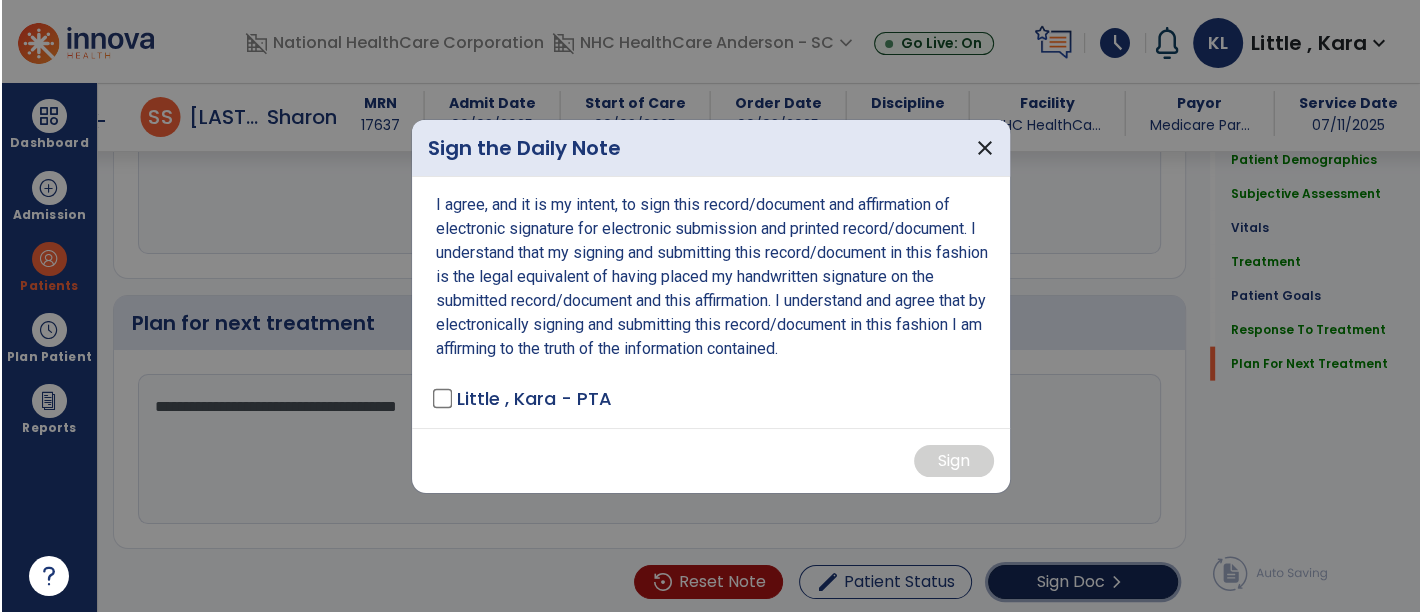 scroll, scrollTop: 3761, scrollLeft: 0, axis: vertical 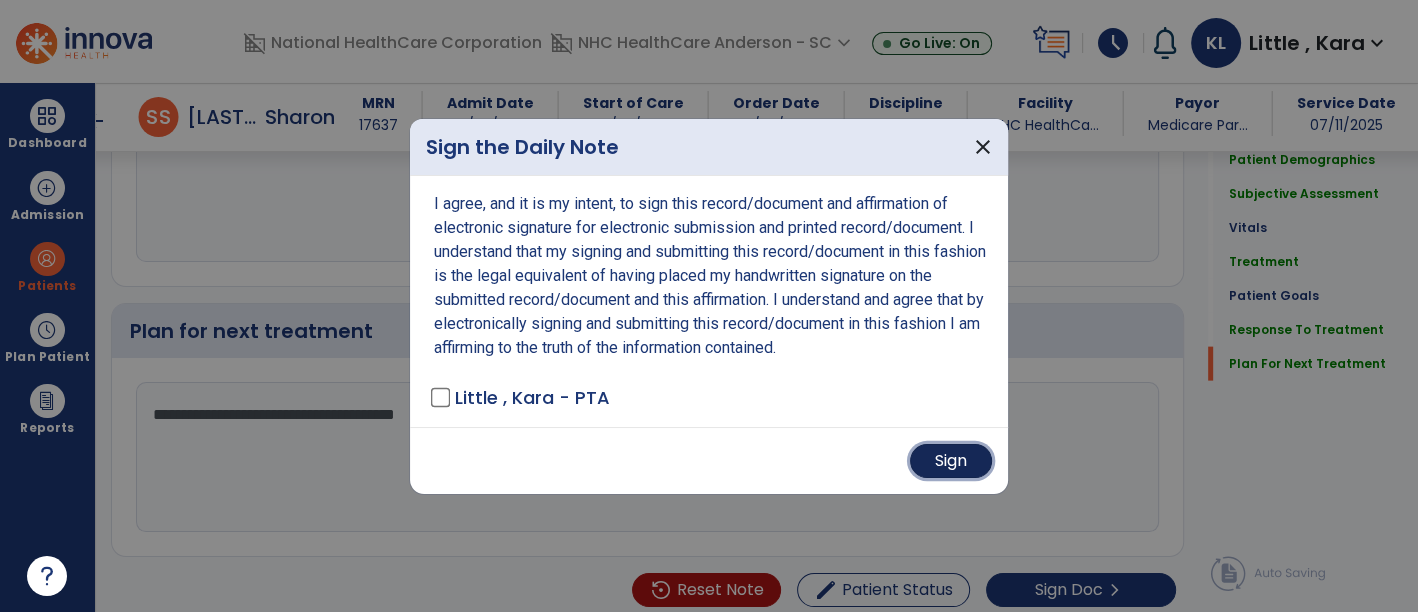 drag, startPoint x: 947, startPoint y: 446, endPoint x: 965, endPoint y: 427, distance: 26.172504 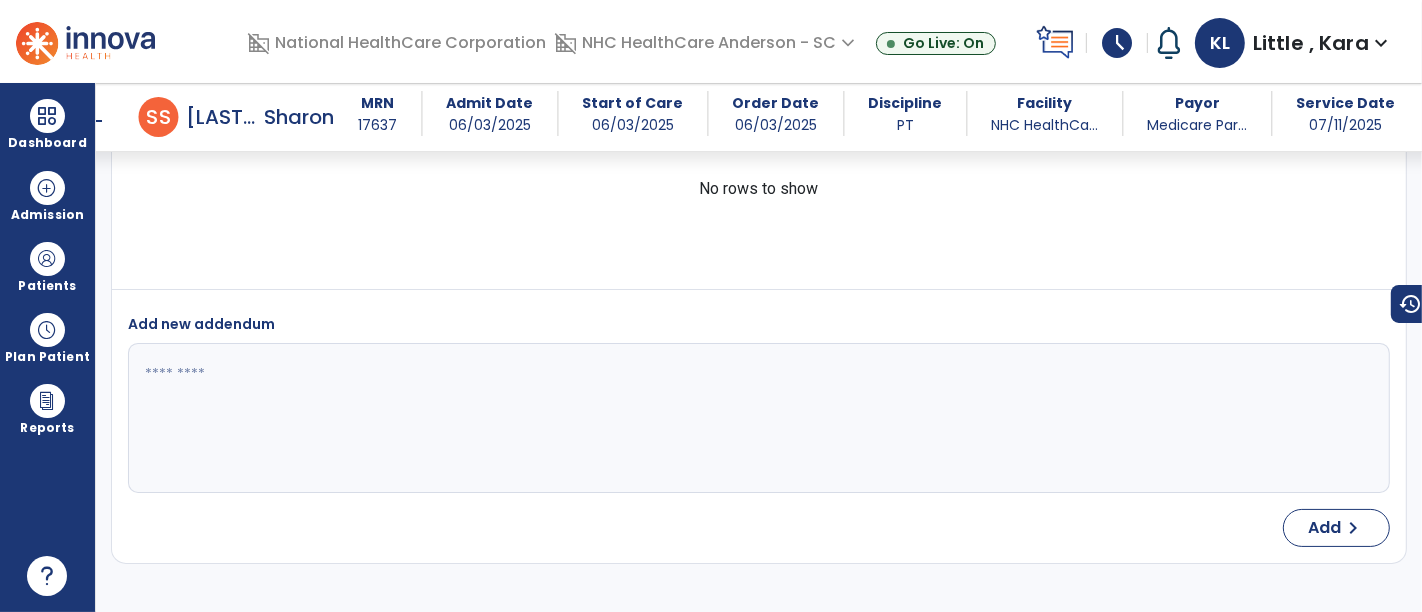 scroll, scrollTop: 5364, scrollLeft: 0, axis: vertical 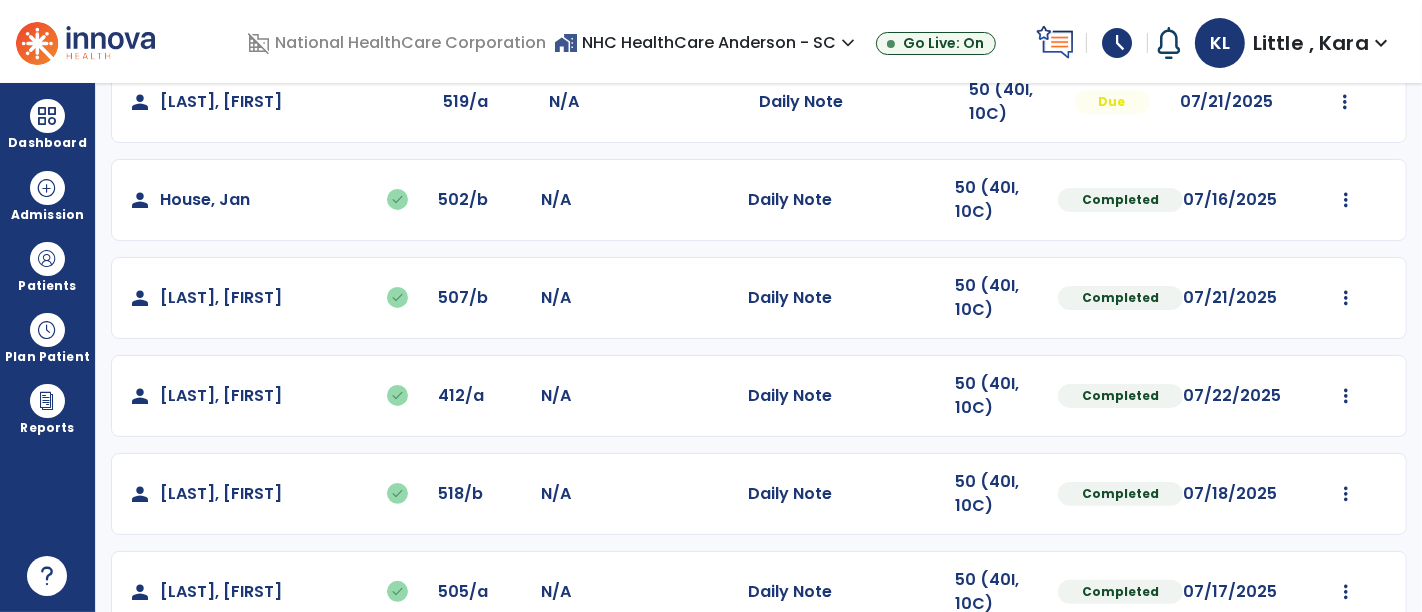 click on "schedule" at bounding box center (1117, 43) 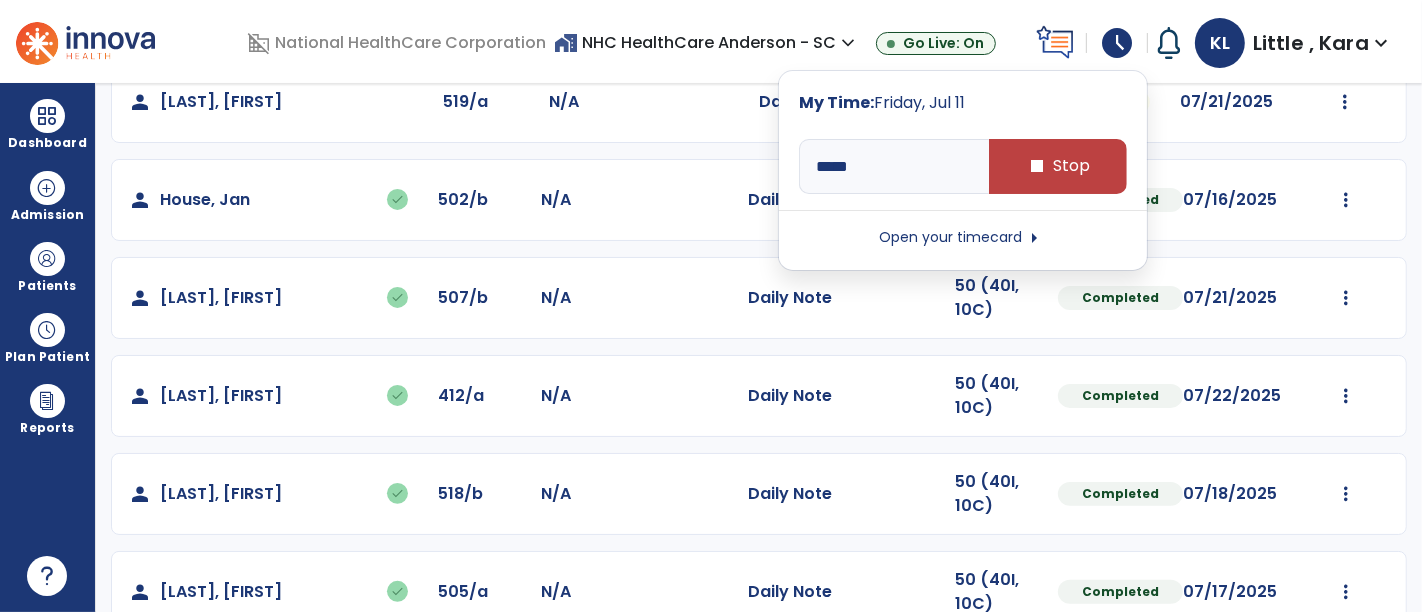 drag, startPoint x: 1008, startPoint y: 233, endPoint x: 1017, endPoint y: 210, distance: 24.698177 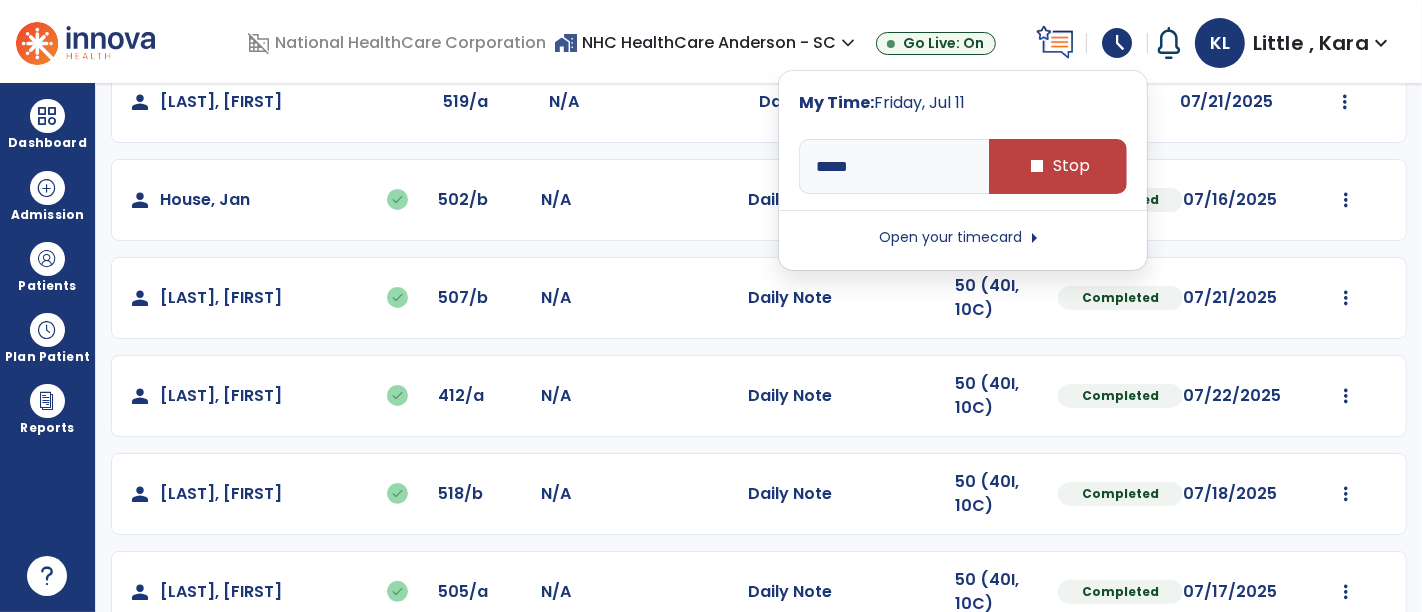 click on "Open your timecard  arrow_right" at bounding box center [963, 238] 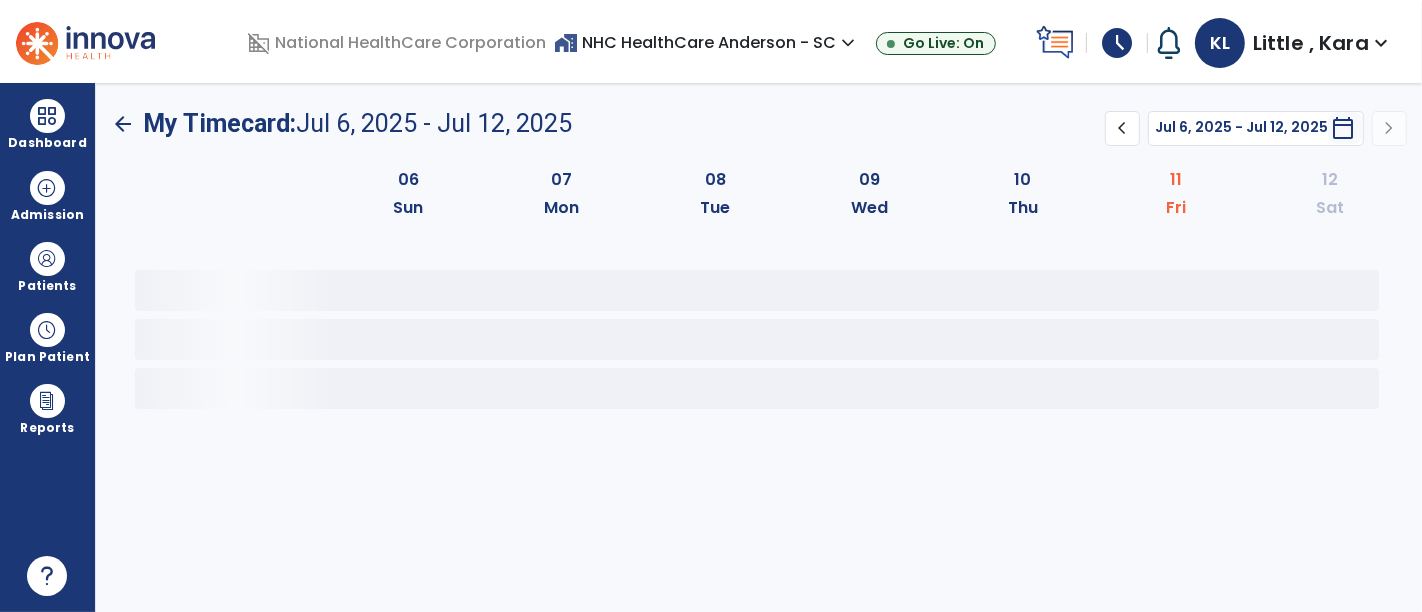 scroll, scrollTop: 0, scrollLeft: 0, axis: both 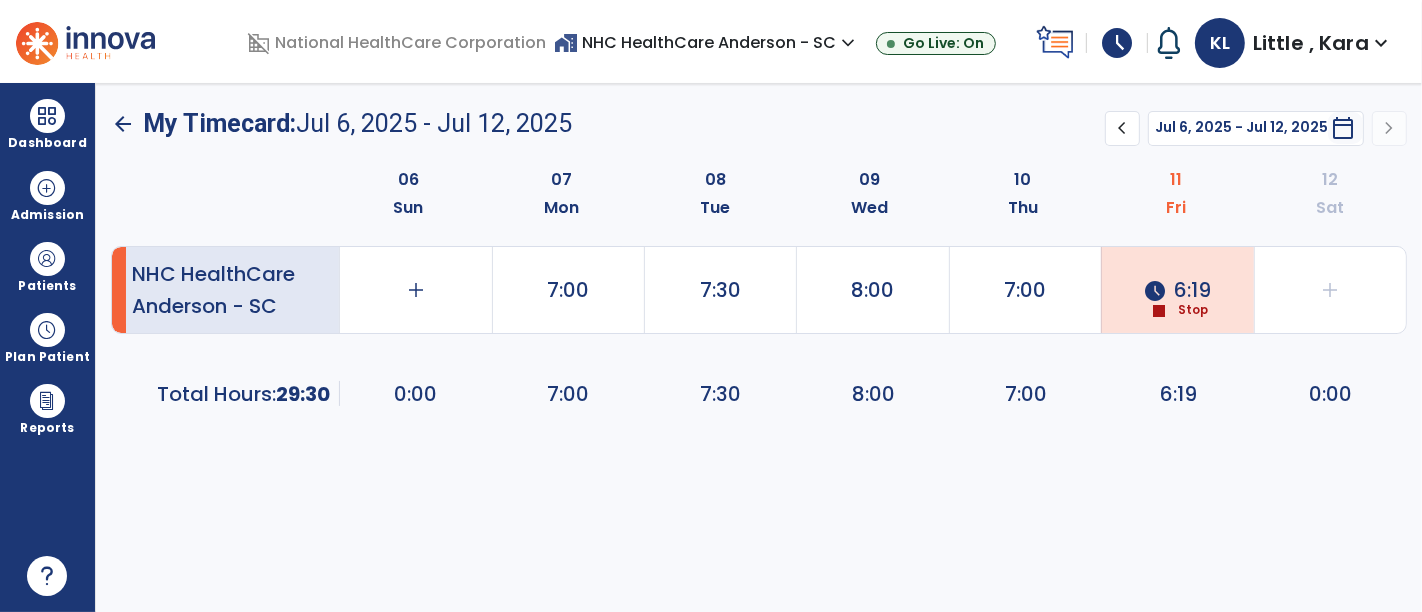 click on "schedule  6:19" 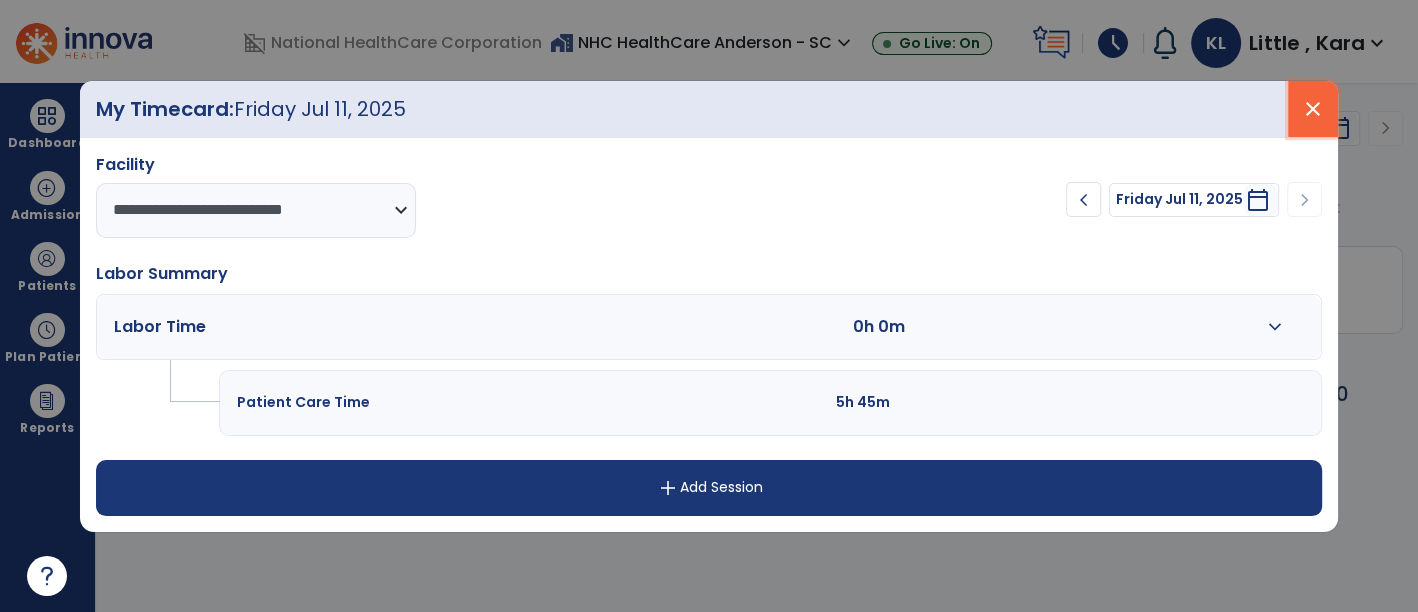 click on "close" at bounding box center [1313, 109] 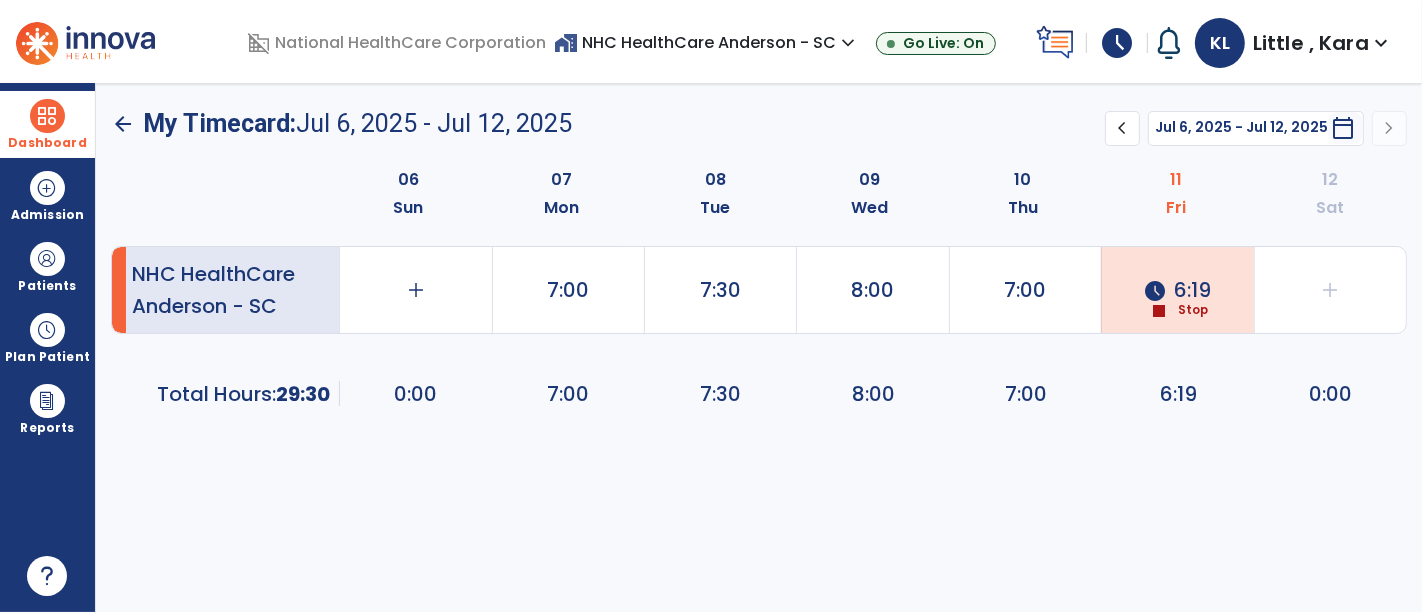 click on "Dashboard" at bounding box center [47, 124] 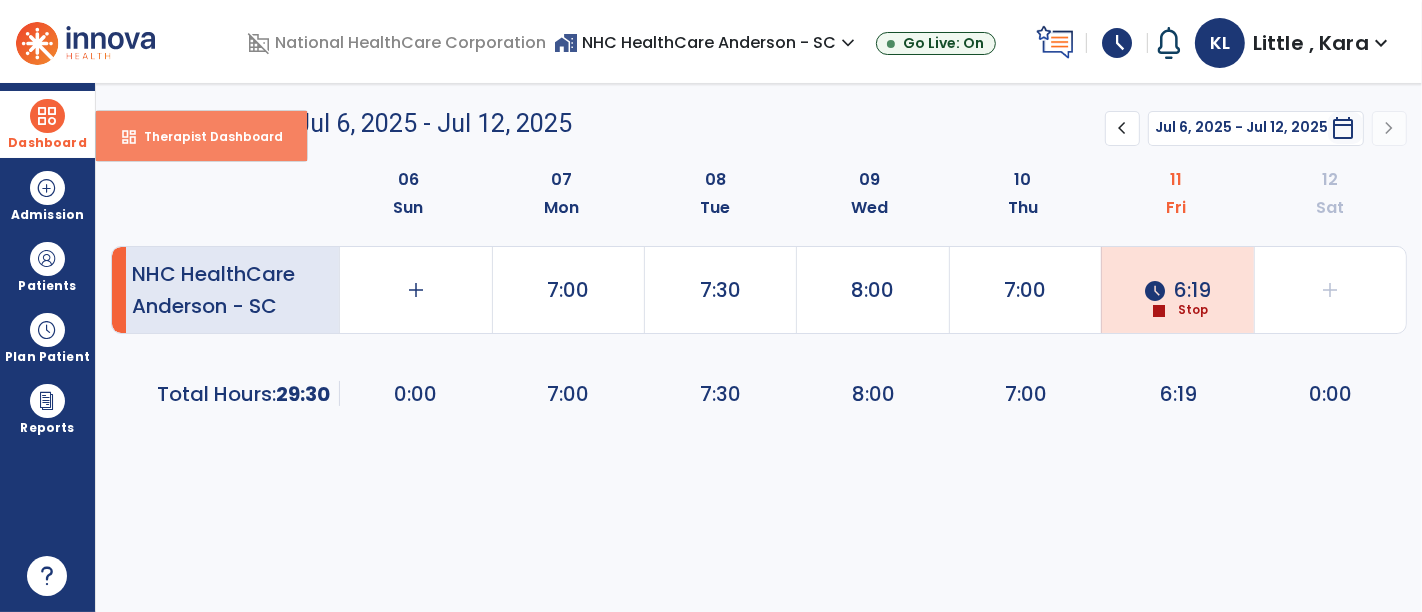 click on "dashboard  Therapist Dashboard" at bounding box center (201, 136) 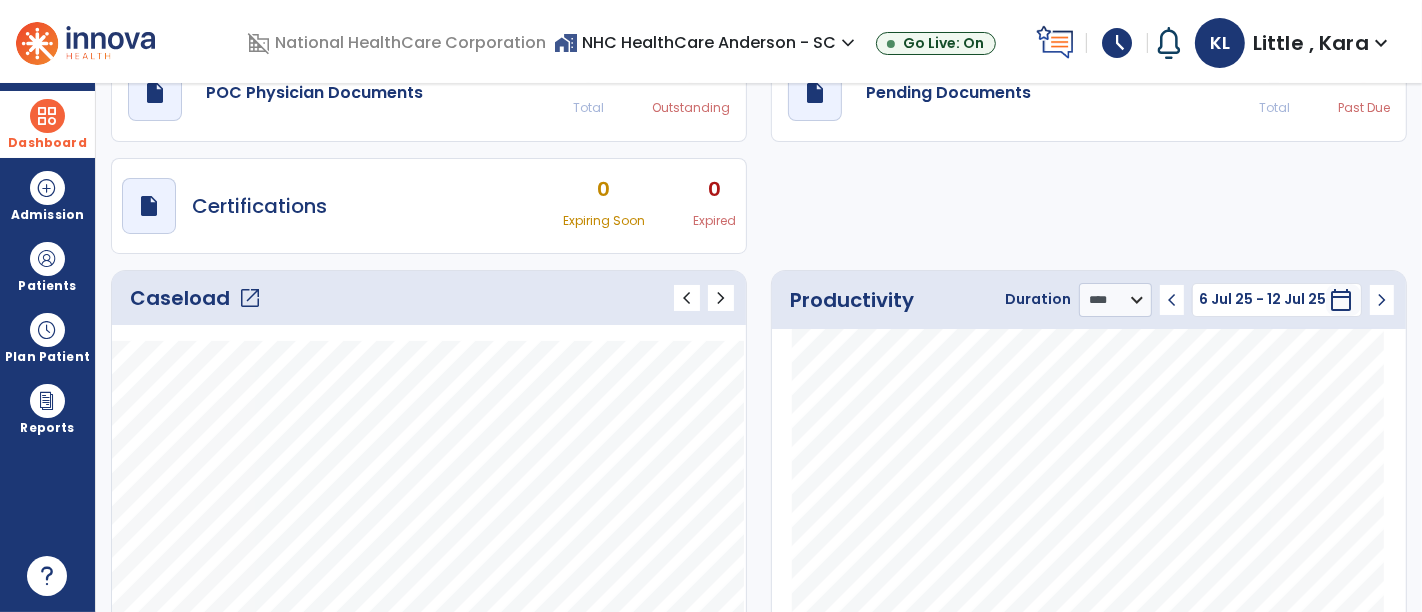 scroll, scrollTop: 87, scrollLeft: 0, axis: vertical 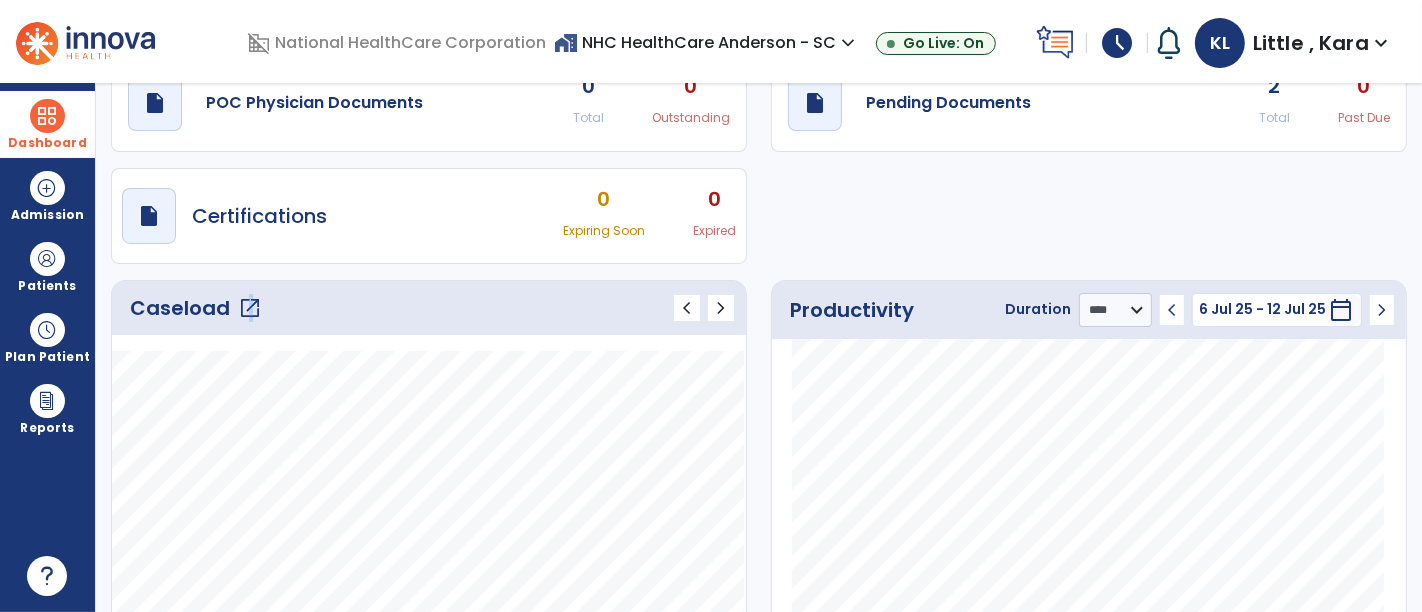 drag, startPoint x: 245, startPoint y: 296, endPoint x: 251, endPoint y: 282, distance: 15.231546 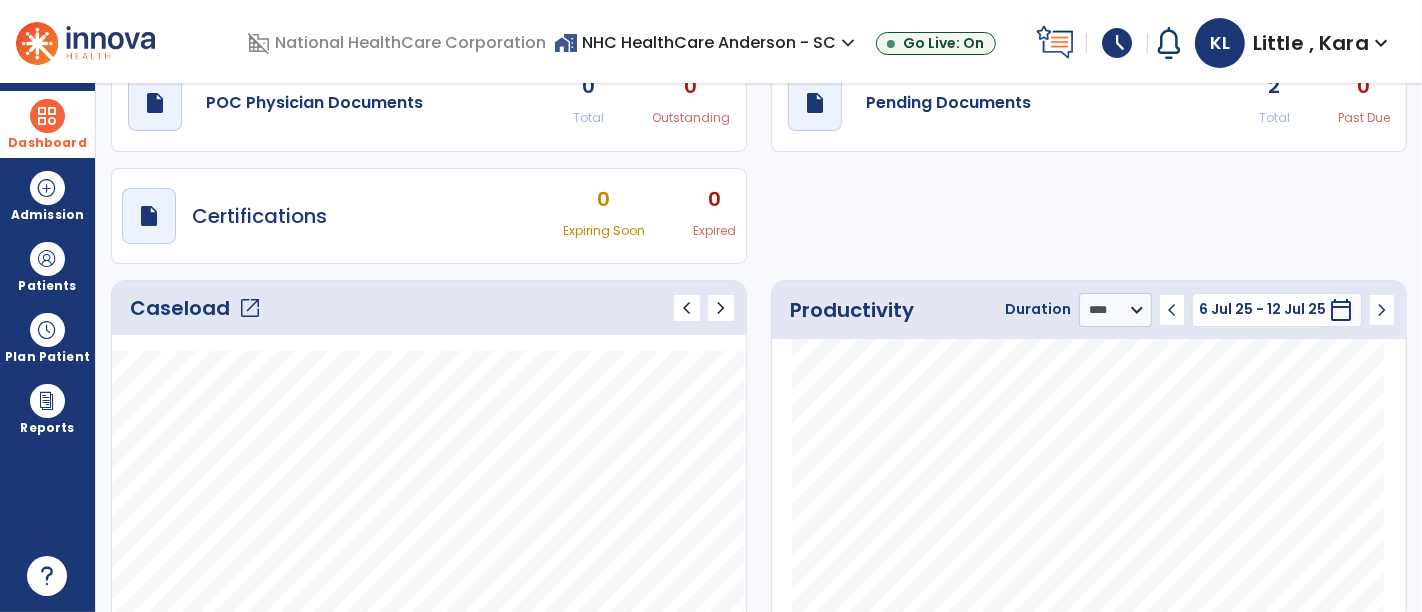 click on "open_in_new" 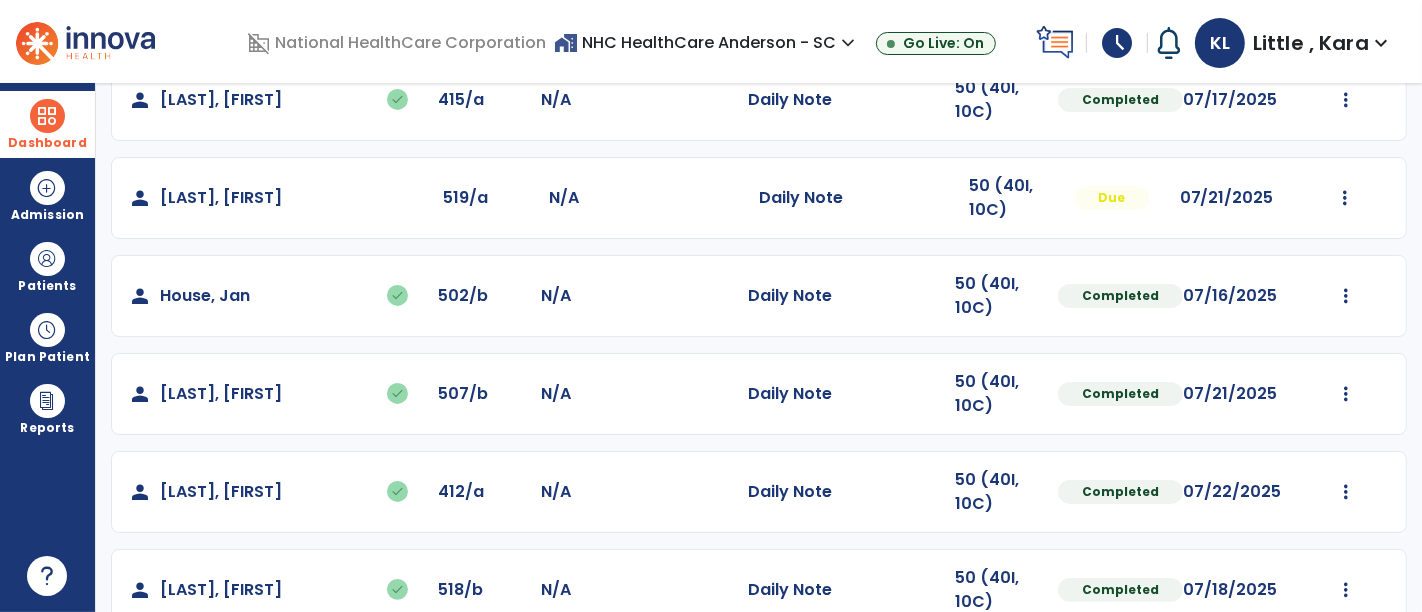 scroll, scrollTop: 394, scrollLeft: 0, axis: vertical 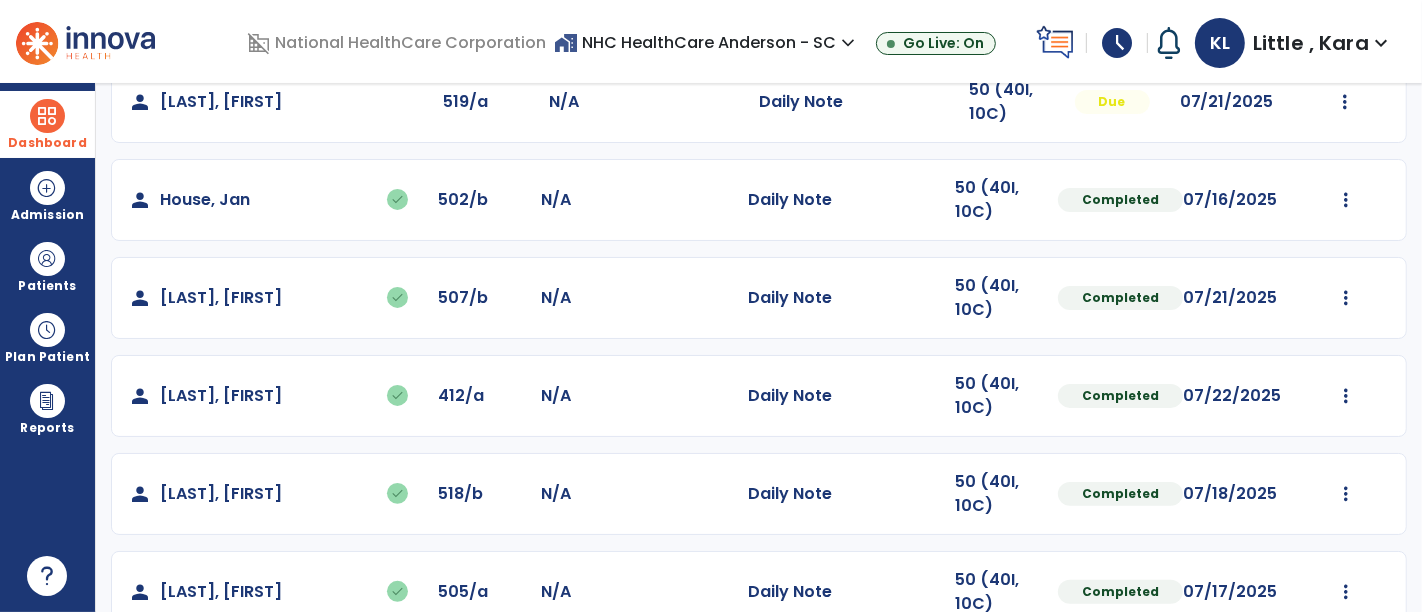 click at bounding box center [1346, -94] 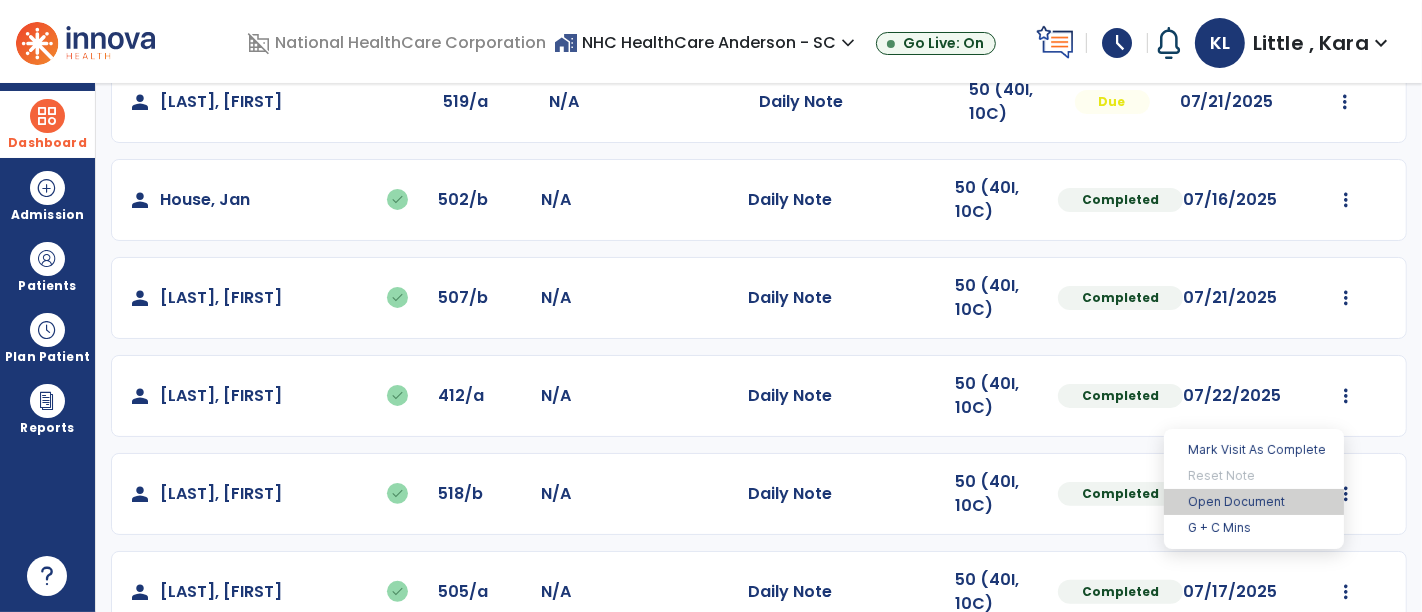 click on "Open Document" at bounding box center [1254, 502] 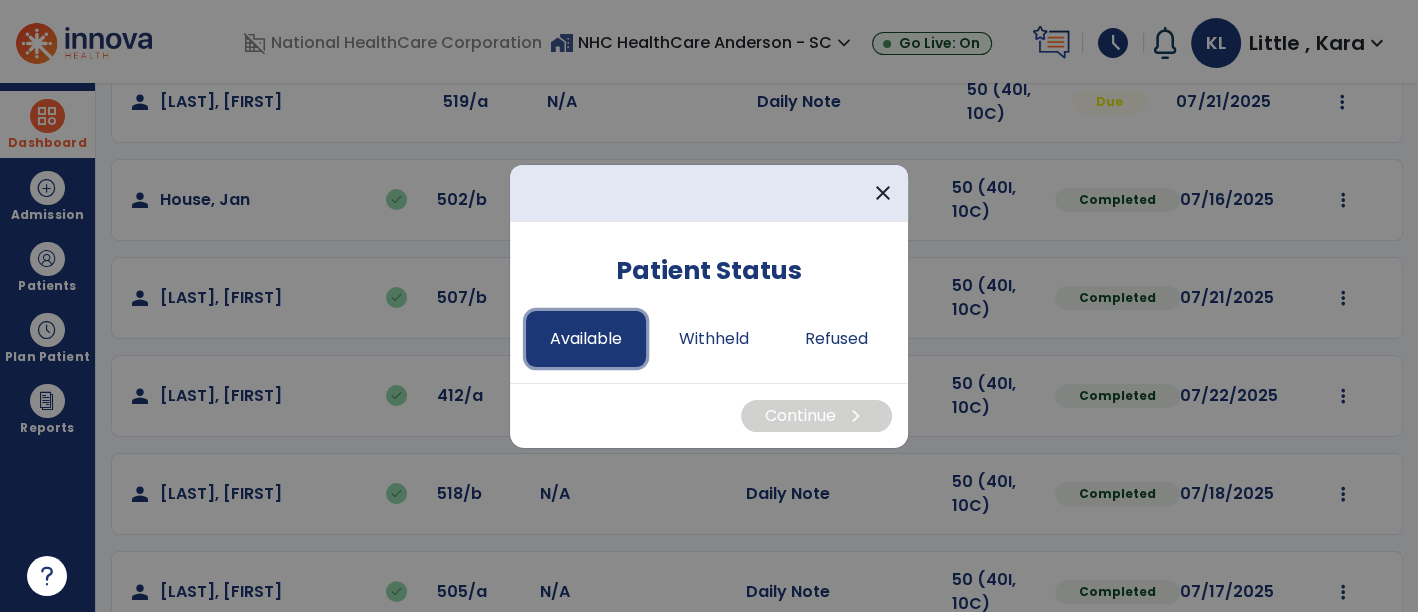 click on "Available" at bounding box center (586, 339) 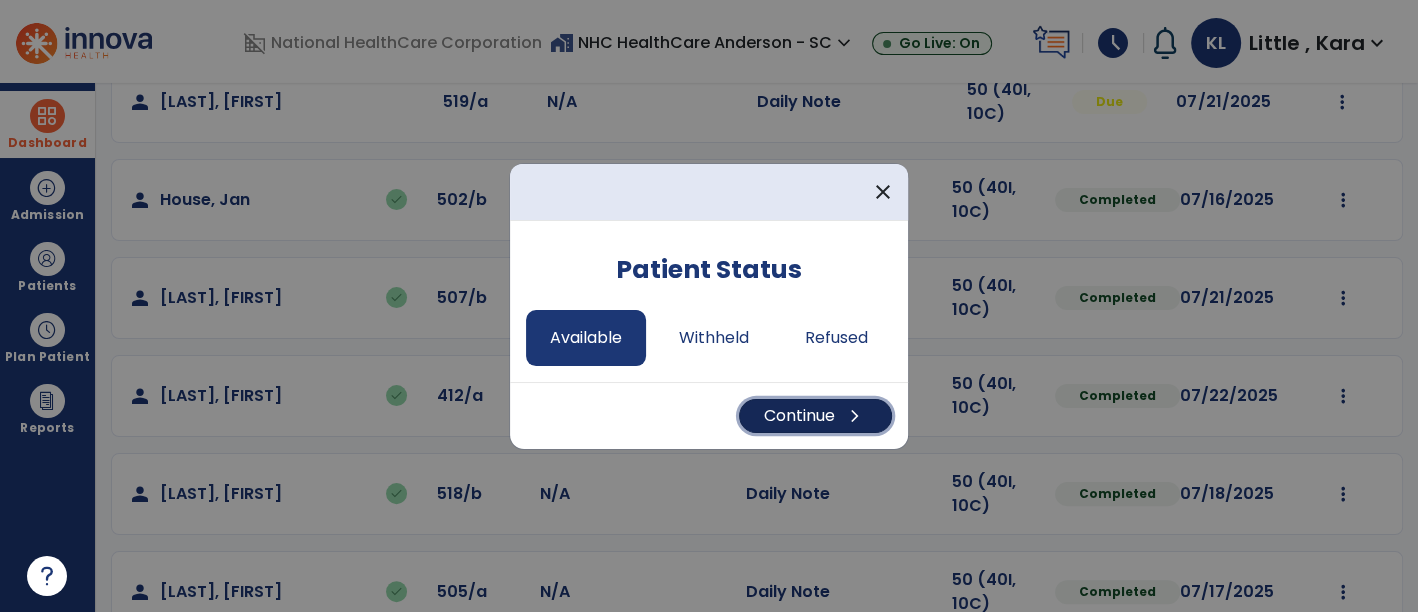 click on "Continue   chevron_right" at bounding box center [815, 416] 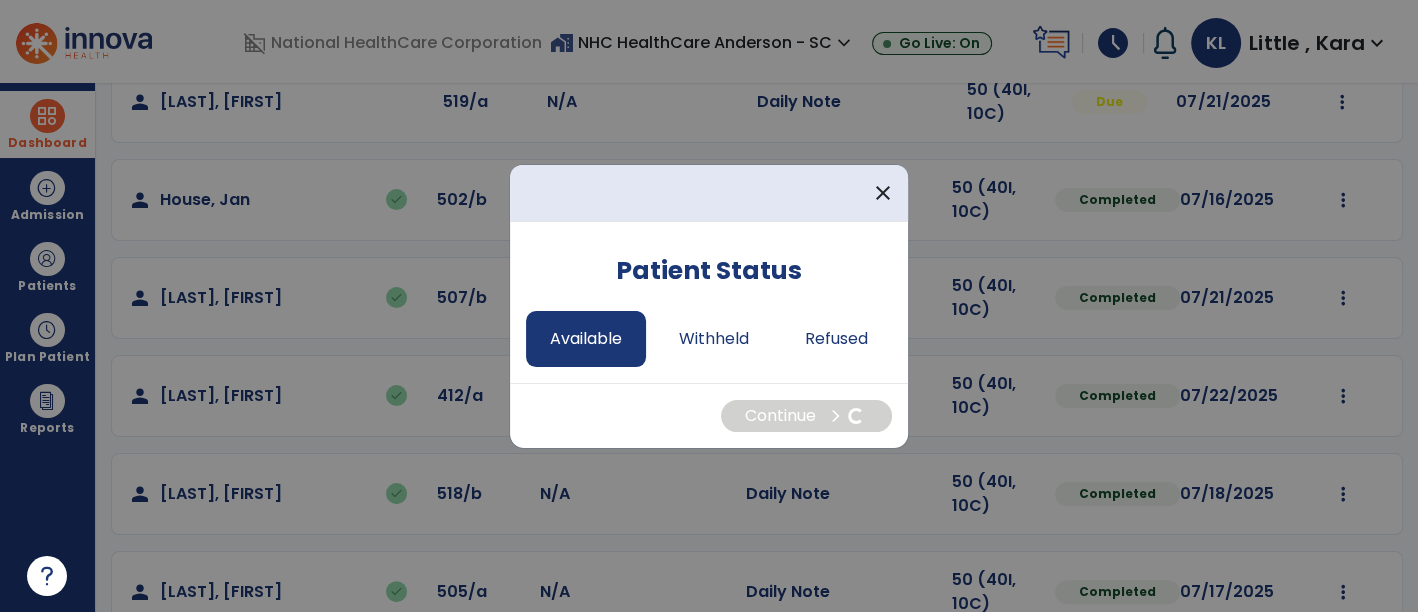 select on "*" 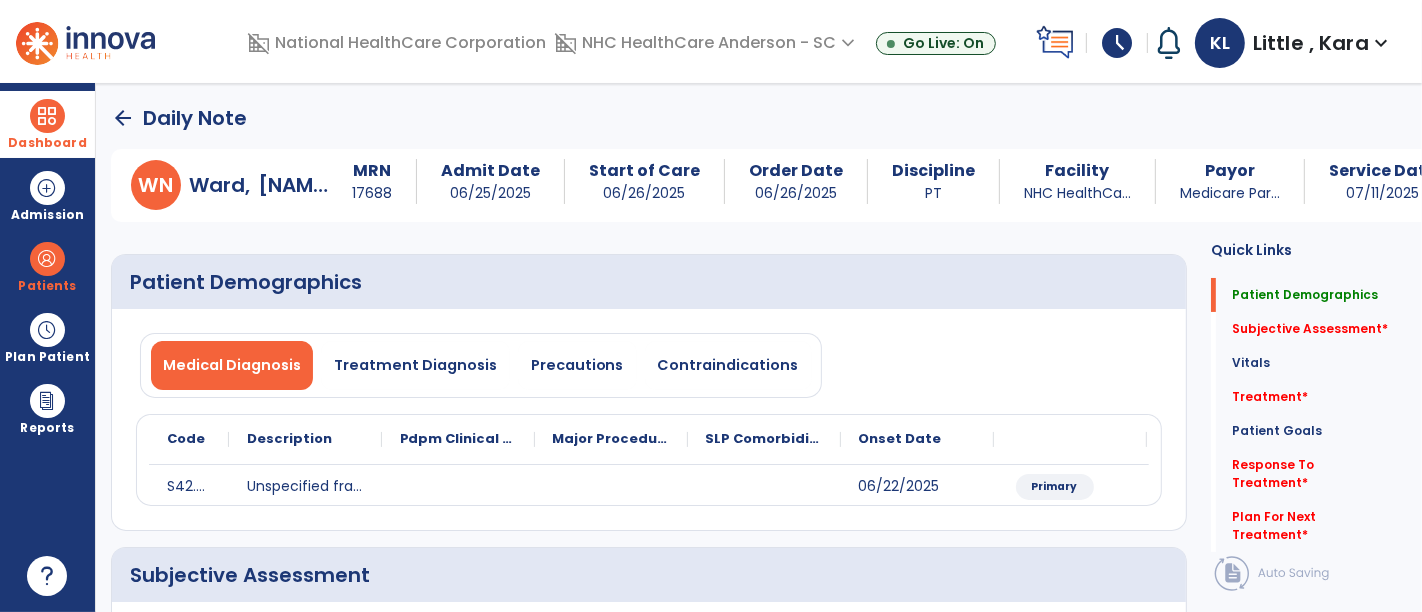 scroll, scrollTop: 333, scrollLeft: 0, axis: vertical 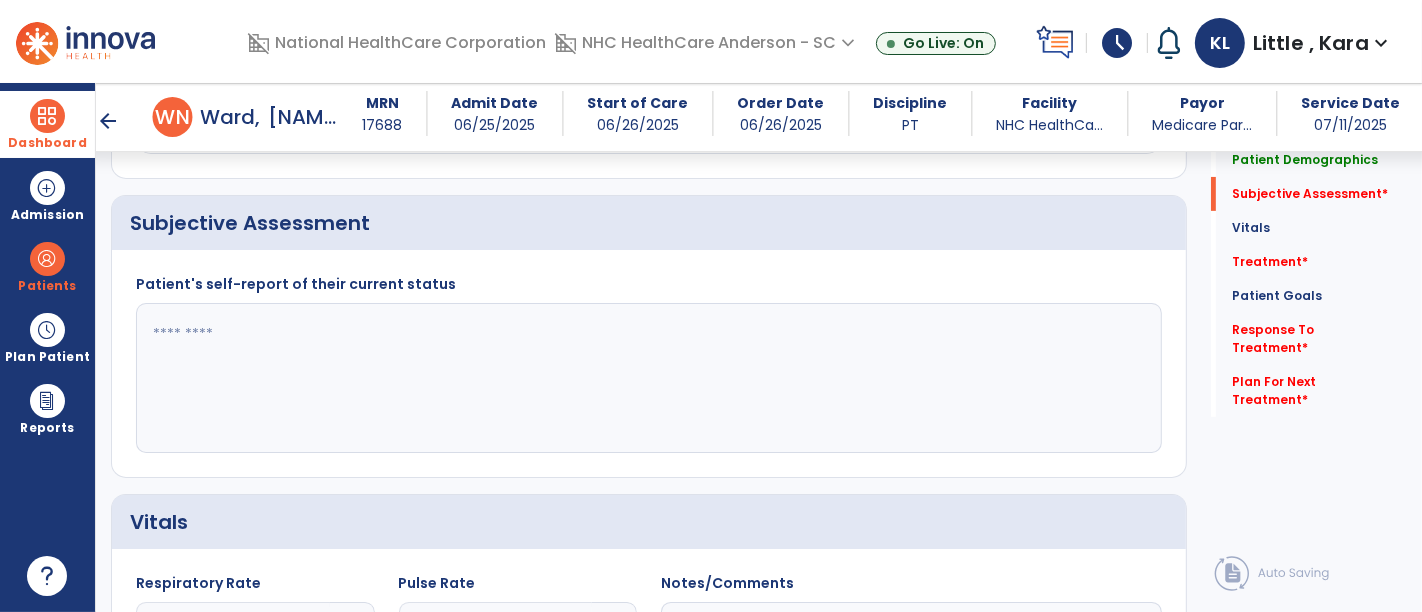 click 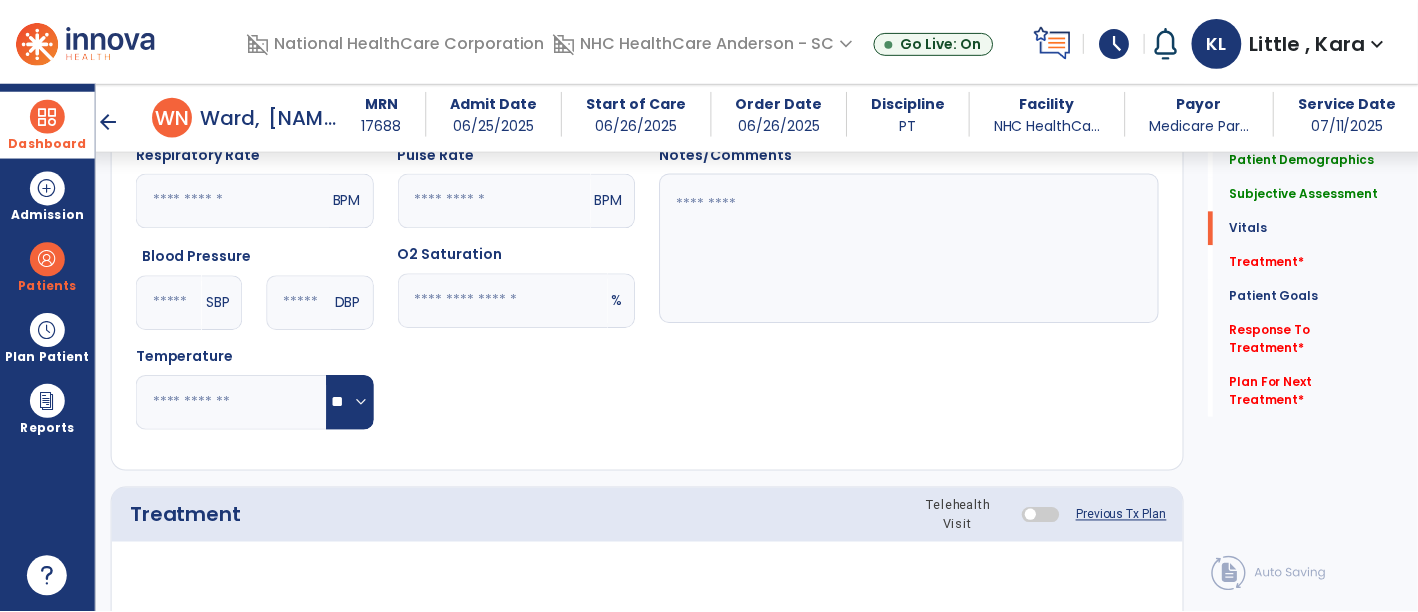 scroll, scrollTop: 888, scrollLeft: 0, axis: vertical 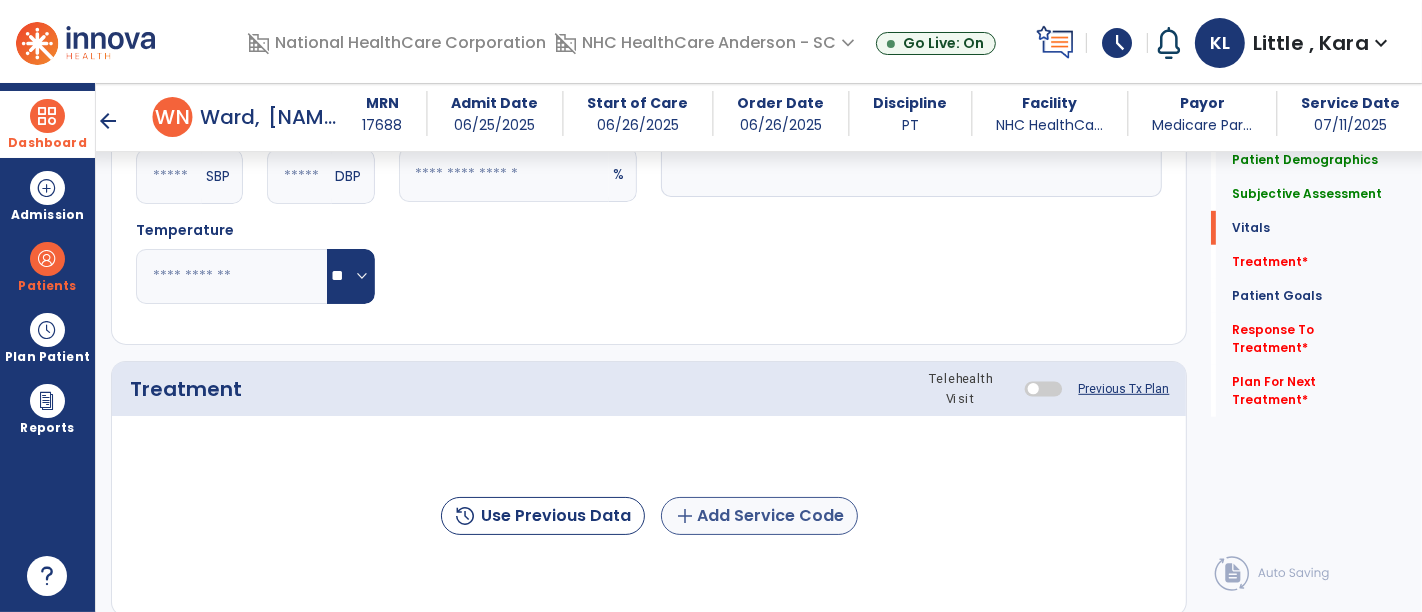 type on "**********" 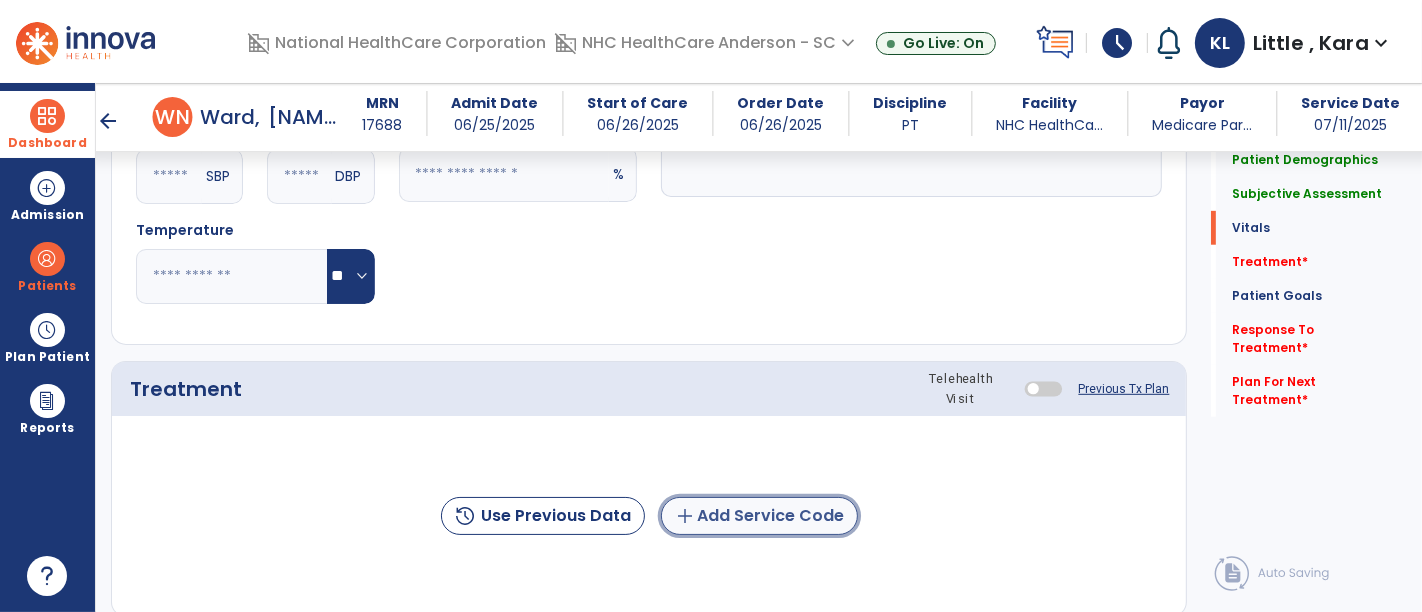 click on "add  Add Service Code" 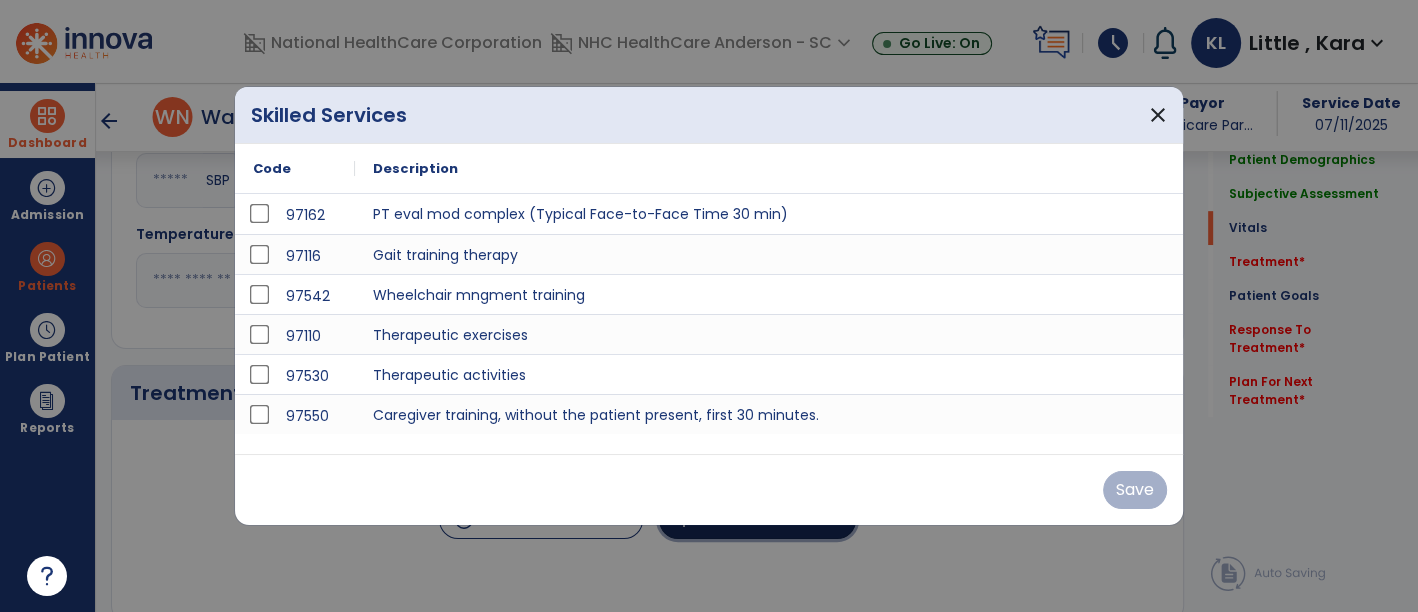 scroll, scrollTop: 888, scrollLeft: 0, axis: vertical 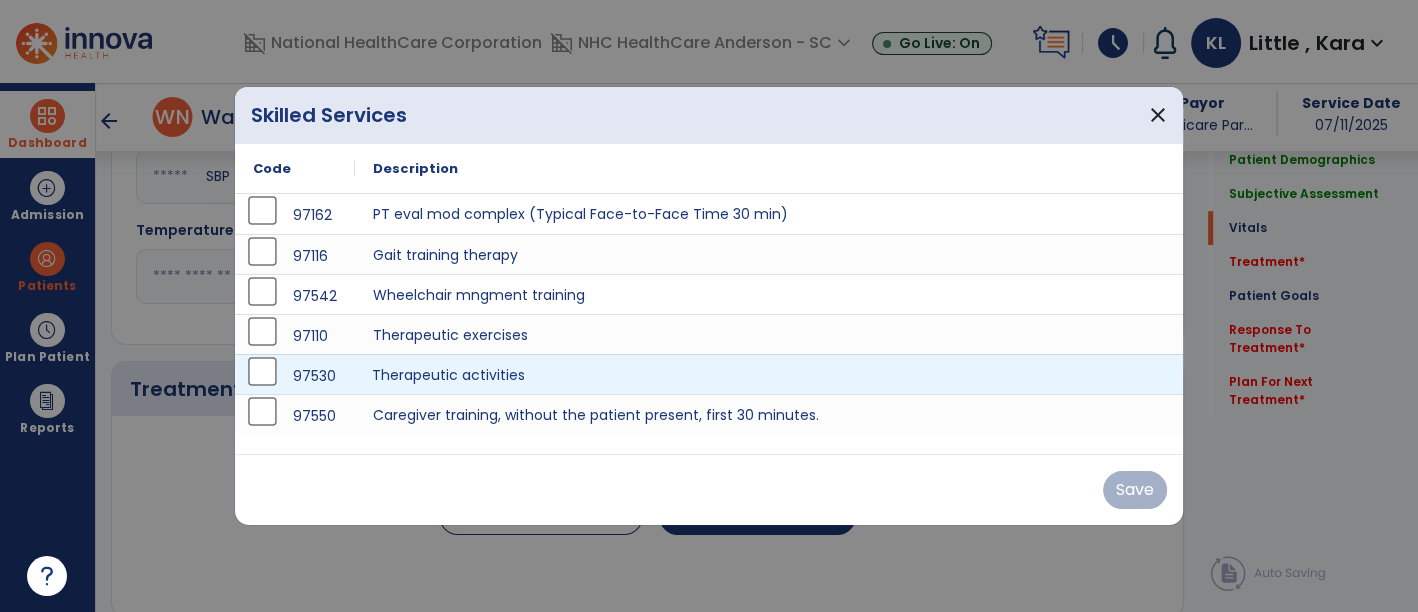 click on "Therapeutic activities" at bounding box center (769, 374) 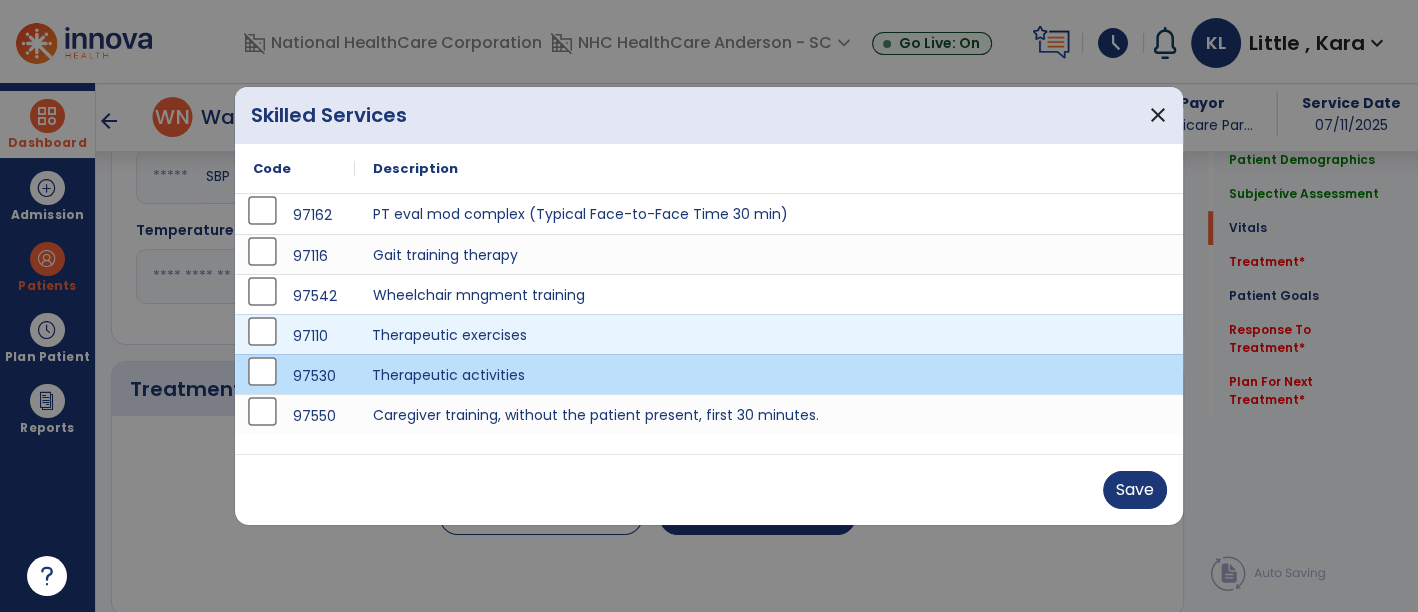 click on "Therapeutic exercises" at bounding box center (769, 334) 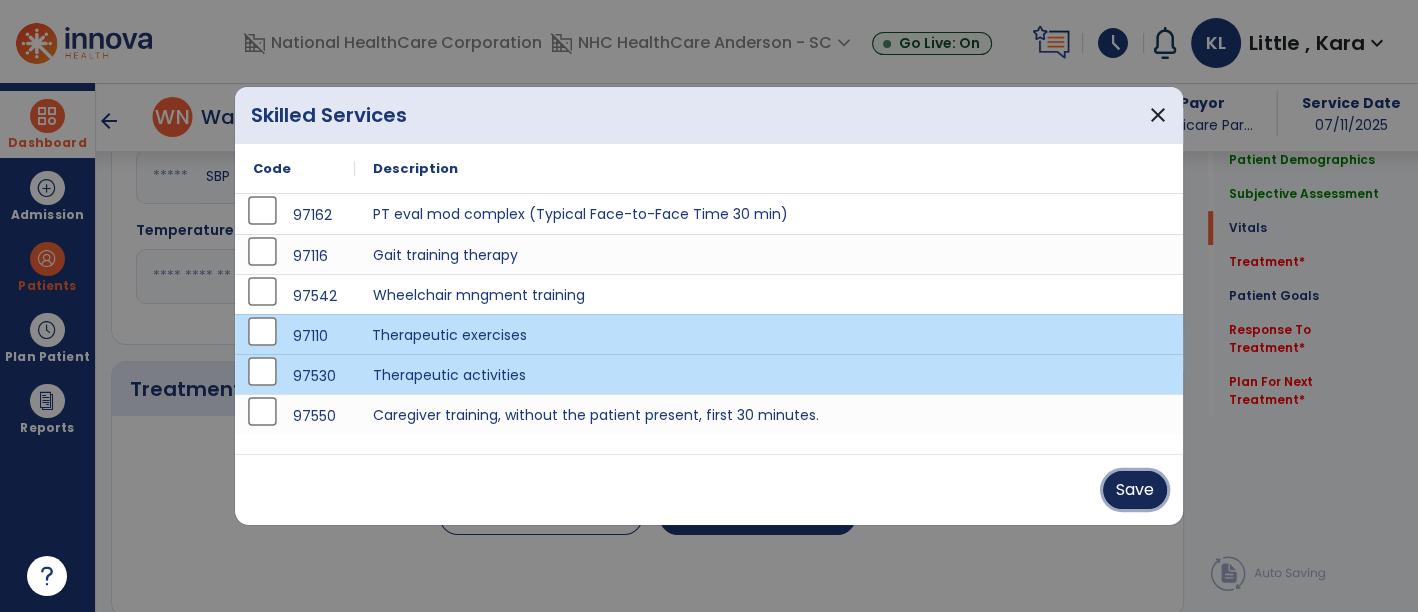 click on "Save" at bounding box center [1135, 490] 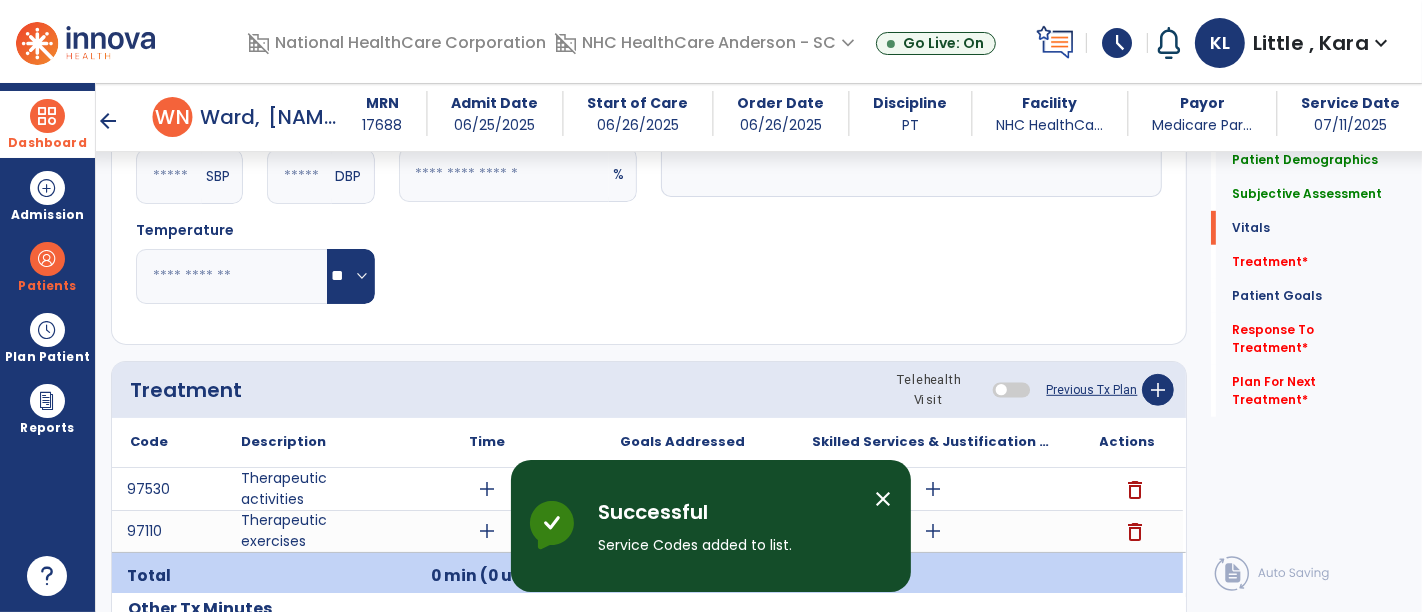 click on "close" at bounding box center [883, 499] 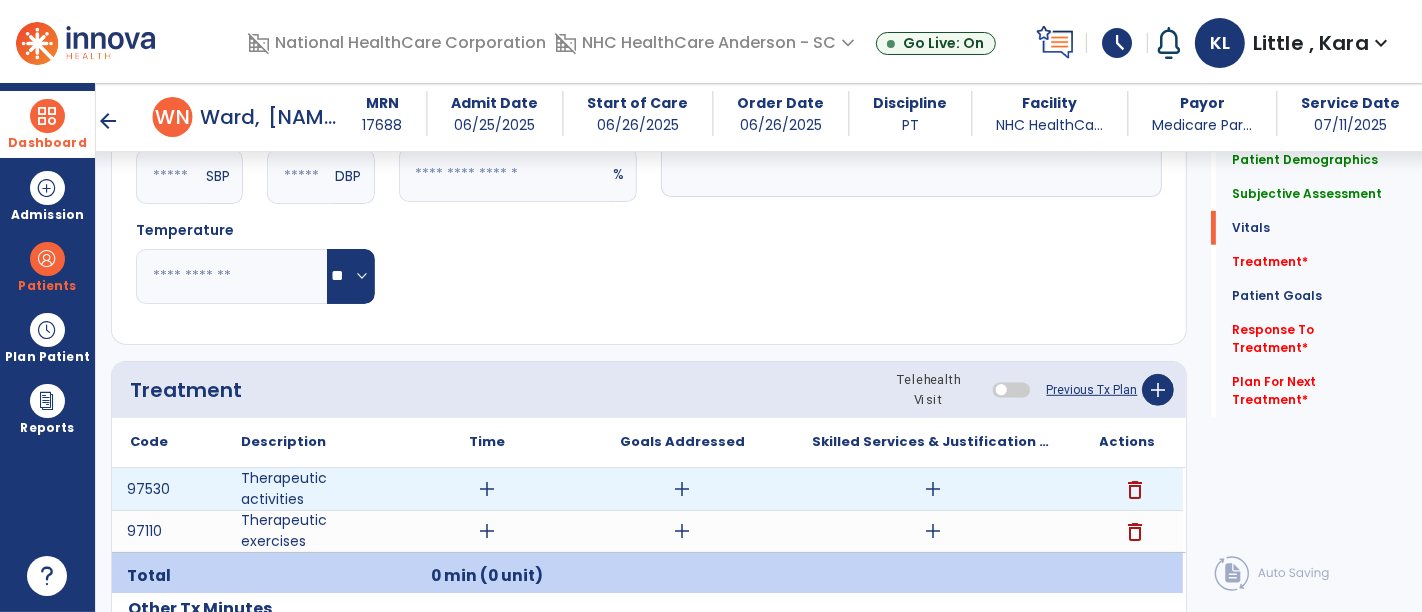 click on "add" at bounding box center (488, 489) 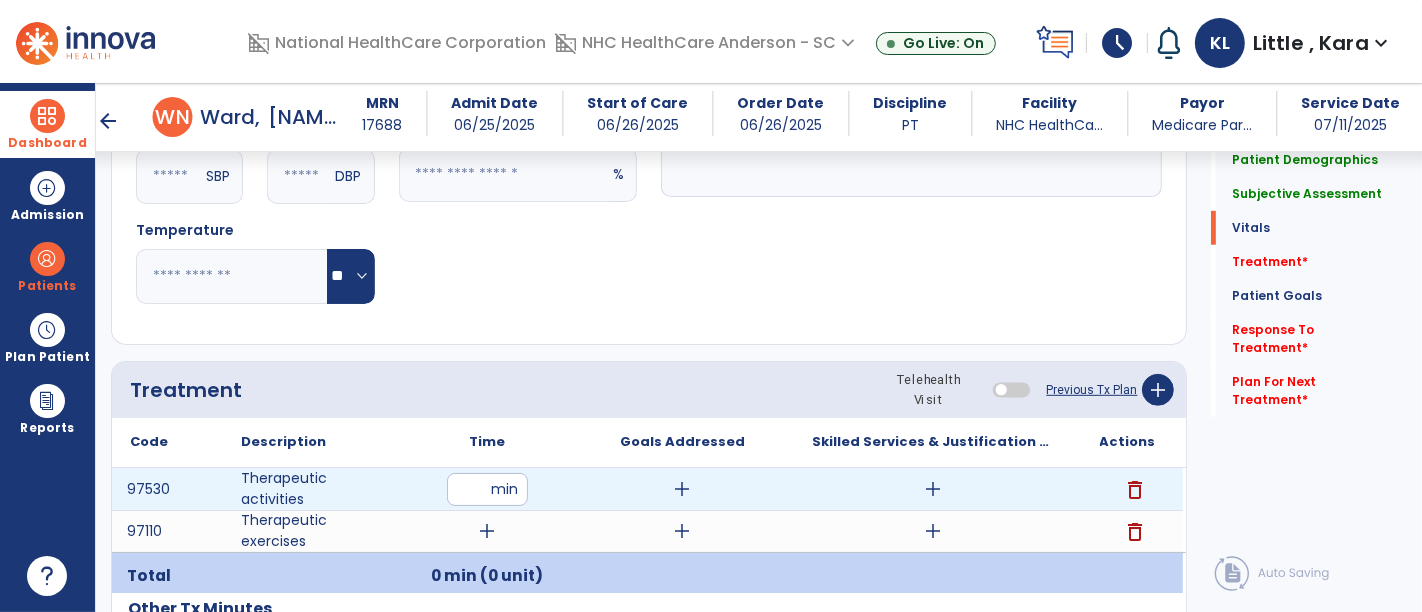 type on "**" 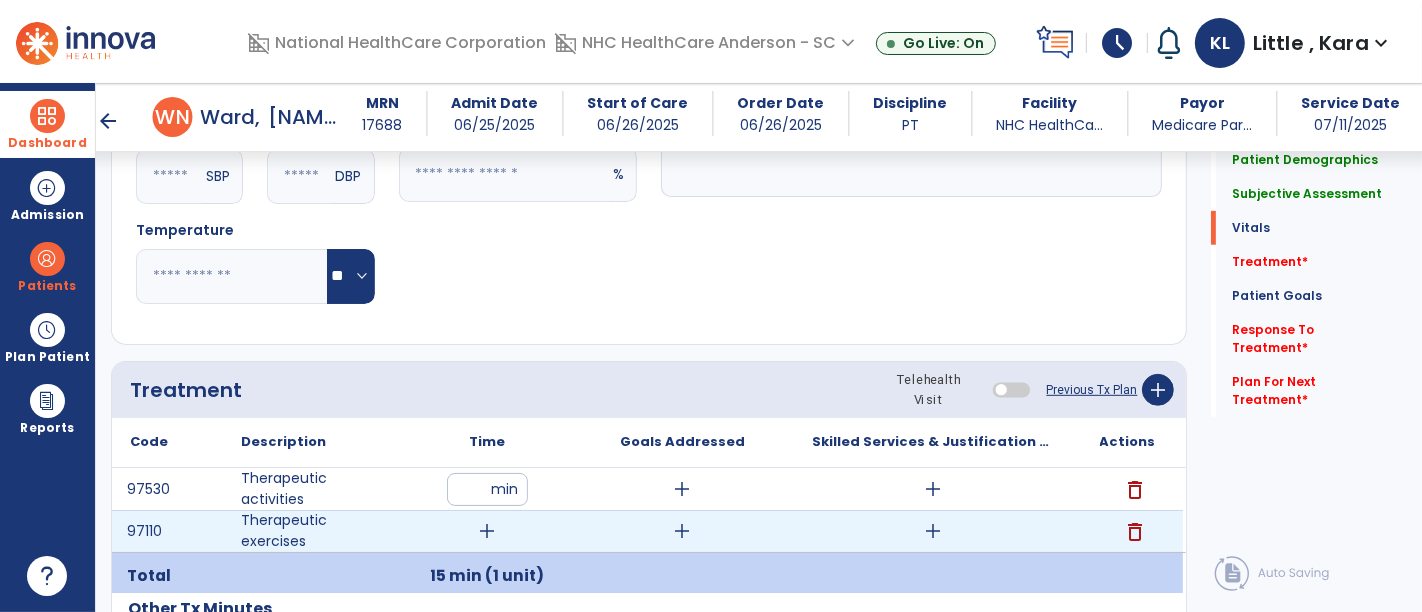 click on "add" at bounding box center (488, 531) 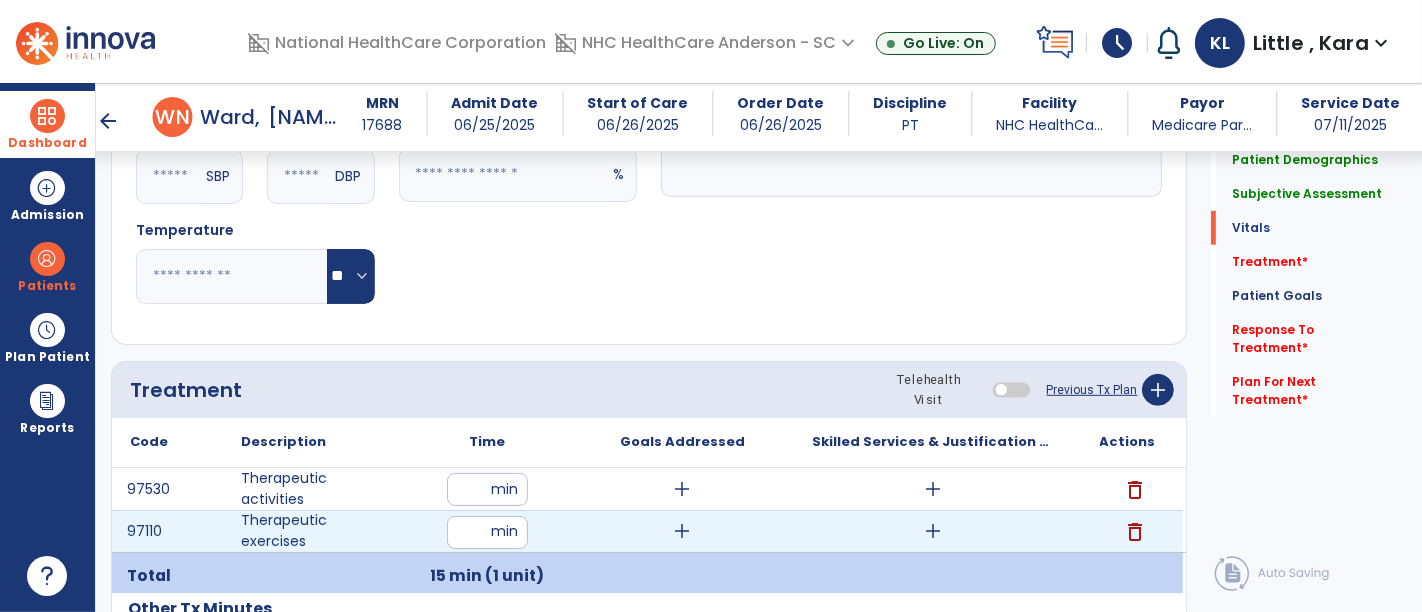 type on "**" 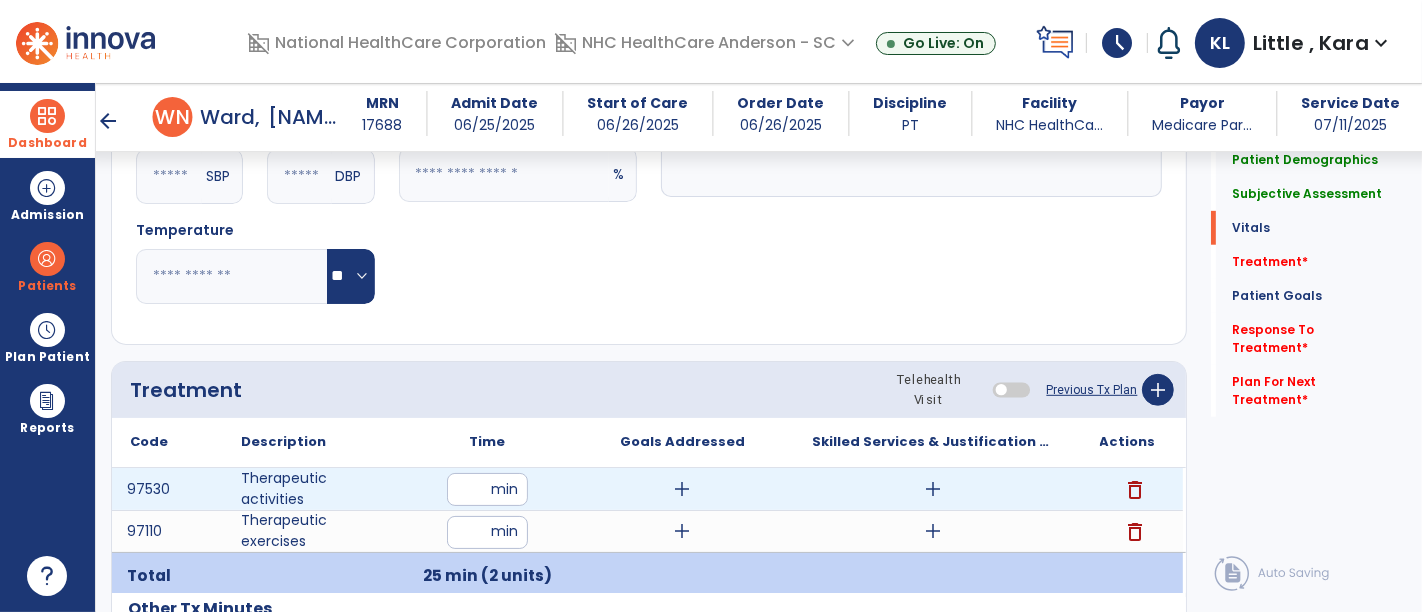 click on "add" at bounding box center (933, 489) 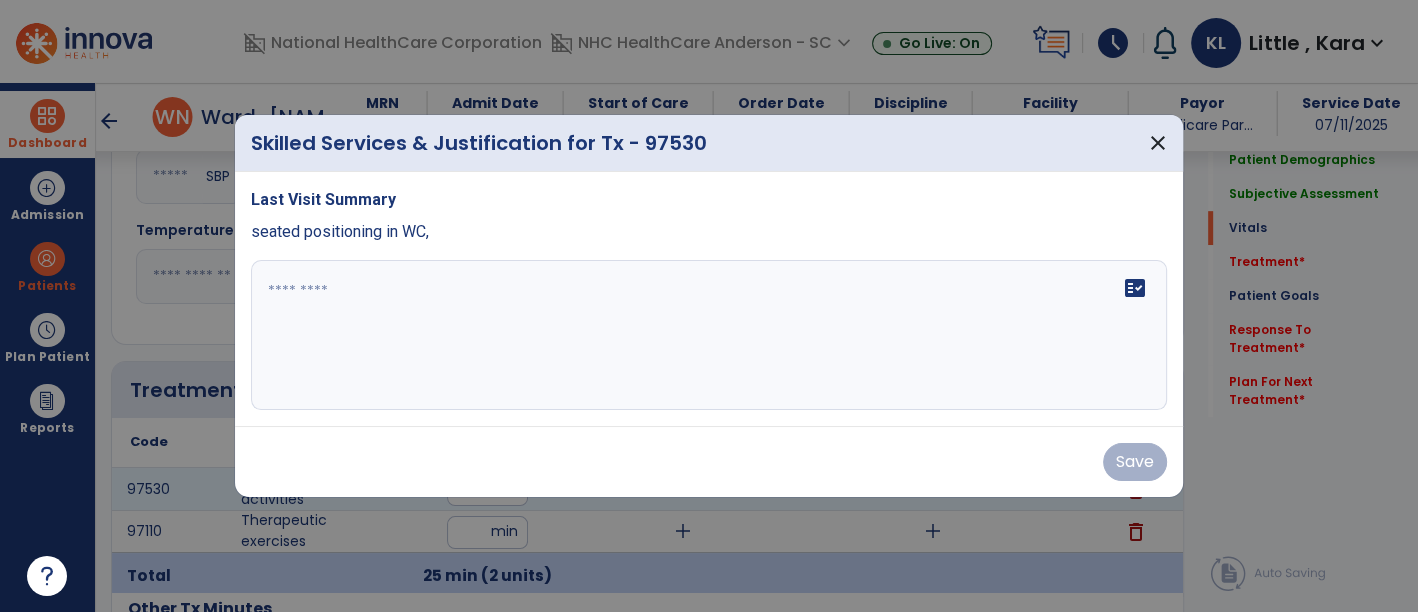 scroll, scrollTop: 888, scrollLeft: 0, axis: vertical 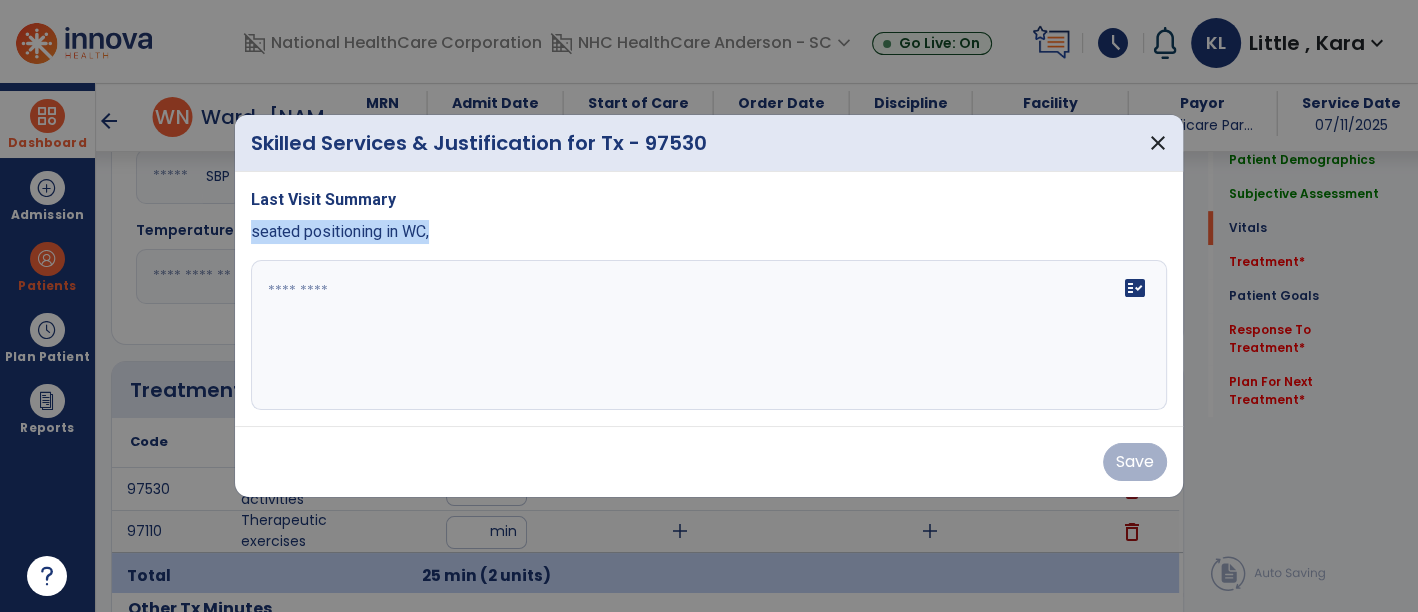 drag, startPoint x: 240, startPoint y: 235, endPoint x: 482, endPoint y: 245, distance: 242.20653 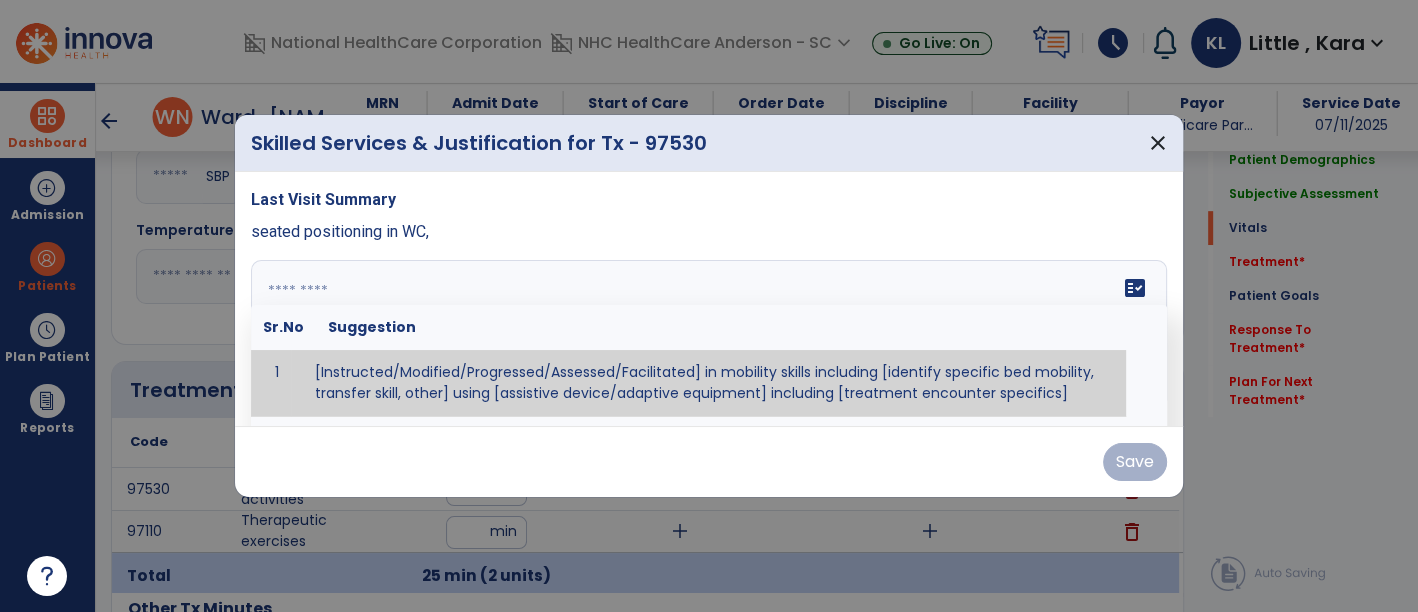 click at bounding box center [707, 335] 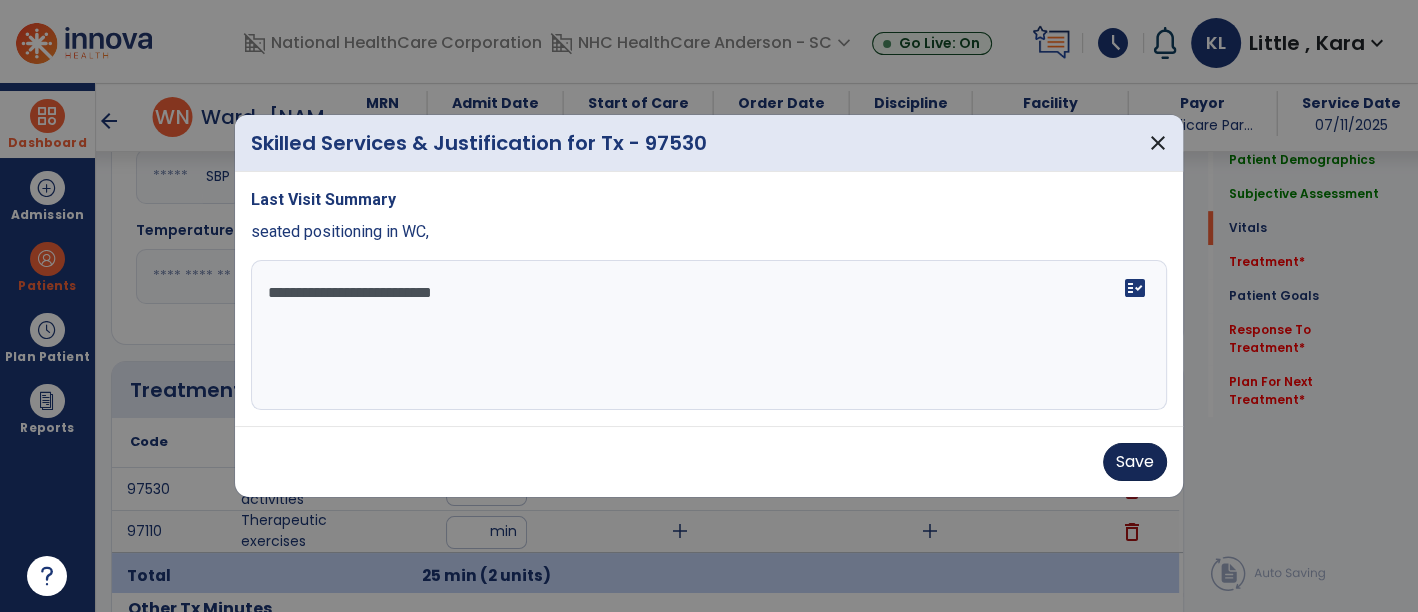 type on "**********" 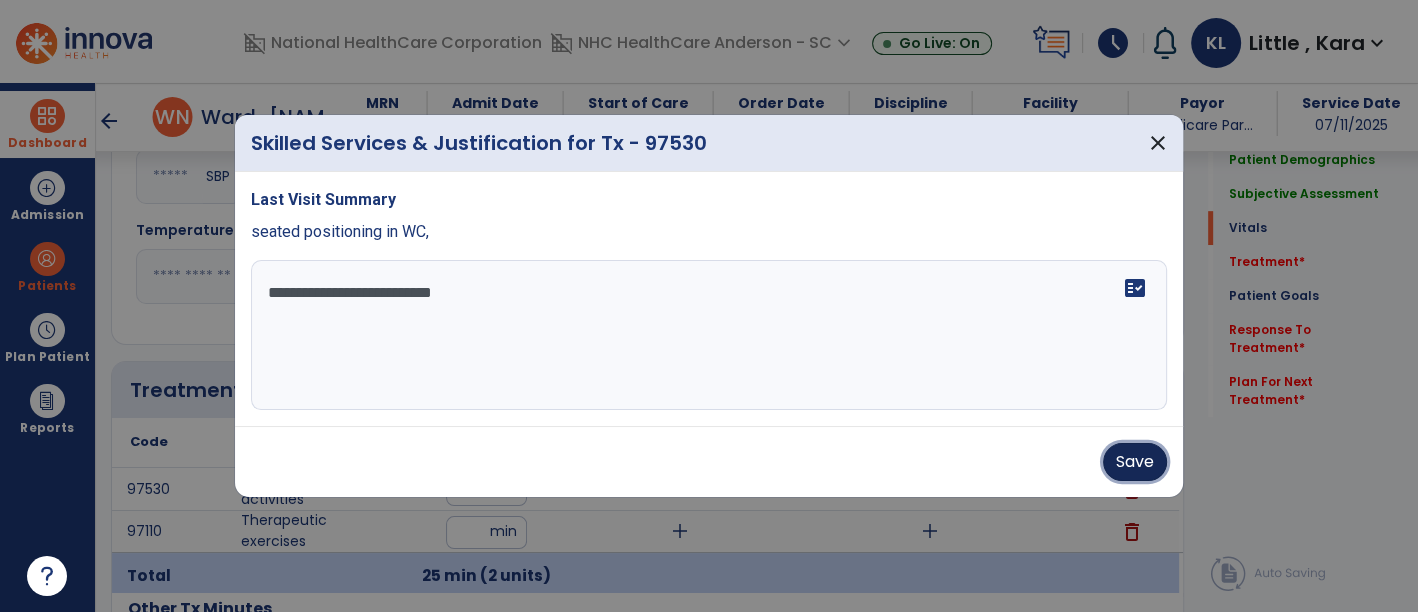 click on "Save" at bounding box center [1135, 462] 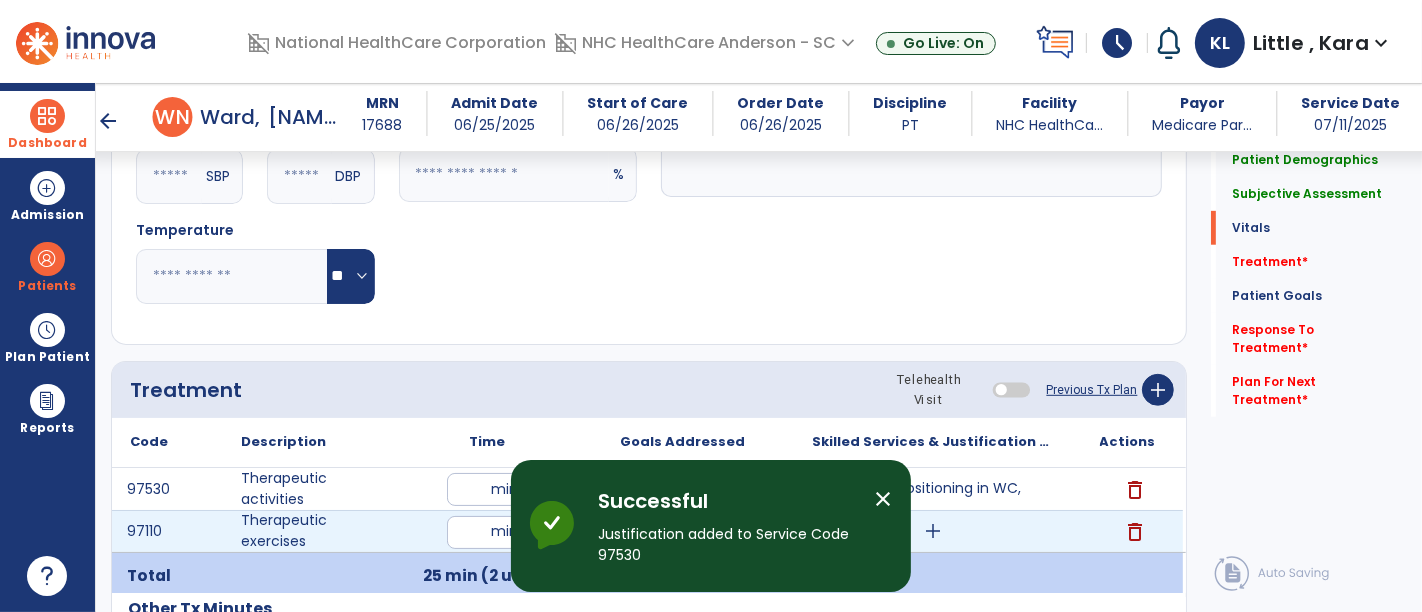 click on "add" at bounding box center [933, 531] 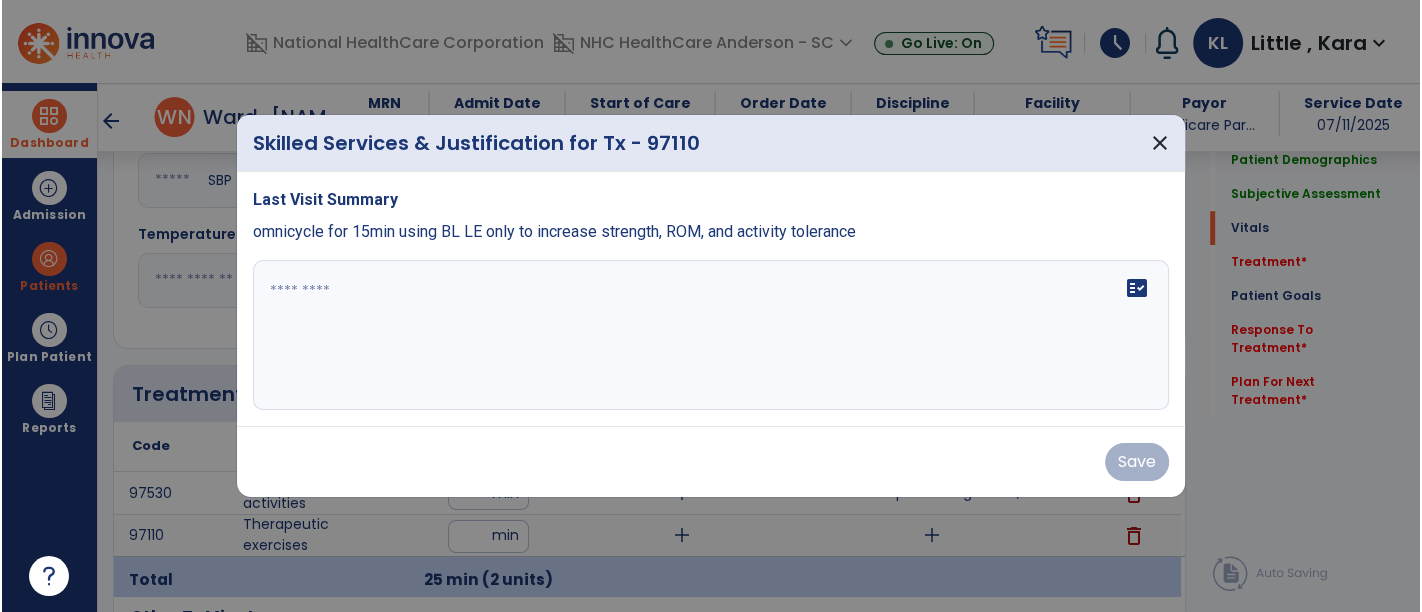 scroll, scrollTop: 888, scrollLeft: 0, axis: vertical 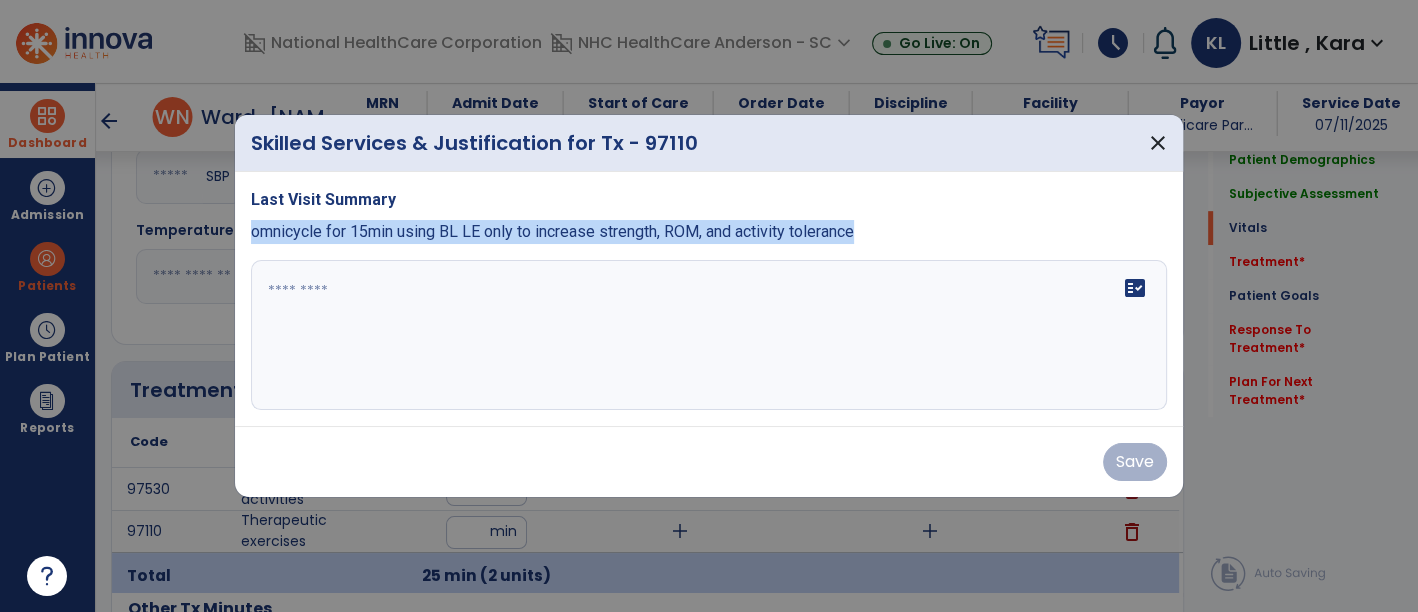 drag, startPoint x: 248, startPoint y: 236, endPoint x: 811, endPoint y: 263, distance: 563.64703 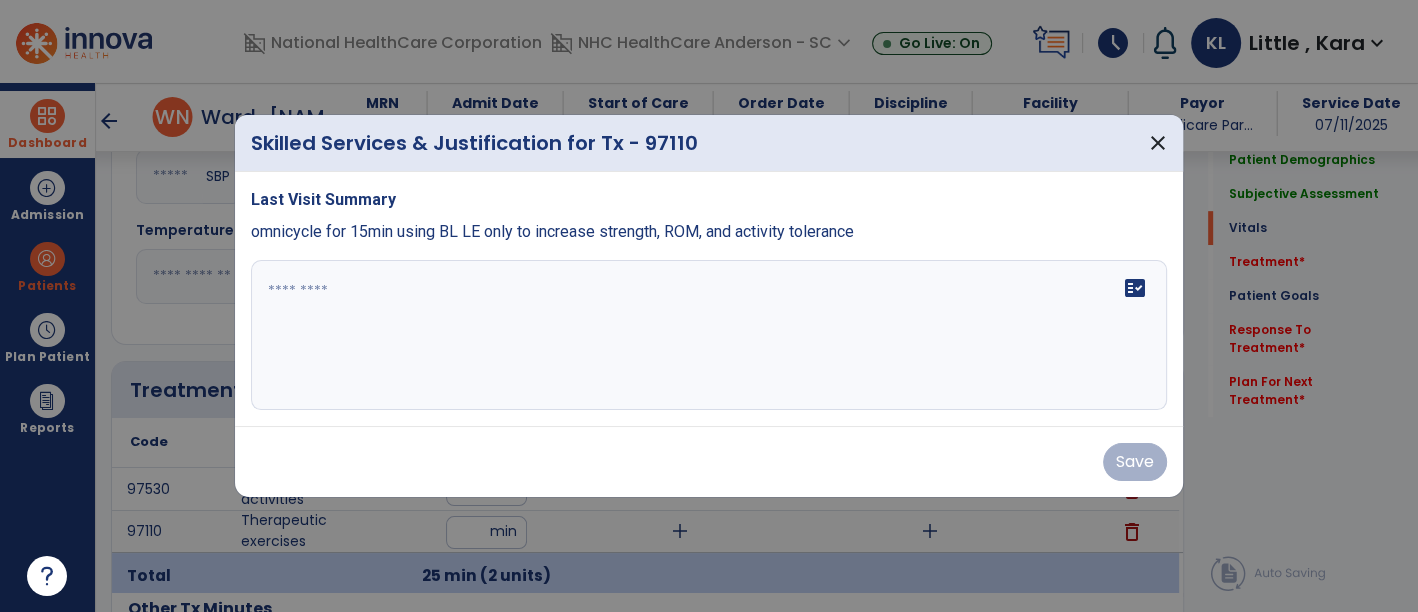click at bounding box center (709, 335) 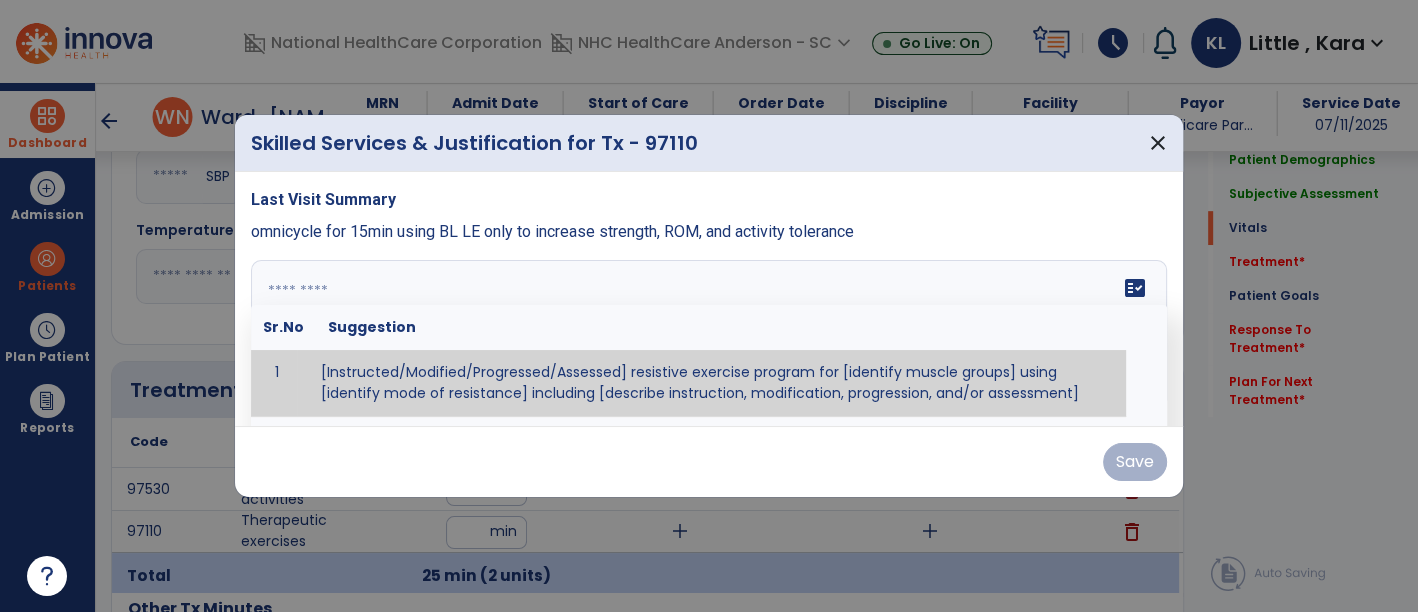 paste on "**********" 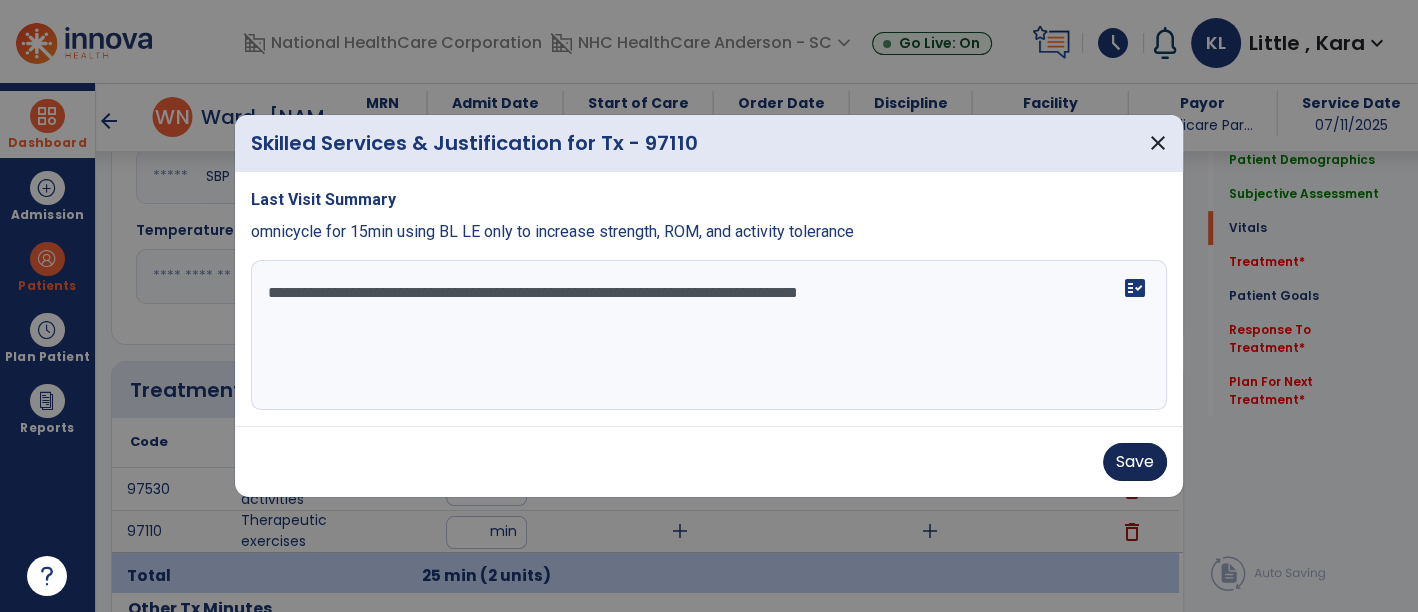 type on "**********" 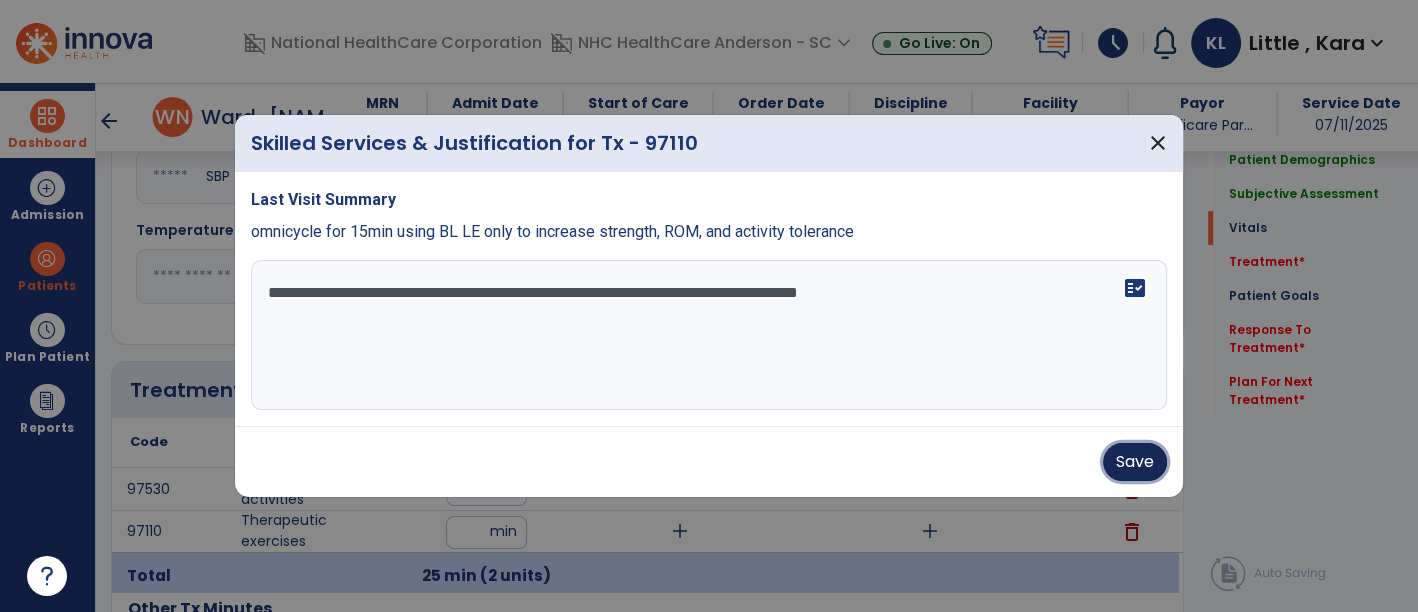 click on "Save" at bounding box center (1135, 462) 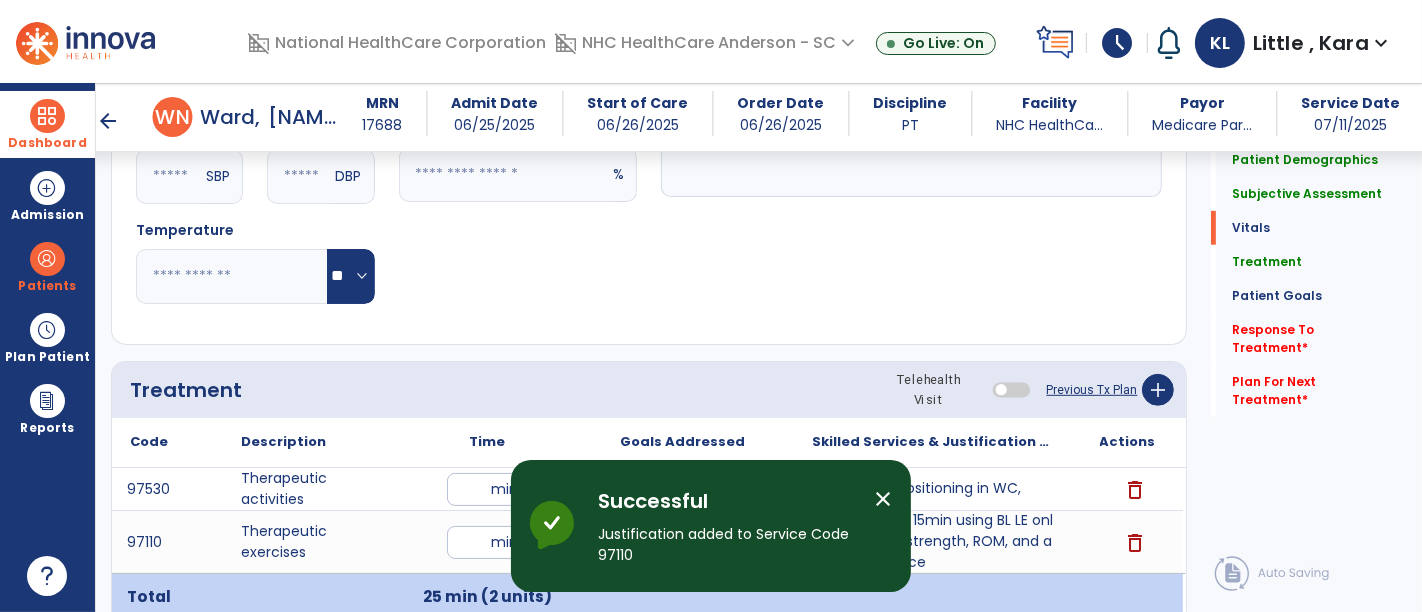 click on "close" at bounding box center (883, 499) 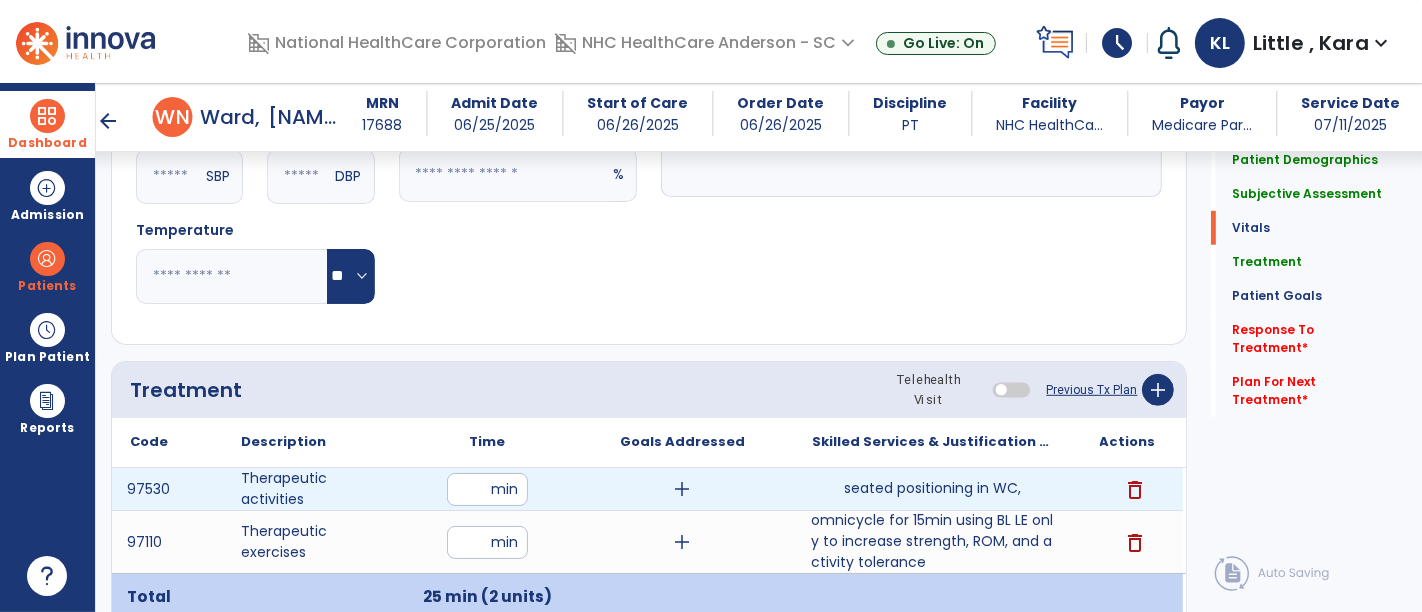 click on "**" at bounding box center [487, 489] 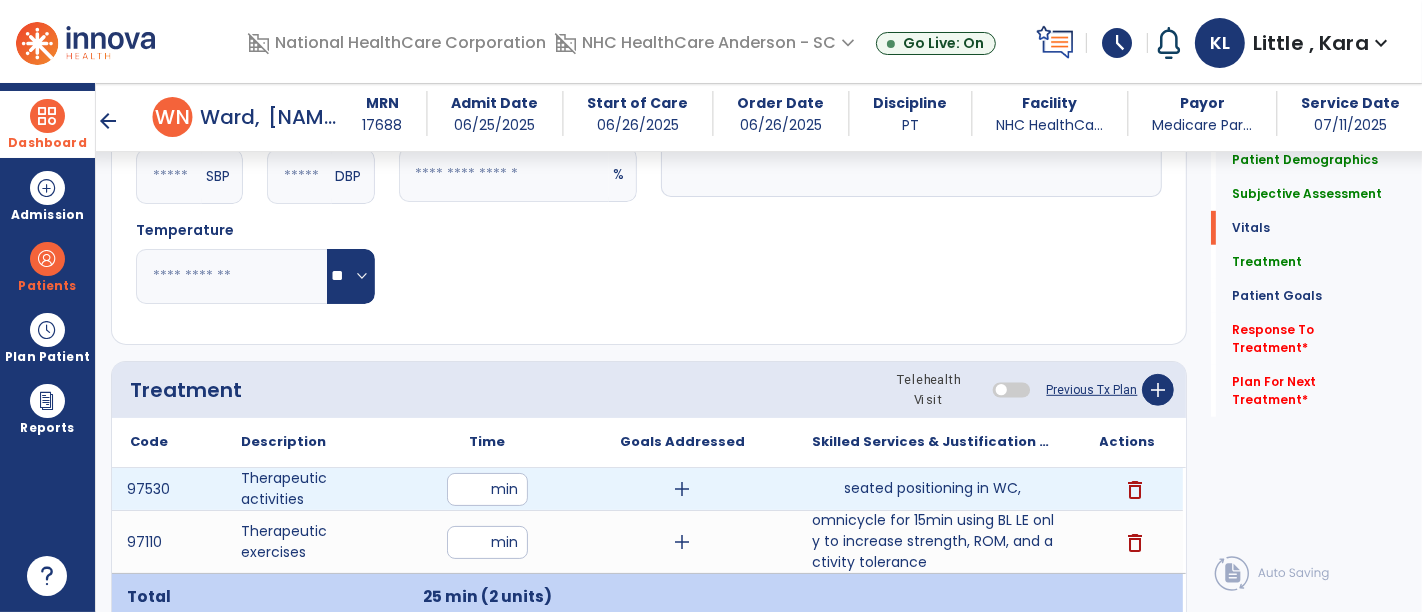 type on "*" 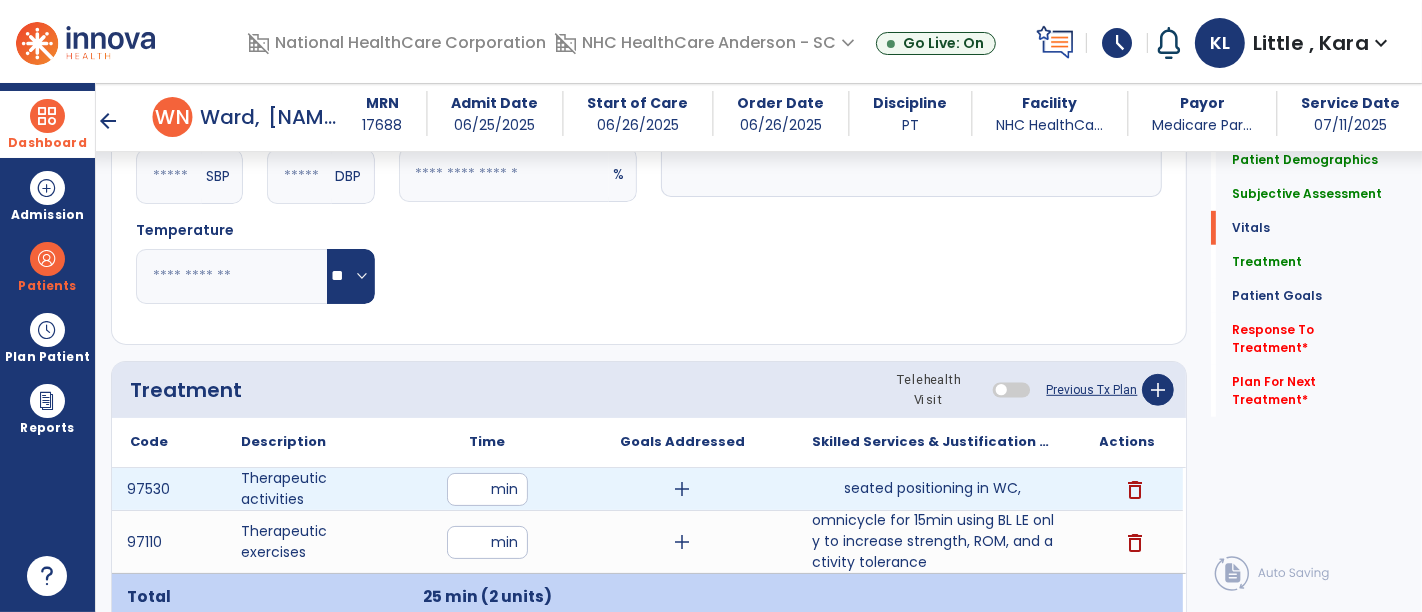 type on "*" 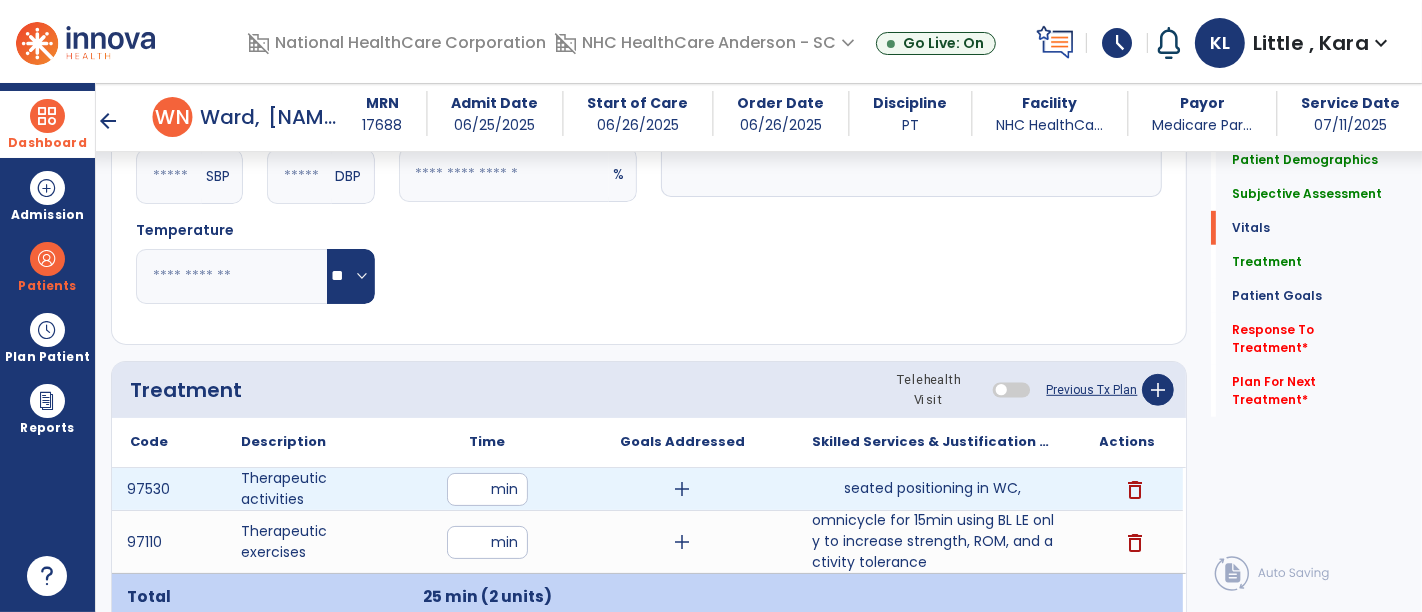 type on "**" 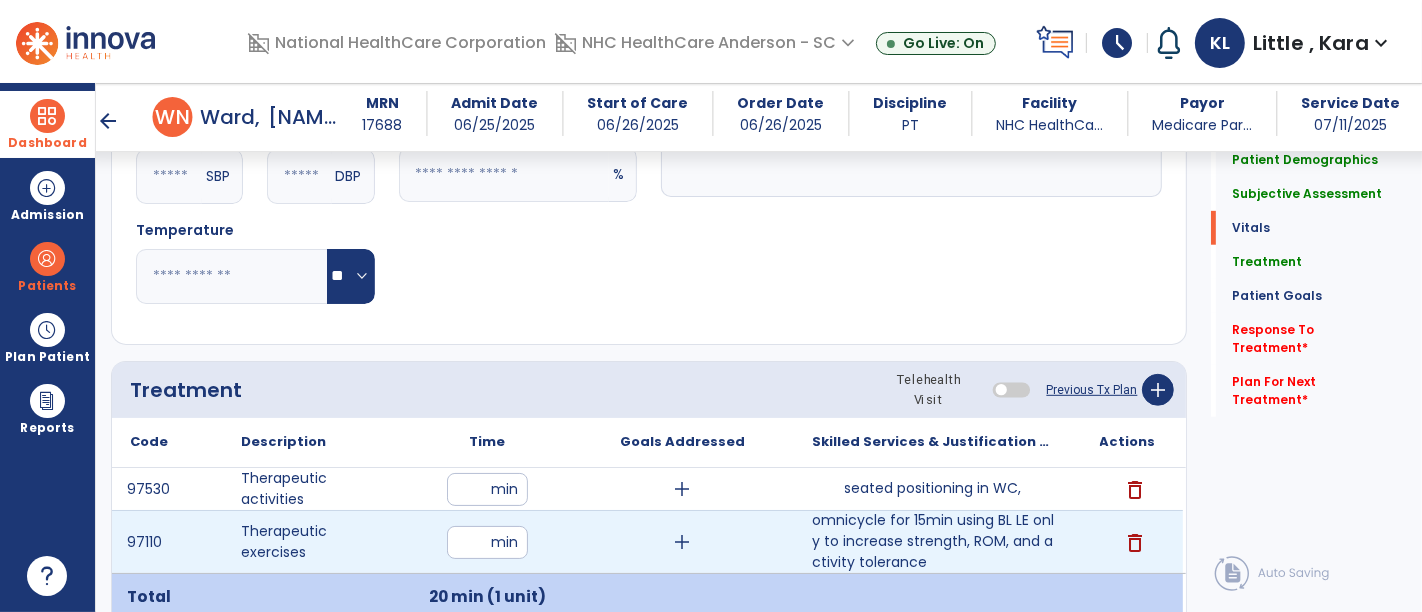 click on "**" at bounding box center [487, 542] 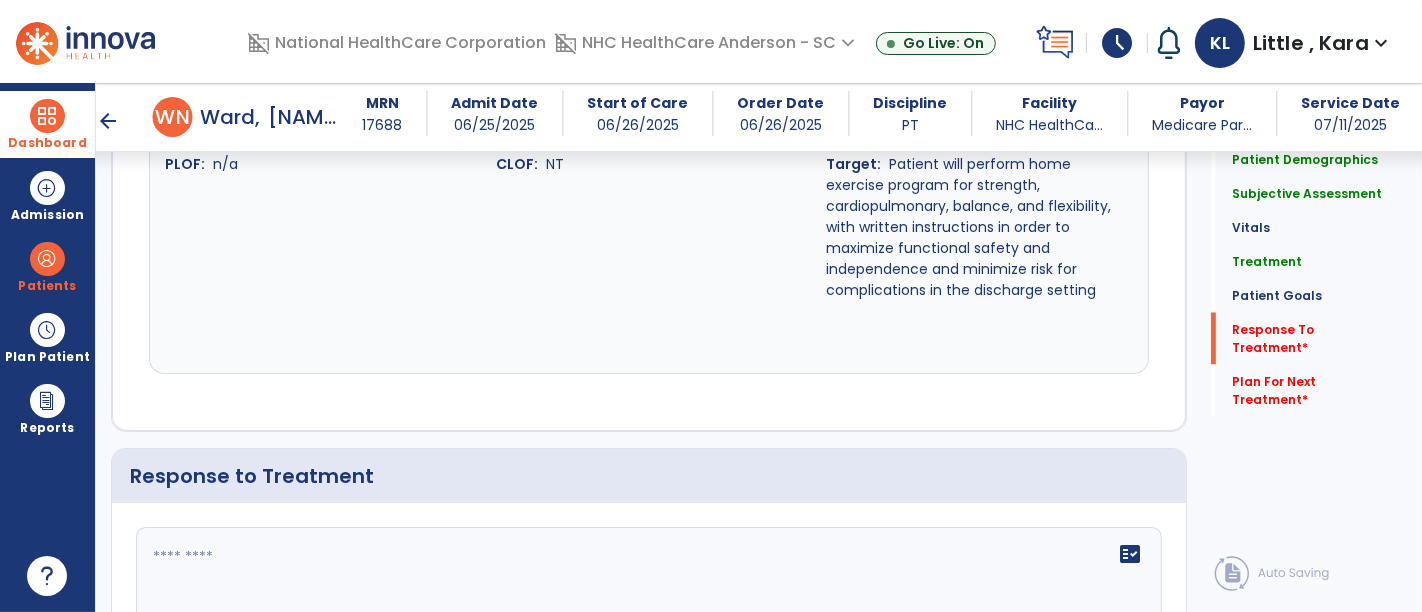 scroll, scrollTop: 3000, scrollLeft: 0, axis: vertical 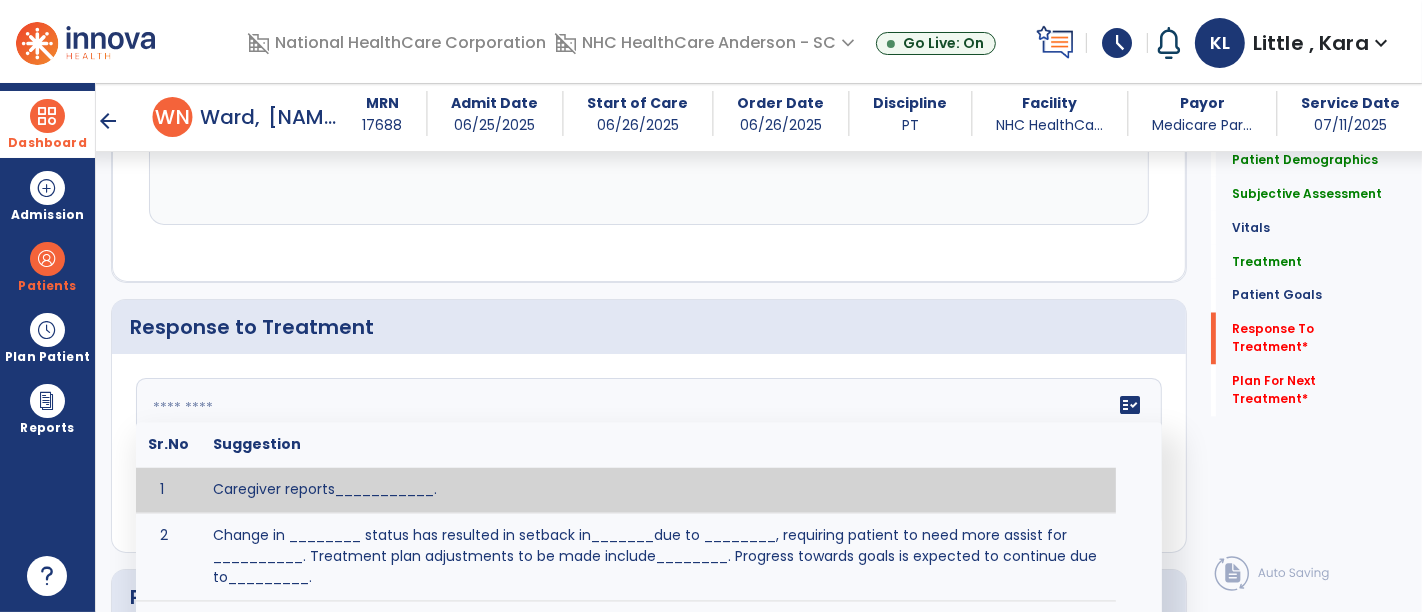 click 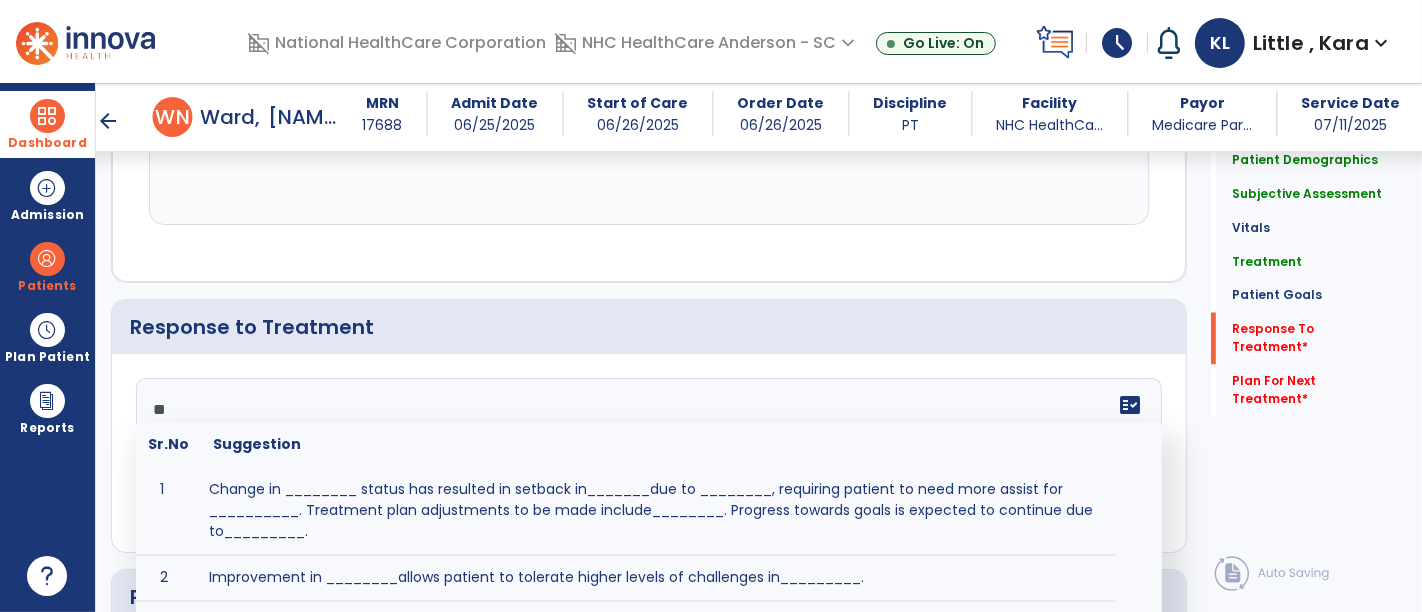 type on "*" 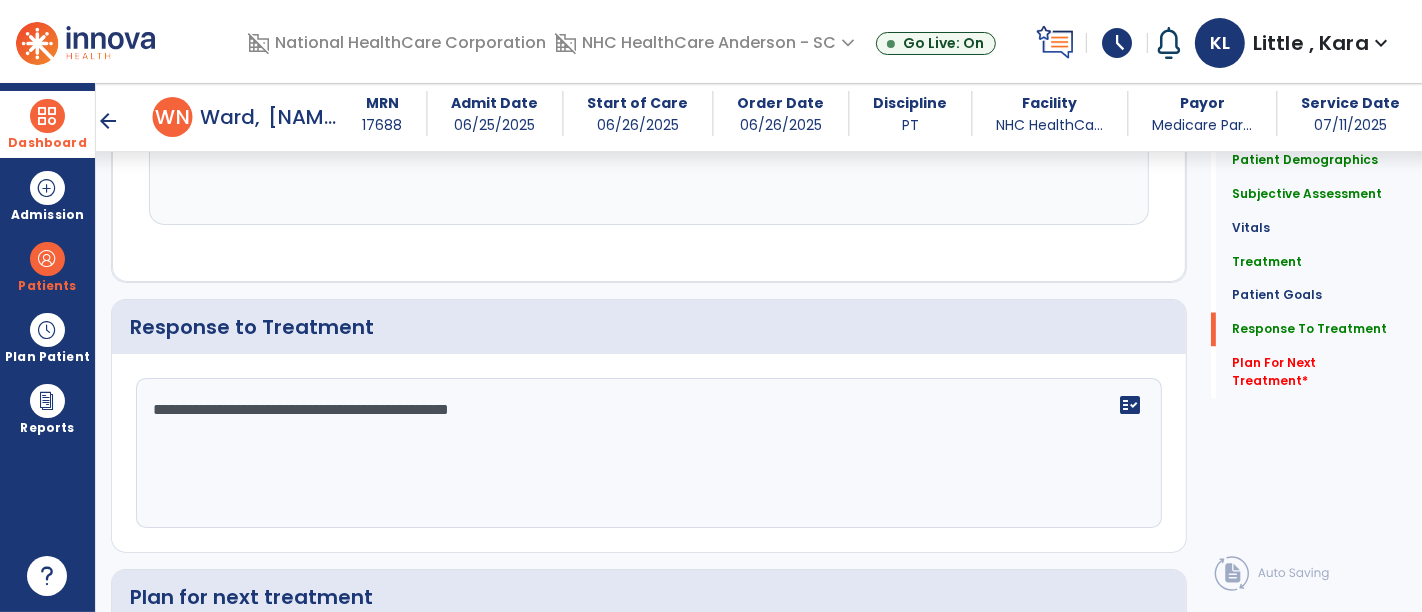 scroll, scrollTop: 3245, scrollLeft: 0, axis: vertical 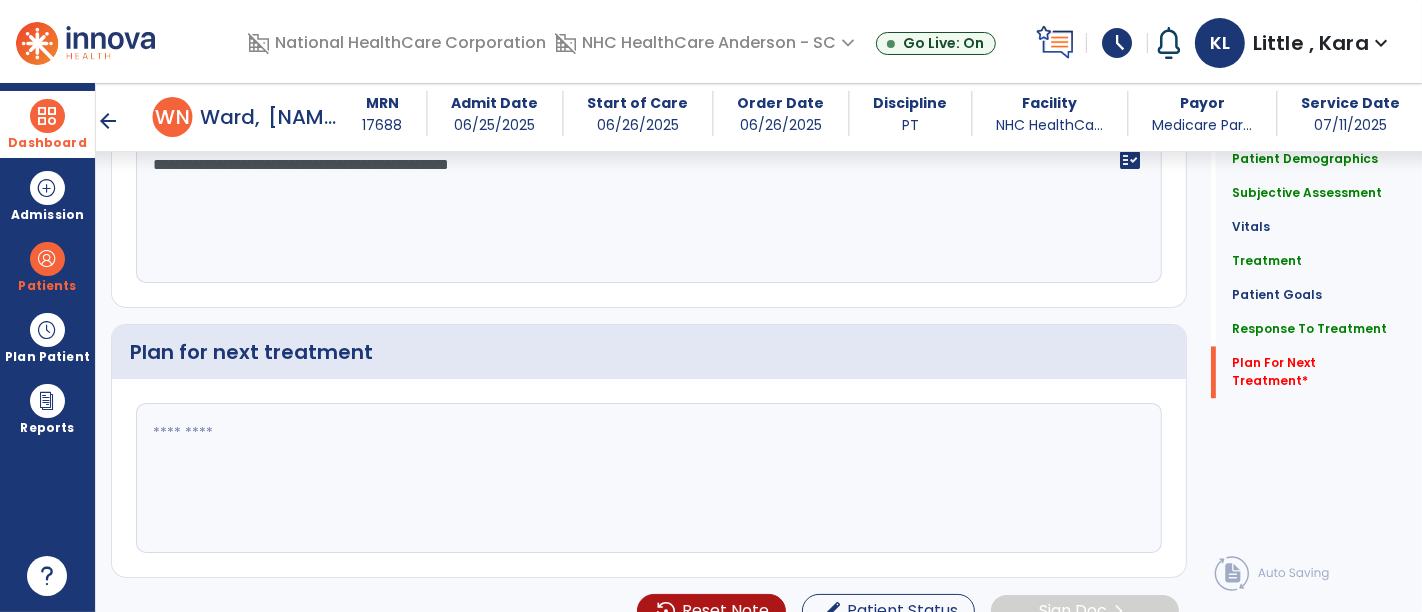 type on "**********" 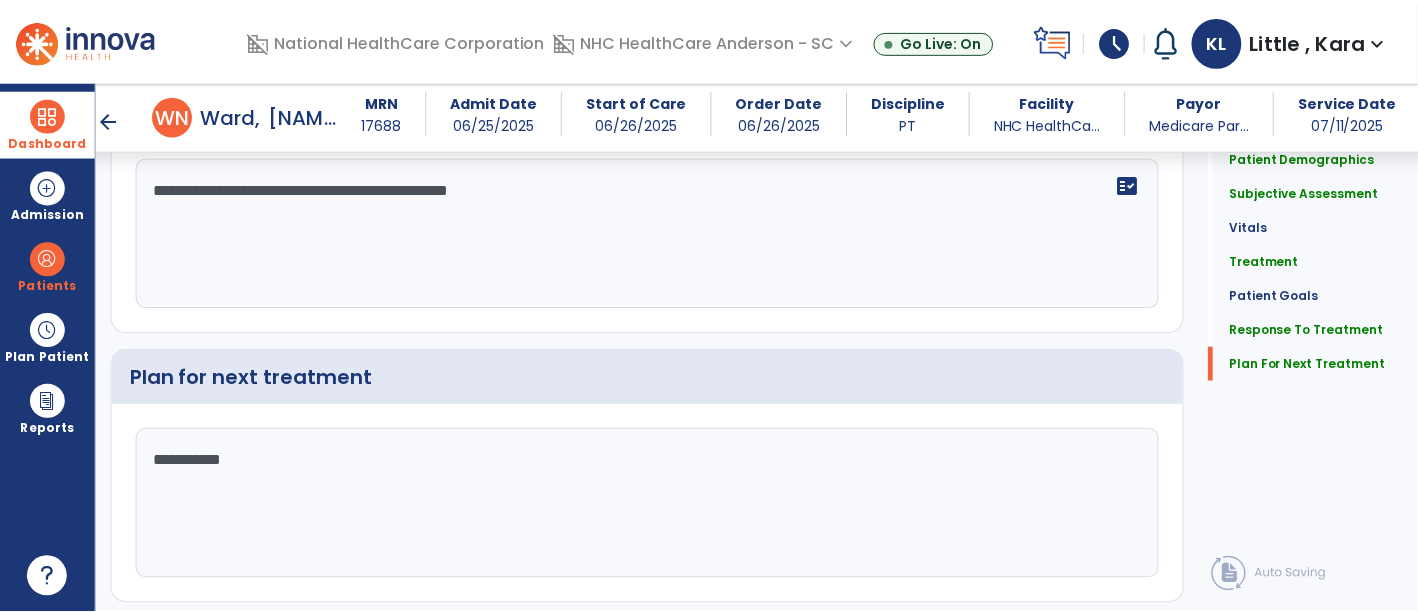 scroll, scrollTop: 3245, scrollLeft: 0, axis: vertical 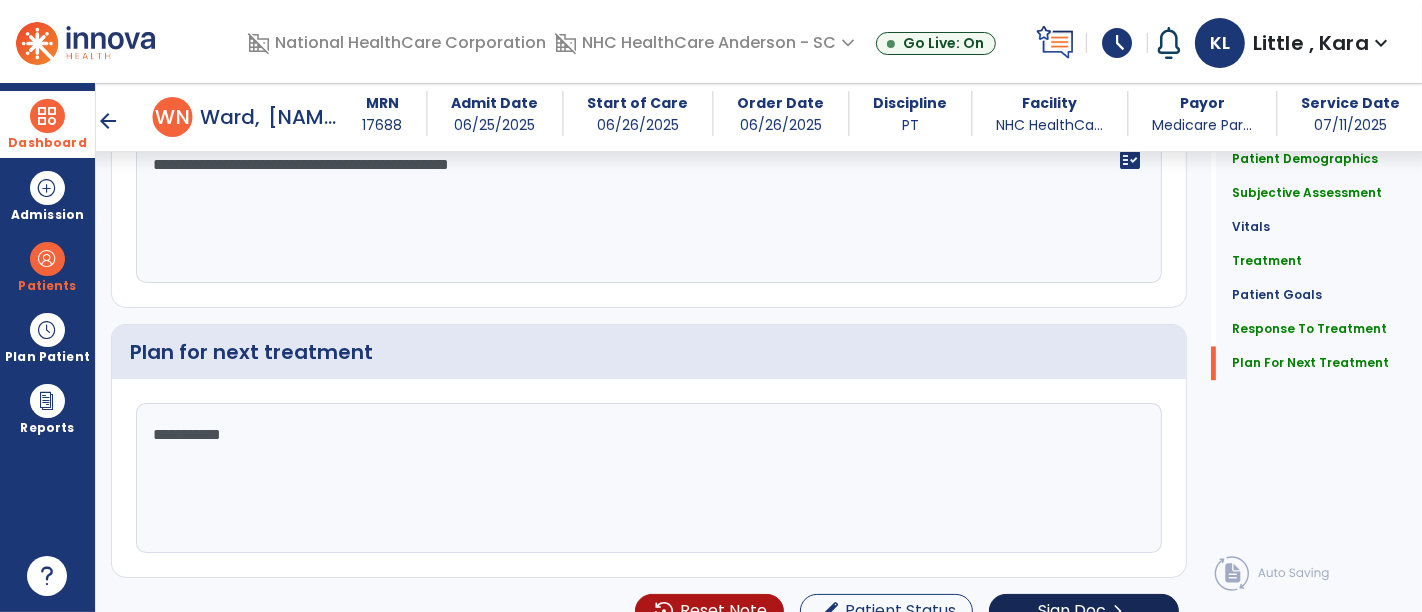 type on "**********" 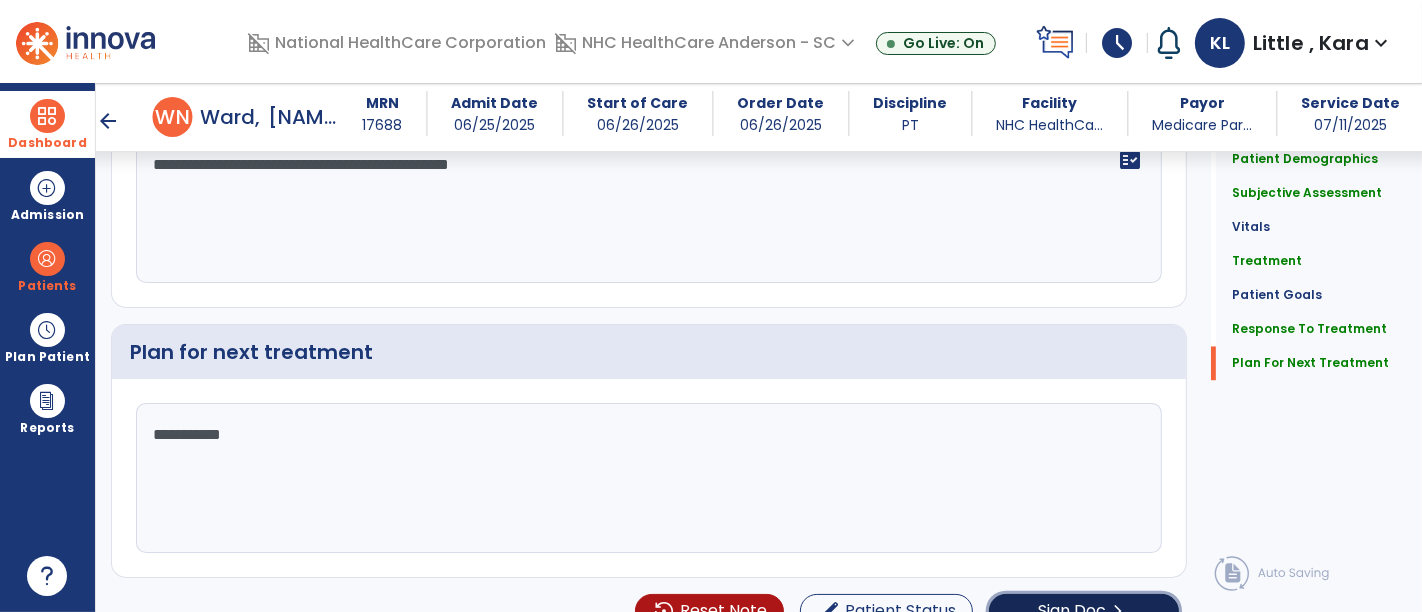 click on "Sign Doc" 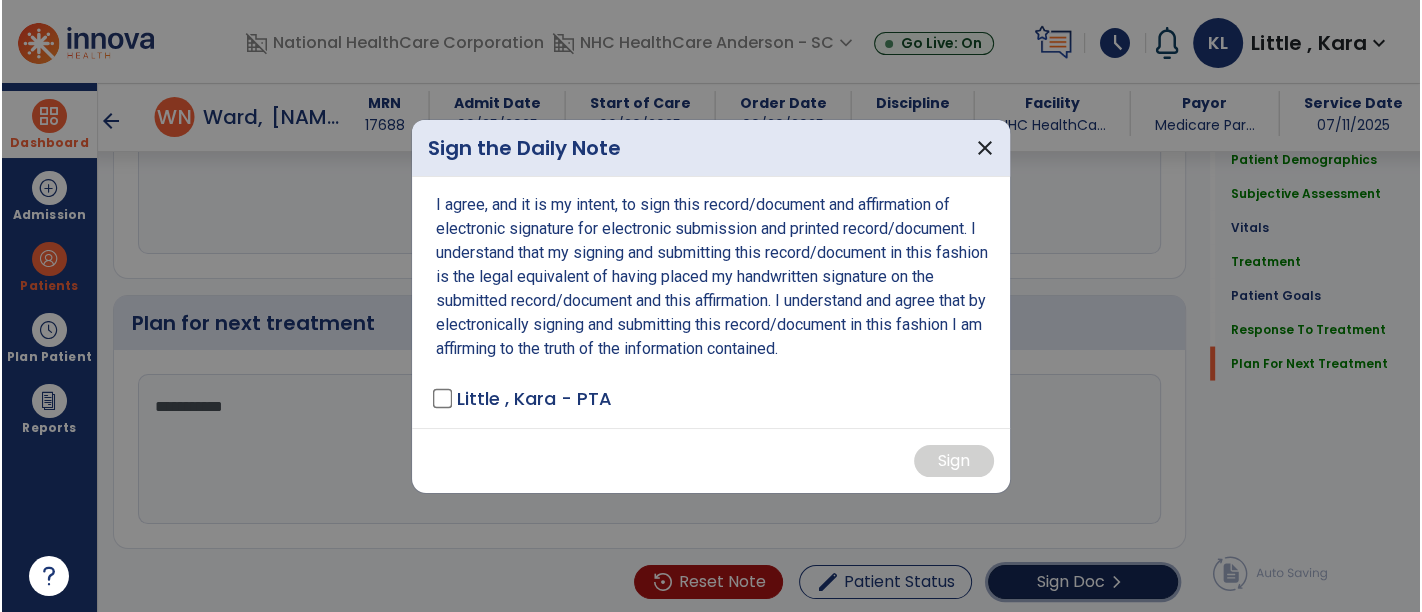 scroll, scrollTop: 3265, scrollLeft: 0, axis: vertical 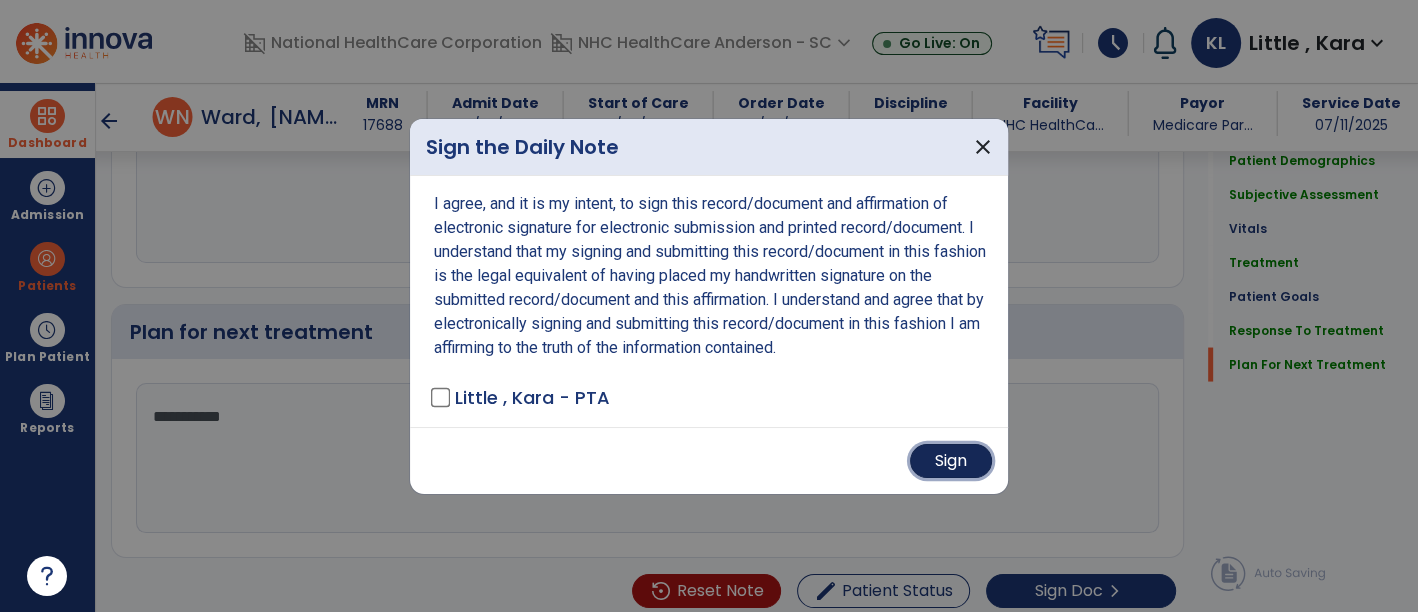 click on "Sign" at bounding box center (951, 461) 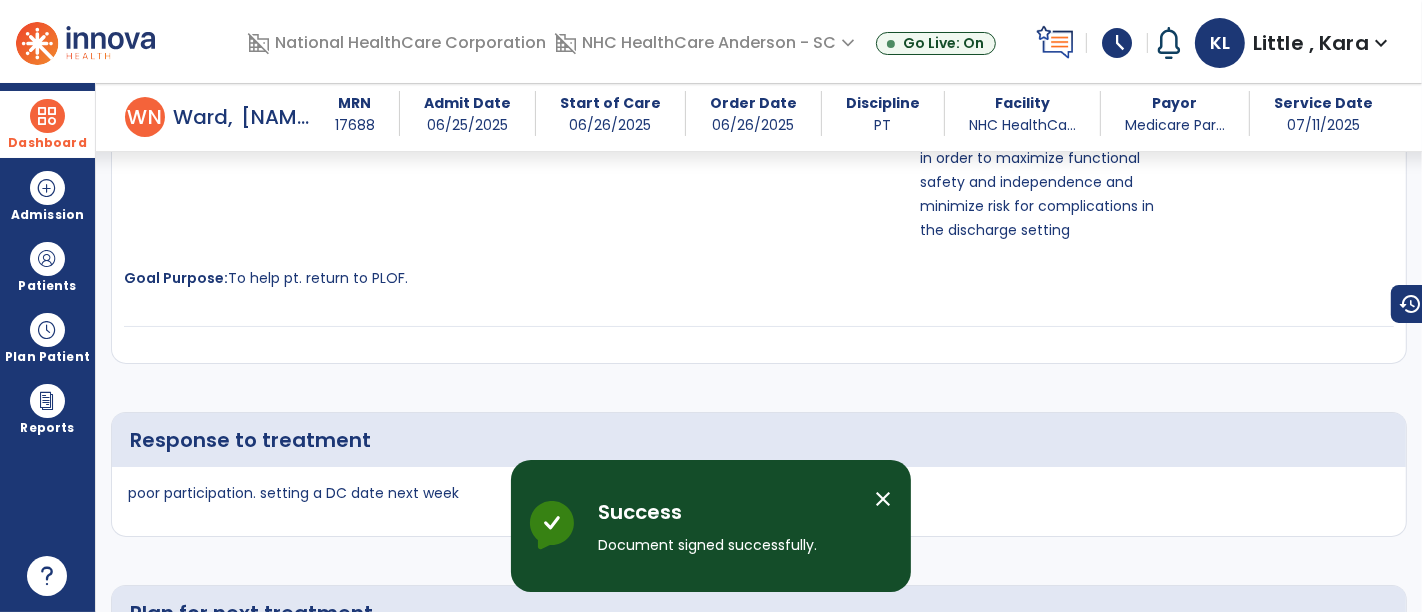 scroll, scrollTop: 3193, scrollLeft: 0, axis: vertical 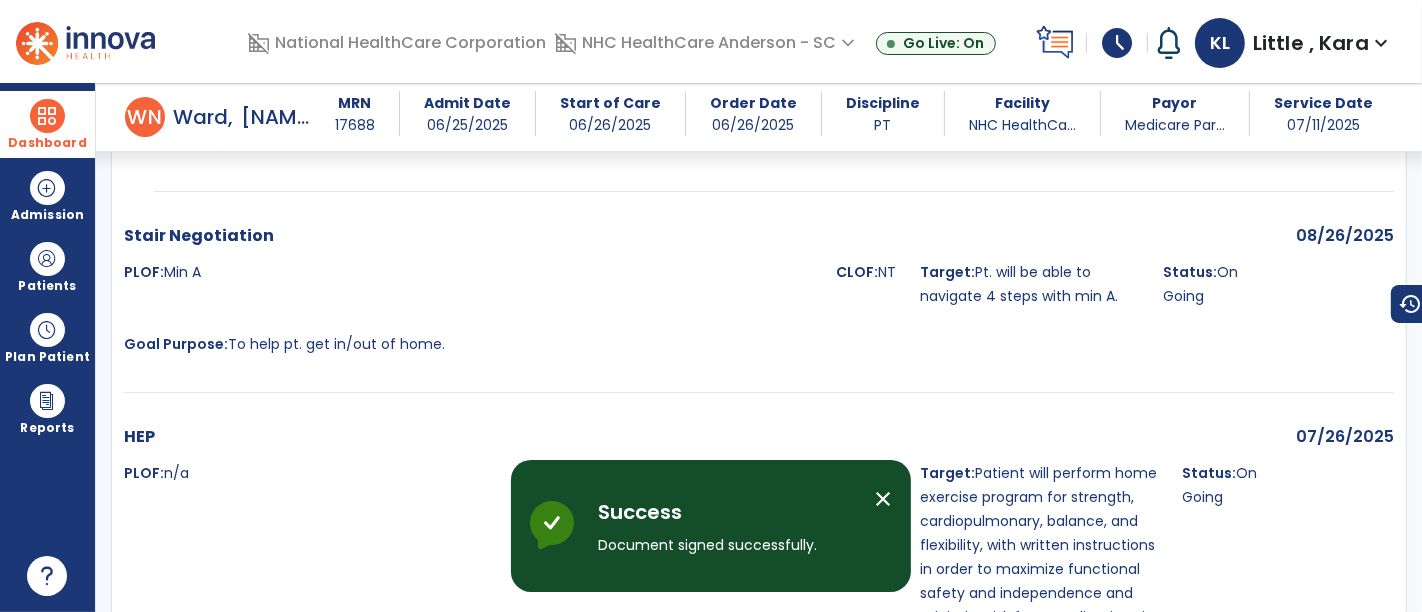 click on "schedule" at bounding box center (1117, 43) 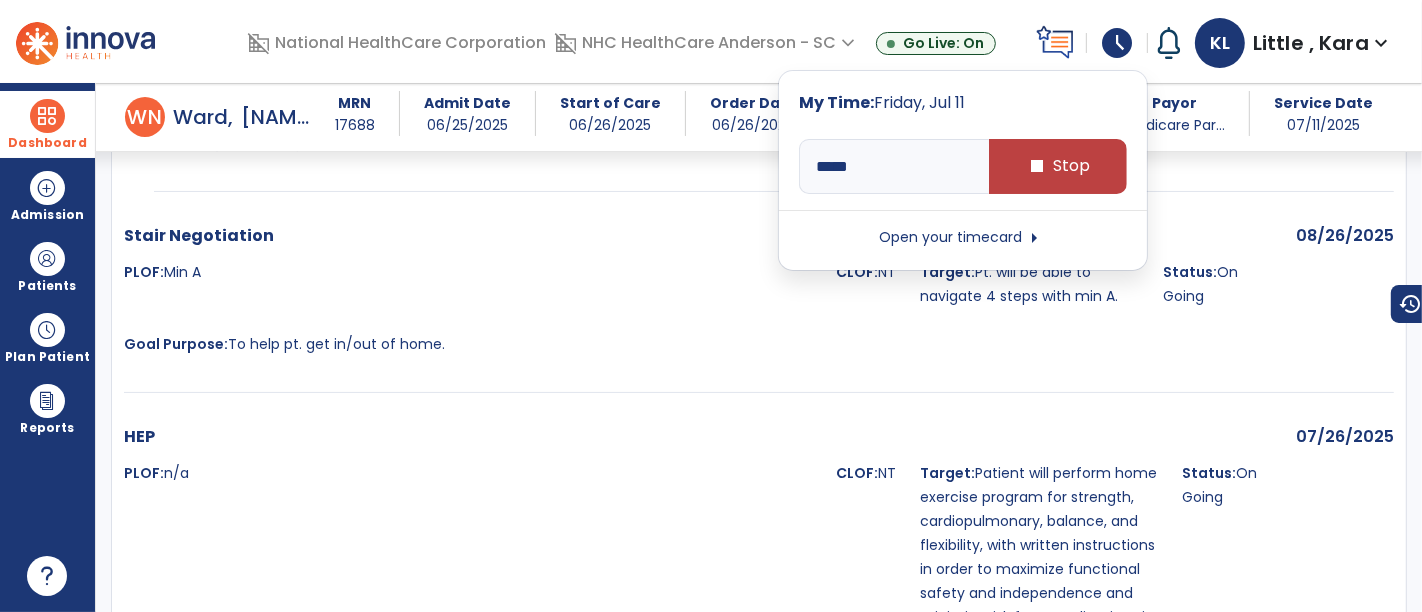 drag, startPoint x: 988, startPoint y: 232, endPoint x: 1008, endPoint y: 214, distance: 26.907248 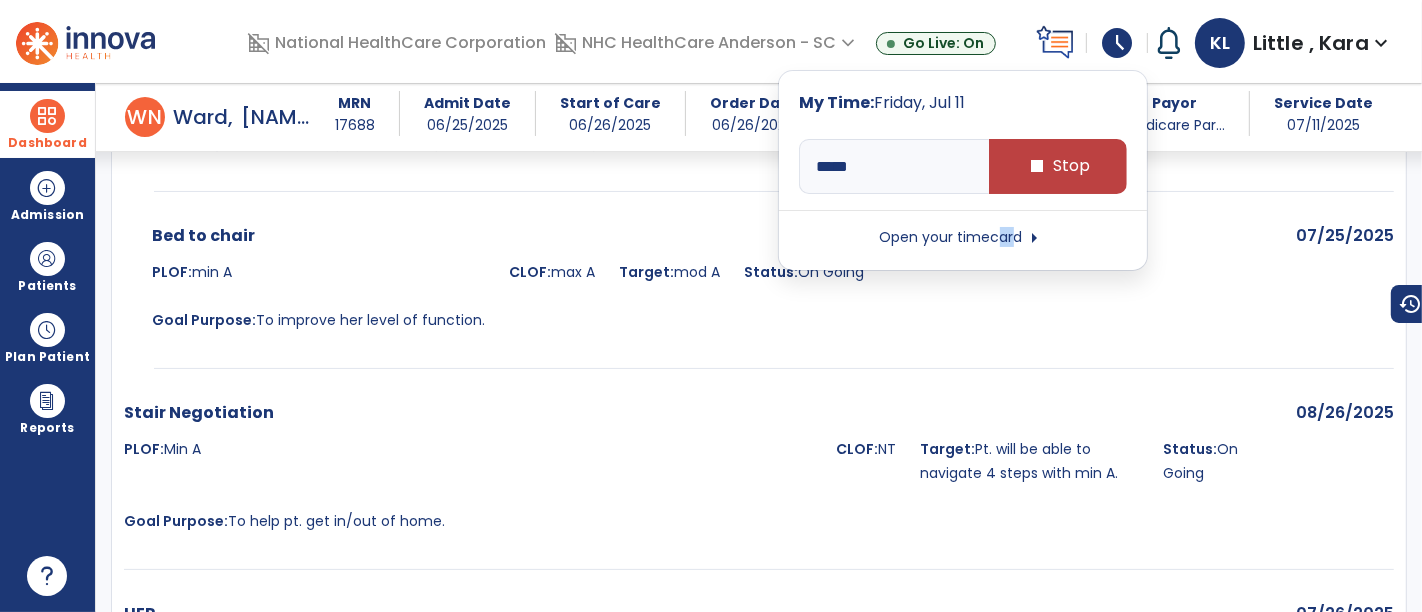 scroll, scrollTop: 2971, scrollLeft: 0, axis: vertical 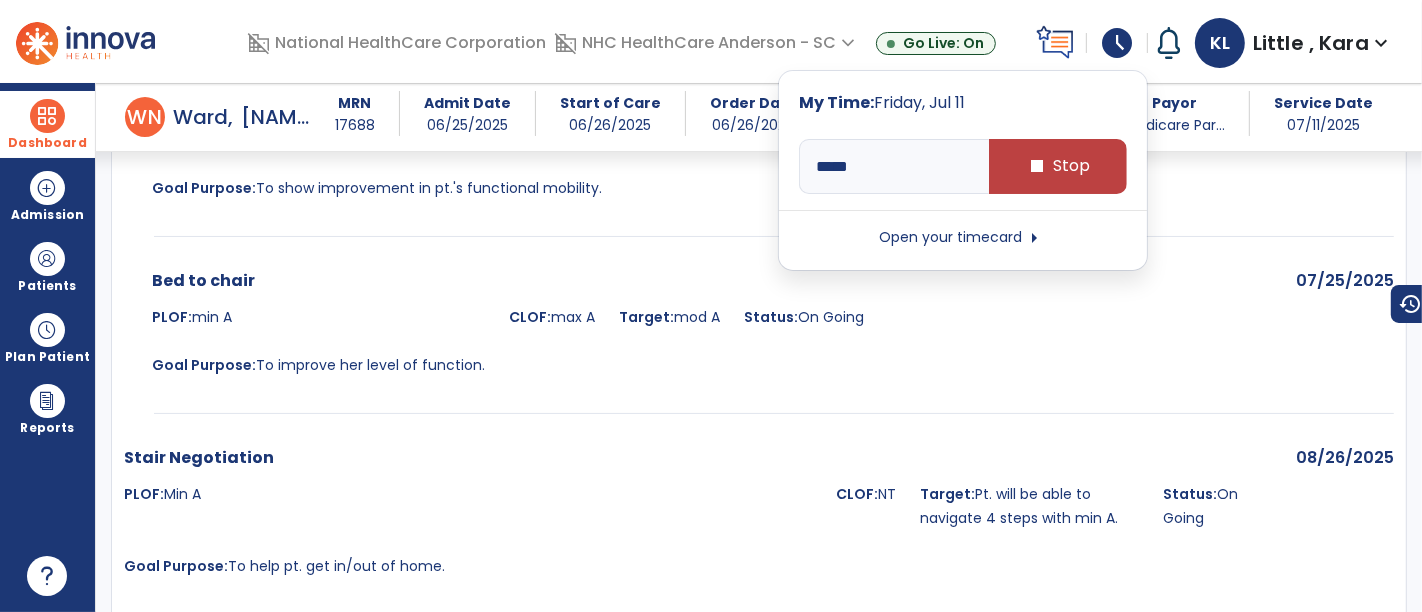 drag, startPoint x: 716, startPoint y: 469, endPoint x: 1158, endPoint y: 346, distance: 458.79517 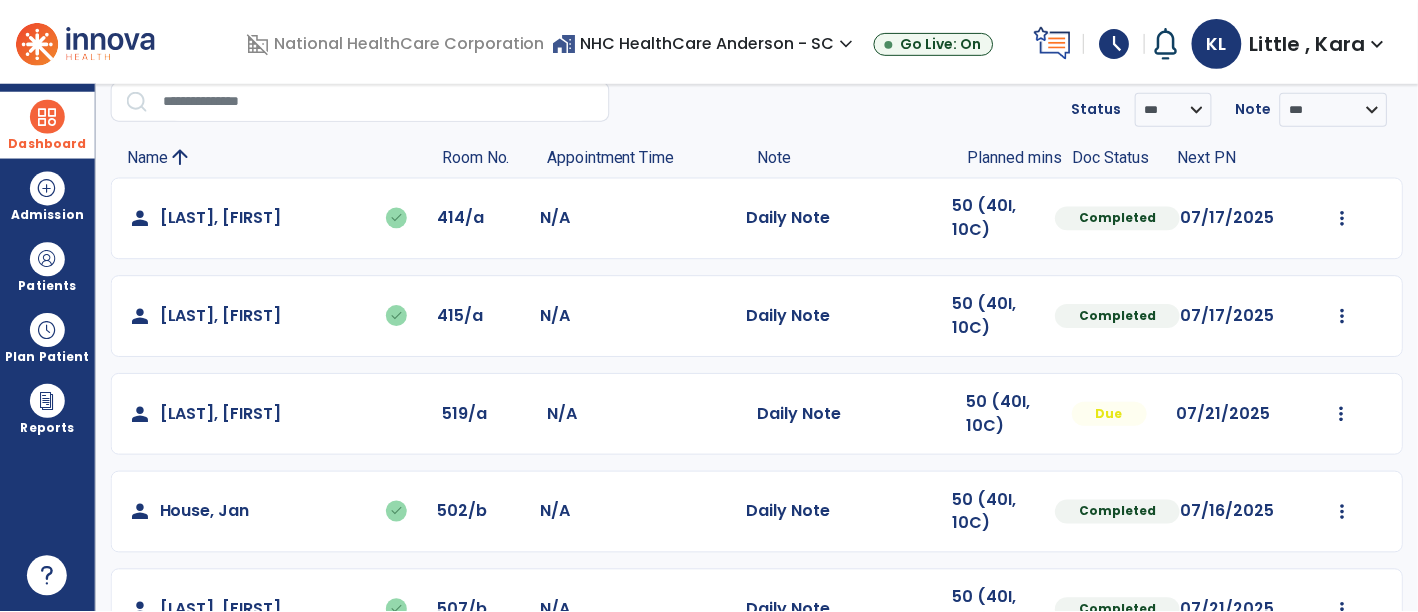 scroll, scrollTop: 222, scrollLeft: 0, axis: vertical 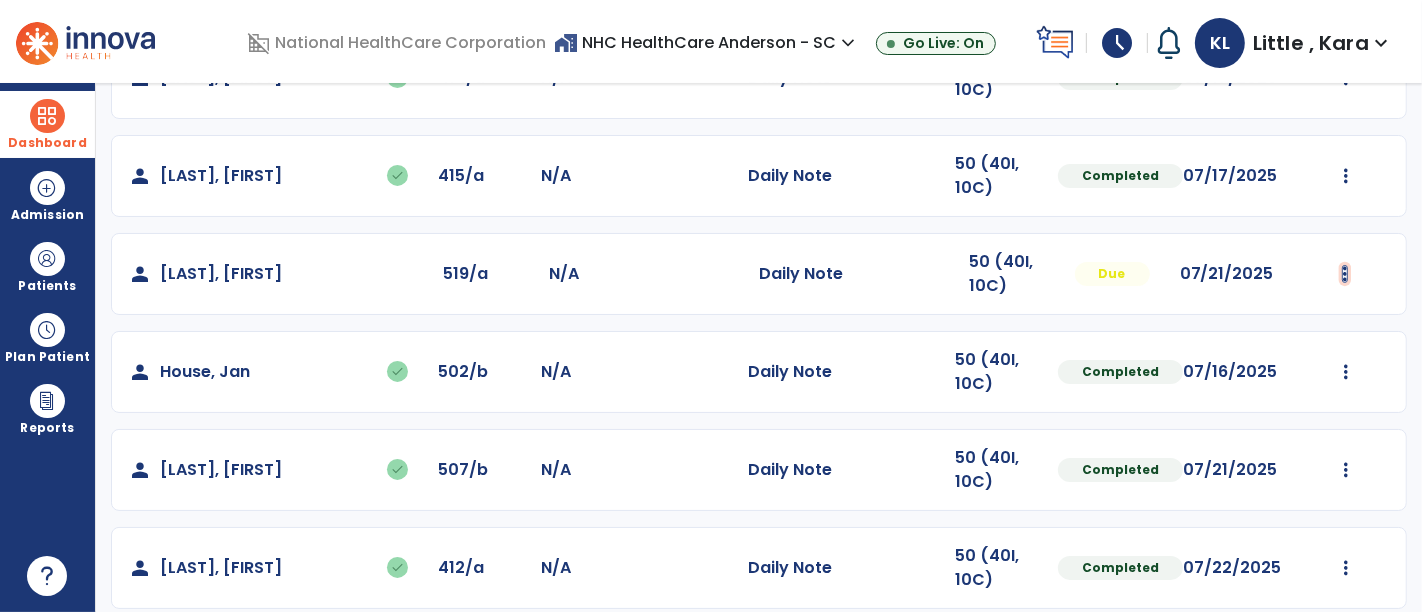 click at bounding box center (1346, 78) 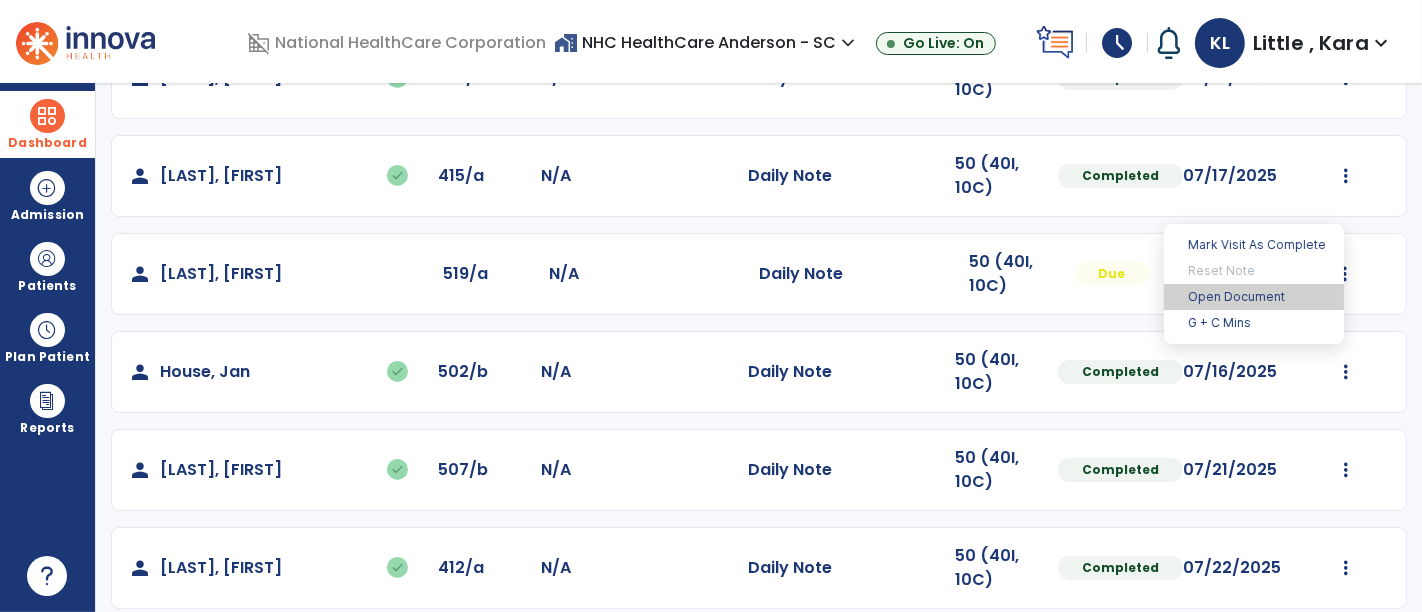 click on "Open Document" at bounding box center [1254, 297] 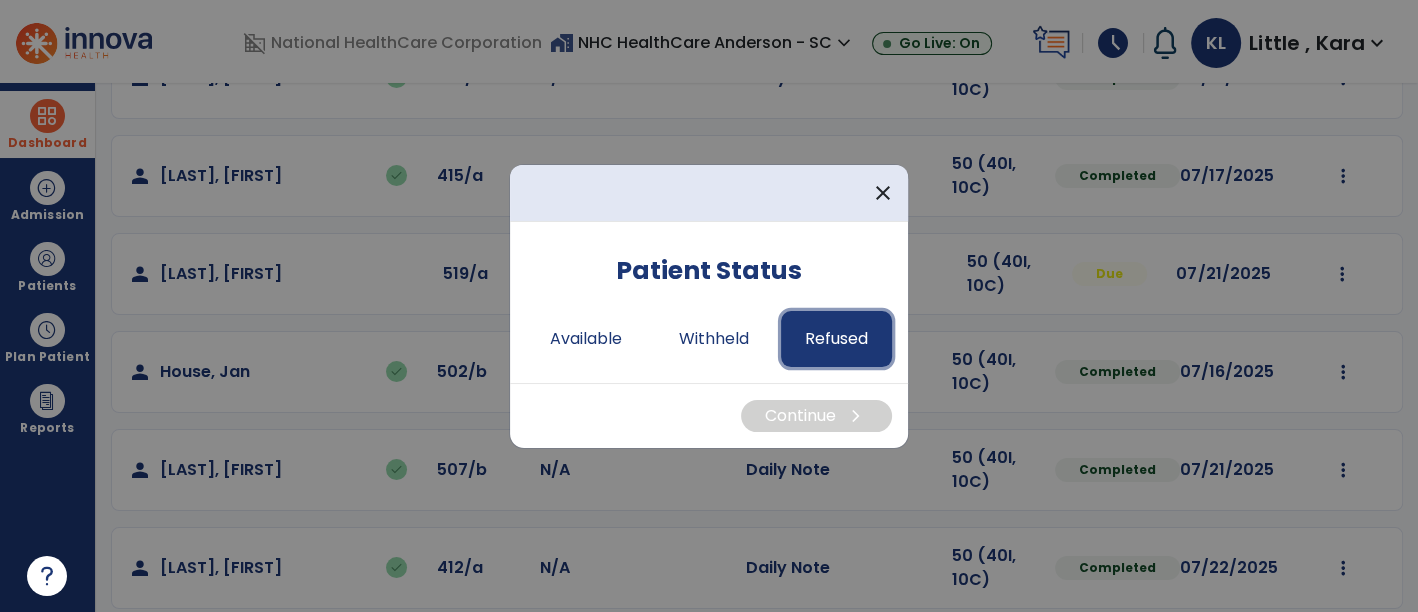 click on "Refused" at bounding box center (836, 339) 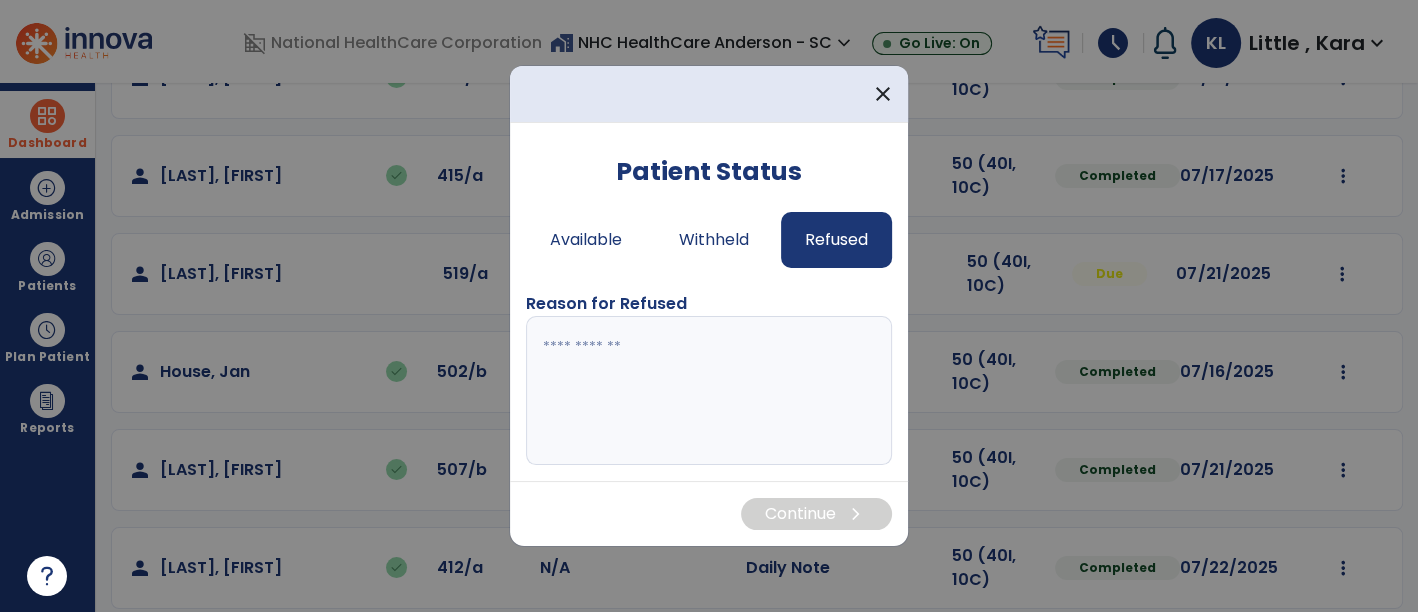 click at bounding box center [709, 391] 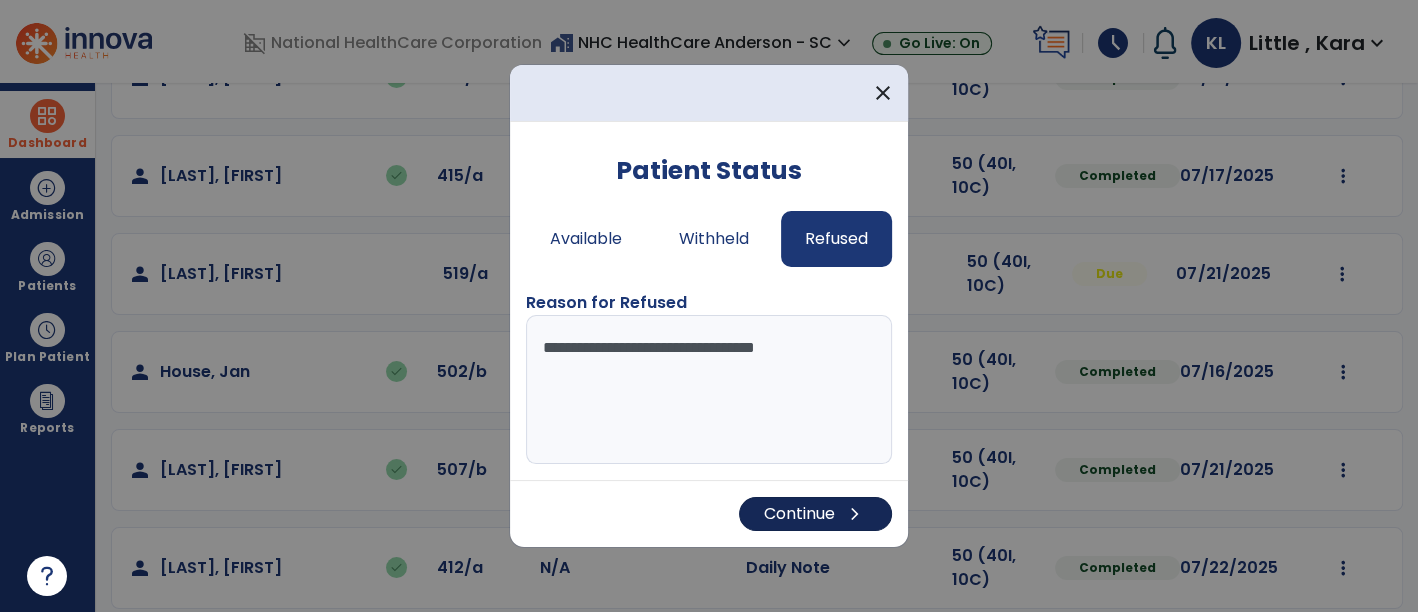 type on "**********" 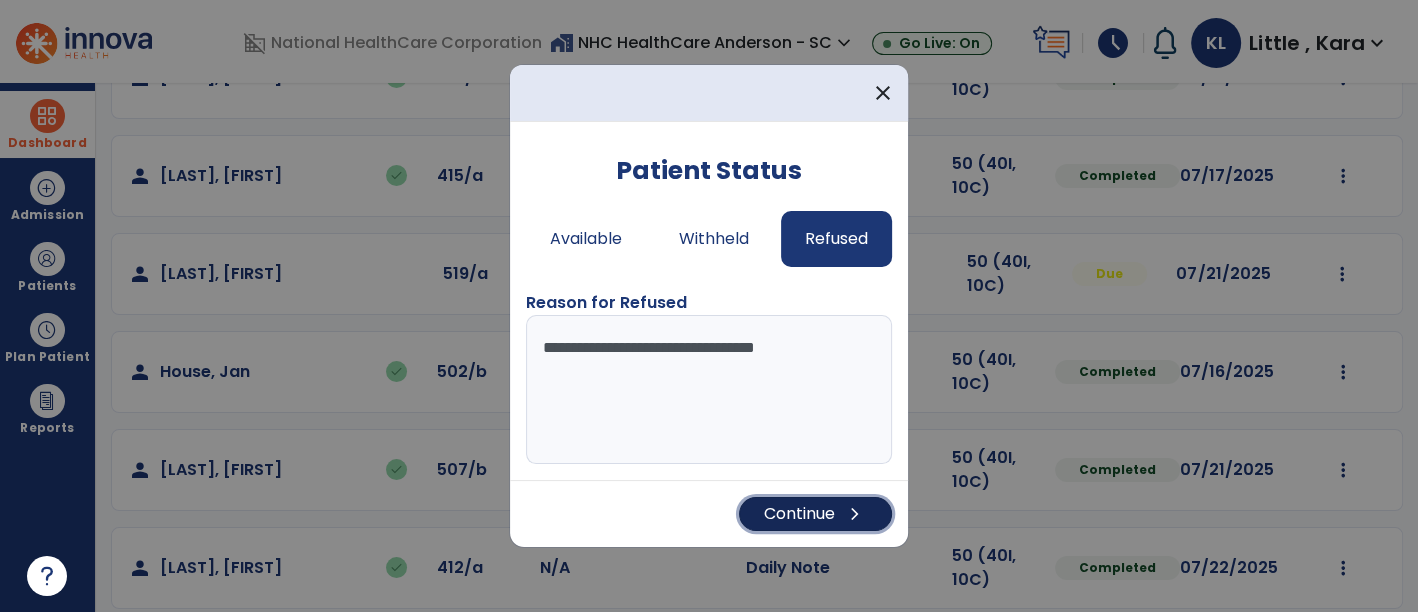 click on "chevron_right" at bounding box center (855, 514) 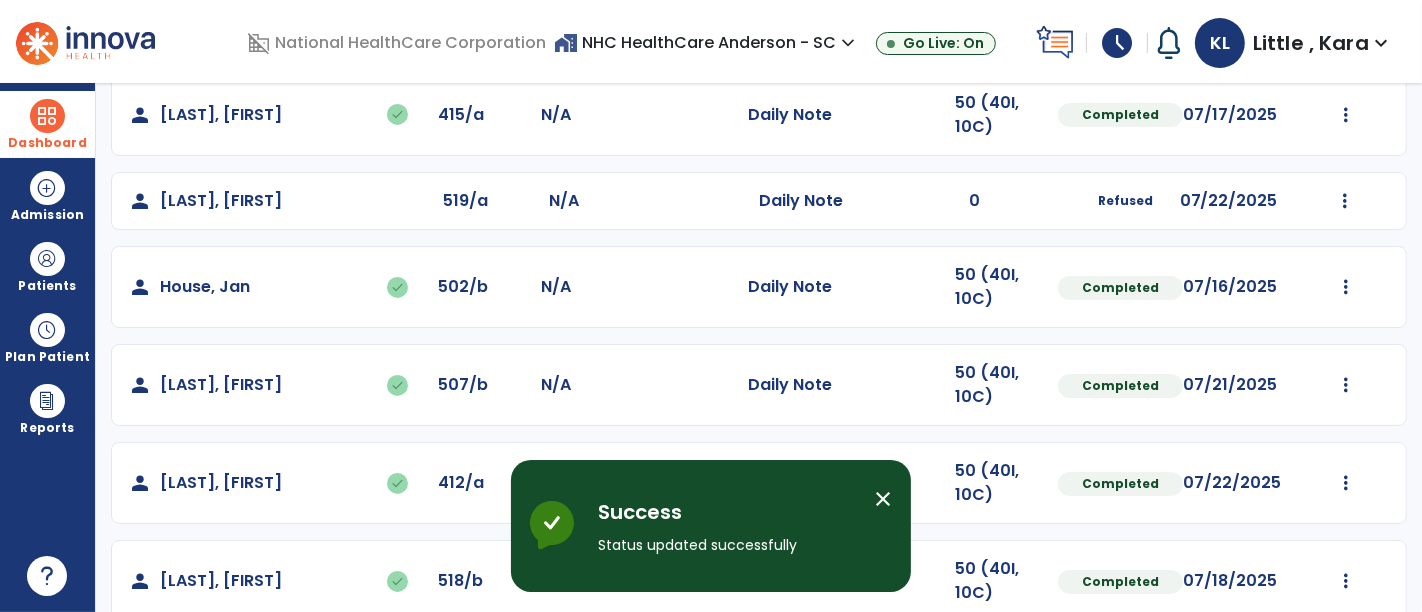 scroll, scrollTop: 394, scrollLeft: 0, axis: vertical 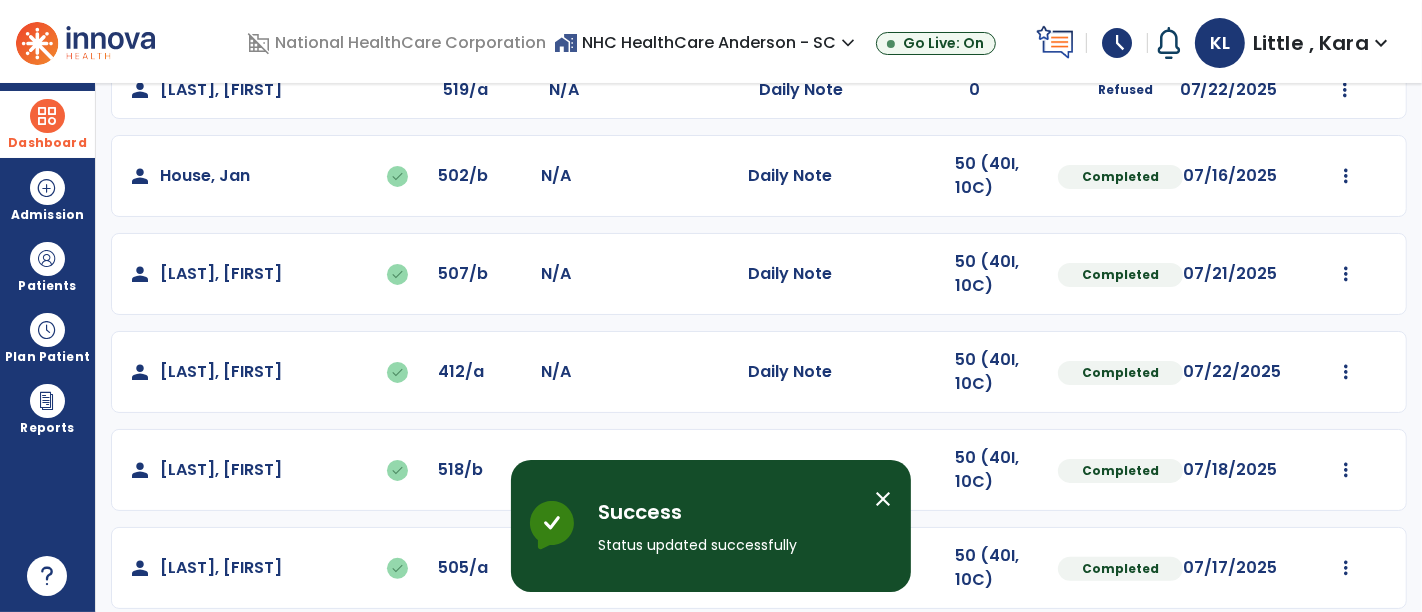 click on "schedule" at bounding box center [1117, 43] 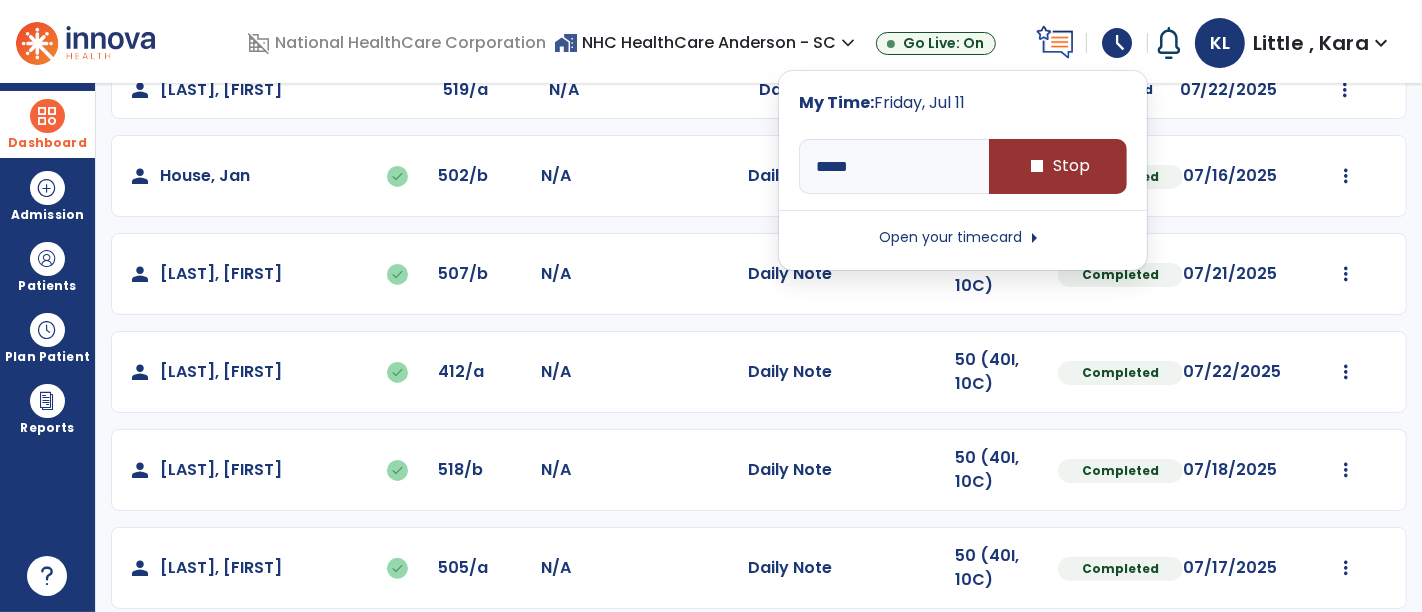 click on "stop  Stop" at bounding box center [1058, 166] 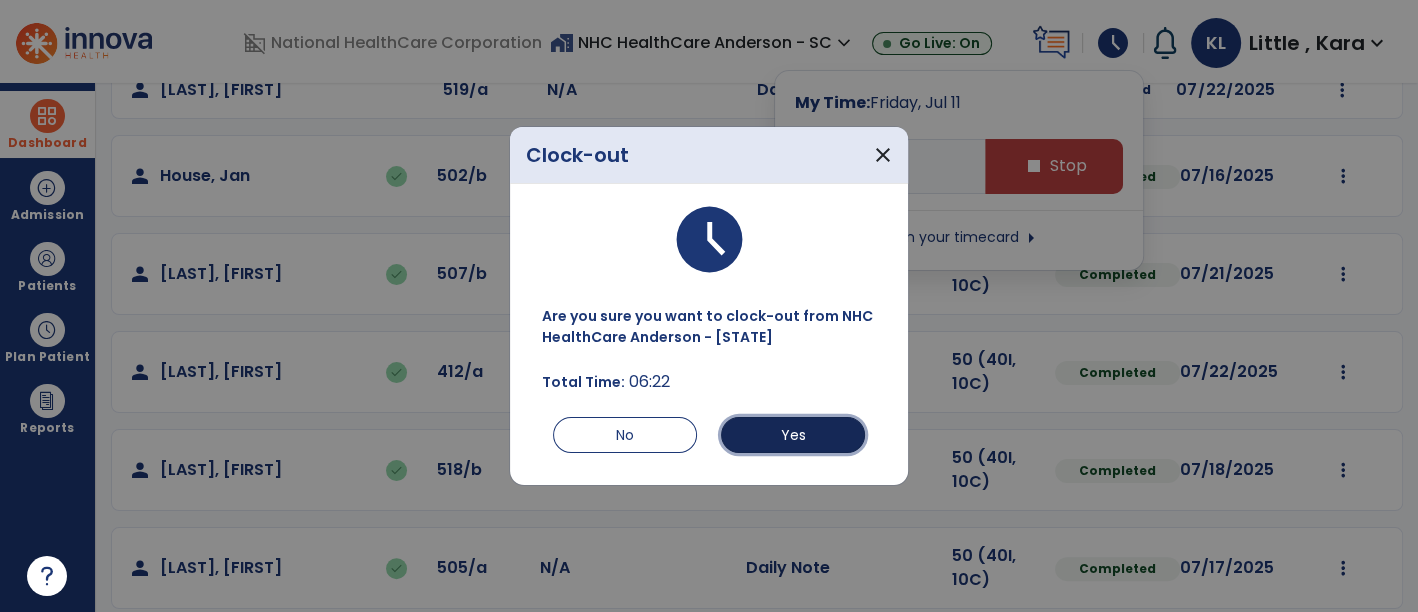 click on "Yes" at bounding box center (793, 435) 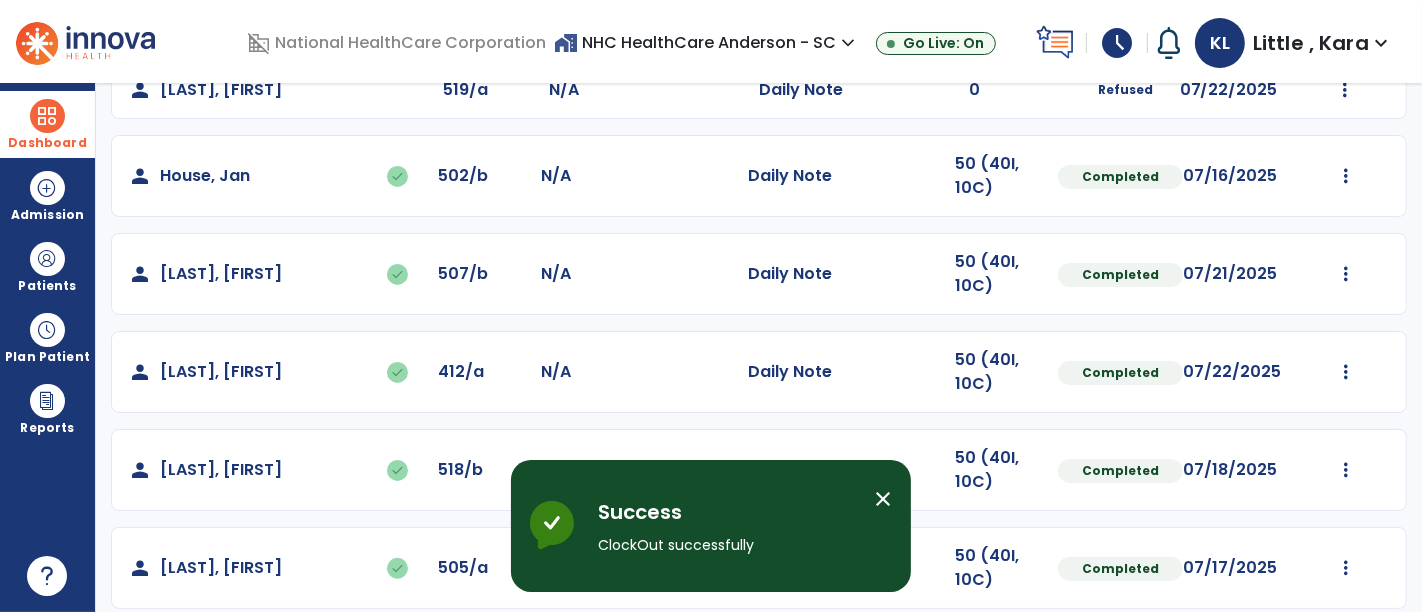 drag, startPoint x: 1148, startPoint y: 37, endPoint x: 1111, endPoint y: 32, distance: 37.336308 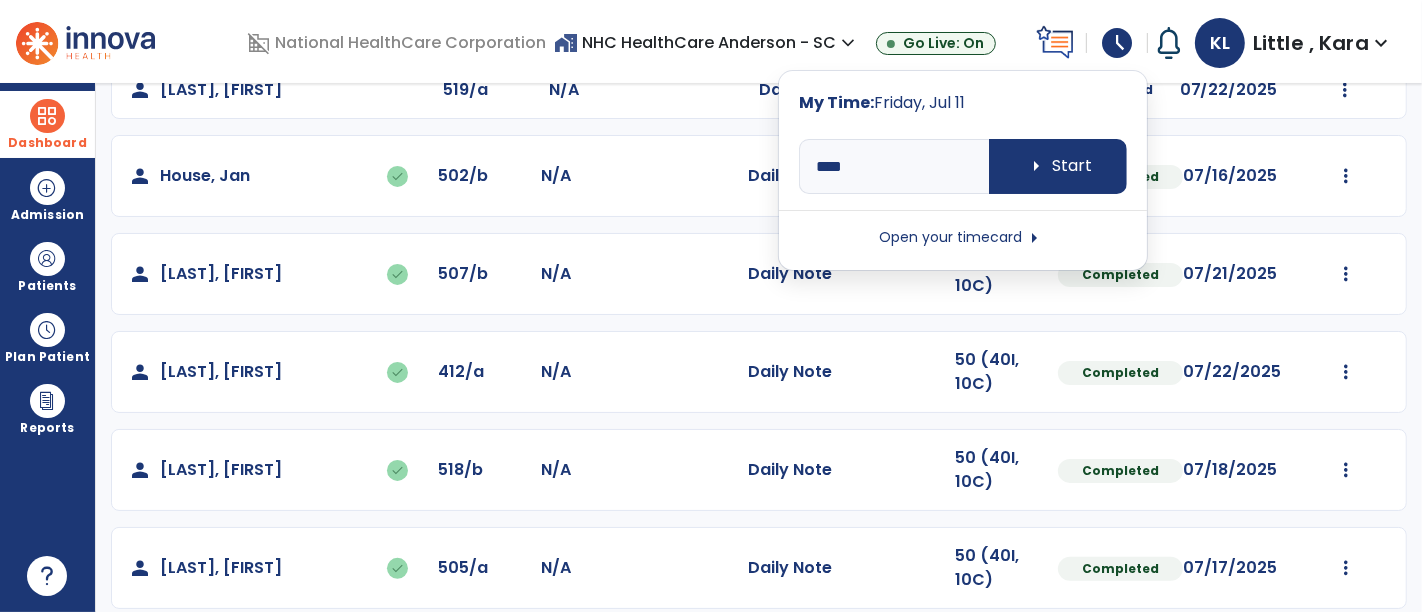 drag, startPoint x: 1111, startPoint y: 32, endPoint x: 1110, endPoint y: 21, distance: 11.045361 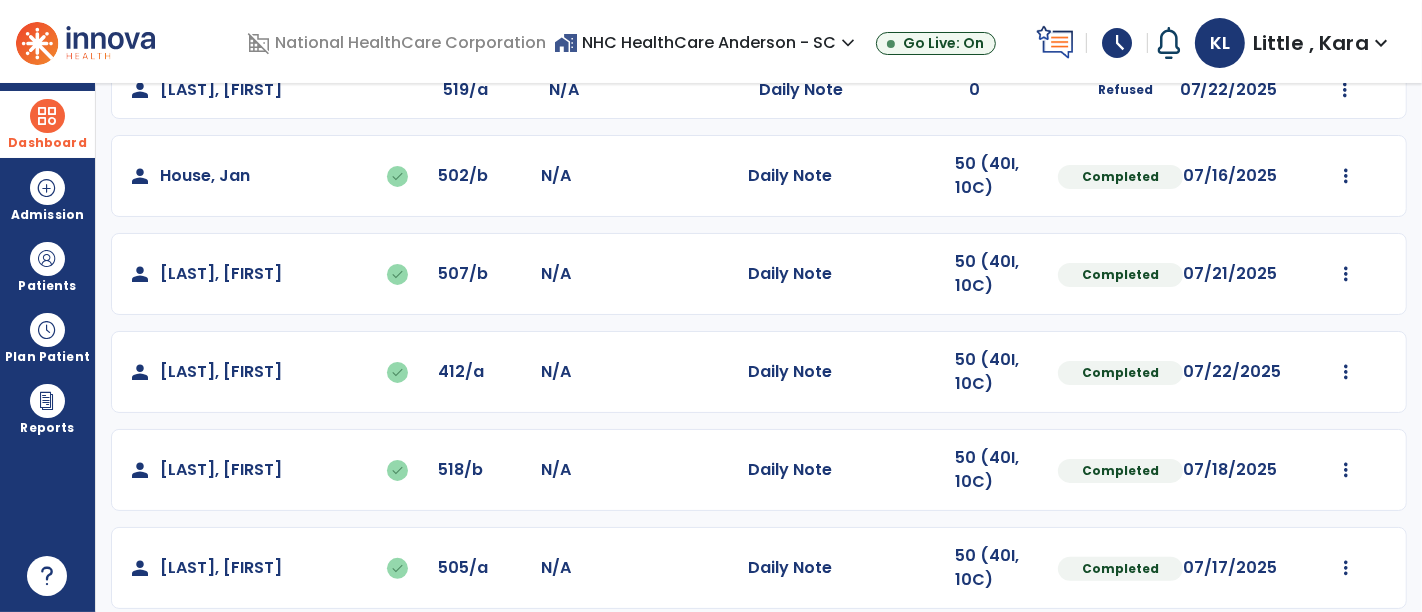 drag, startPoint x: 1137, startPoint y: 45, endPoint x: 1120, endPoint y: 7, distance: 41.62932 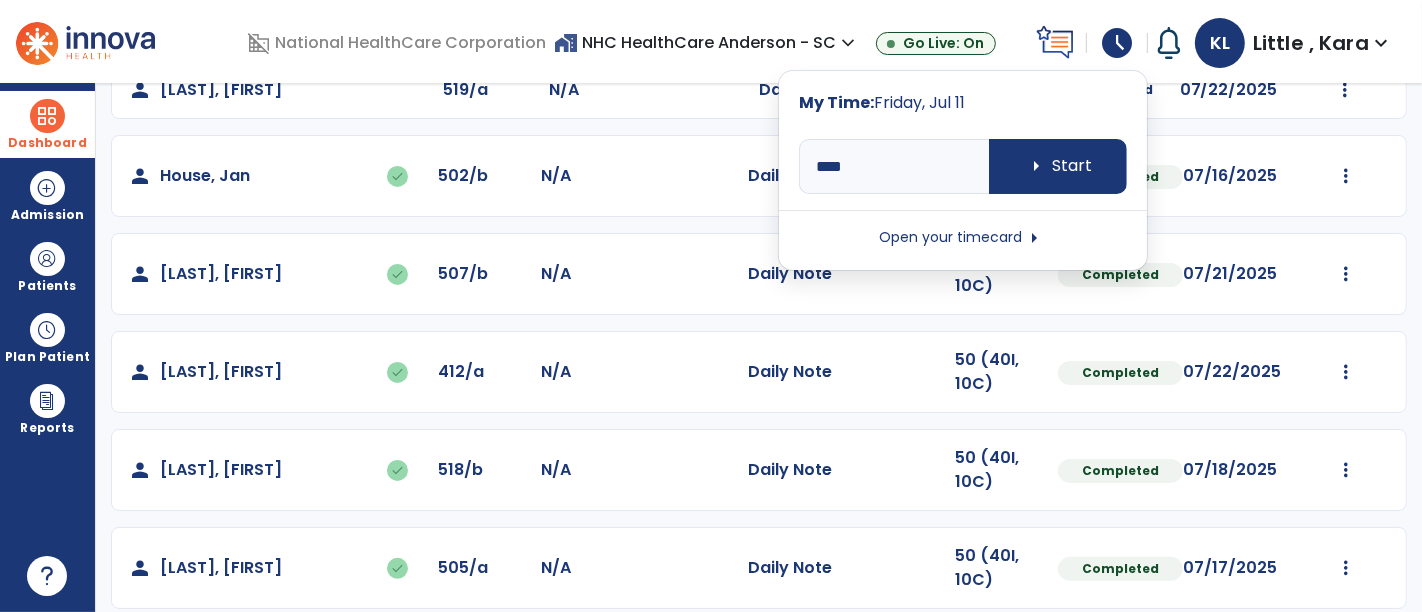 click on "Open your timecard  arrow_right" at bounding box center (963, 238) 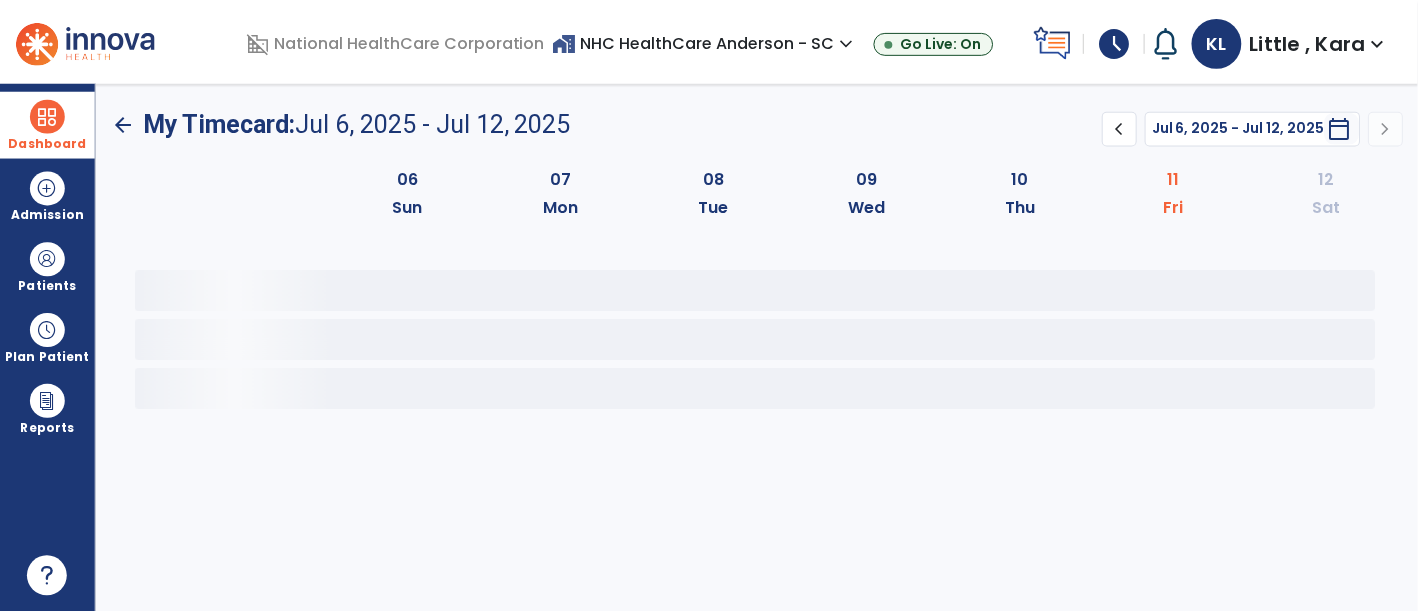 scroll, scrollTop: 0, scrollLeft: 0, axis: both 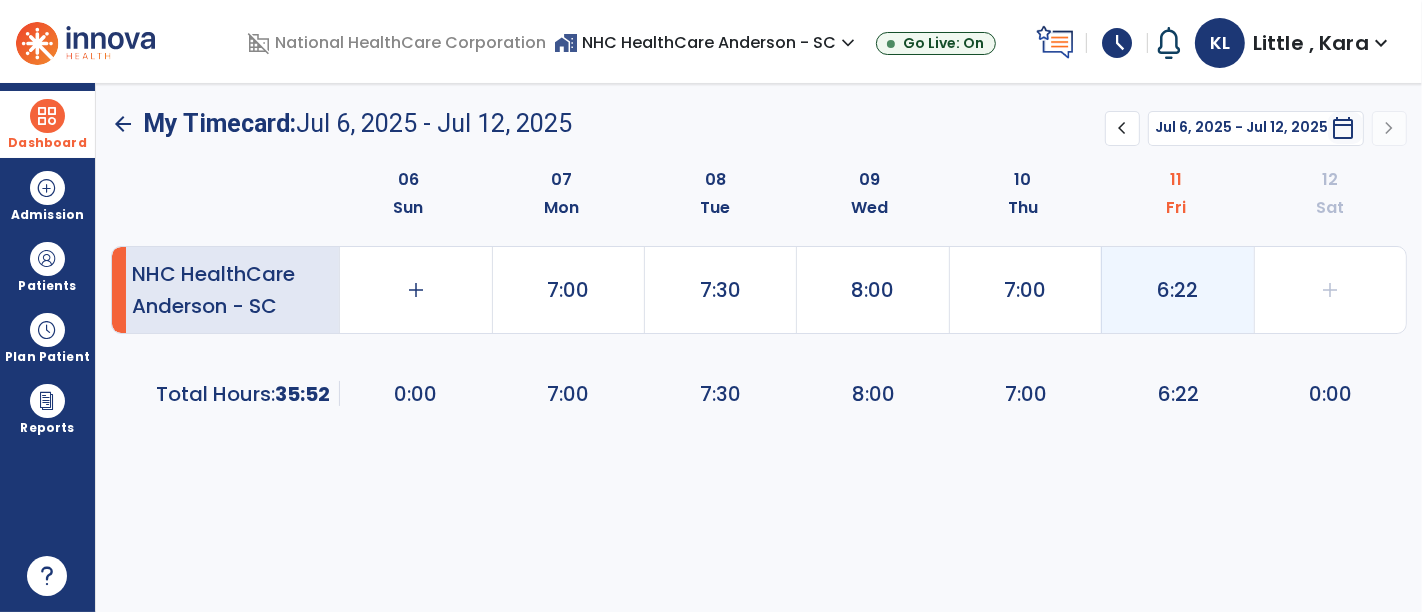click on "6:22" 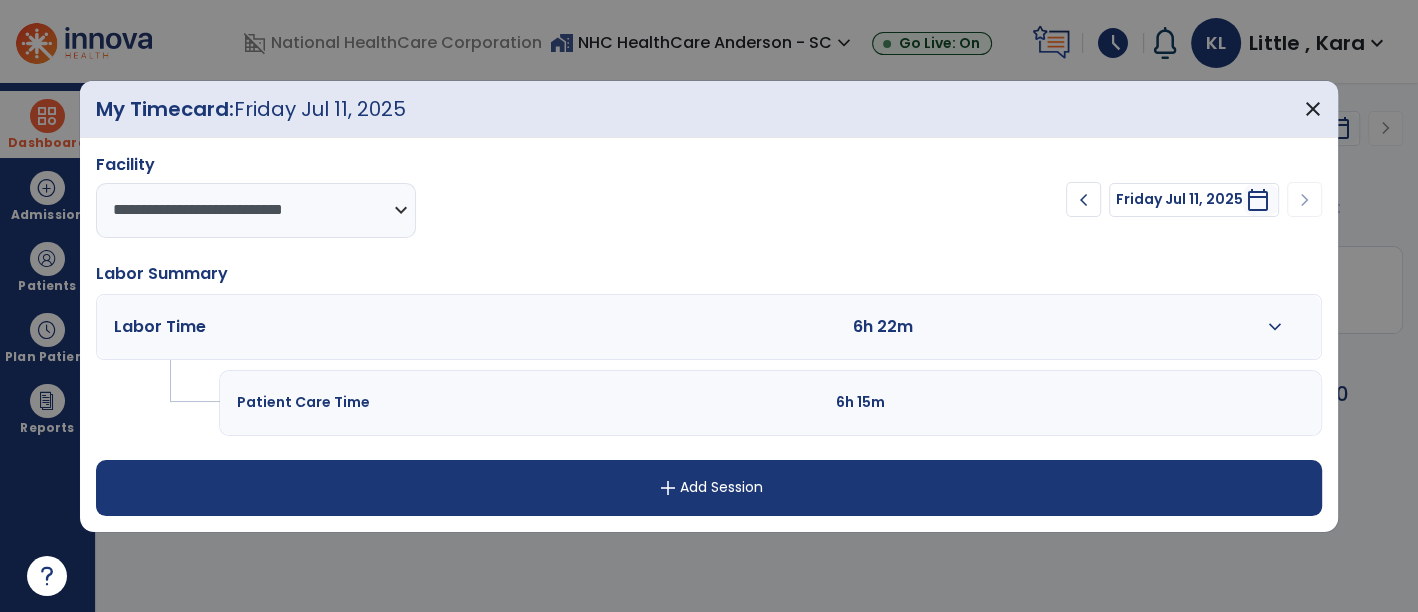 click on "expand_more" at bounding box center (1275, 327) 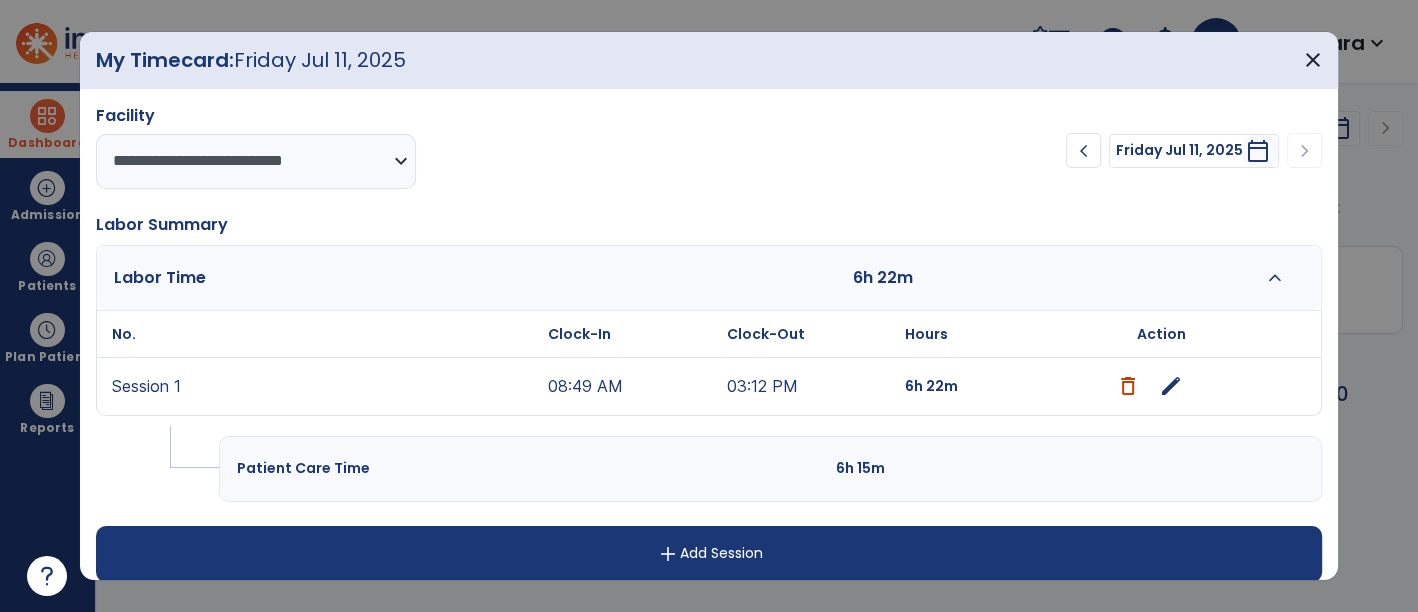 click at bounding box center [1128, 386] 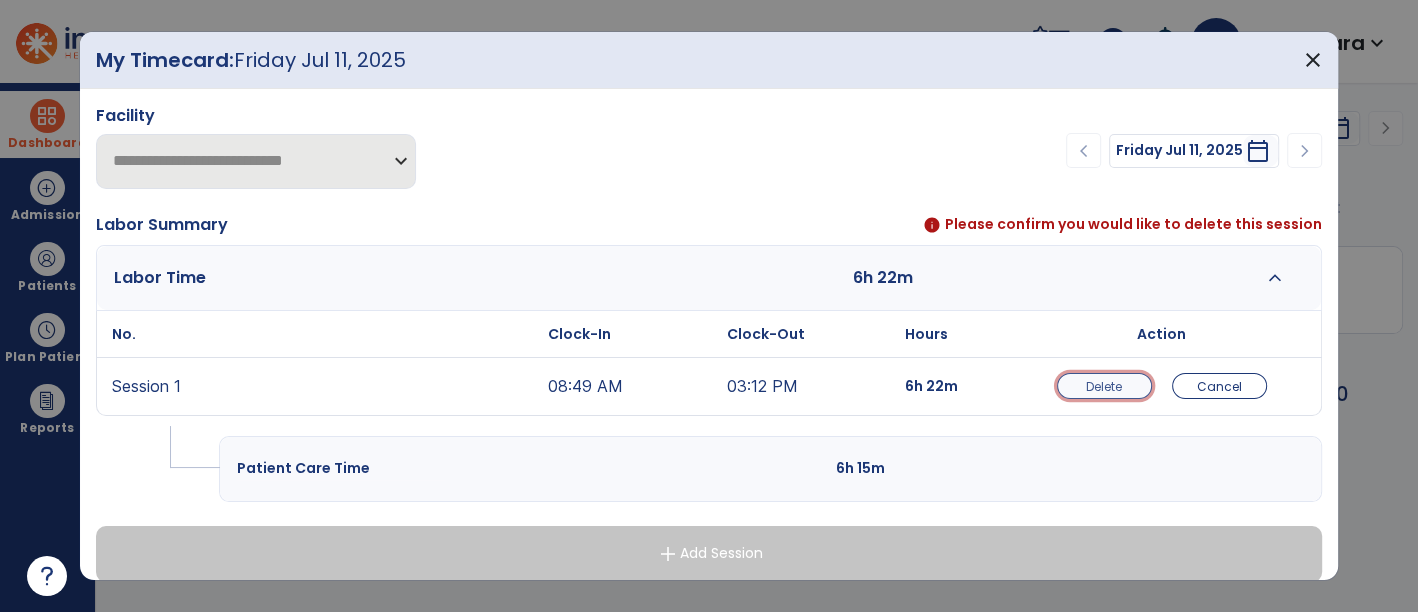 click on "Delete" at bounding box center (1104, 386) 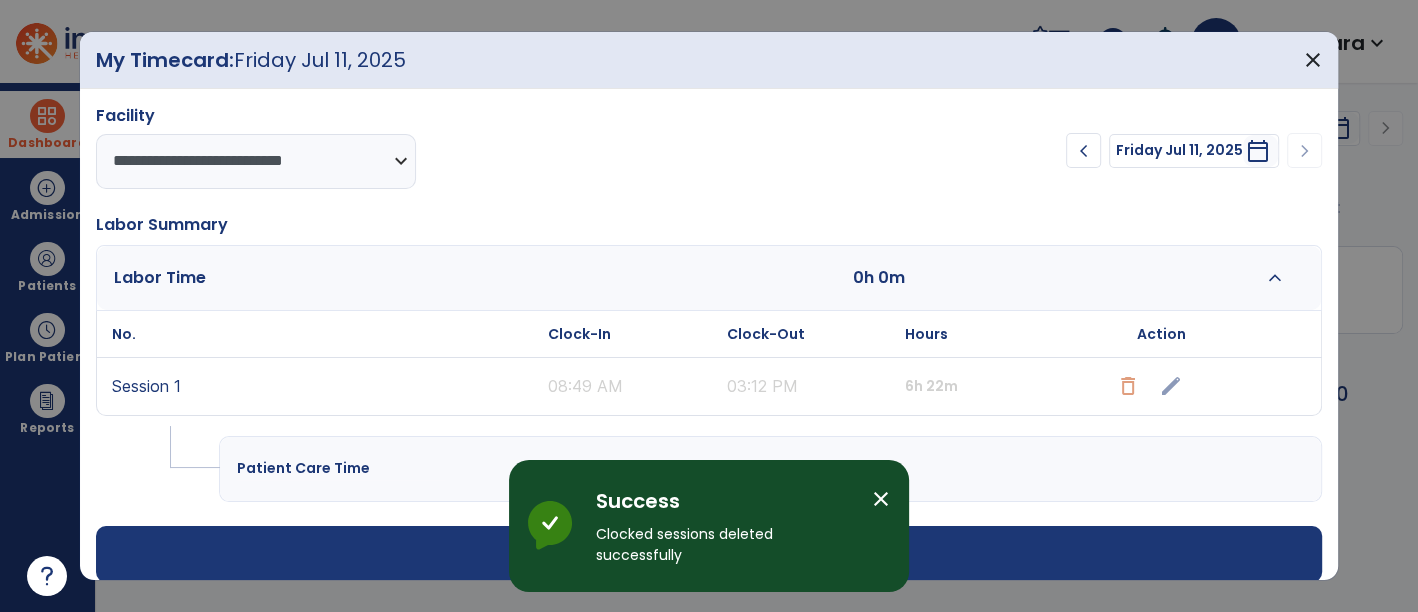 click on "close" at bounding box center [889, 526] 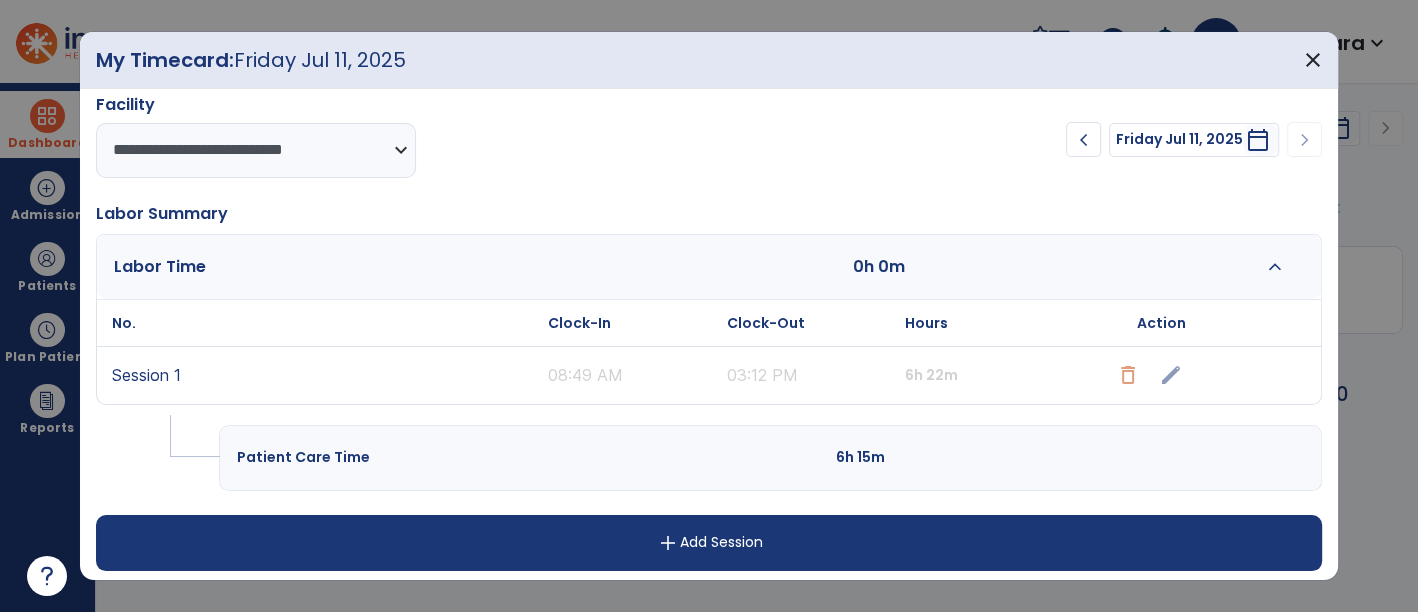 scroll, scrollTop: 14, scrollLeft: 0, axis: vertical 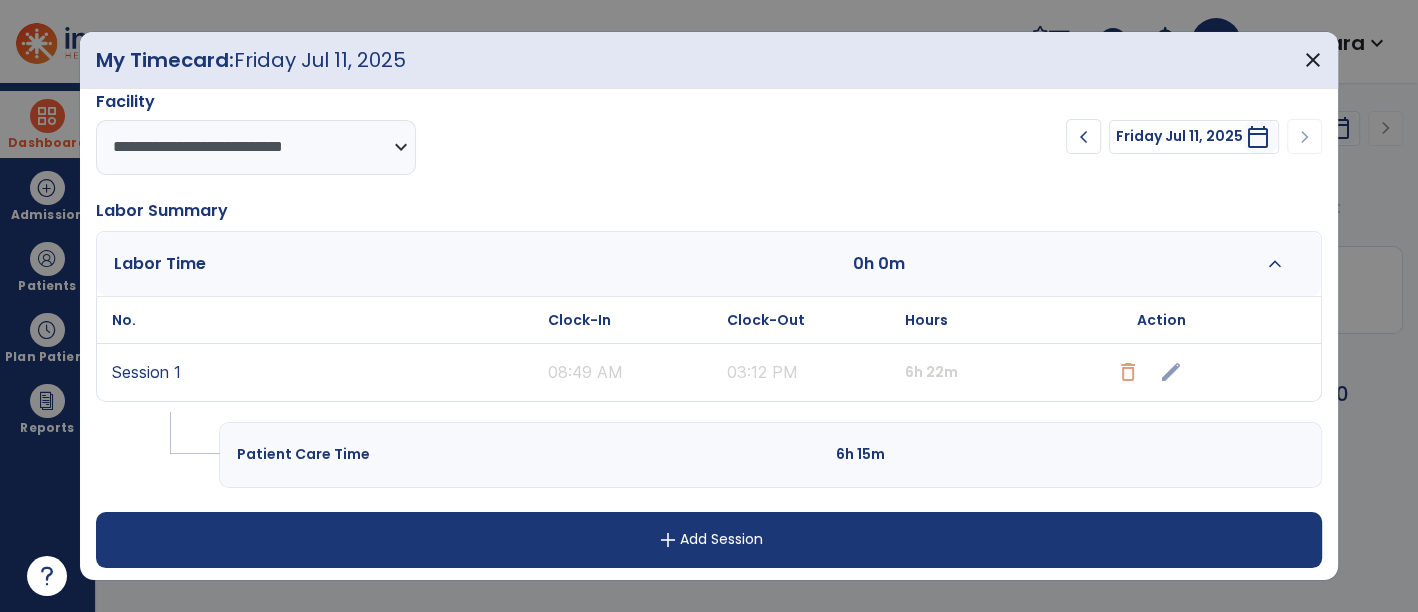 click on "add  Add Session" at bounding box center (709, 540) 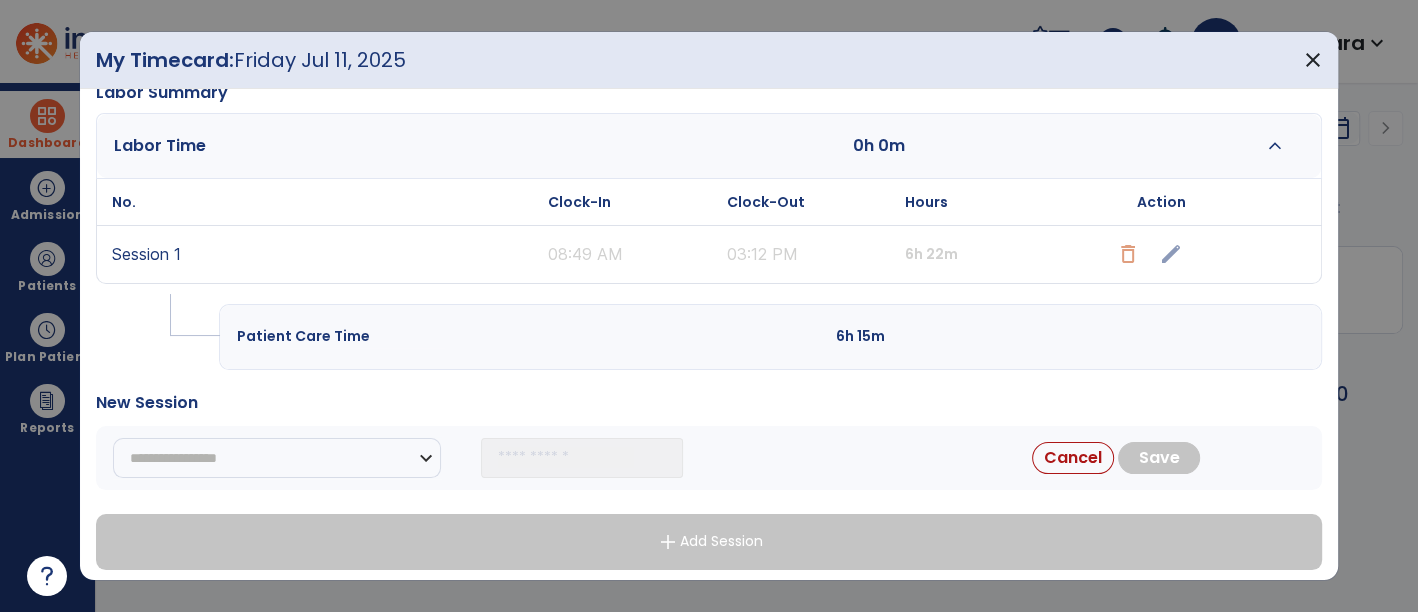 scroll, scrollTop: 134, scrollLeft: 0, axis: vertical 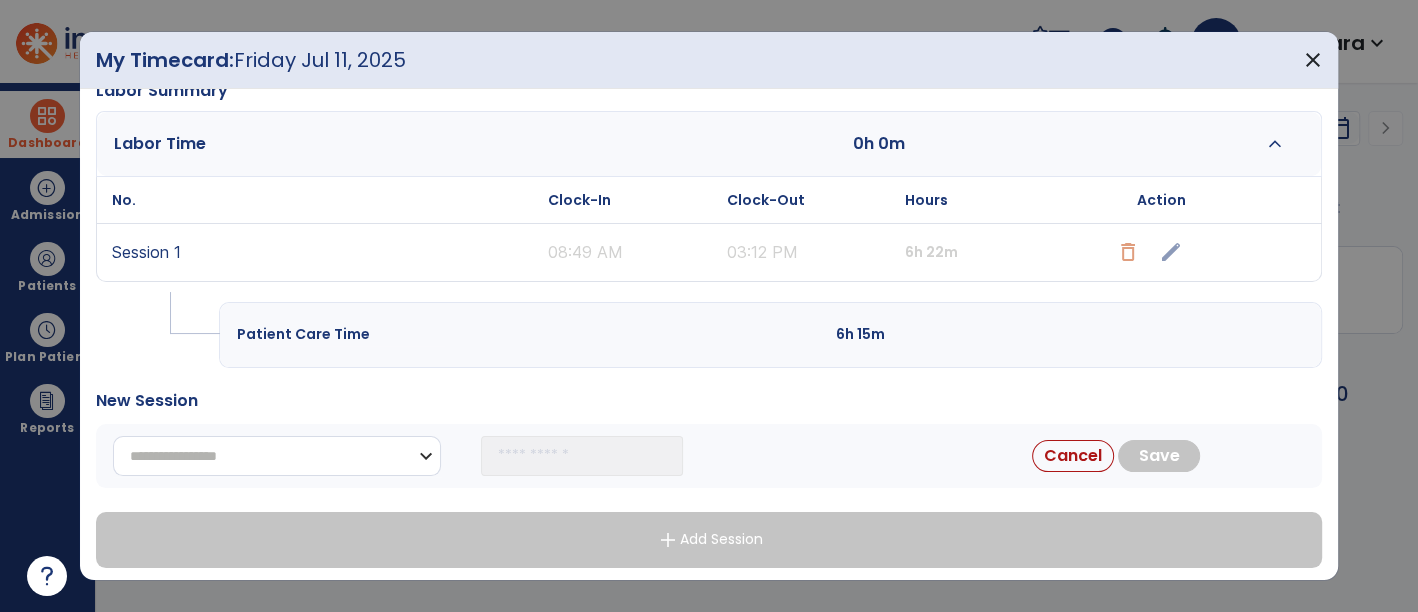 click on "**********" at bounding box center (277, 456) 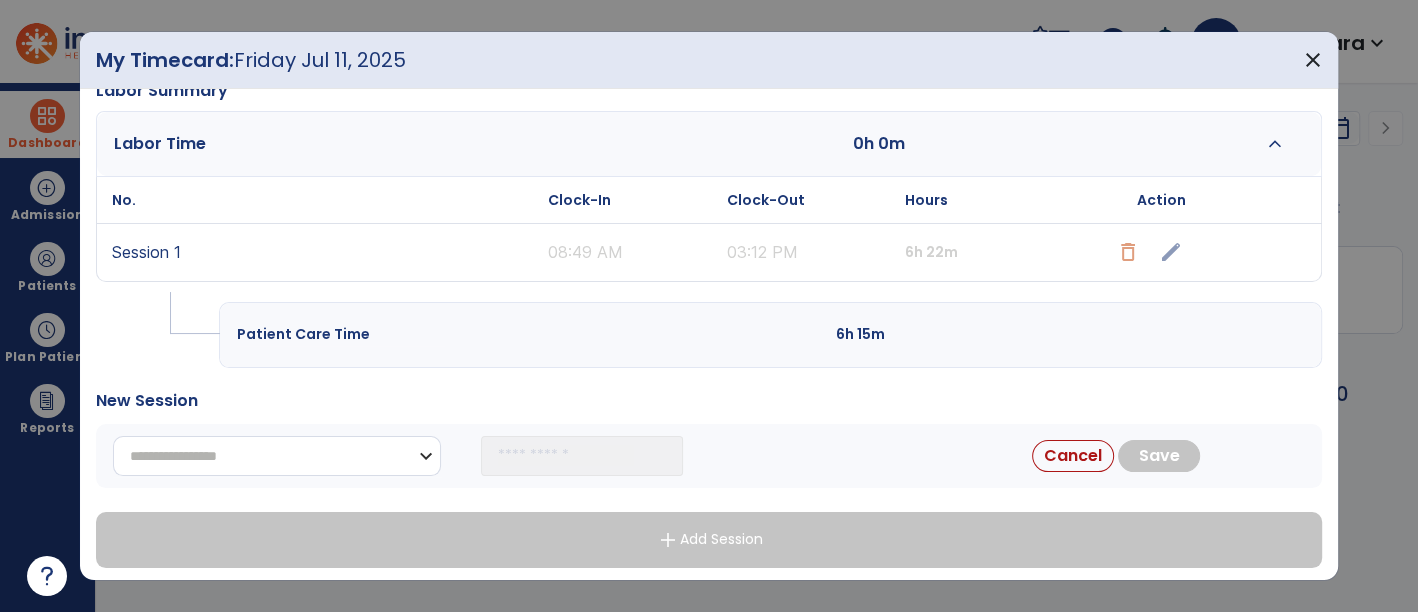select on "**********" 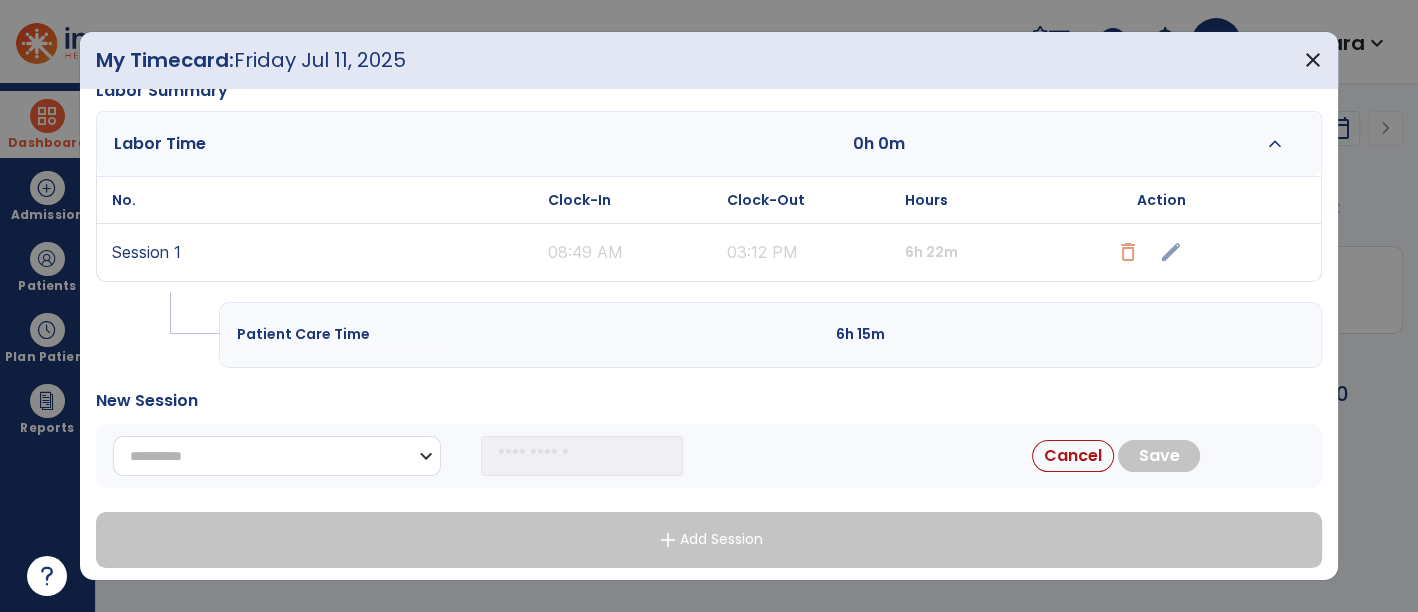 click on "**********" at bounding box center [277, 456] 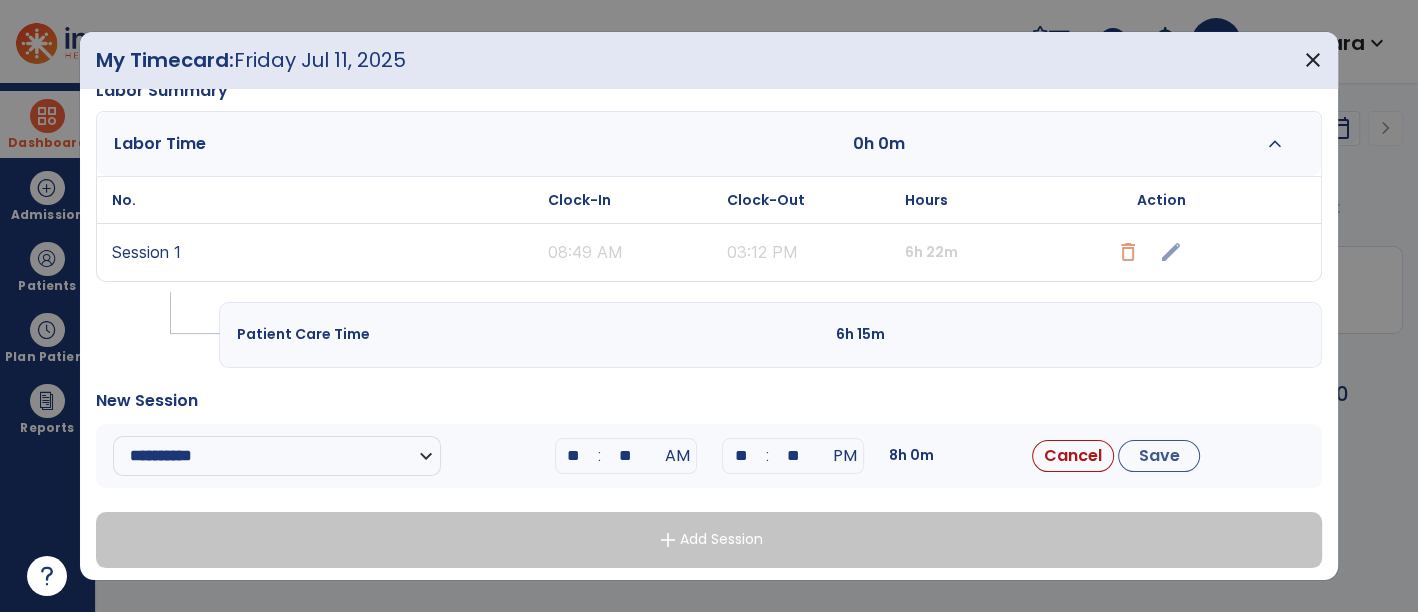 click on "**" at bounding box center [574, 456] 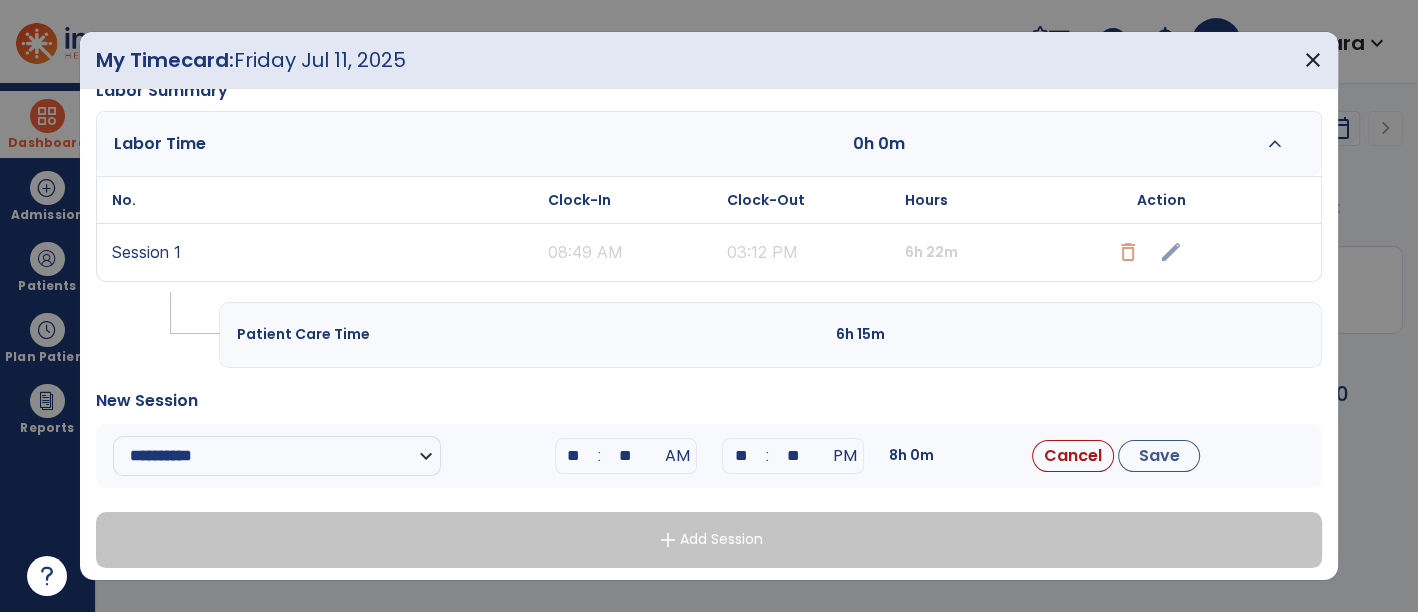 type on "**" 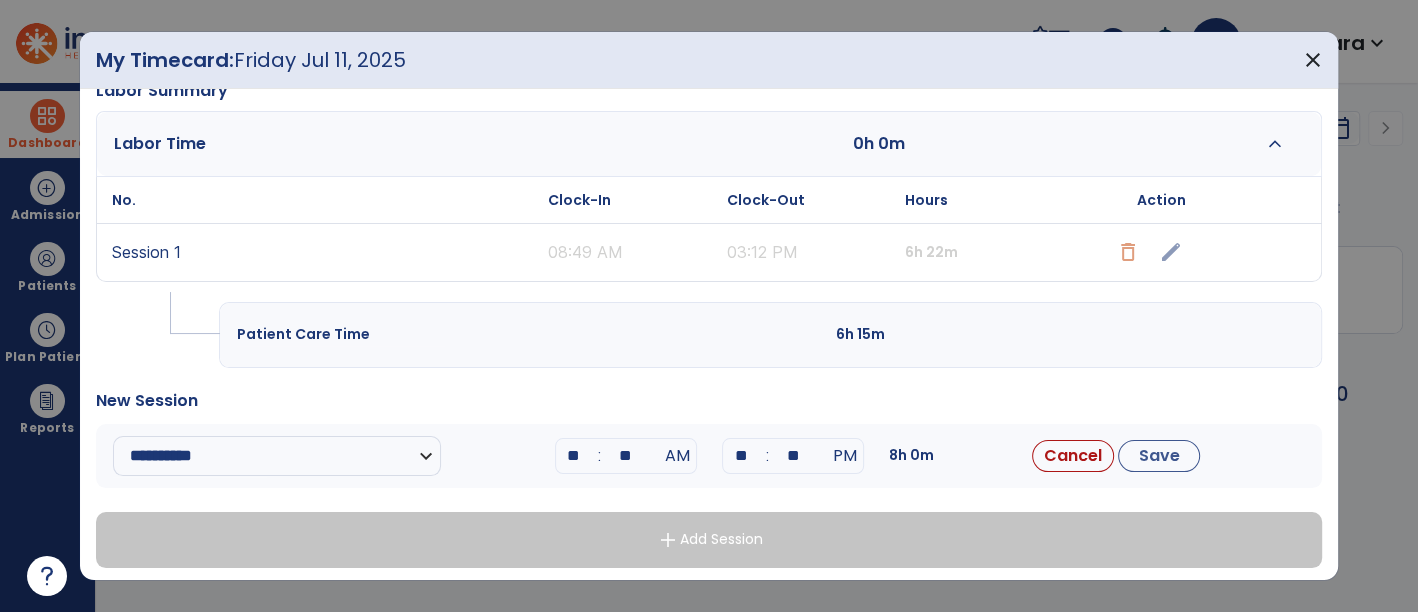 click on "**" at bounding box center (741, 456) 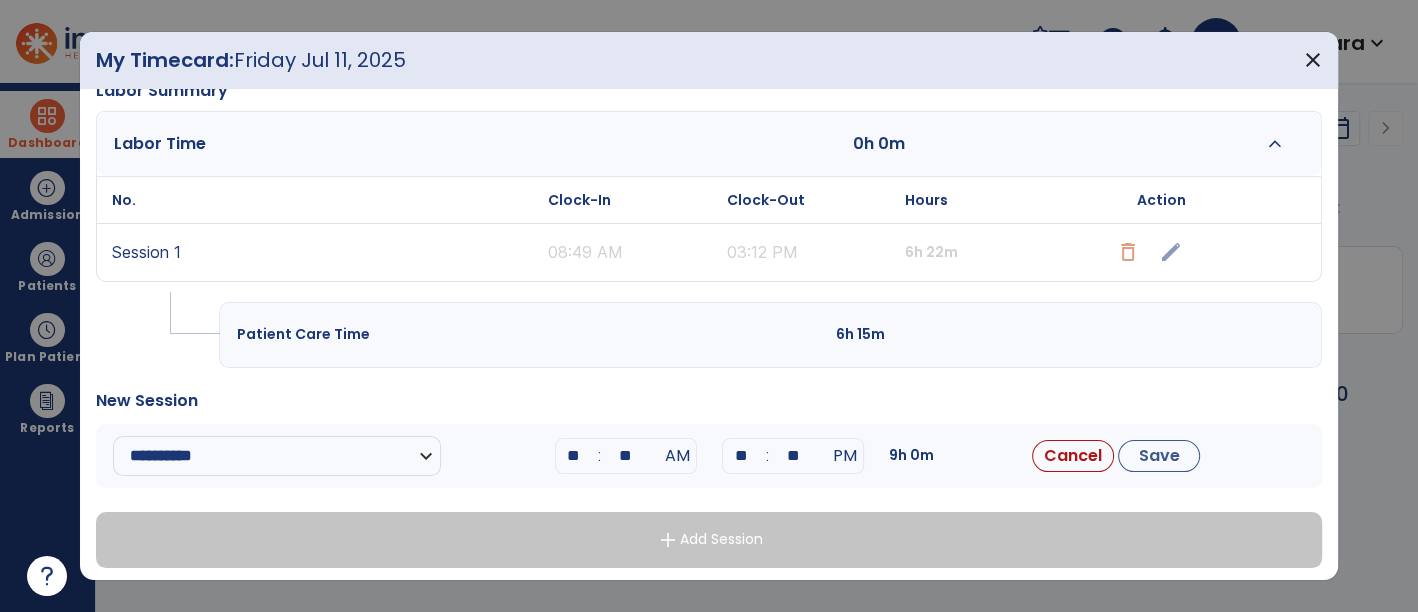 type on "*" 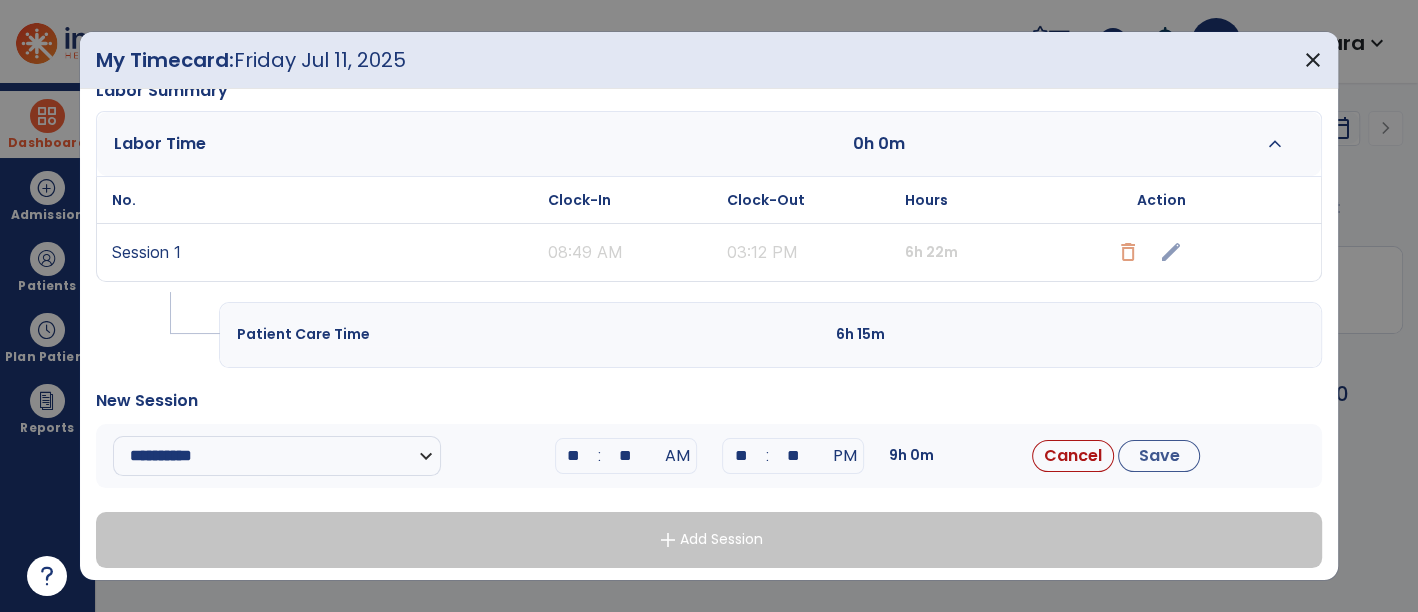 type on "**" 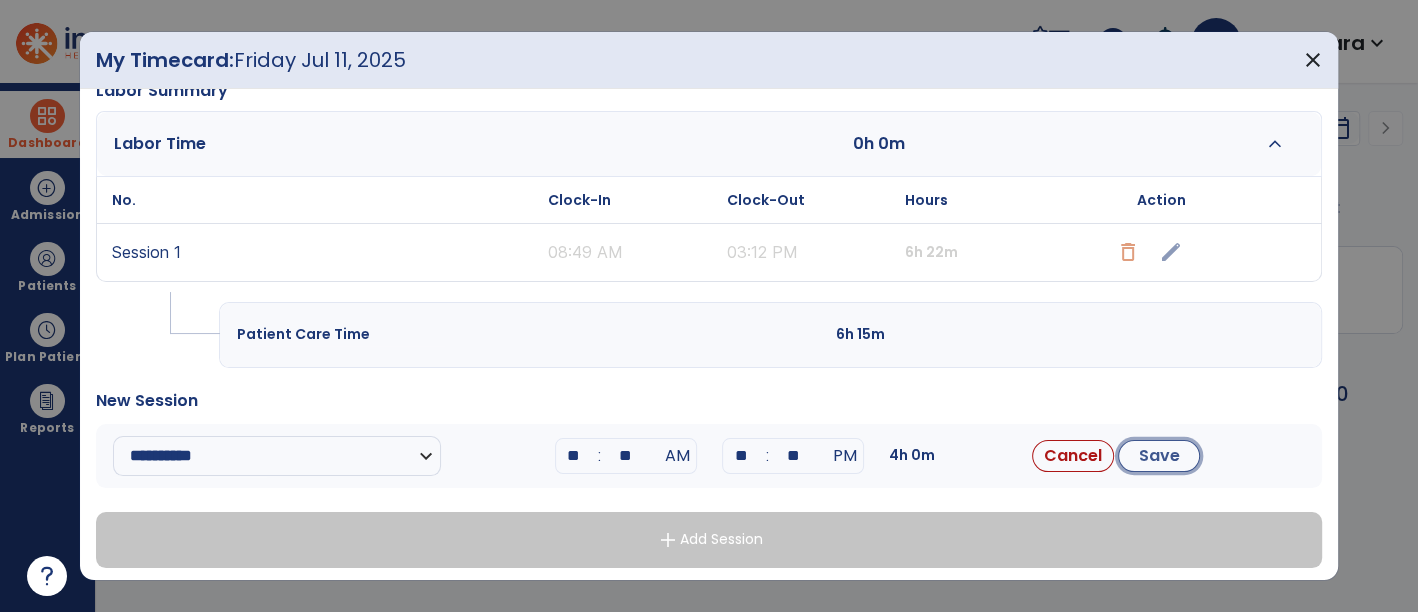 click on "Save" at bounding box center (1159, 456) 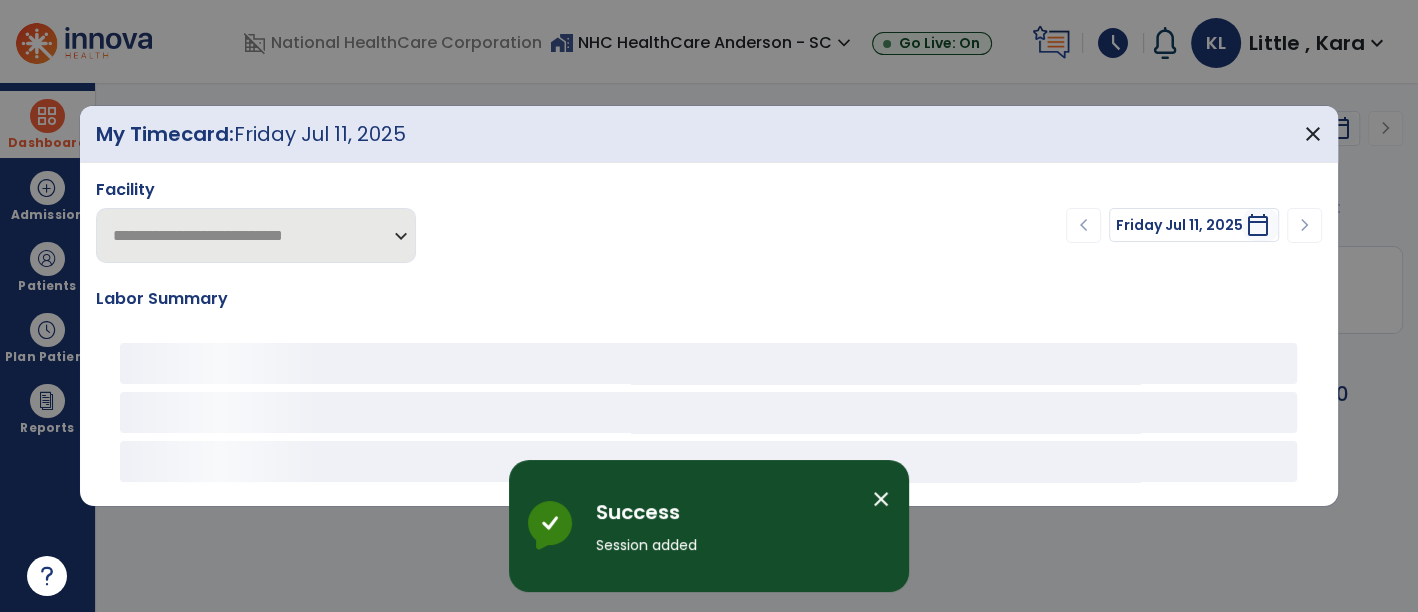 scroll, scrollTop: 0, scrollLeft: 0, axis: both 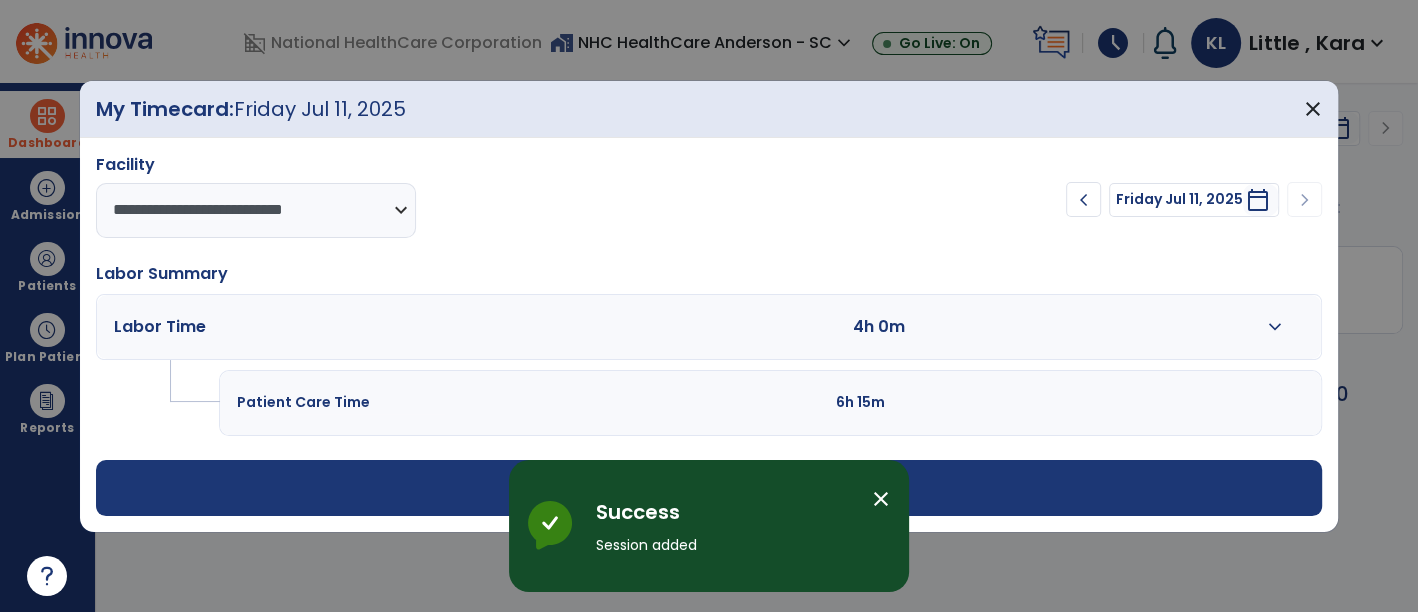 click on "close" at bounding box center [881, 499] 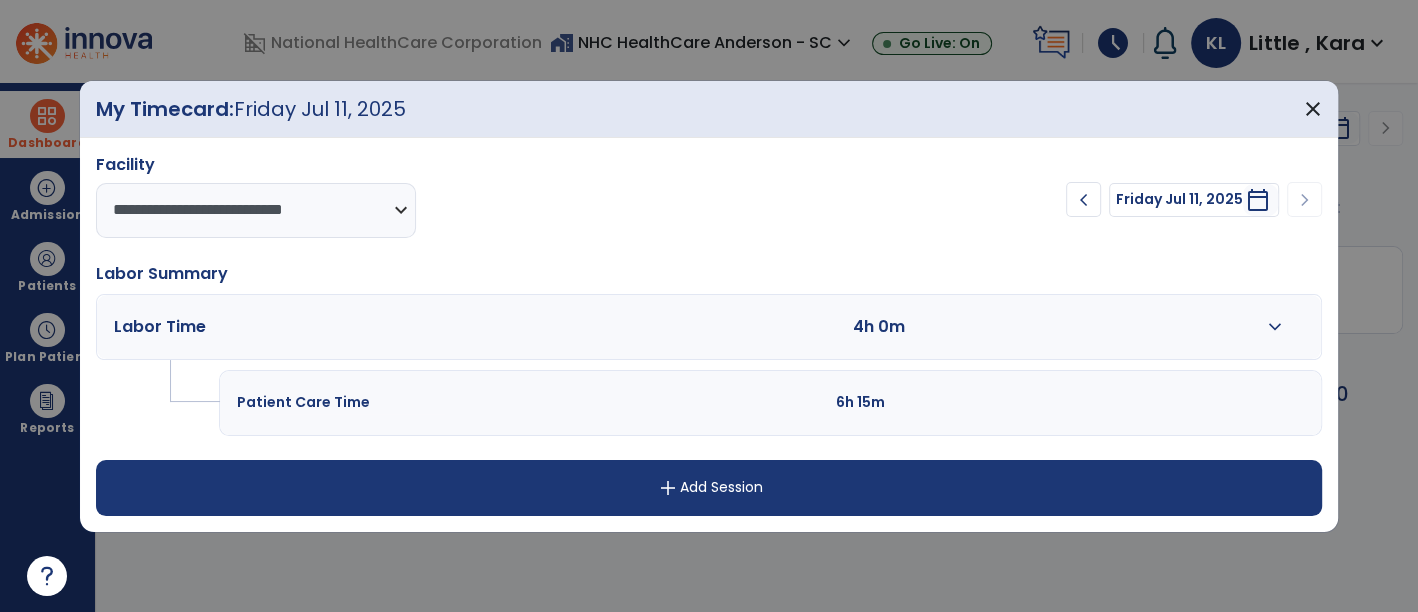 click on "add" at bounding box center (668, 488) 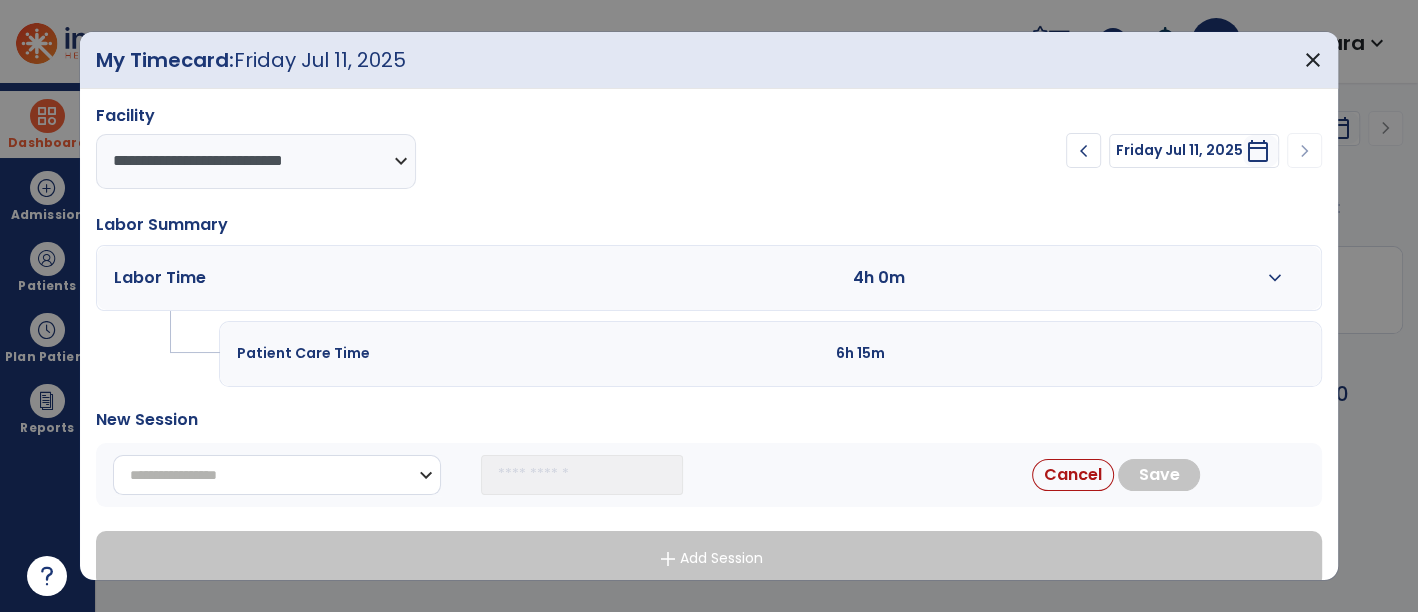 click on "**********" at bounding box center [277, 475] 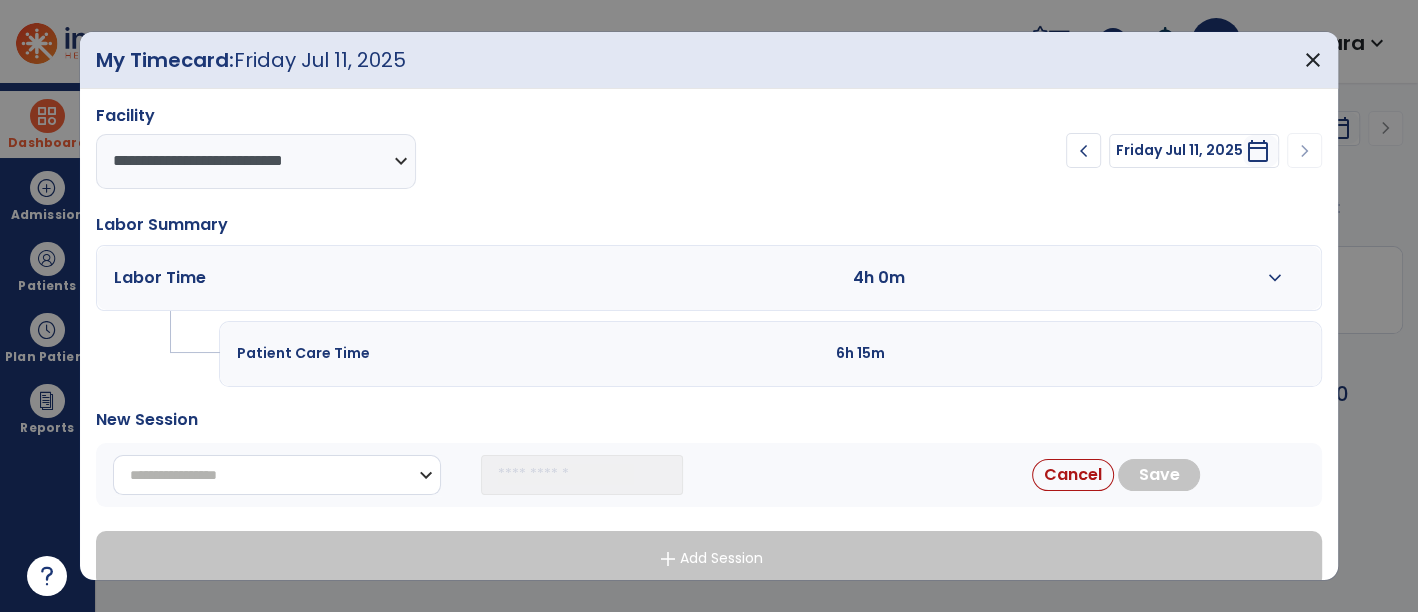 select on "**********" 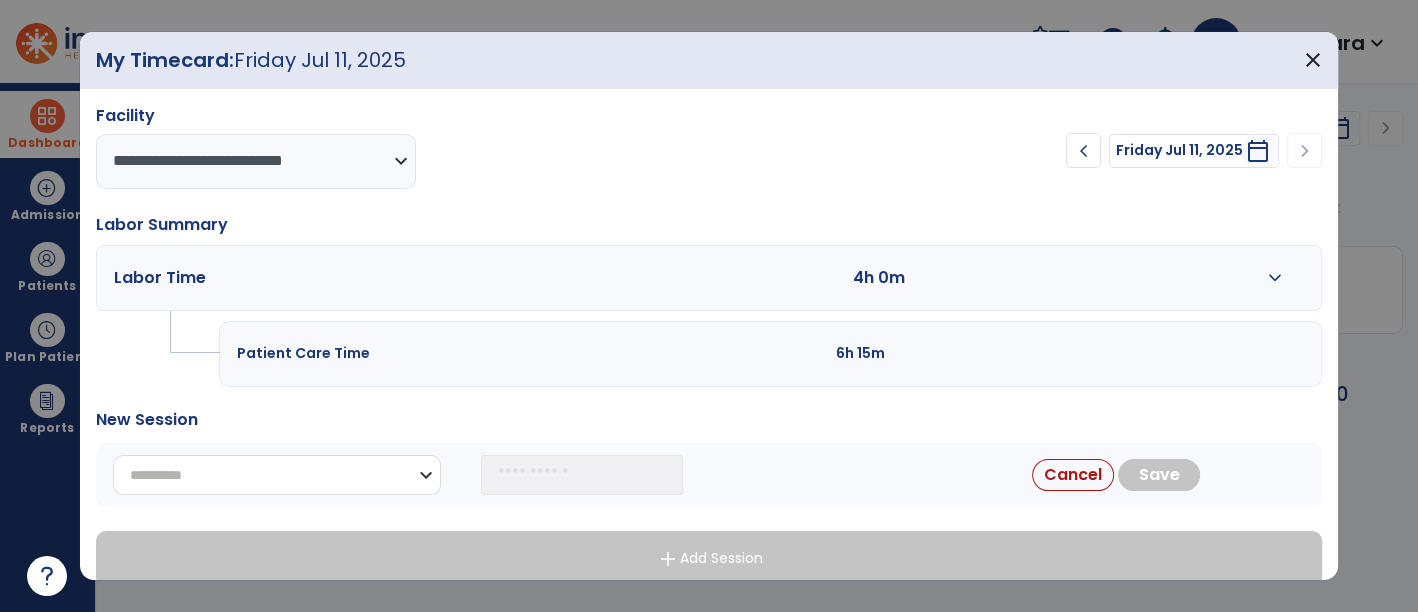 click on "**********" at bounding box center [277, 475] 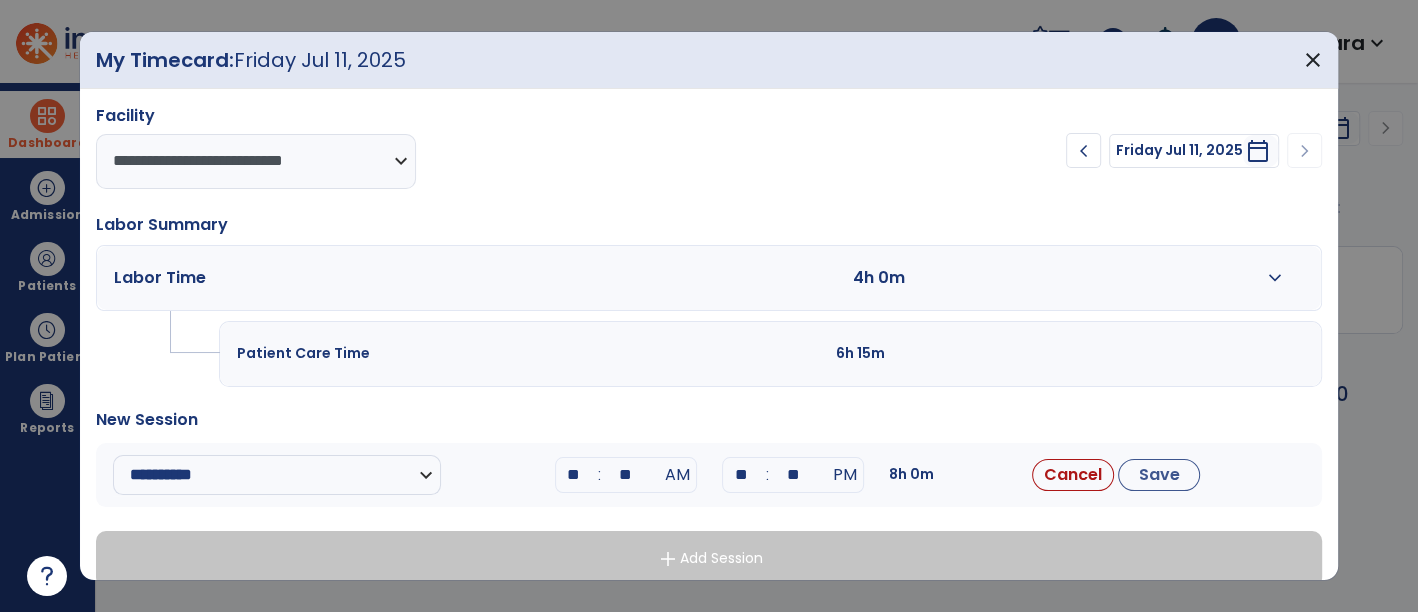 click on "**" at bounding box center [574, 475] 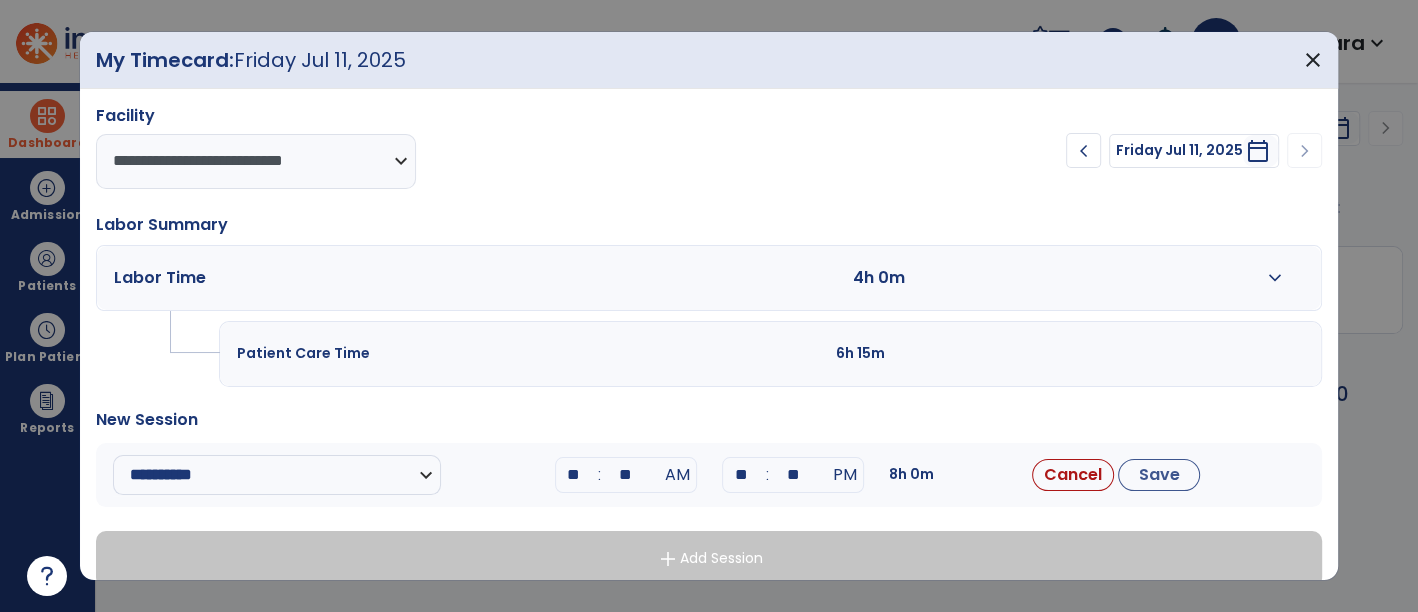 type on "**" 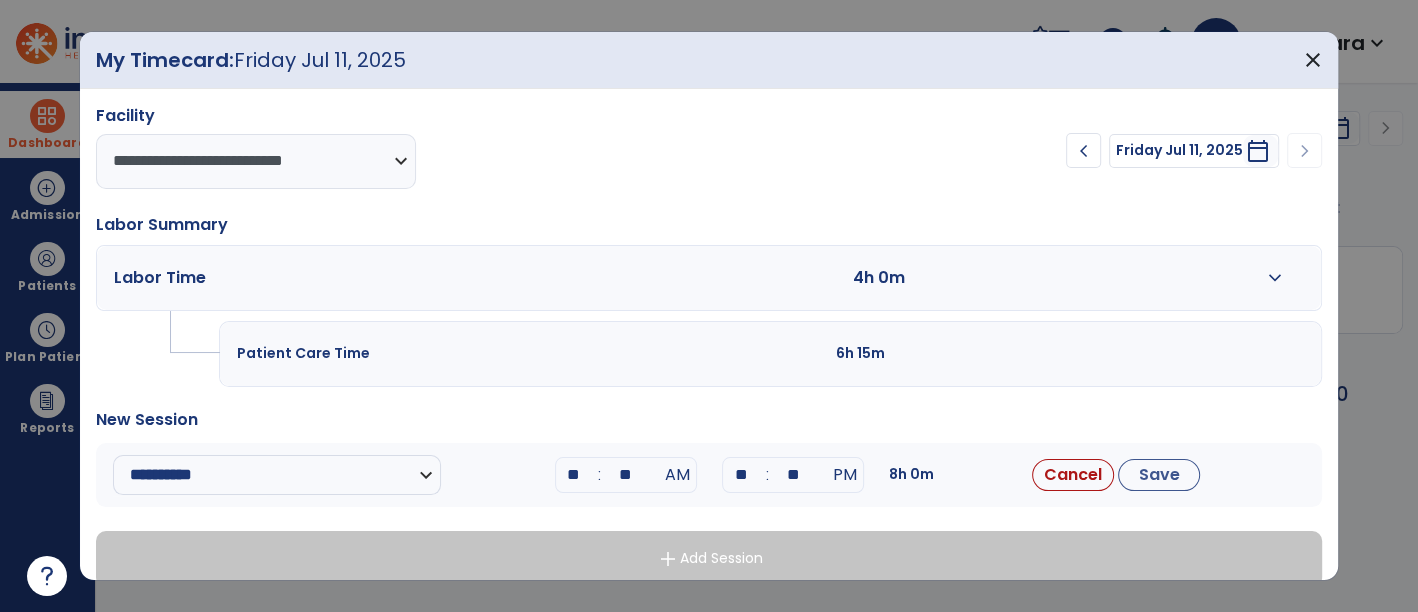 click on "**" at bounding box center [626, 475] 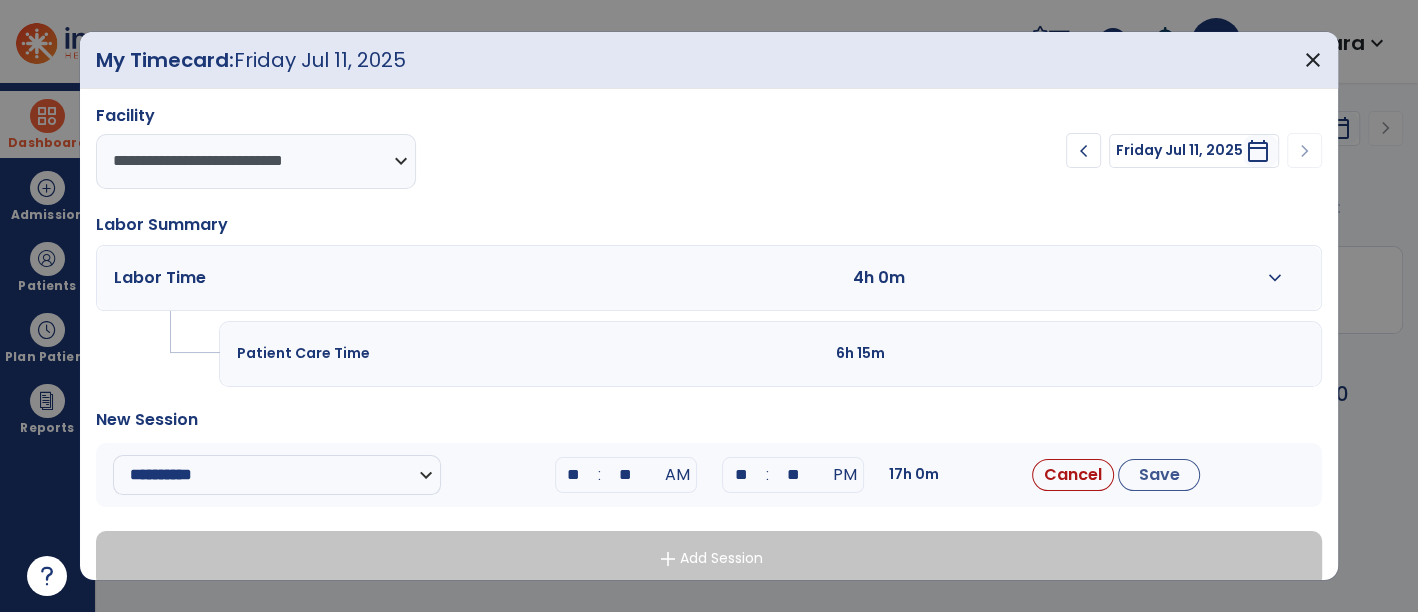 type on "*" 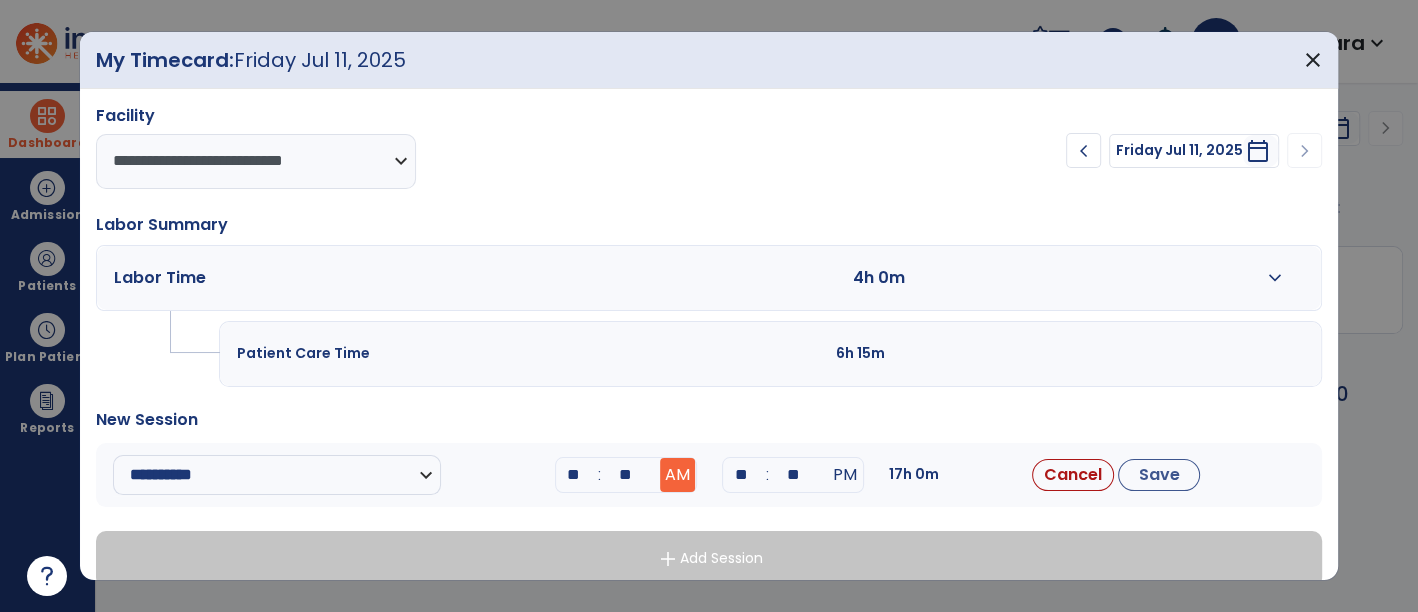 type on "**" 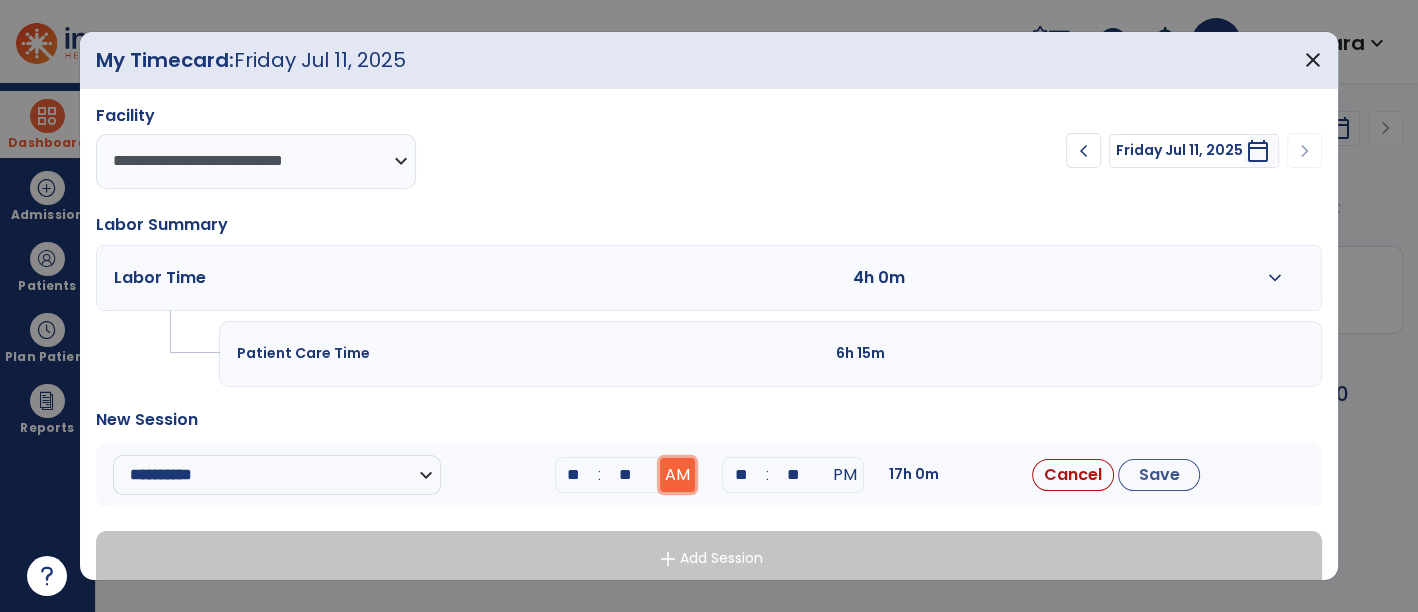 click on "AM" at bounding box center [677, 475] 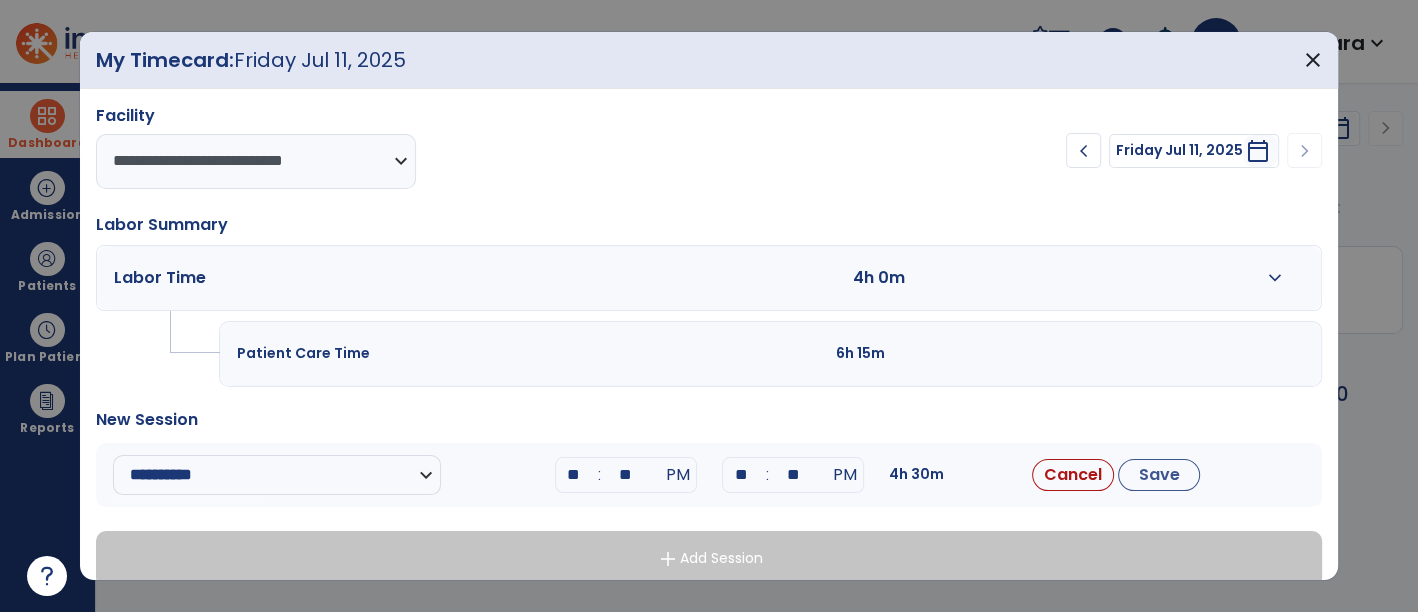 click on "**" at bounding box center [741, 475] 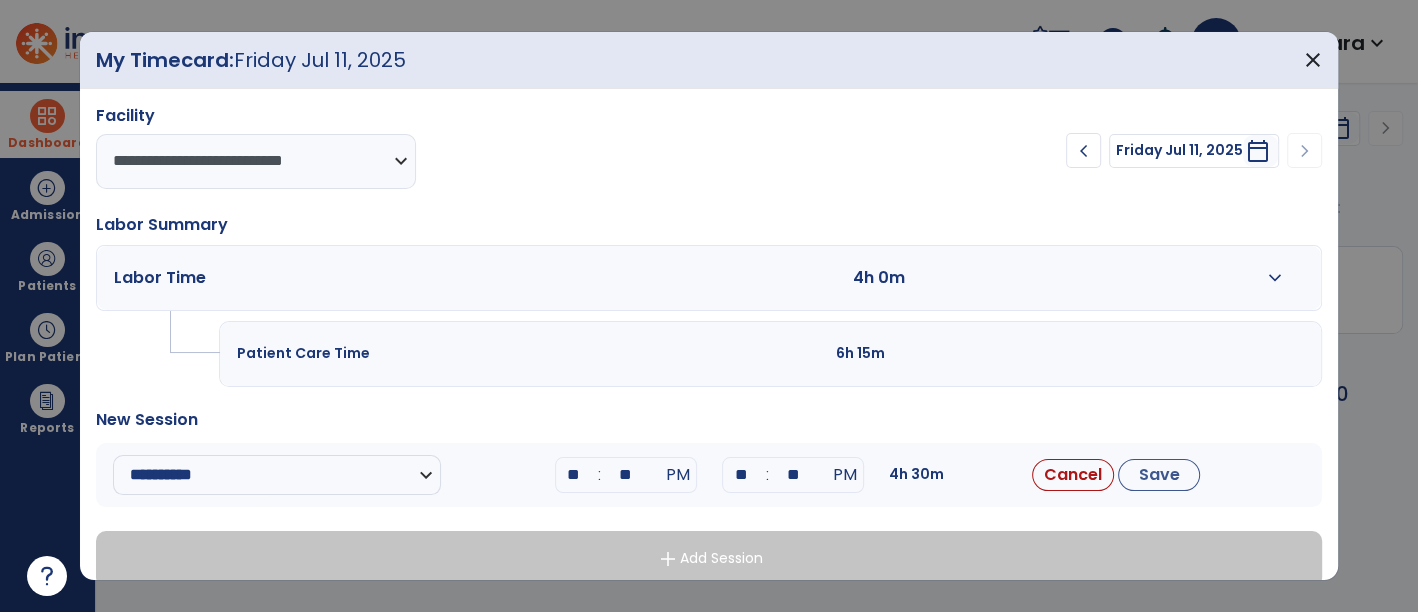 type on "*" 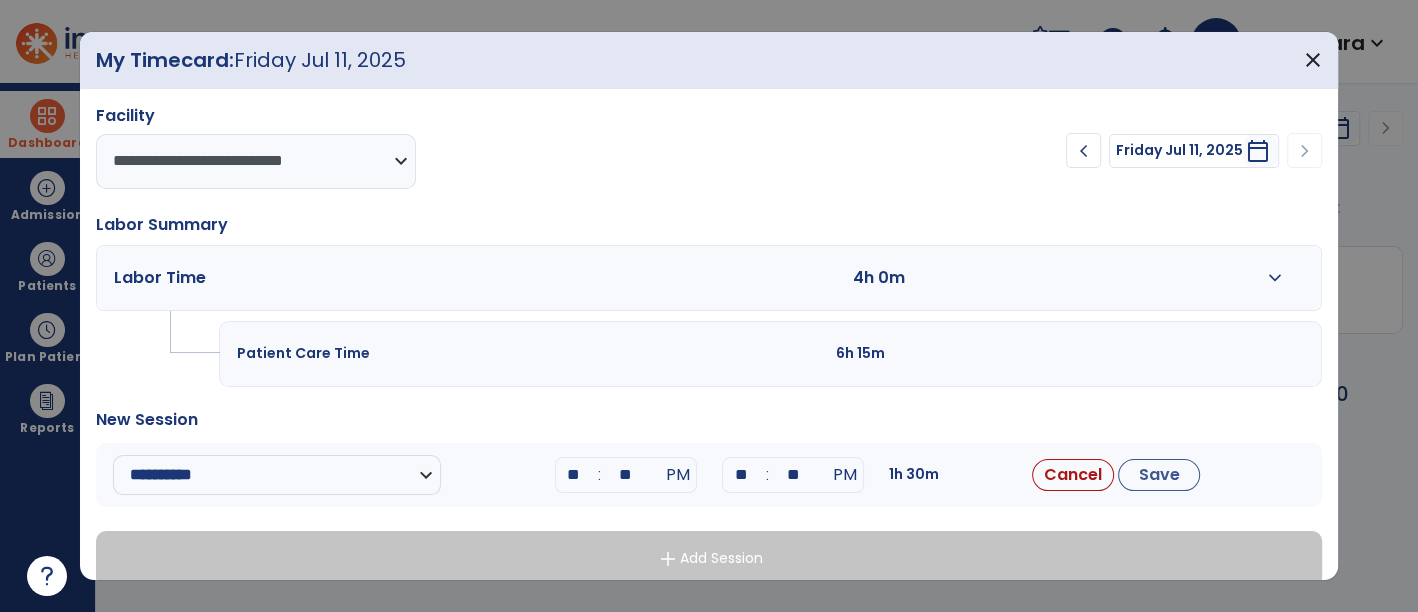 click on "**" at bounding box center (793, 475) 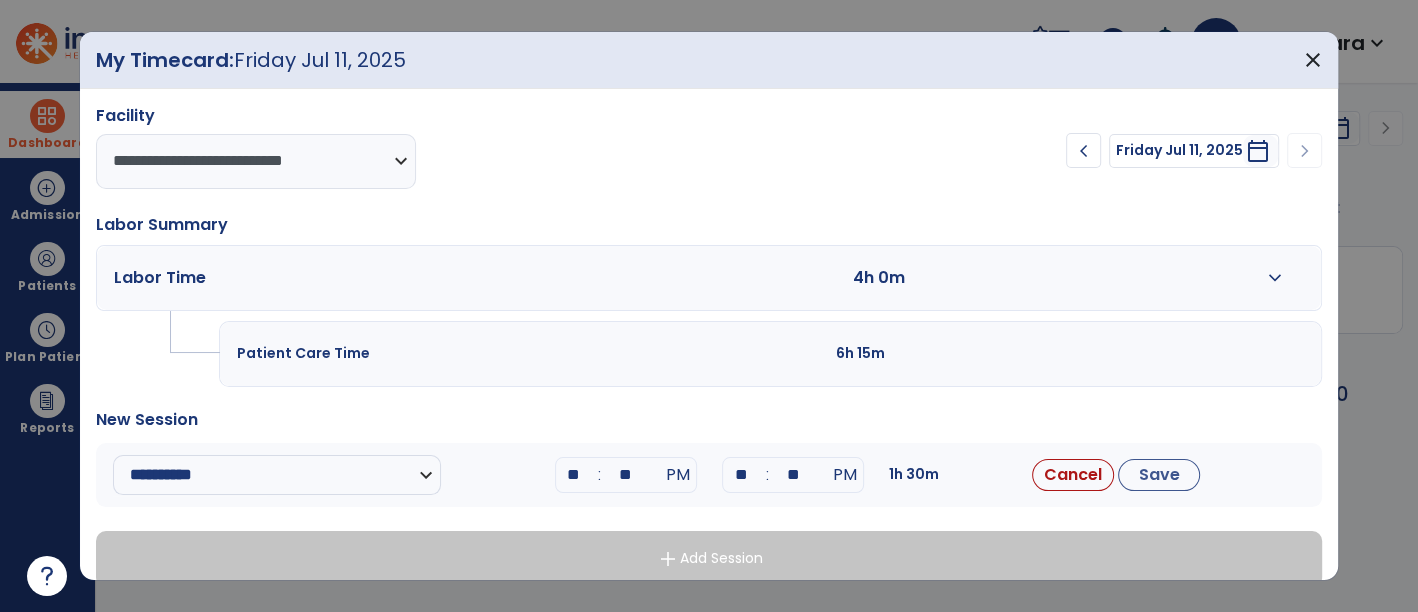 type on "**" 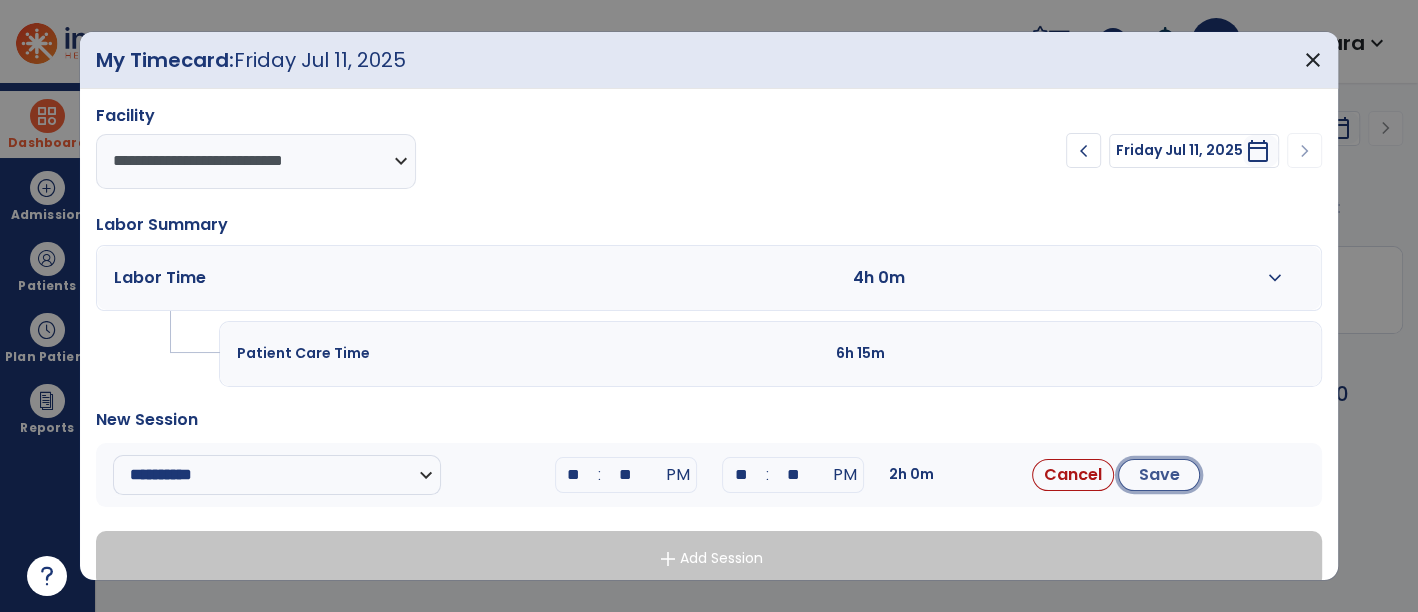 click on "Save" at bounding box center (1159, 475) 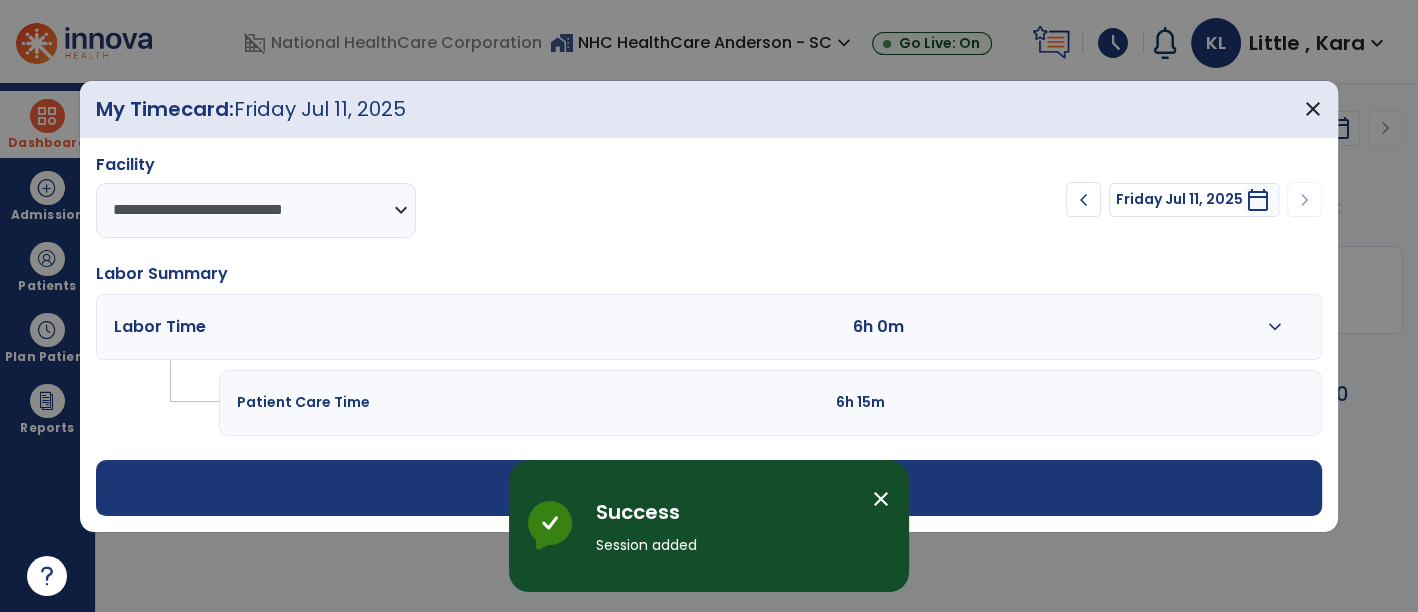 click on "close" at bounding box center [881, 499] 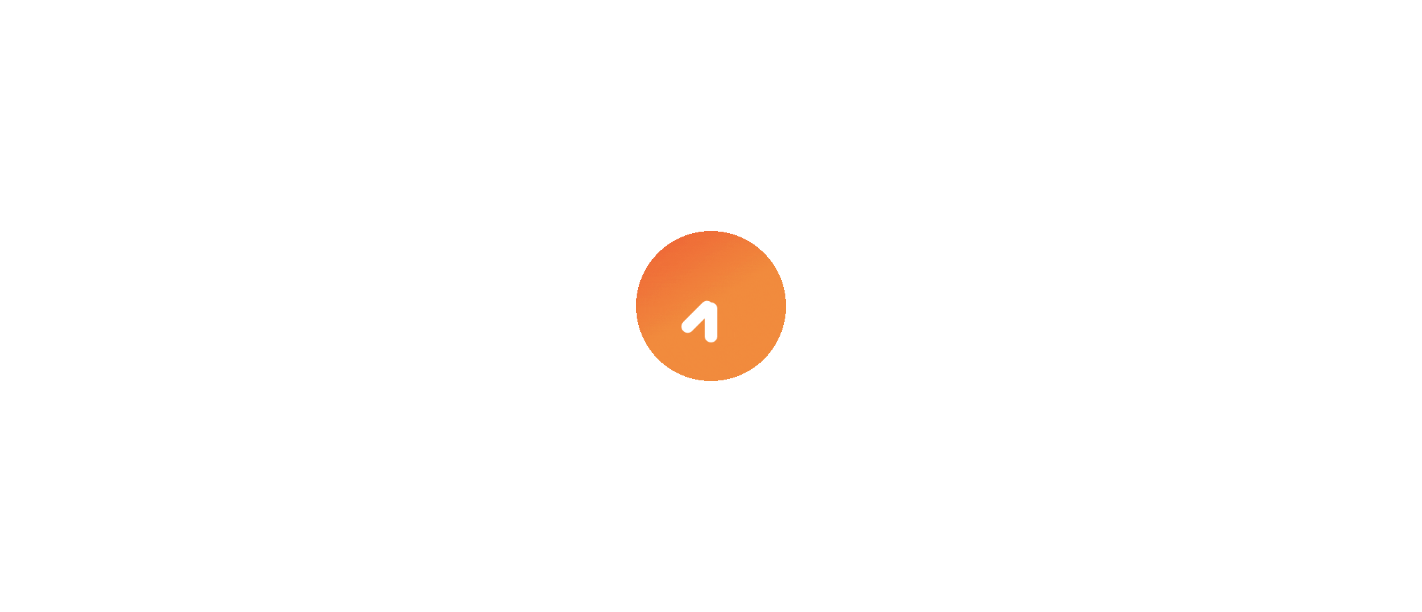 scroll, scrollTop: 0, scrollLeft: 0, axis: both 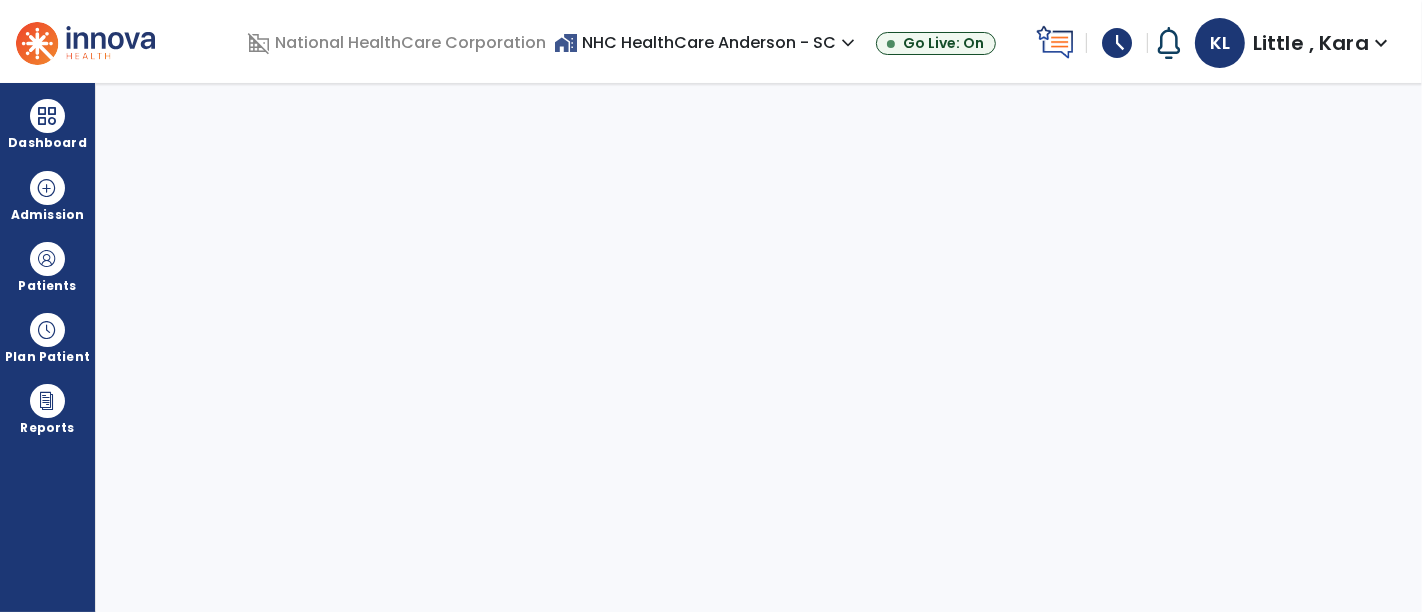 select on "****" 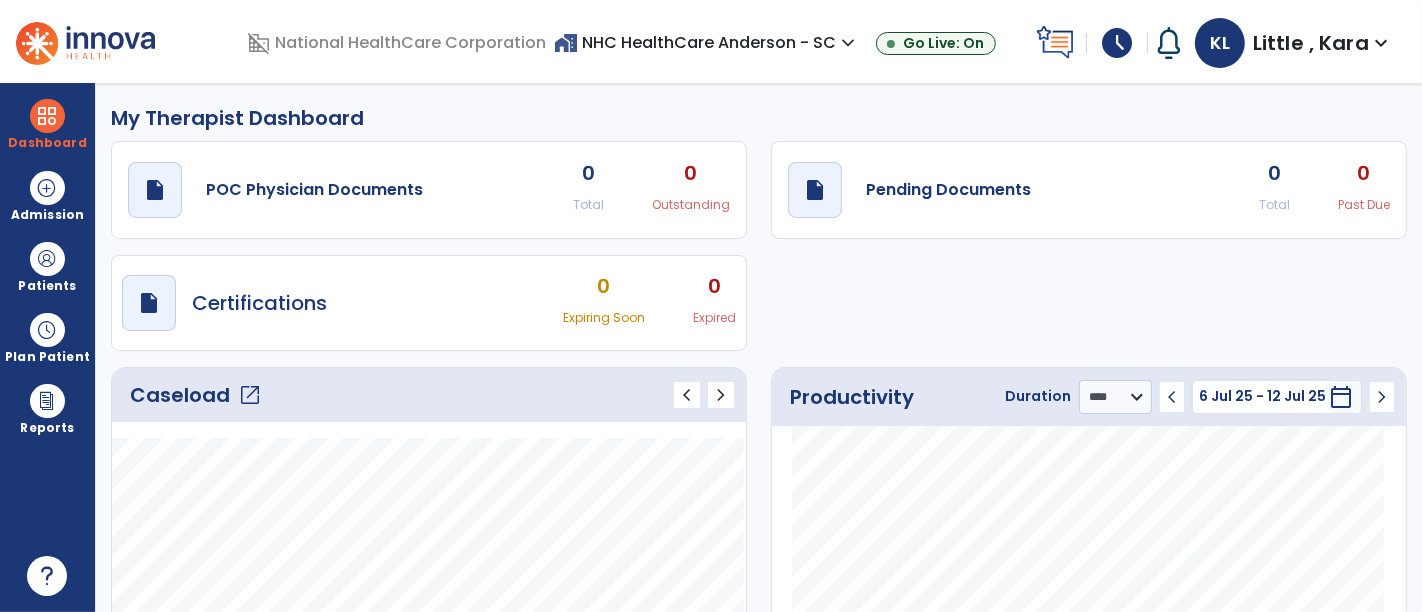 click on "open_in_new" 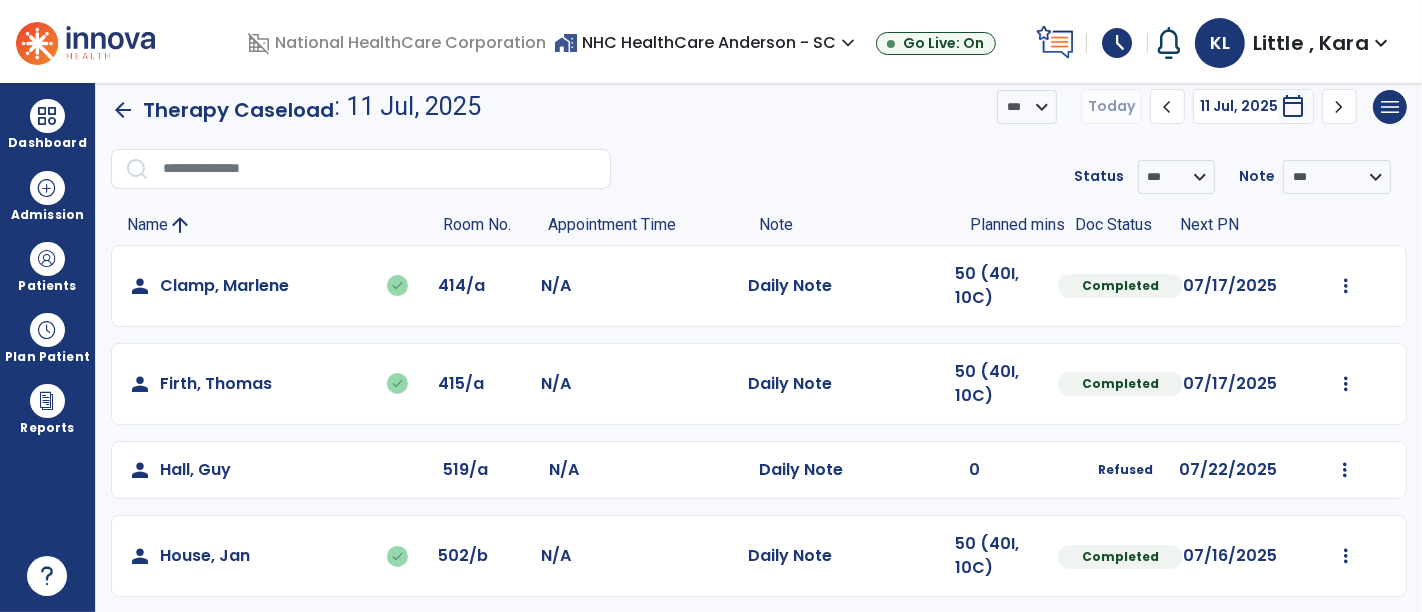 scroll, scrollTop: 0, scrollLeft: 0, axis: both 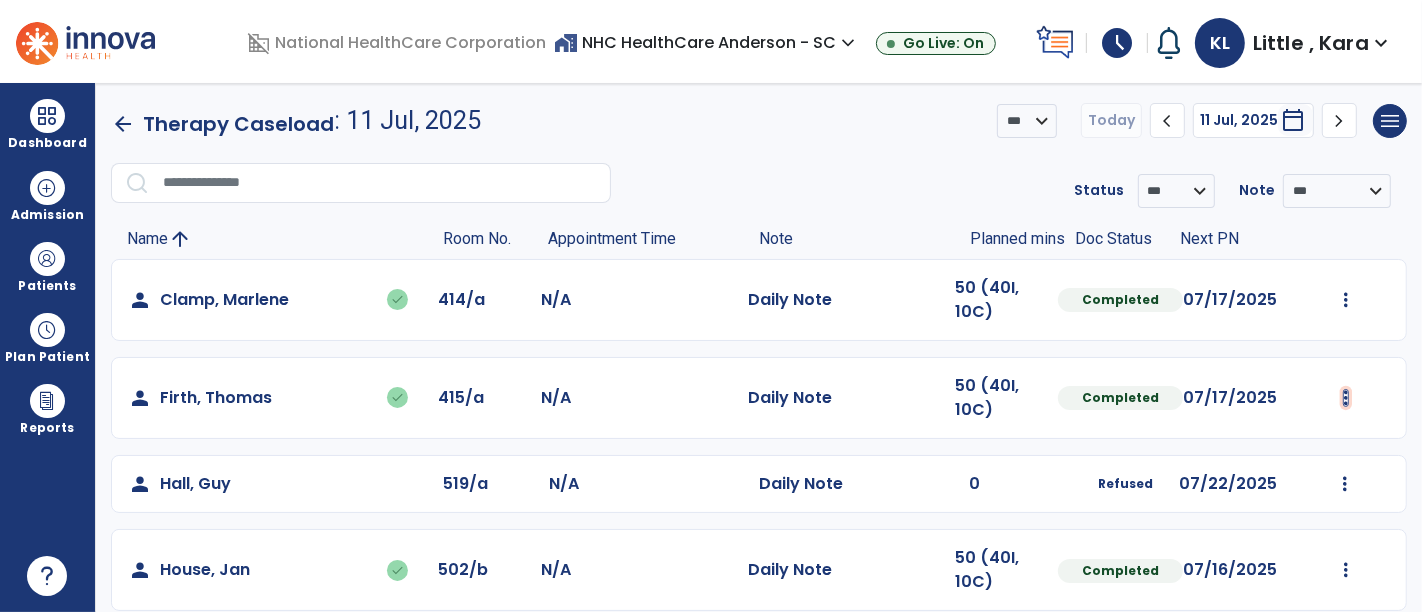 click at bounding box center [1346, 300] 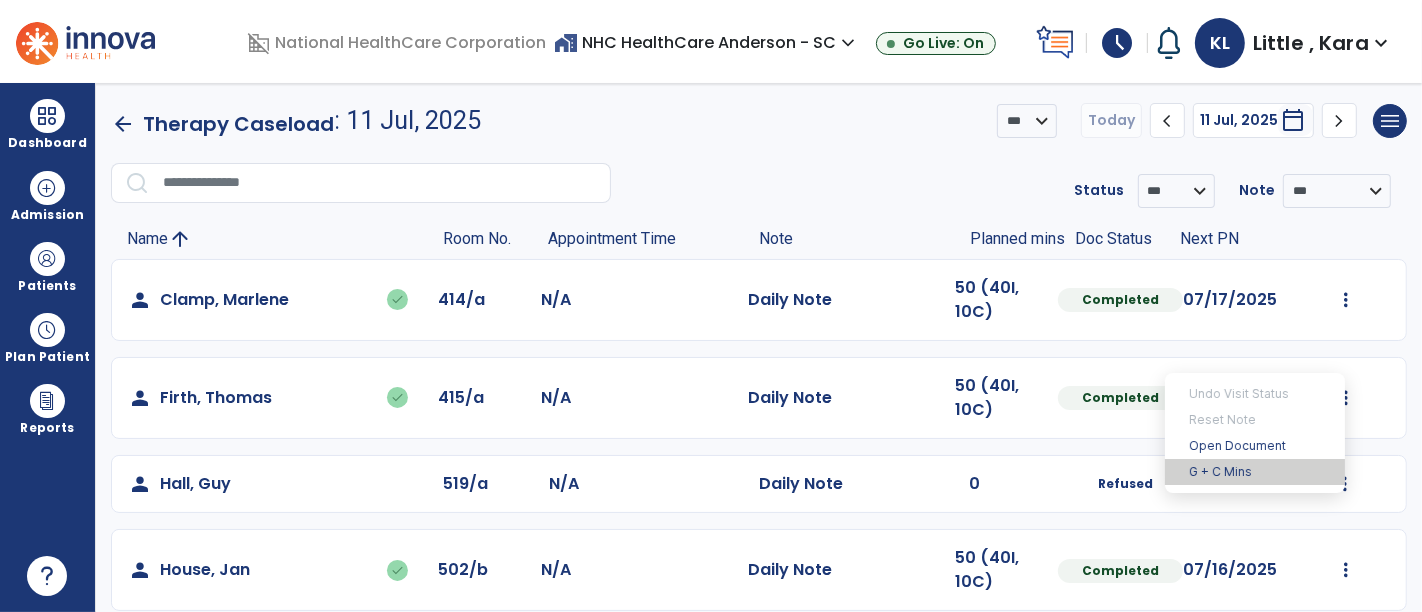 click on "G + C Mins" at bounding box center [1255, 472] 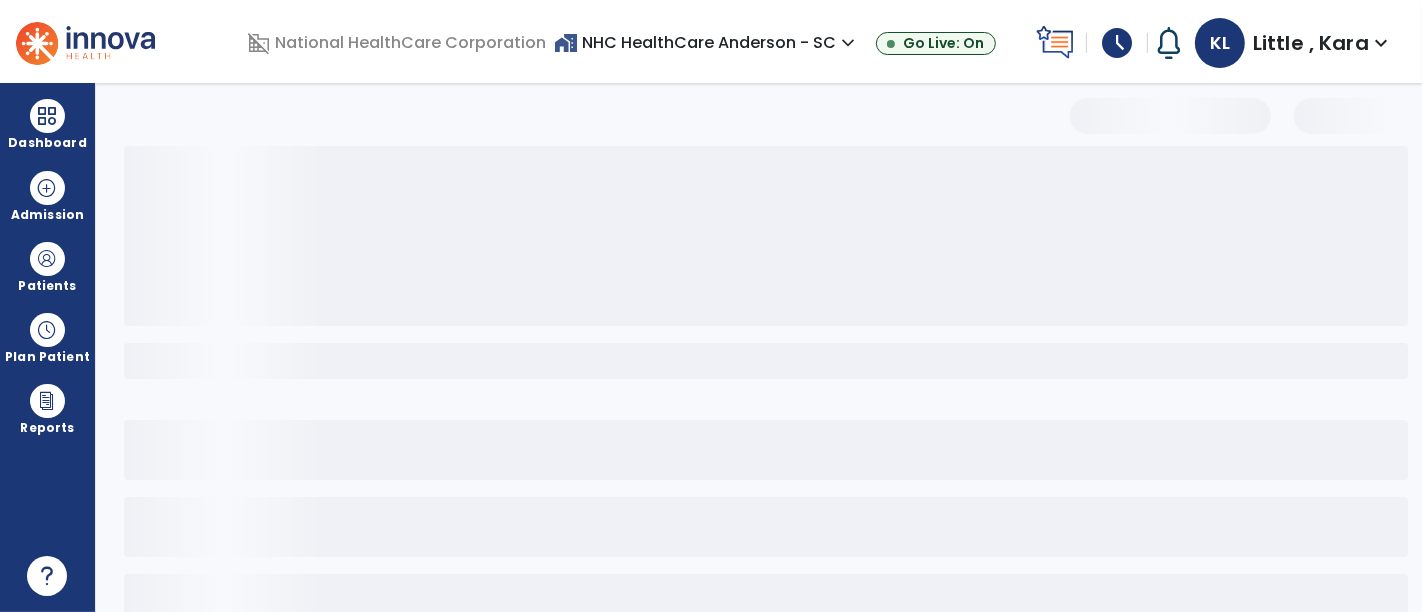 select on "***" 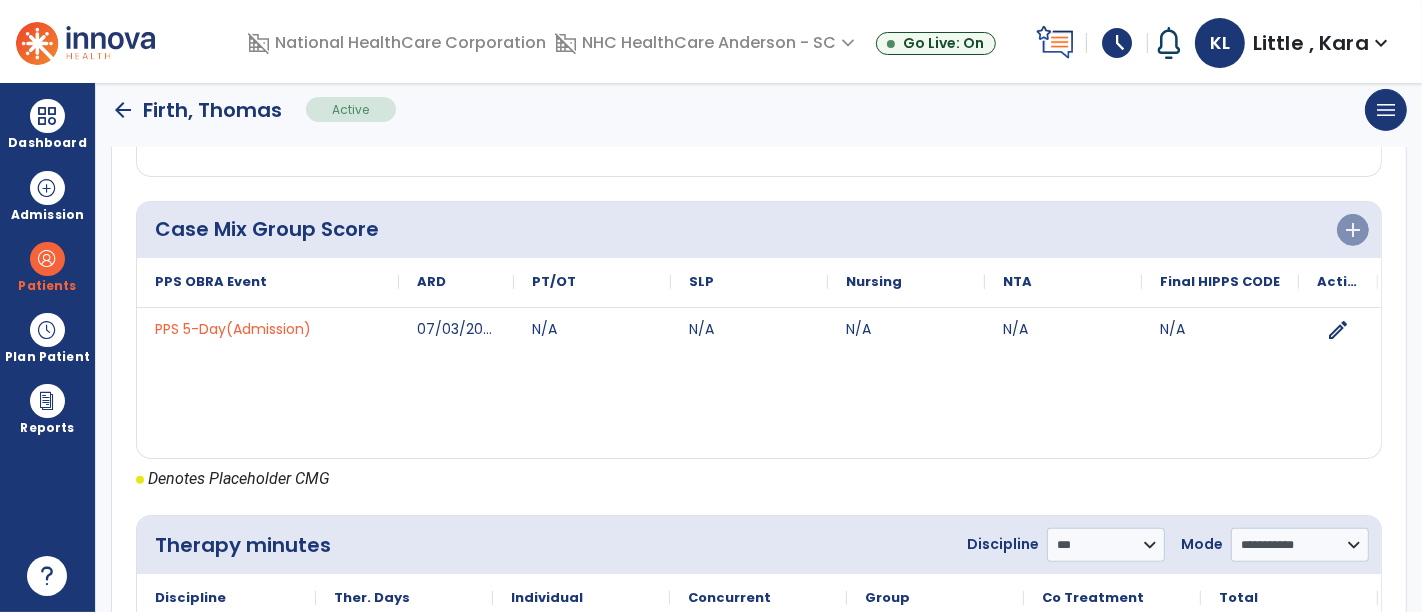 scroll, scrollTop: 943, scrollLeft: 0, axis: vertical 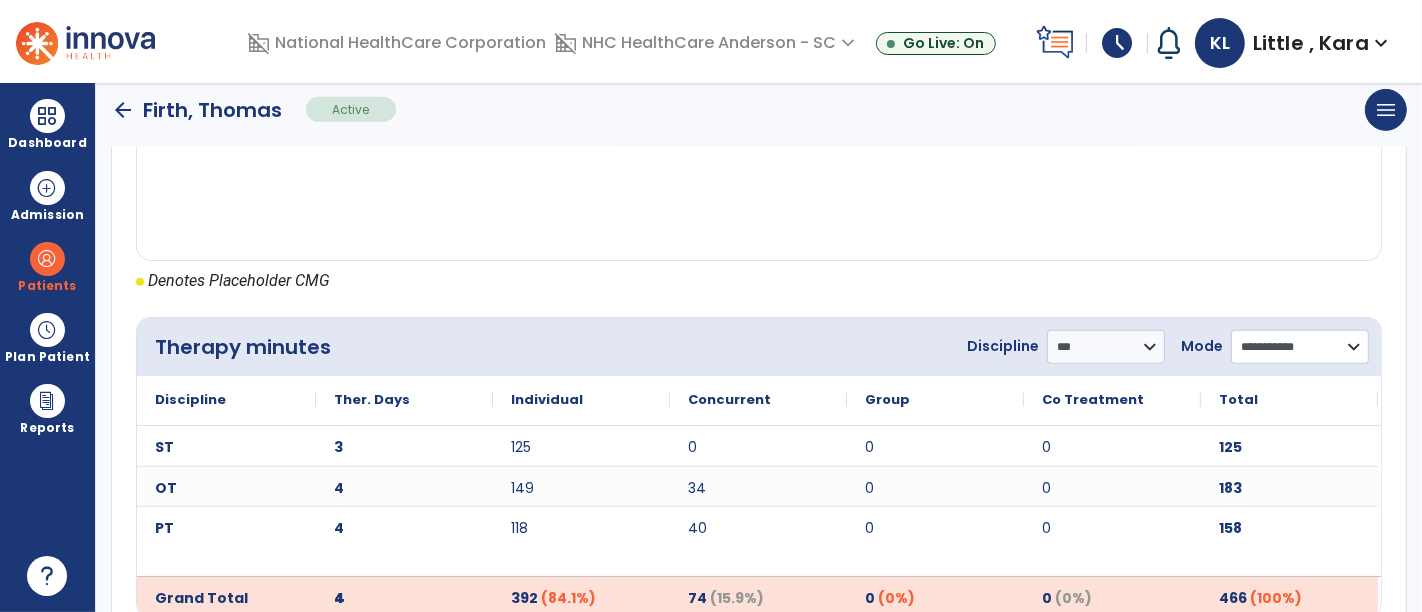 click on "**********" 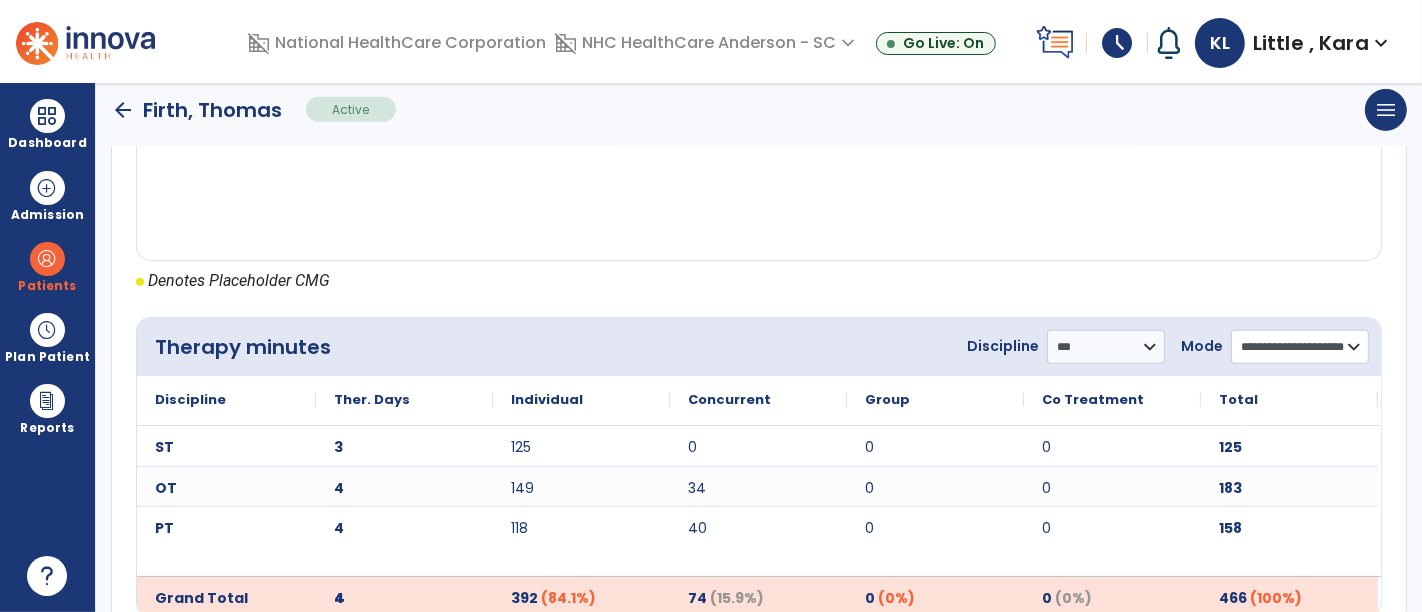 click on "**********" 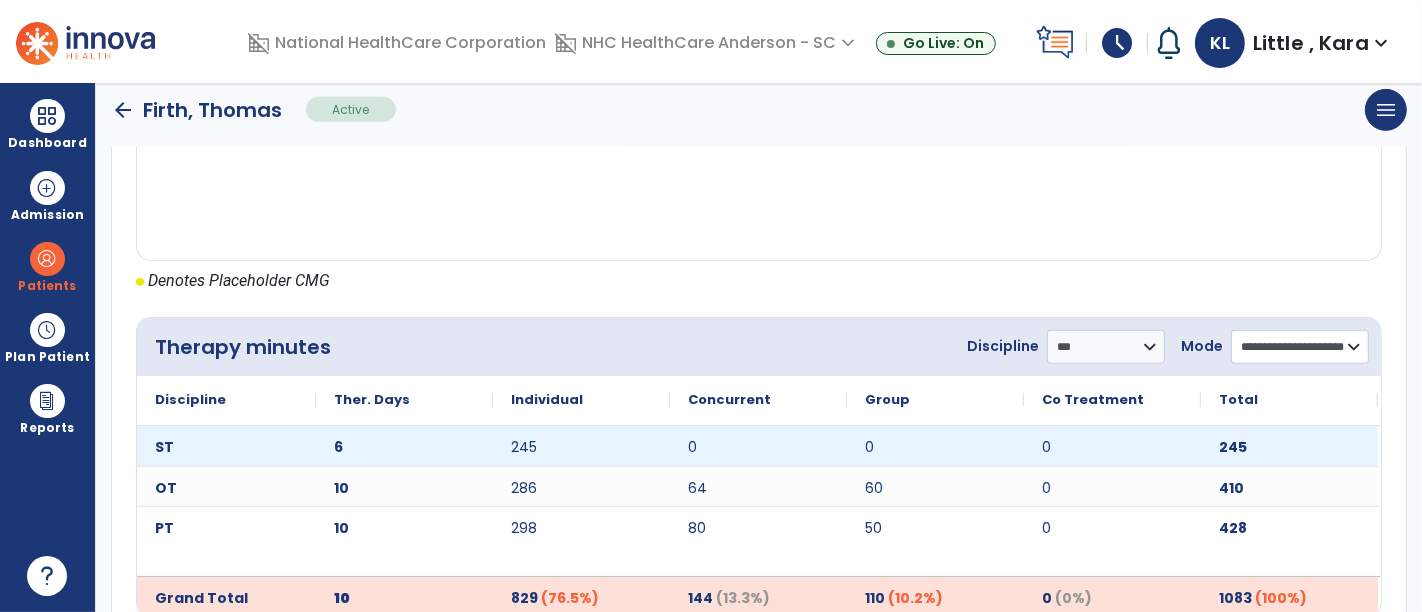 scroll, scrollTop: 985, scrollLeft: 0, axis: vertical 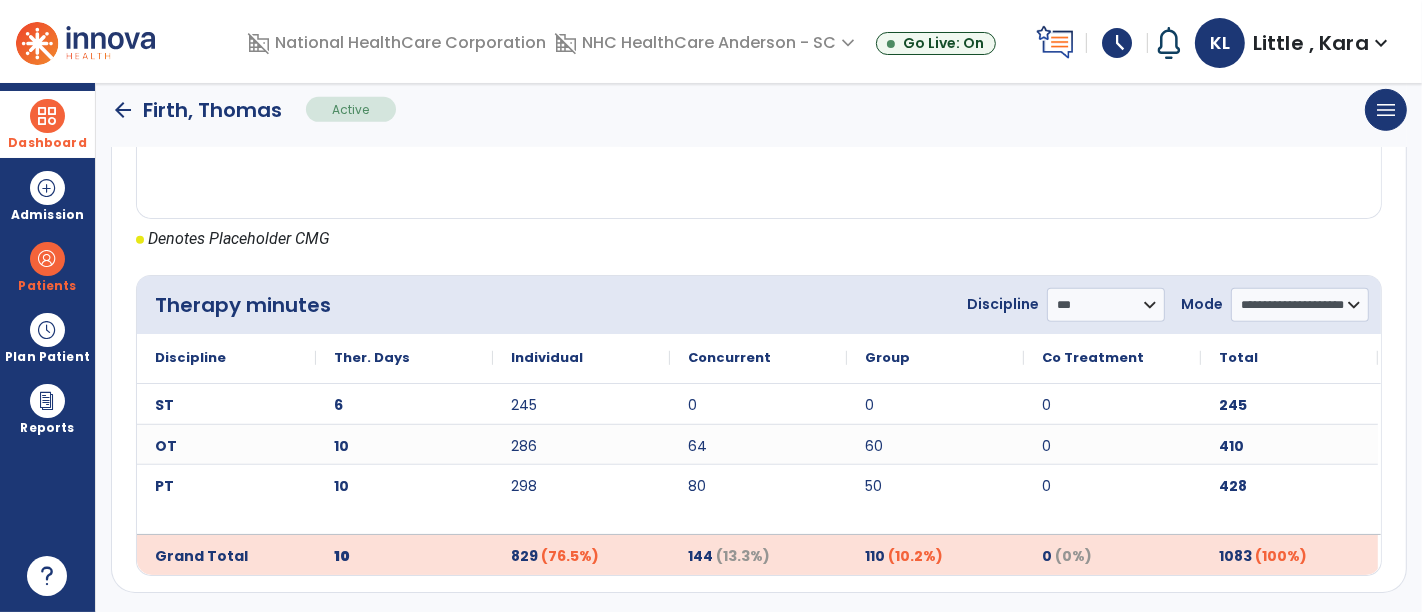 click at bounding box center [47, 116] 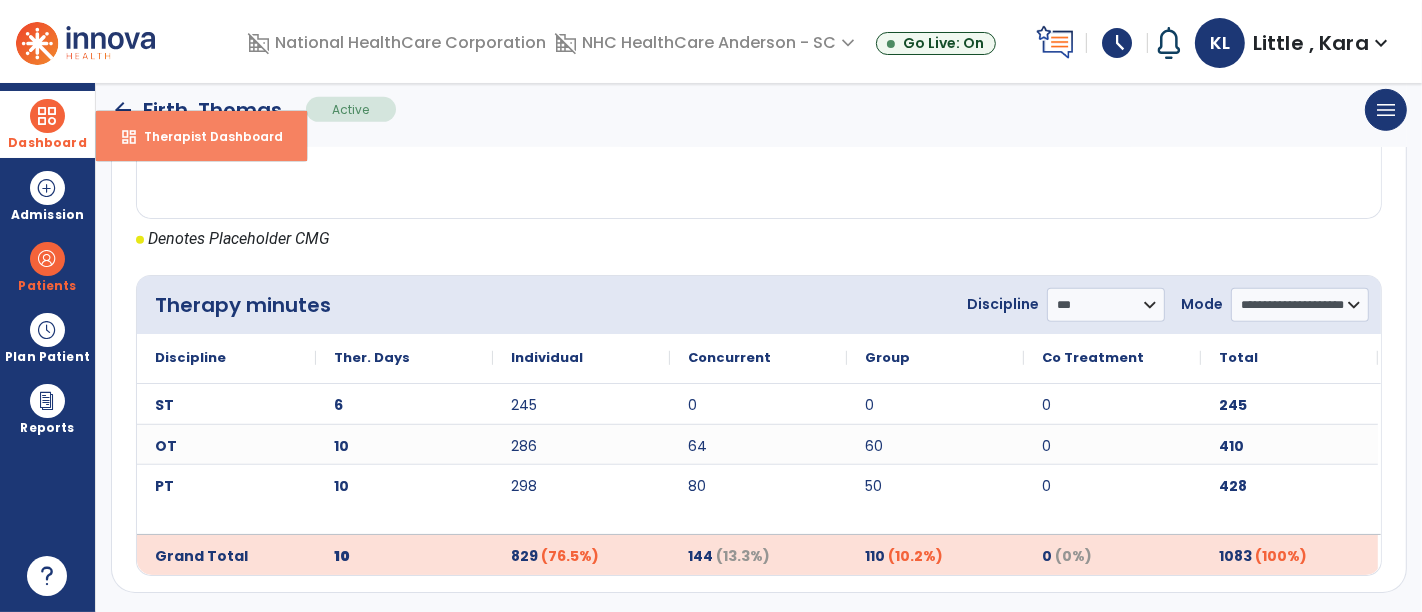 click on "Therapist Dashboard" at bounding box center (205, 136) 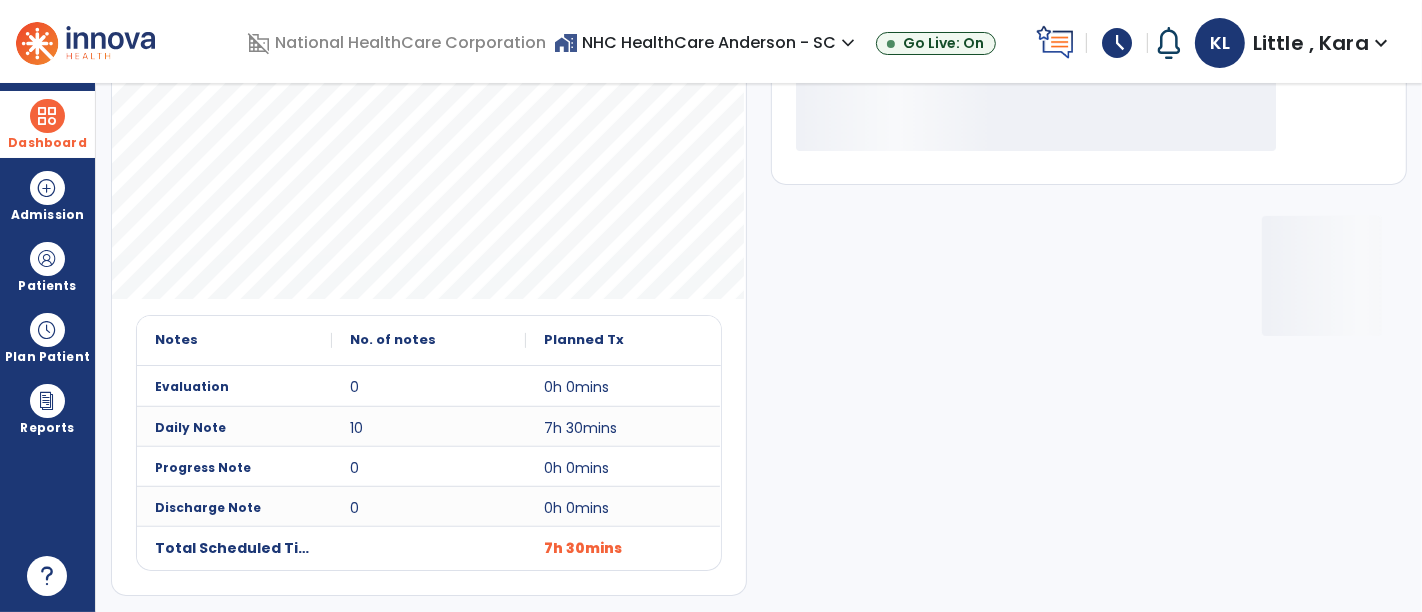 scroll, scrollTop: 259, scrollLeft: 0, axis: vertical 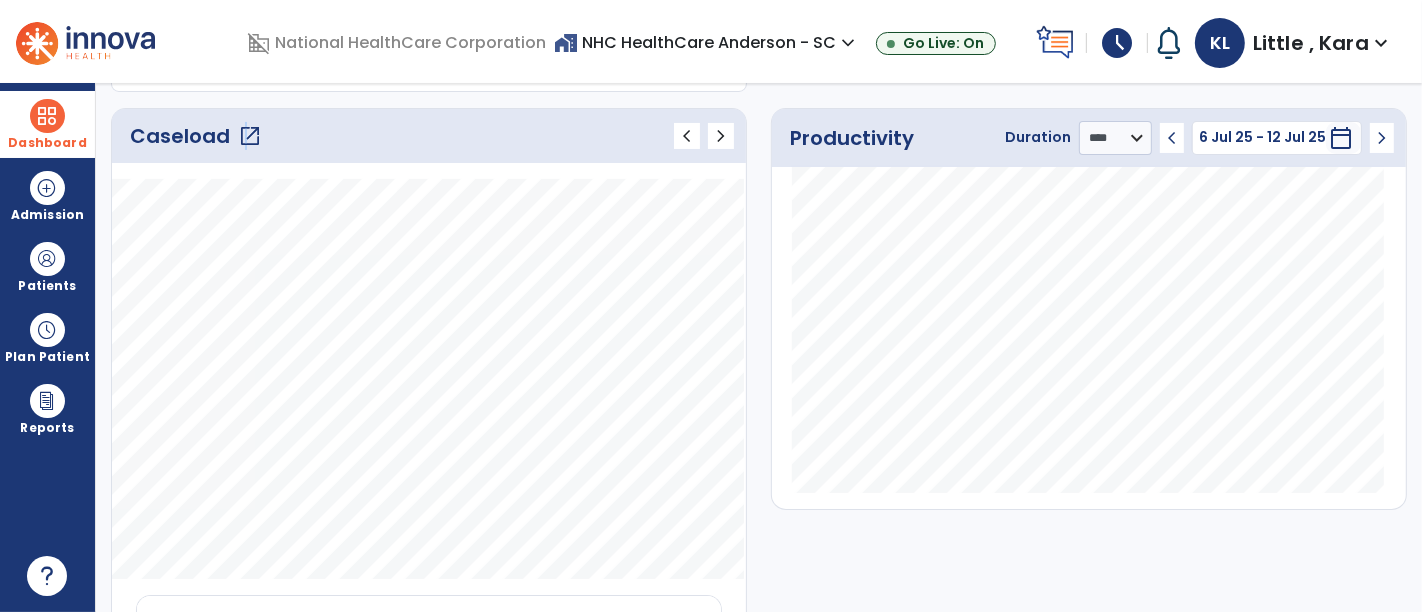 click on "open_in_new" 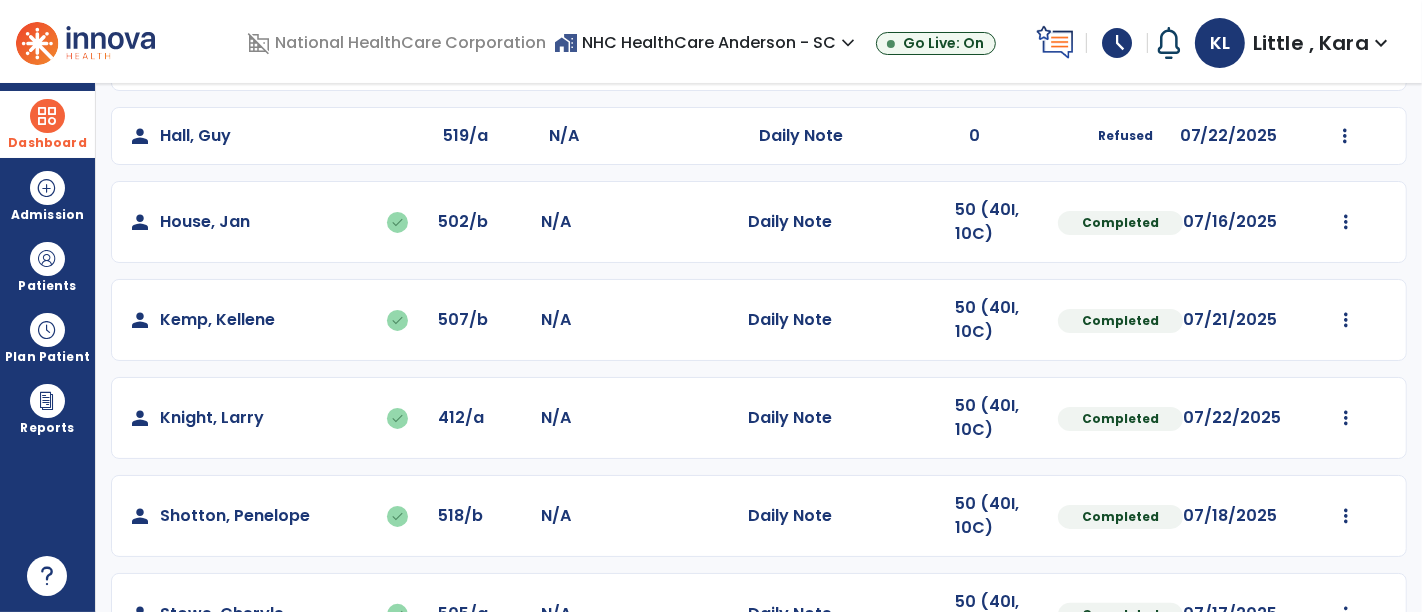 scroll, scrollTop: 382, scrollLeft: 0, axis: vertical 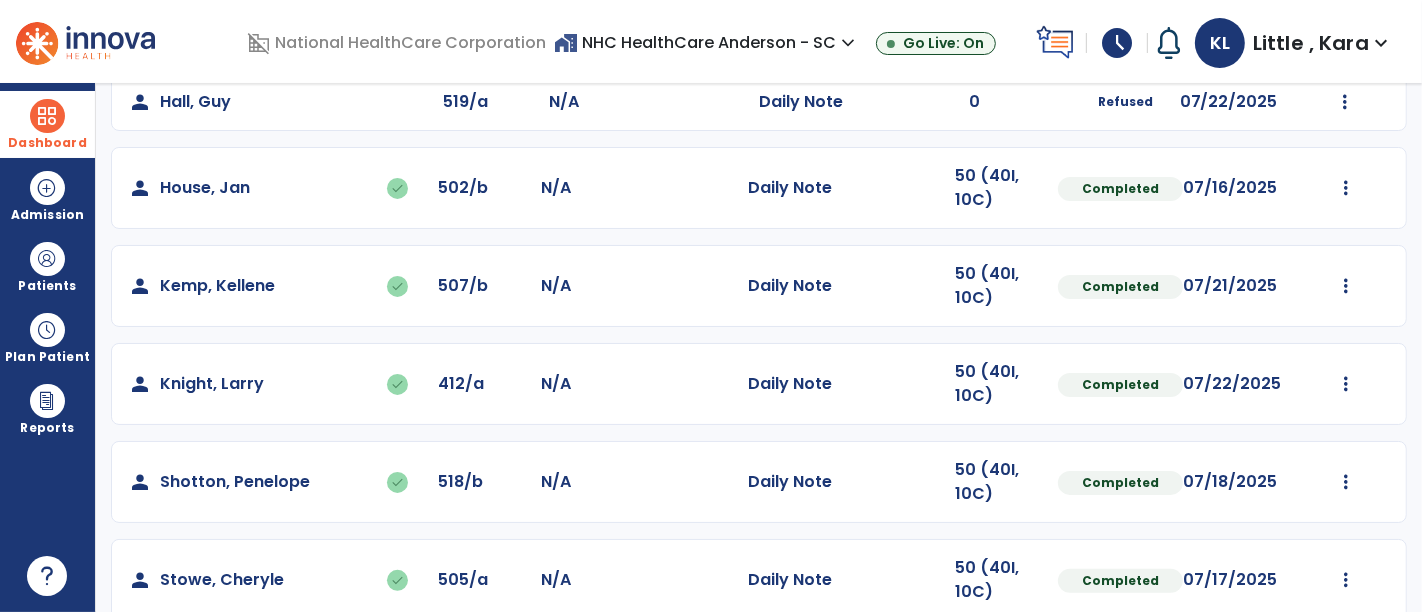 click at bounding box center [1346, -82] 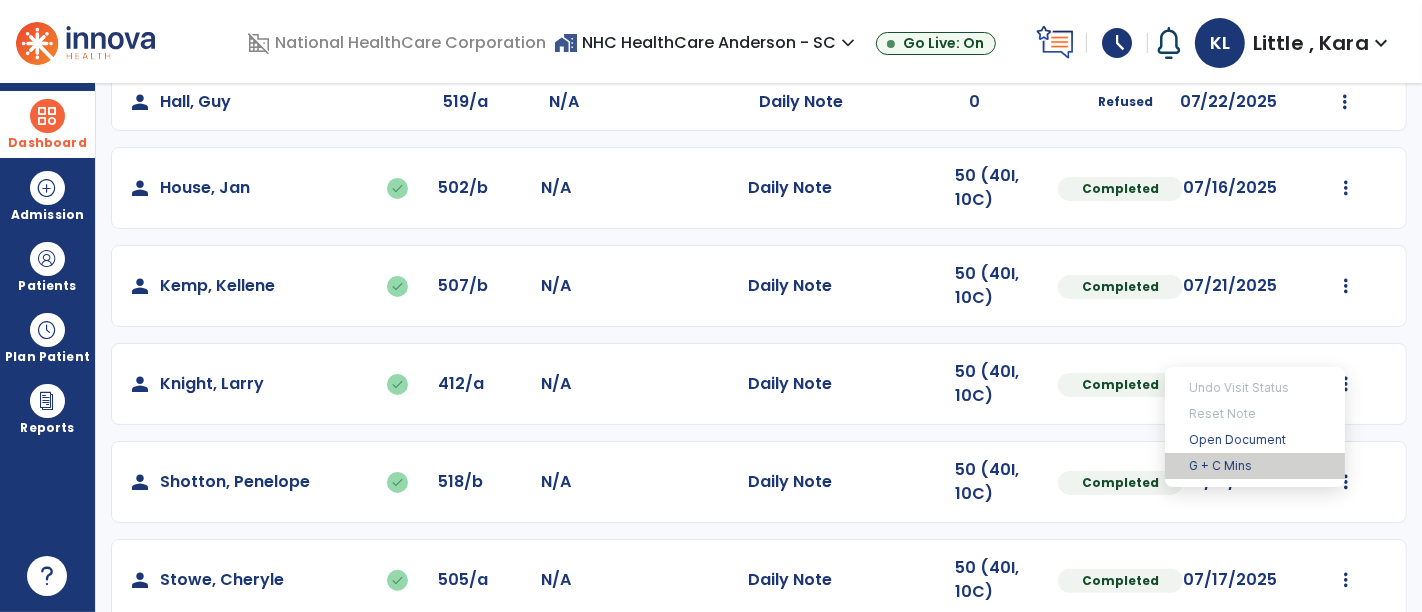 click on "G + C Mins" at bounding box center (1255, 466) 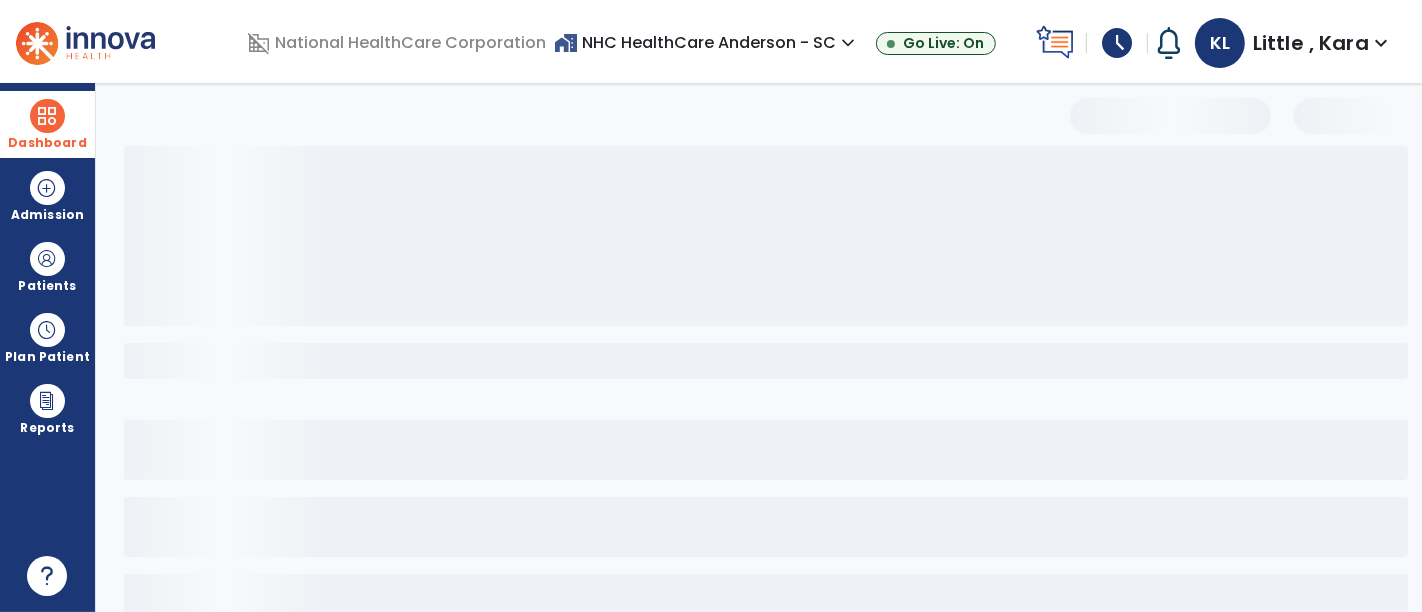 select on "***" 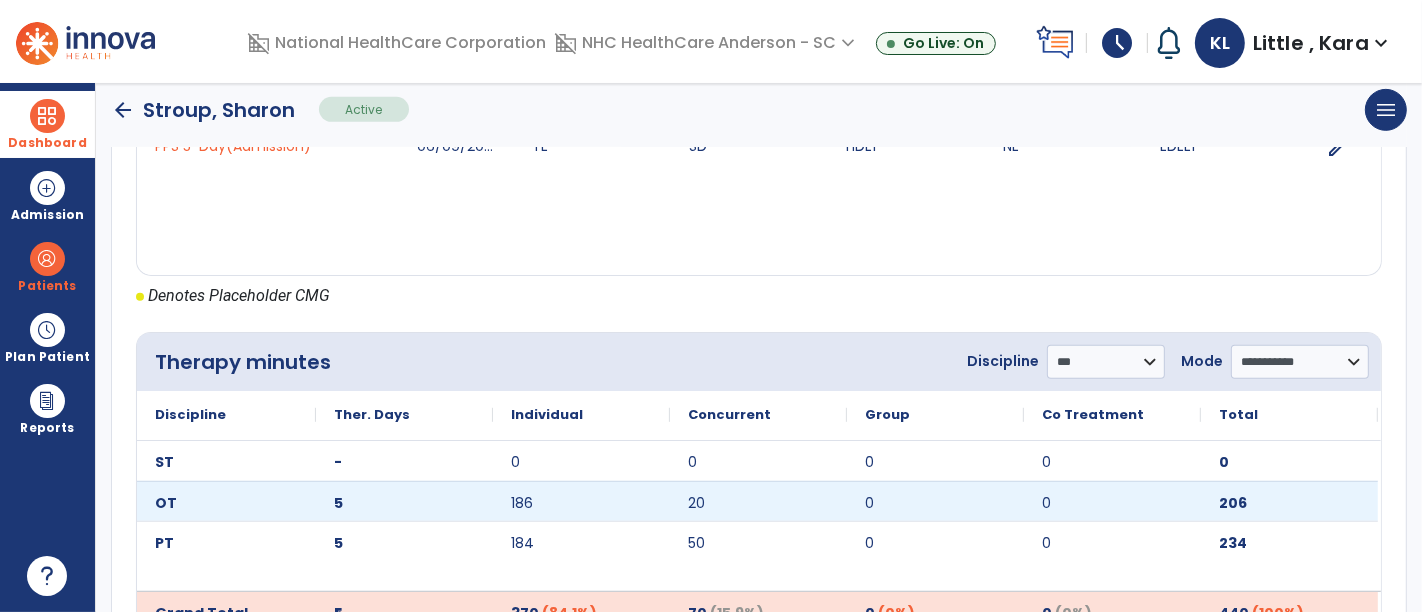 scroll, scrollTop: 974, scrollLeft: 0, axis: vertical 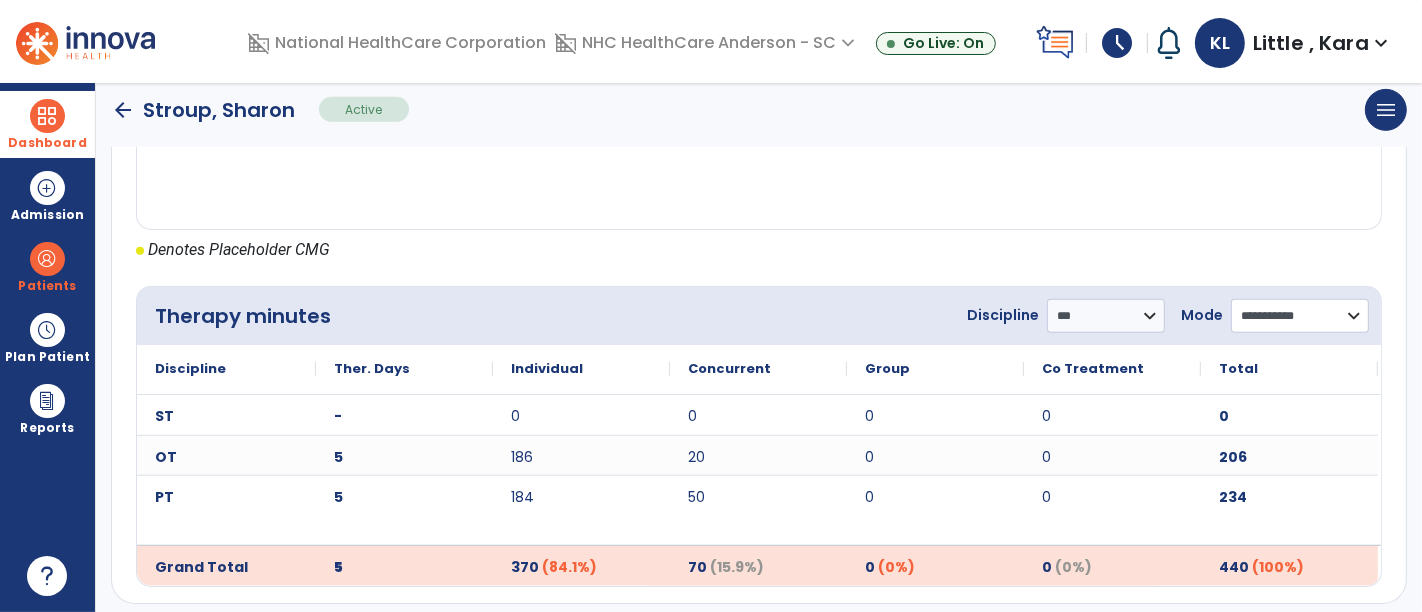 click on "**********" 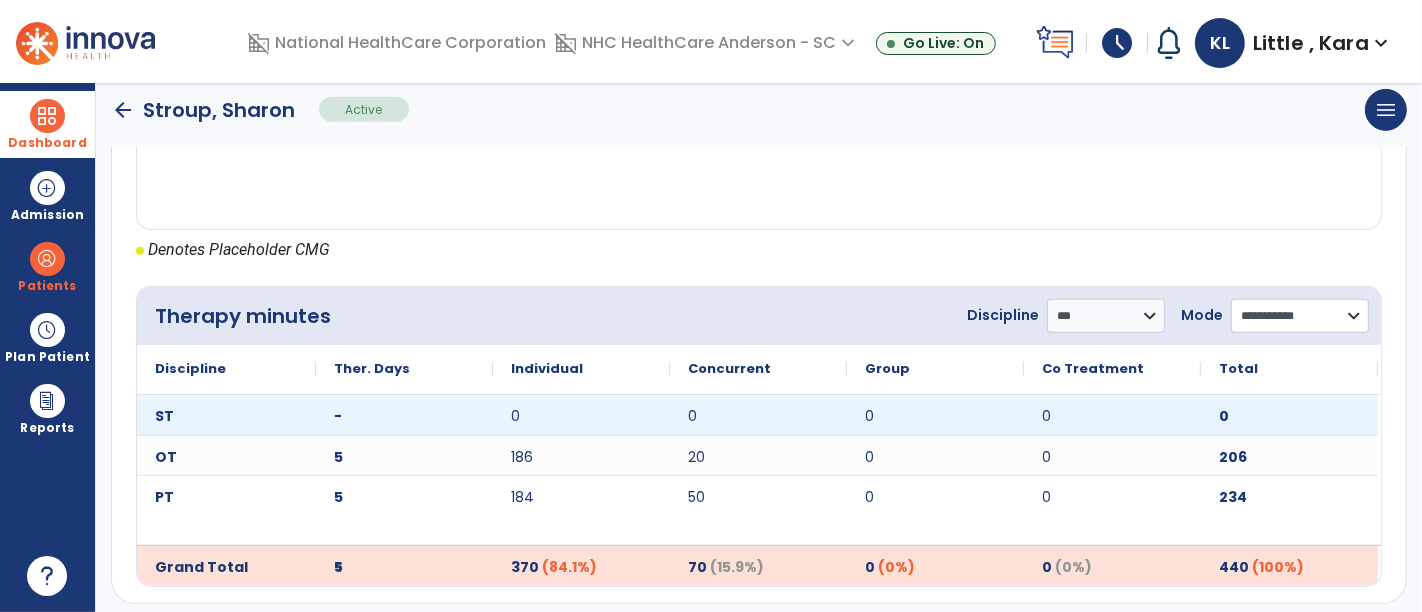select on "**********" 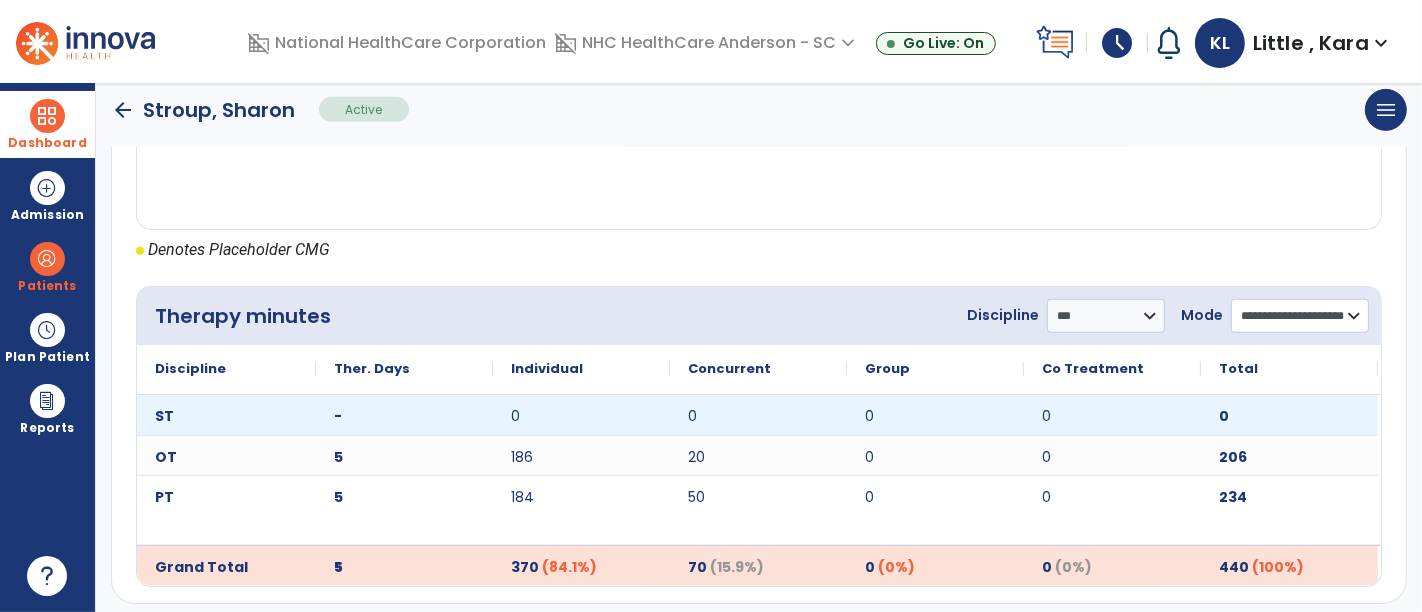 click on "**********" 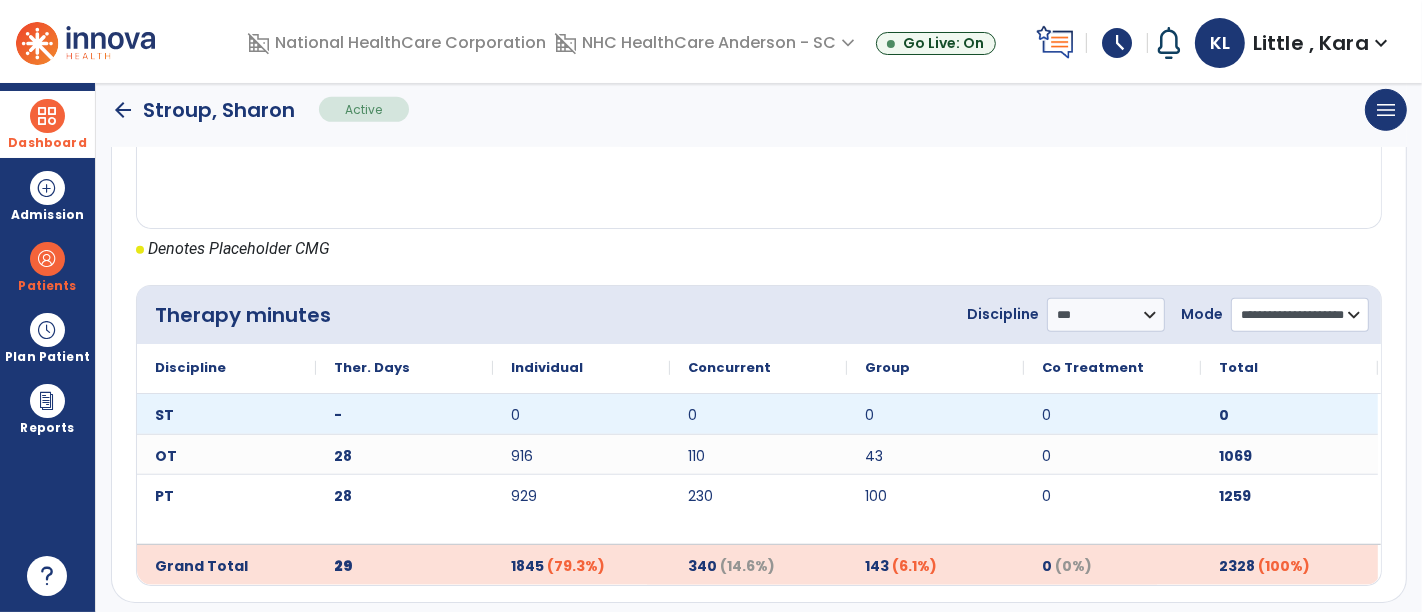 scroll, scrollTop: 985, scrollLeft: 0, axis: vertical 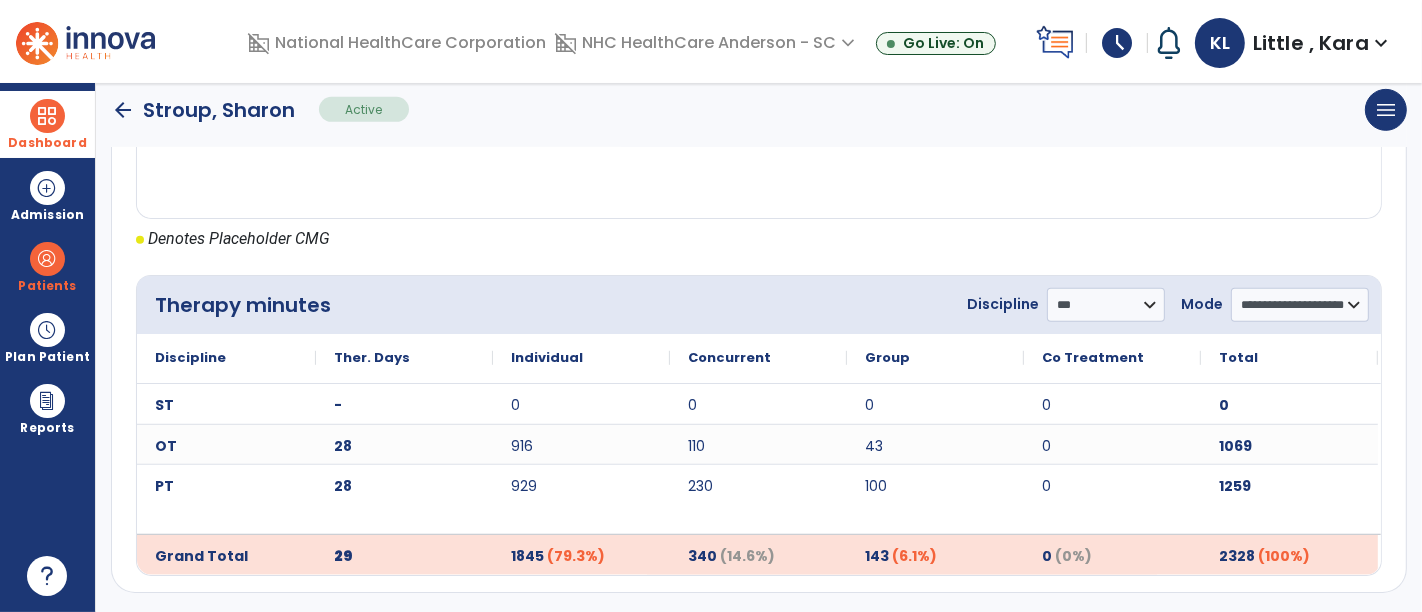 click on "arrow_back" 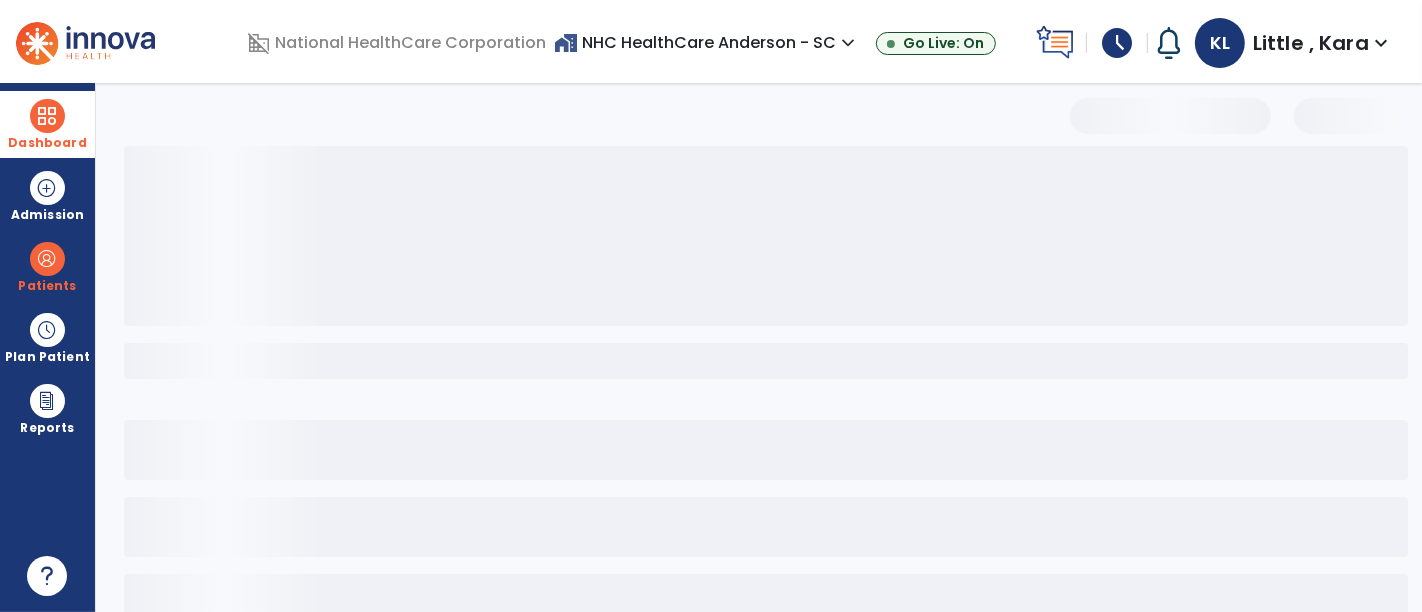 select on "***" 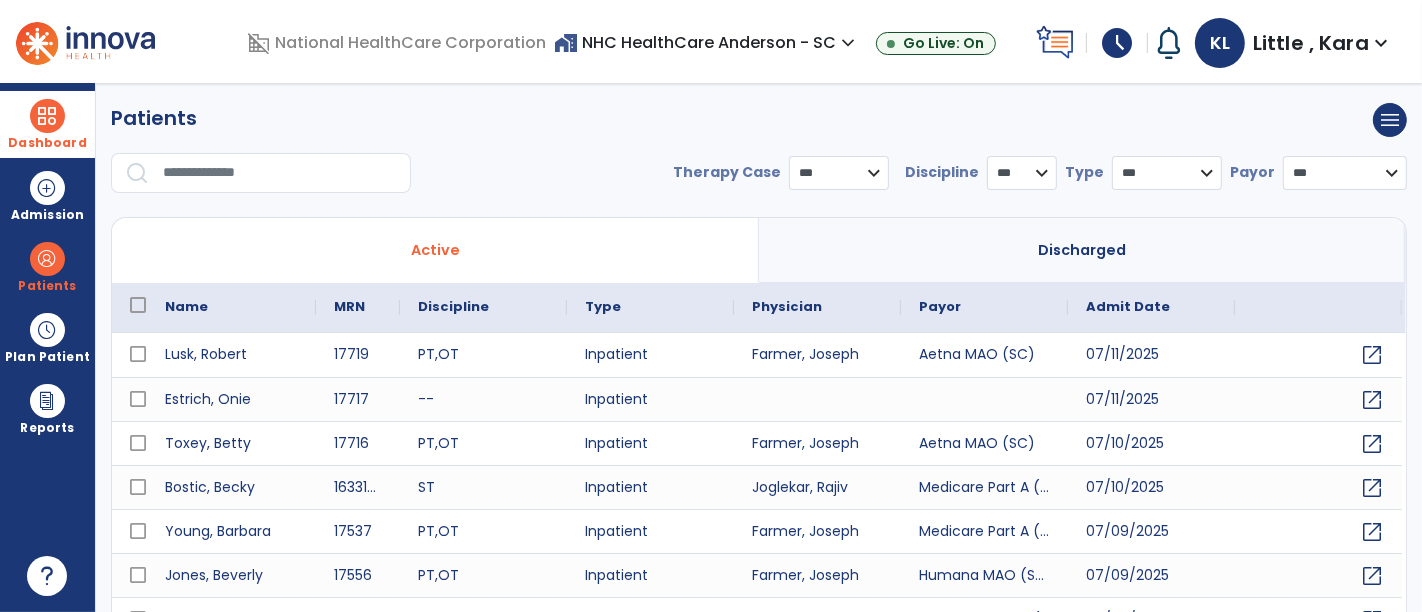 drag, startPoint x: 29, startPoint y: 108, endPoint x: 34, endPoint y: 98, distance: 11.18034 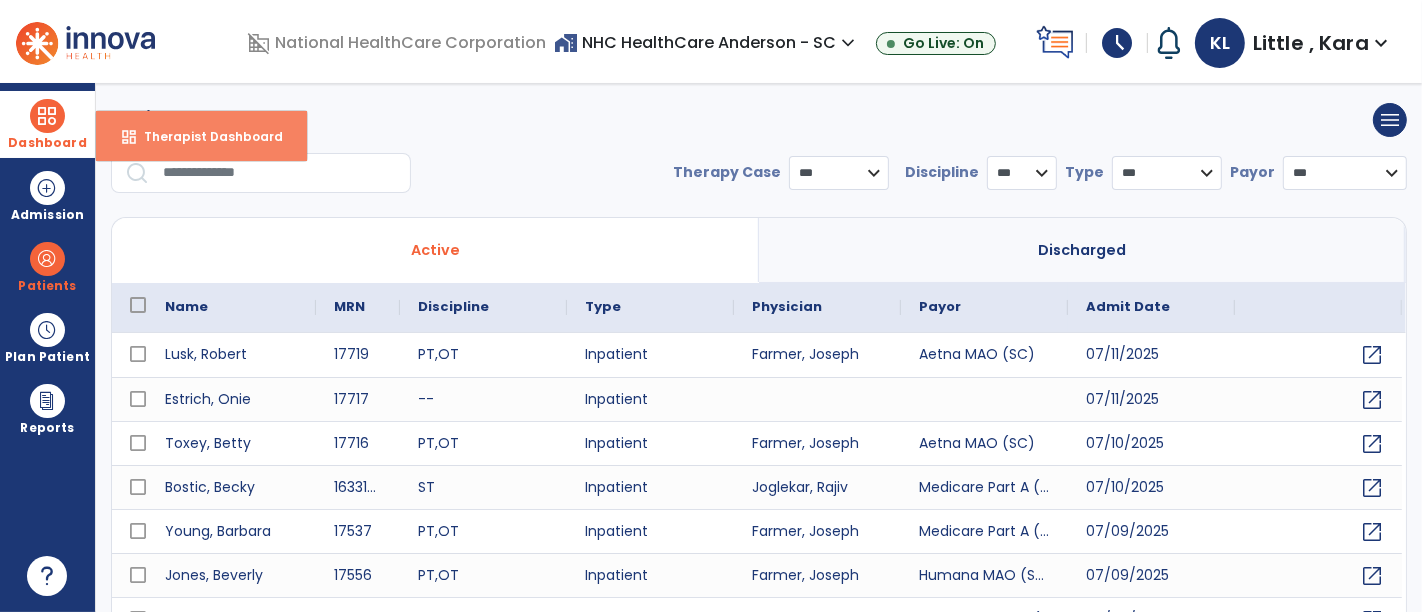 click on "dashboard  Therapist Dashboard" at bounding box center [201, 136] 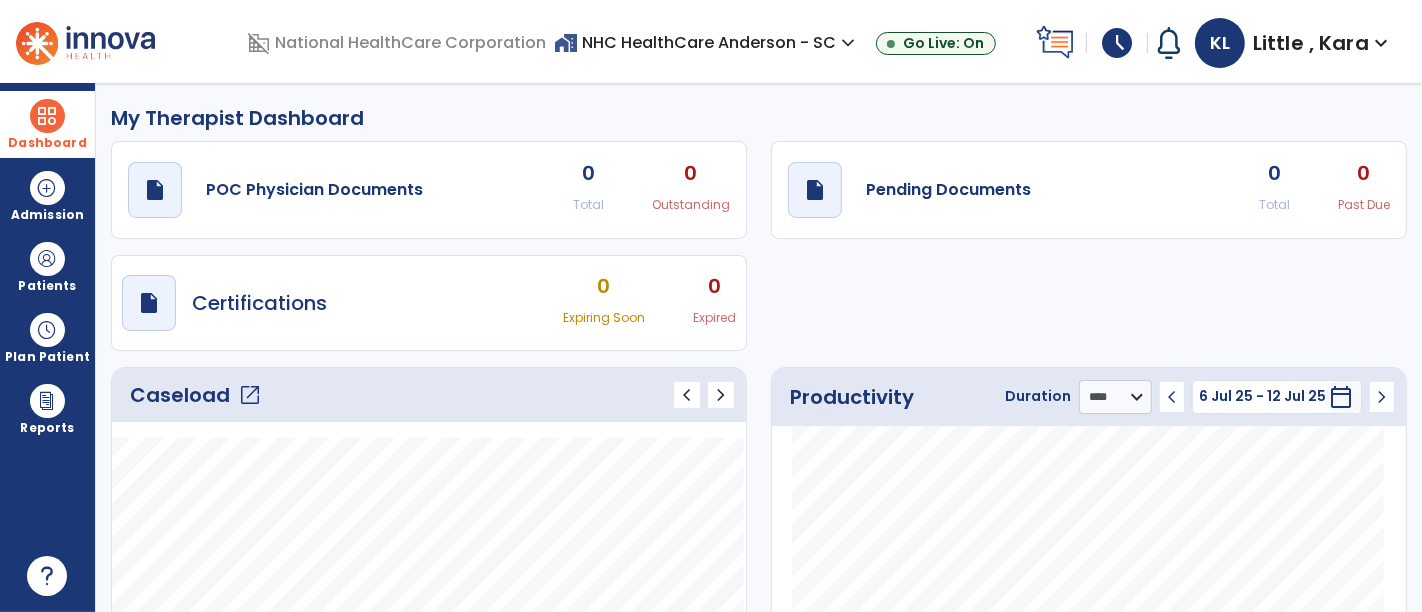 click on "open_in_new" 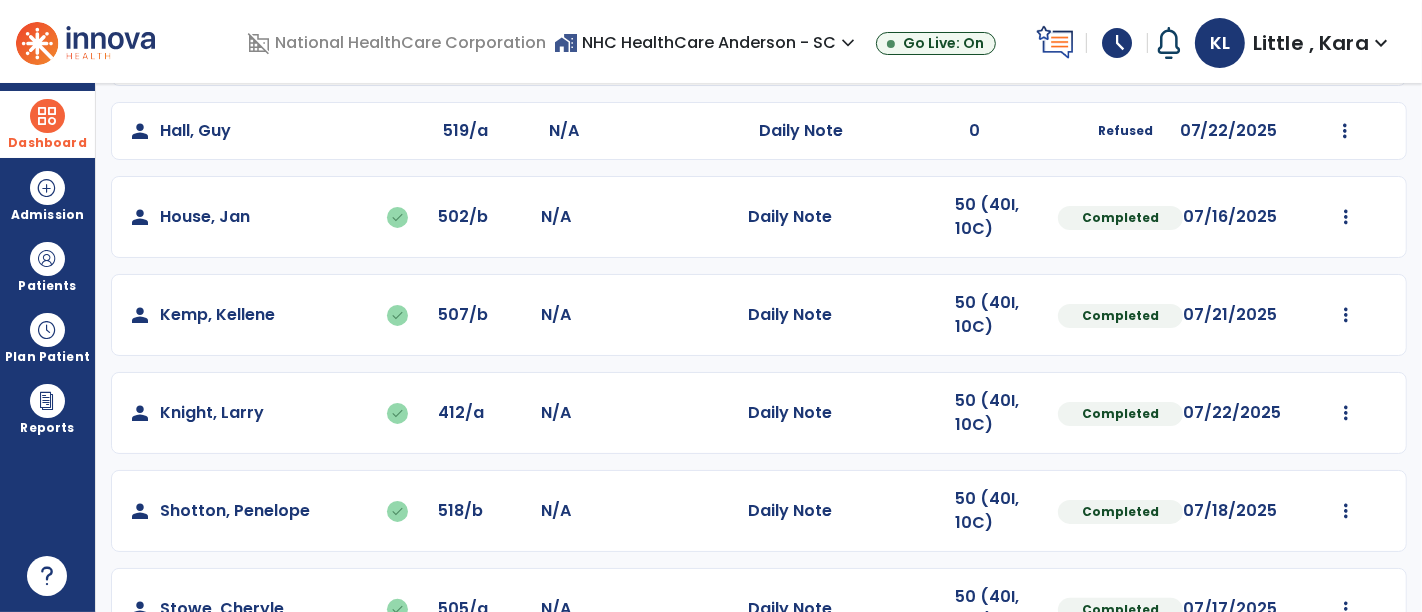 scroll, scrollTop: 394, scrollLeft: 0, axis: vertical 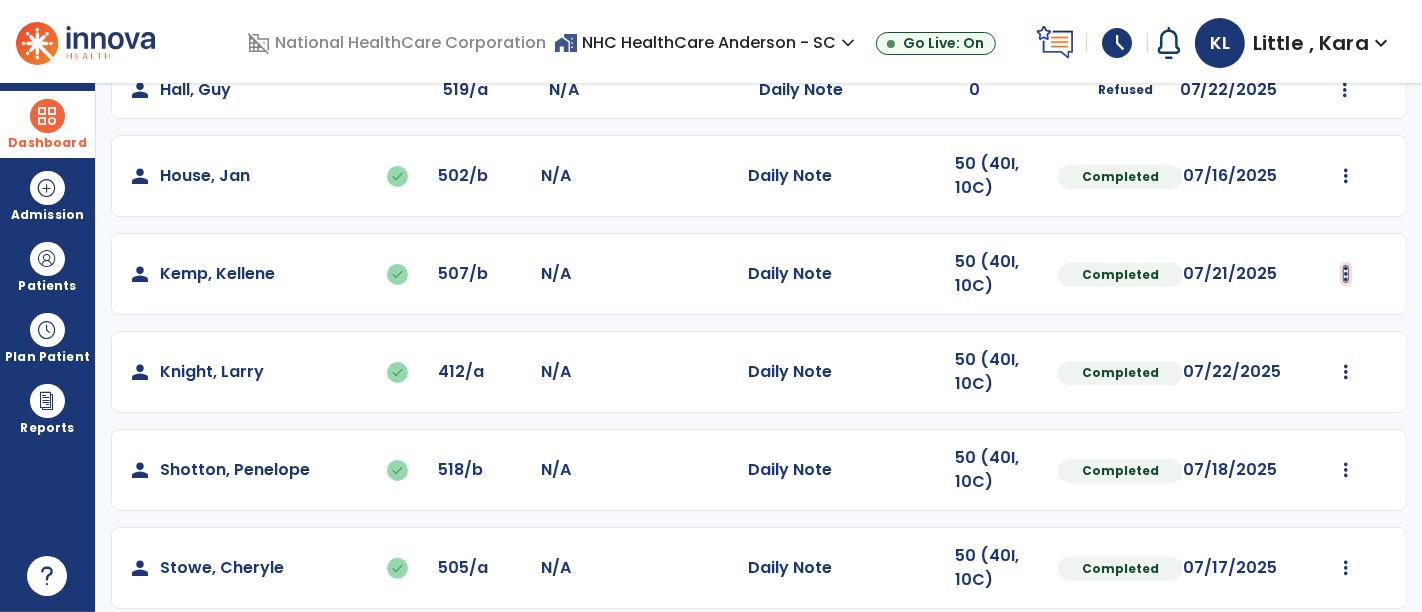 click at bounding box center [1346, -94] 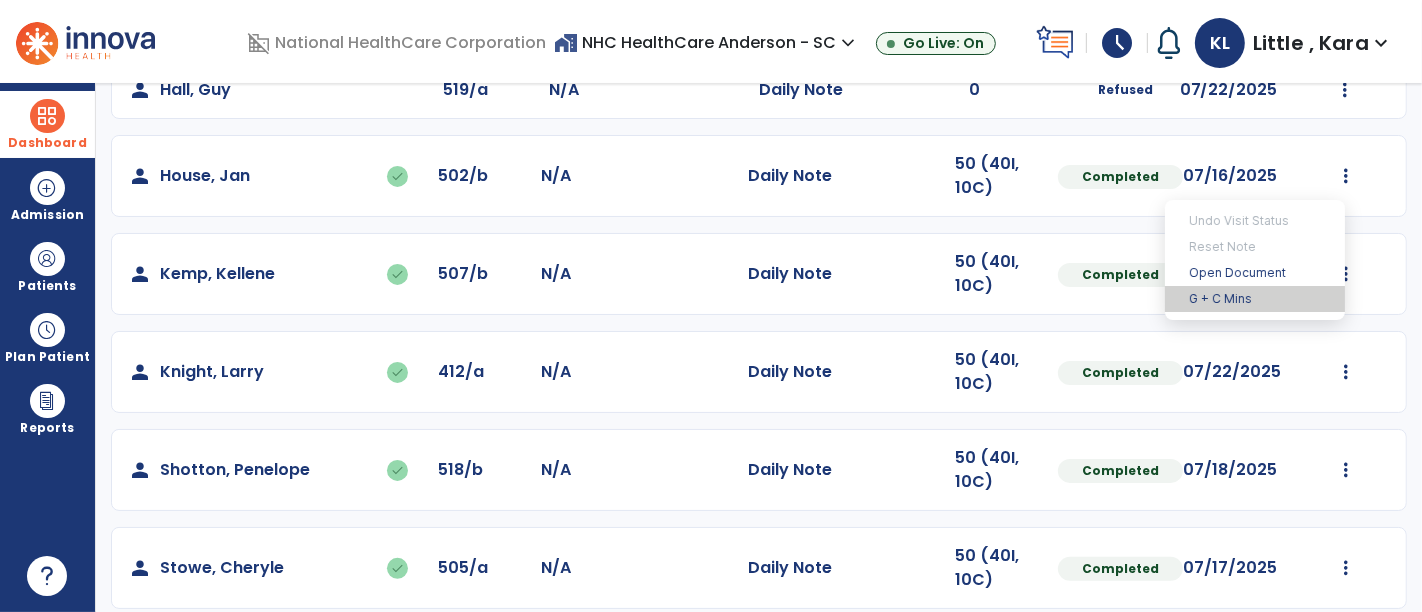 click on "G + C Mins" at bounding box center [1255, 299] 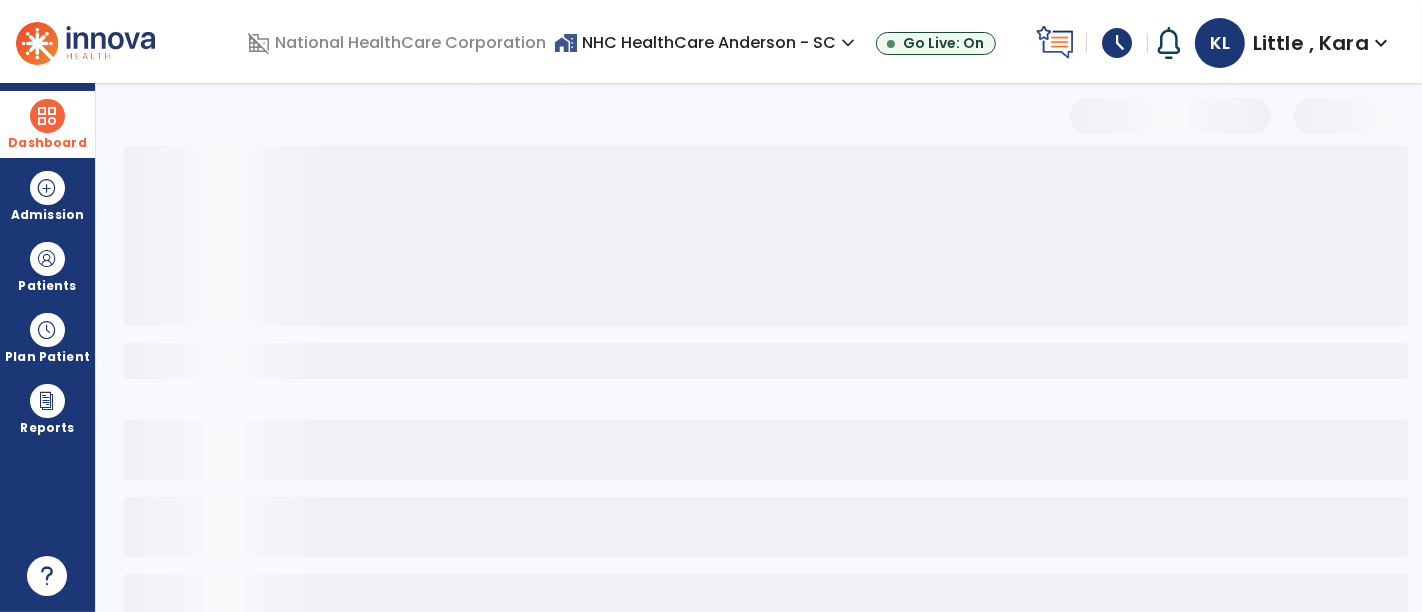select on "***" 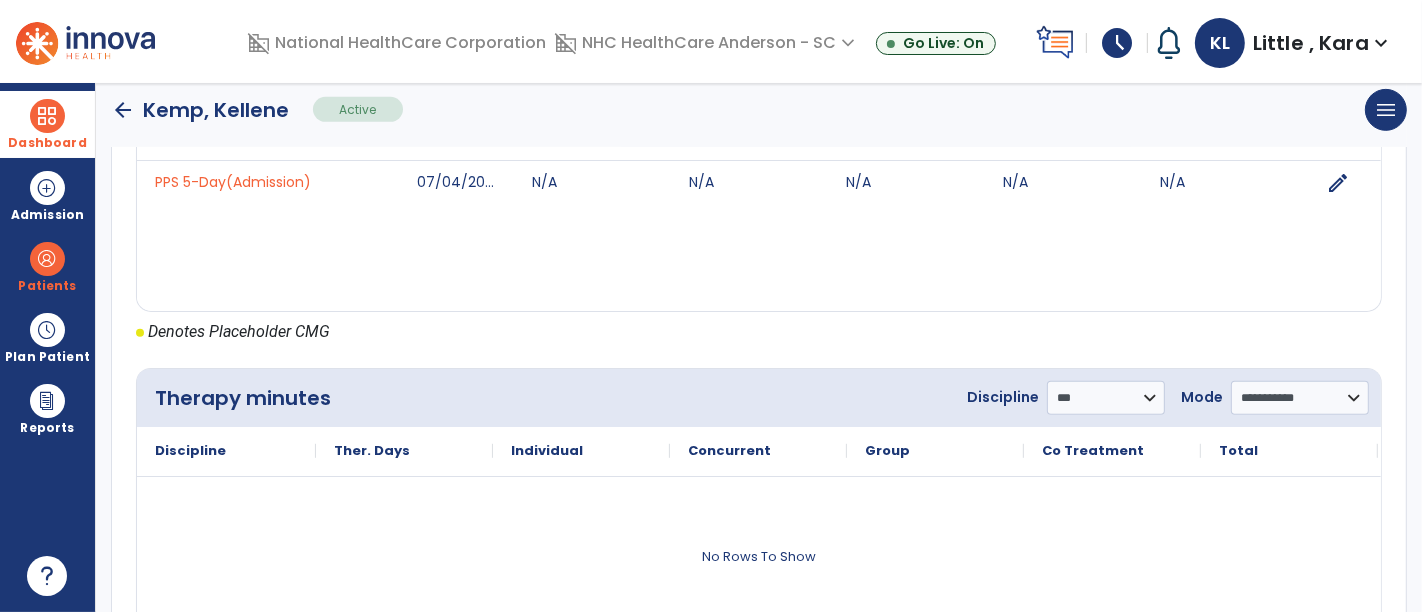 scroll, scrollTop: 943, scrollLeft: 0, axis: vertical 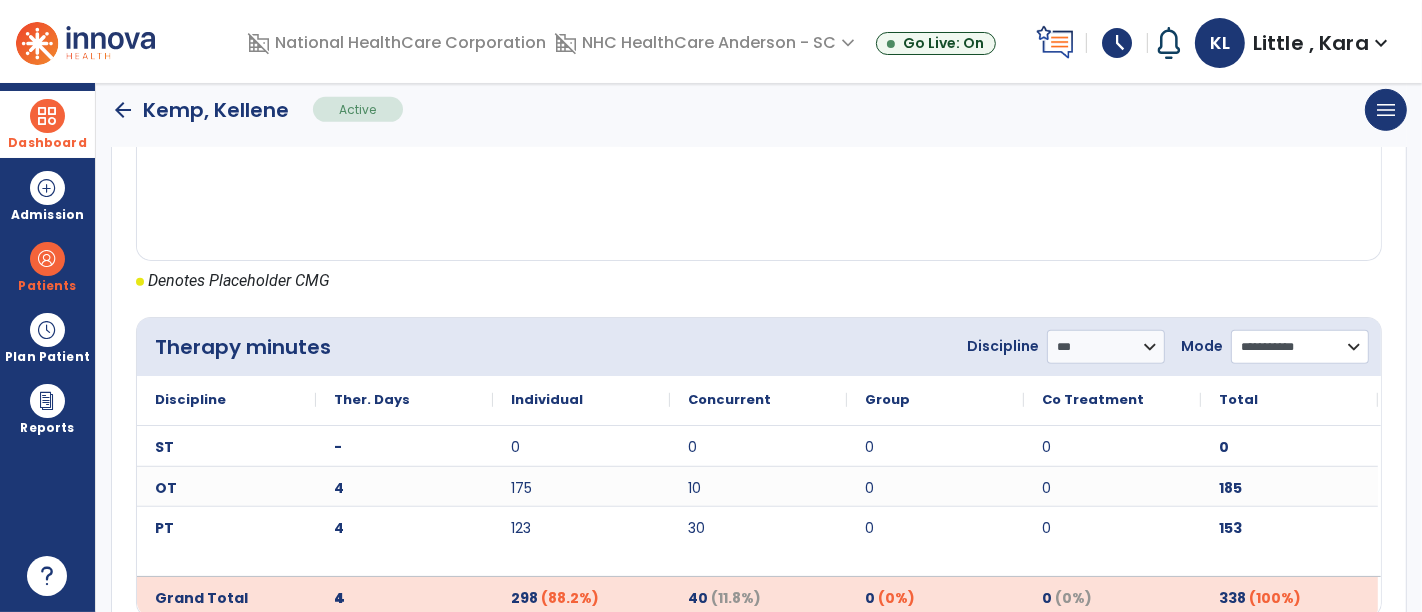 drag, startPoint x: 1348, startPoint y: 355, endPoint x: 1354, endPoint y: 344, distance: 12.529964 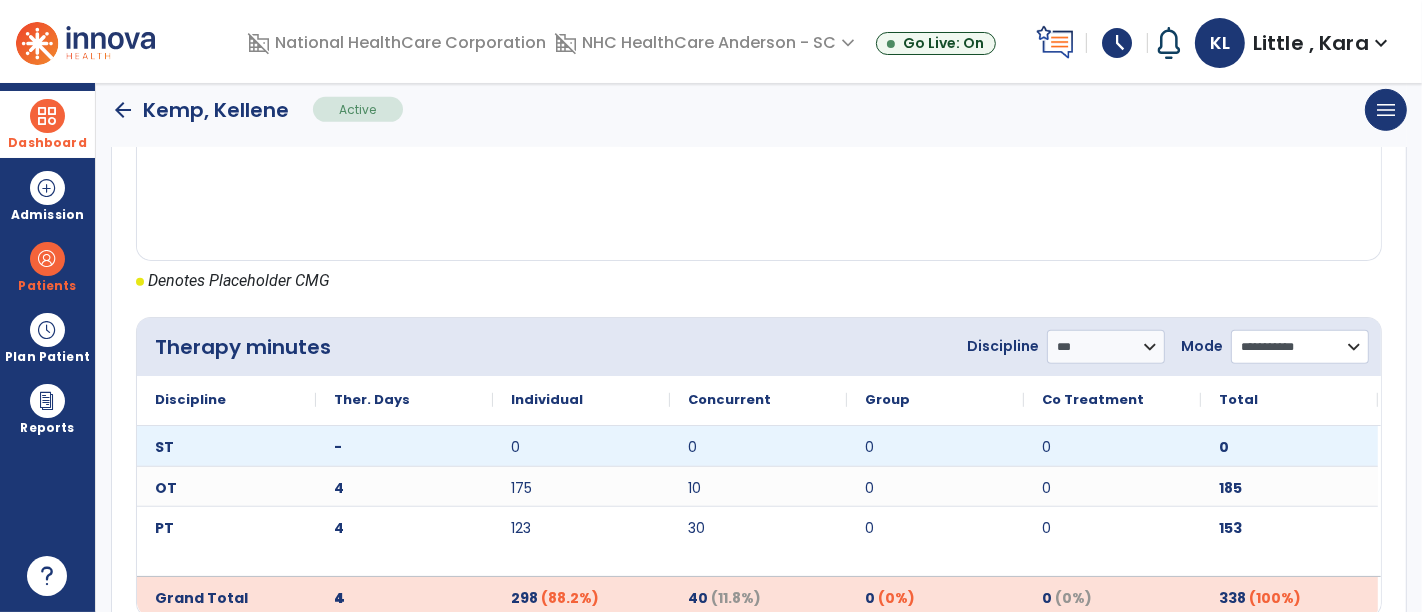 select on "**********" 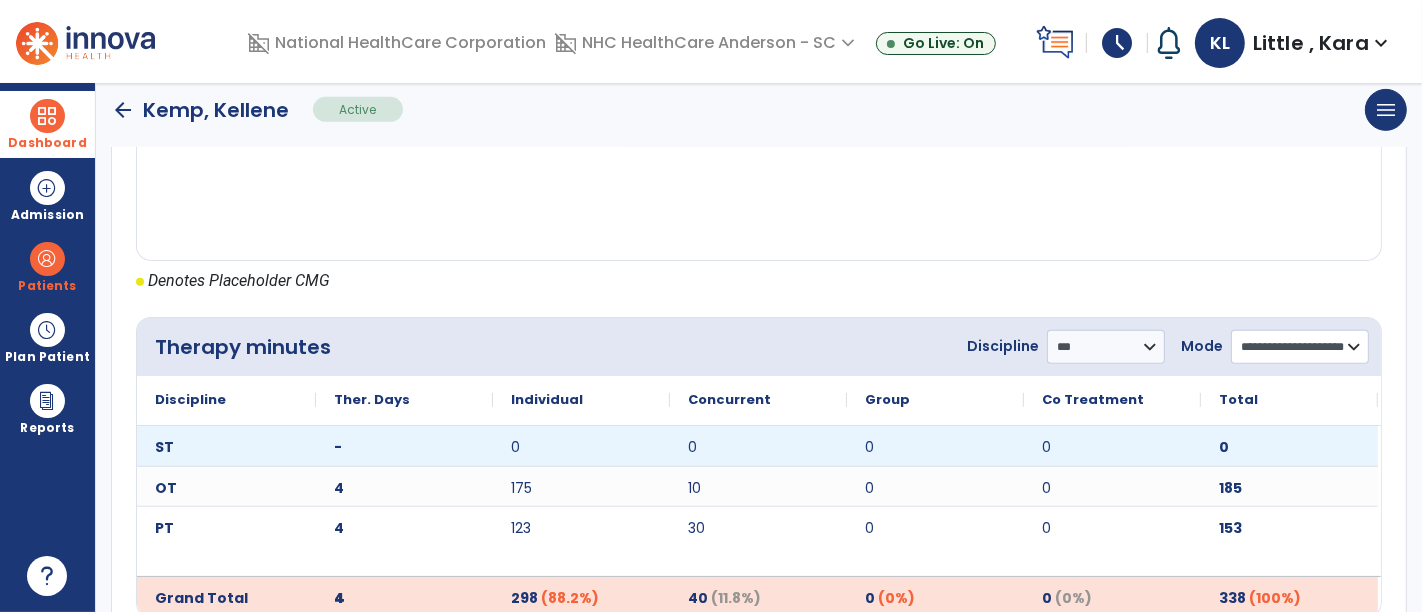 click on "**********" 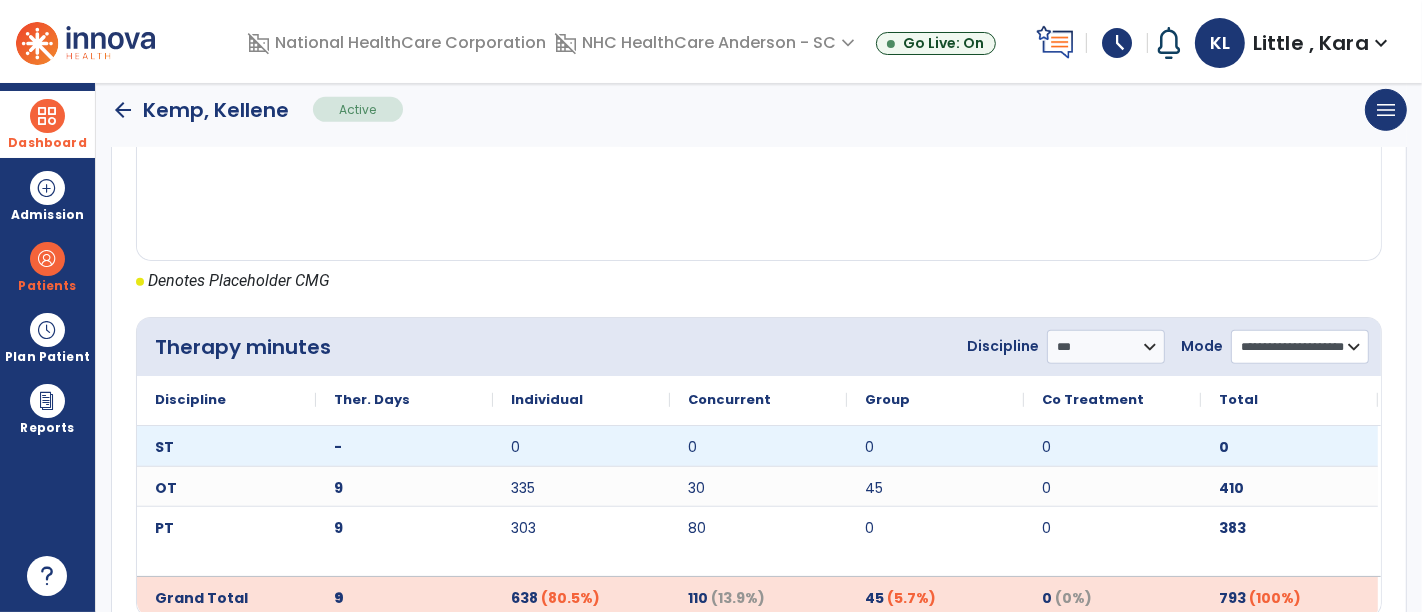 scroll, scrollTop: 985, scrollLeft: 0, axis: vertical 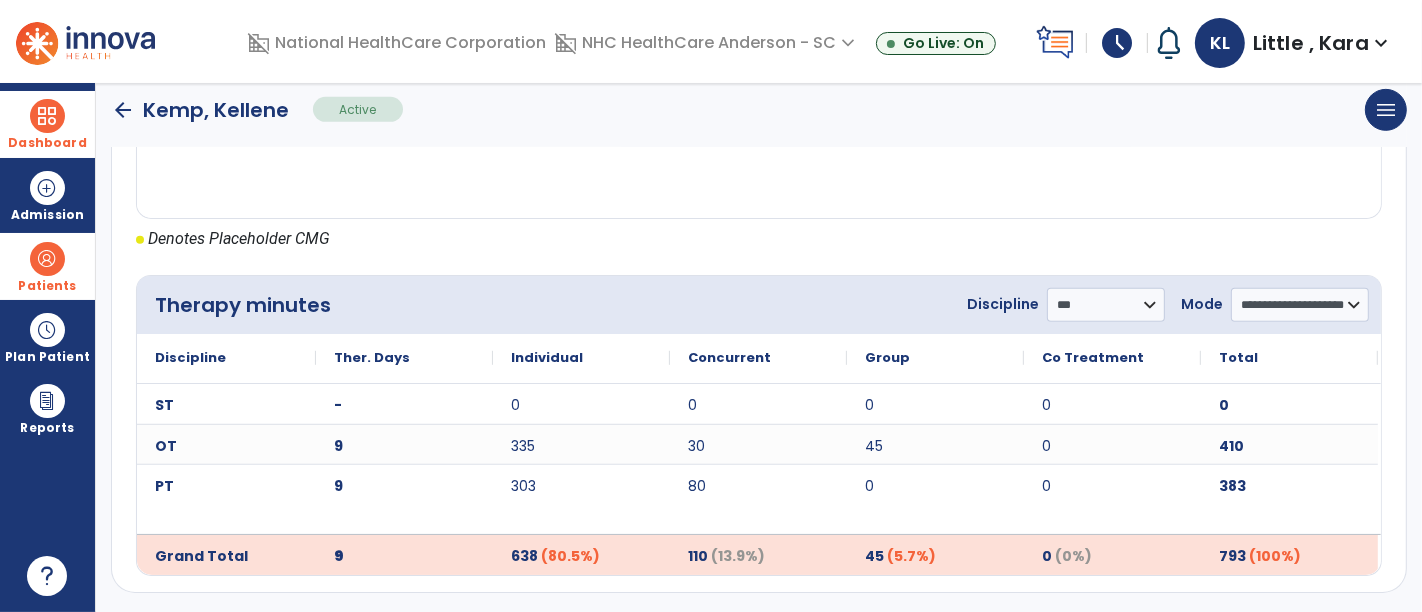 click at bounding box center [47, 259] 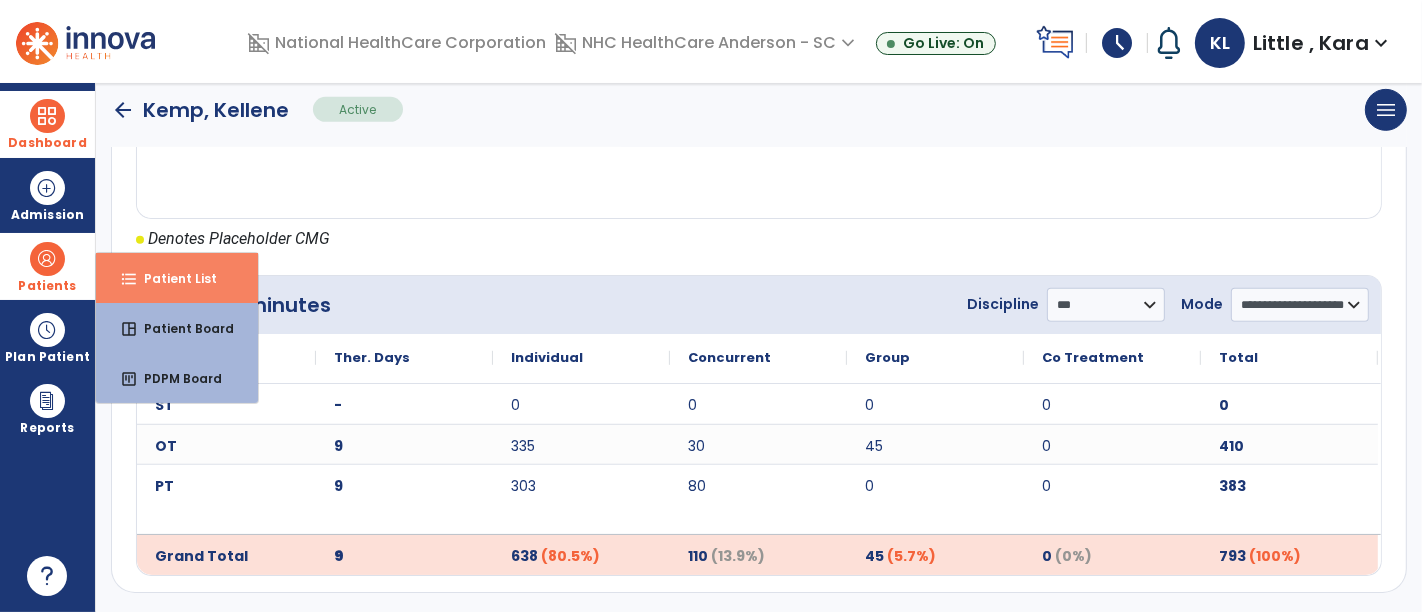click on "format_list_bulleted  Patient List" at bounding box center [177, 278] 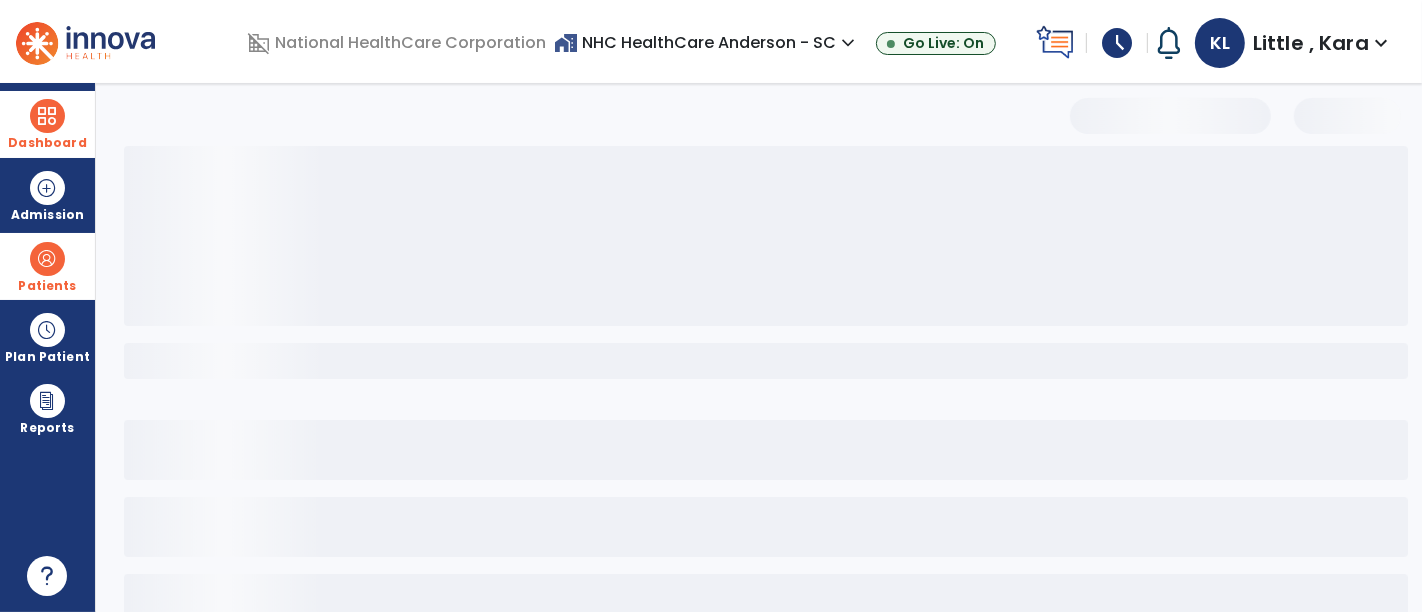 scroll, scrollTop: 0, scrollLeft: 0, axis: both 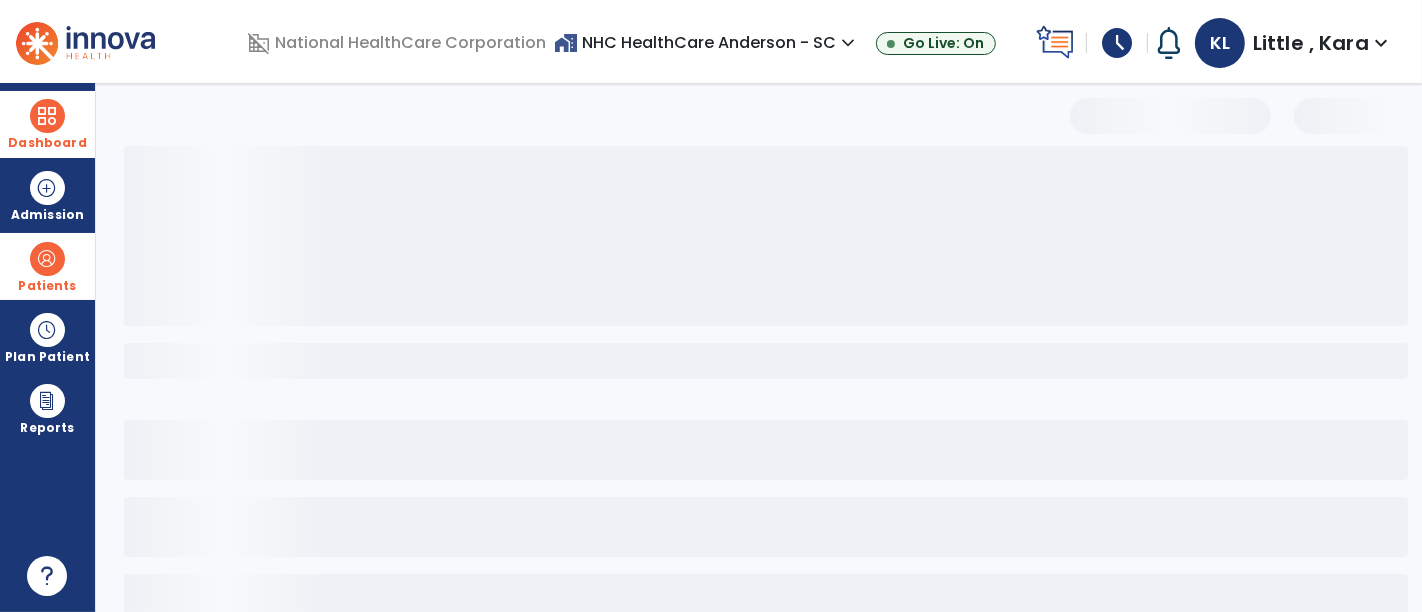 select on "***" 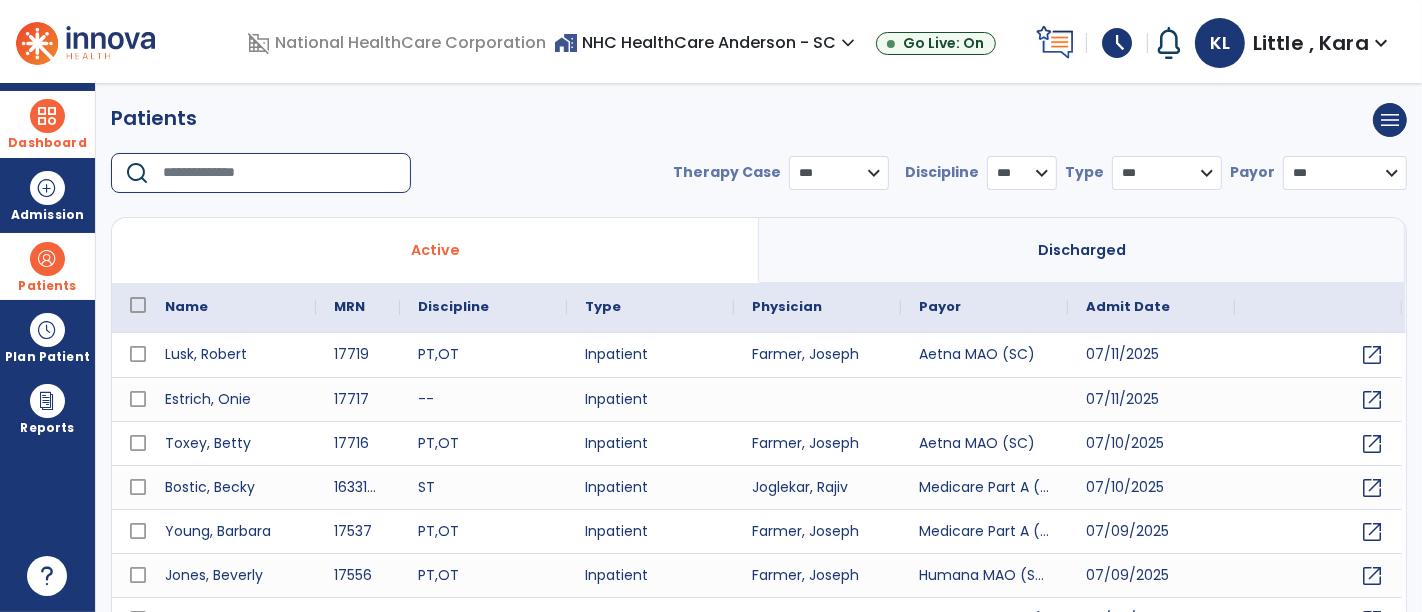 click at bounding box center (280, 173) 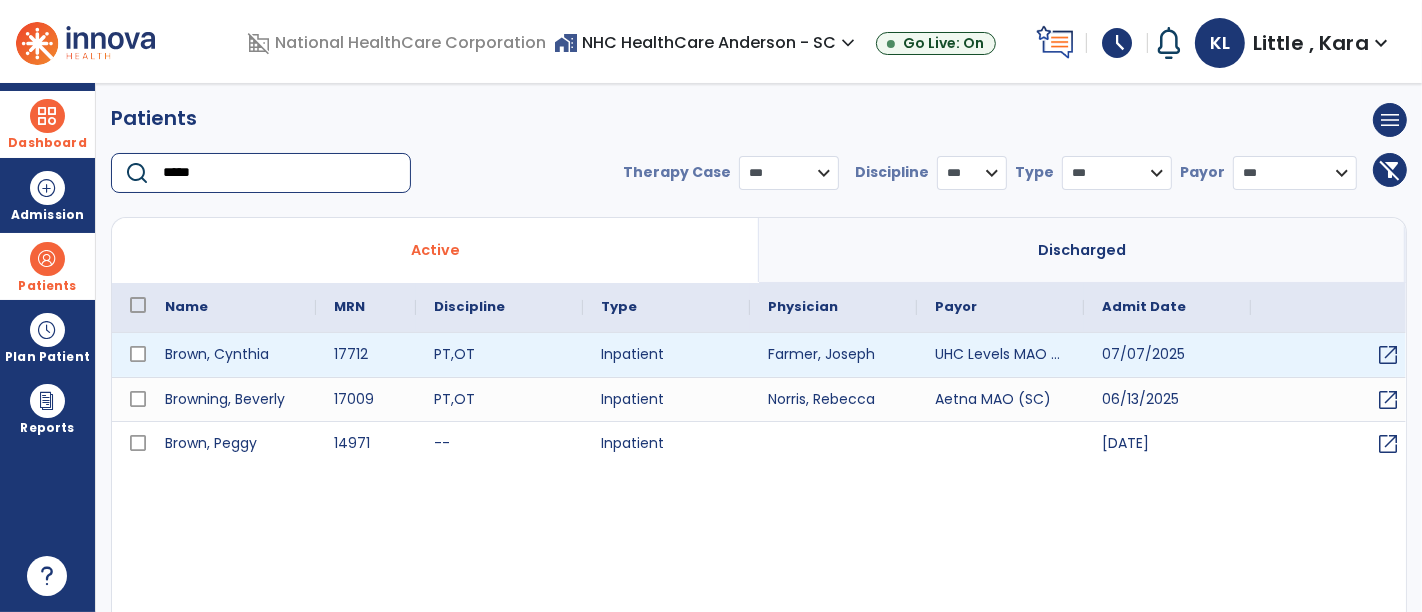 type on "*****" 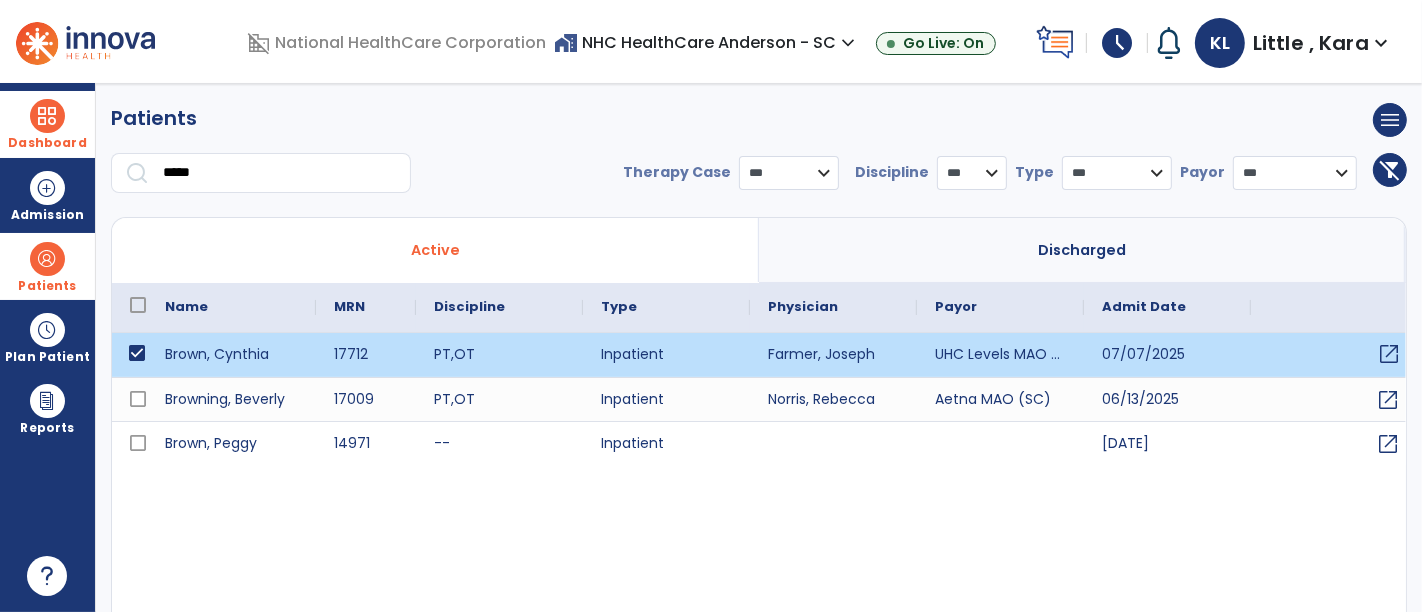 click on "open_in_new" at bounding box center [1389, 354] 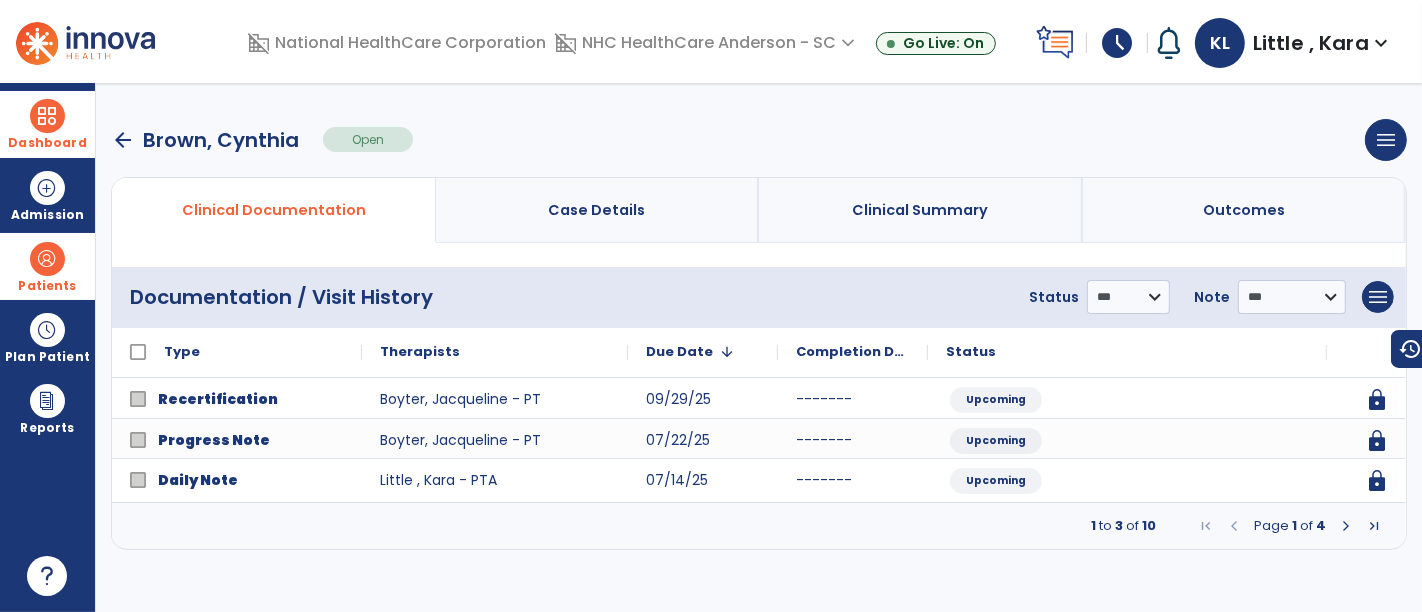 click at bounding box center [1346, 526] 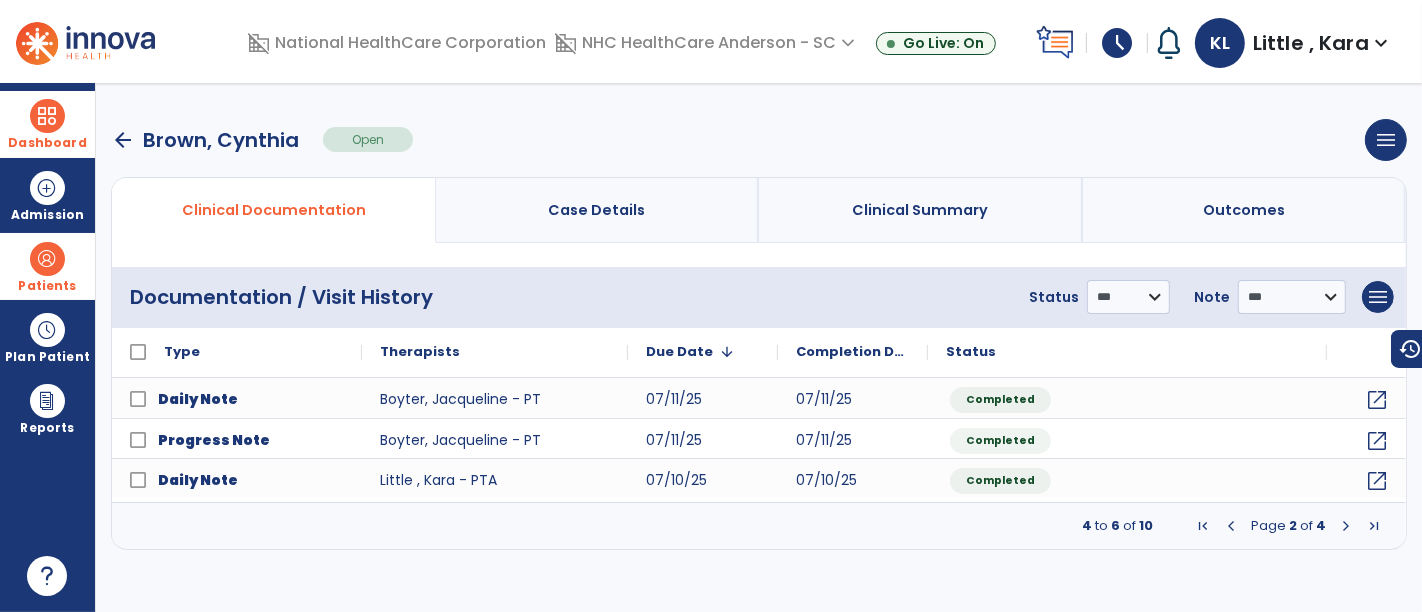 click at bounding box center (1346, 526) 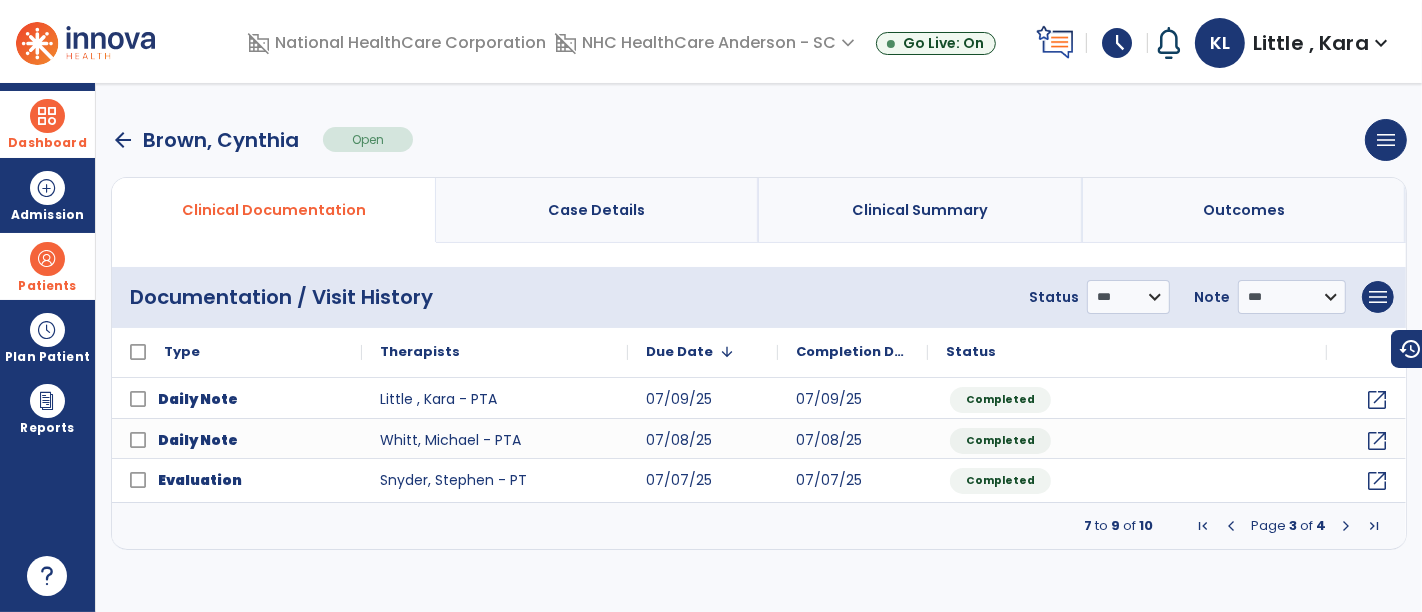 click at bounding box center (1231, 526) 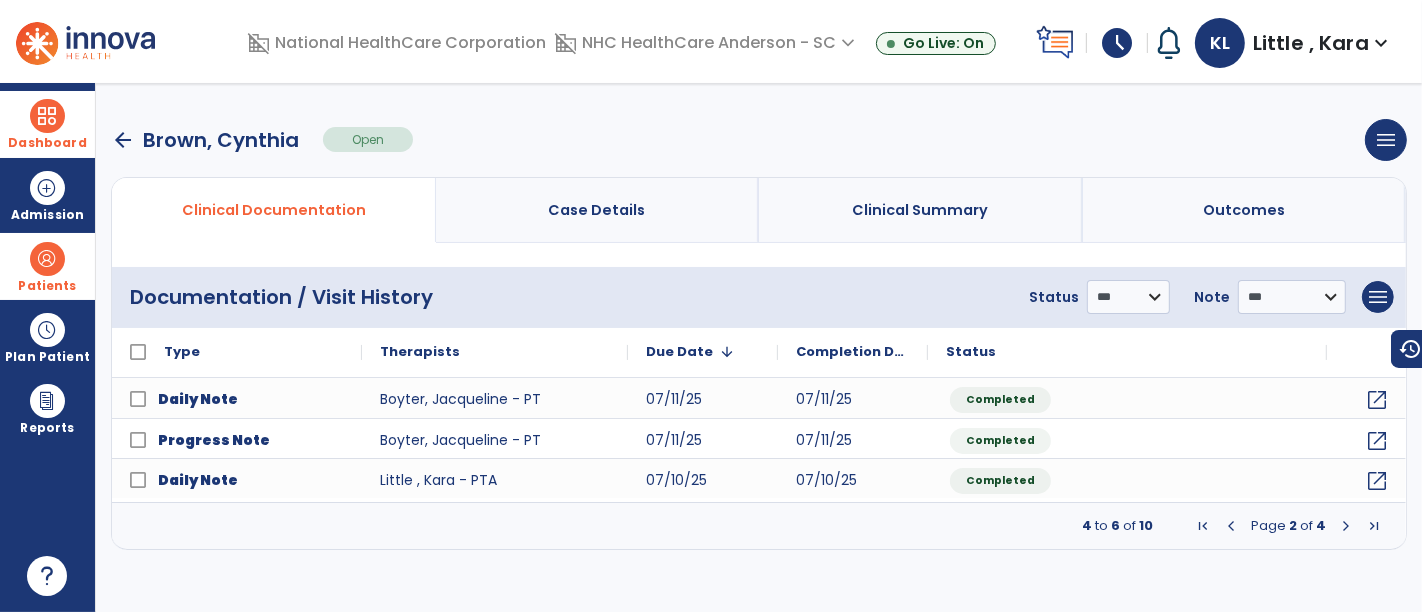 click at bounding box center [1231, 526] 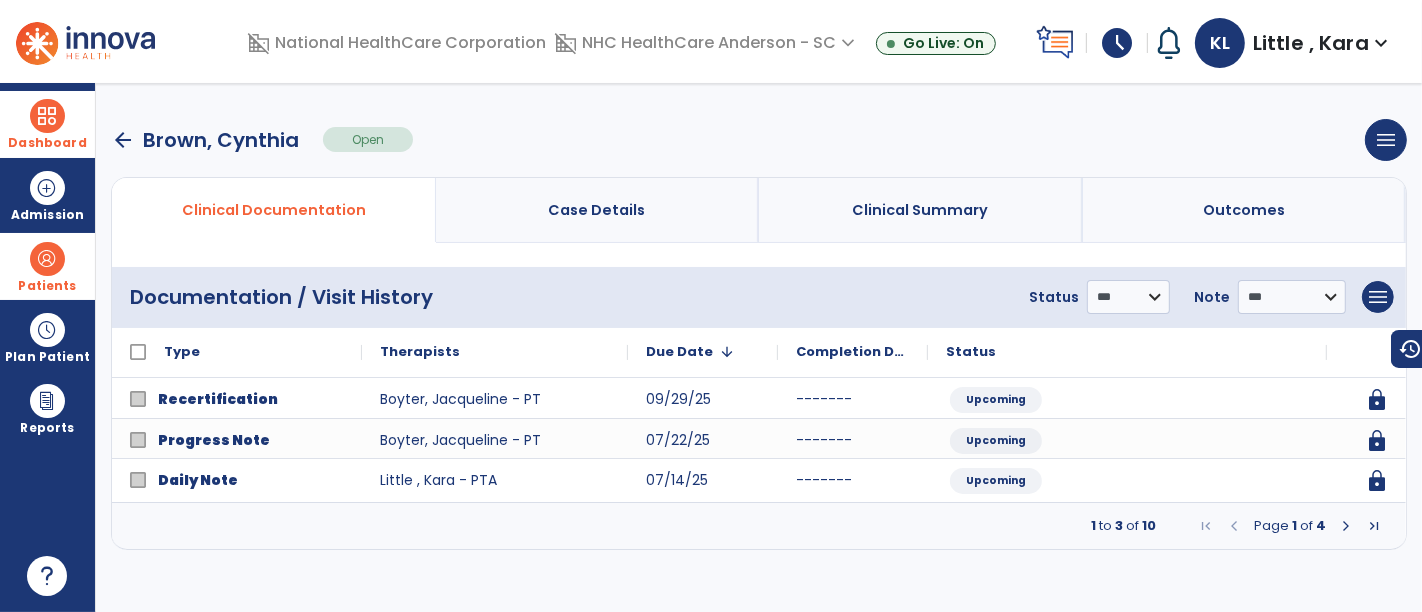click at bounding box center (1346, 526) 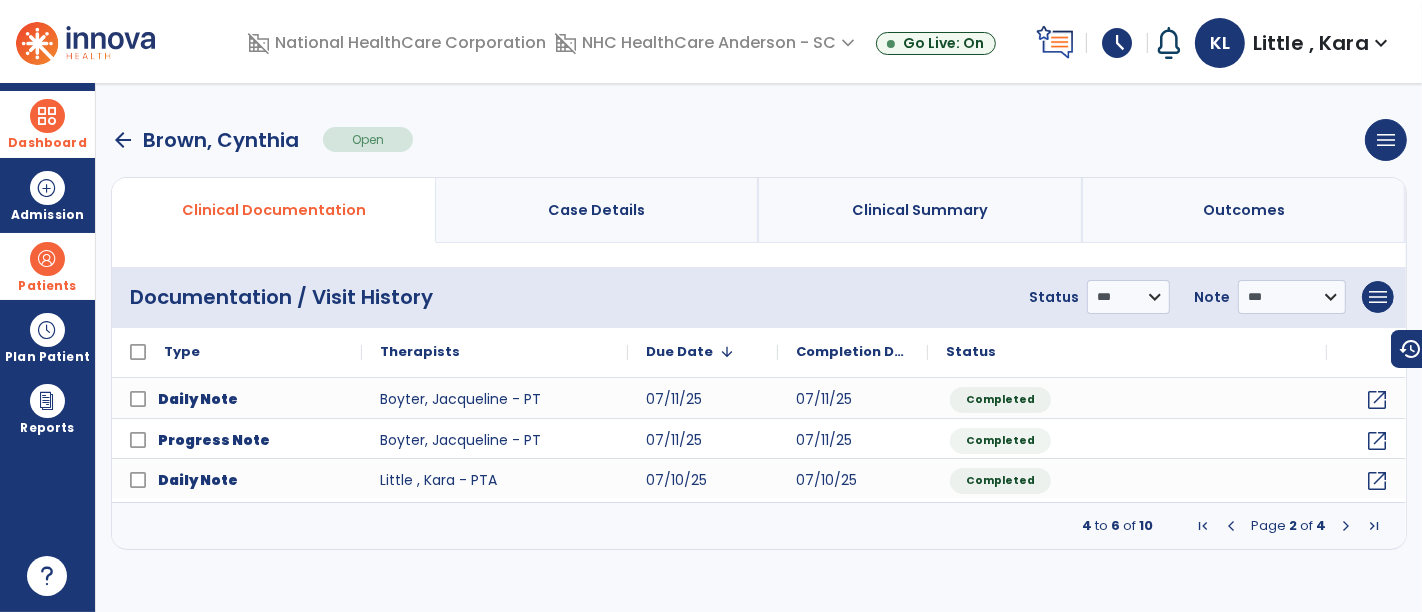 click at bounding box center [1231, 526] 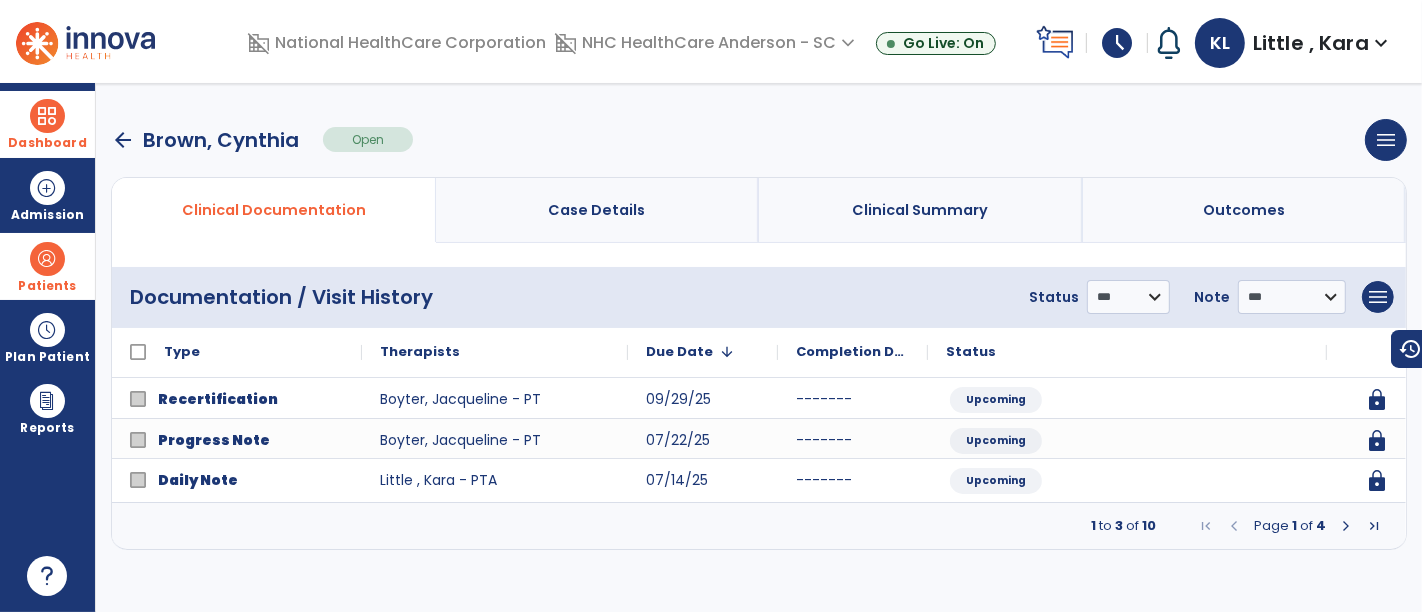 click at bounding box center [1346, 526] 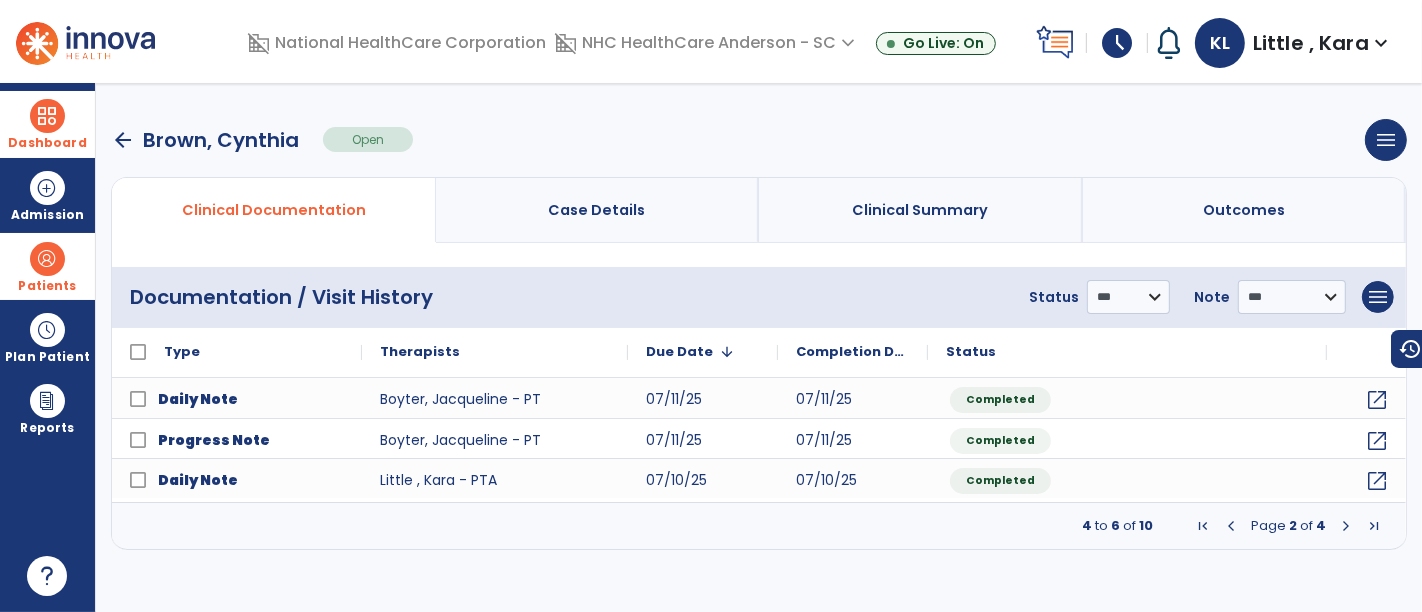 click at bounding box center [1346, 526] 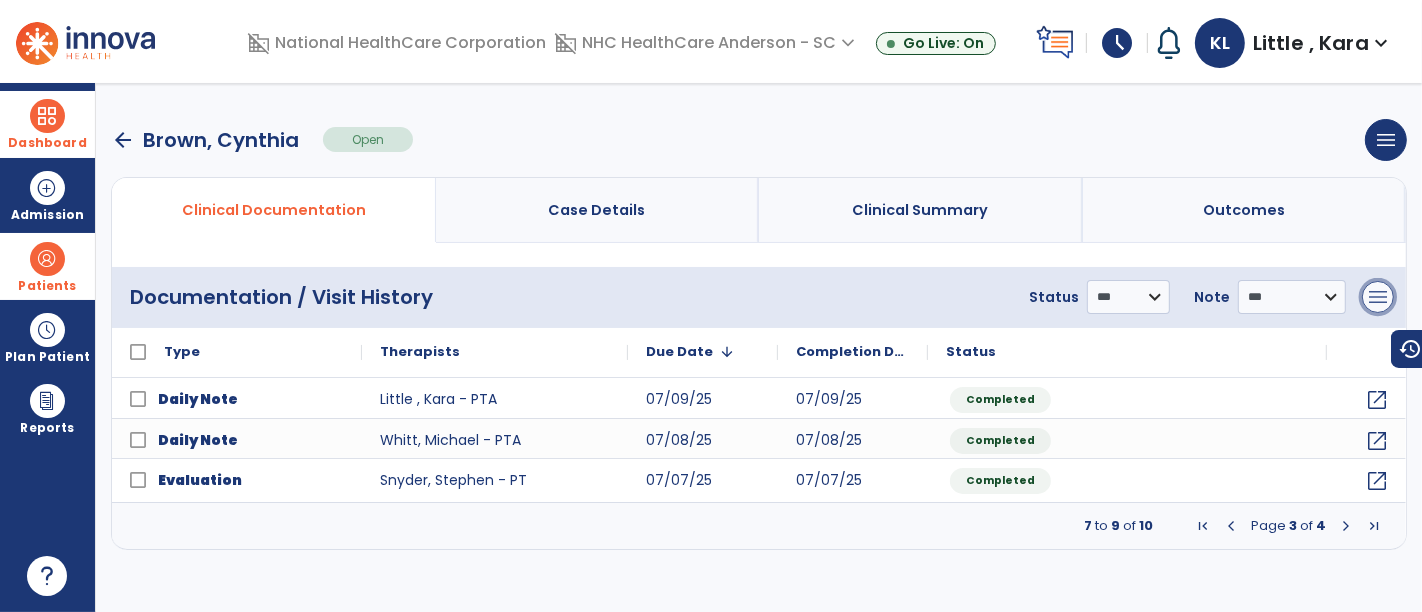 click on "menu" at bounding box center [1378, 297] 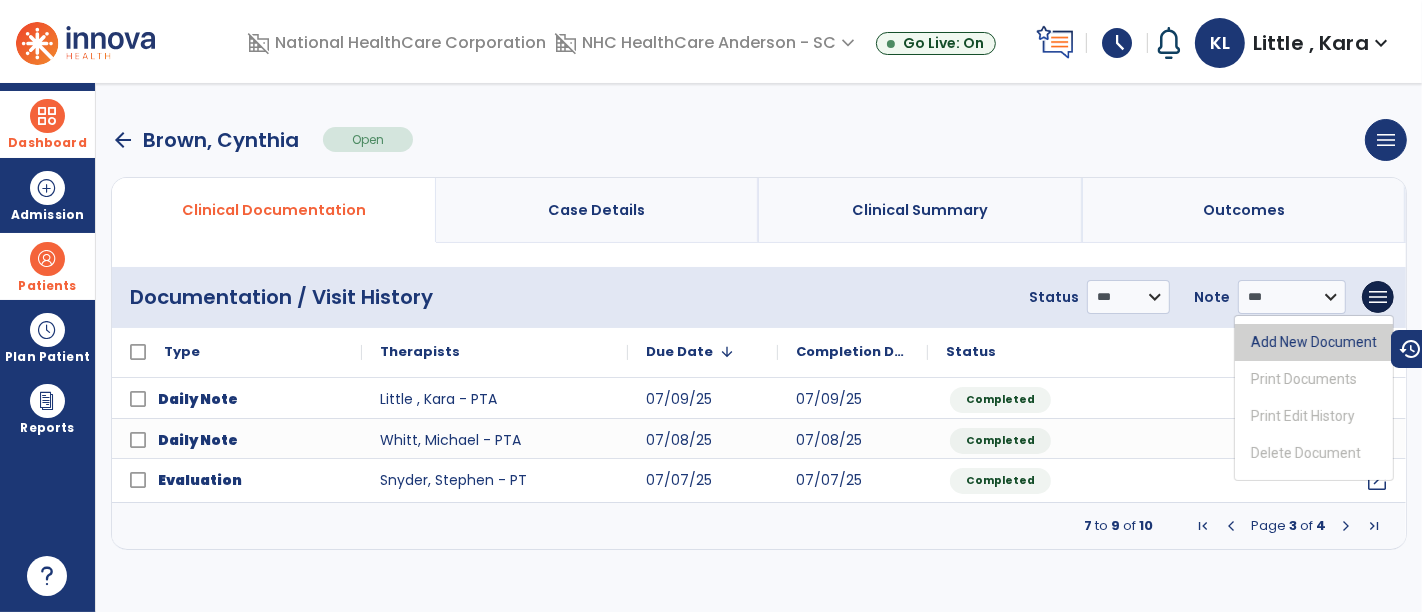 click on "Add New Document" at bounding box center (1314, 342) 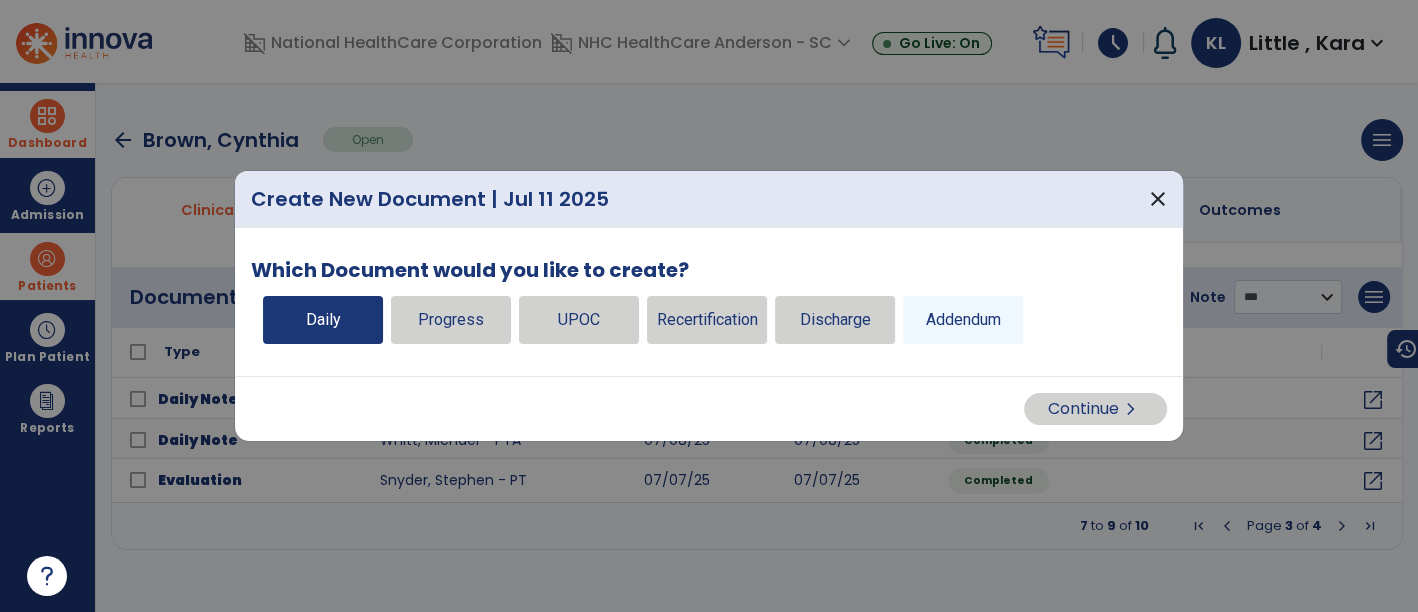 click on "Daily" at bounding box center (323, 320) 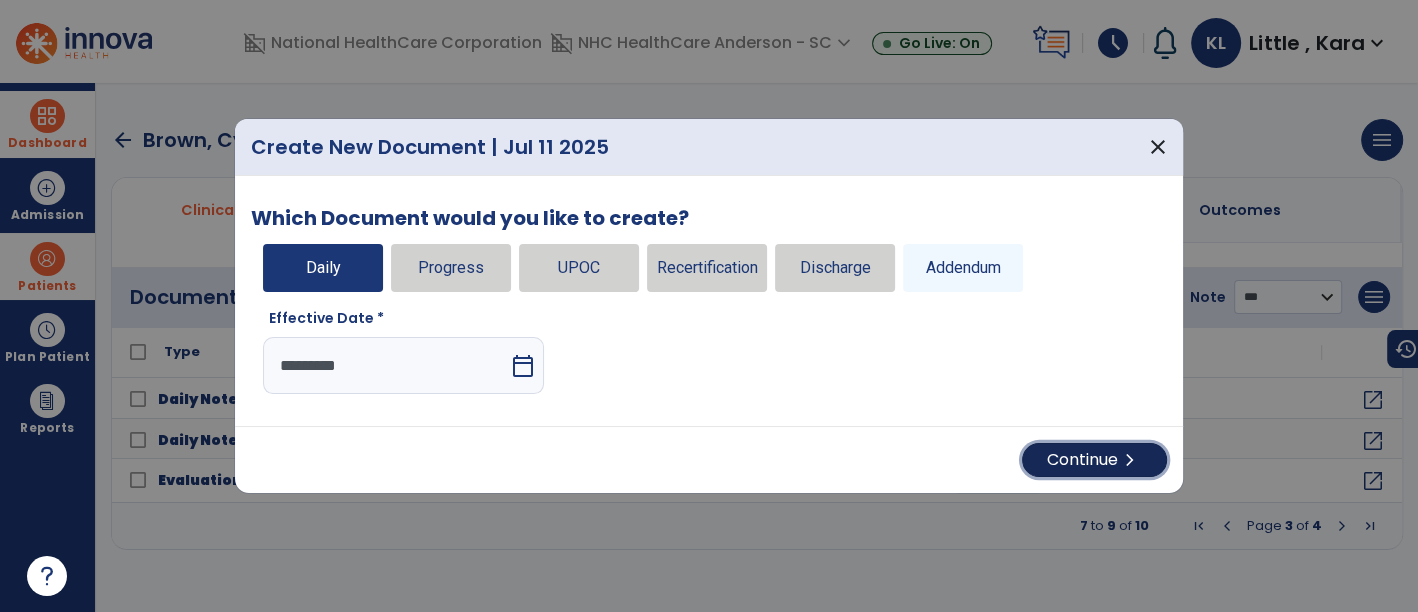 click on "Continue   chevron_right" at bounding box center (1094, 460) 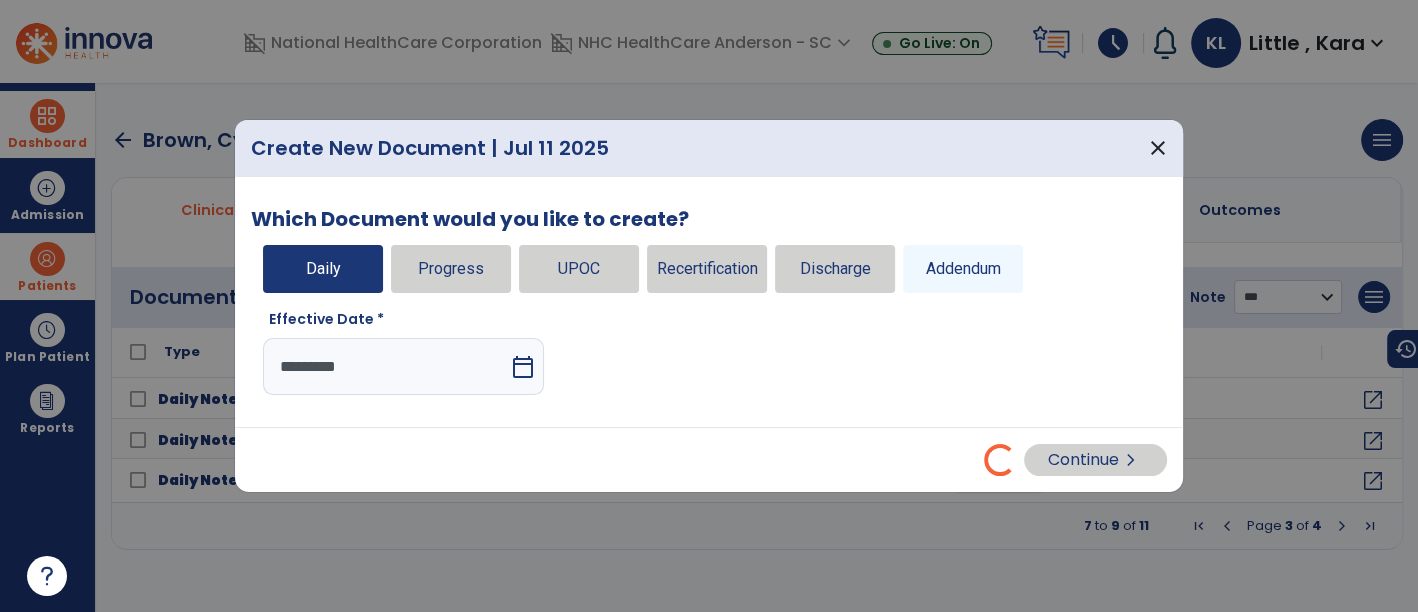 select on "*" 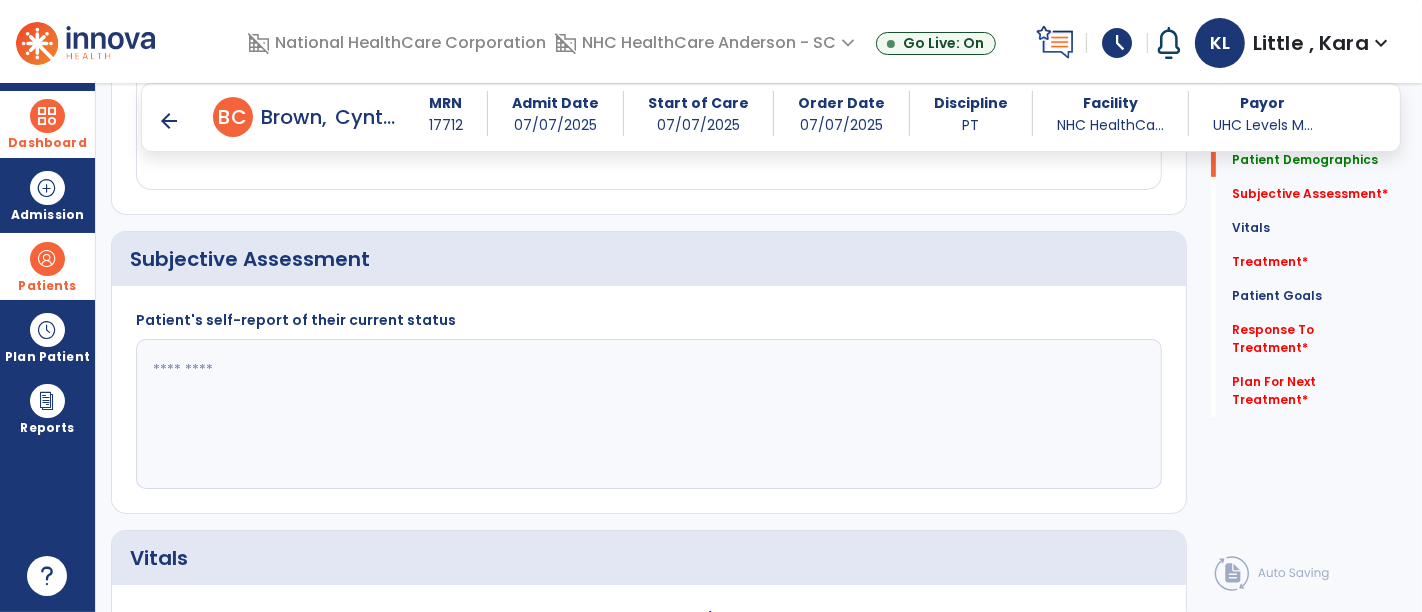scroll, scrollTop: 444, scrollLeft: 0, axis: vertical 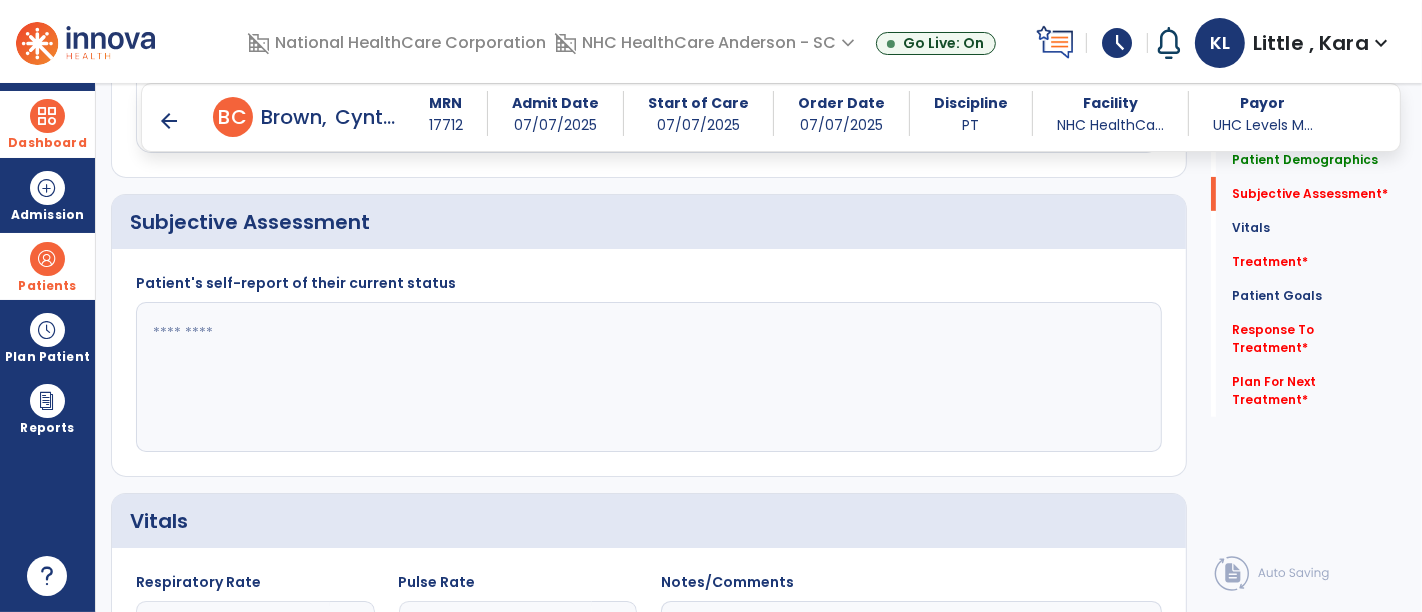 click 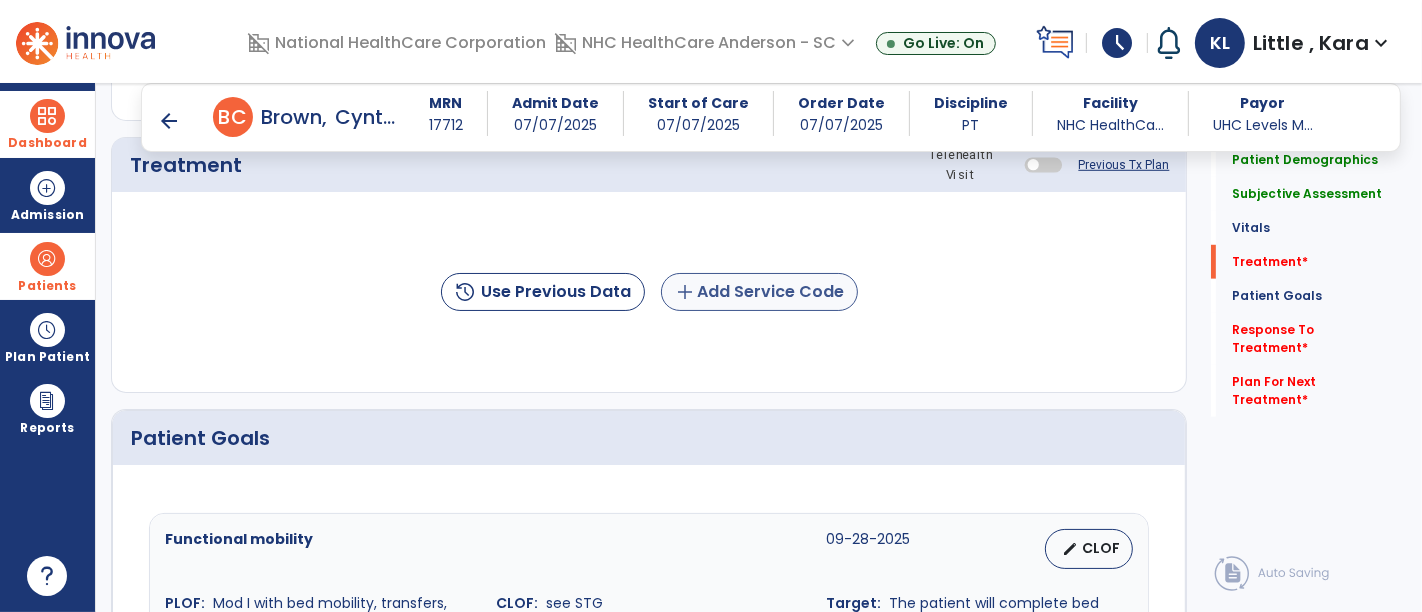 type on "**********" 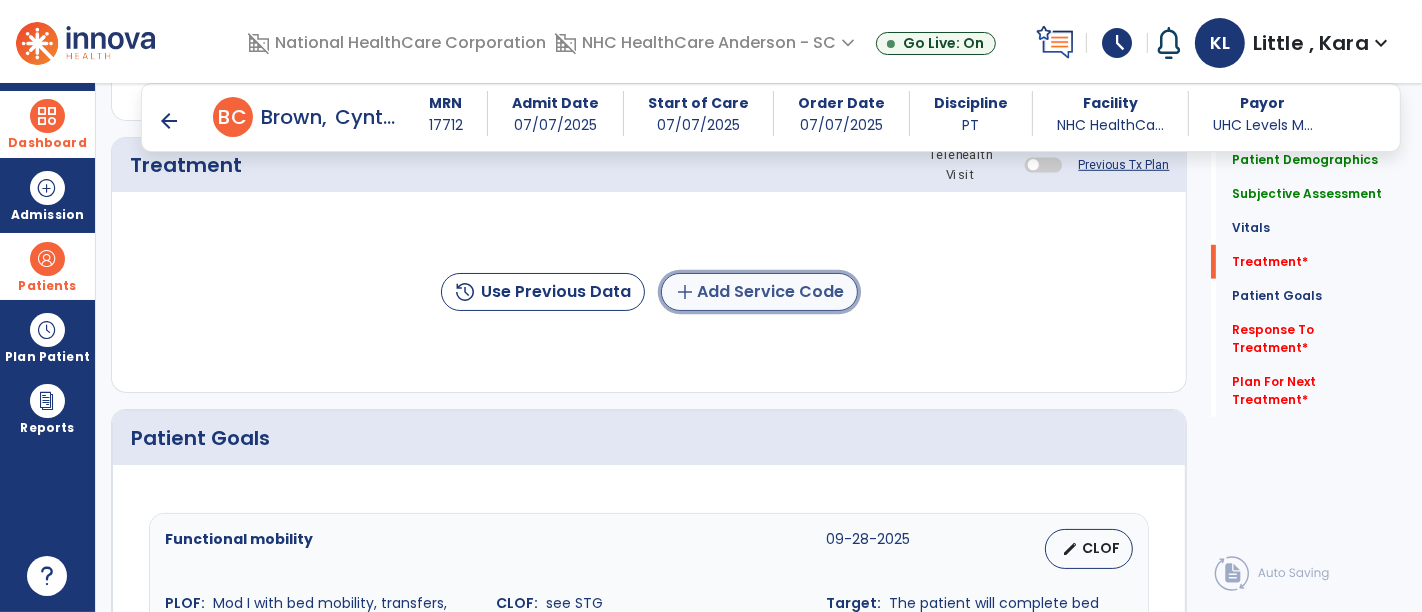 click on "add  Add Service Code" 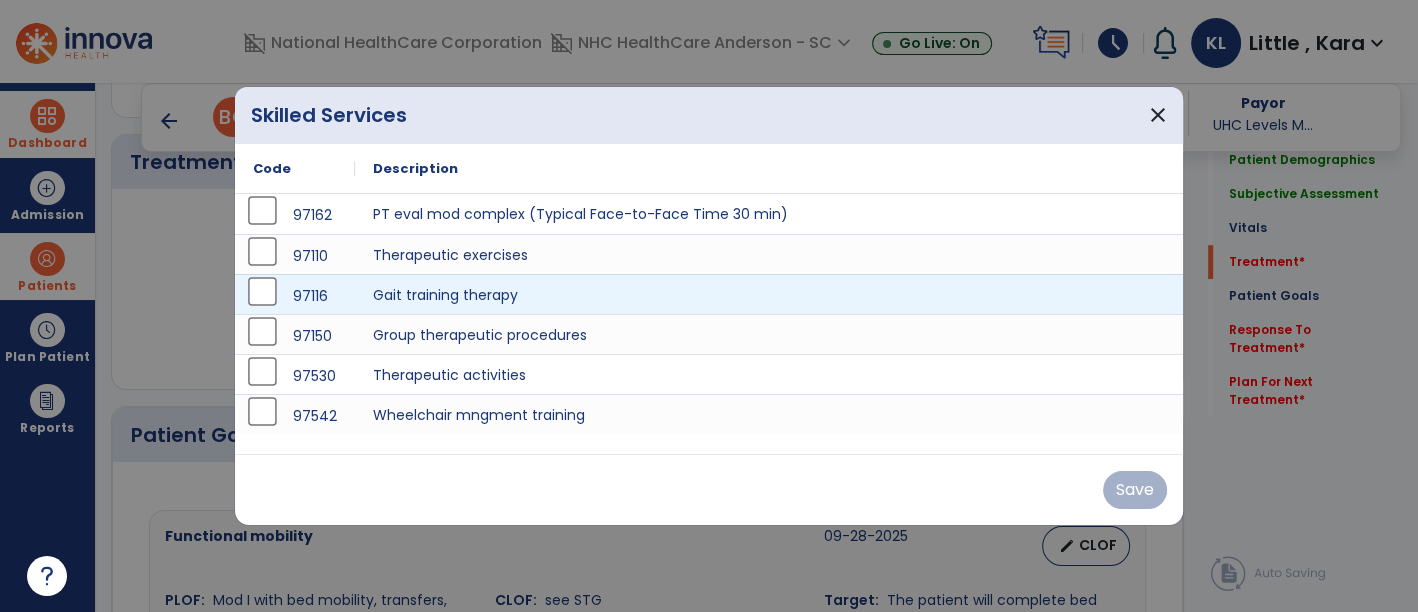 scroll, scrollTop: 1222, scrollLeft: 0, axis: vertical 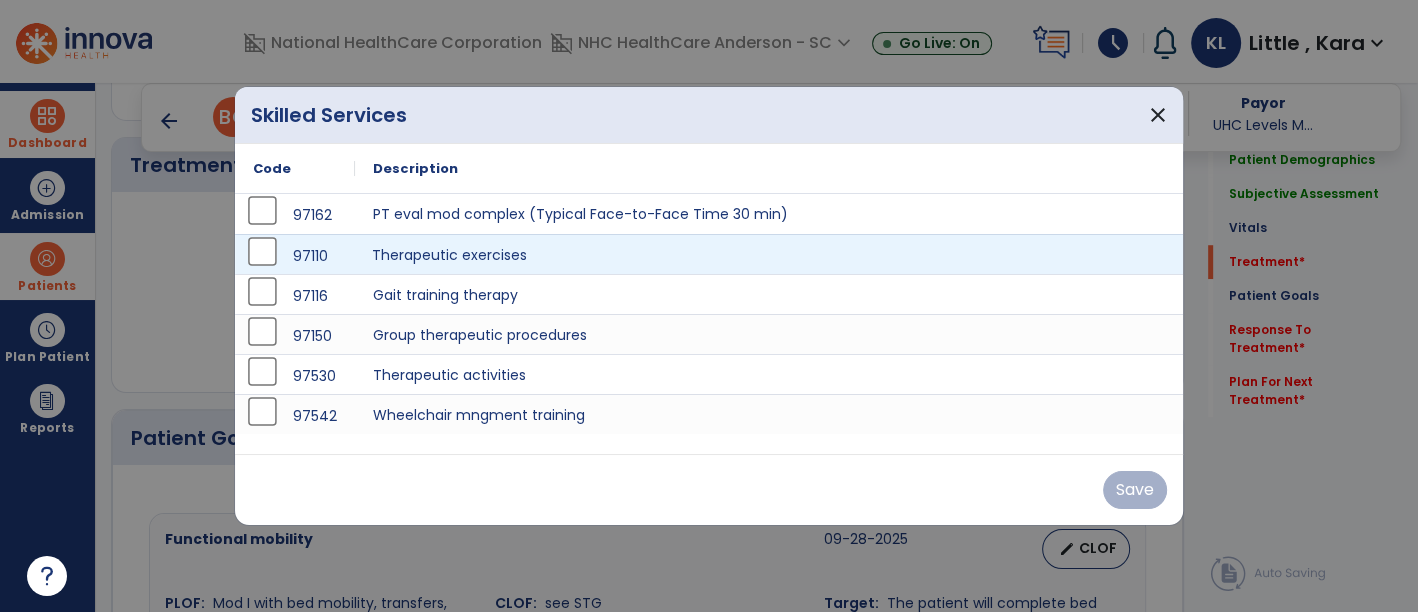 click on "Therapeutic exercises" at bounding box center (769, 254) 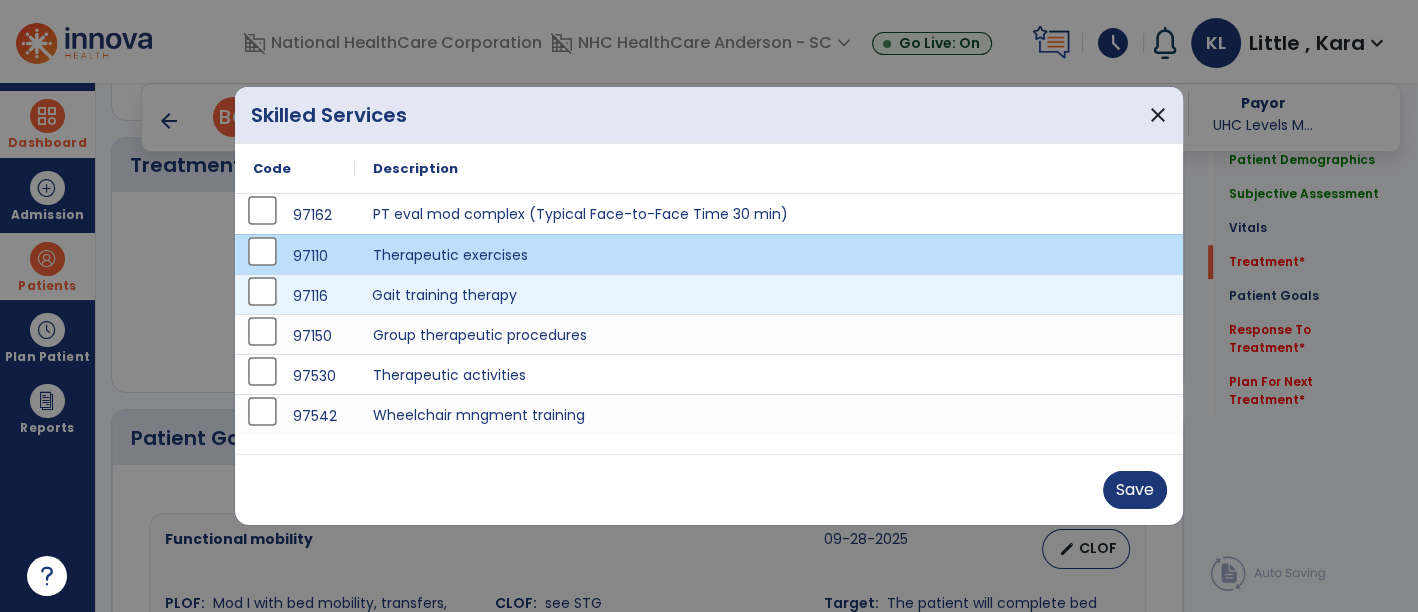 click on "Gait training therapy" at bounding box center (769, 294) 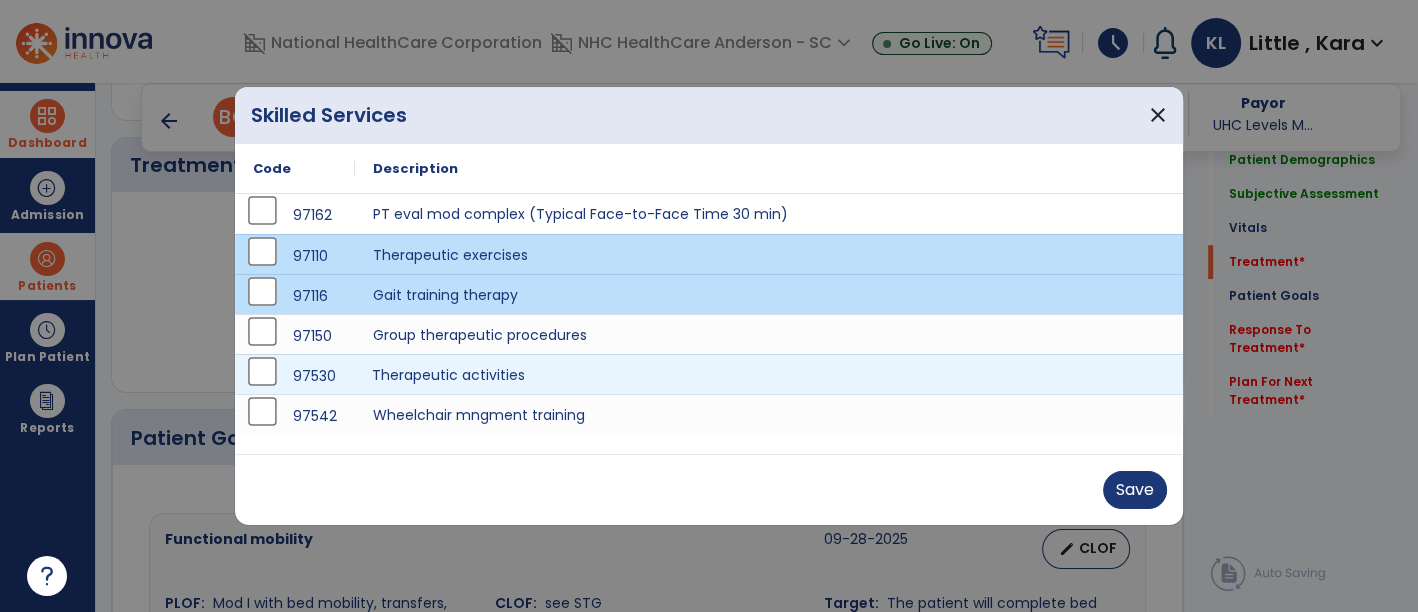 drag, startPoint x: 433, startPoint y: 365, endPoint x: 451, endPoint y: 355, distance: 20.59126 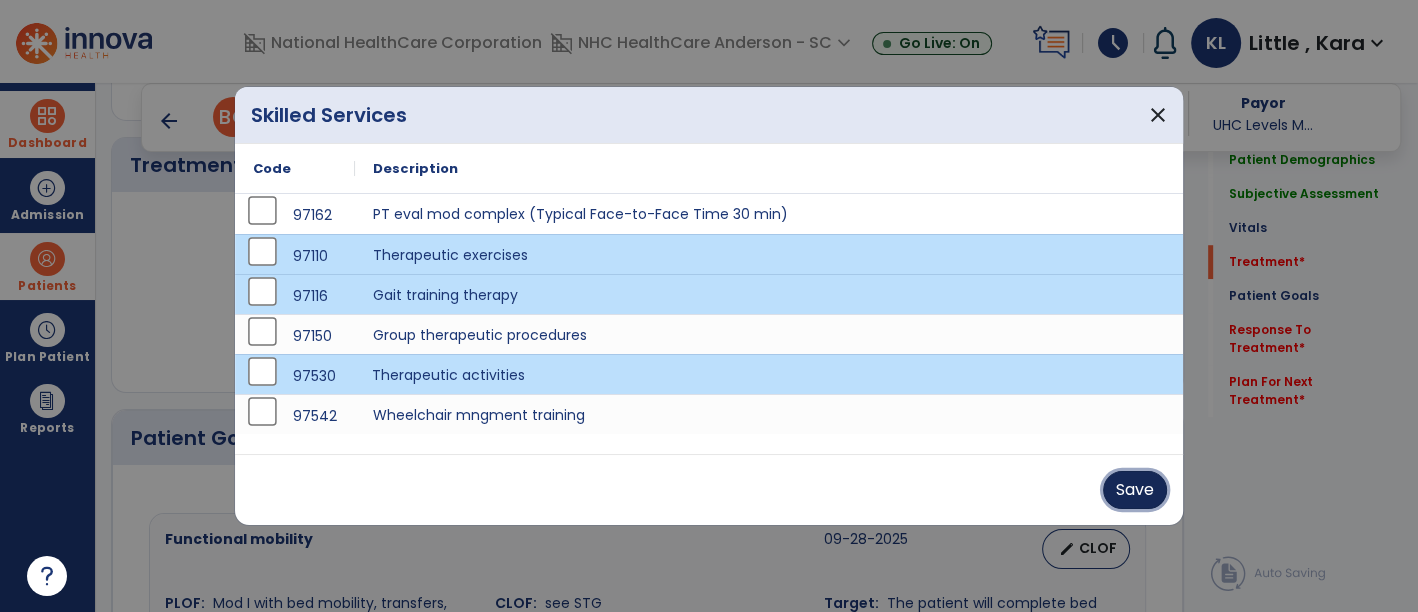 click on "Save" at bounding box center (1135, 490) 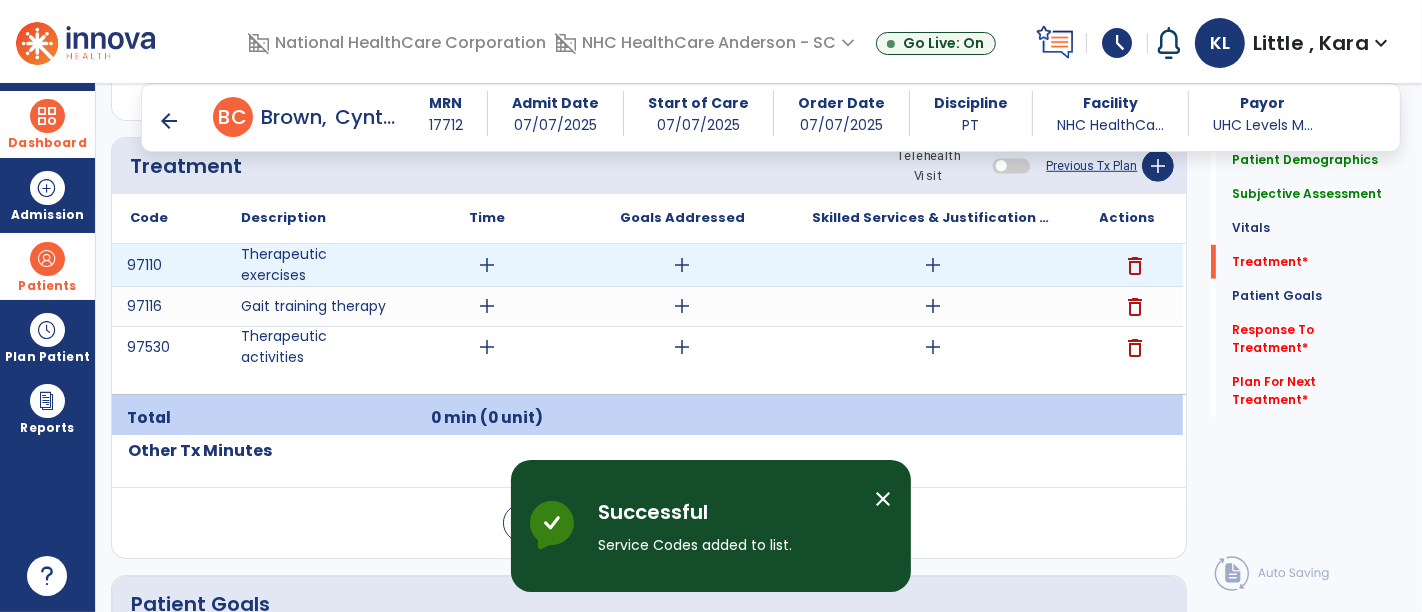 click on "add" at bounding box center [488, 265] 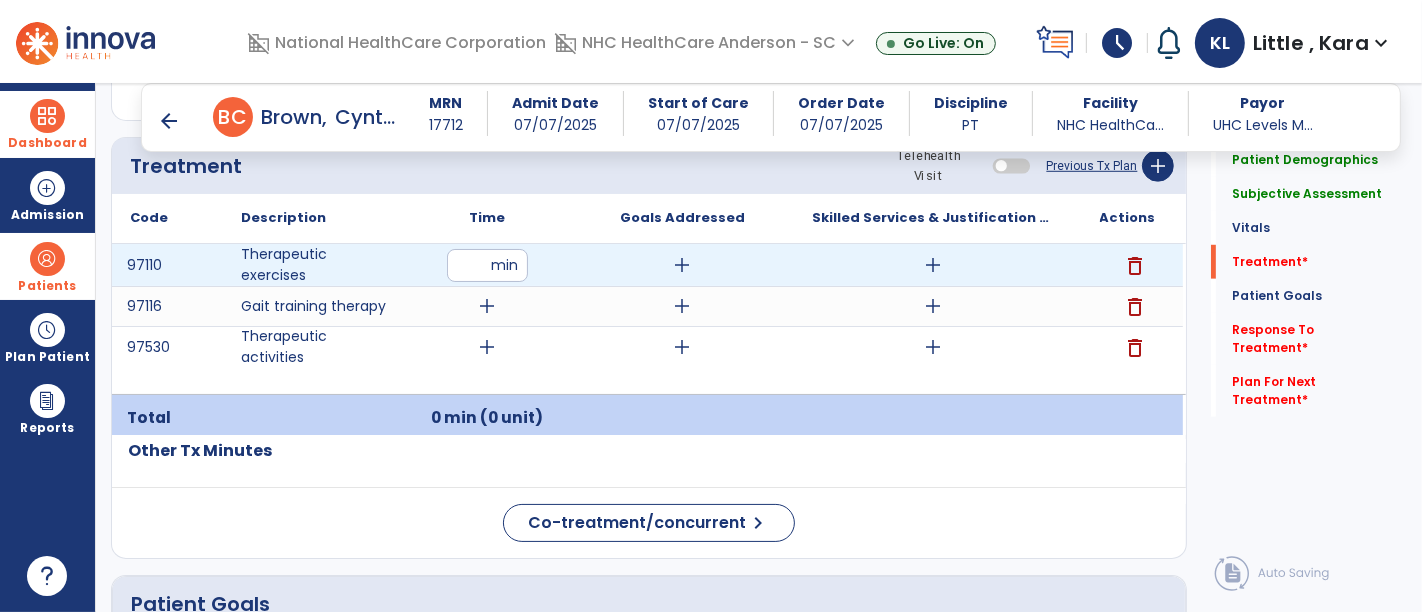 type on "**" 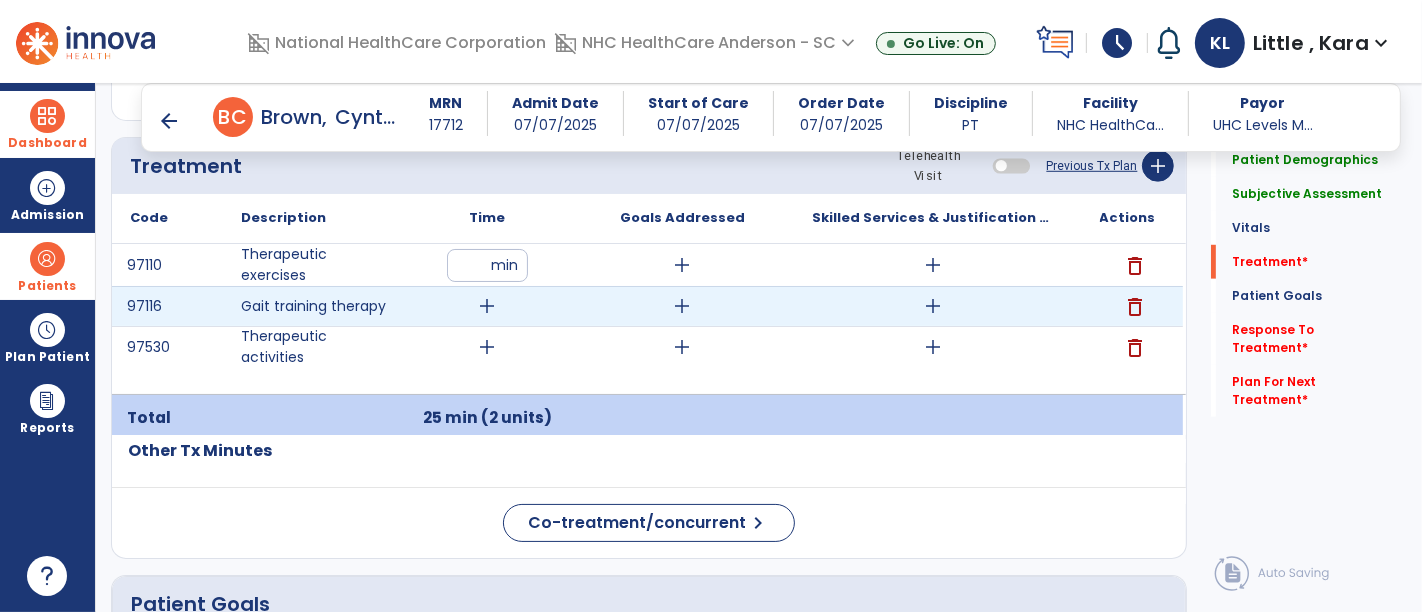 click on "add" at bounding box center [488, 306] 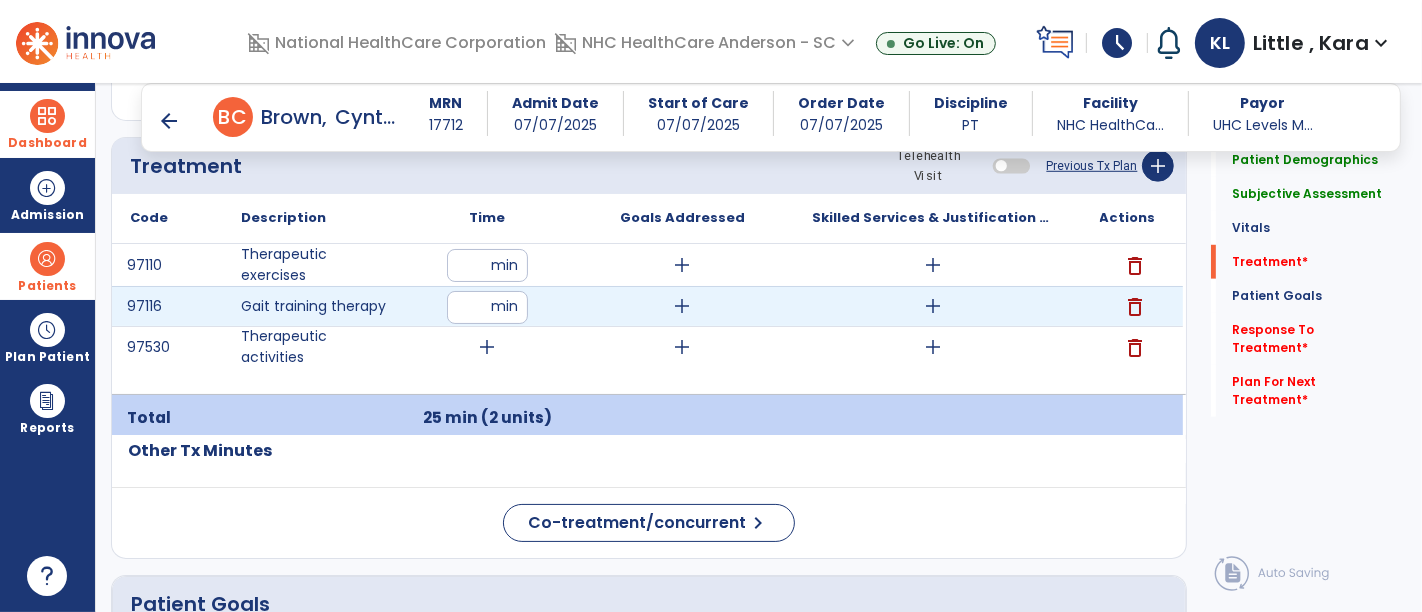 type on "**" 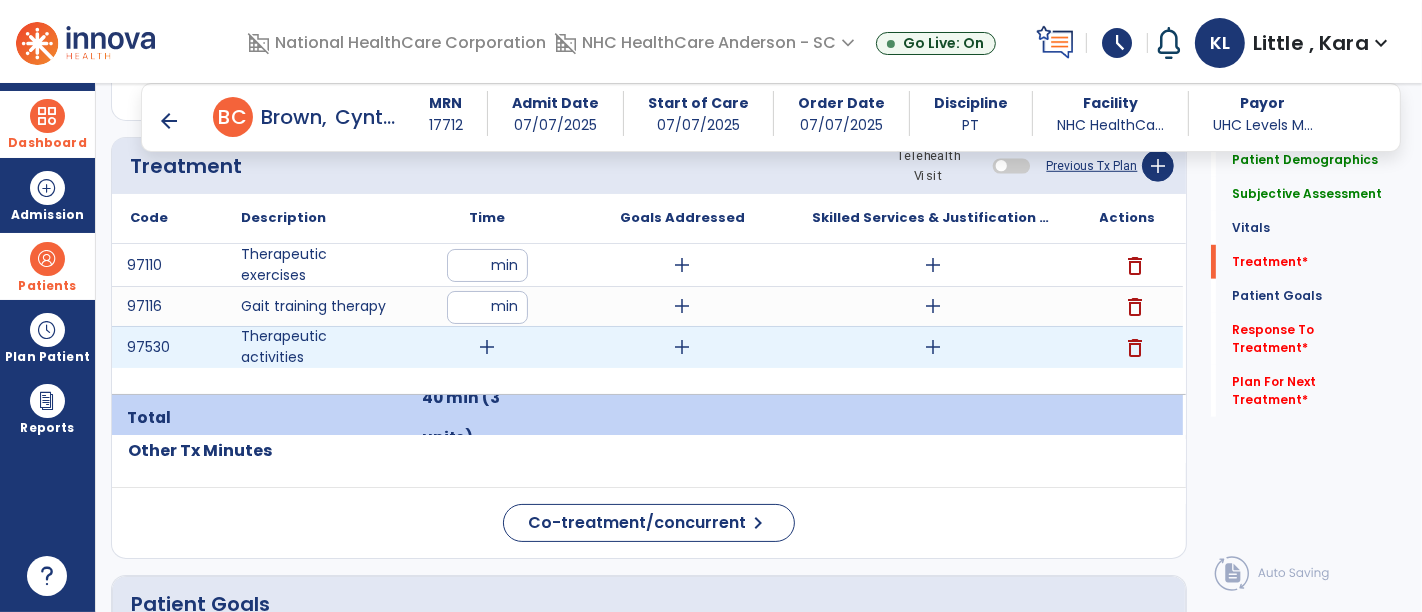 click on "add" at bounding box center (488, 347) 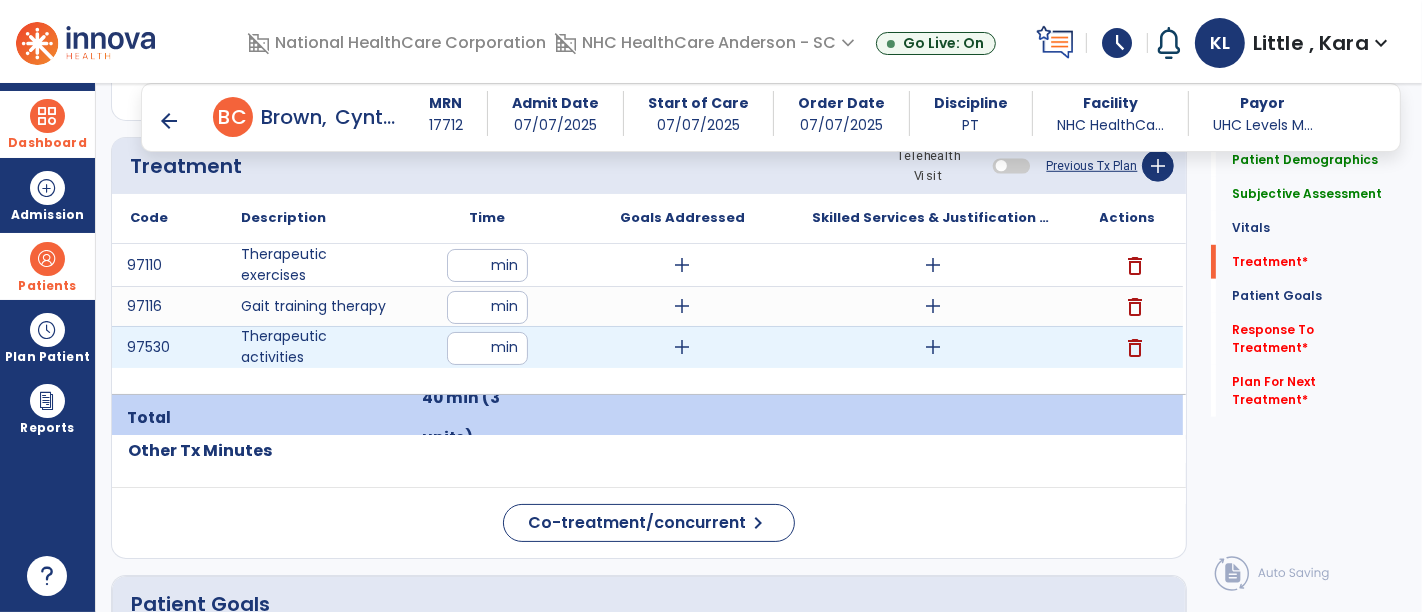 type on "**" 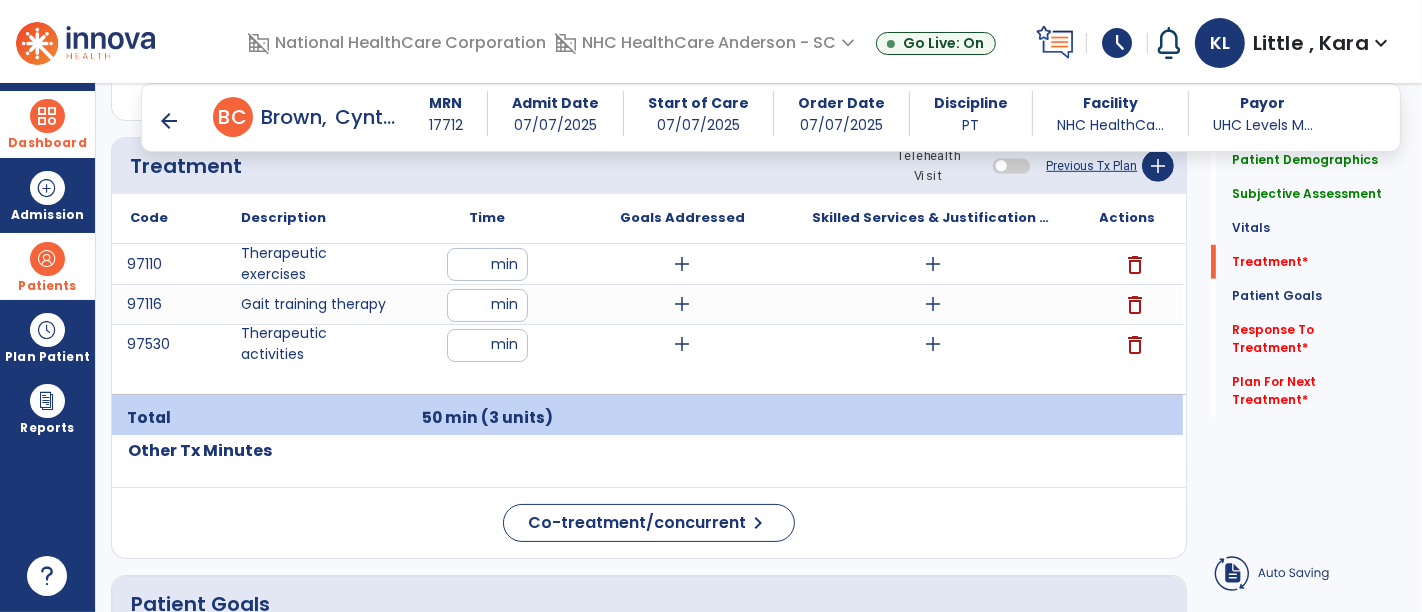 drag, startPoint x: 441, startPoint y: 502, endPoint x: 454, endPoint y: 467, distance: 37.336308 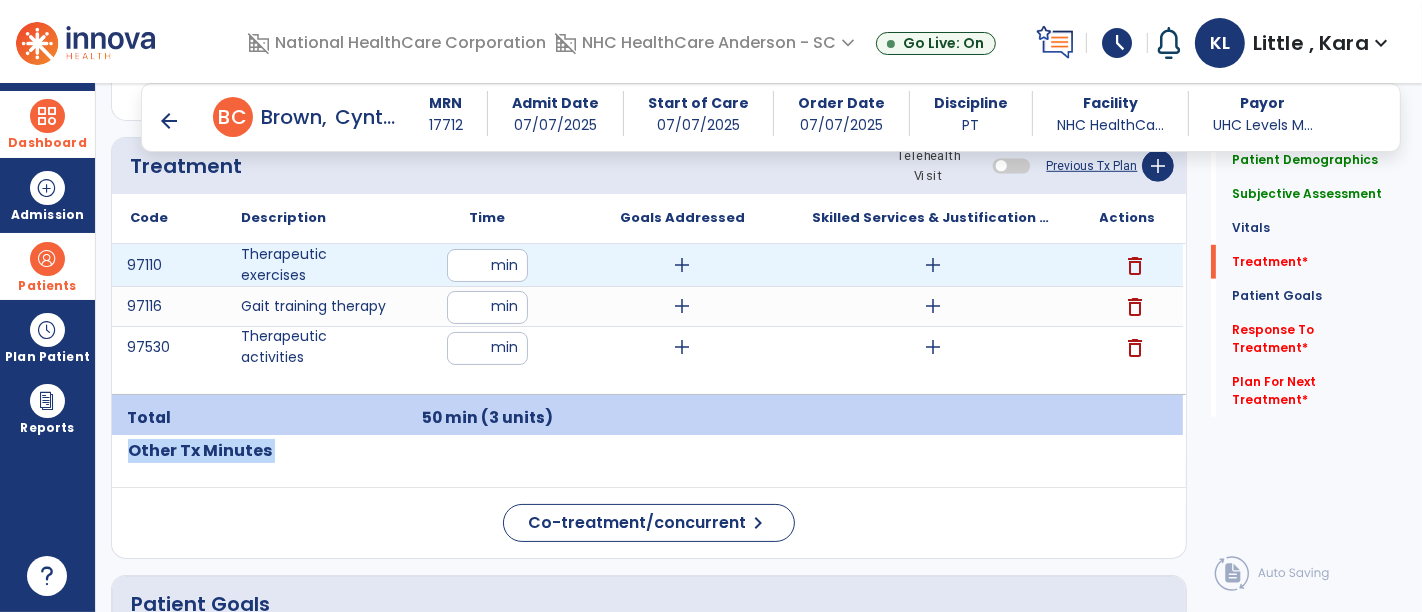 click on "add" at bounding box center [933, 265] 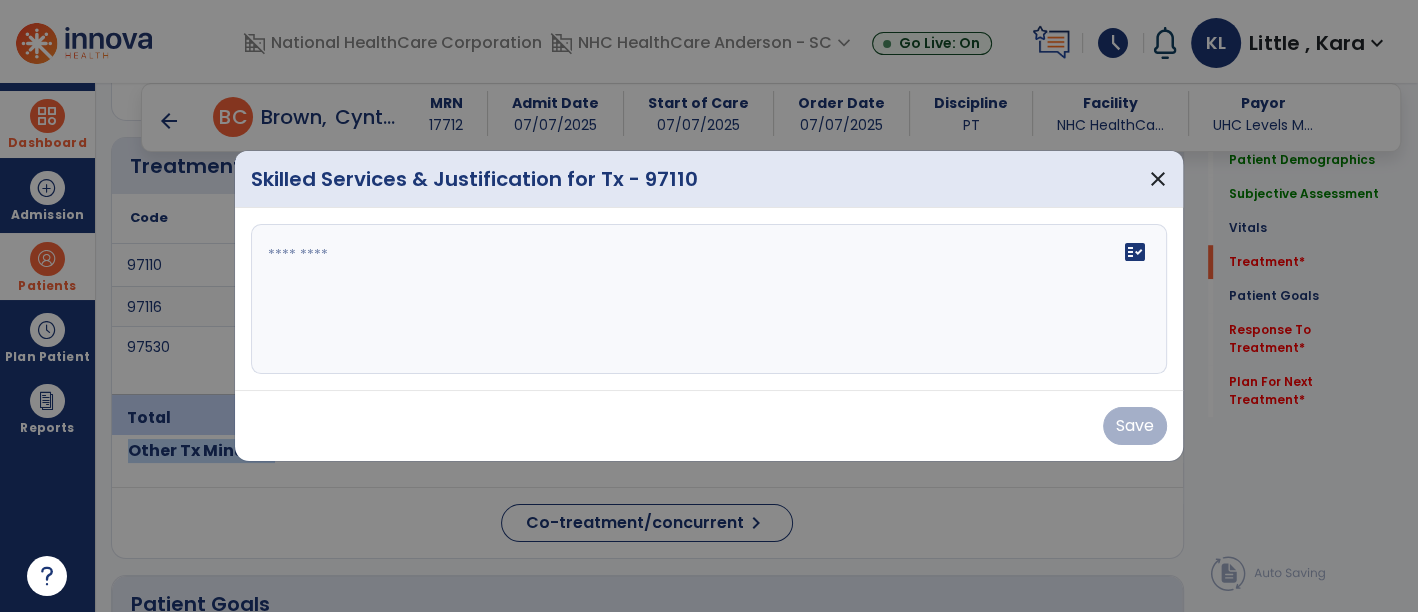 scroll, scrollTop: 1222, scrollLeft: 0, axis: vertical 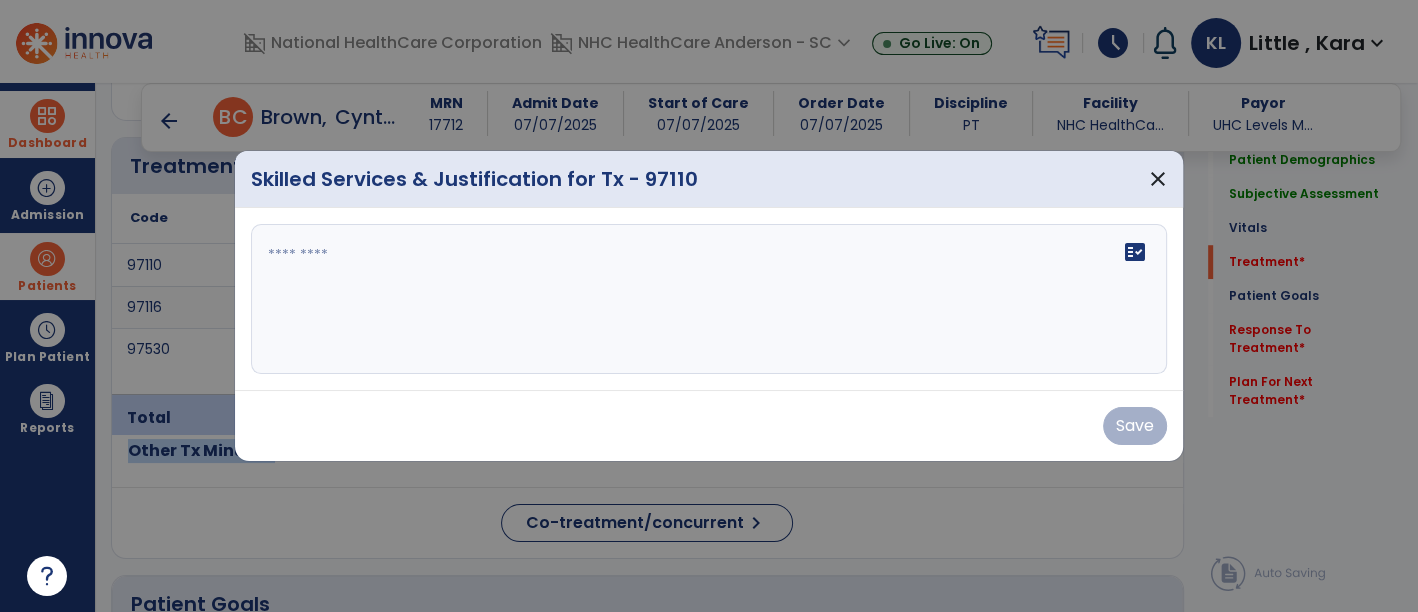 click at bounding box center (709, 299) 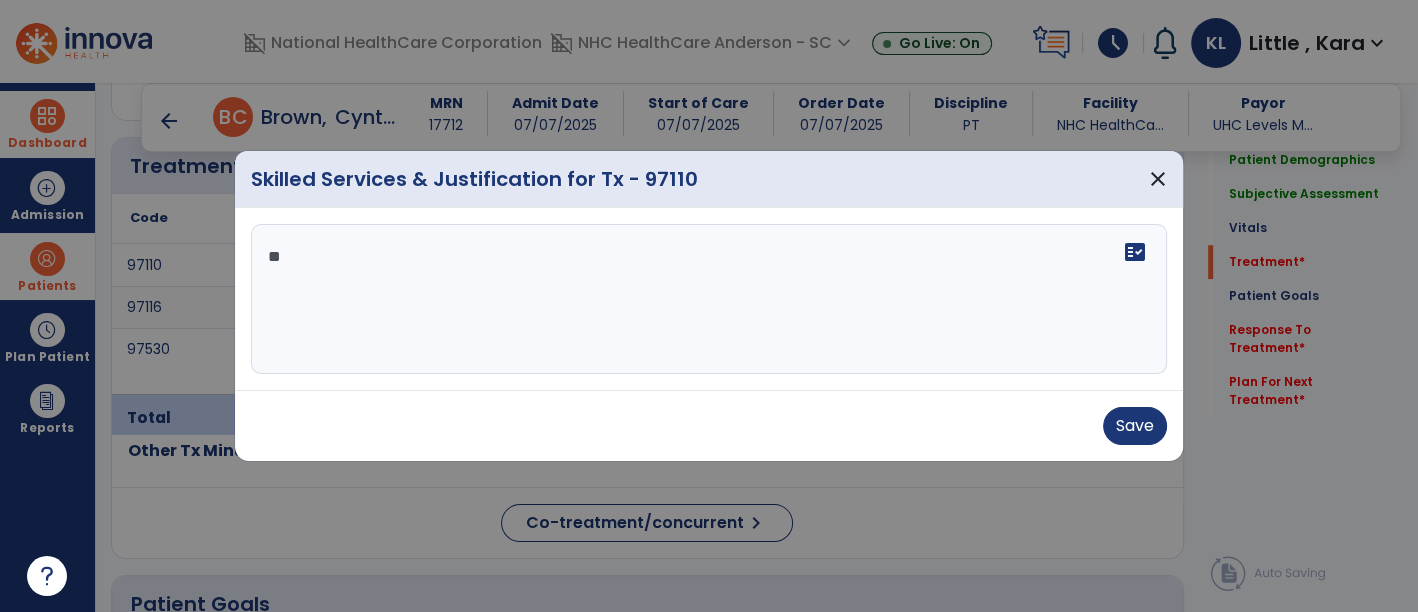 type on "*" 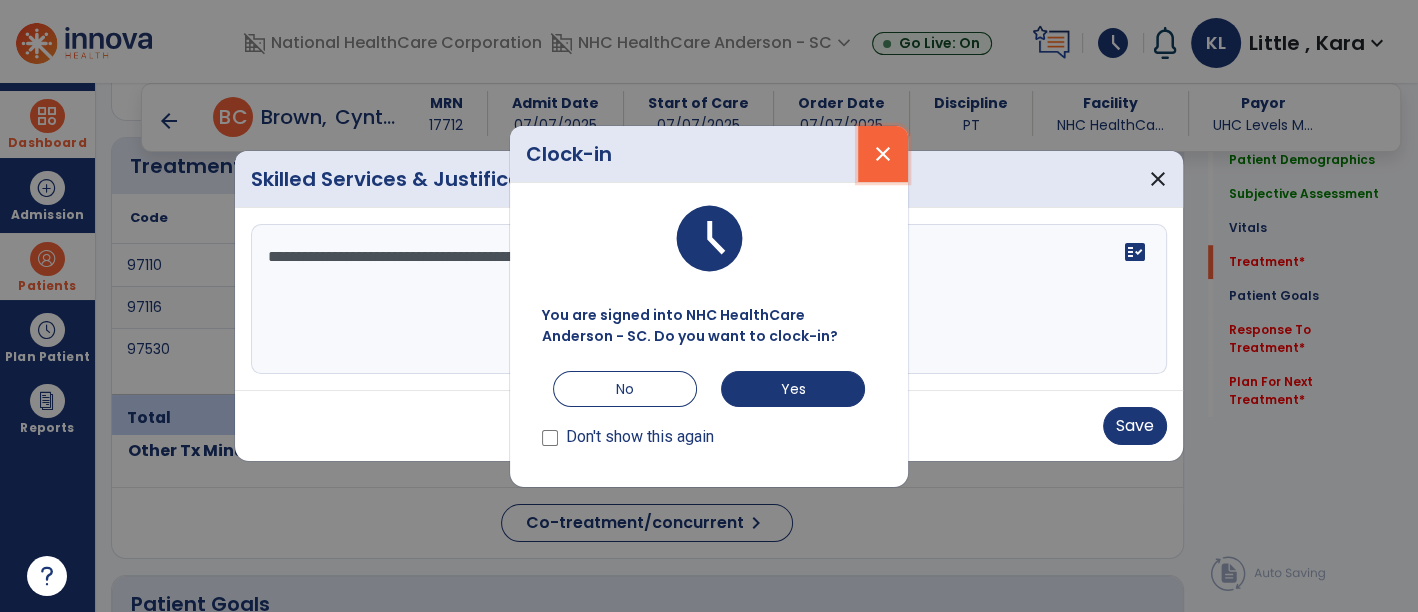 click on "close" at bounding box center [883, 154] 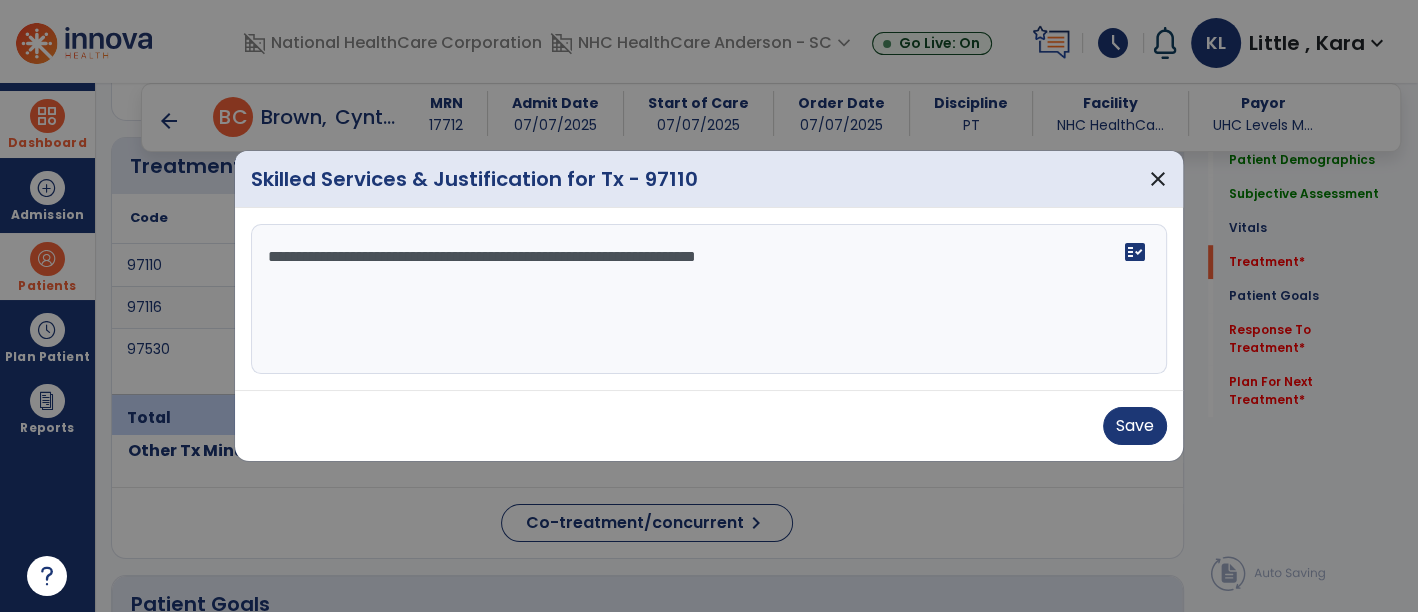 click on "**********" at bounding box center [709, 299] 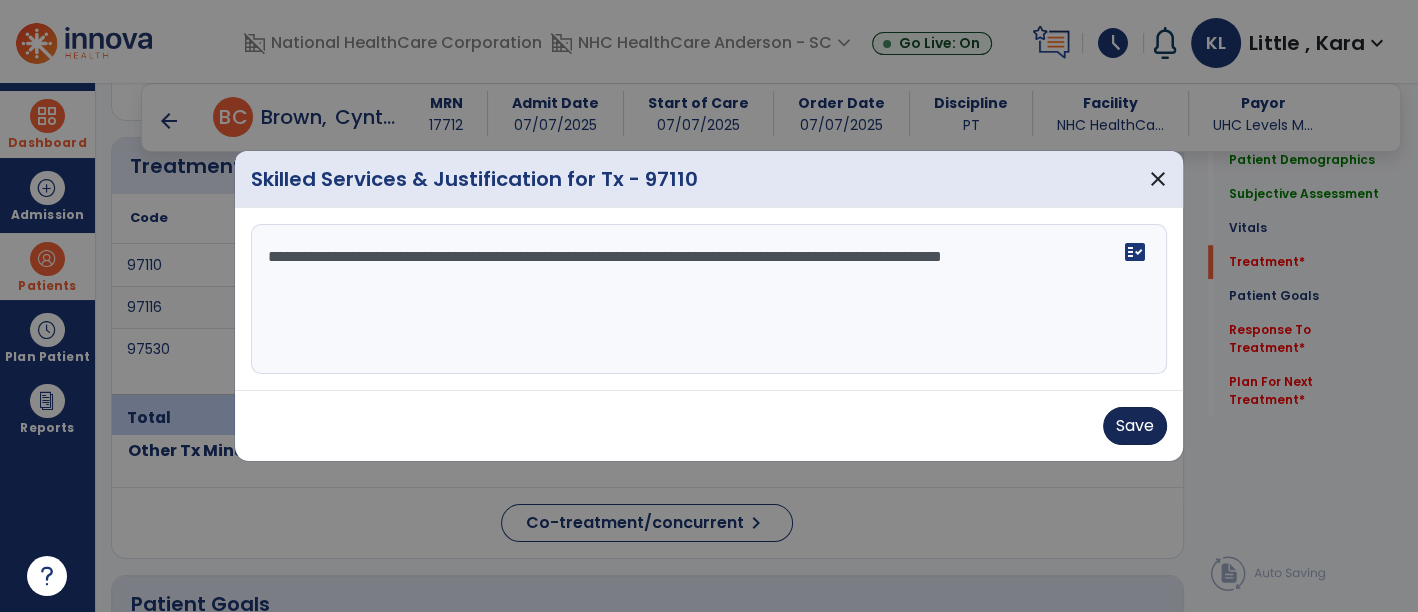 type on "**********" 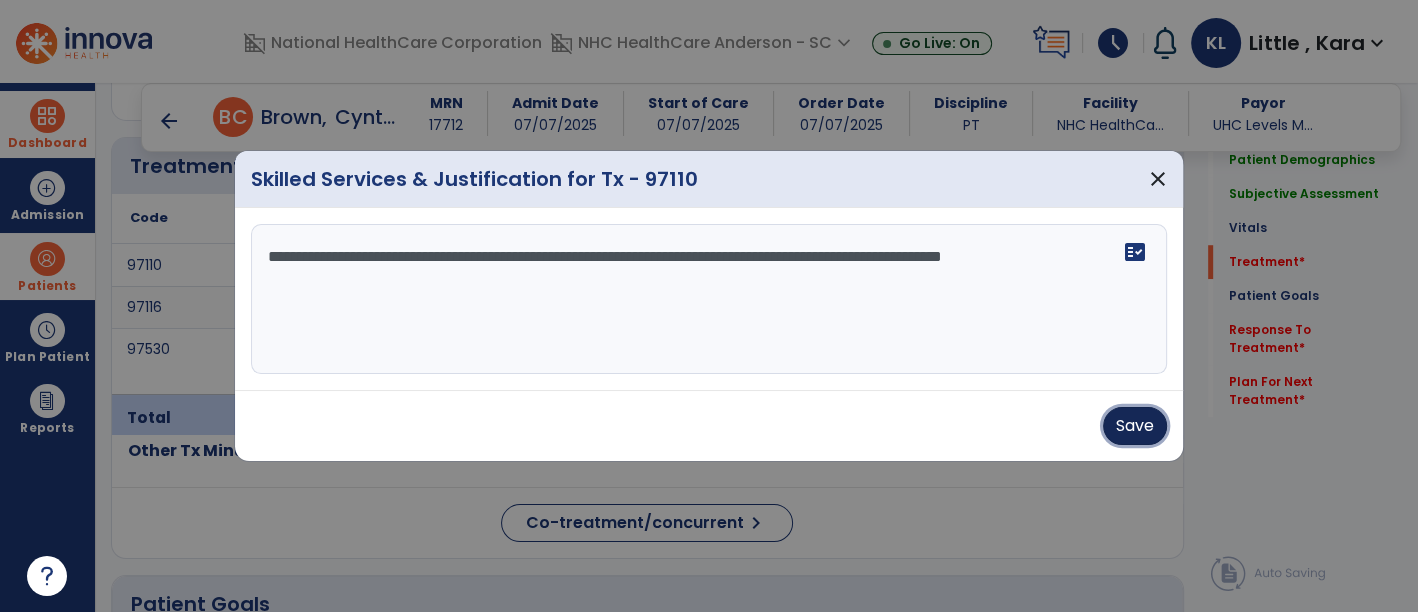 click on "Save" at bounding box center [1135, 426] 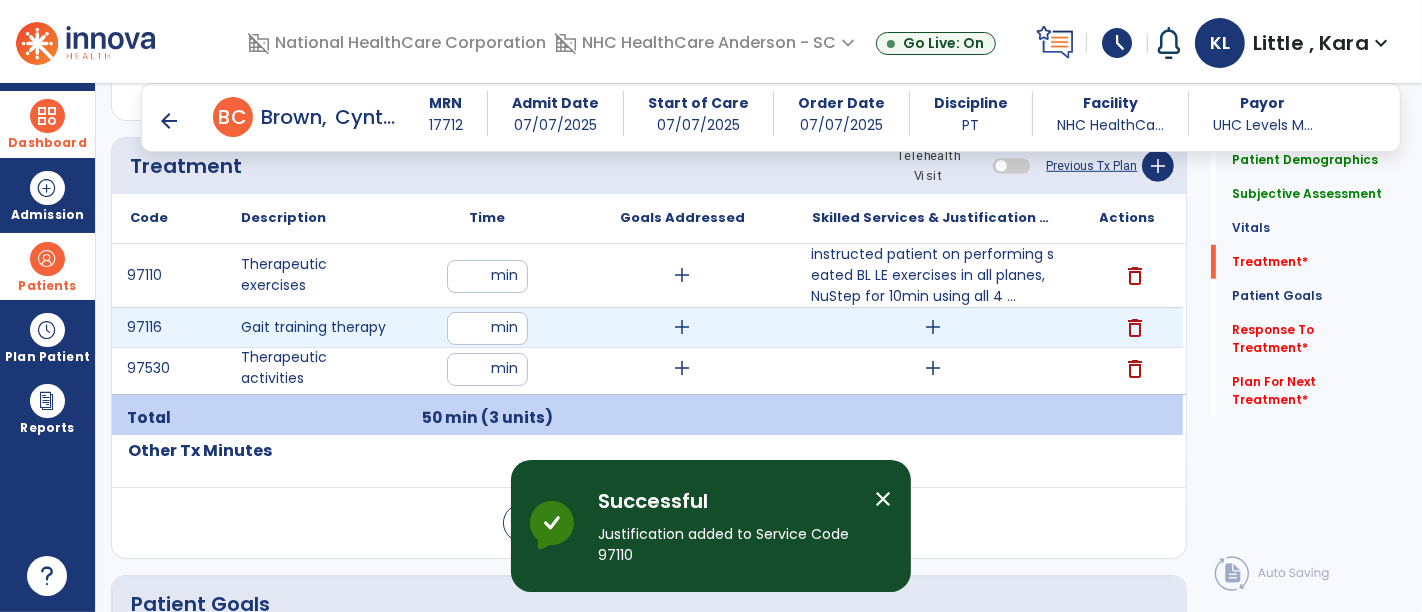drag, startPoint x: 931, startPoint y: 326, endPoint x: 934, endPoint y: 310, distance: 16.27882 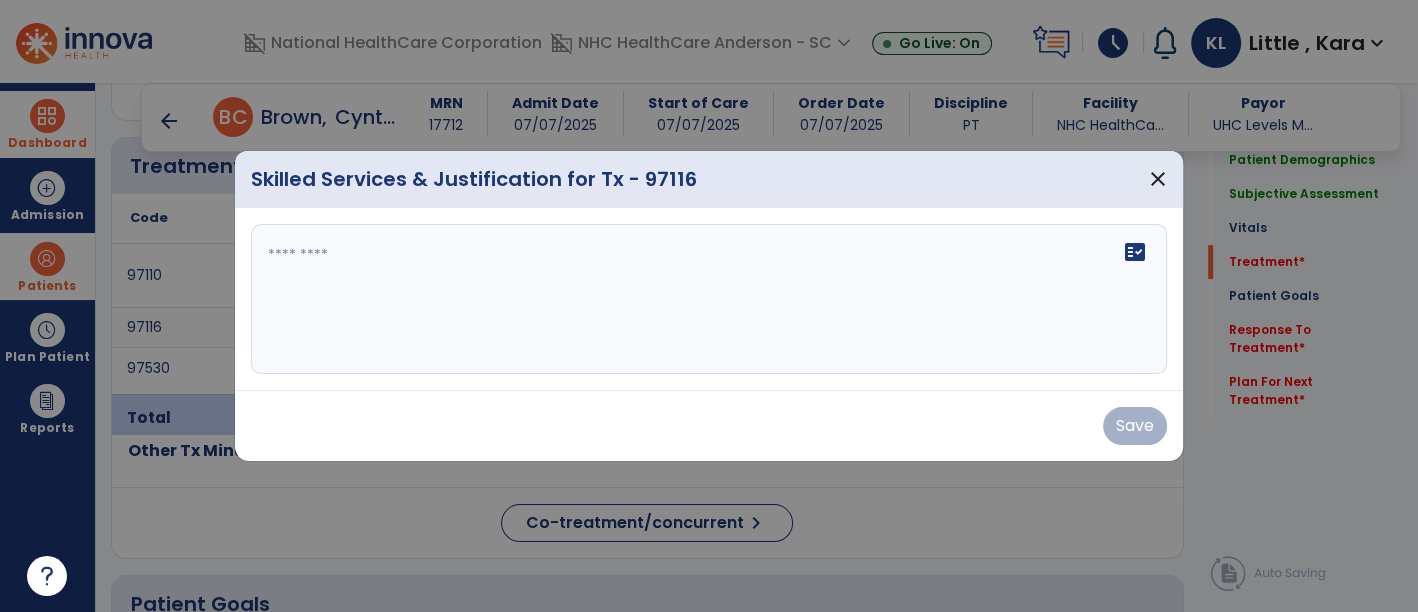 scroll, scrollTop: 1222, scrollLeft: 0, axis: vertical 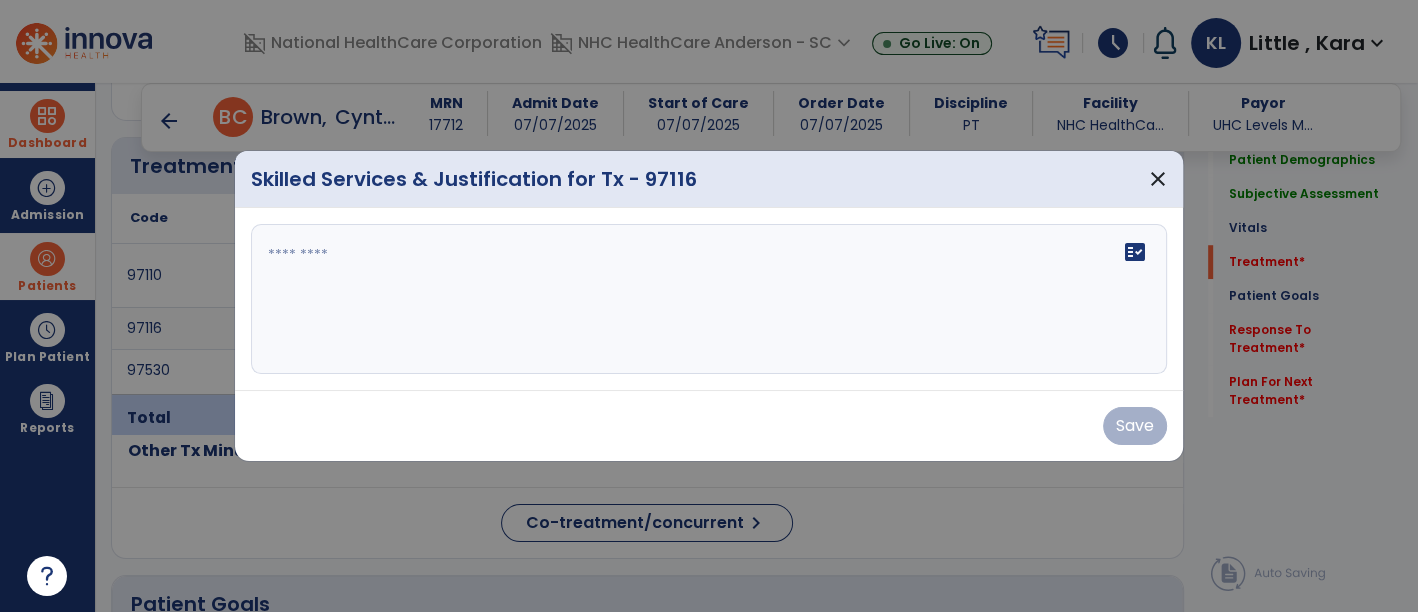 click on "fact_check" at bounding box center [709, 299] 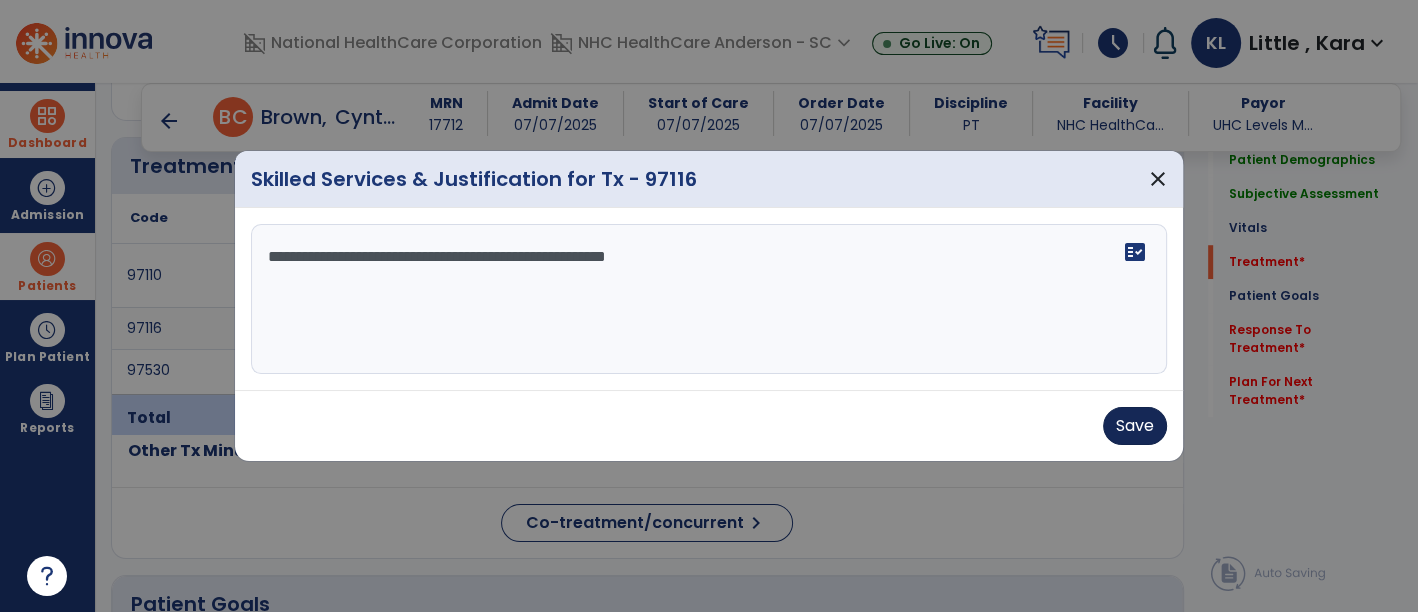 type on "**********" 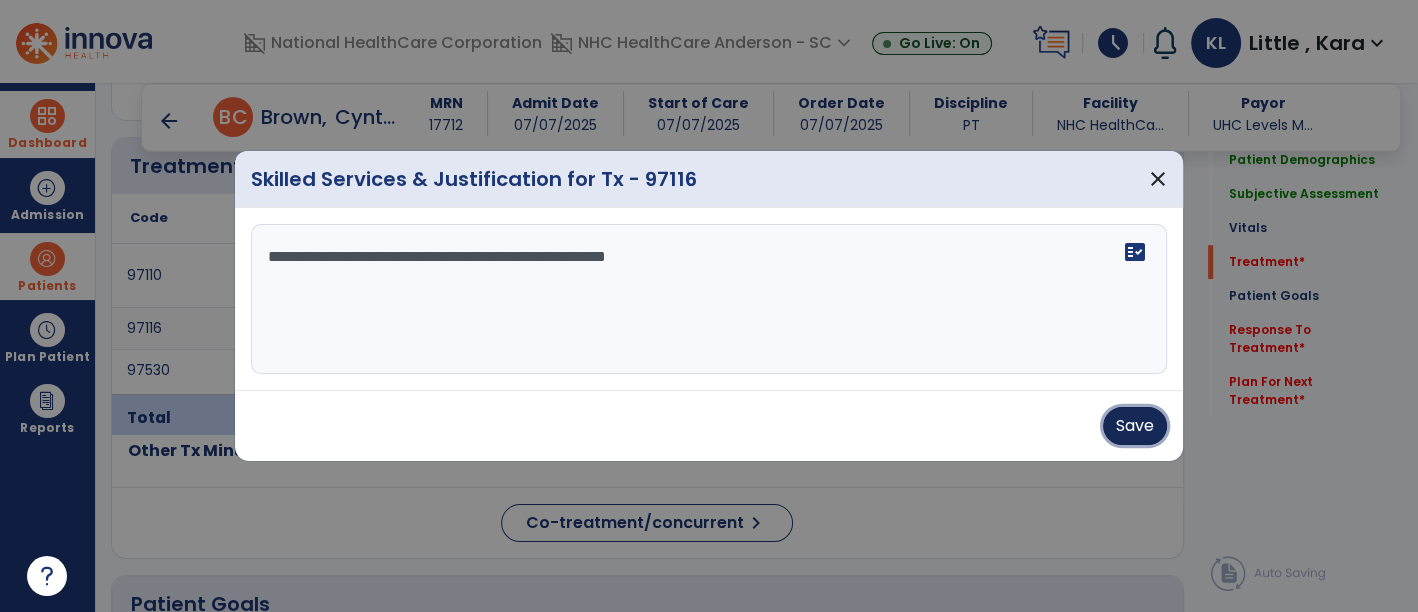 click on "Save" at bounding box center (1135, 426) 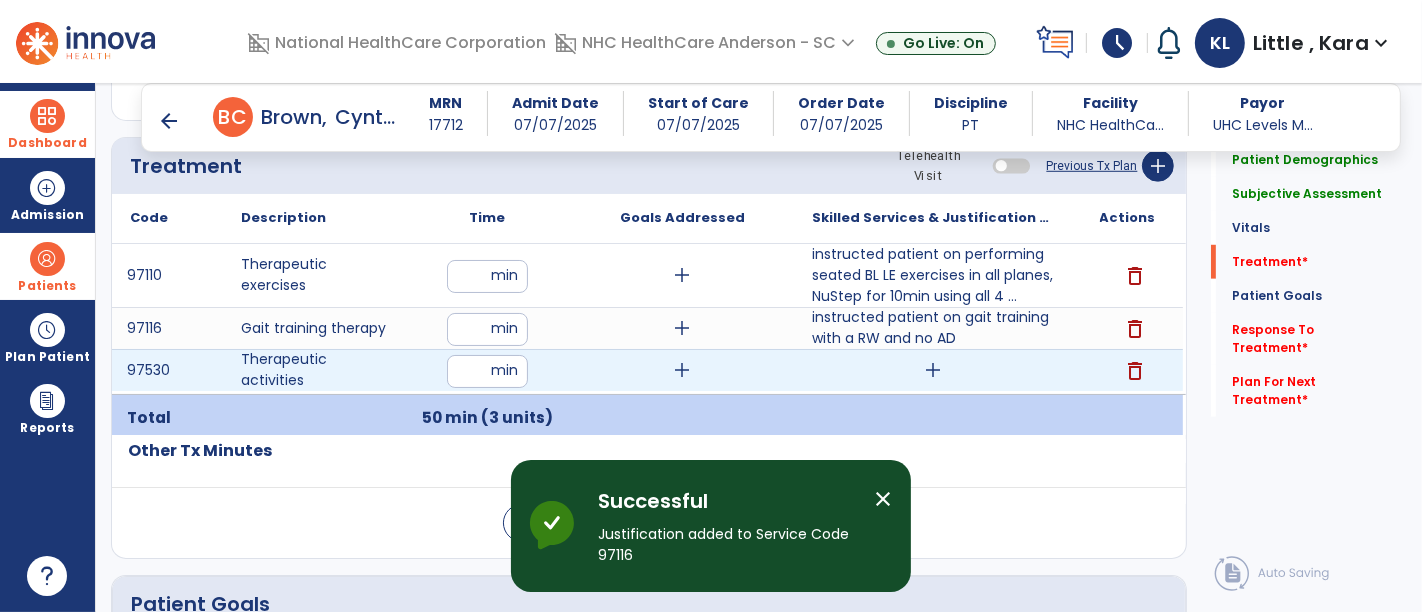 click on "add" at bounding box center [933, 370] 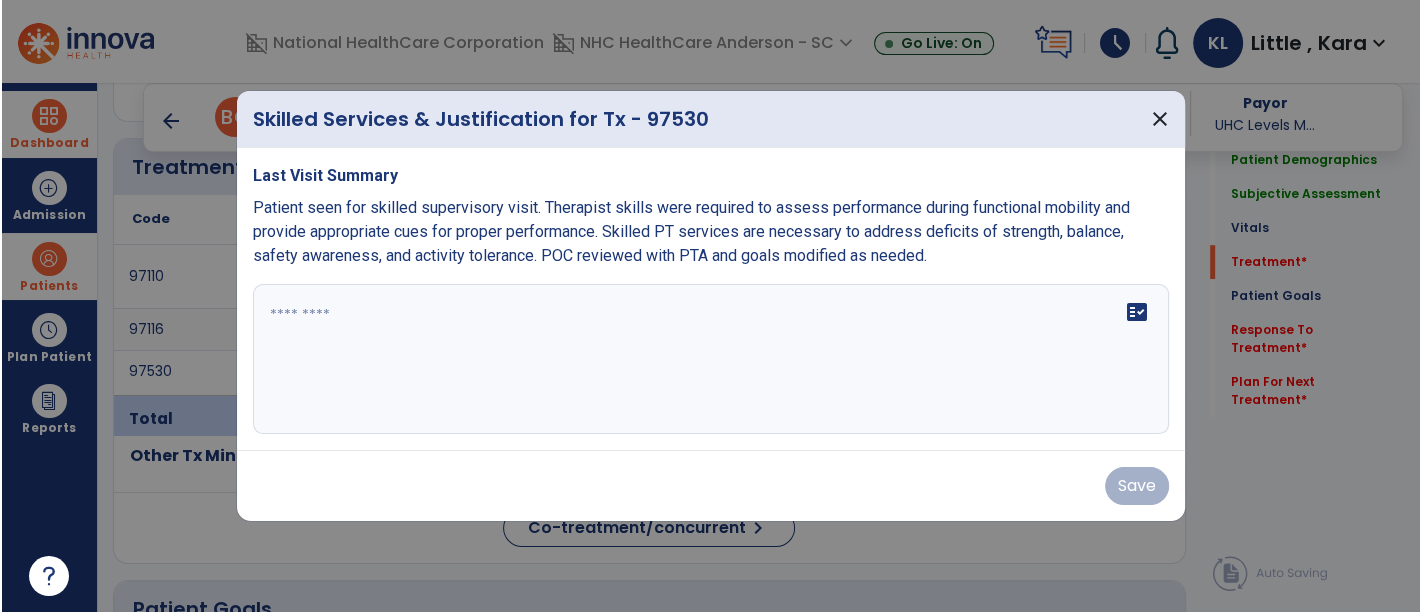 scroll, scrollTop: 1222, scrollLeft: 0, axis: vertical 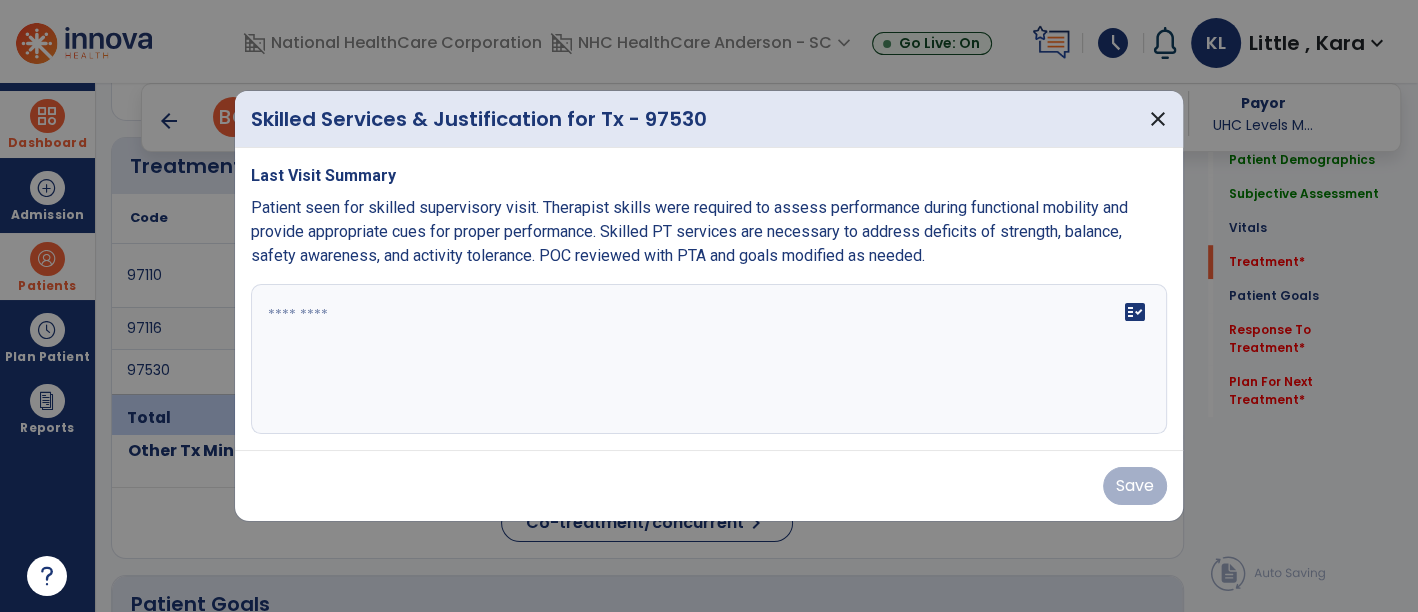 click on "fact_check" at bounding box center [709, 359] 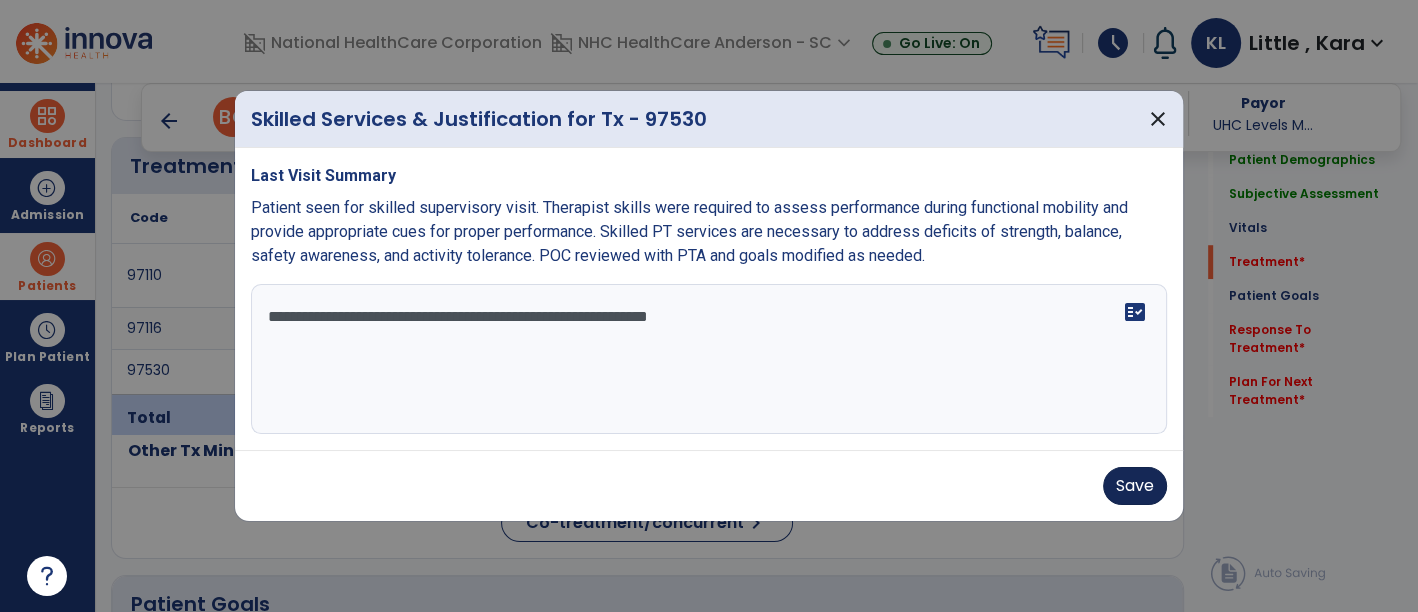 type on "**********" 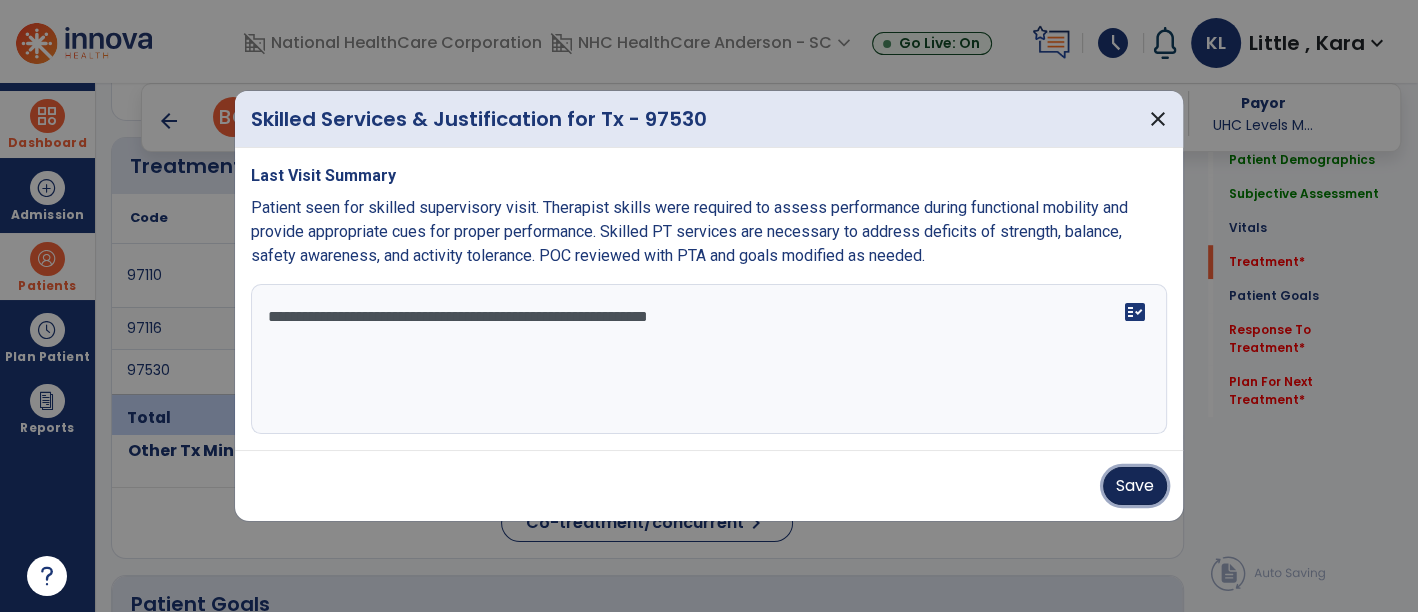 click on "Save" at bounding box center [1135, 486] 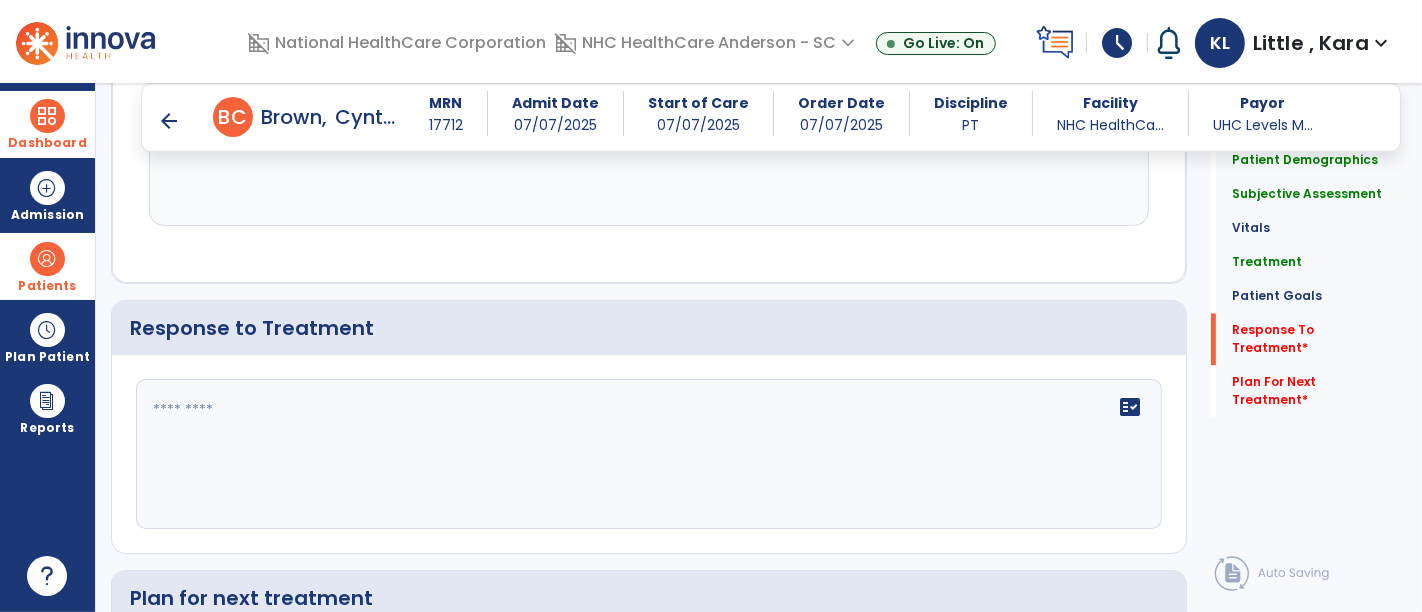 scroll, scrollTop: 3444, scrollLeft: 0, axis: vertical 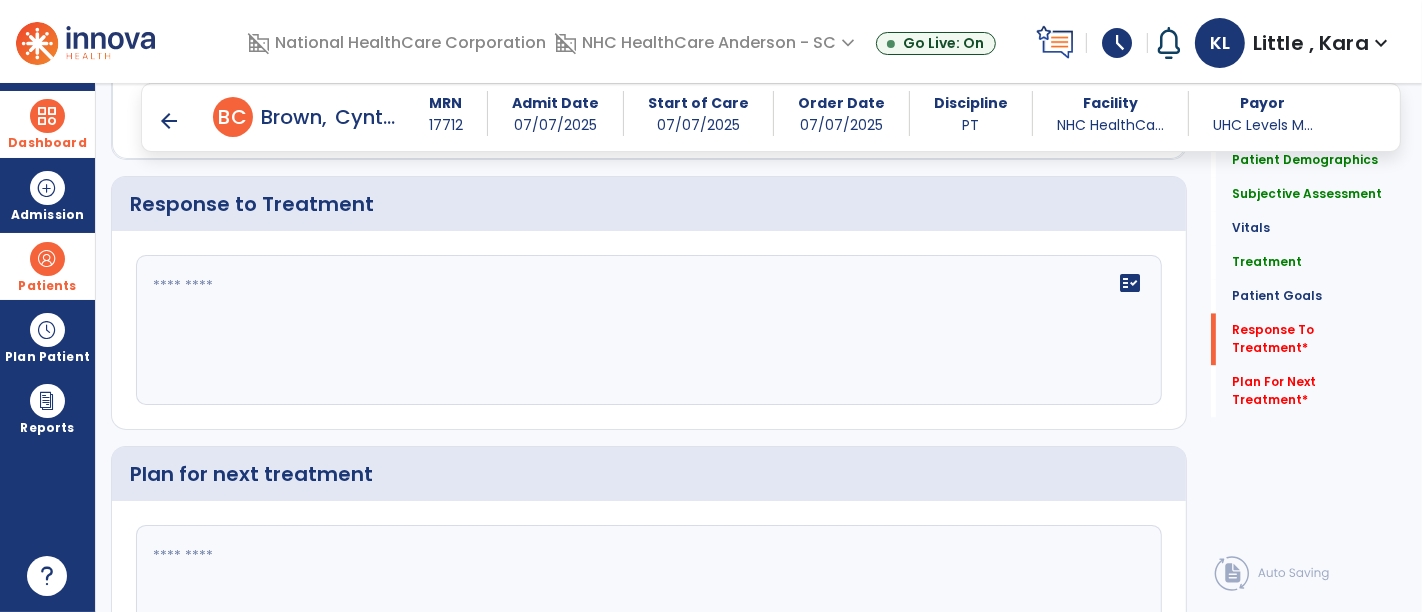 click on "fact_check" 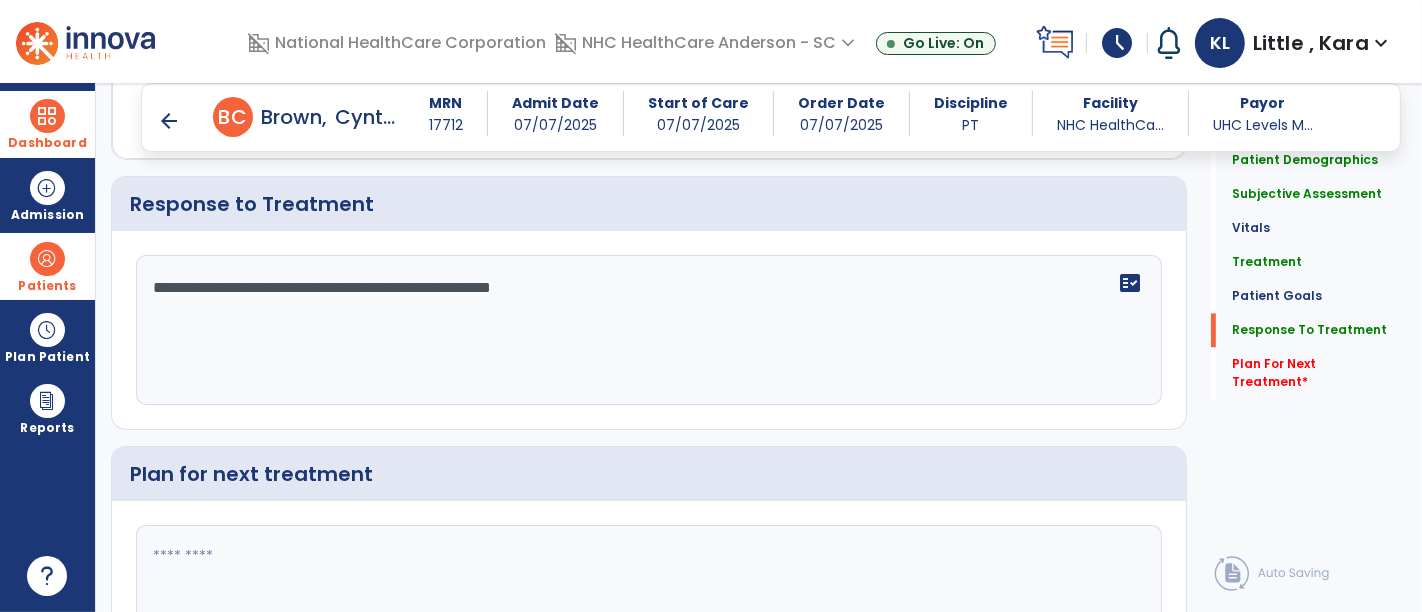 type on "**********" 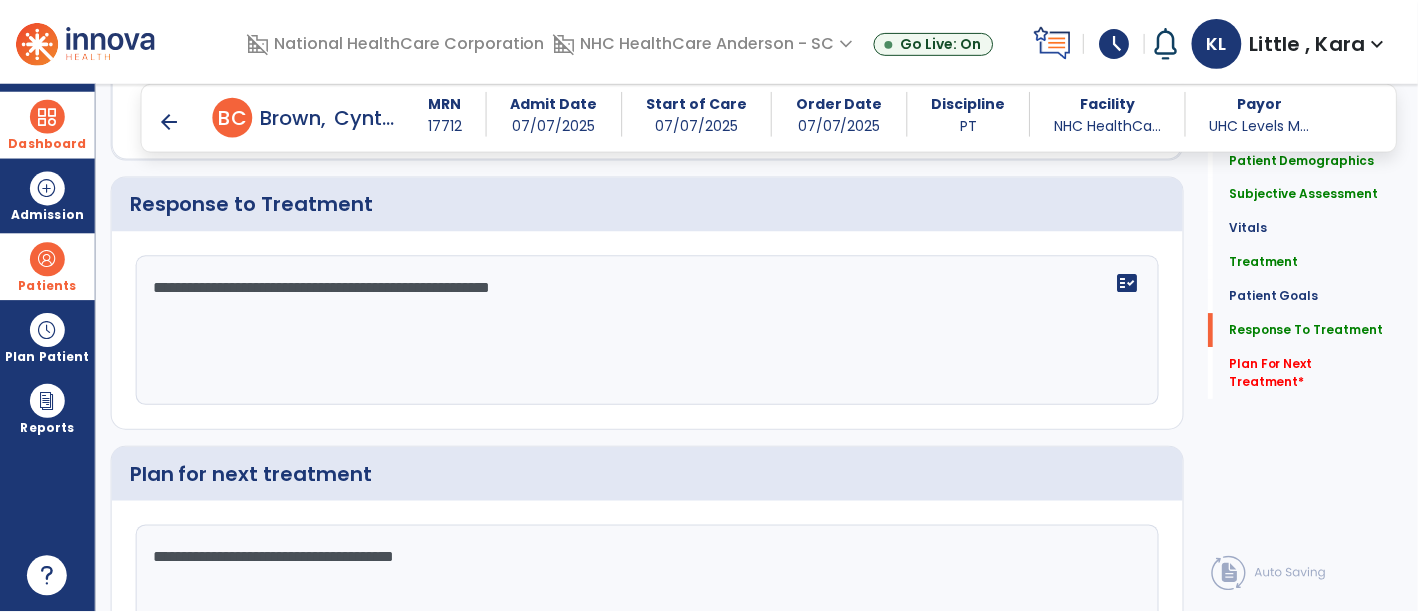 scroll, scrollTop: 3565, scrollLeft: 0, axis: vertical 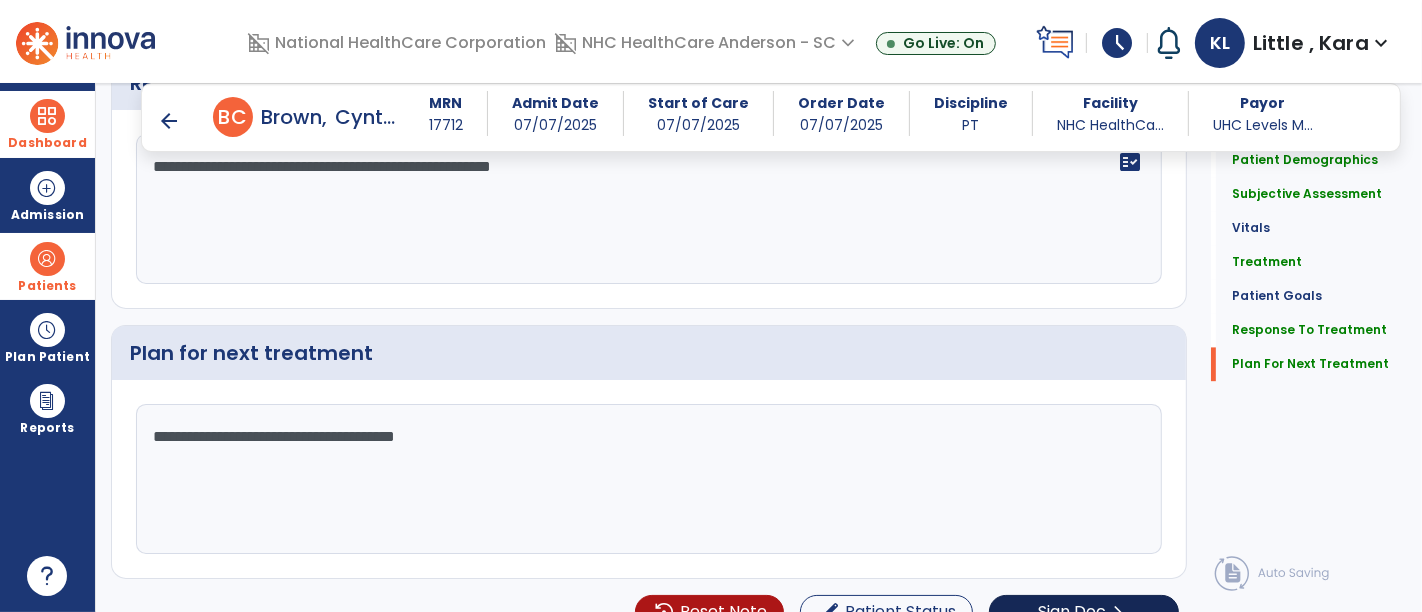 type on "**********" 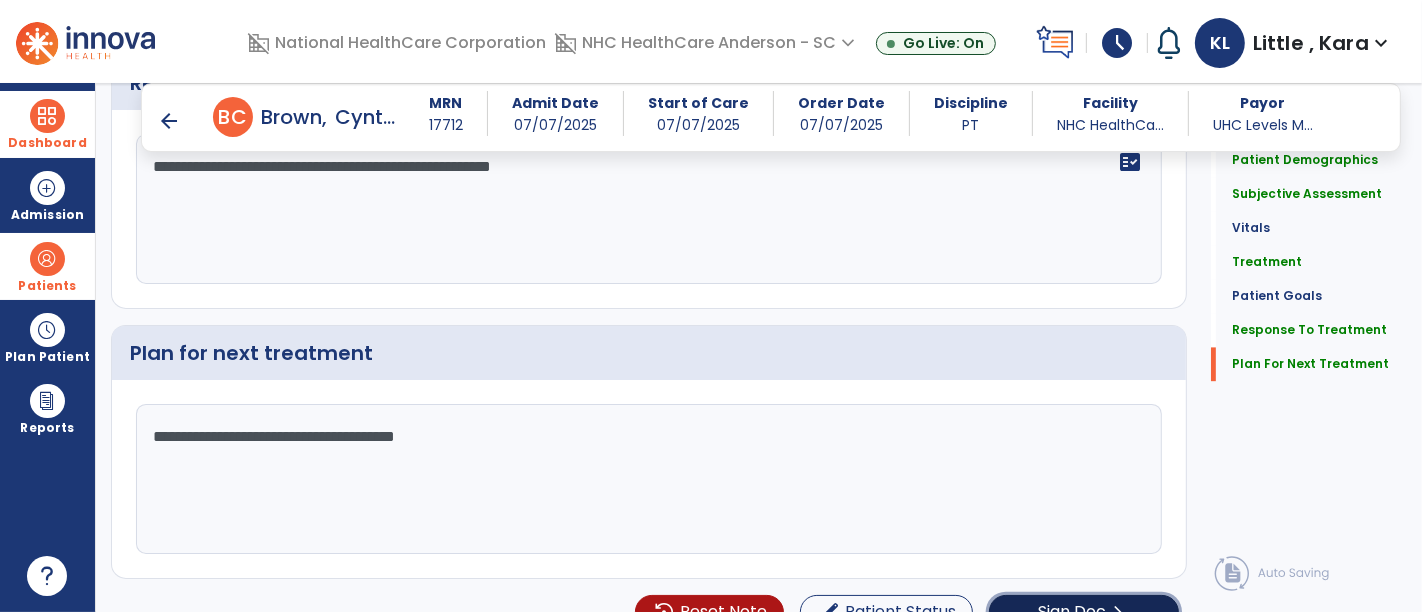 click on "Sign Doc" 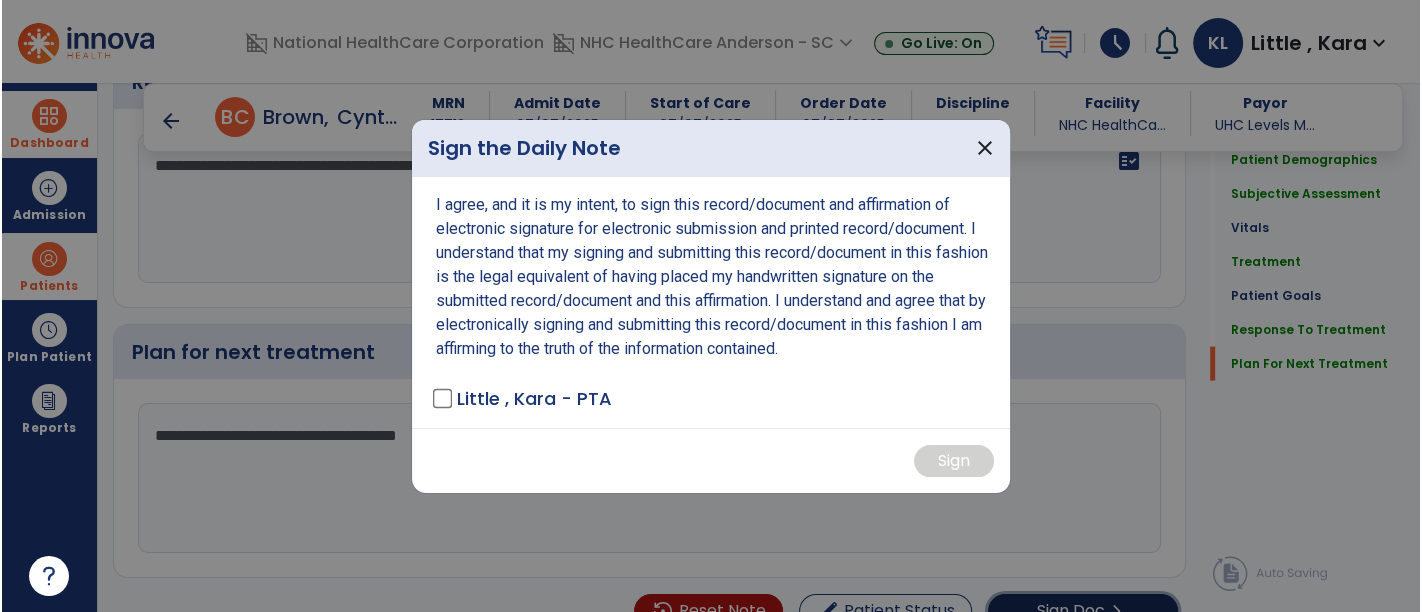scroll, scrollTop: 3565, scrollLeft: 0, axis: vertical 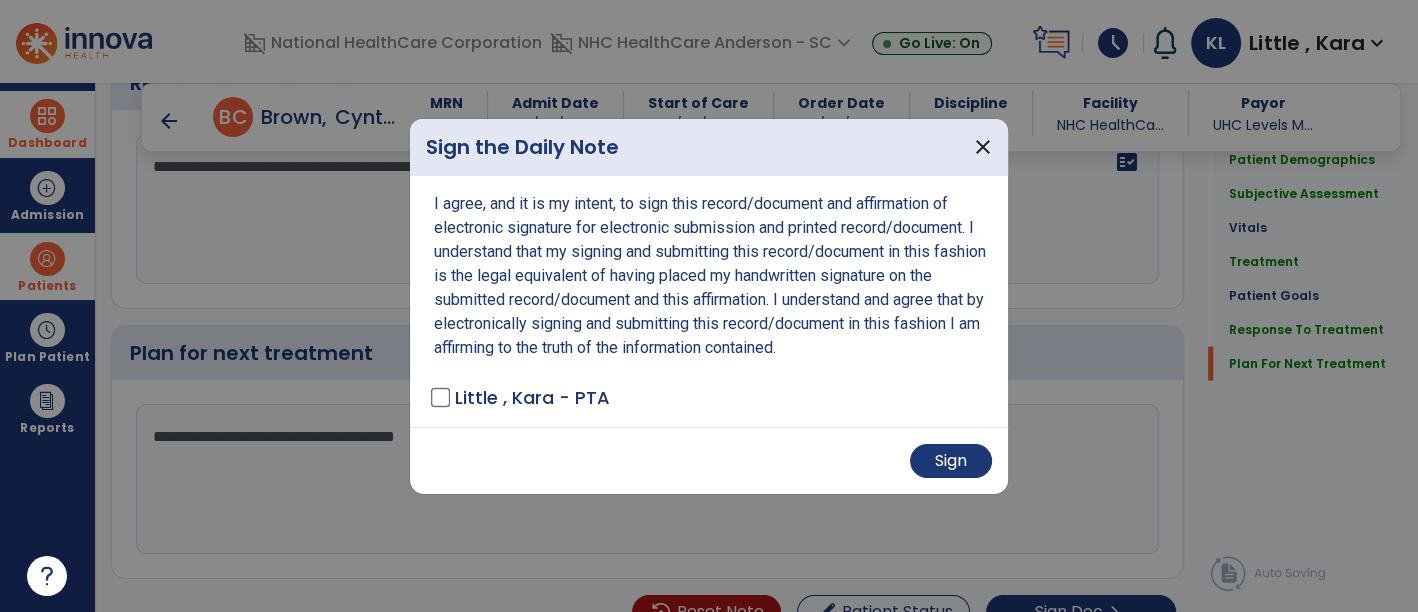 click on "Sign" at bounding box center [709, 460] 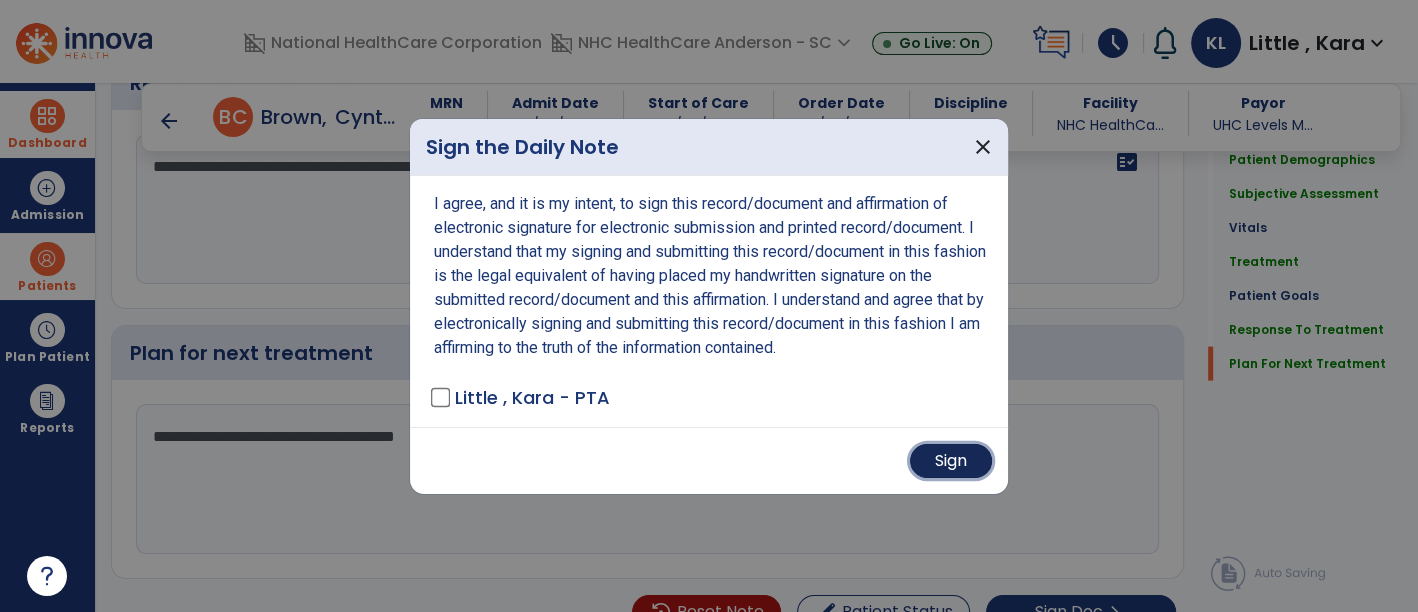 click on "Sign" at bounding box center [951, 461] 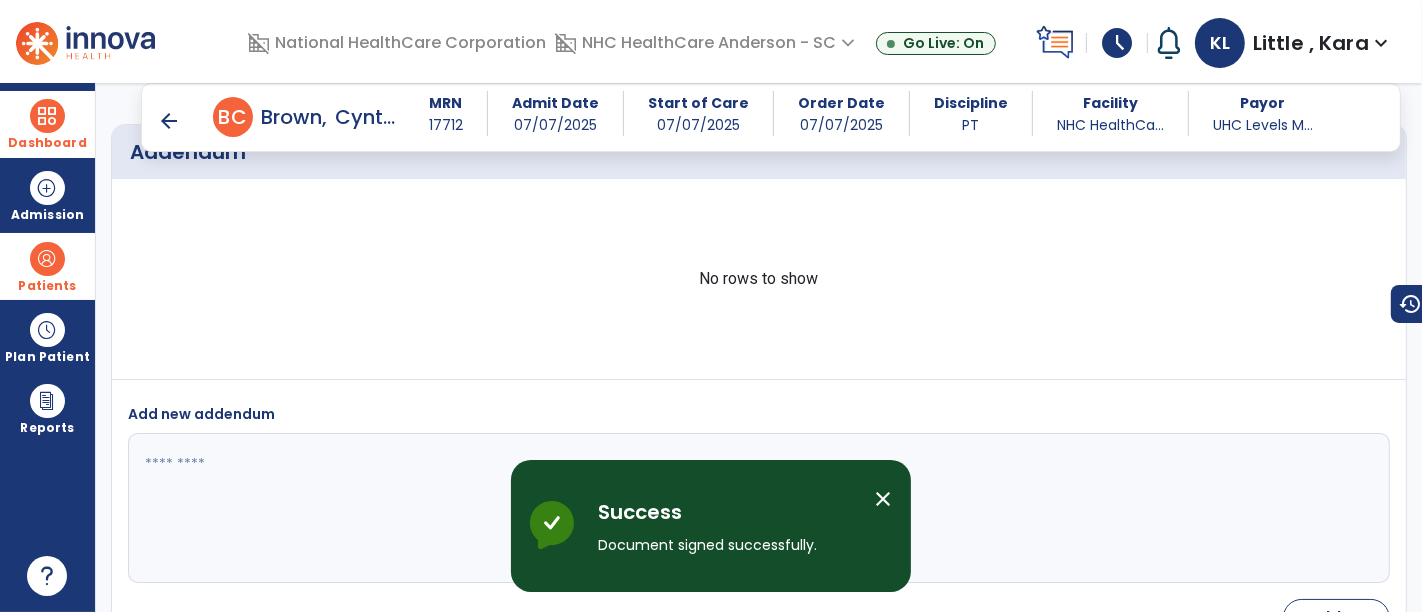 scroll, scrollTop: 4171, scrollLeft: 0, axis: vertical 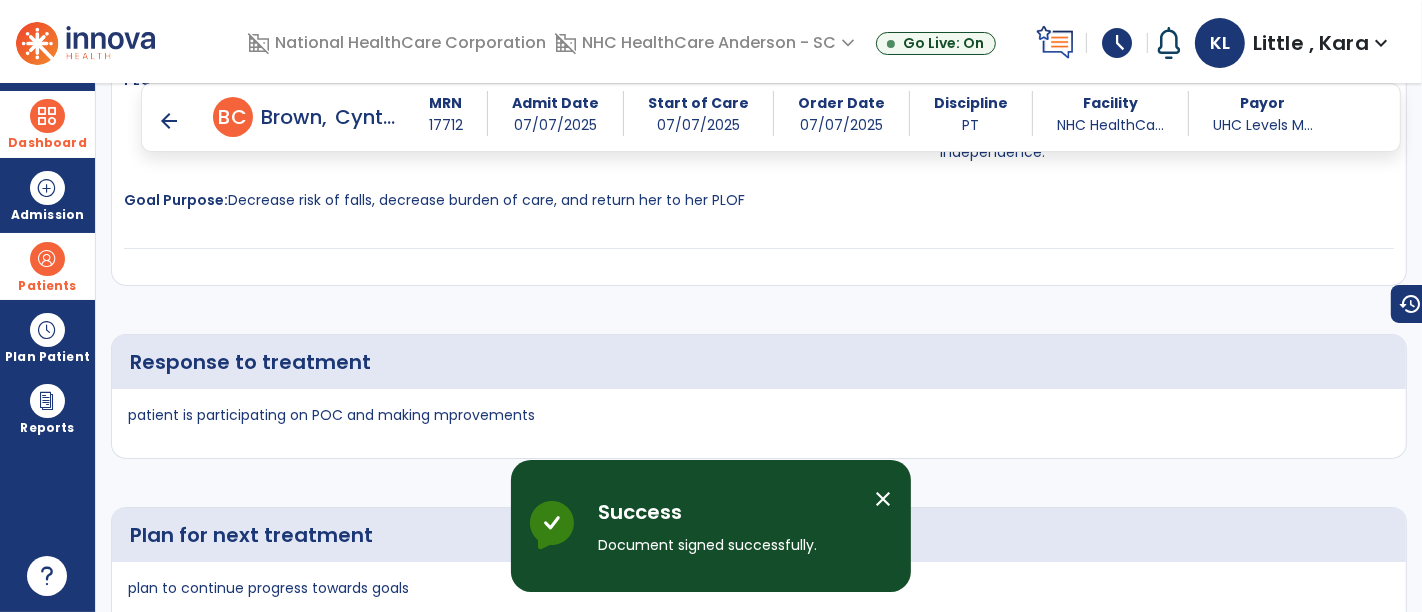 click on "schedule" at bounding box center [1117, 43] 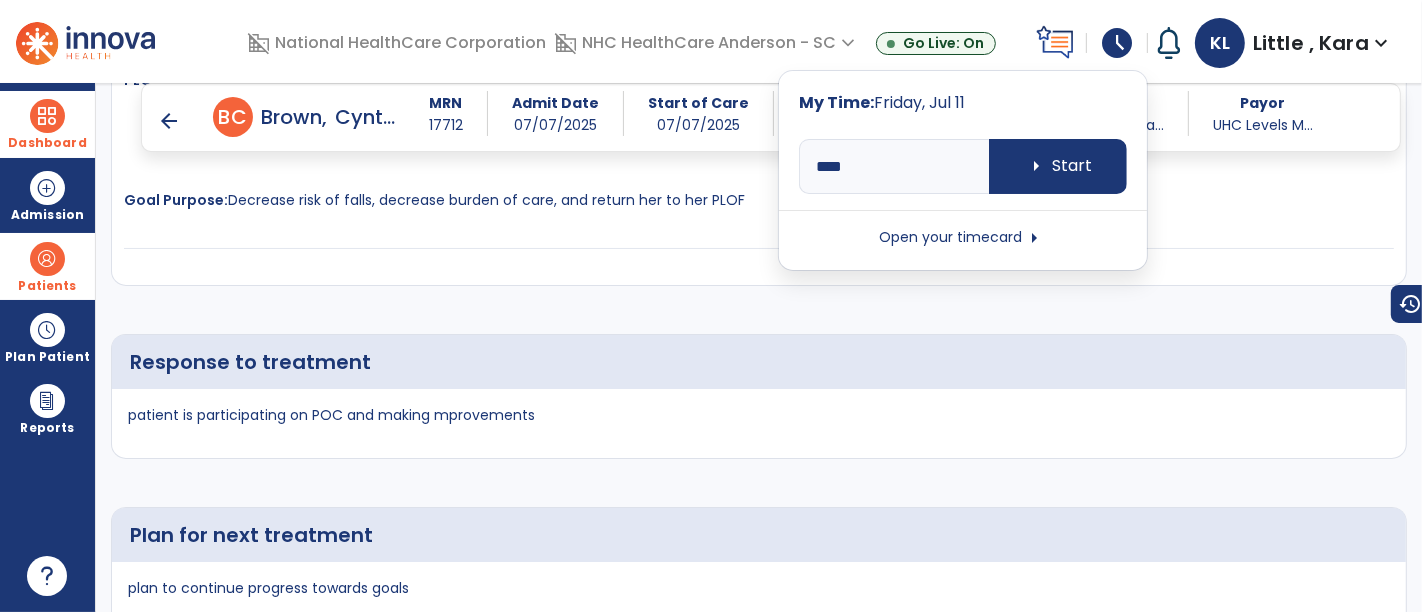 click on "arrow_right" at bounding box center (1035, 238) 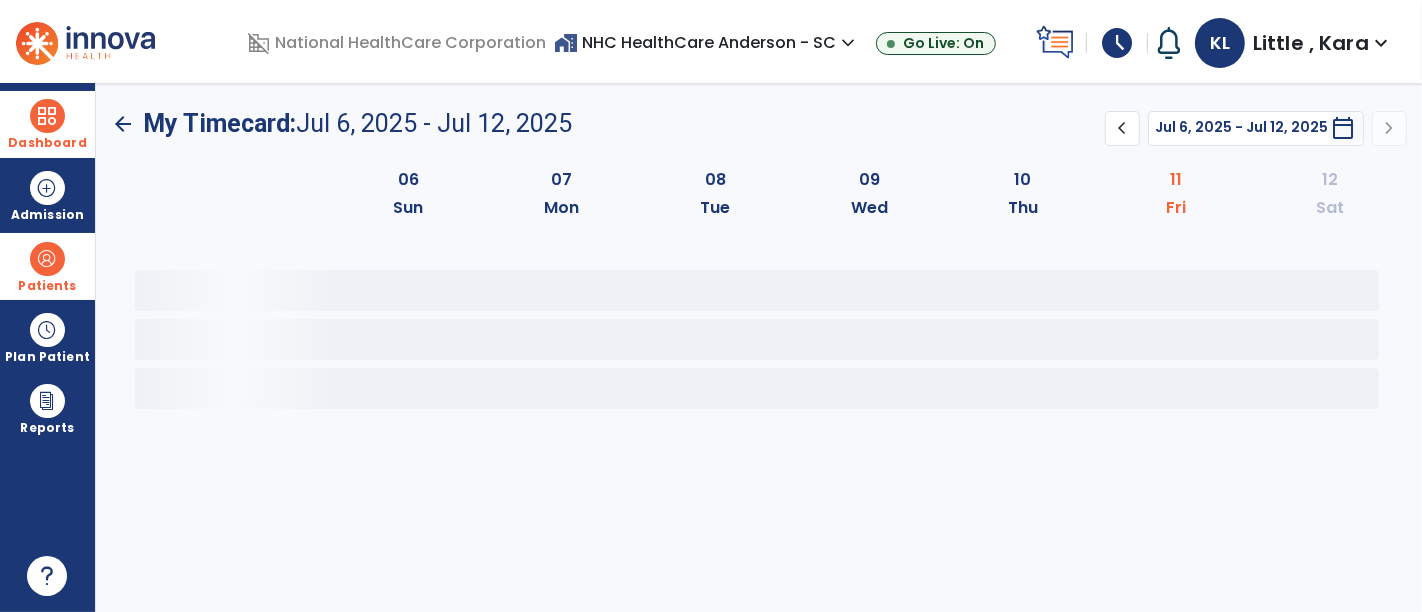 scroll, scrollTop: 0, scrollLeft: 0, axis: both 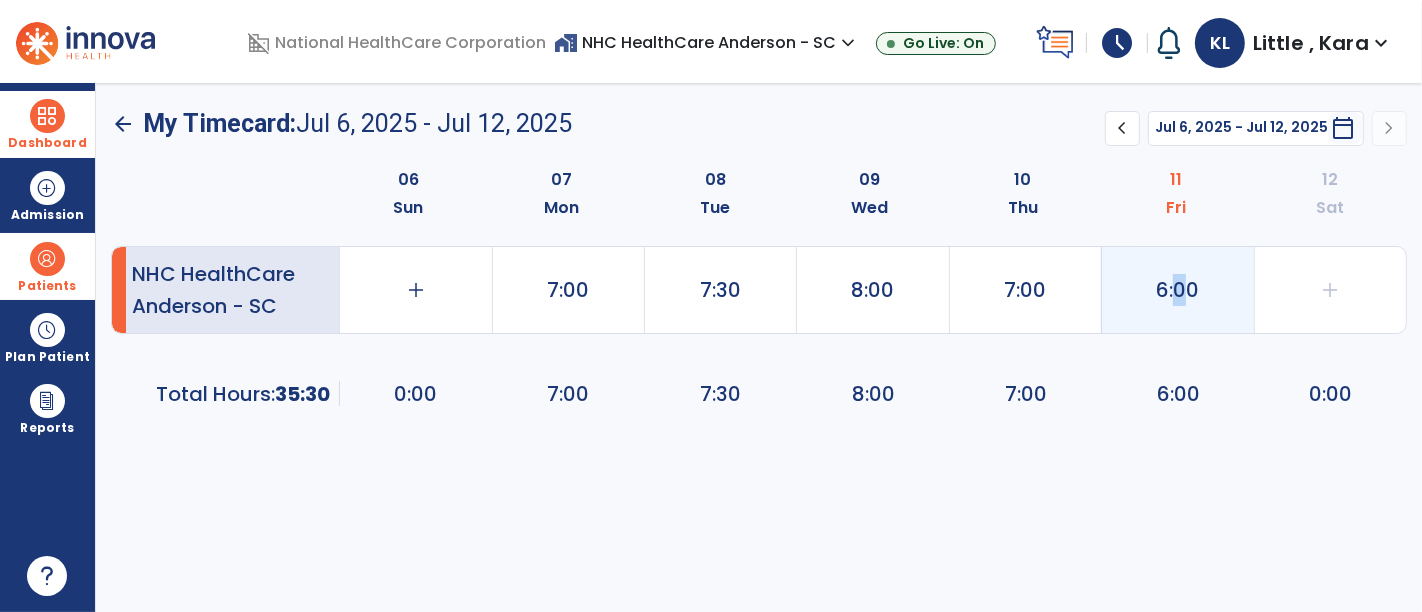 drag, startPoint x: 1168, startPoint y: 284, endPoint x: 1179, endPoint y: 284, distance: 11 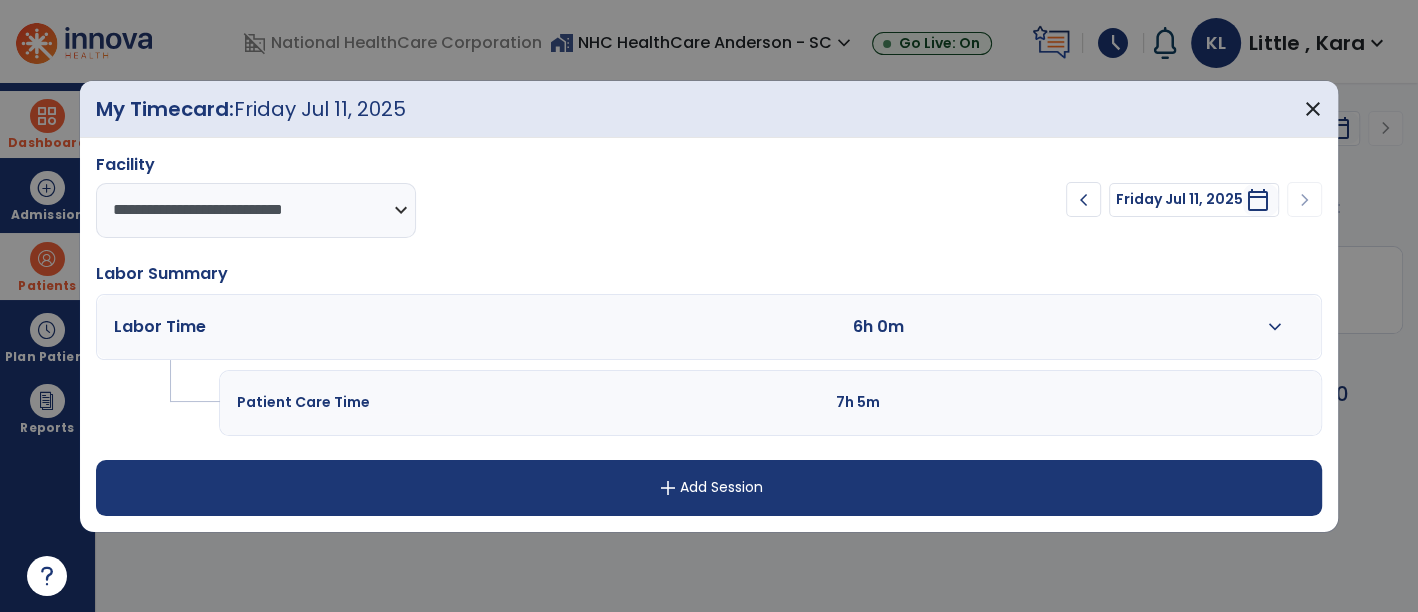 click on "expand_more" at bounding box center (1275, 327) 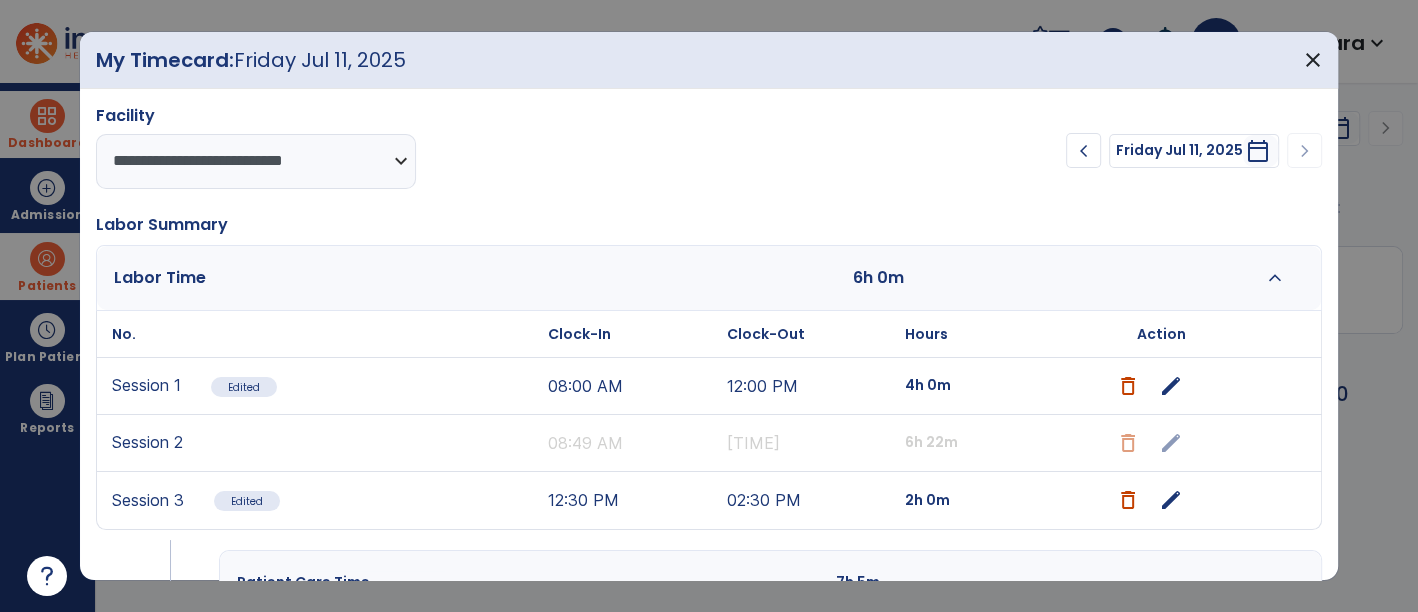 click on "edit" at bounding box center (1171, 500) 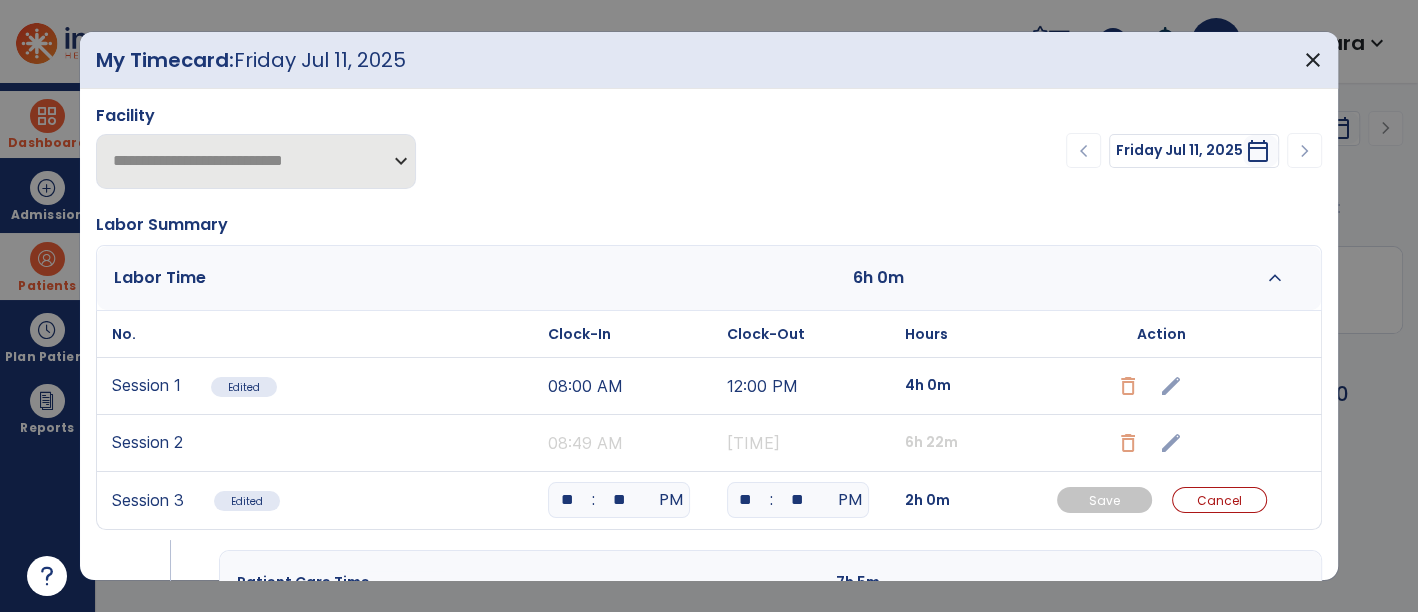 click on ":" at bounding box center (772, 500) 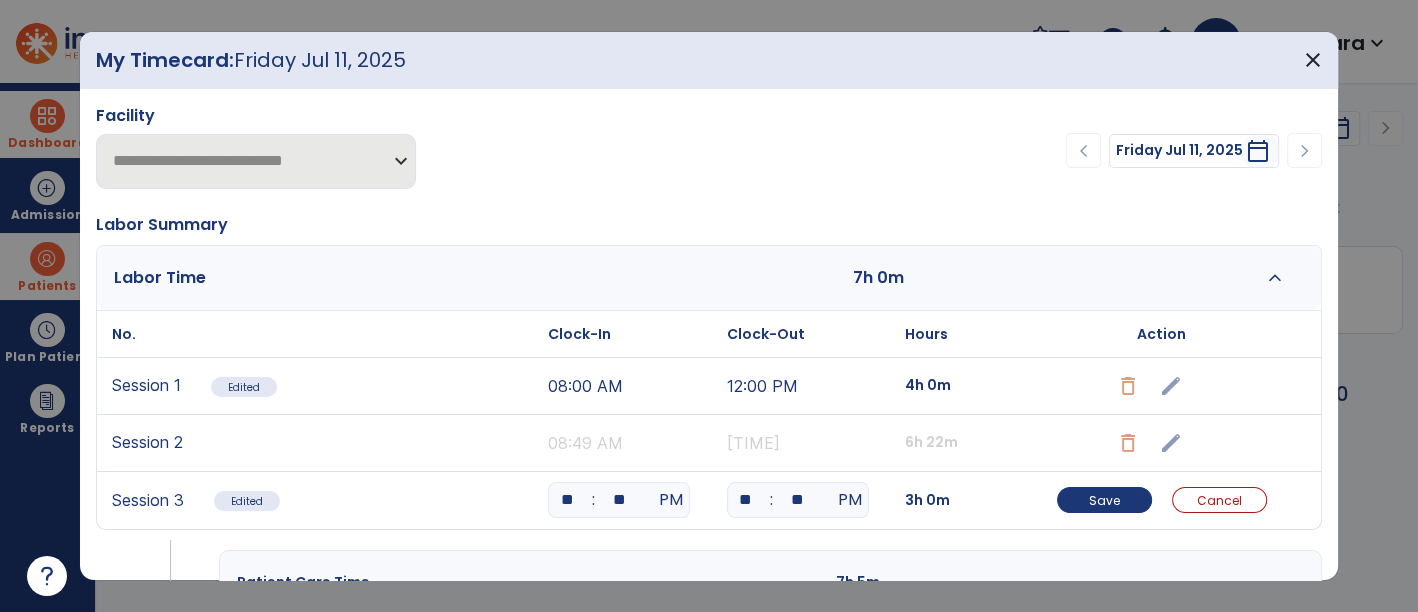 click on "Save" at bounding box center [1104, 500] 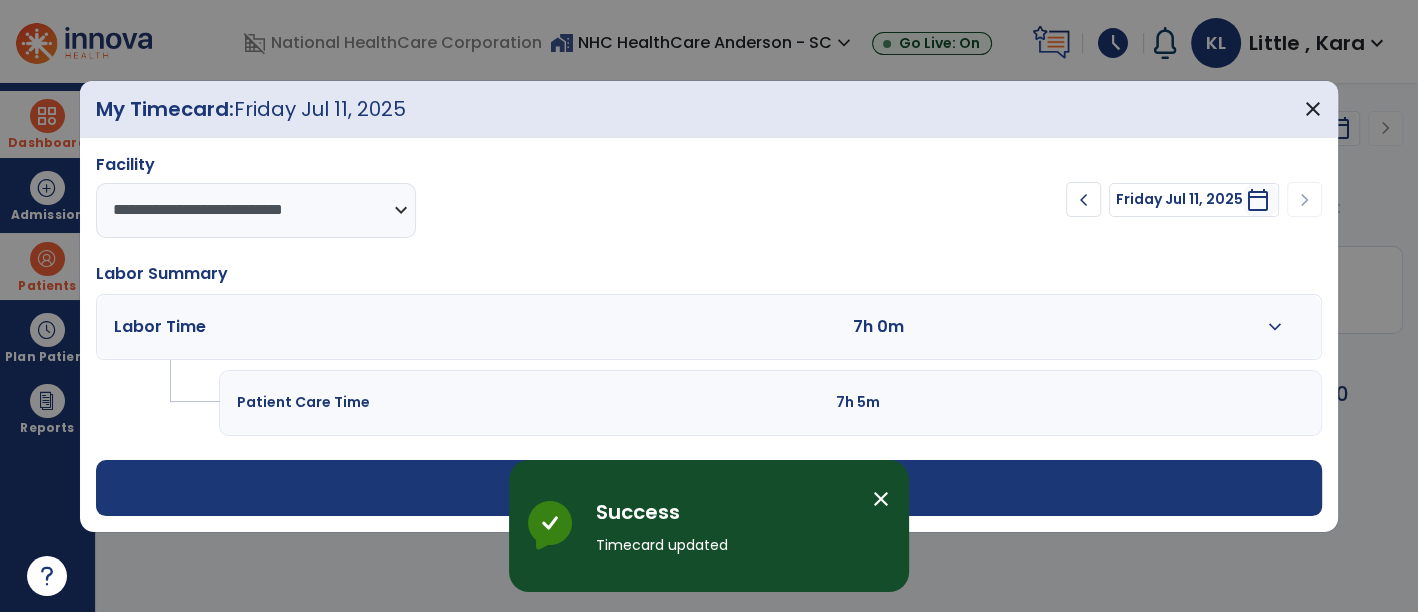 click on "close" at bounding box center [889, 502] 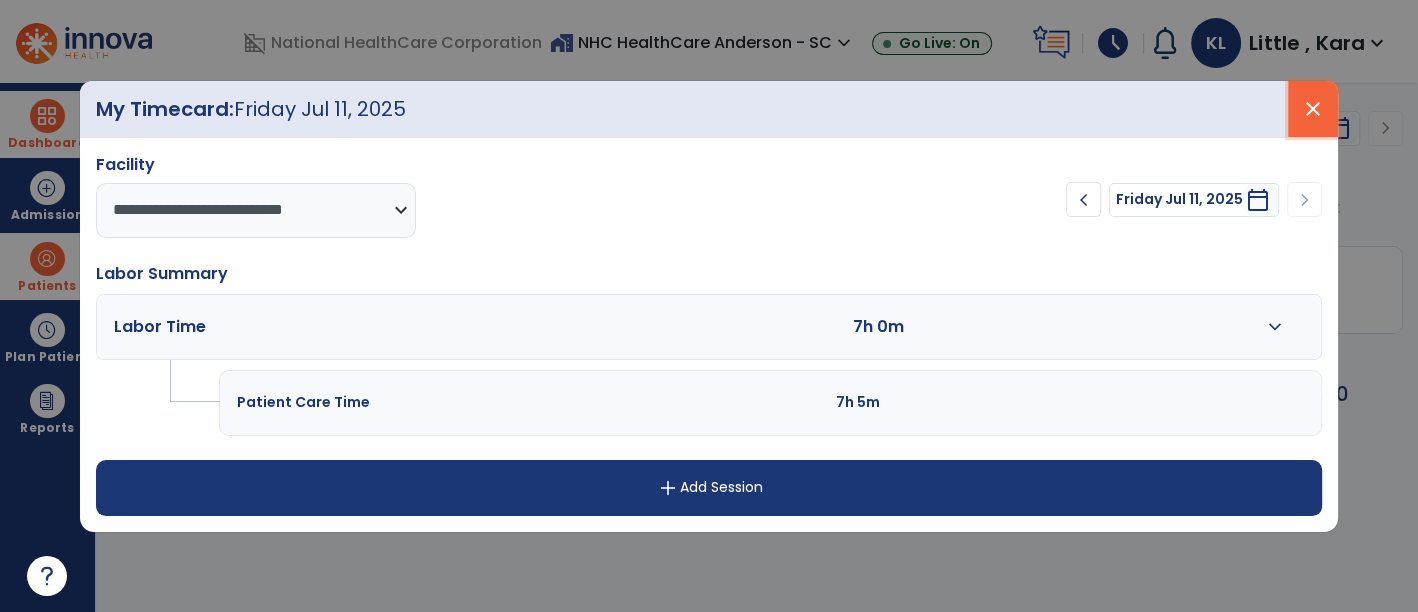 click on "close" at bounding box center [1313, 109] 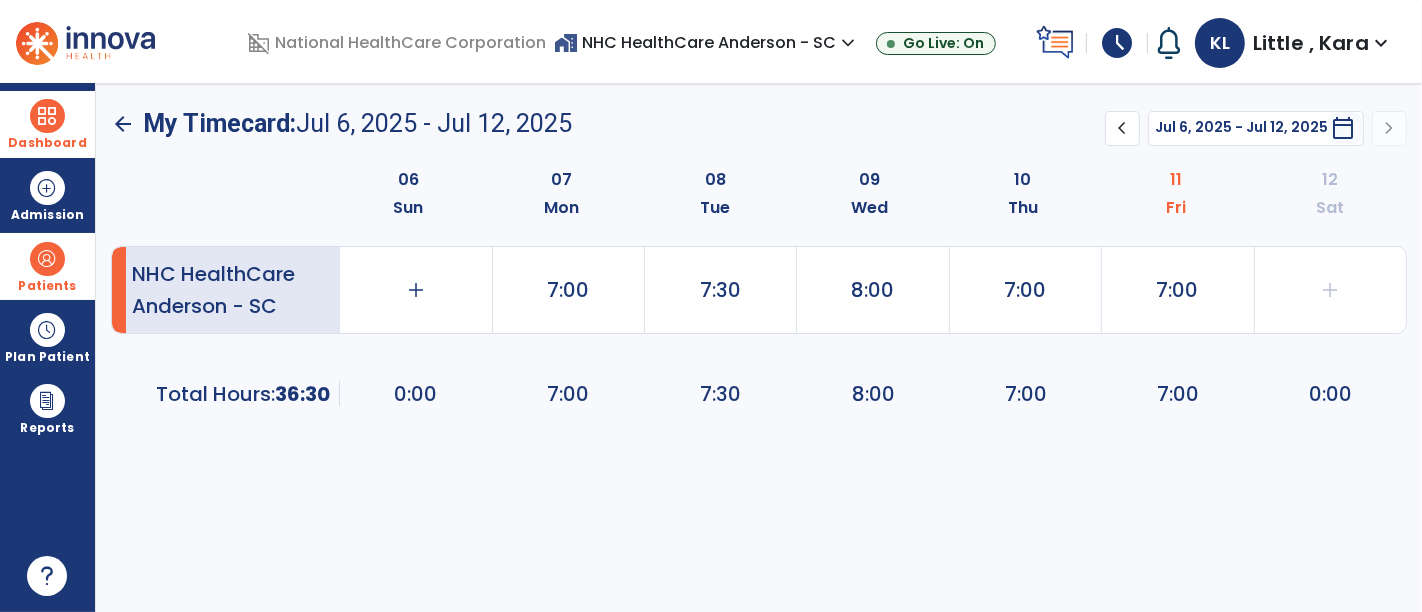 click at bounding box center (47, 116) 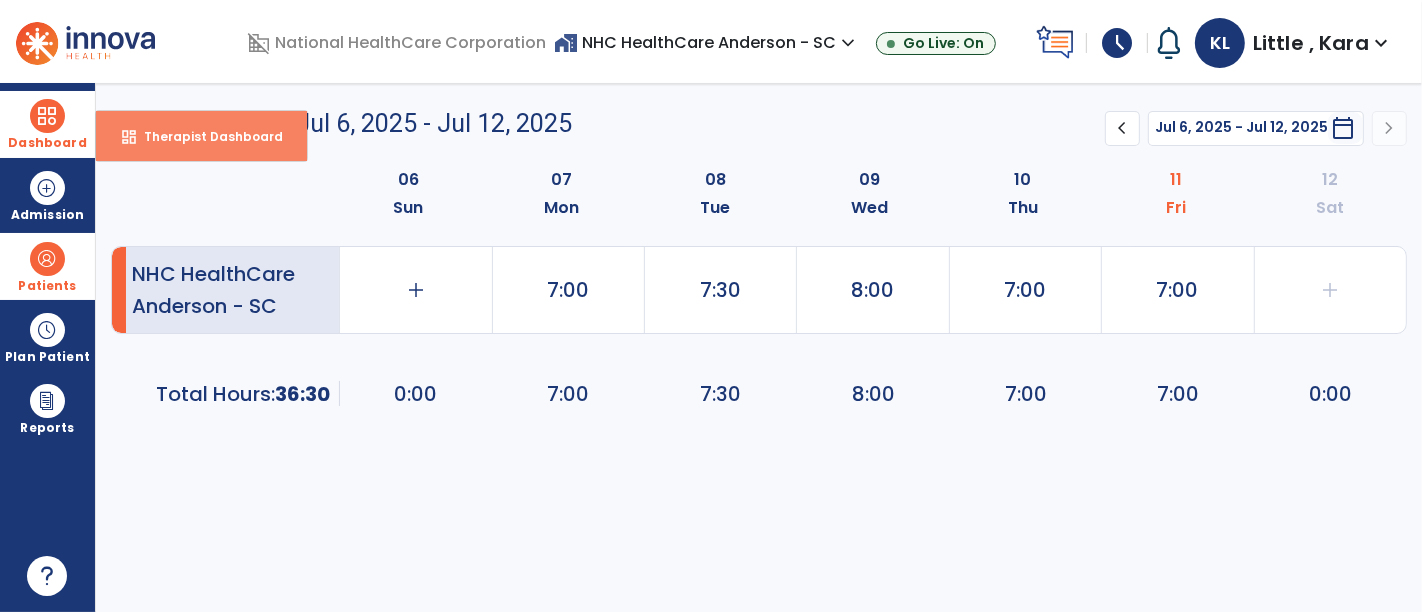 click on "Therapist Dashboard" at bounding box center [205, 136] 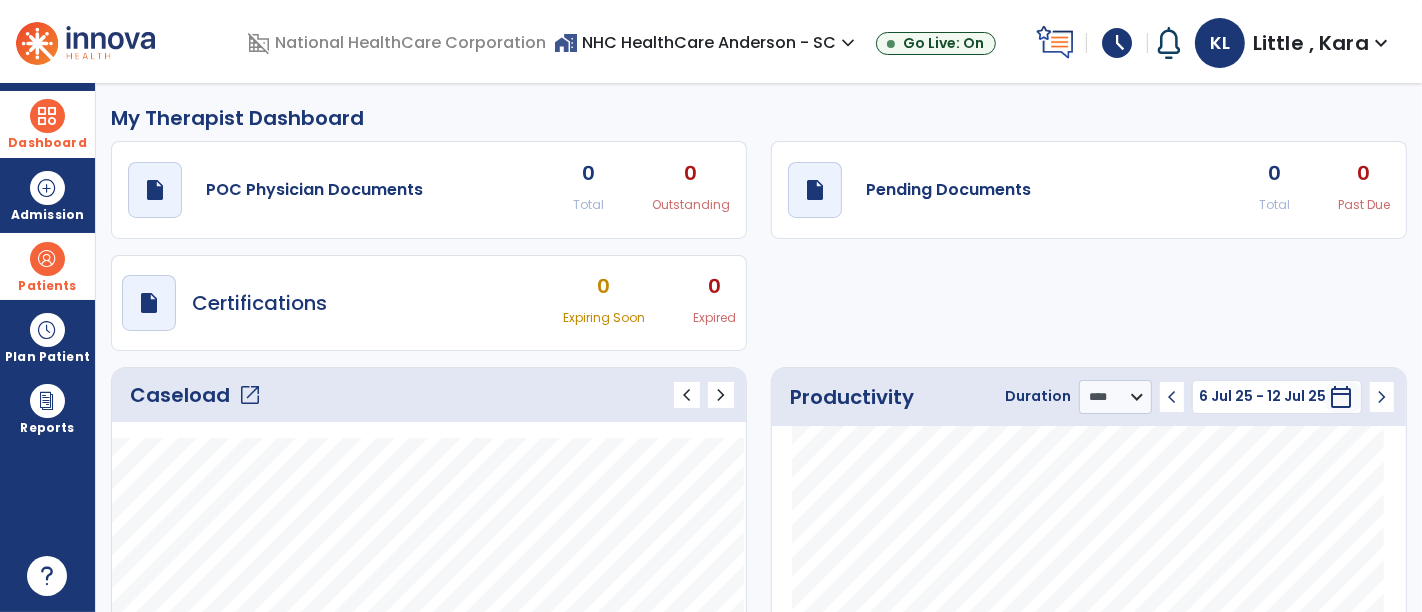 click on "open_in_new" 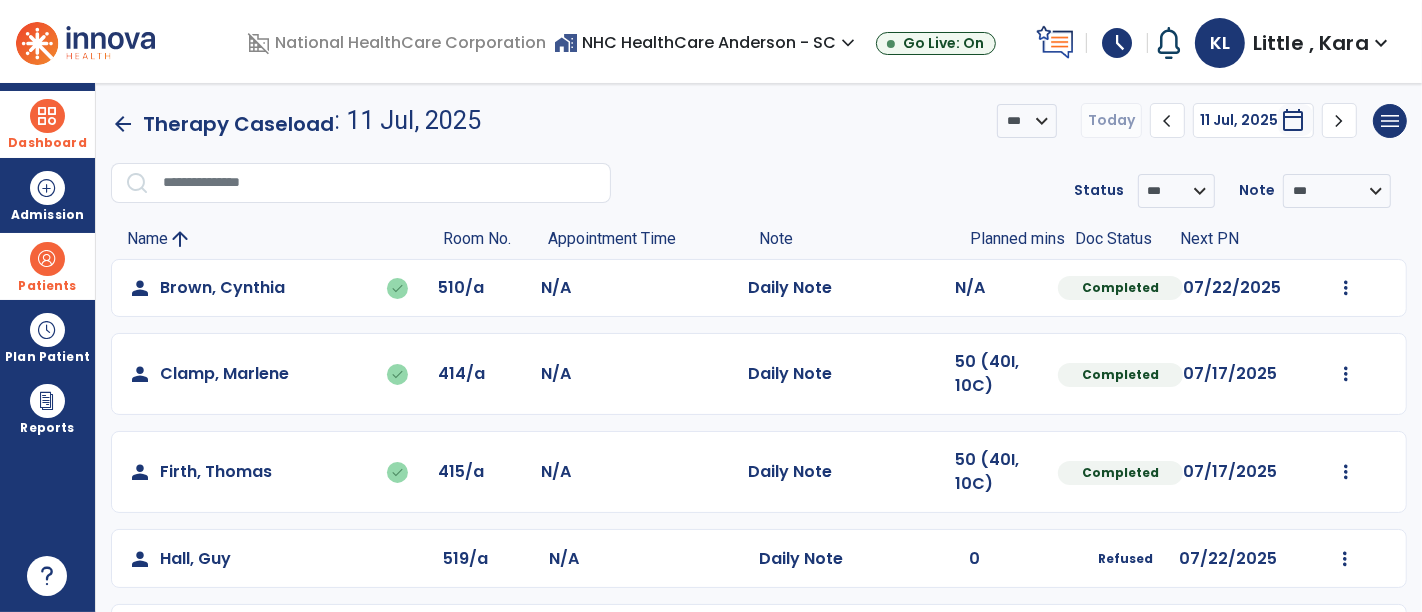 click on "Undo Visit Status   Reset Note   Open Document   G + C Mins" 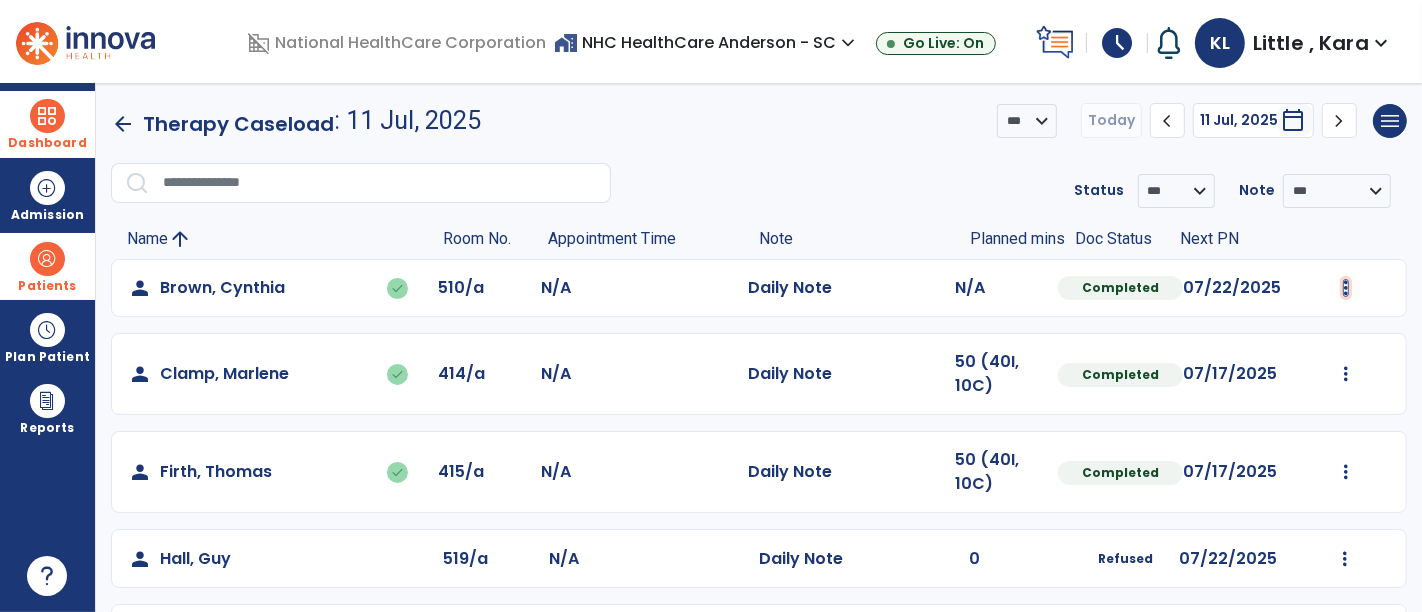 click at bounding box center (1346, 288) 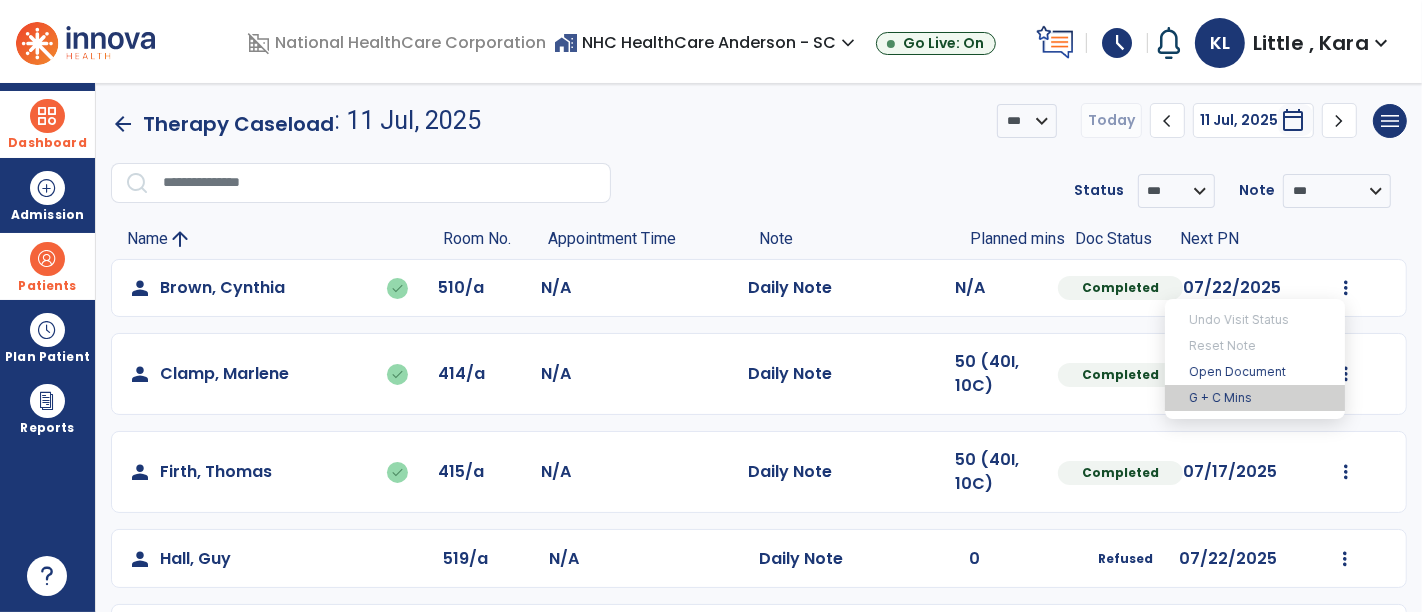 click on "G + C Mins" at bounding box center [1255, 398] 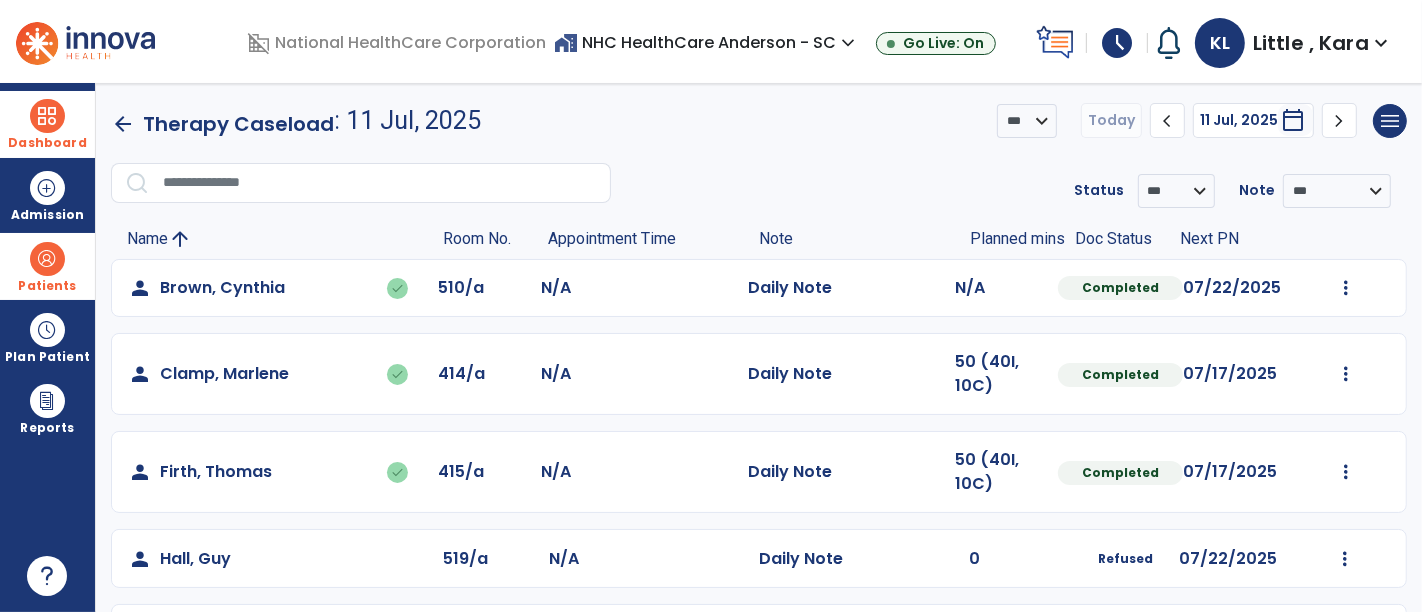 select on "***" 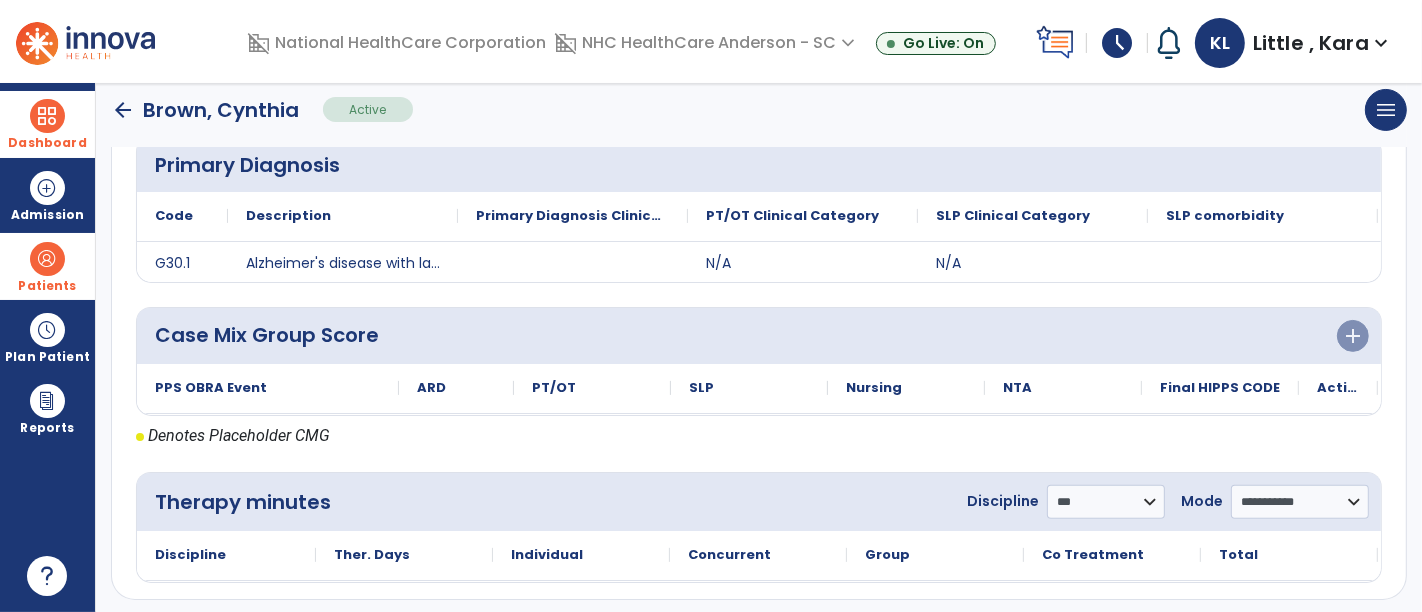 scroll, scrollTop: 425, scrollLeft: 0, axis: vertical 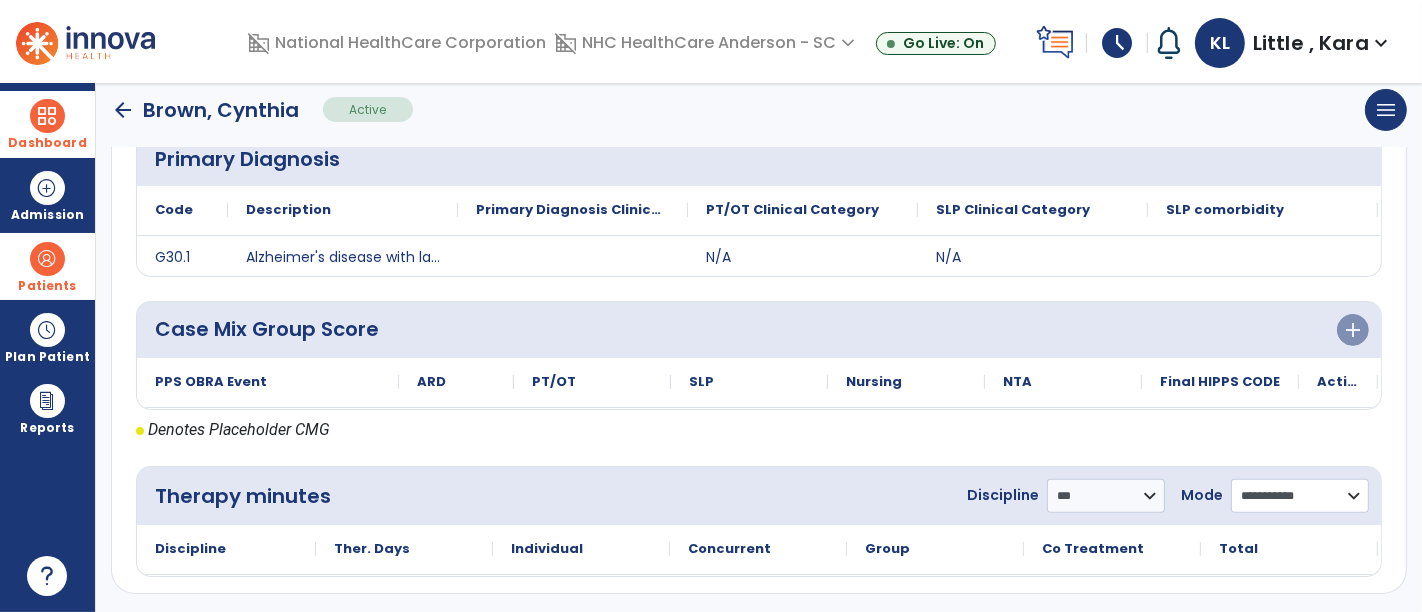 click on "**********" 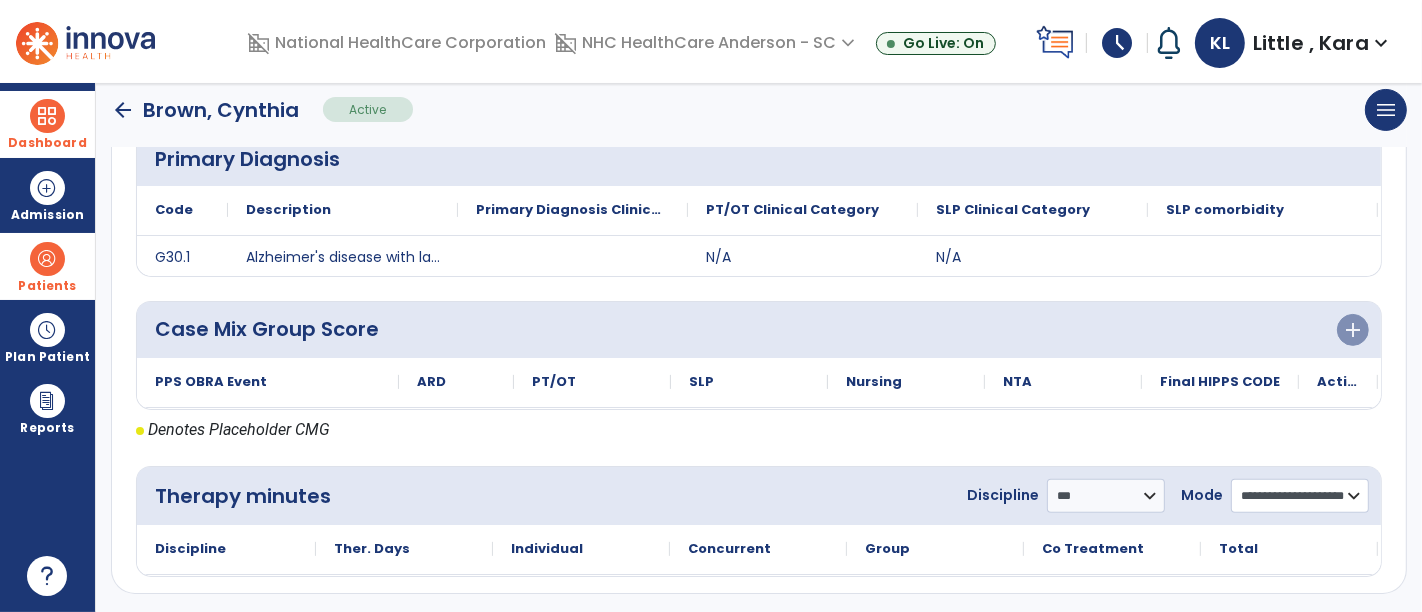 click on "**********" 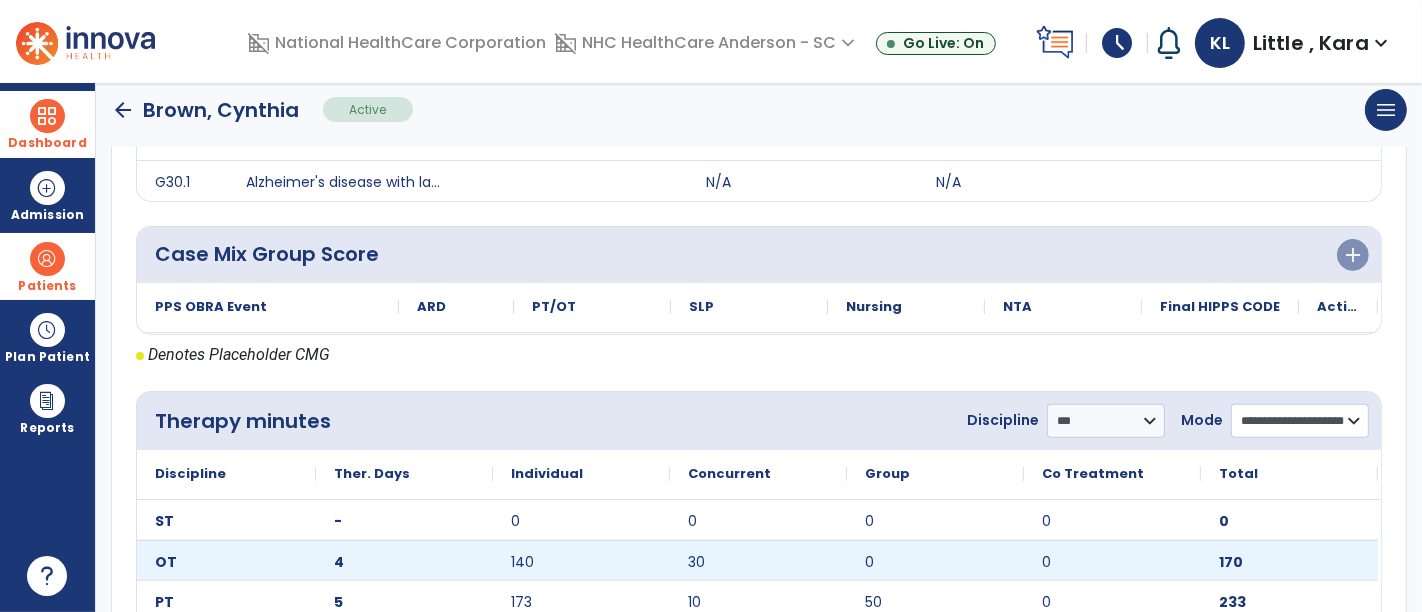 scroll, scrollTop: 585, scrollLeft: 0, axis: vertical 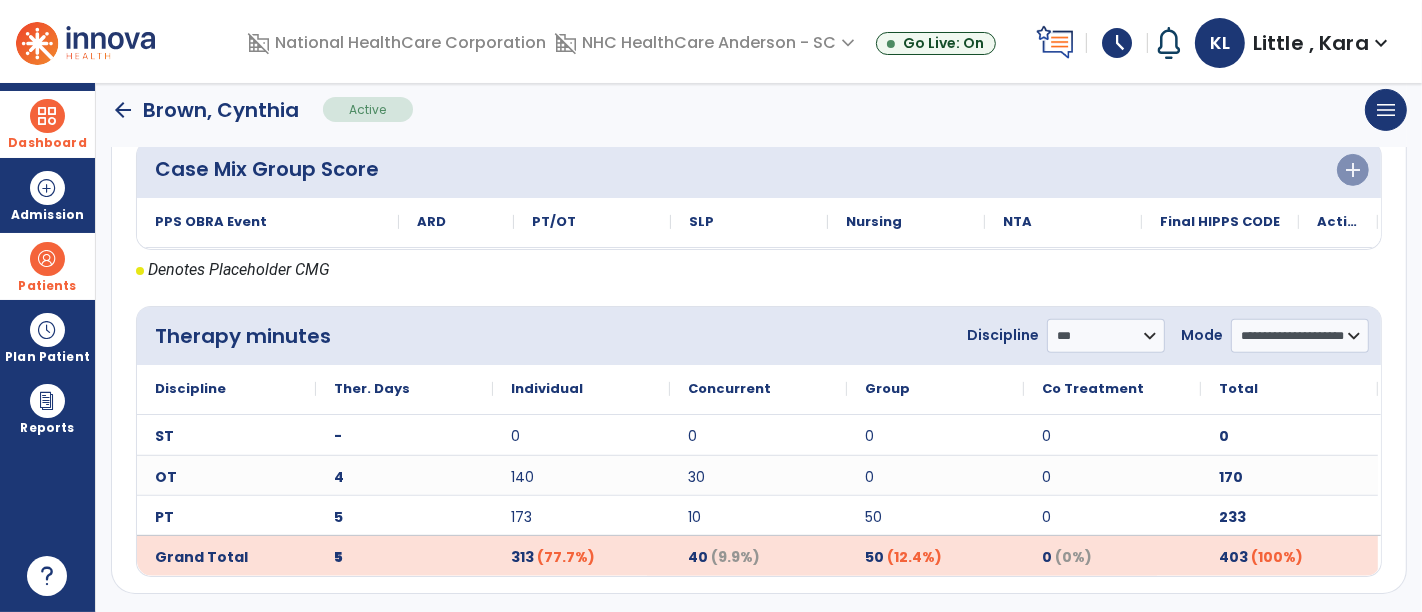 click on "Dashboard" at bounding box center (47, 124) 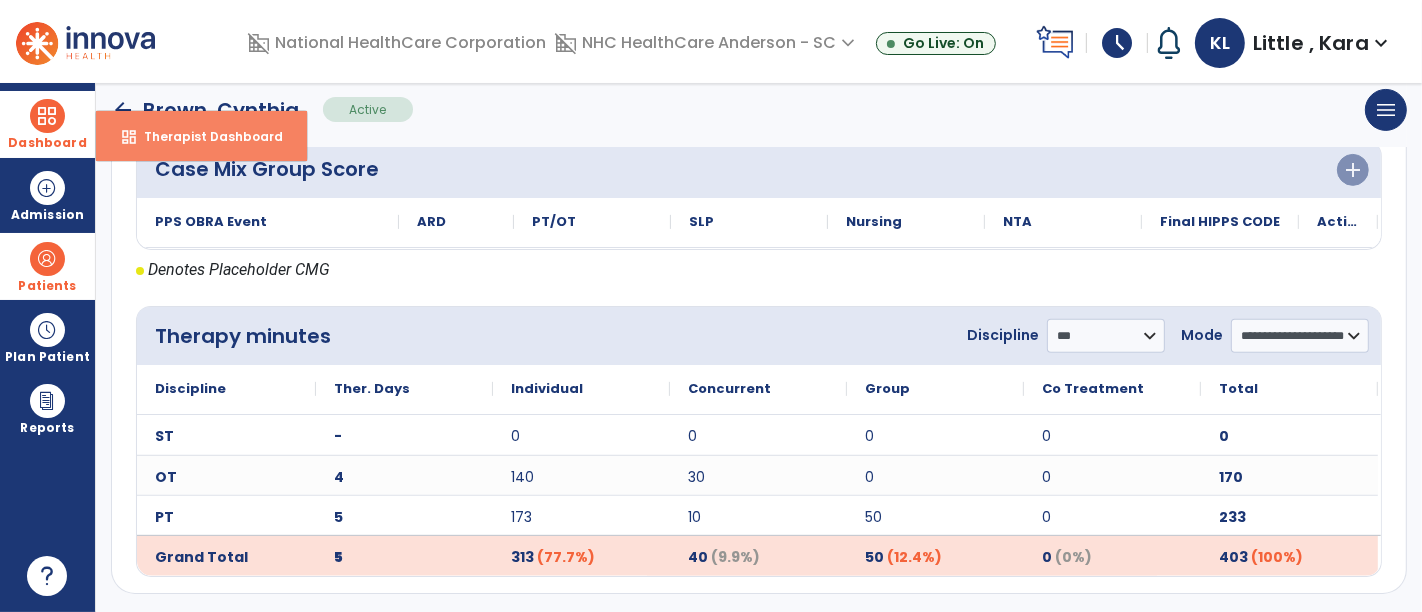 click on "Therapist Dashboard" at bounding box center (205, 136) 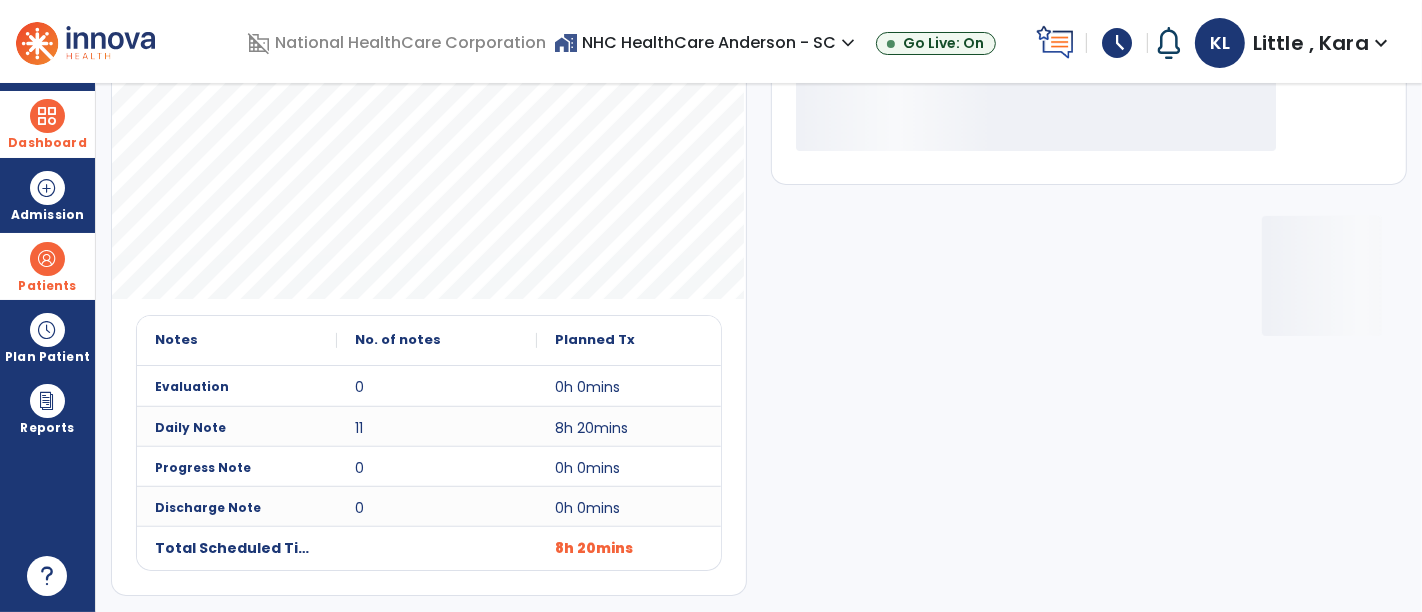 scroll, scrollTop: 259, scrollLeft: 0, axis: vertical 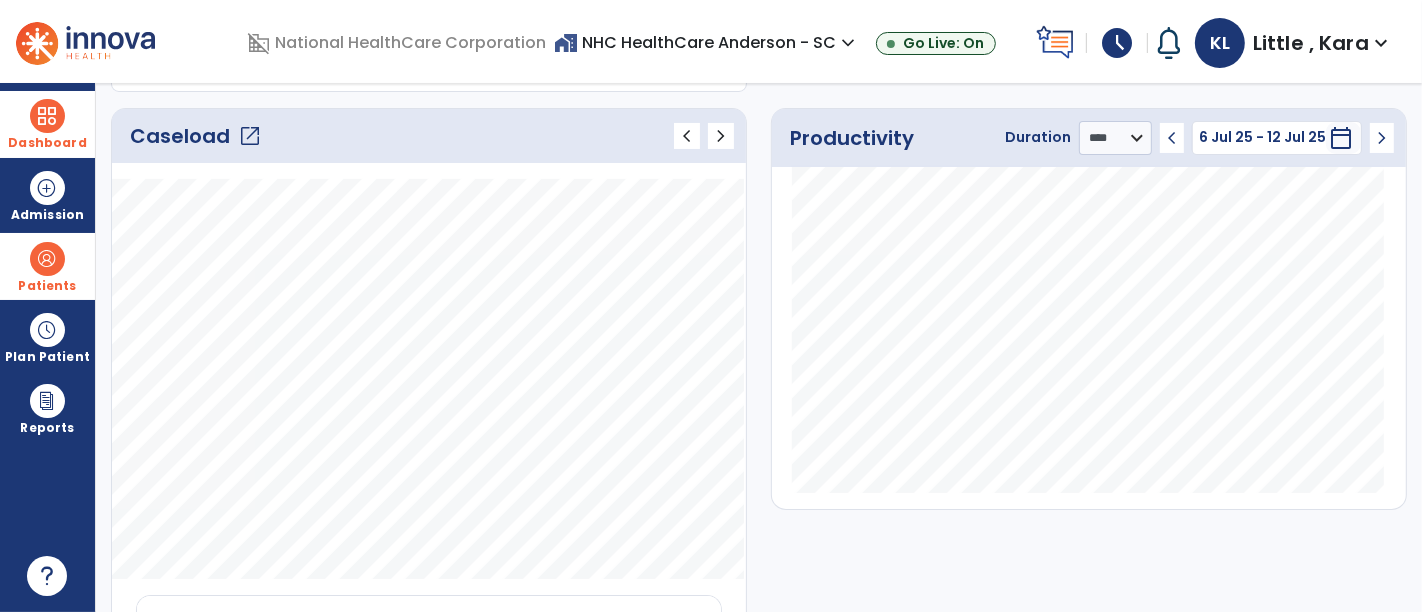 click at bounding box center [47, 116] 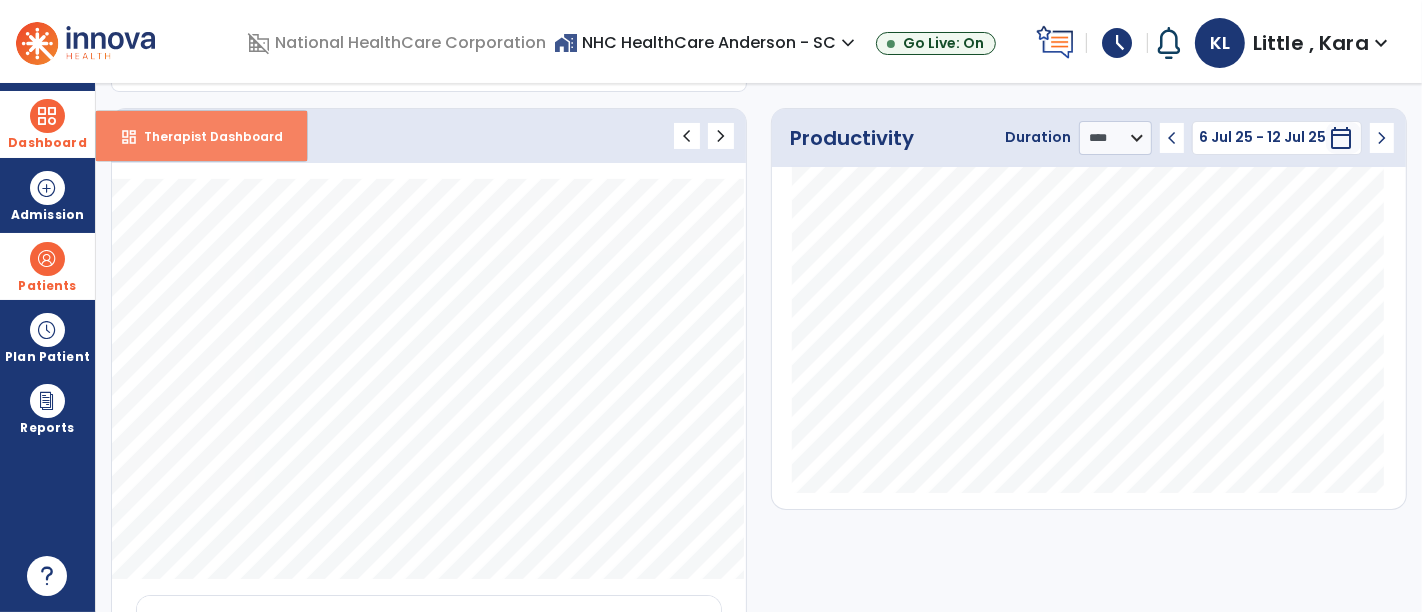 click on "Therapist Dashboard" at bounding box center (205, 136) 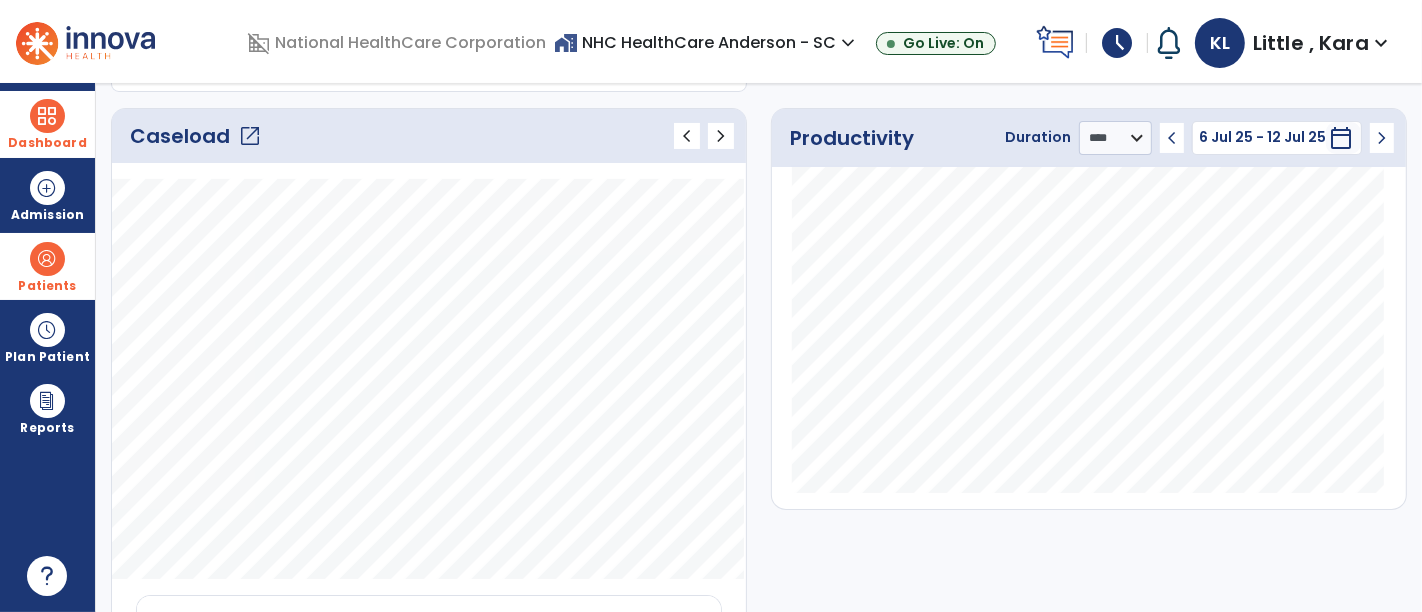click on "open_in_new" 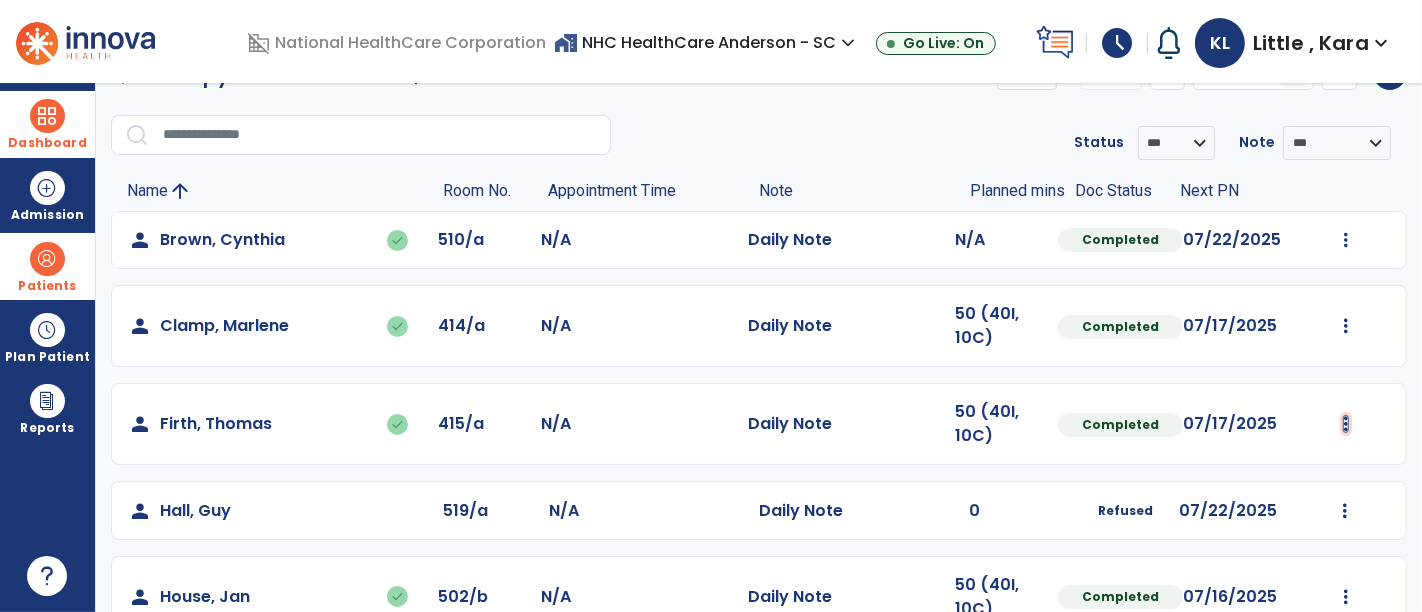 click at bounding box center [1346, 240] 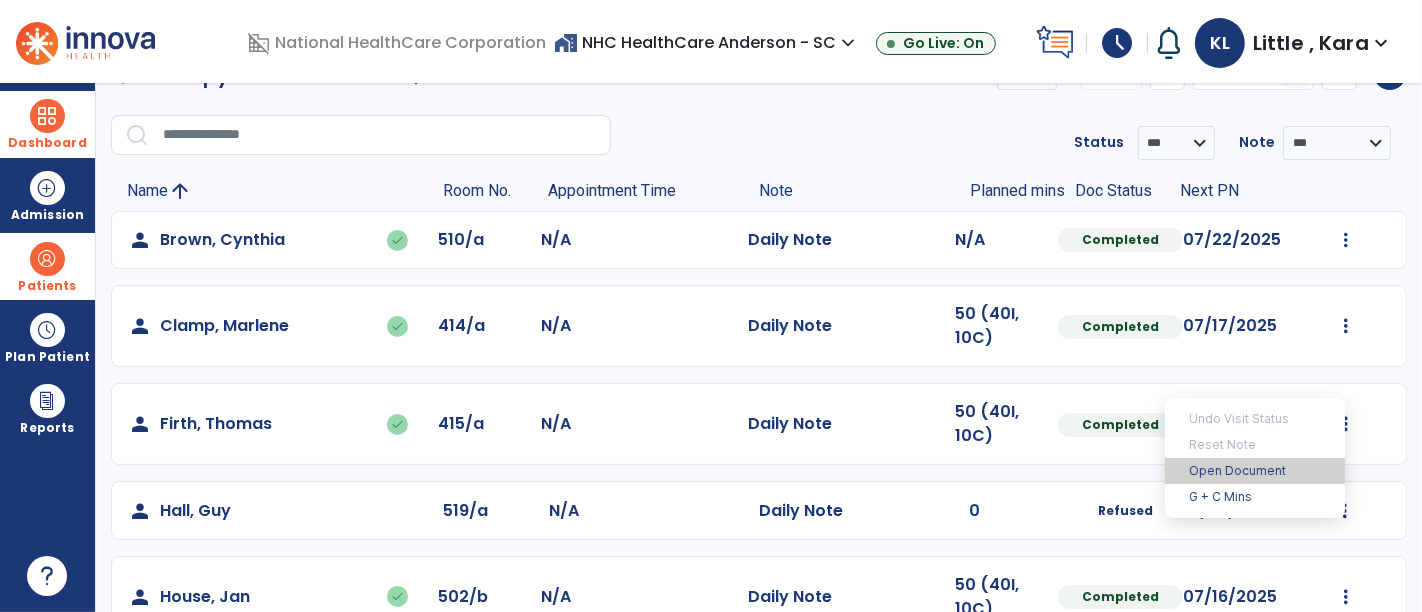 click on "Open Document" at bounding box center (1255, 471) 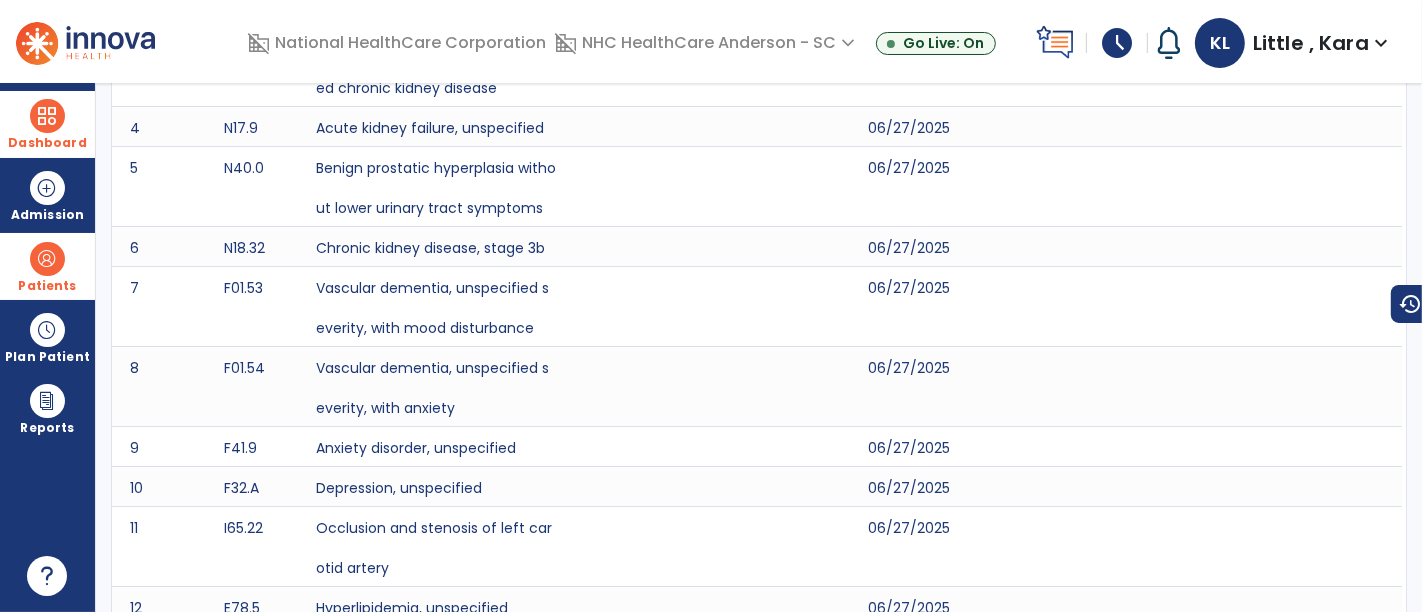 scroll, scrollTop: 0, scrollLeft: 0, axis: both 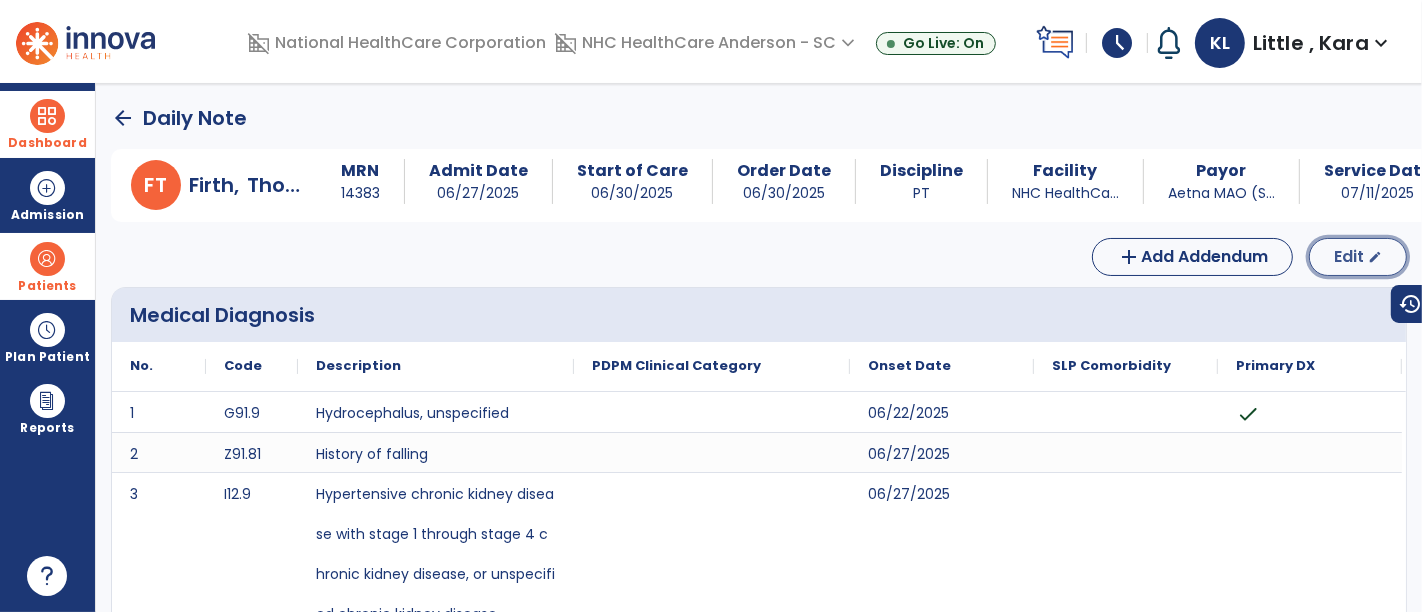 click on "Edit" 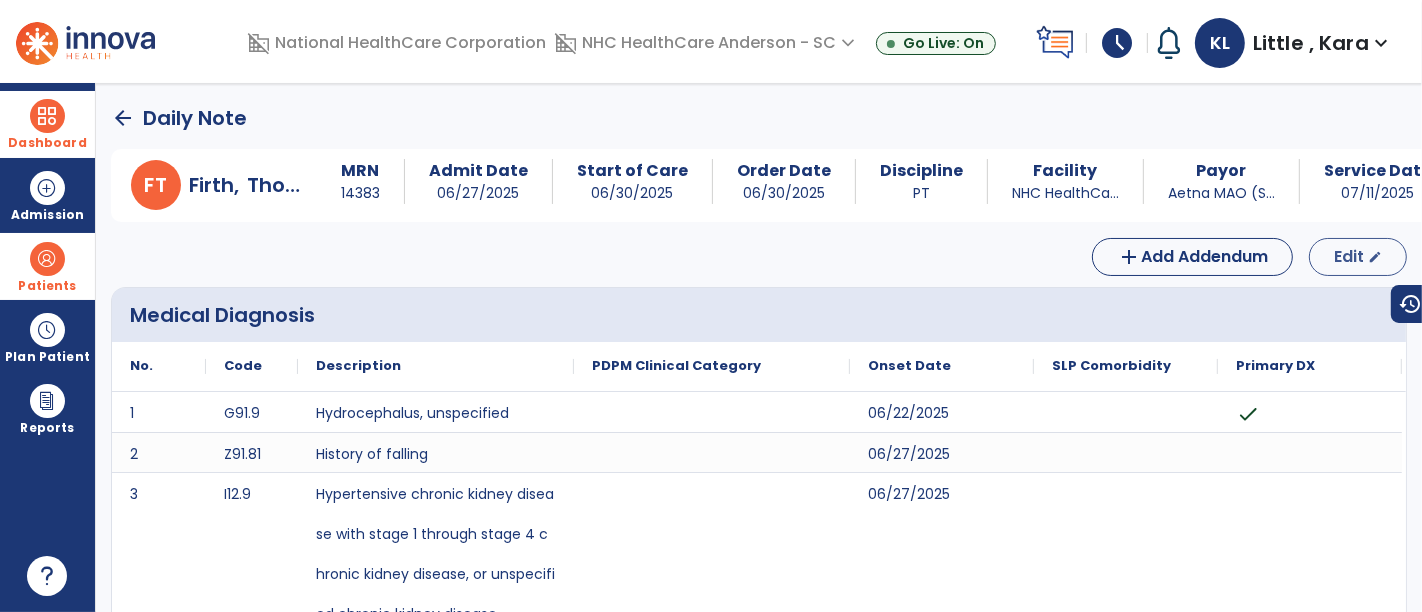 select on "*" 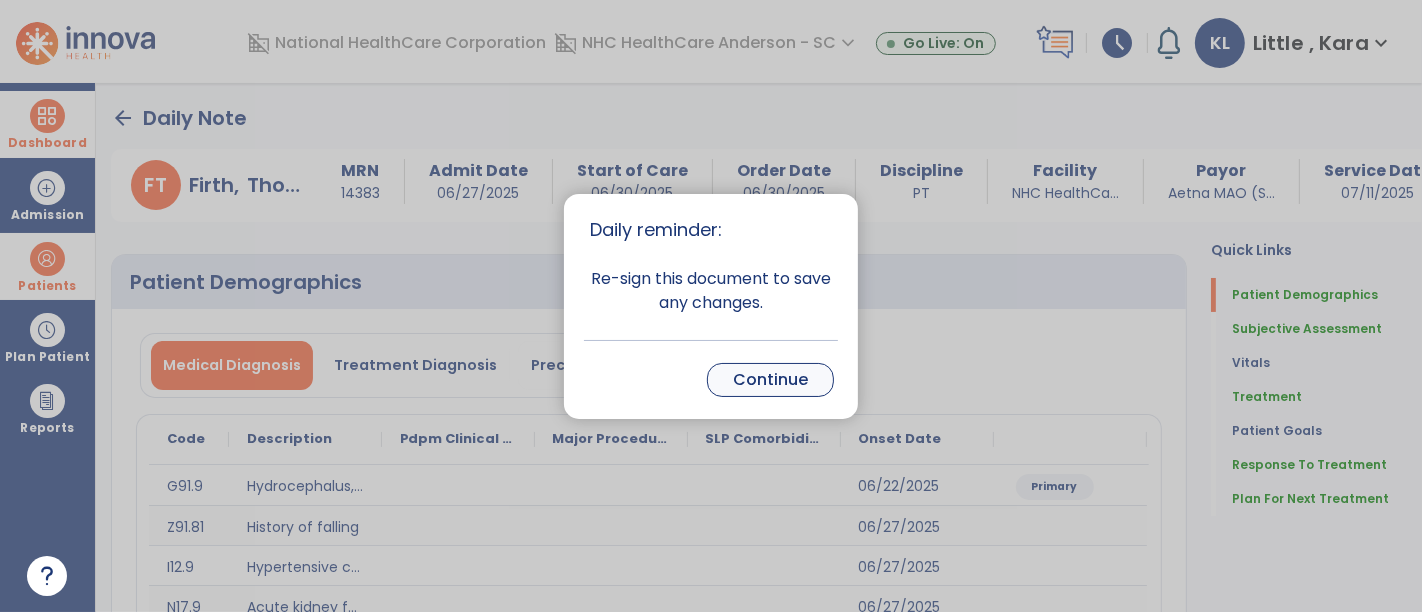 click on "Continue" at bounding box center [770, 380] 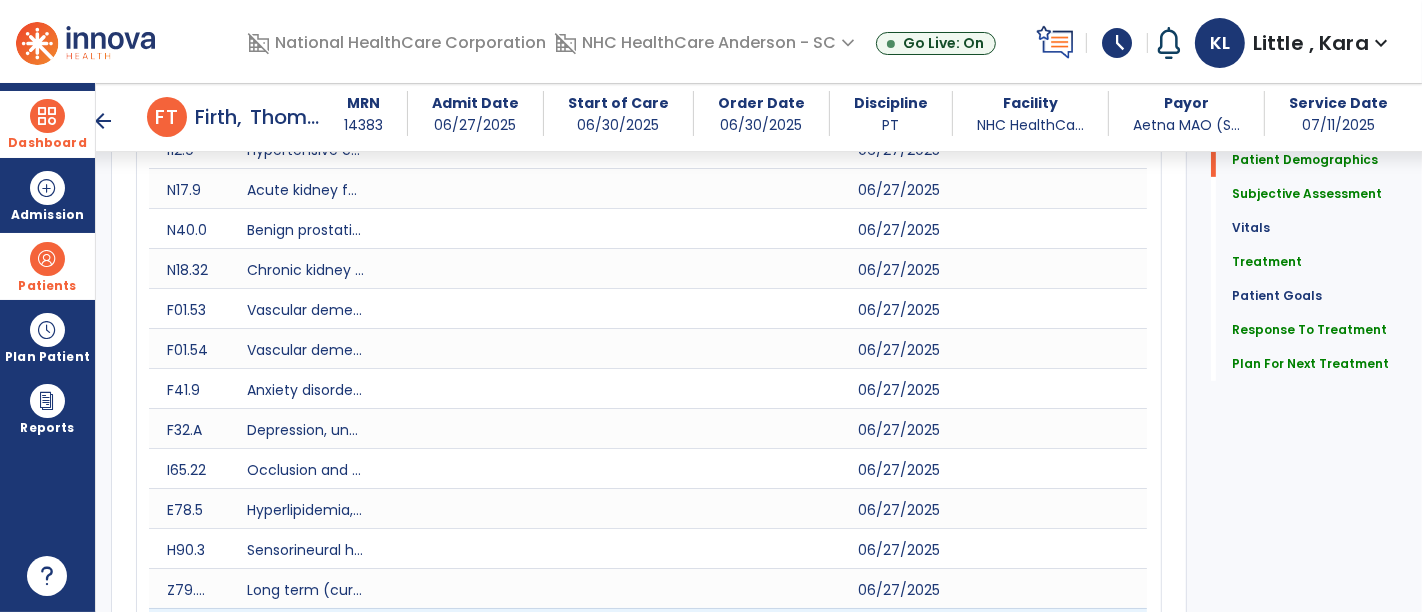 scroll, scrollTop: 0, scrollLeft: 0, axis: both 